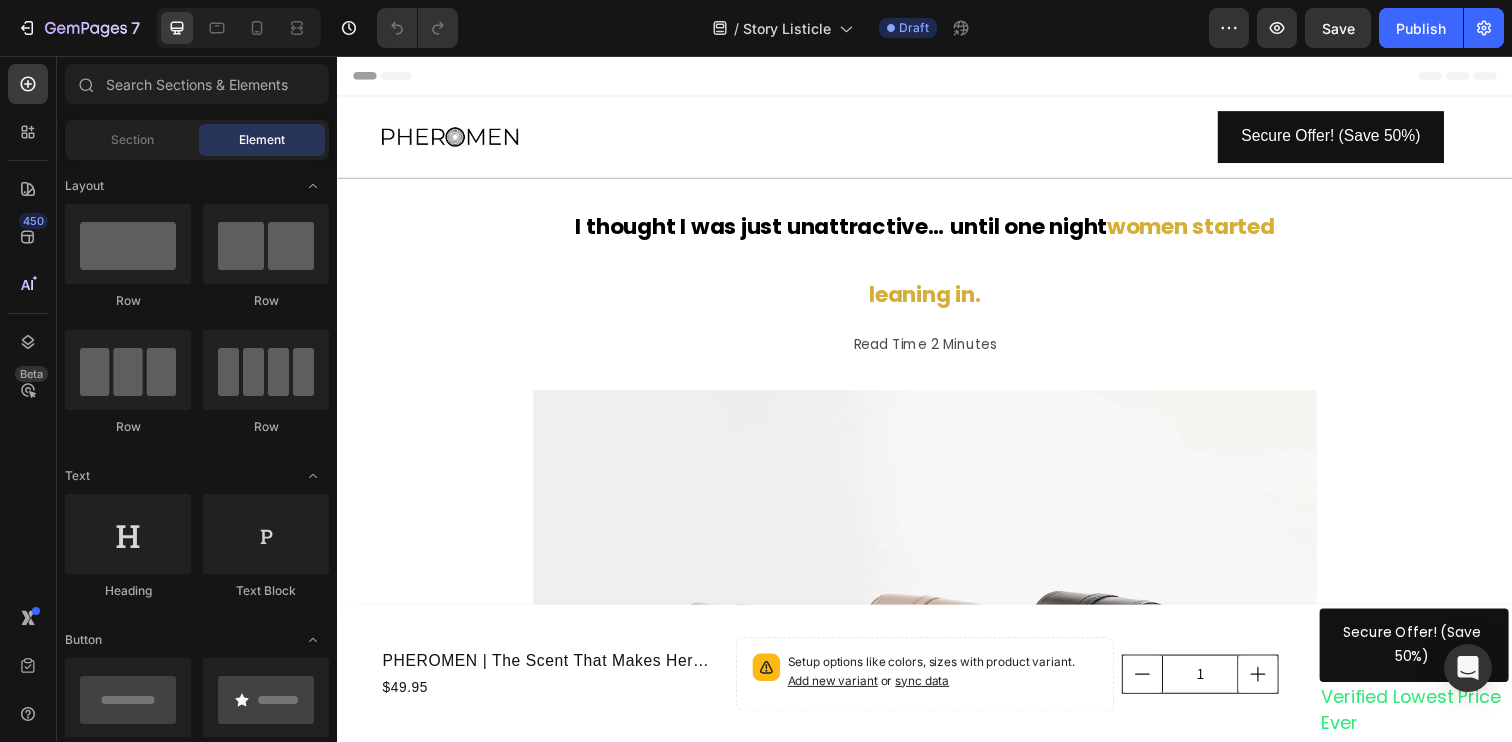 scroll, scrollTop: 0, scrollLeft: 0, axis: both 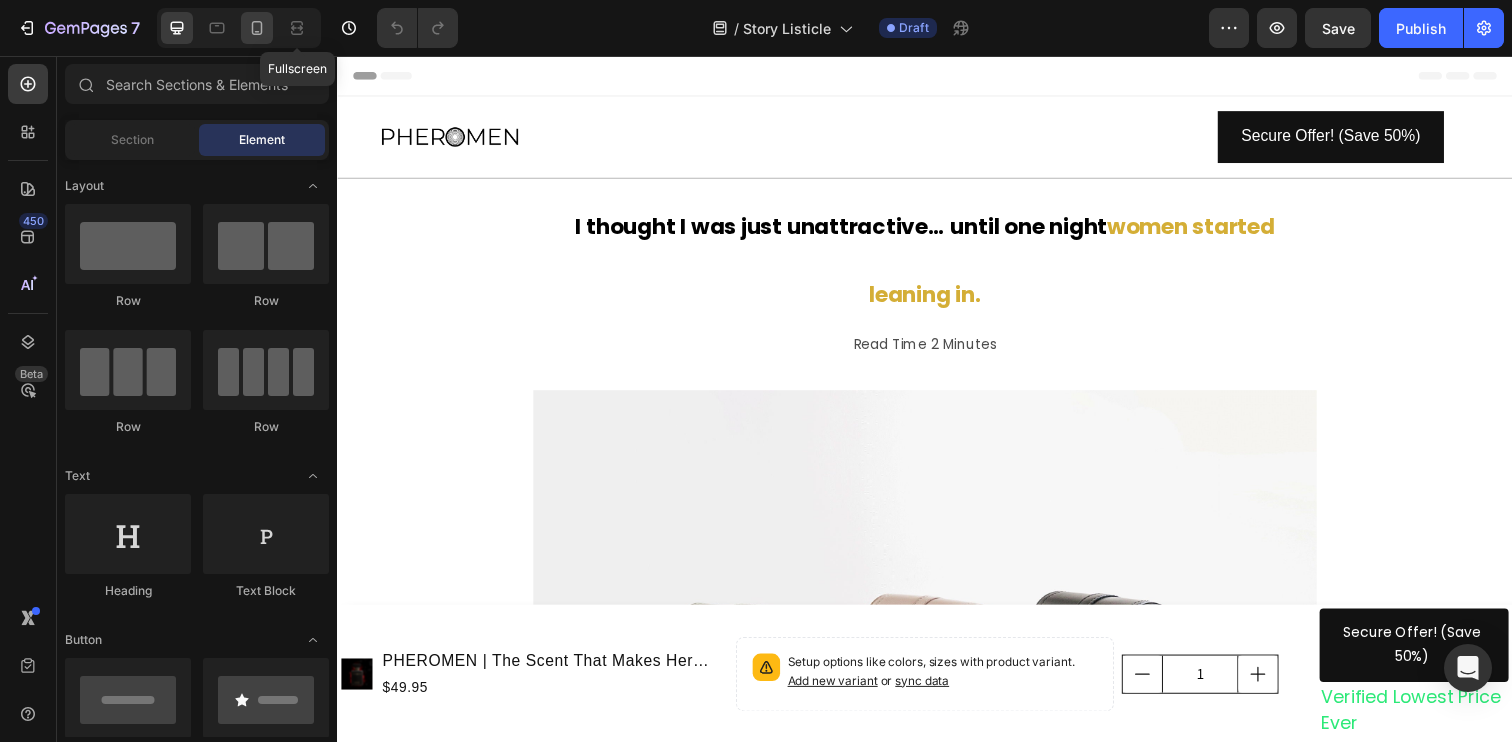 click 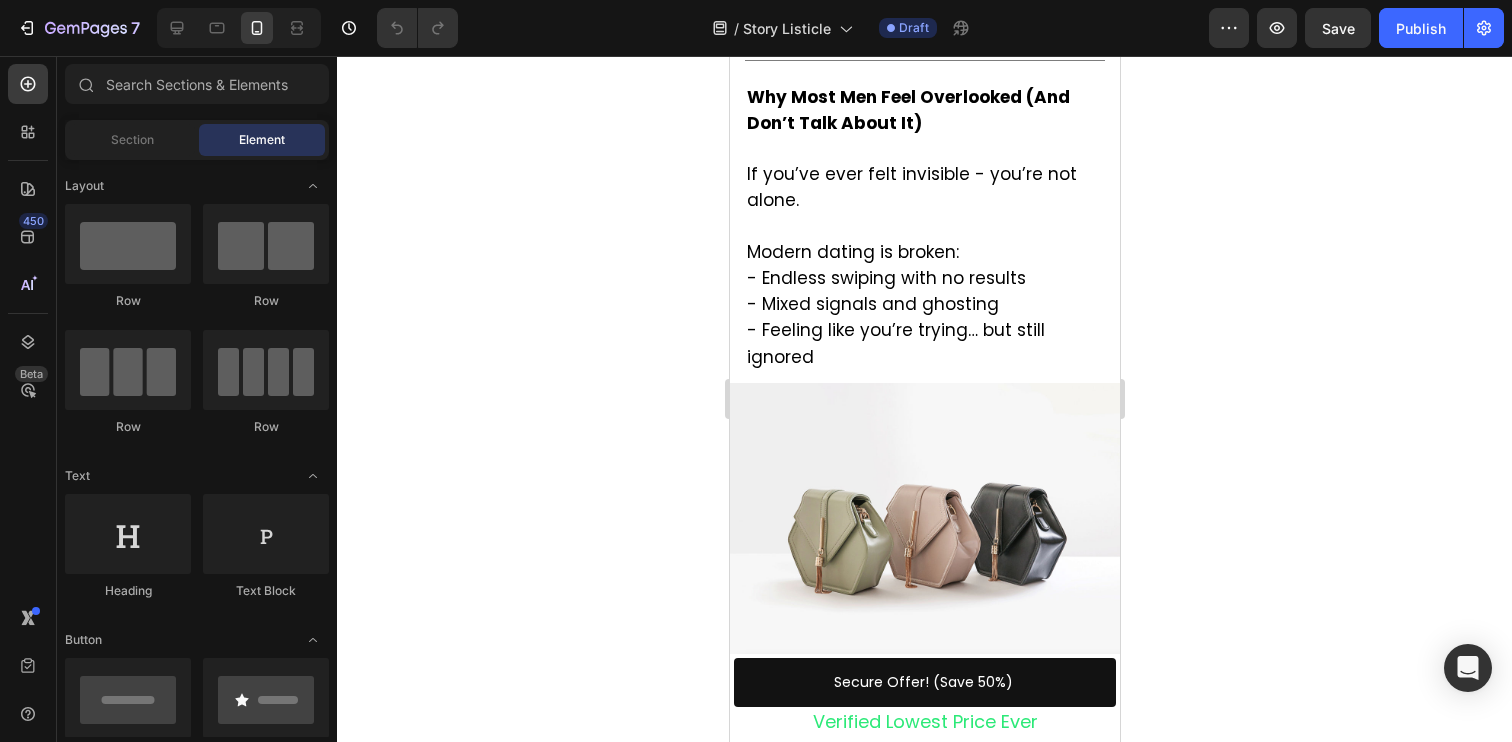scroll, scrollTop: 1334, scrollLeft: 0, axis: vertical 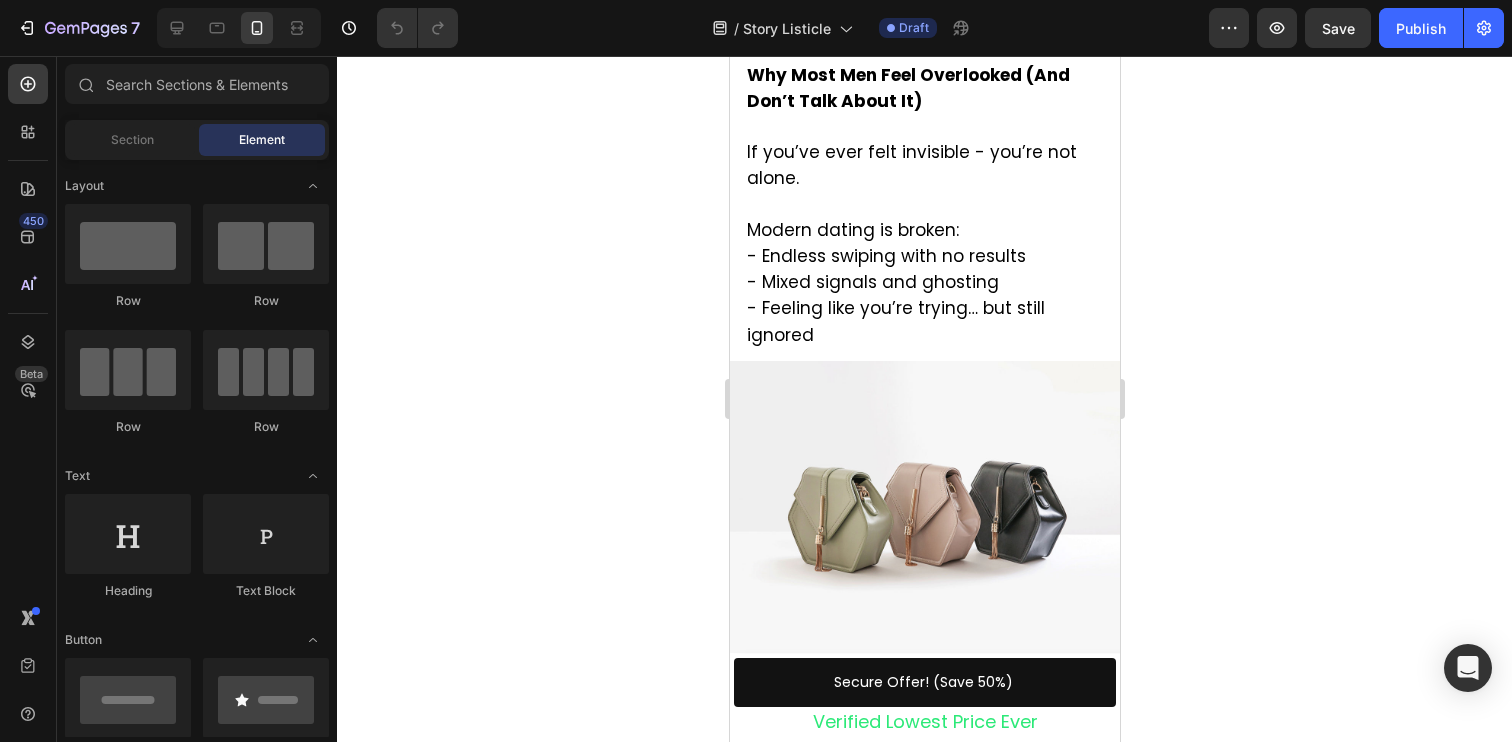 click on "Why Most Men Feel Overlooked (And Don’t Talk About It) If you’ve ever felt invisible - you’re not alone. Modern dating is broken: - Endless swiping with no results - Mixed signals and ghosting - Feeling like you’re trying… but still ignored" at bounding box center [924, 206] 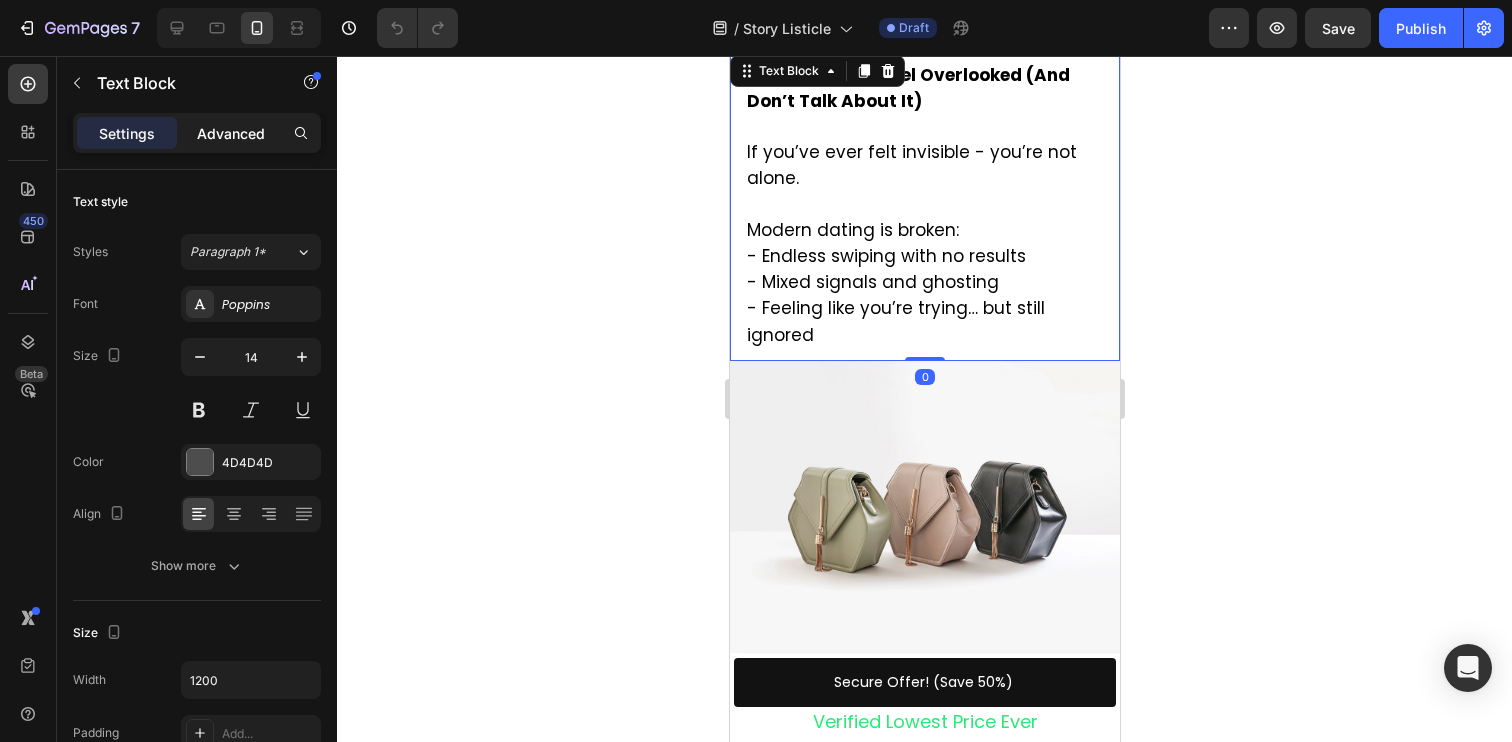 click on "Advanced" at bounding box center (231, 133) 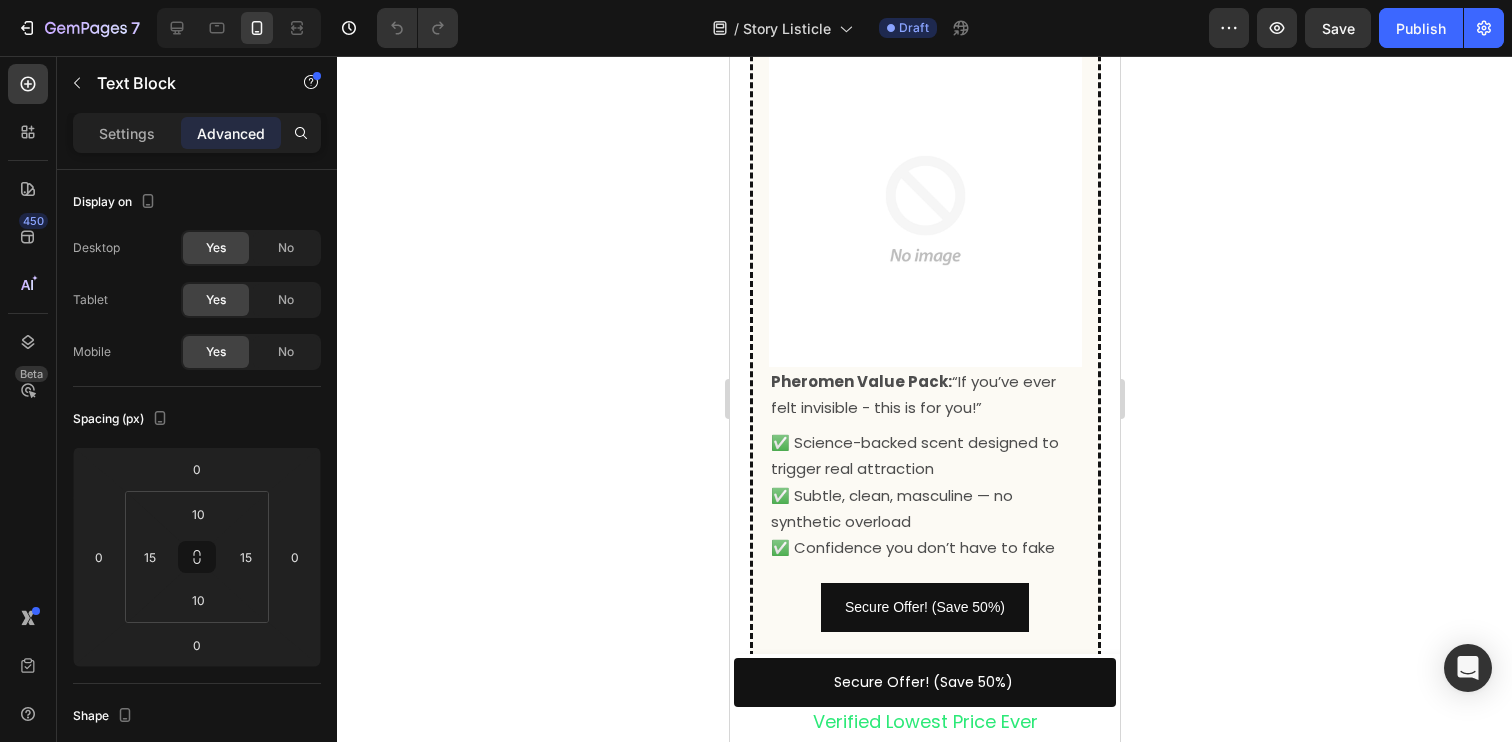 scroll, scrollTop: 6557, scrollLeft: 0, axis: vertical 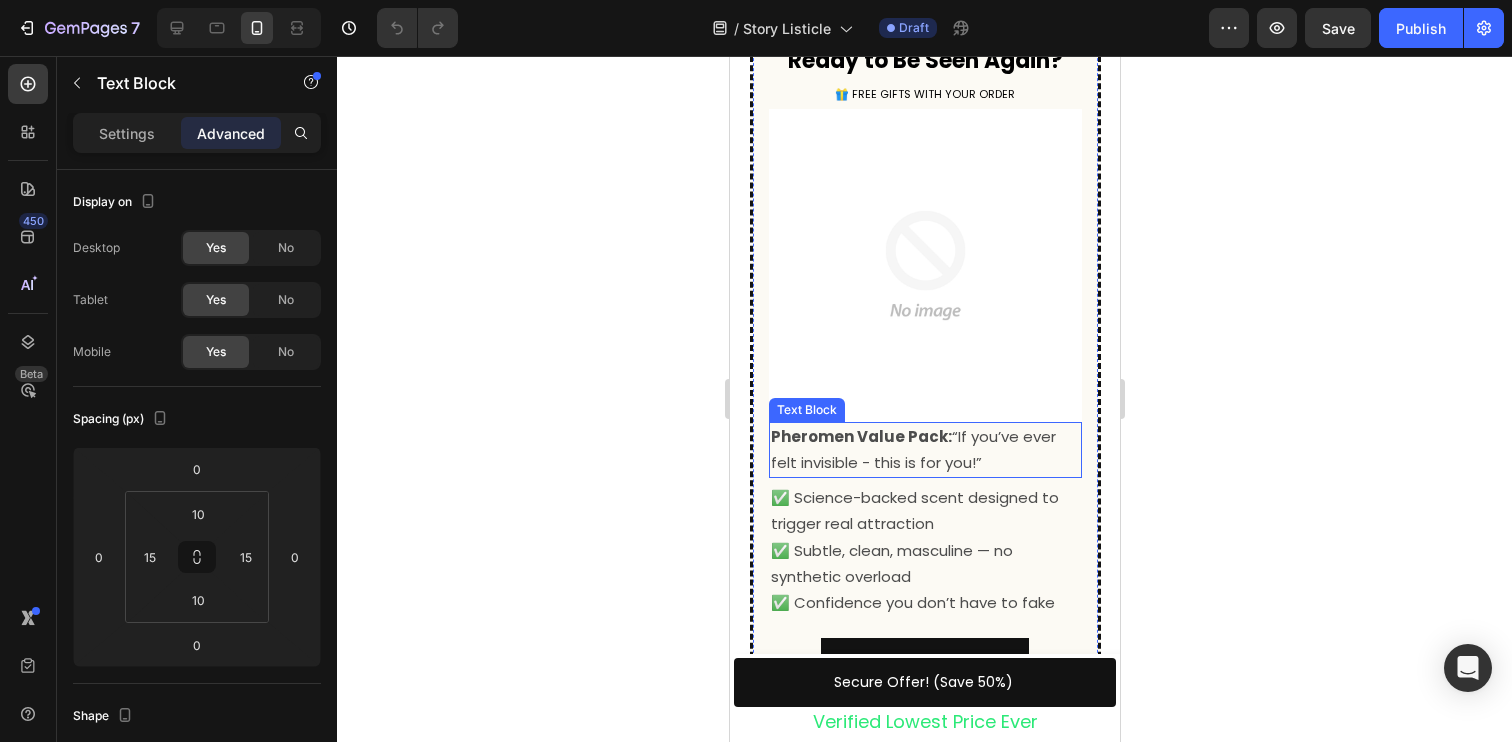 click on "Pheromen Value Pack:" at bounding box center (860, 436) 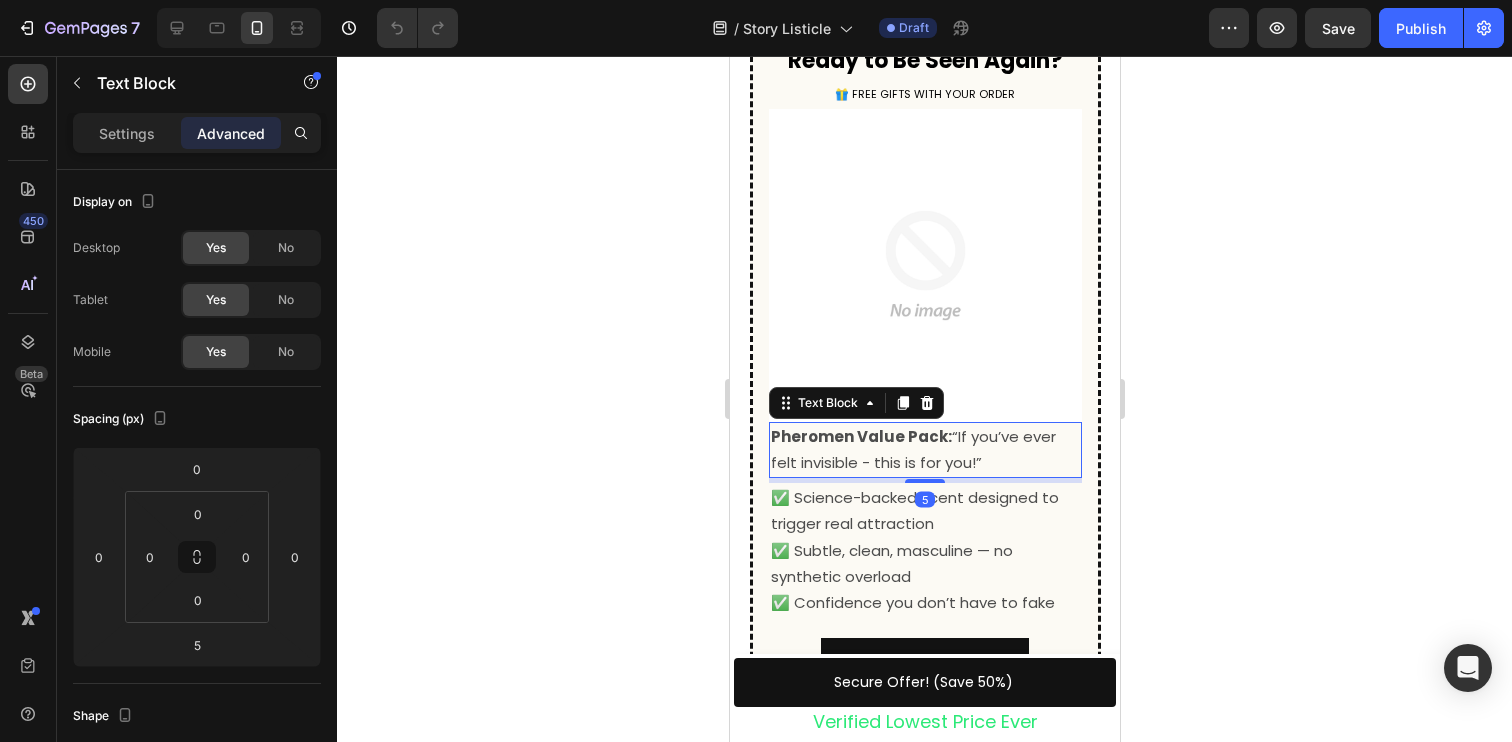 click on "Pheromen Value Pack: “If you’ve ever felt invisible - this is for you!”" at bounding box center [924, 450] 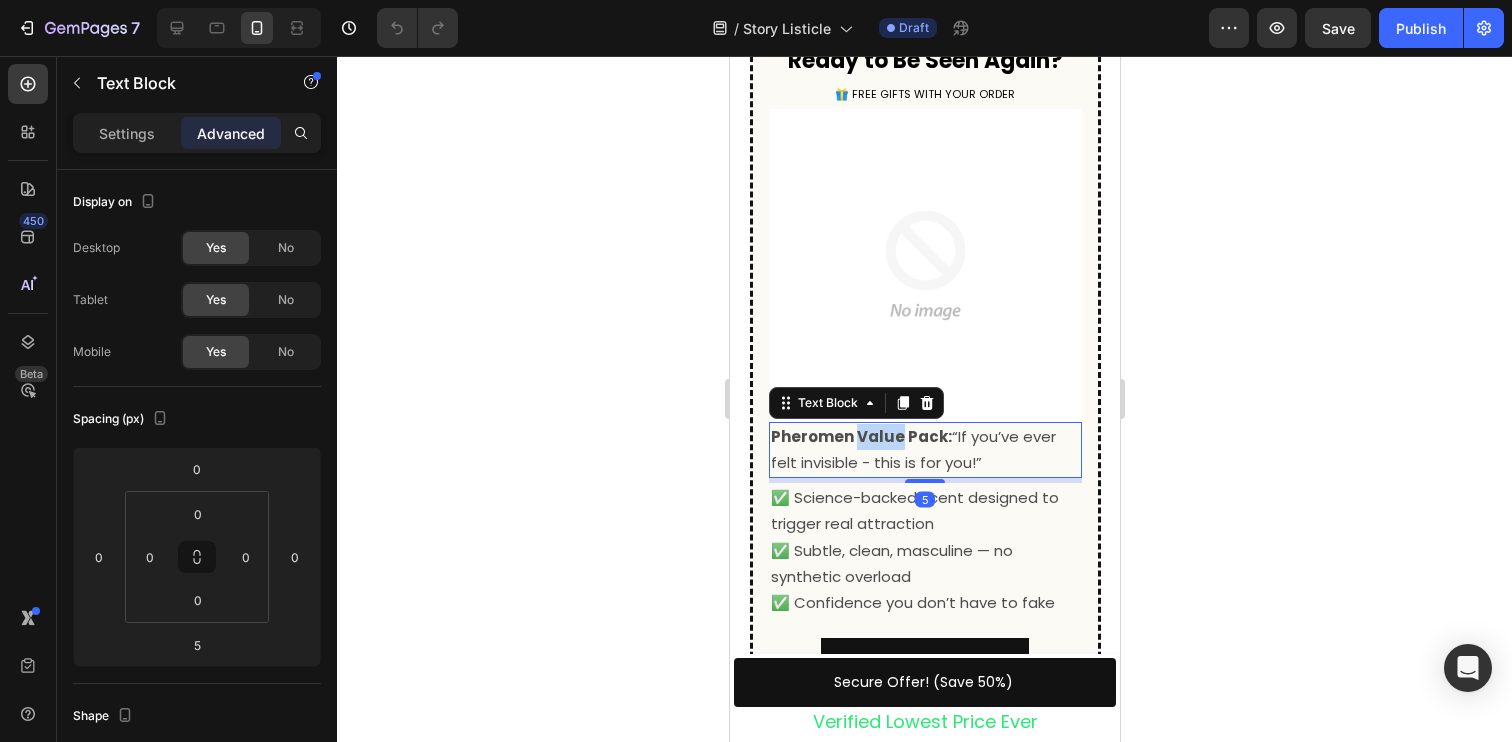click on "Pheromen Value Pack: “If you’ve ever felt invisible - this is for you!”" at bounding box center [924, 450] 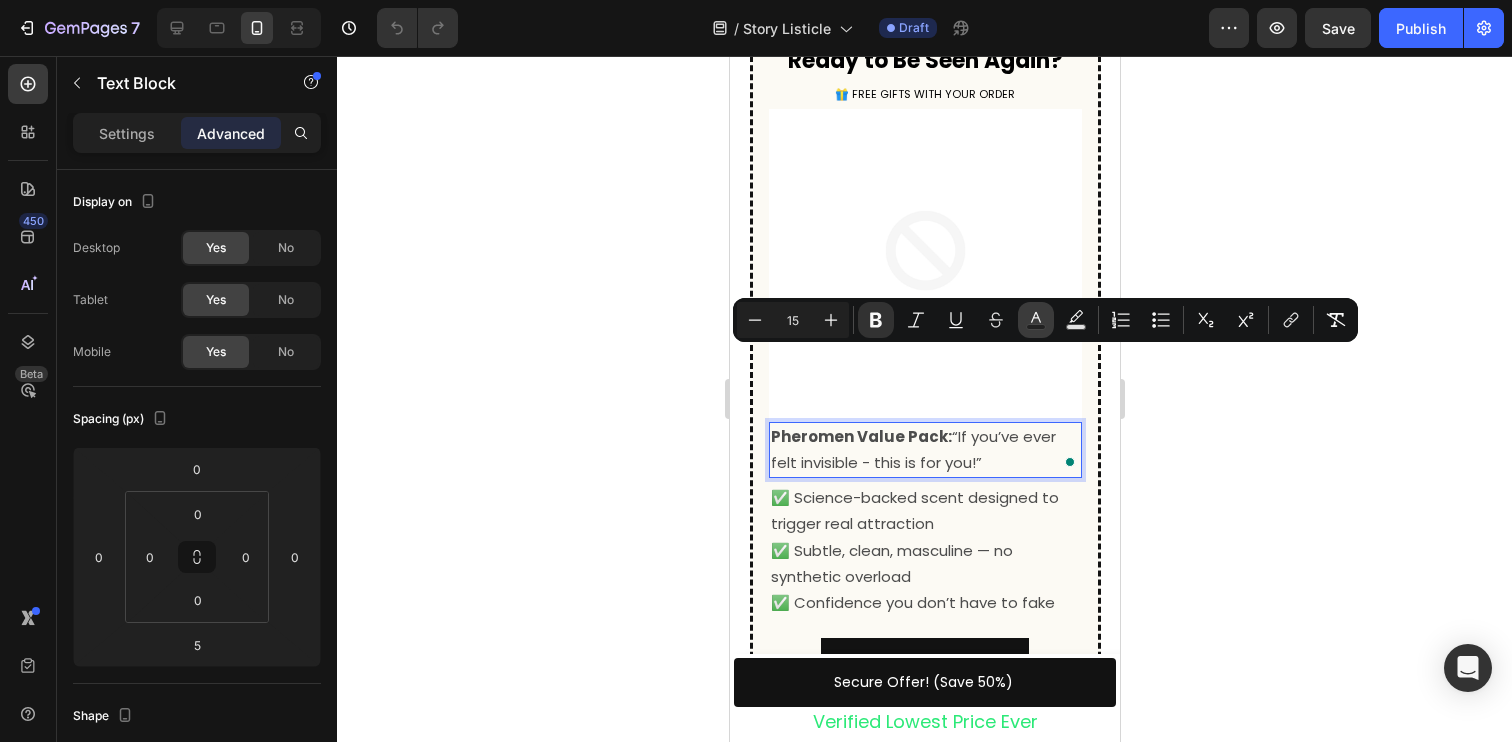 click 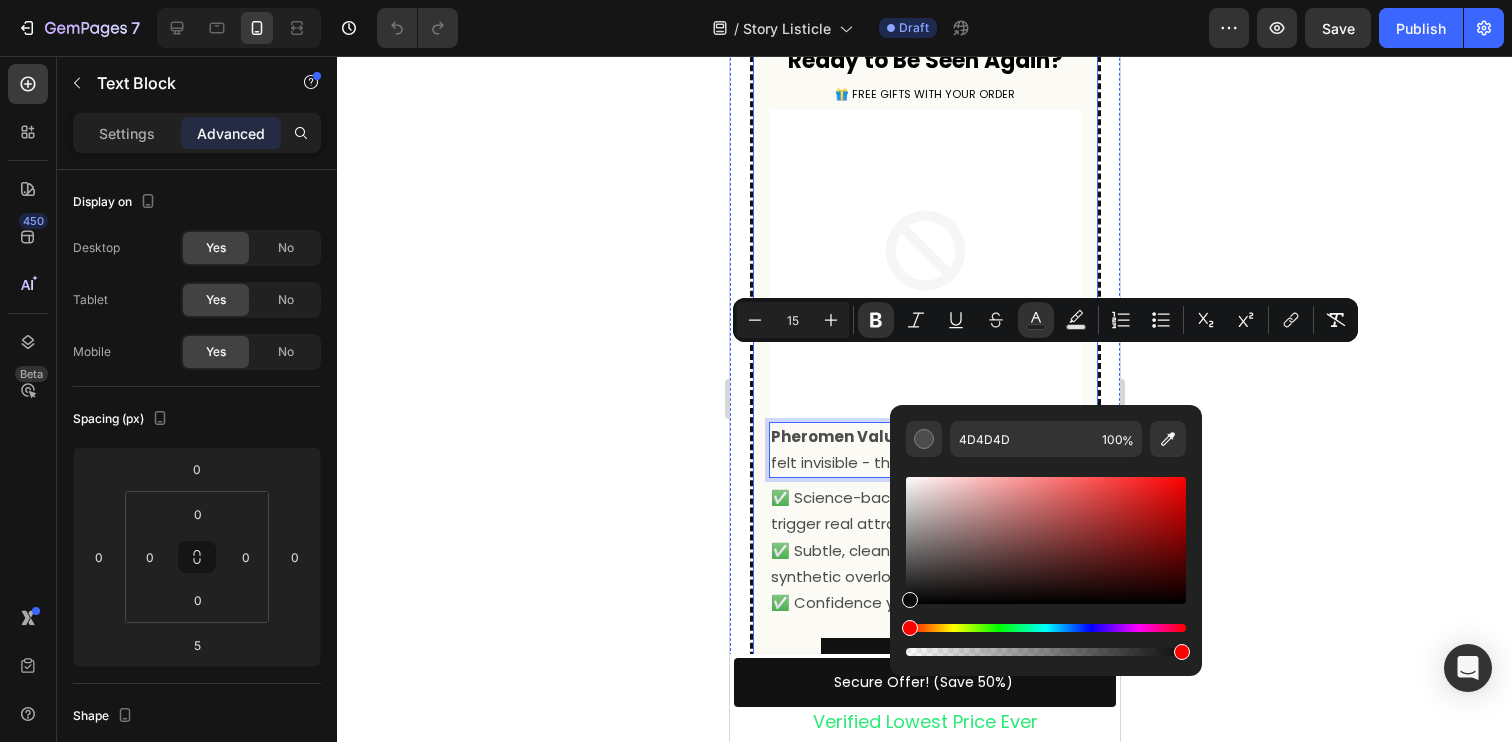 drag, startPoint x: 1713, startPoint y: 609, endPoint x: 877, endPoint y: 609, distance: 836 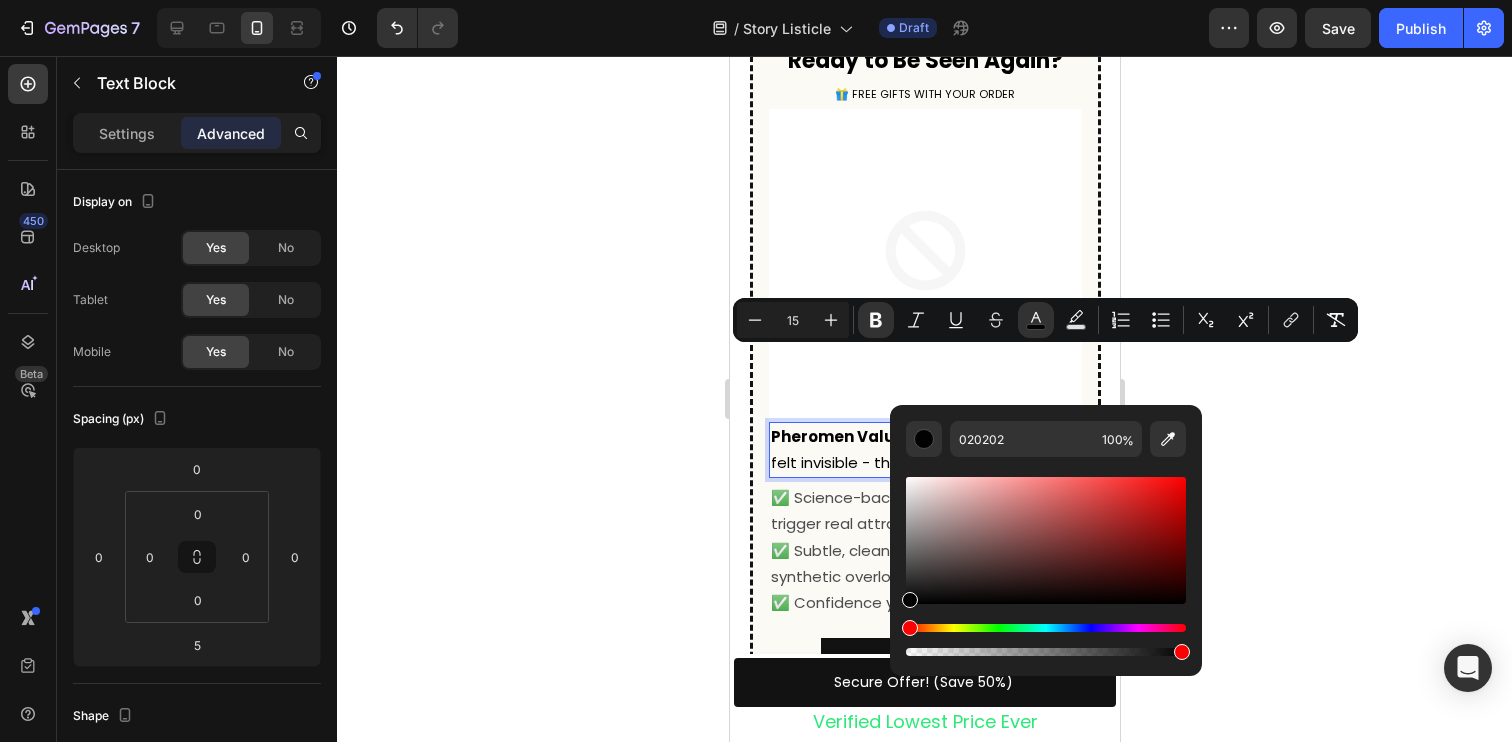 click 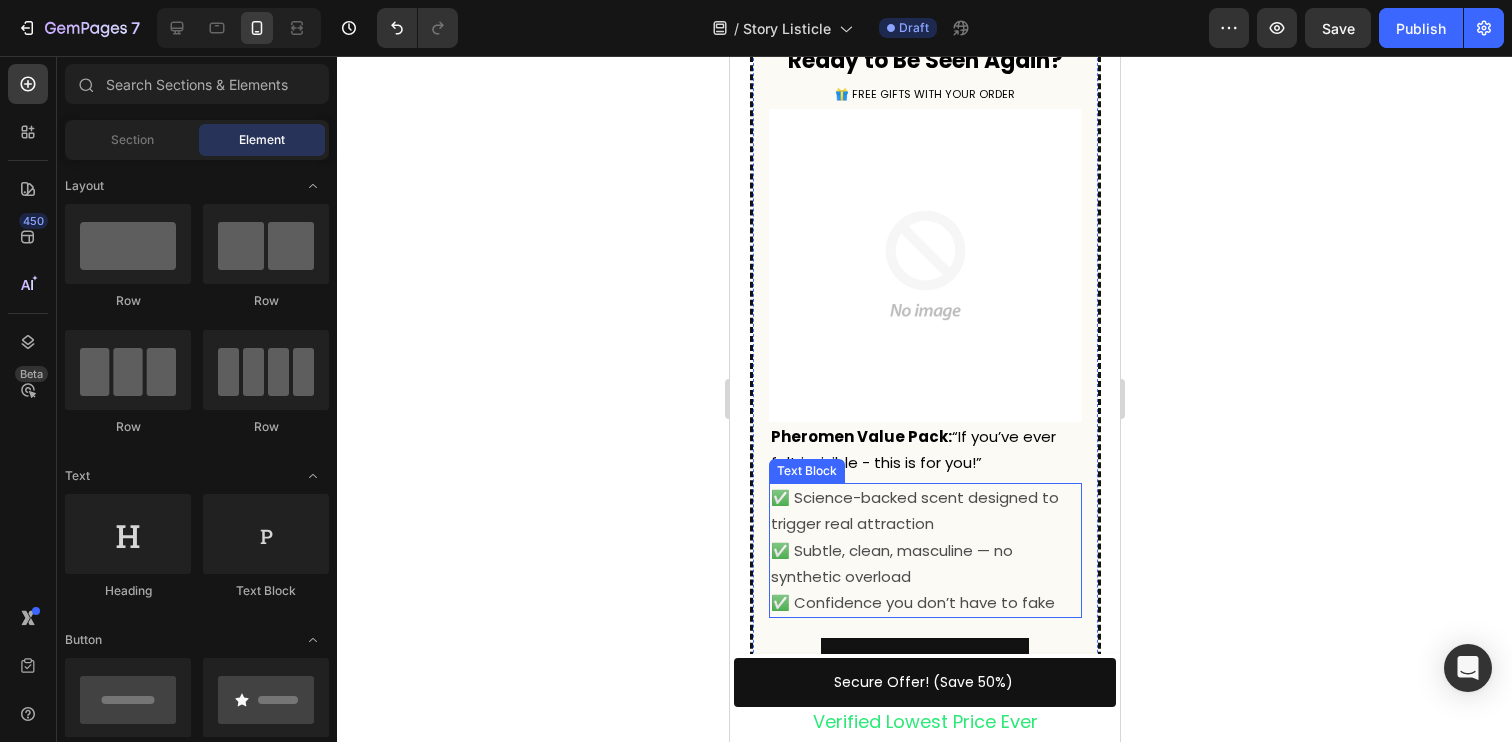 click on "✅ Subtle, clean, masculine — no synthetic overload" at bounding box center (891, 563) 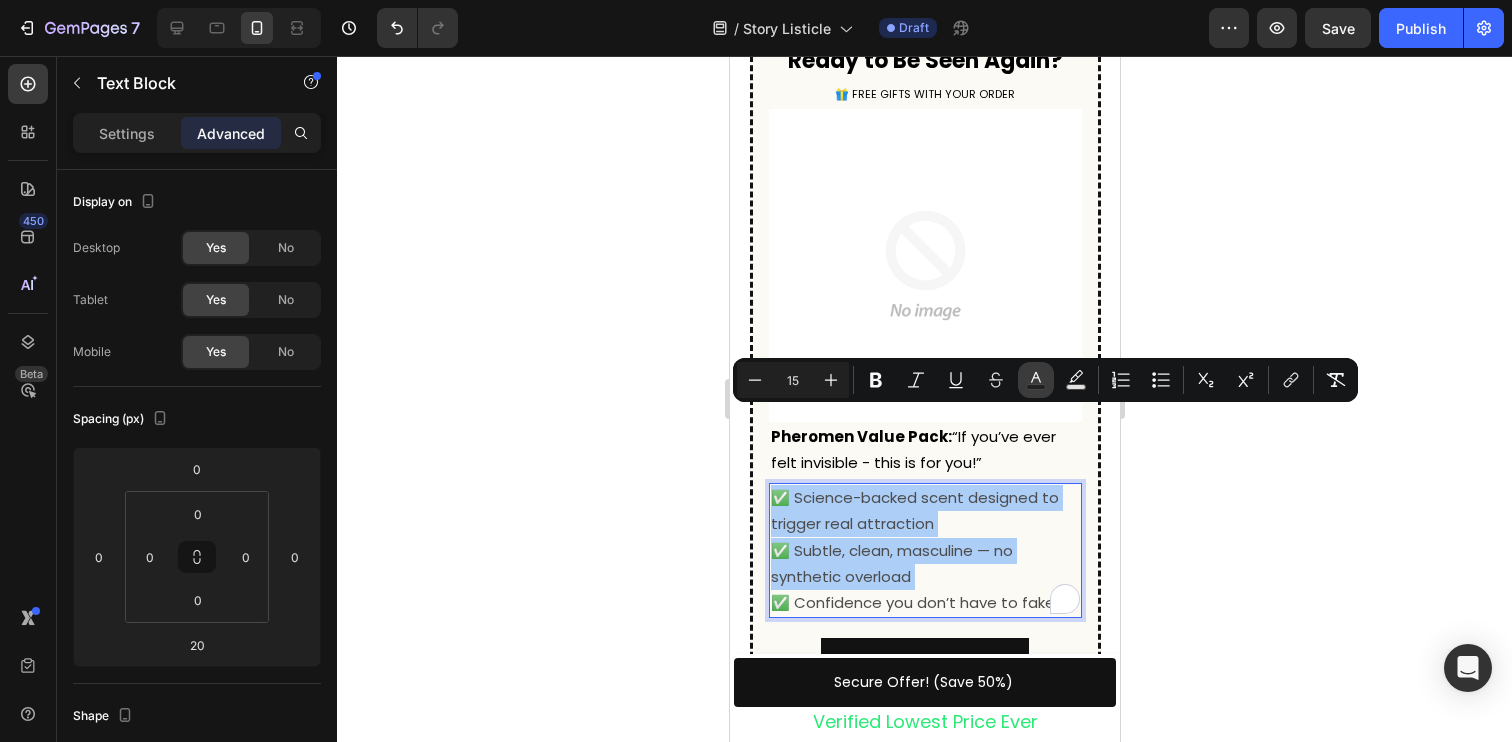click 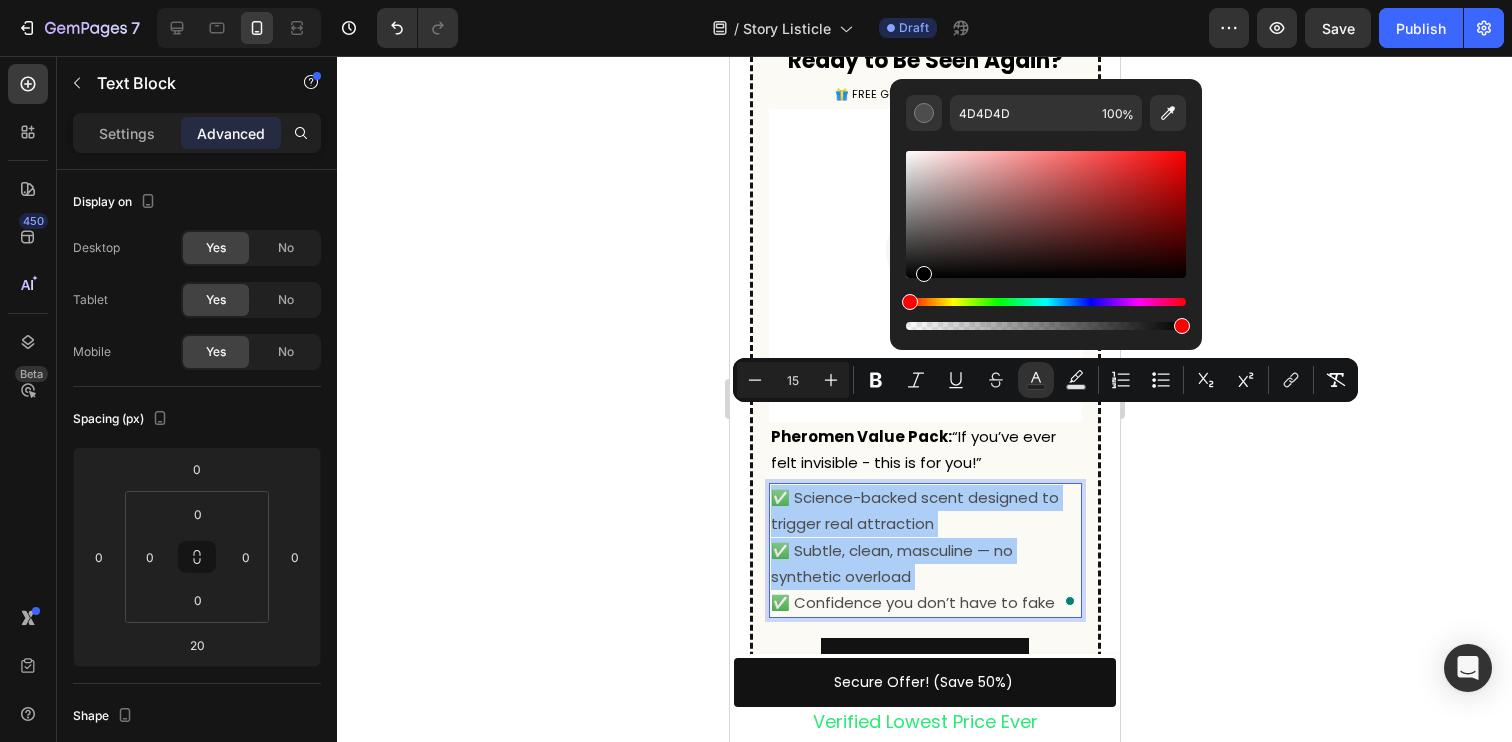 drag, startPoint x: 936, startPoint y: 255, endPoint x: 781, endPoint y: 398, distance: 210.8886 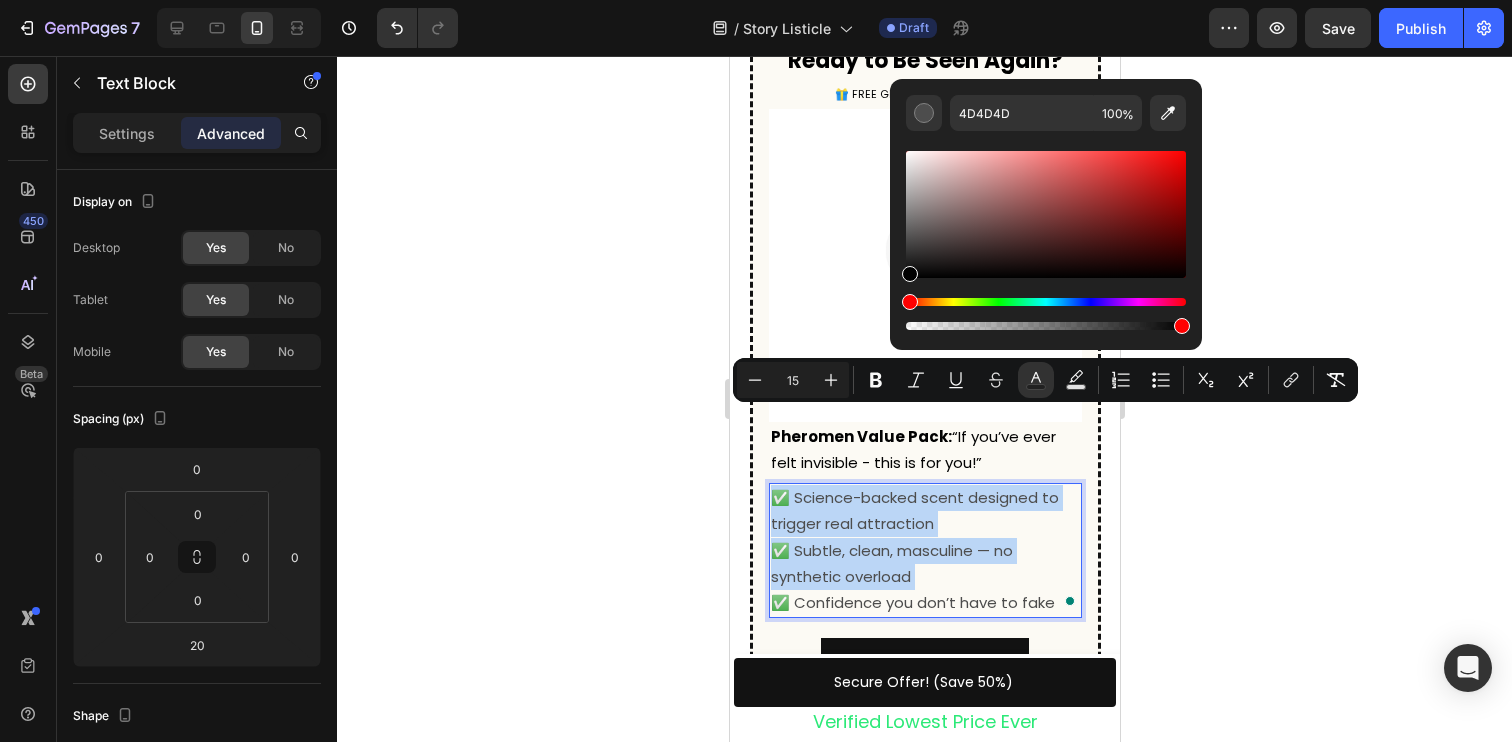 type on "000000" 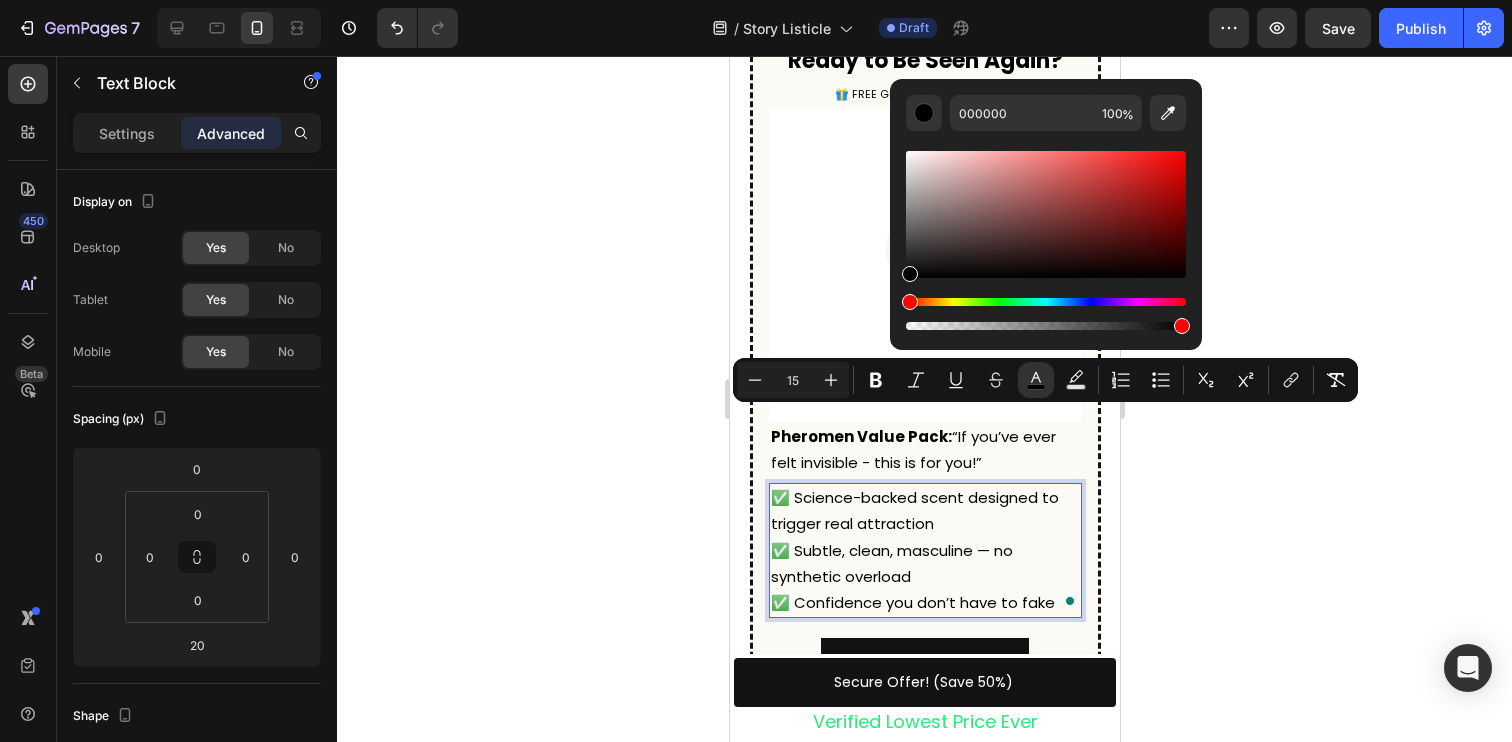 click 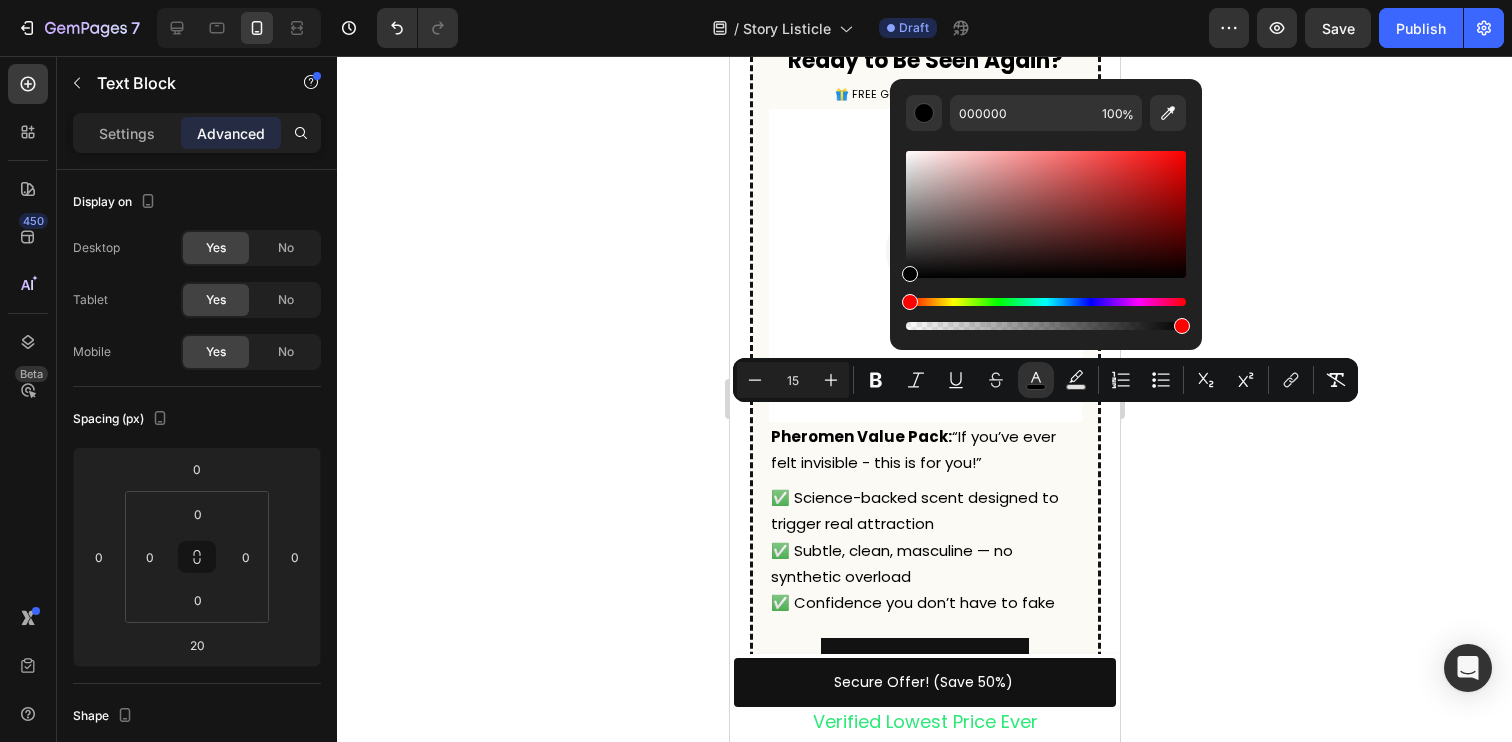 click 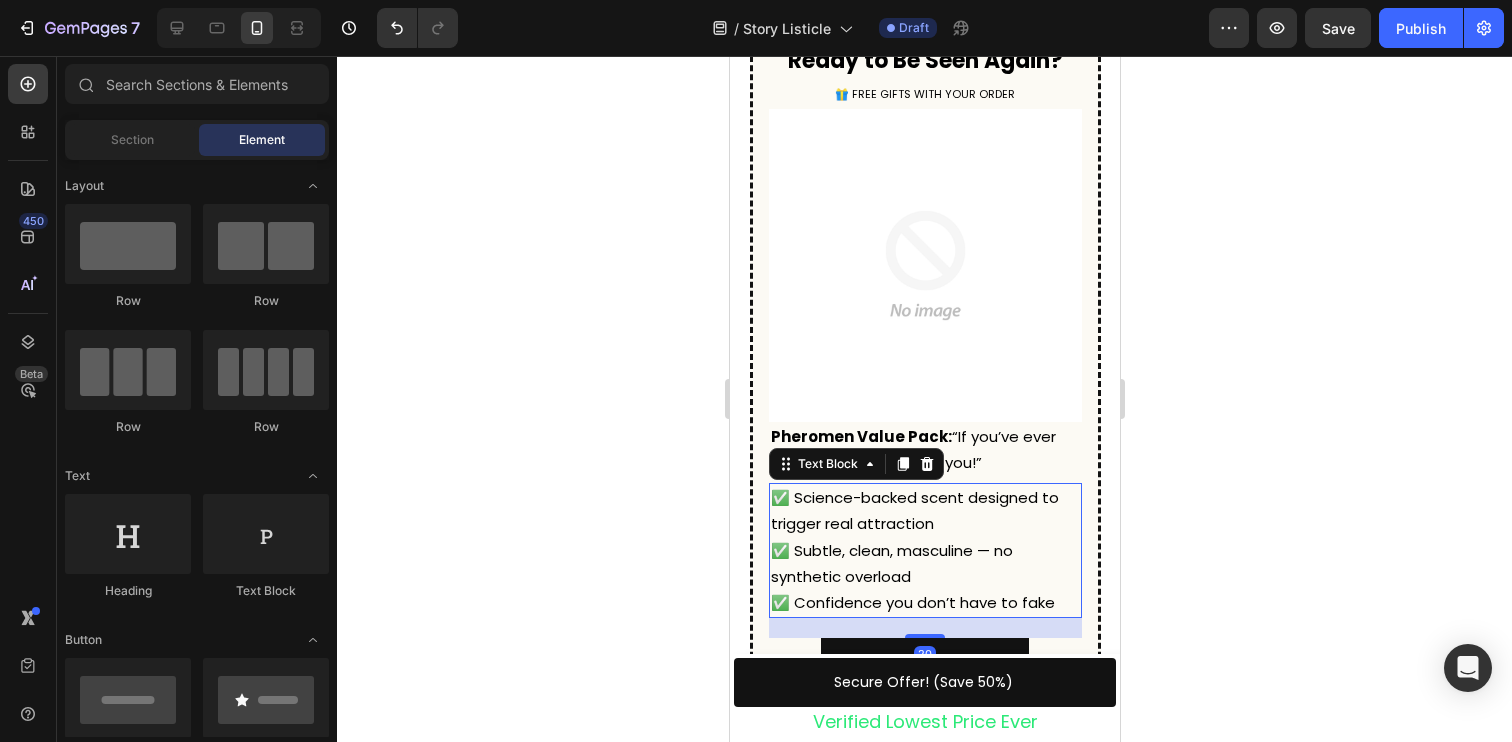 click on "✅ Subtle, clean, masculine — no synthetic overload" at bounding box center (891, 563) 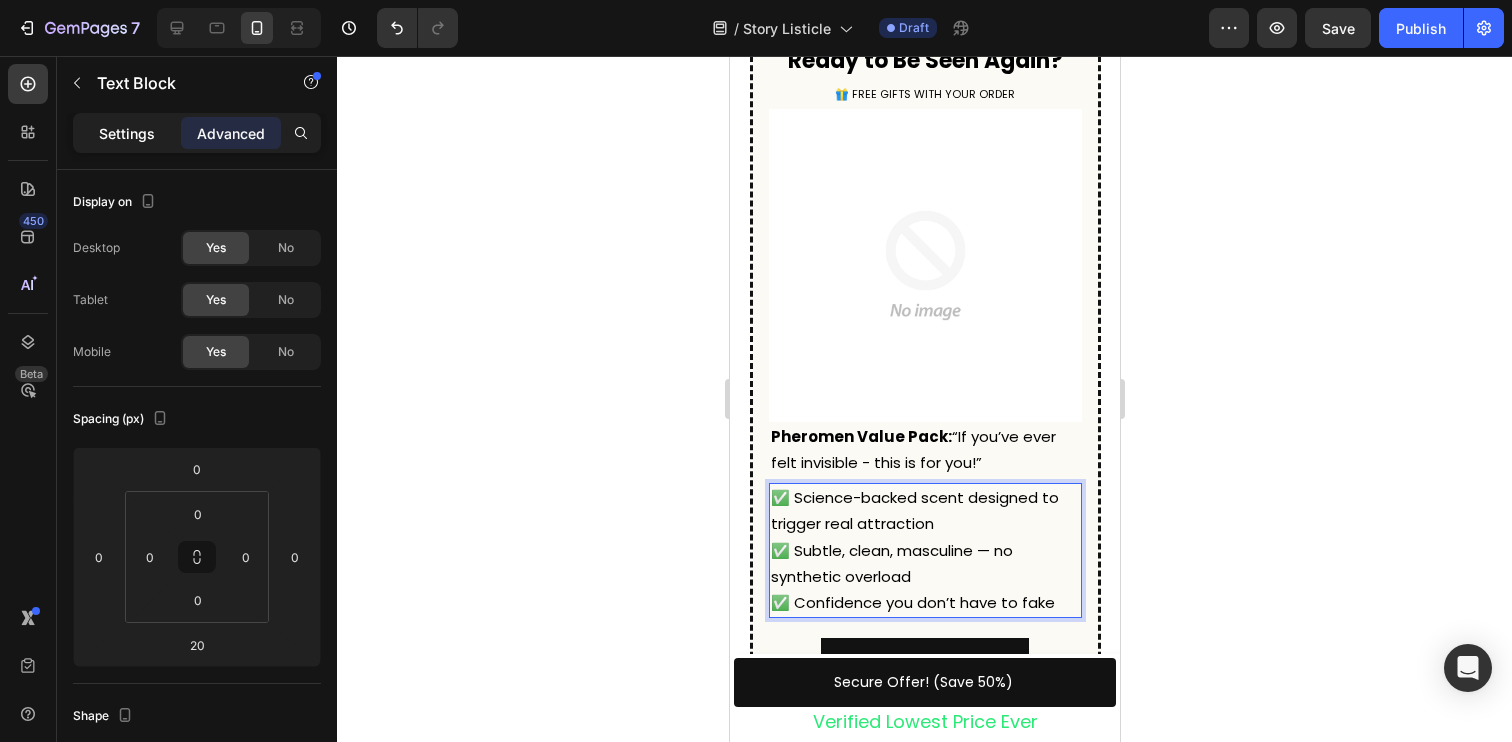 click on "Settings" at bounding box center (127, 133) 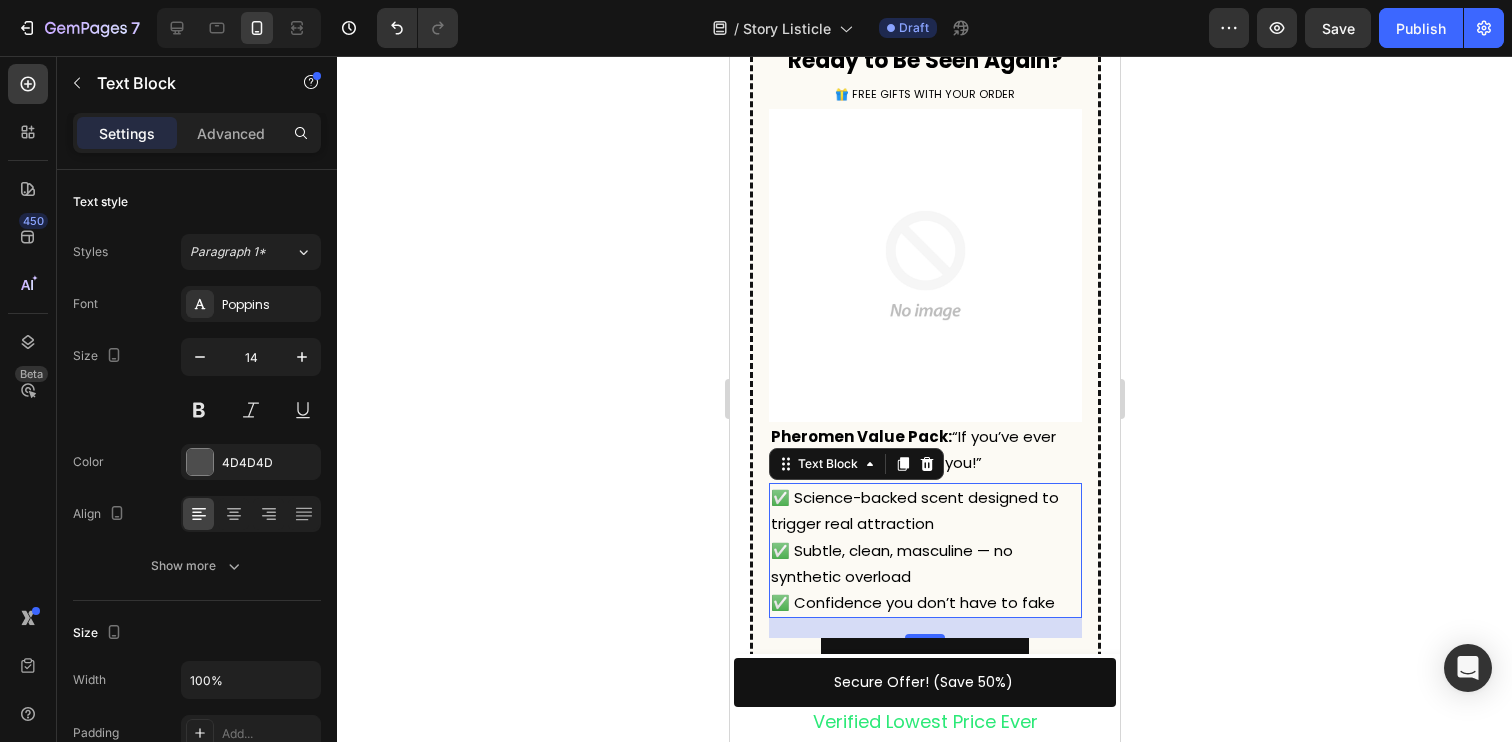 click 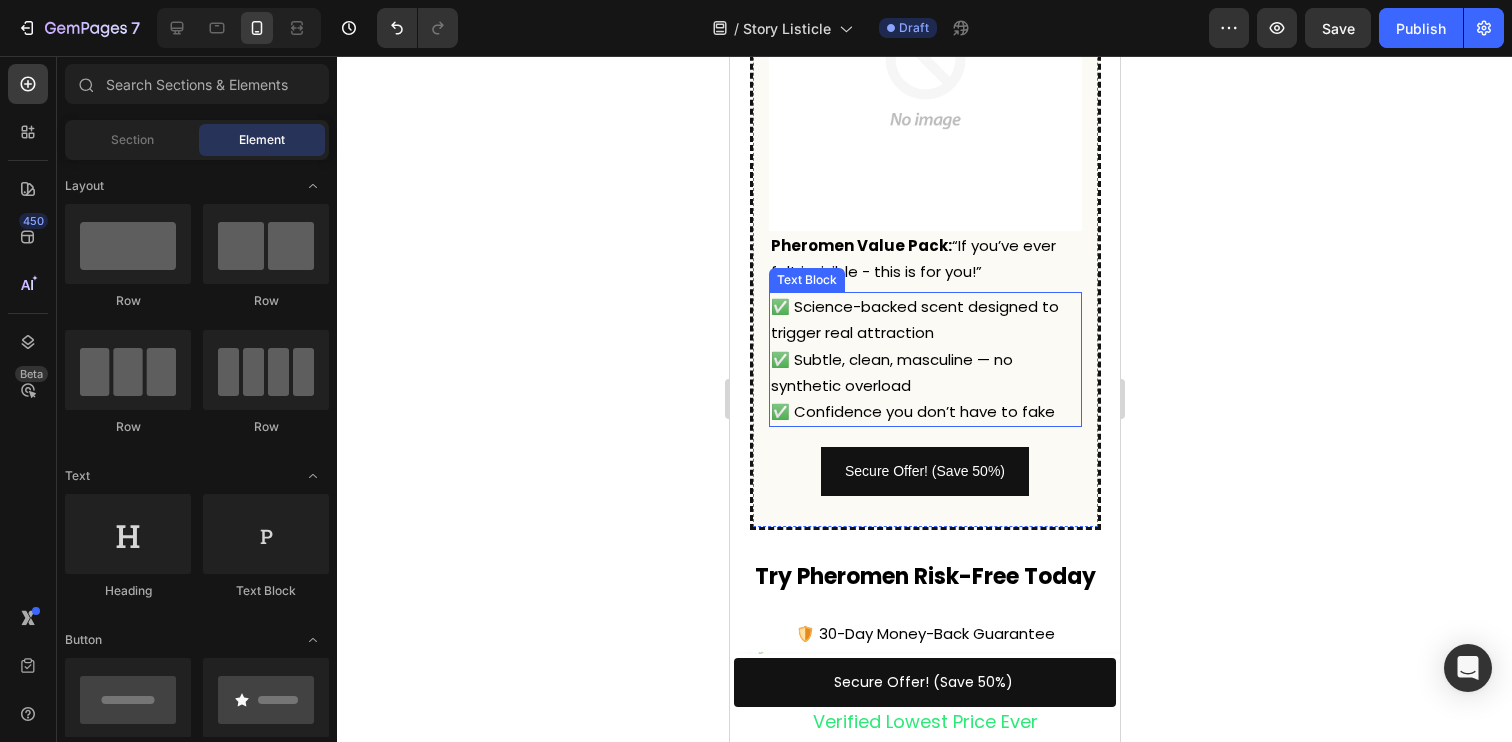 scroll, scrollTop: 6836, scrollLeft: 0, axis: vertical 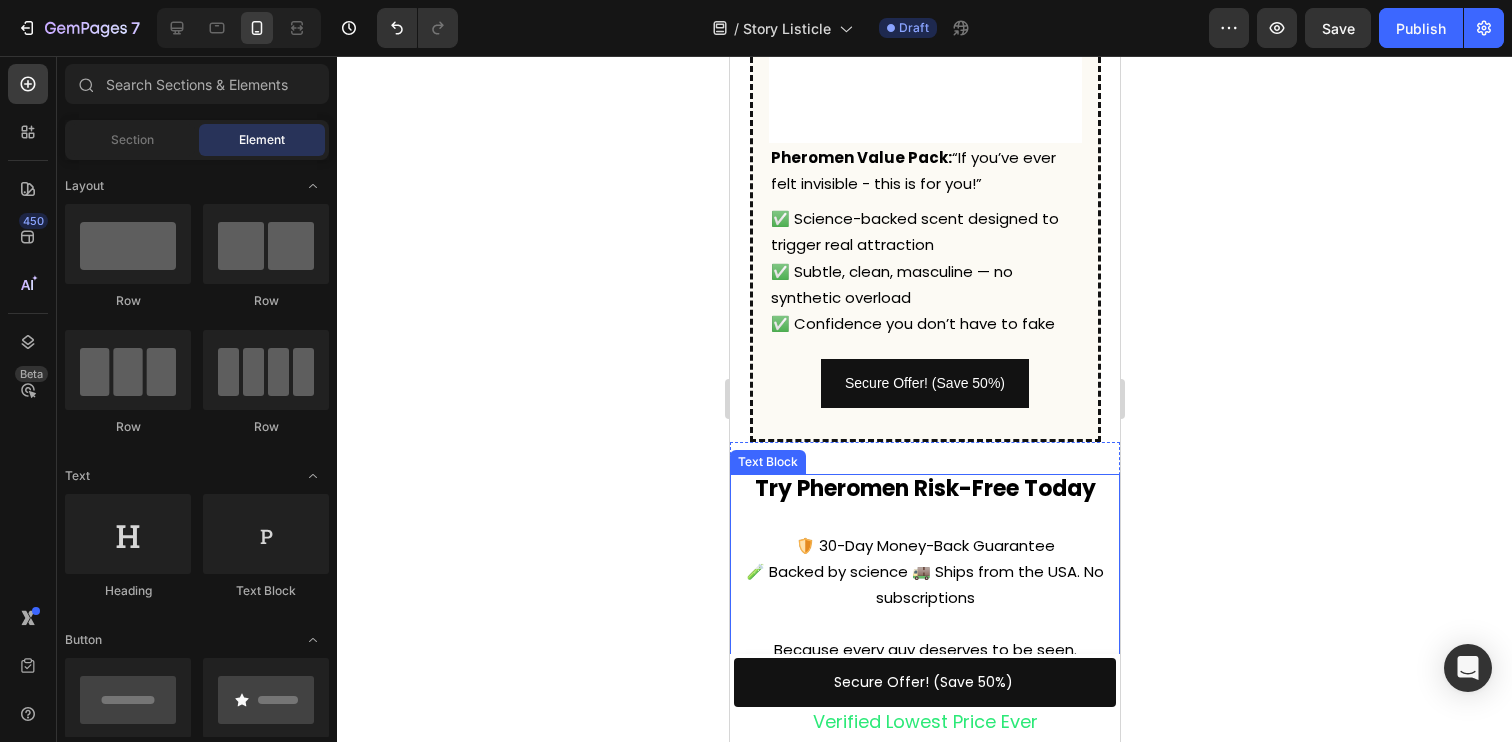 click on "🧪 Backed by science
🚚 Ships from the USA. No subscriptions" at bounding box center [924, 584] 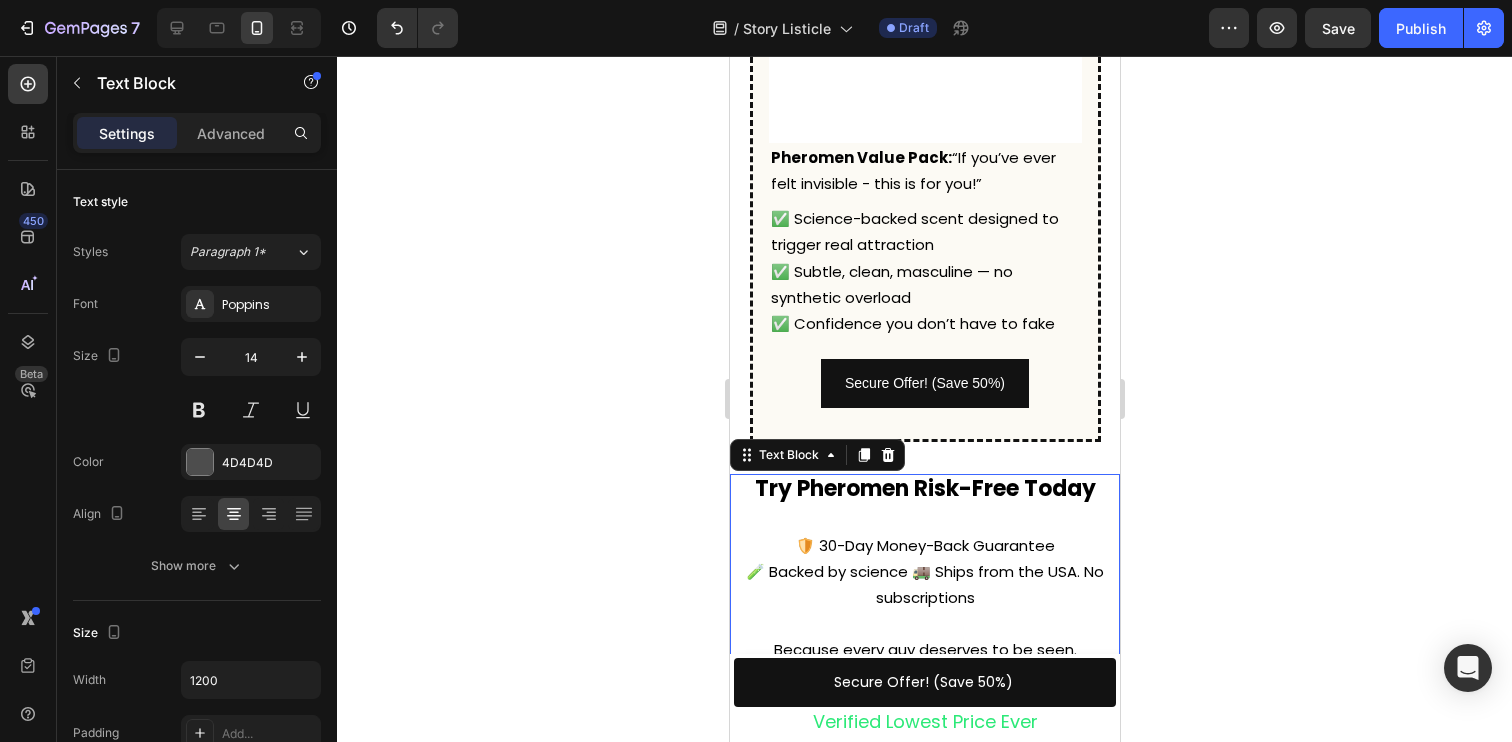 click on "🧪 Backed by science
🚚 Ships from the USA. No subscriptions" at bounding box center [924, 584] 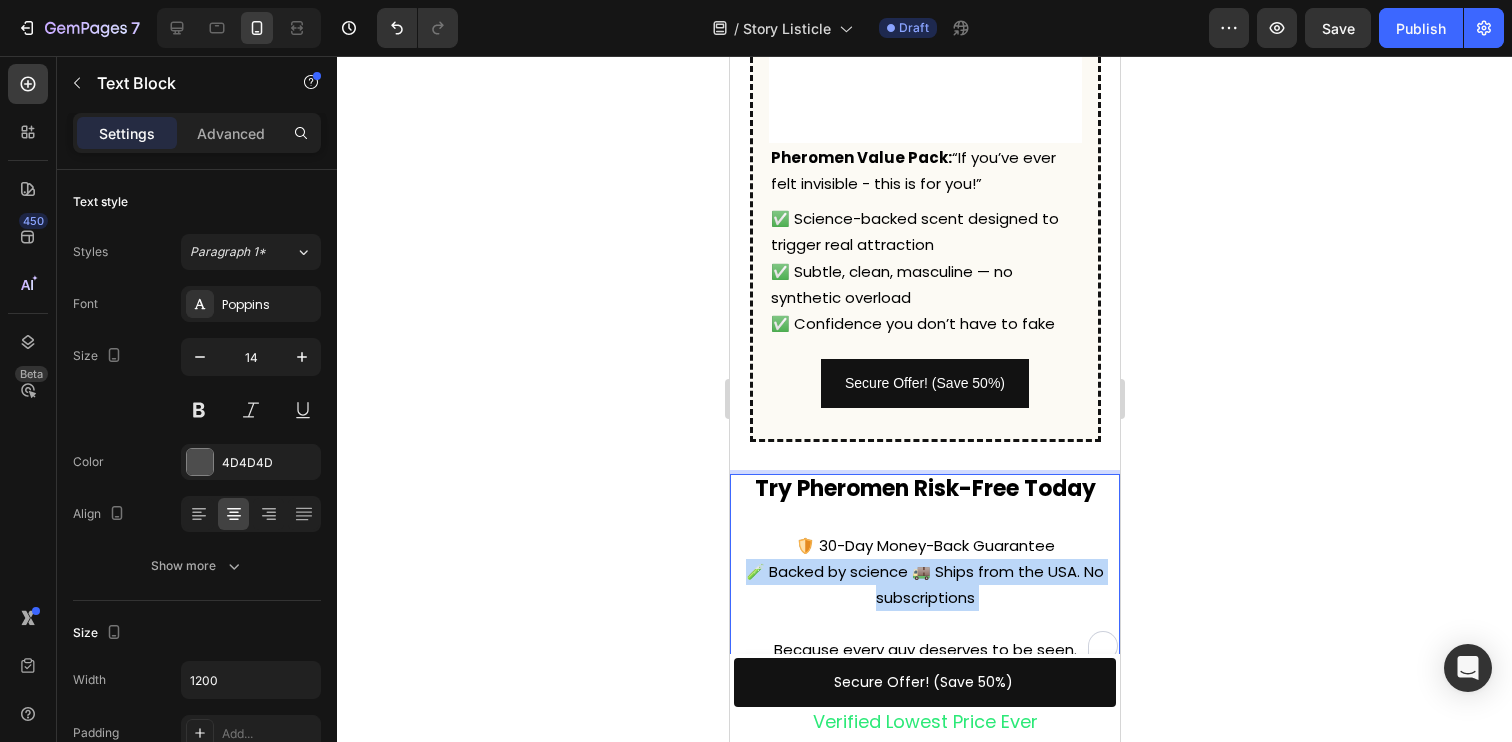click on "🧪 Backed by science
🚚 Ships from the USA. No subscriptions" at bounding box center (924, 584) 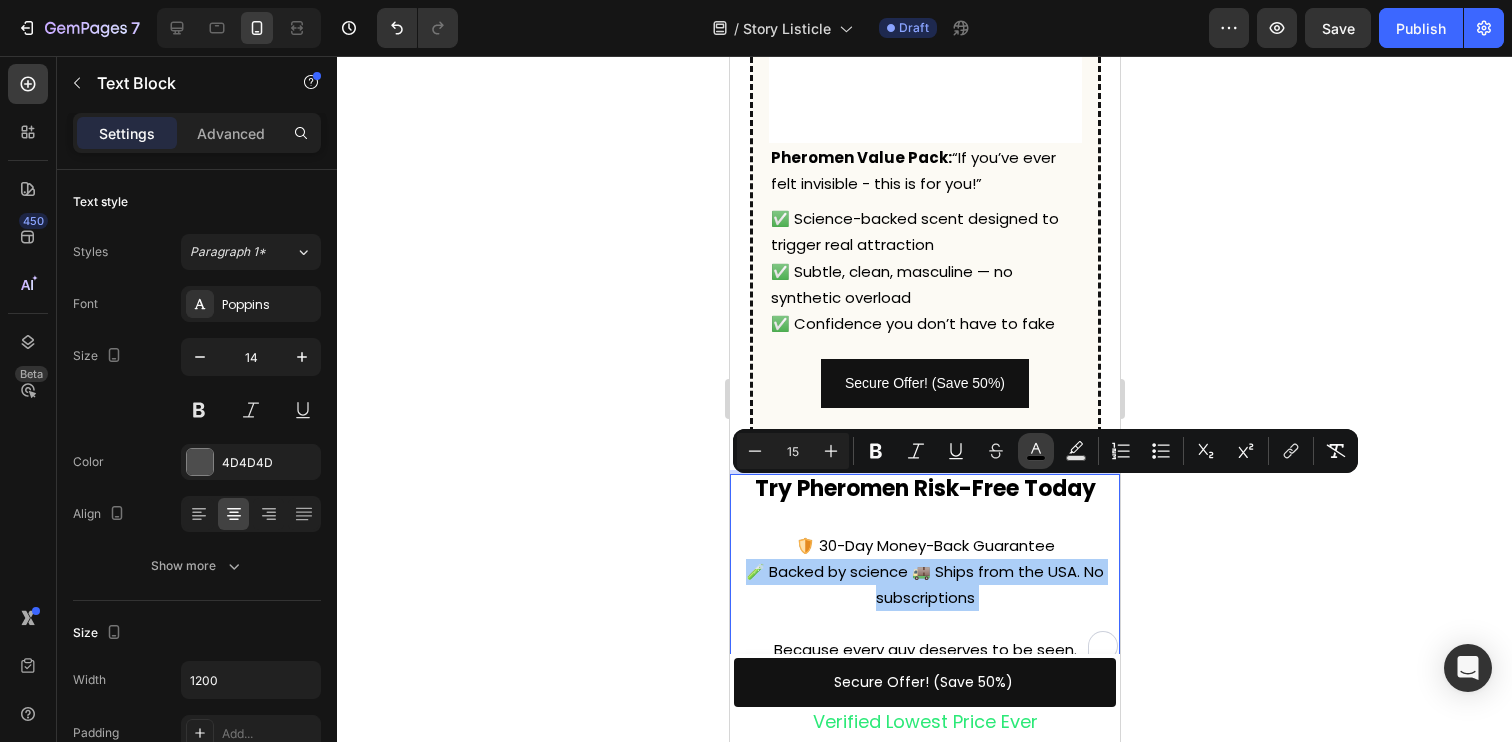 click 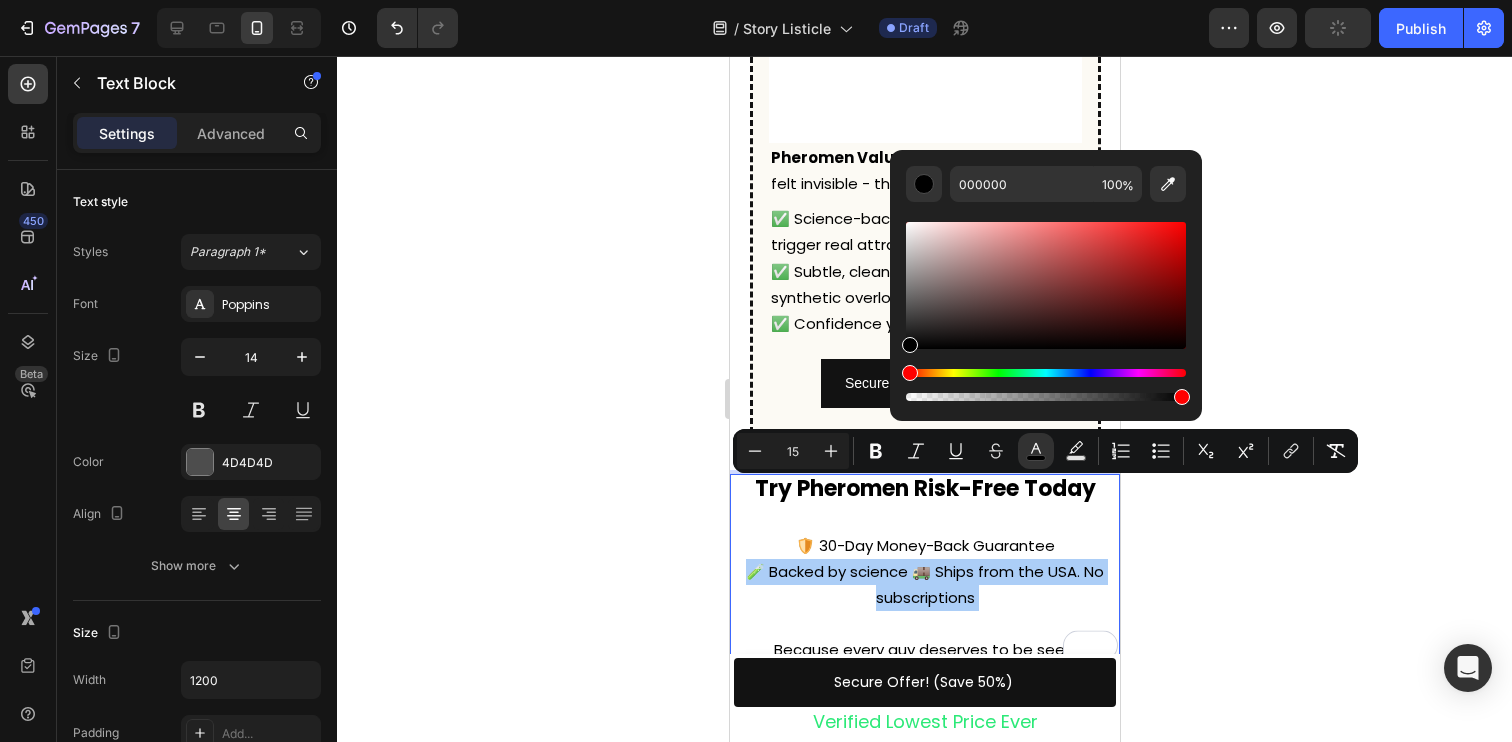 click 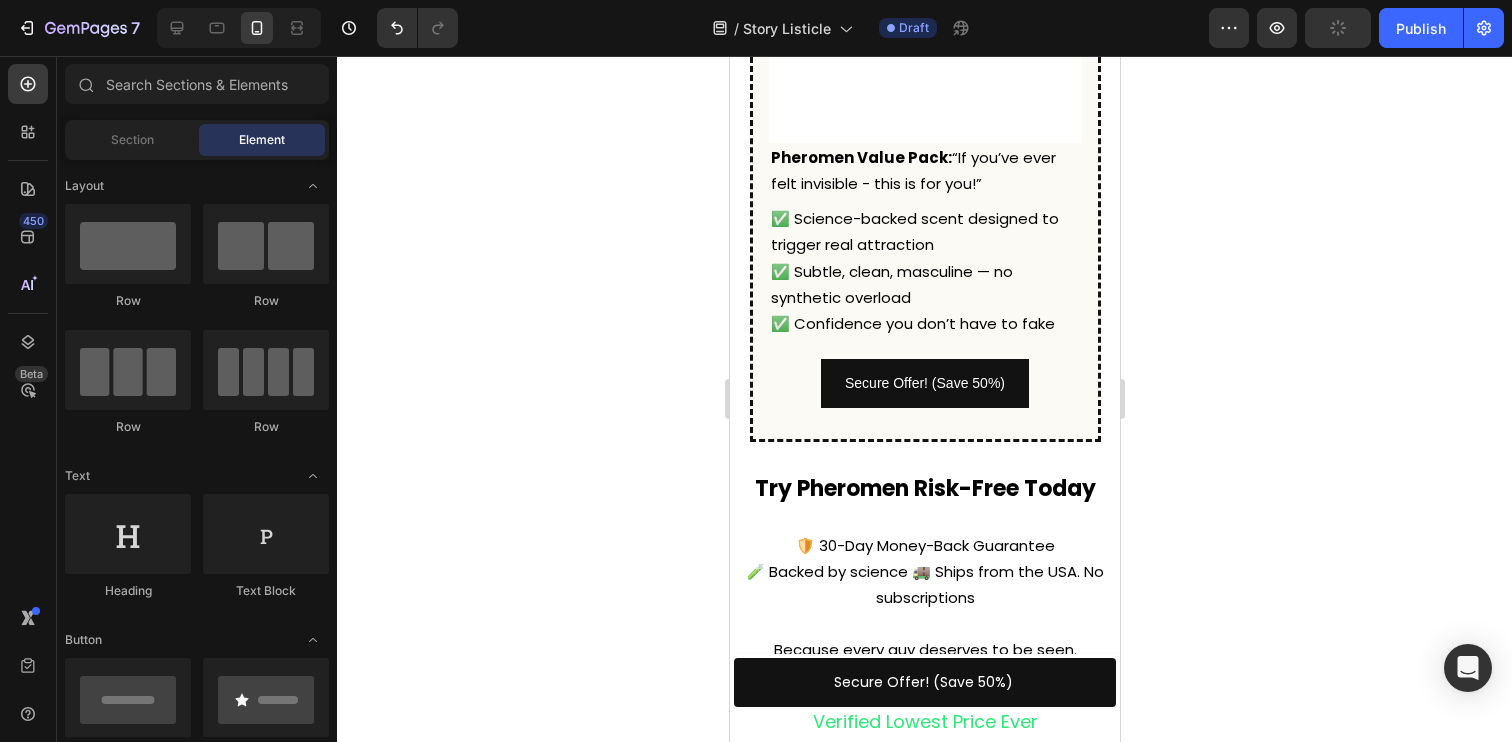 click 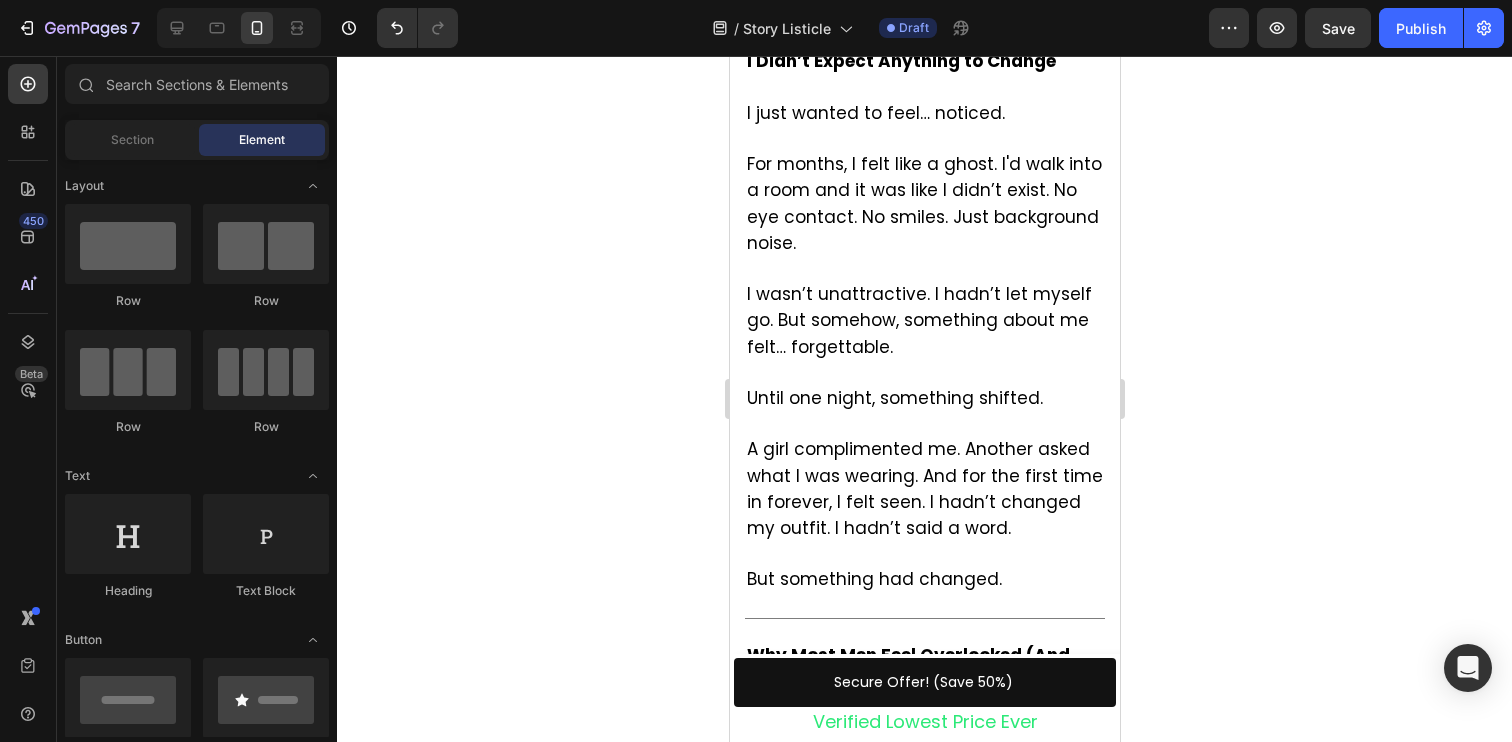 scroll, scrollTop: 775, scrollLeft: 0, axis: vertical 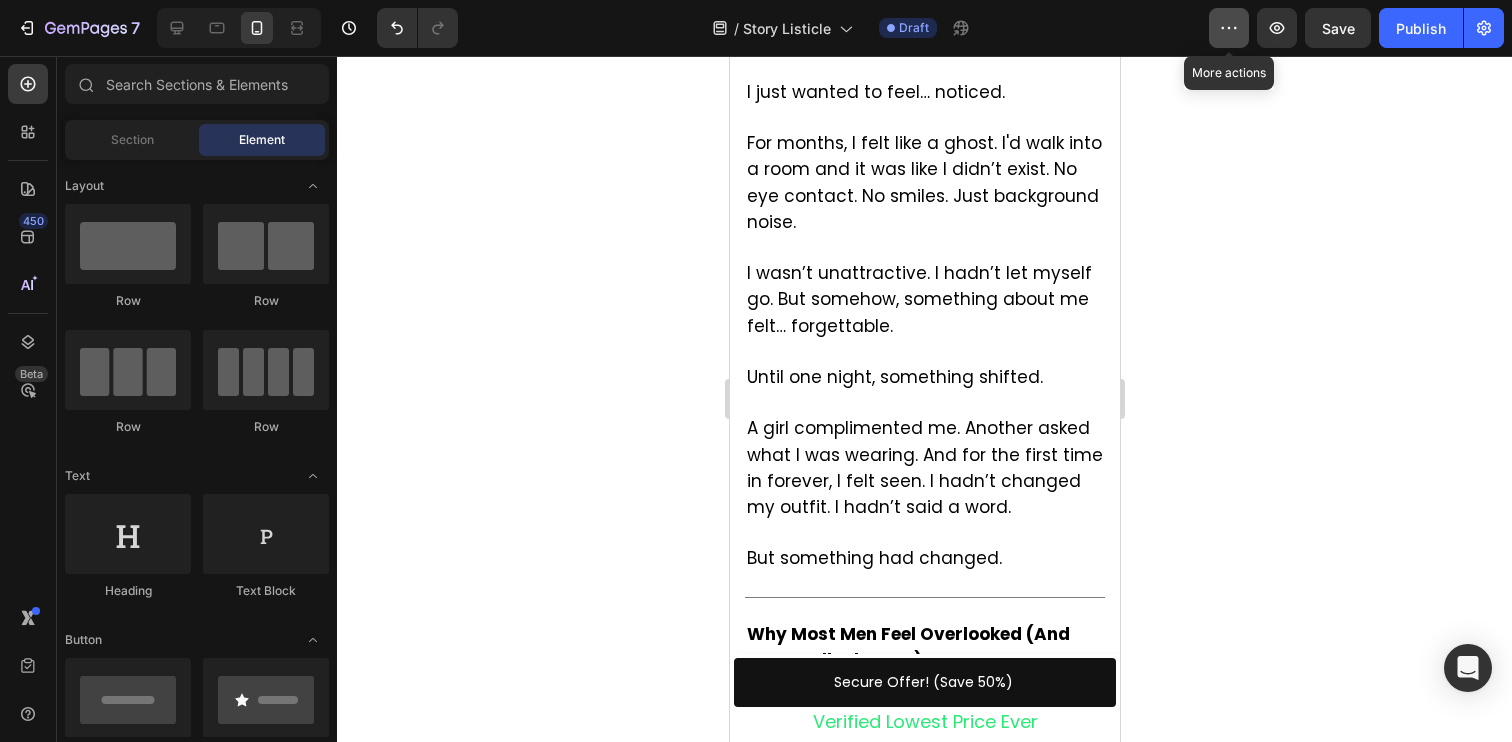 click 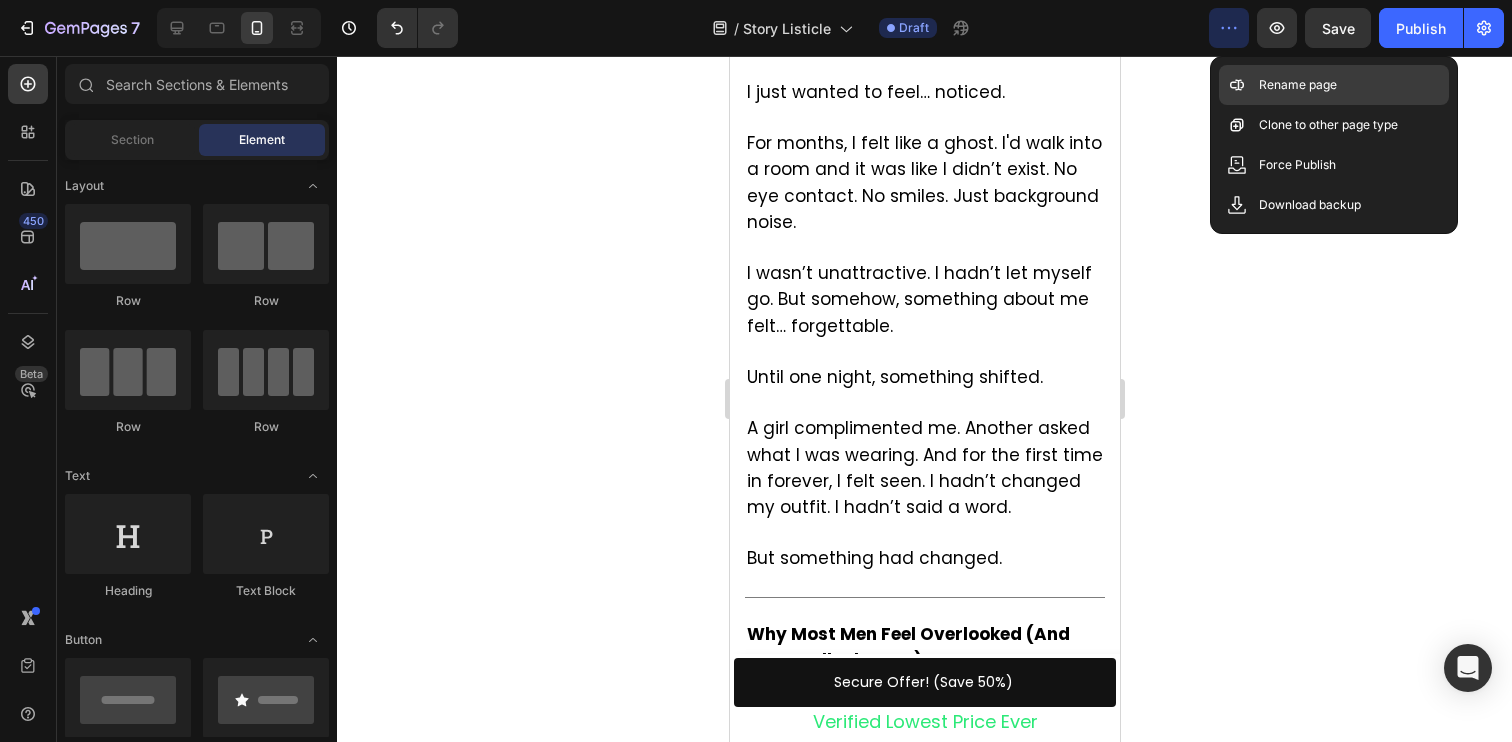 click on "Rename page" at bounding box center [1298, 85] 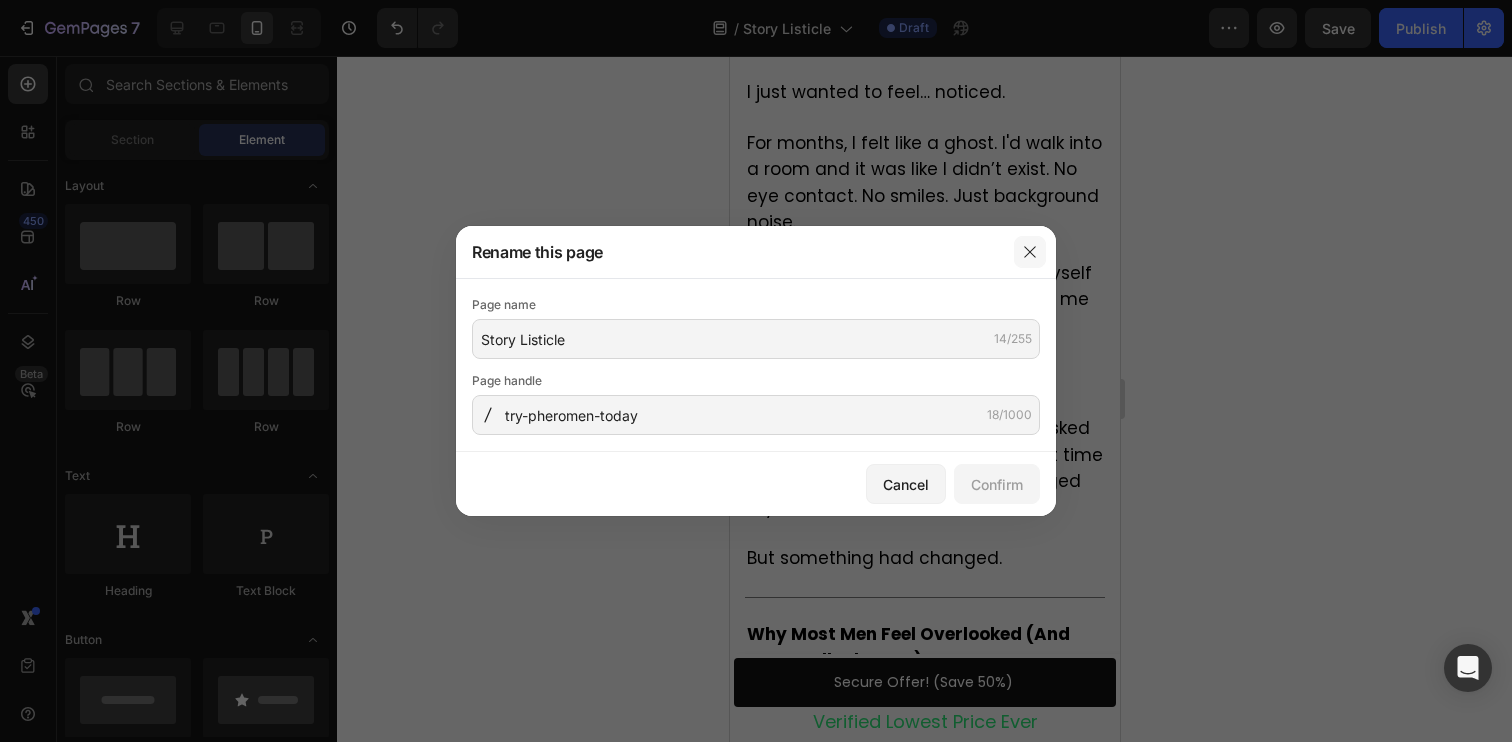 click 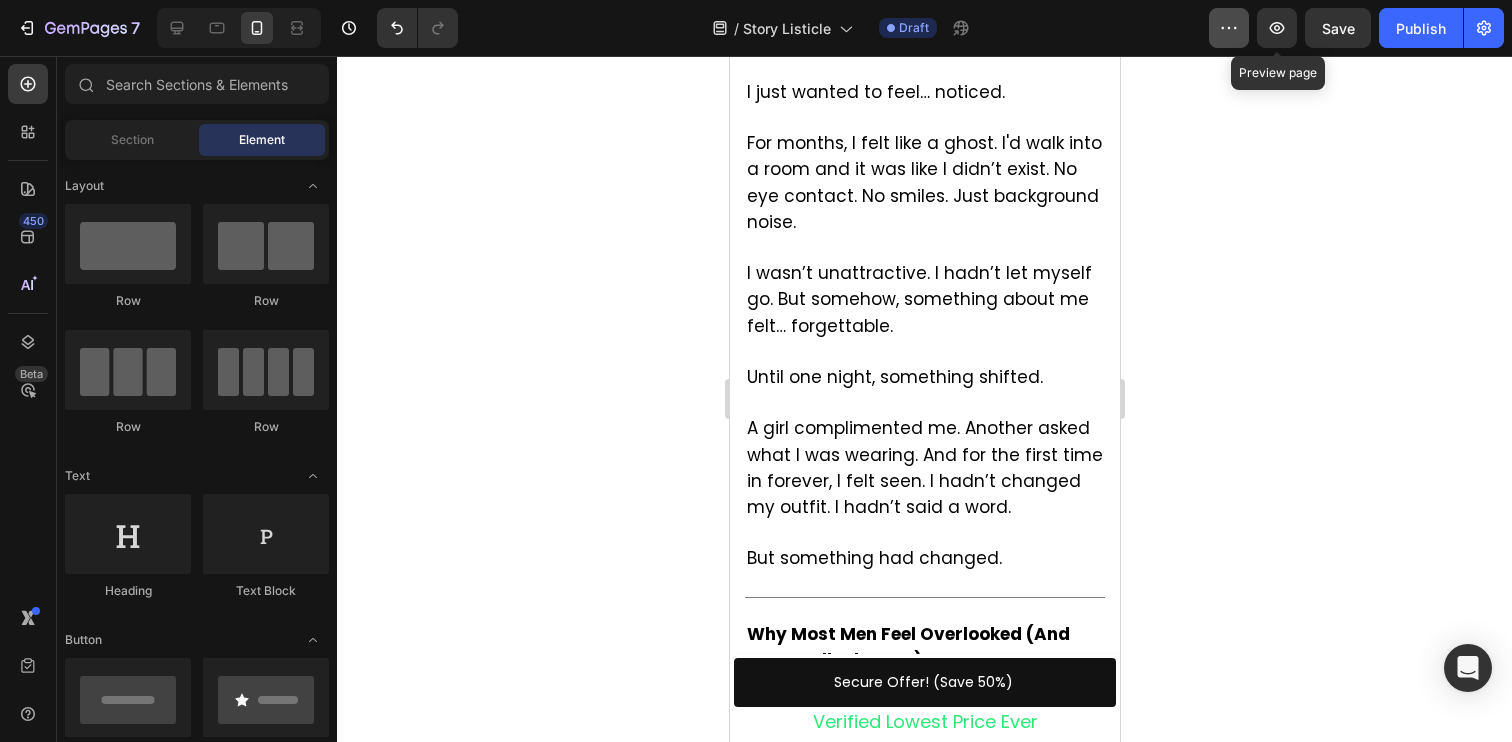 click 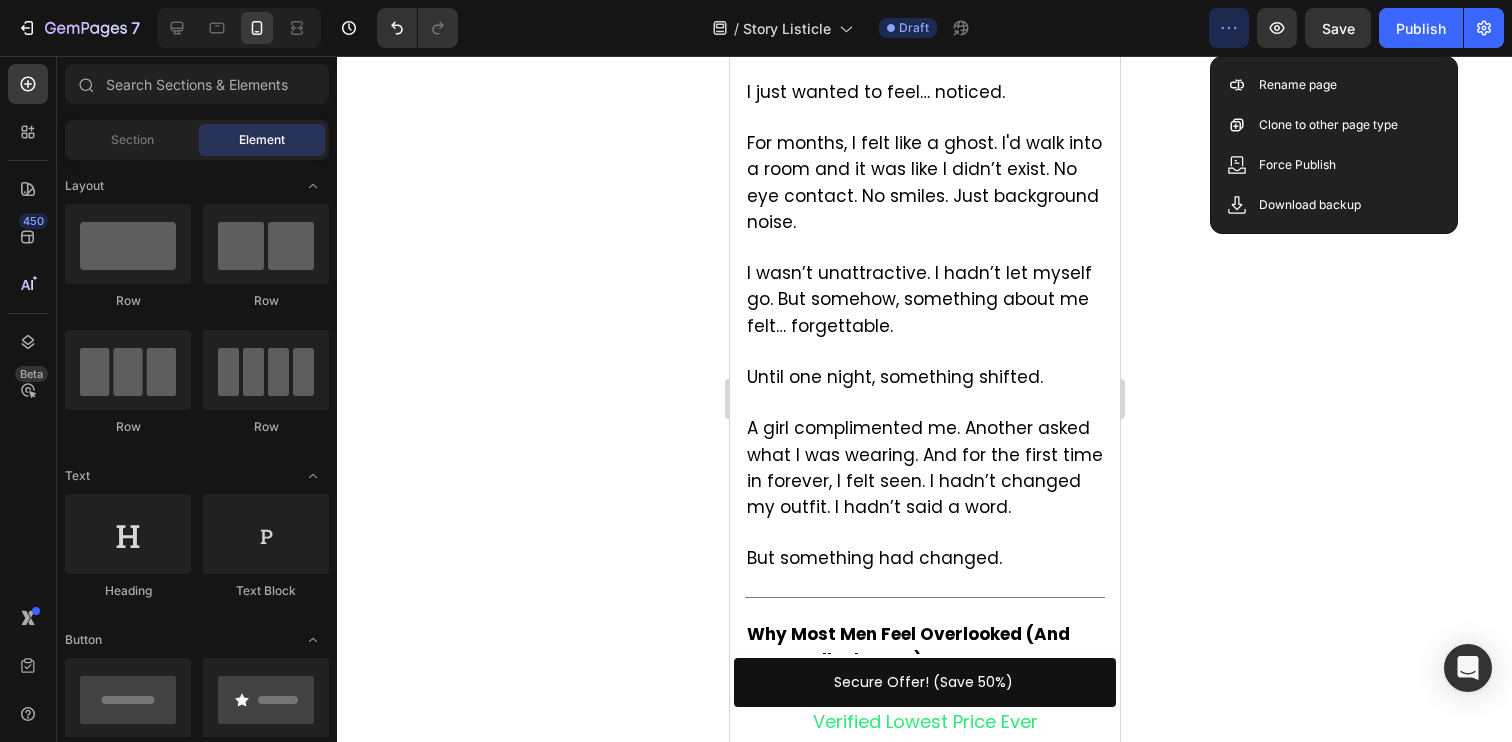 click 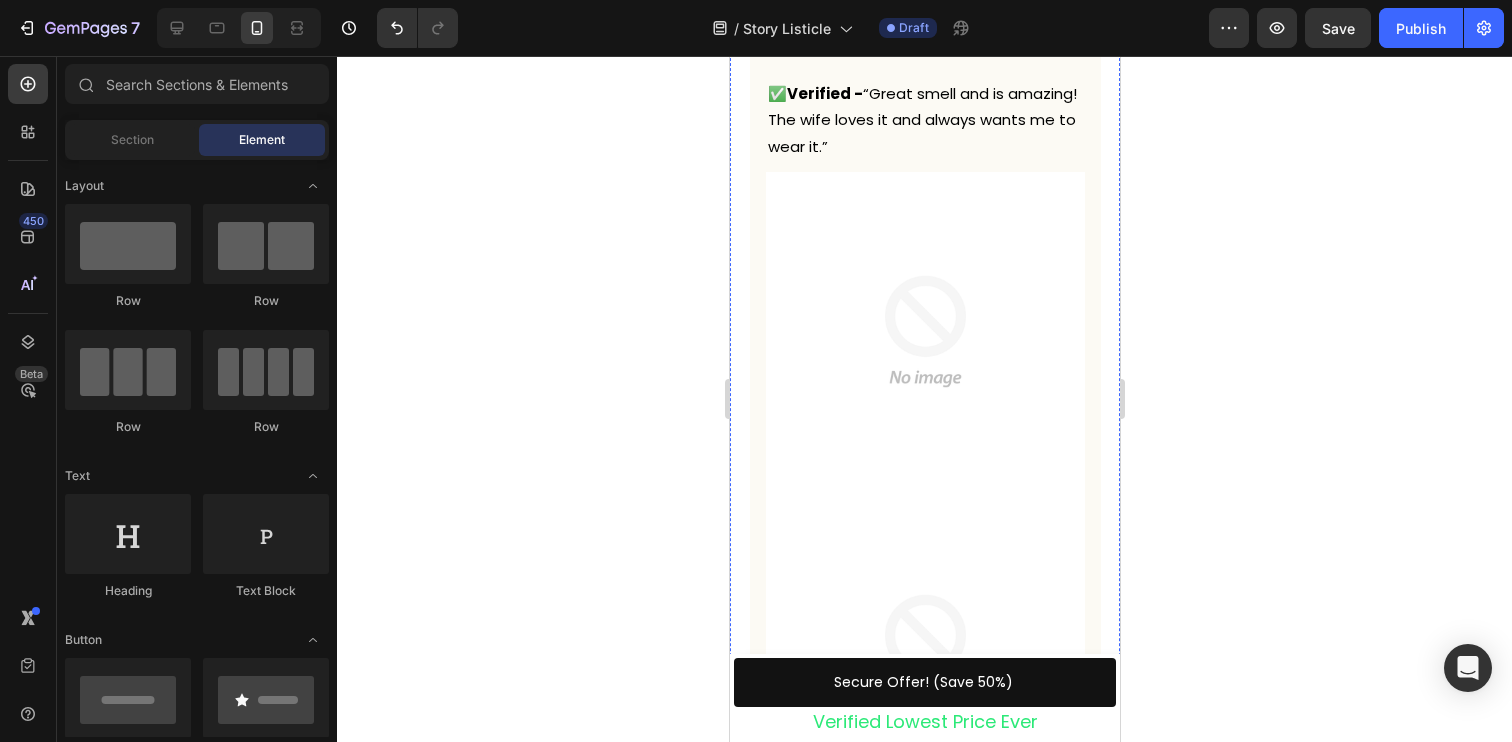 scroll, scrollTop: 3865, scrollLeft: 0, axis: vertical 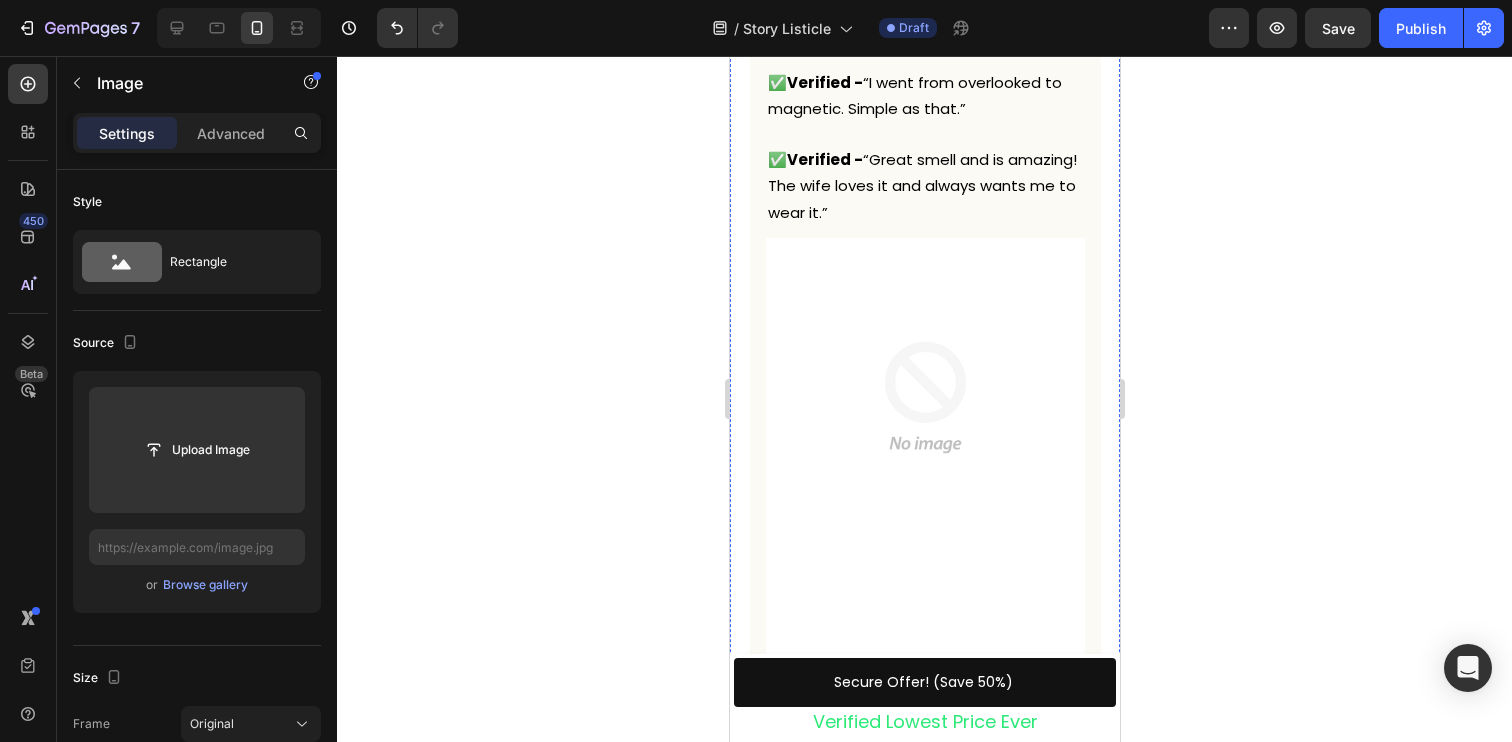click at bounding box center [924, 397] 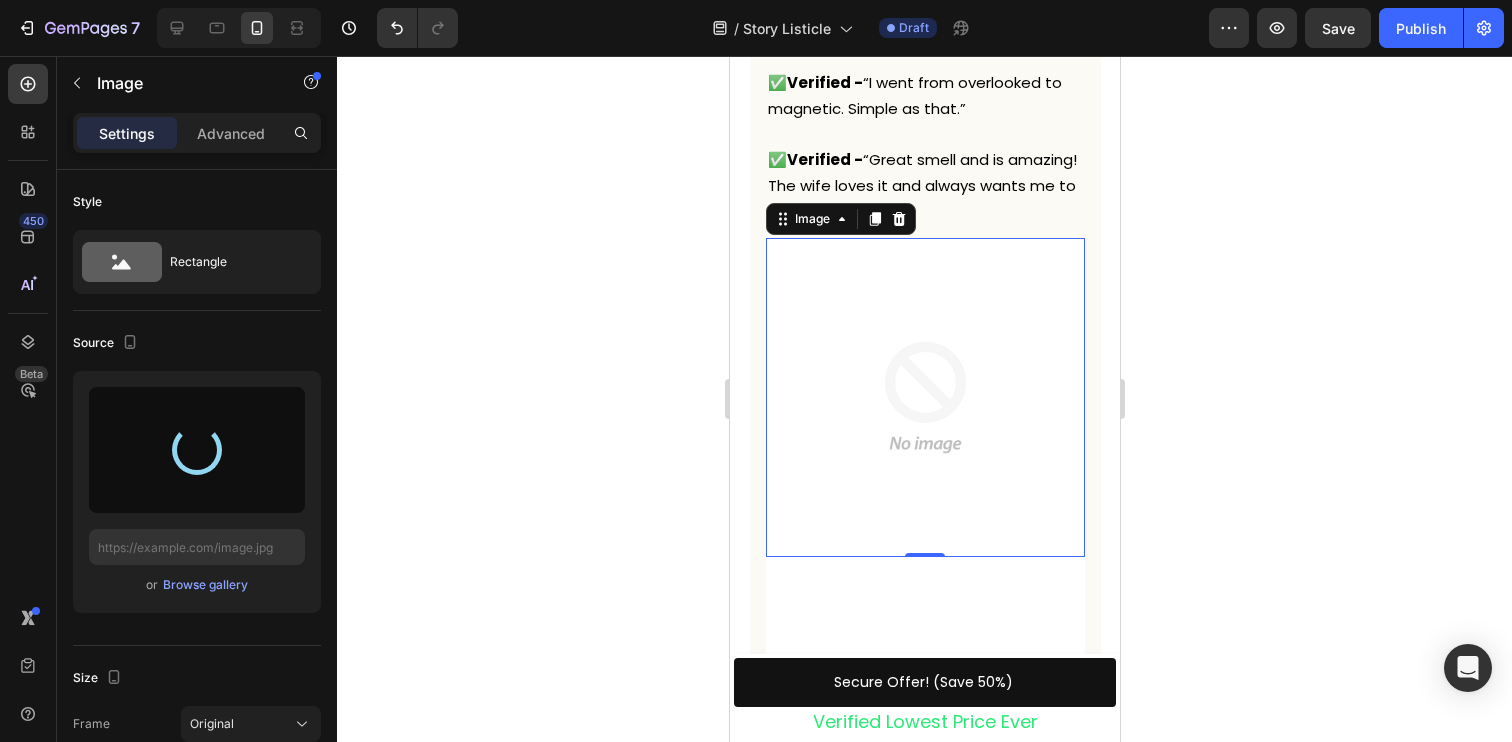 type on "https://cdn.shopify.com/s/files/1/0730/7372/1576/files/gempages_560202999931077717-cf509c39-ff22-4eb7-b281-deebf95e53c0.jpg" 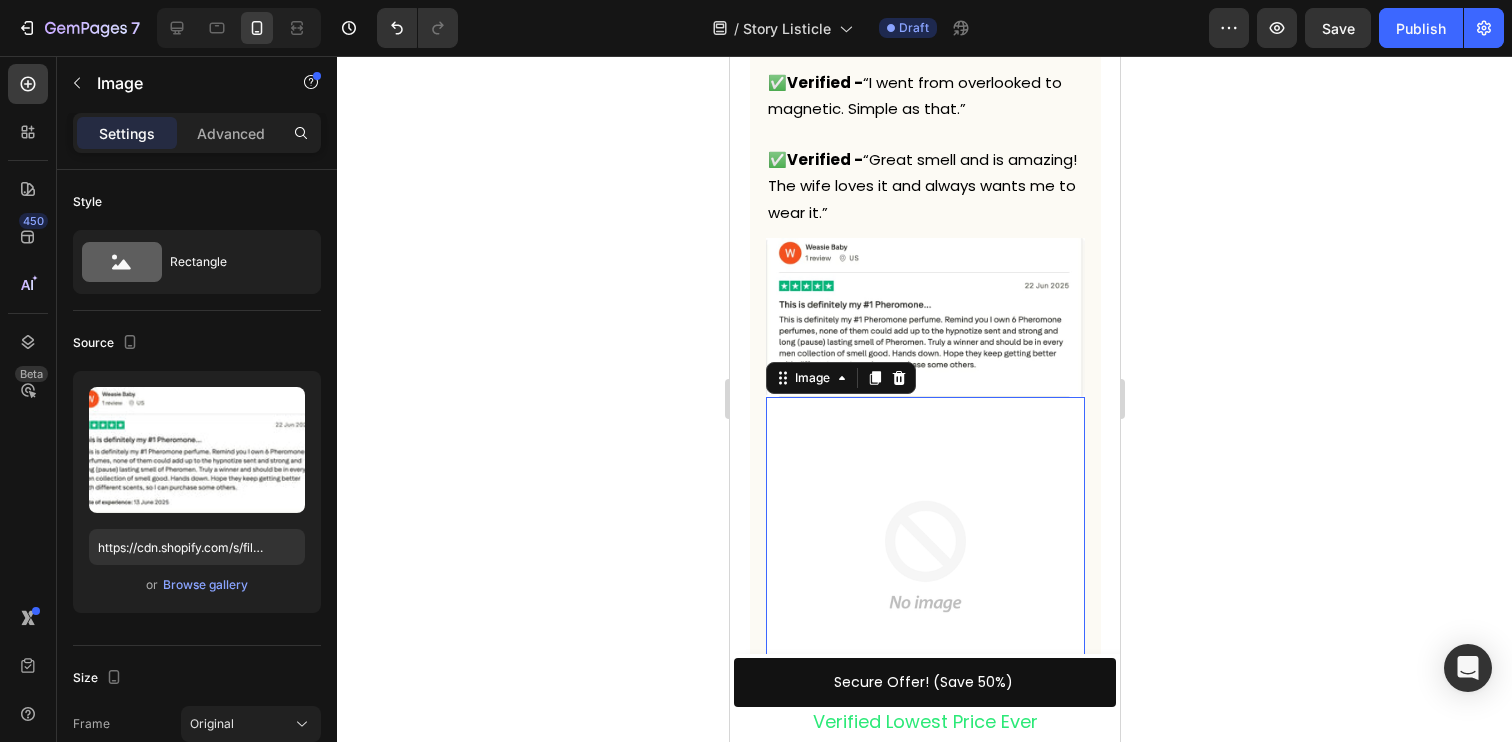 click at bounding box center (924, 556) 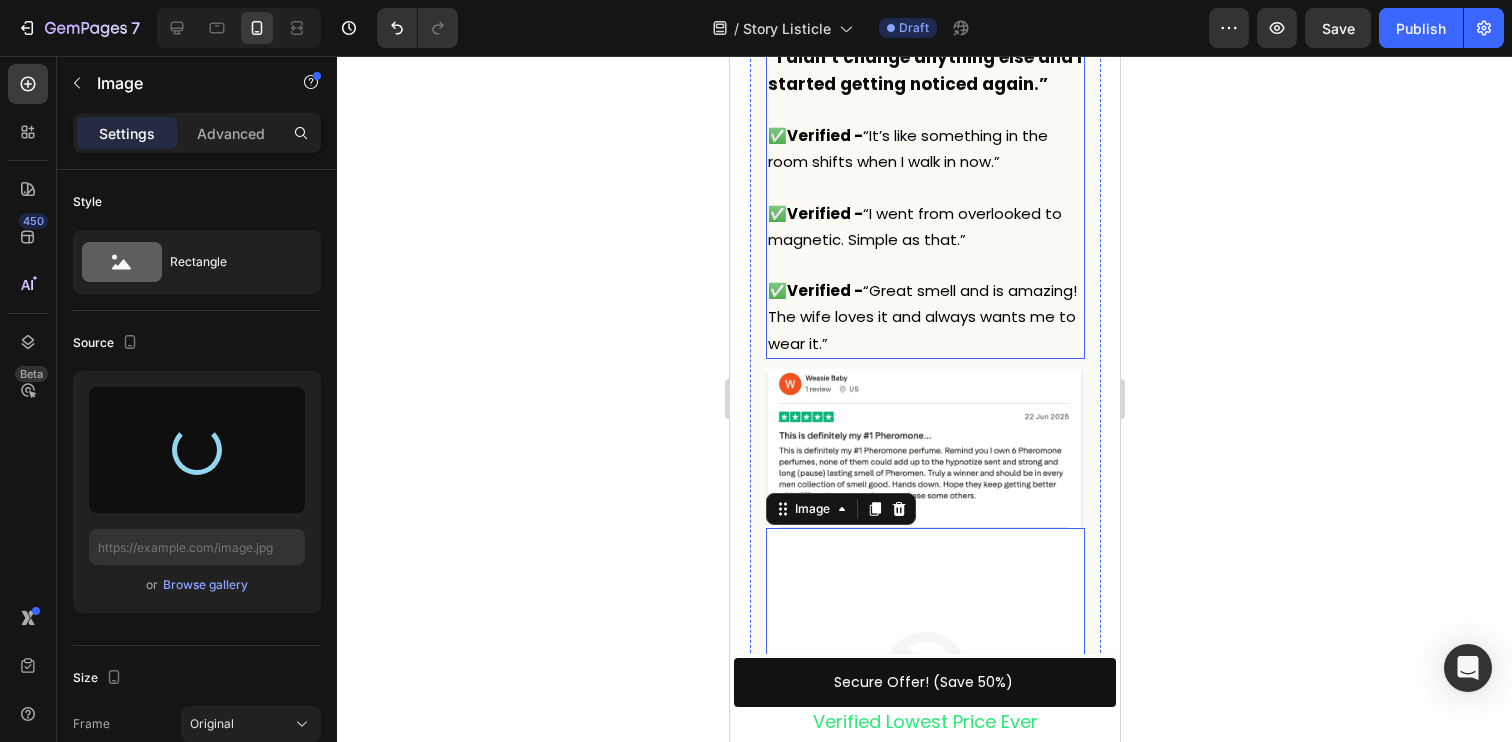 scroll, scrollTop: 3737, scrollLeft: 0, axis: vertical 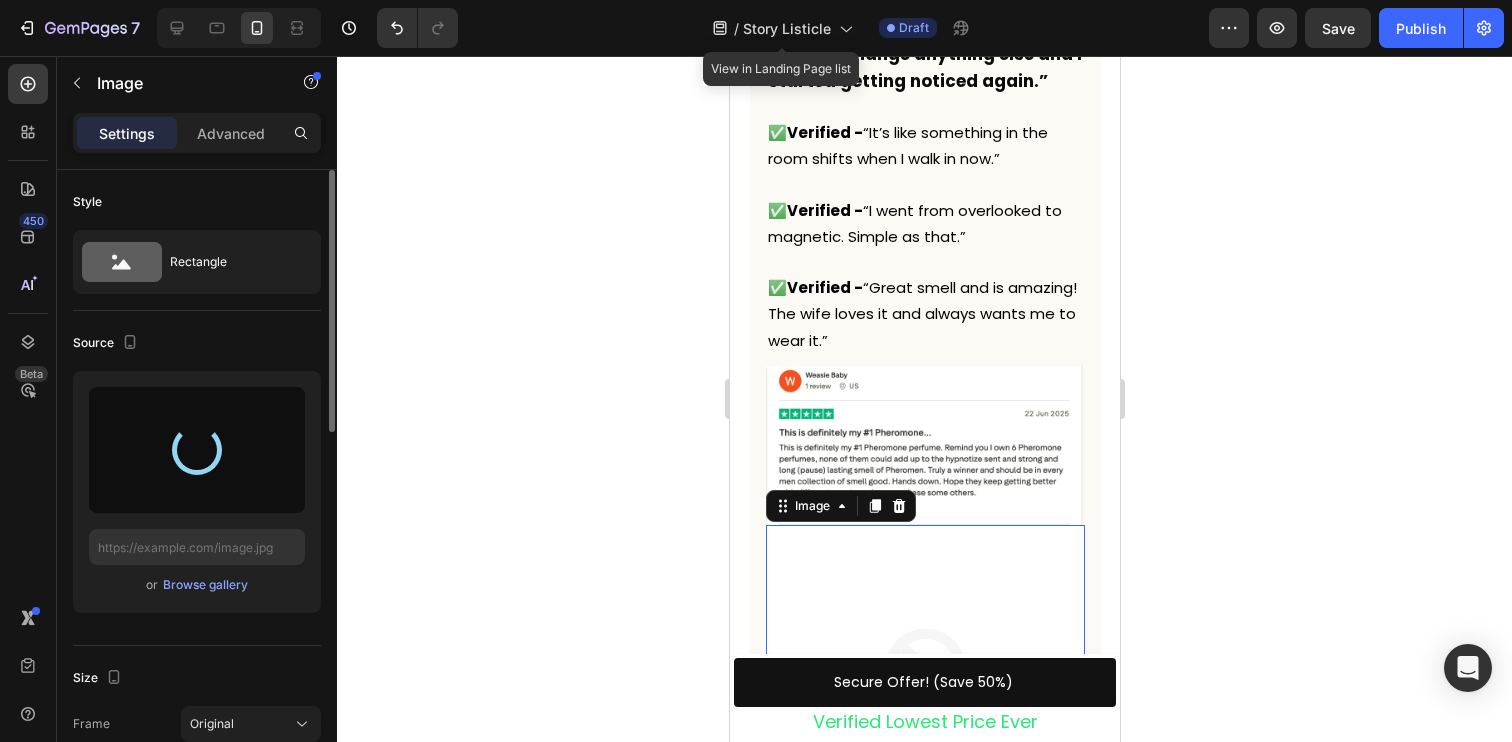 click at bounding box center (197, 450) 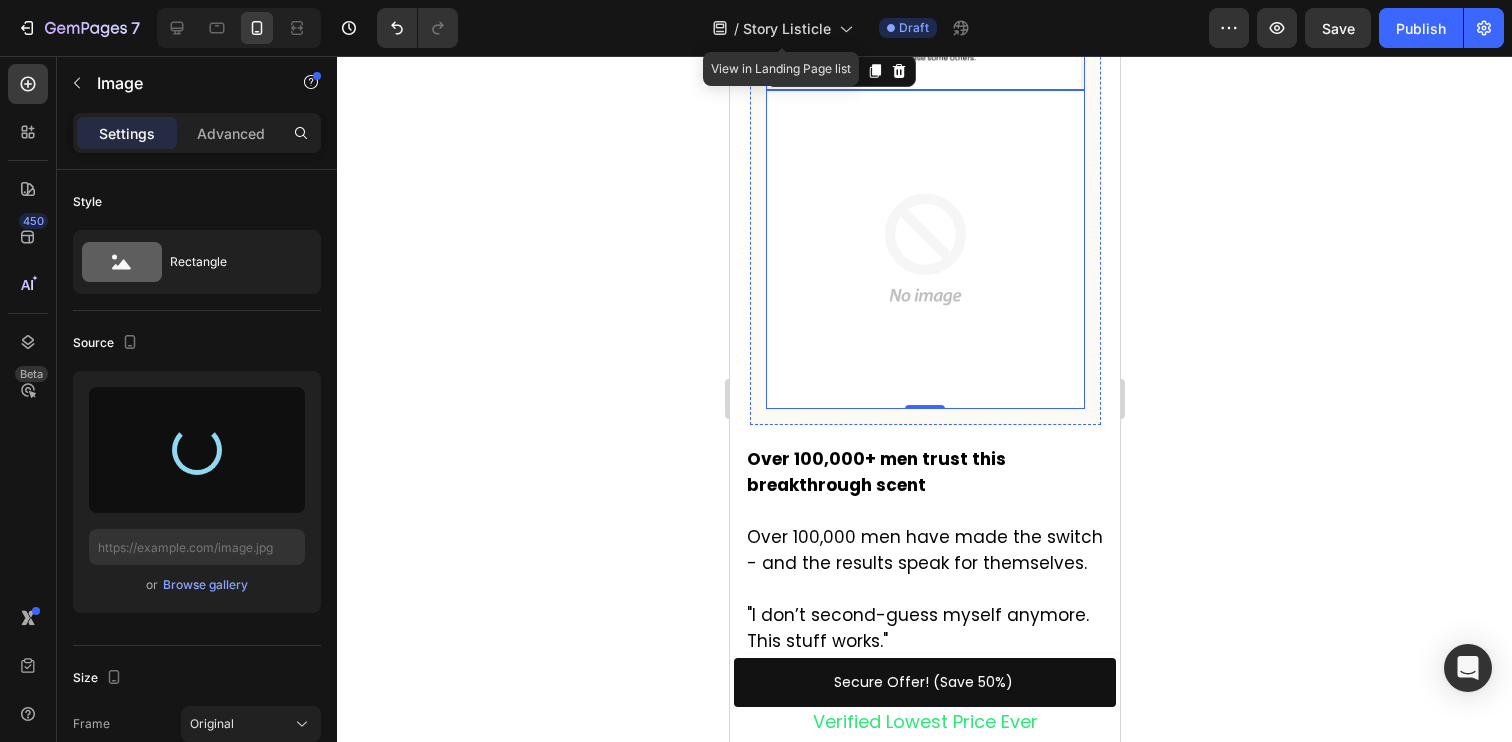 scroll, scrollTop: 4194, scrollLeft: 0, axis: vertical 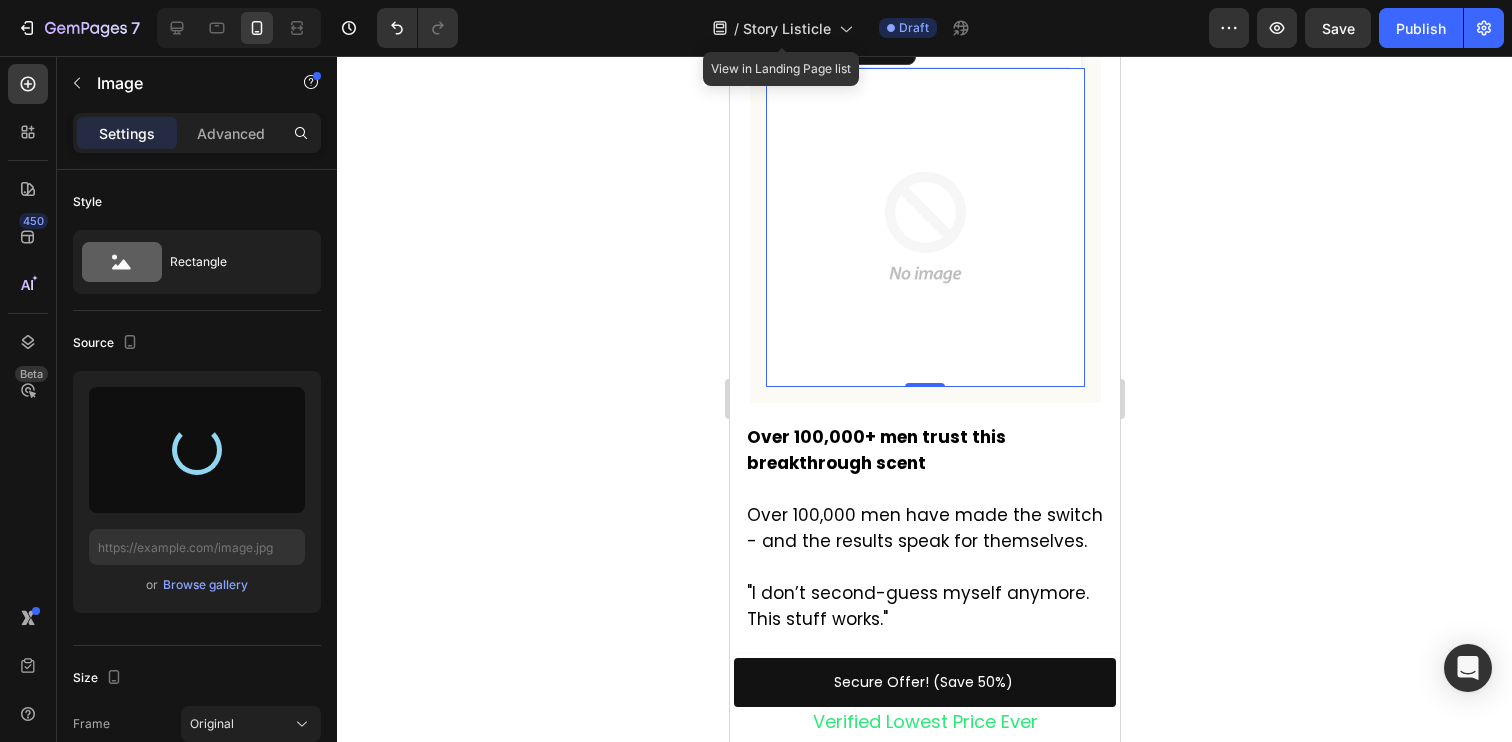 type on "https://cdn.shopify.com/s/files/1/0730/7372/1576/files/gempages_560202999931077717-ef08a14b-3c3f-4fdb-9a21-2e7286b9c320.jpg" 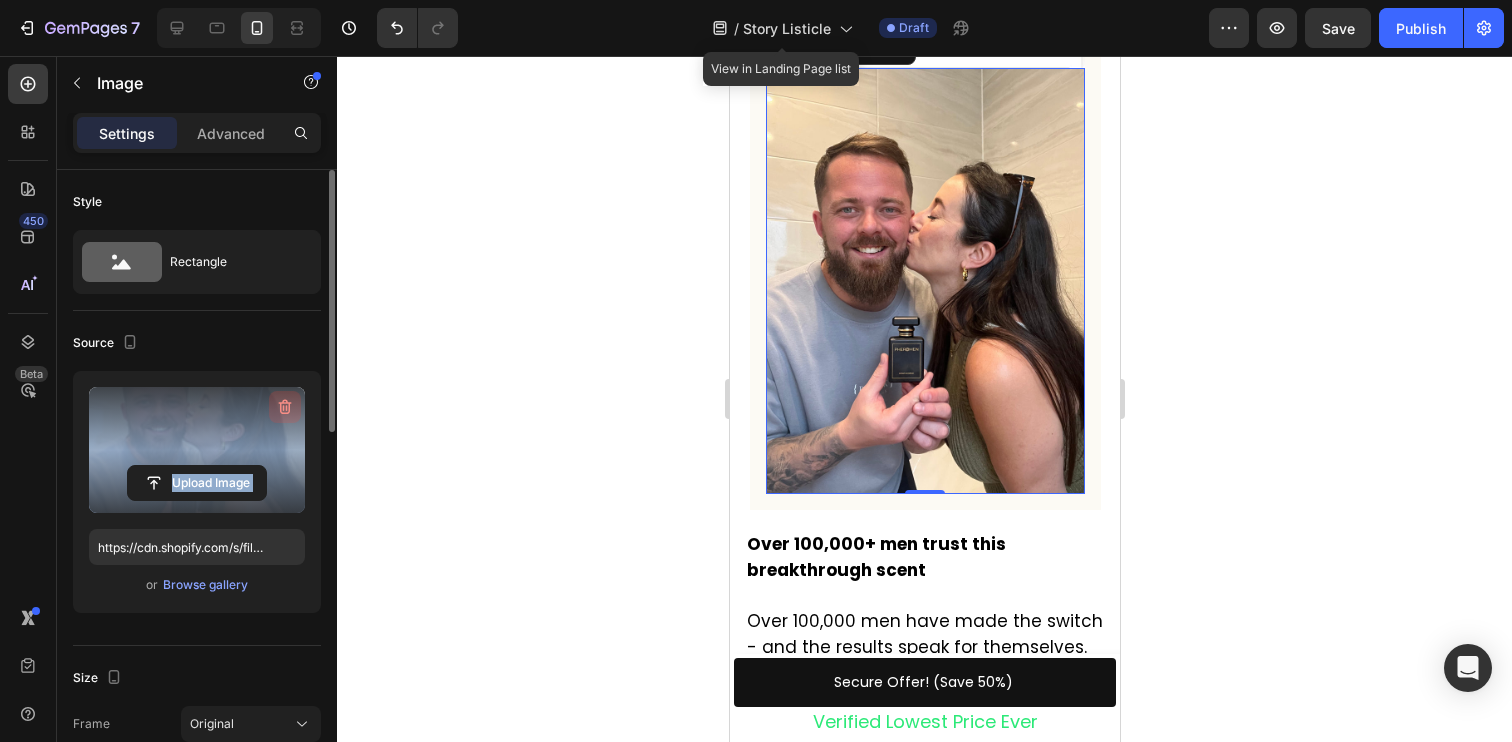 click 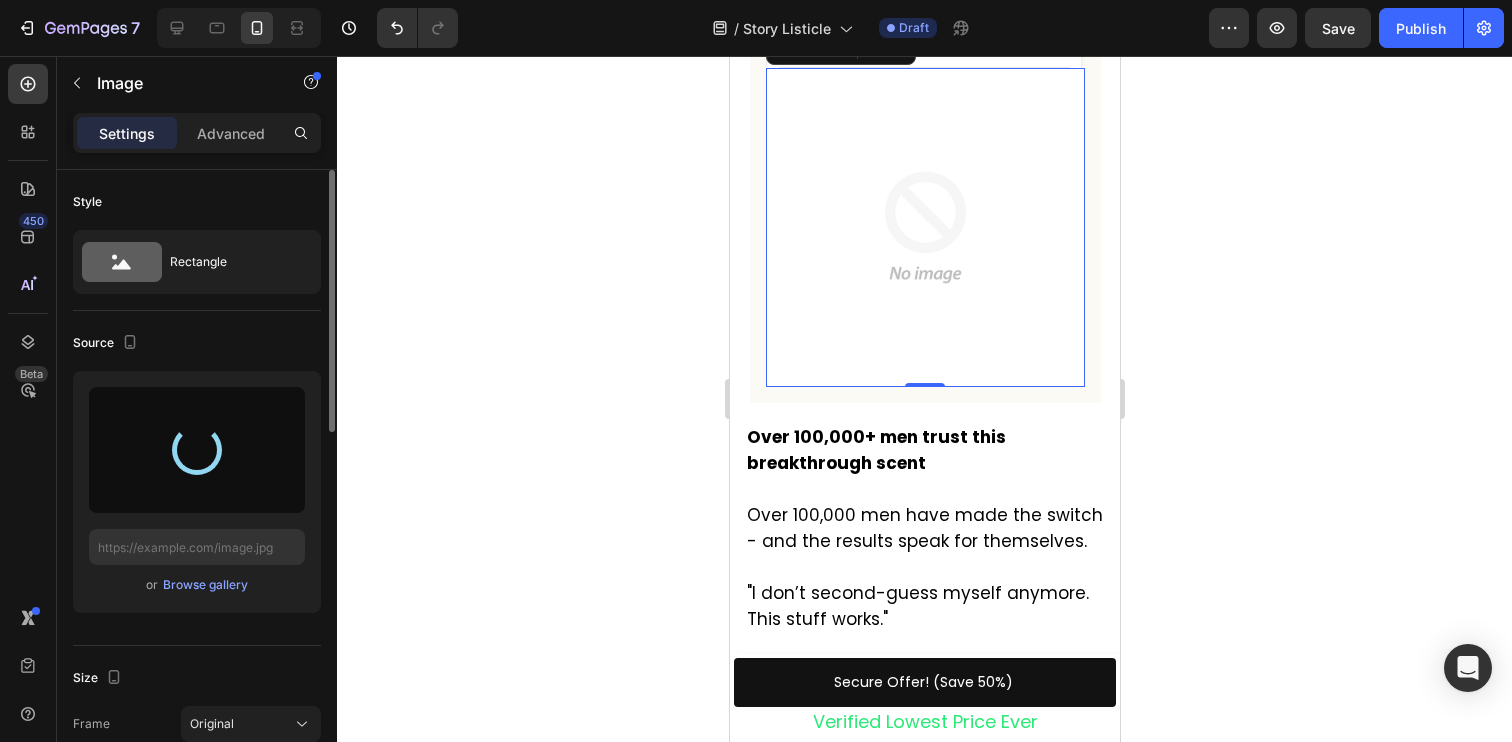 type on "https://cdn.shopify.com/s/files/1/0730/7372/1576/files/gempages_560202999931077717-559a2252-27e3-44eb-b330-69741a8fa577.jpg" 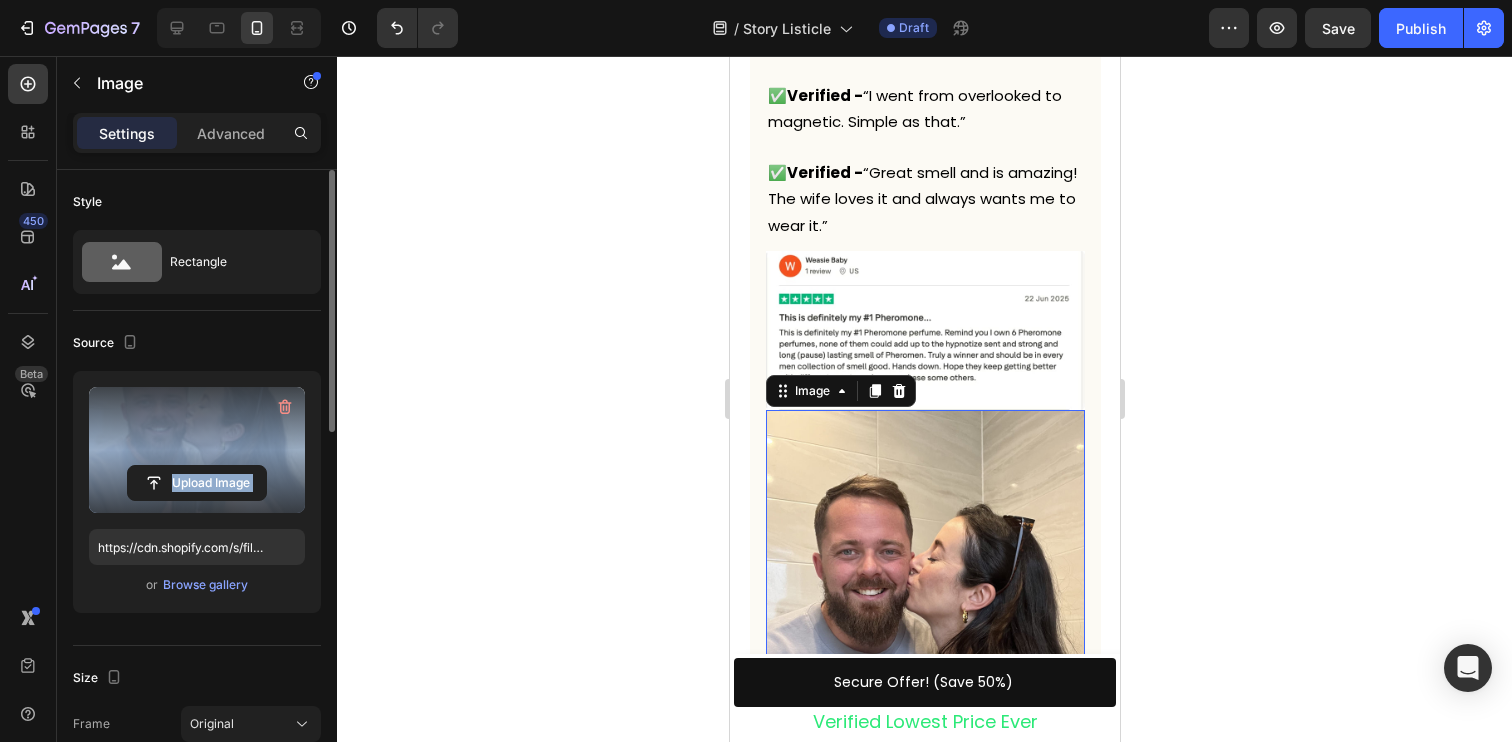 scroll, scrollTop: 3846, scrollLeft: 0, axis: vertical 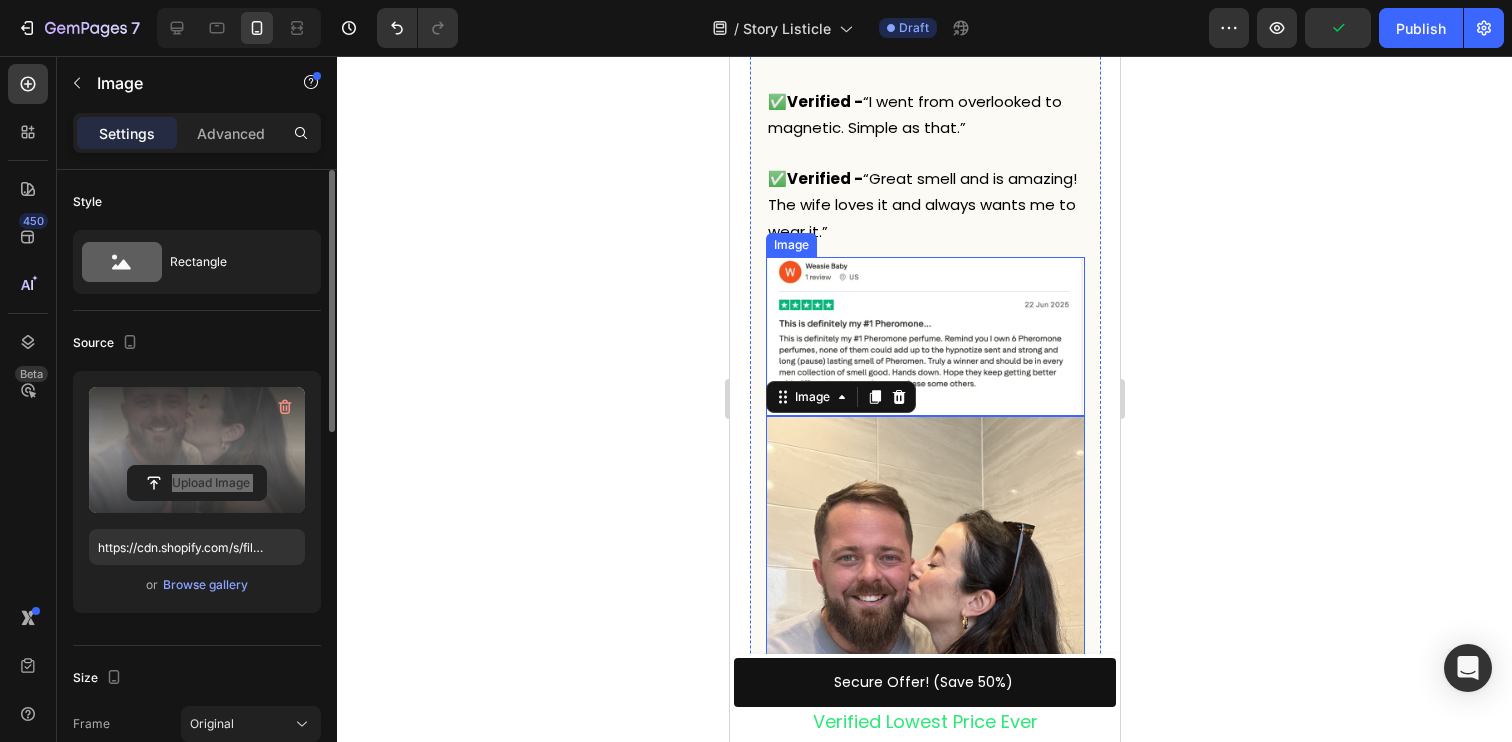click at bounding box center (924, 337) 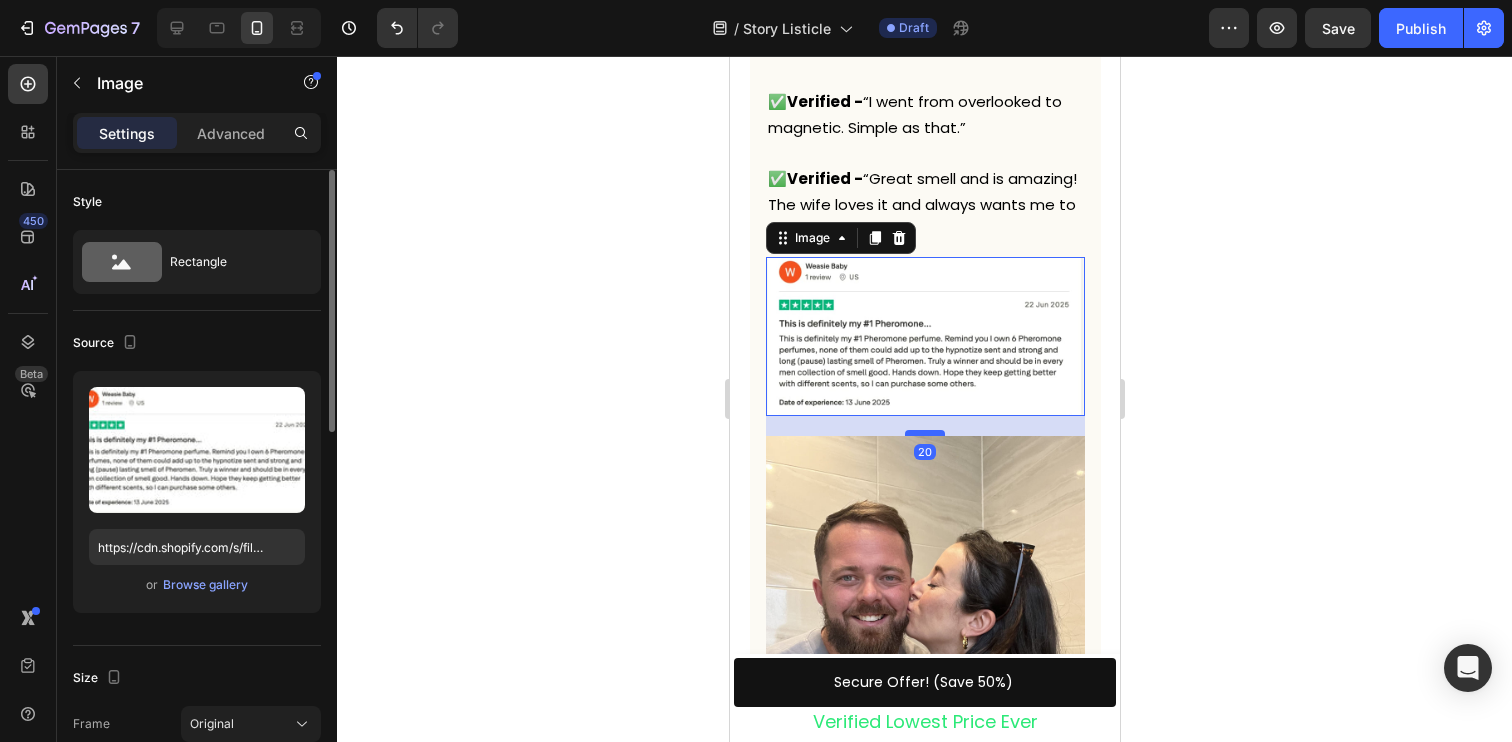 drag, startPoint x: 933, startPoint y: 391, endPoint x: 935, endPoint y: 411, distance: 20.09975 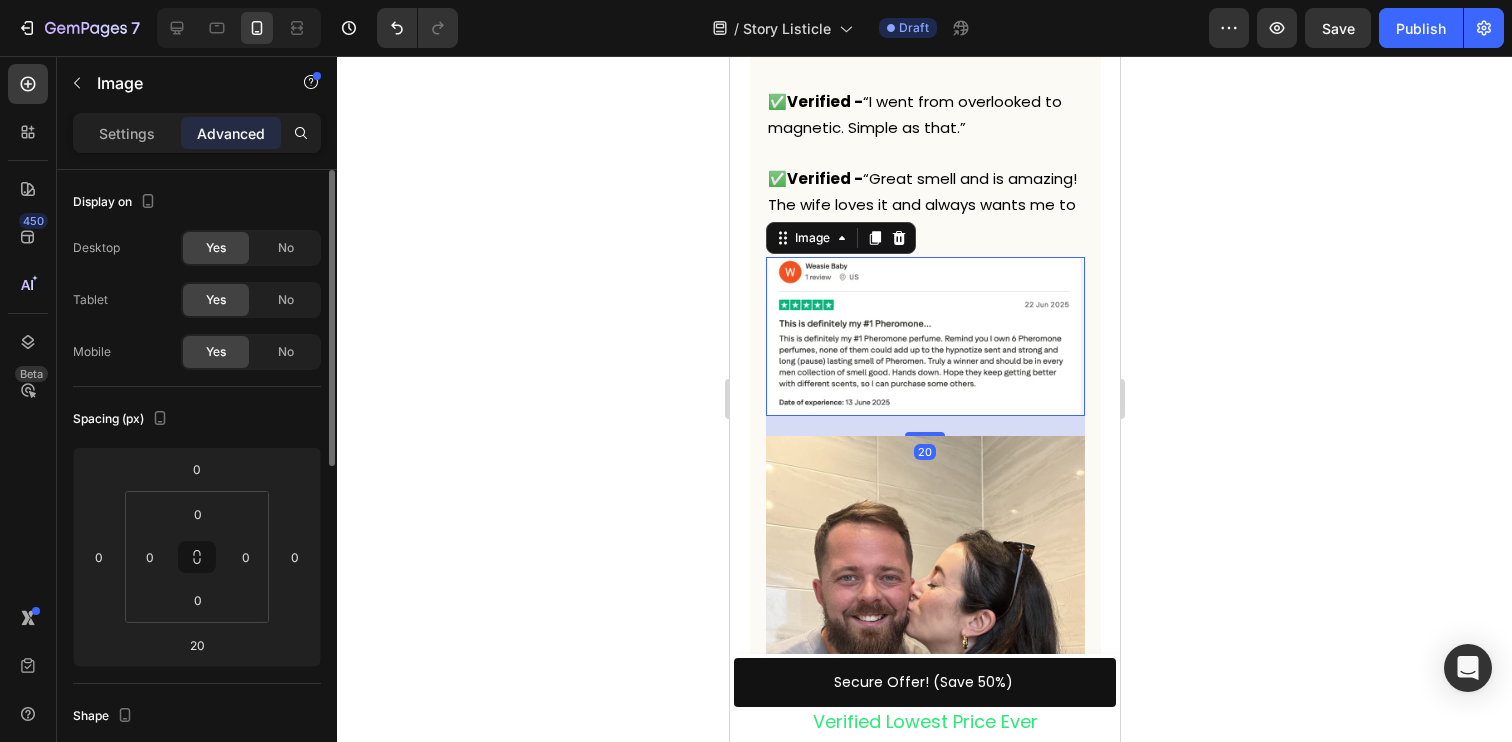 click 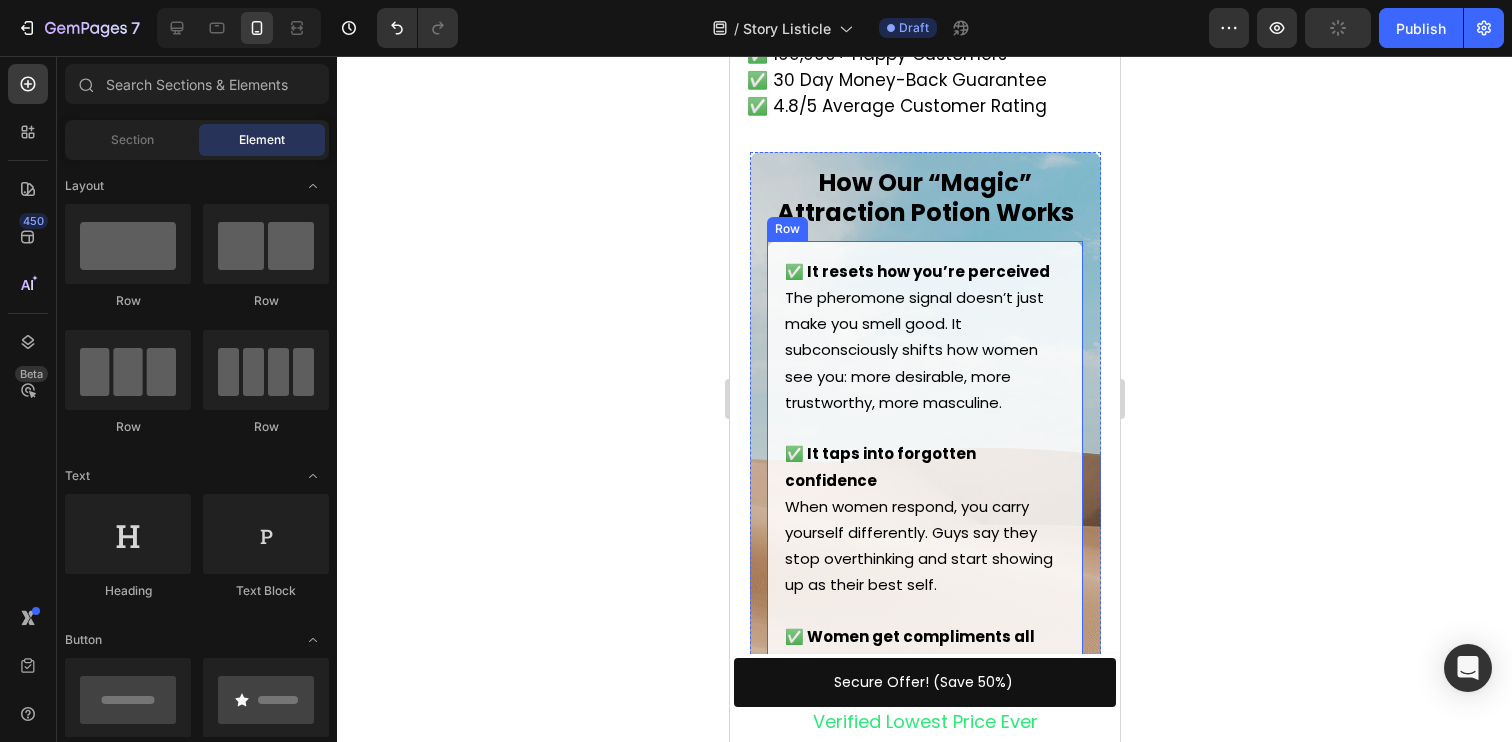 scroll, scrollTop: 5070, scrollLeft: 0, axis: vertical 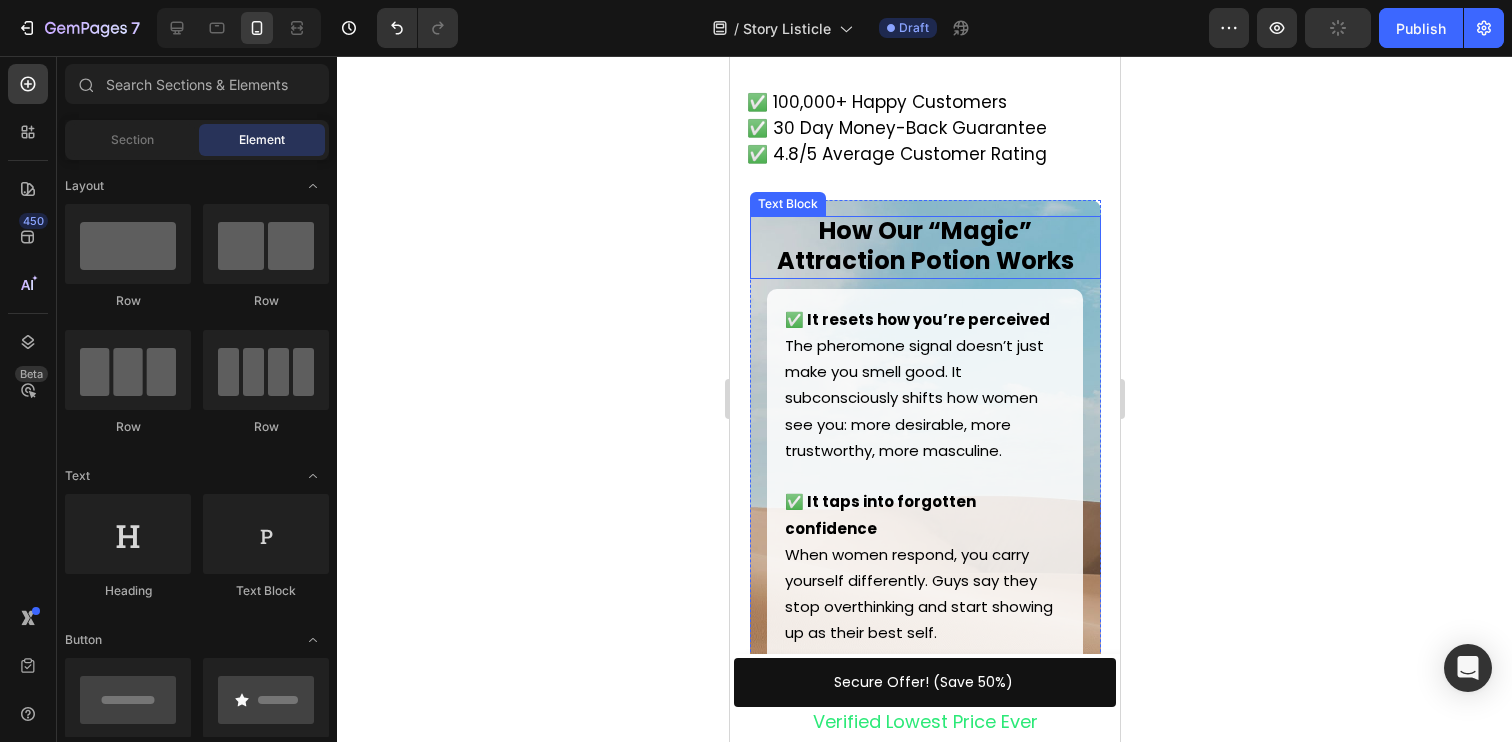 click on "How Our “Magic” Attraction Potion Works" at bounding box center (924, 247) 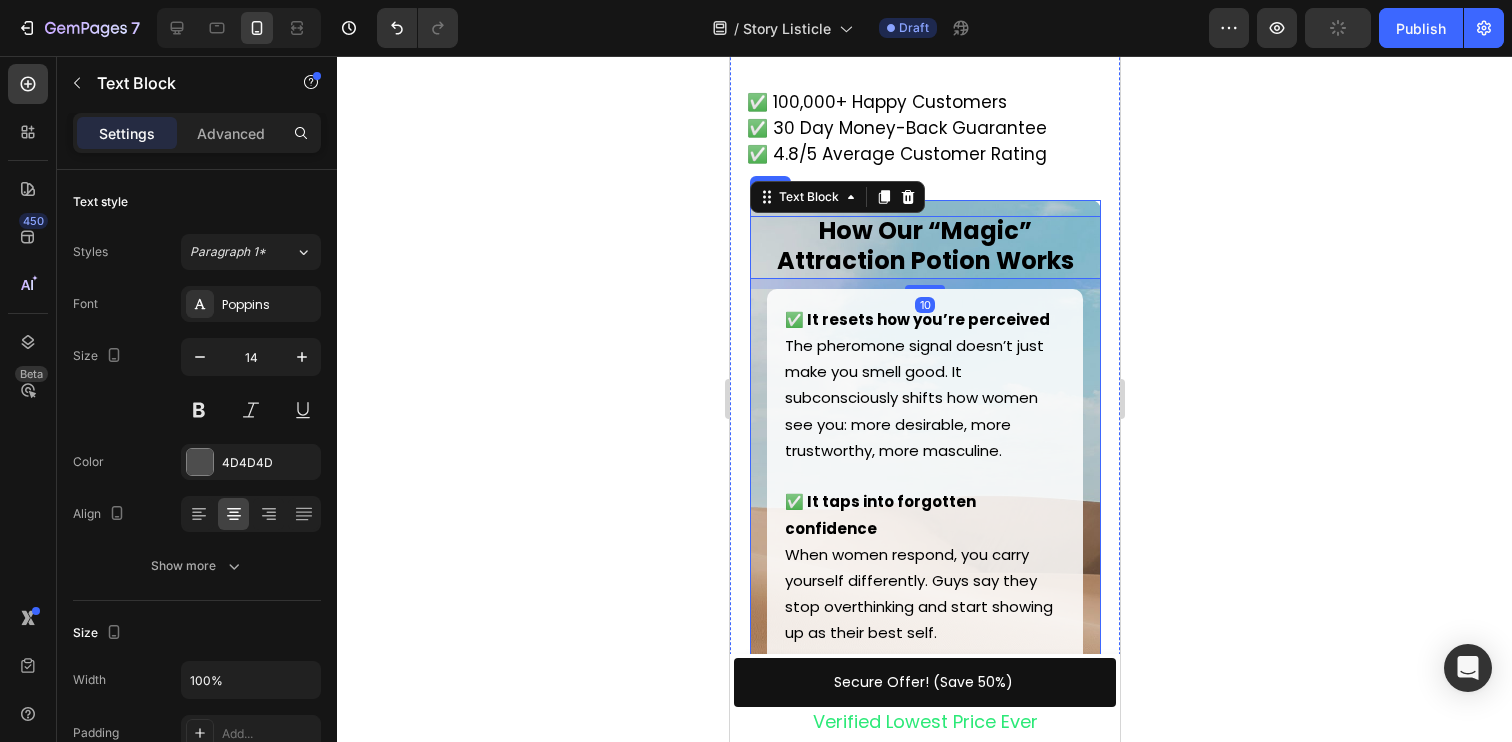 click on "How Our “Magic” Attraction Potion Works Text Block 10 ✅ It resets how you’re perceived The pheromone signal doesn’t just make you smell good. It subconsciously shifts how women see you: more desirable, more trustworthy, more masculine. ✅ It taps into forgotten confidence
When women respond, you carry yourself differently. Guys say they stop overthinking and start showing up as their best self. ✅ Women get compliments all day This gives guys their edge back, a subtle biological boost that finally levels the playing field. Text Block Row" at bounding box center (924, 518) 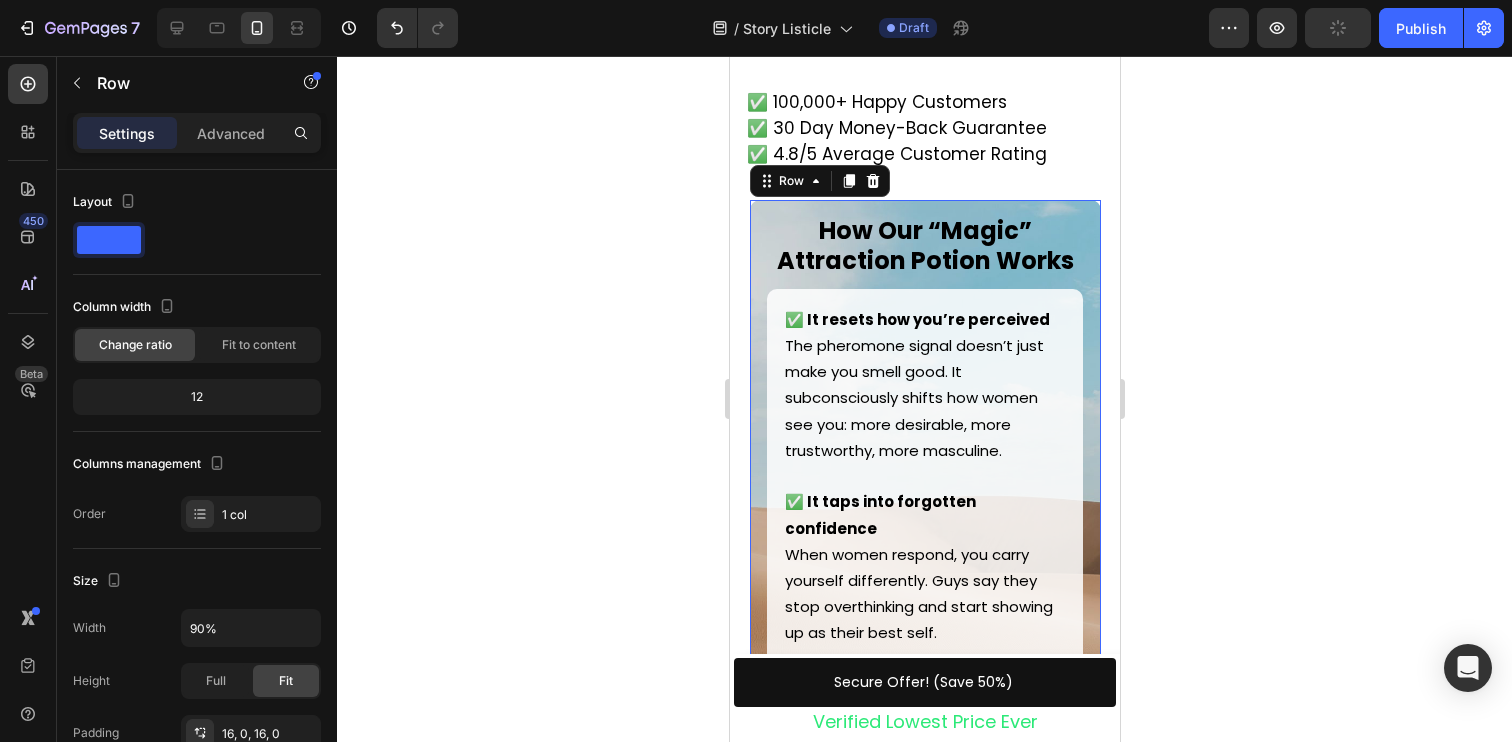 click on "How Our “Magic” Attraction Potion Works Text Block ✅ It resets how you’re perceived The pheromone signal doesn’t just make you smell good. It subconsciously shifts how women see you: more desirable, more trustworthy, more masculine. ✅ It taps into forgotten confidence
When women respond, you carry yourself differently. Guys say they stop overthinking and start showing up as their best self. ✅ Women get compliments all day This gives guys their edge back, a subtle biological boost that finally levels the playing field. Text Block Row" at bounding box center (924, 518) 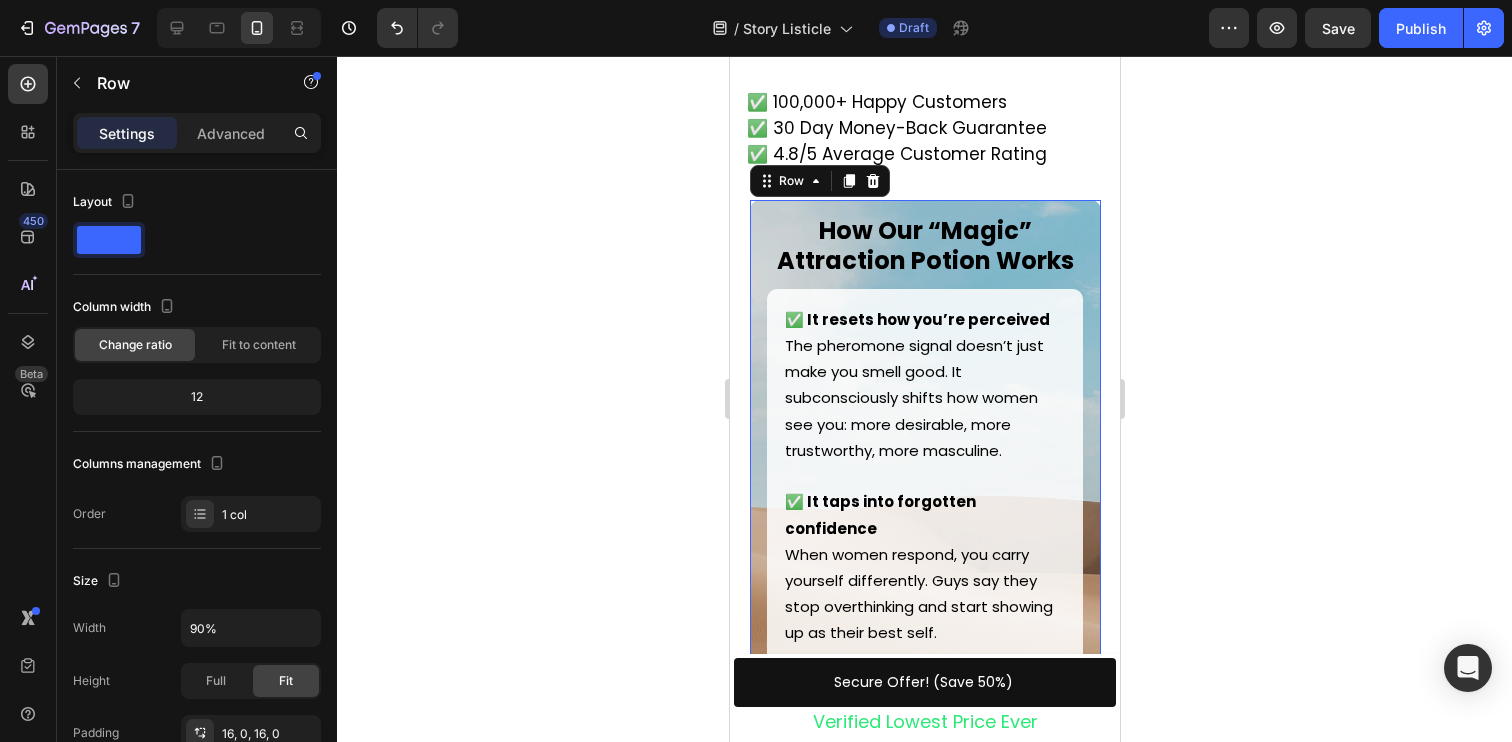 click on "How Our “Magic” Attraction Potion Works Text Block ✅ It resets how you’re perceived The pheromone signal doesn’t just make you smell good. It subconsciously shifts how women see you: more desirable, more trustworthy, more masculine. ✅ It taps into forgotten confidence
When women respond, you carry yourself differently. Guys say they stop overthinking and start showing up as their best self. ✅ Women get compliments all day This gives guys their edge back, a subtle biological boost that finally levels the playing field. Text Block Row" at bounding box center (924, 518) 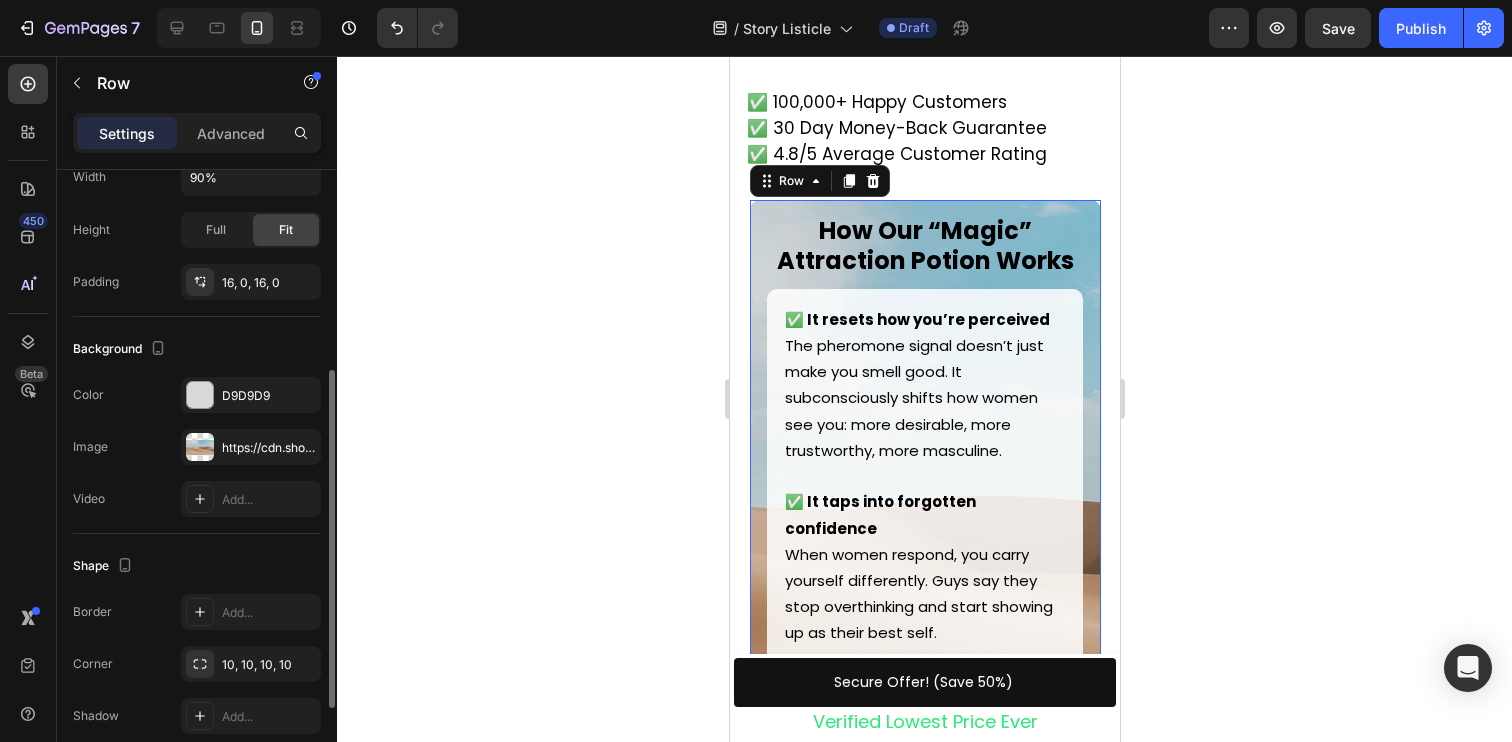 scroll, scrollTop: 521, scrollLeft: 0, axis: vertical 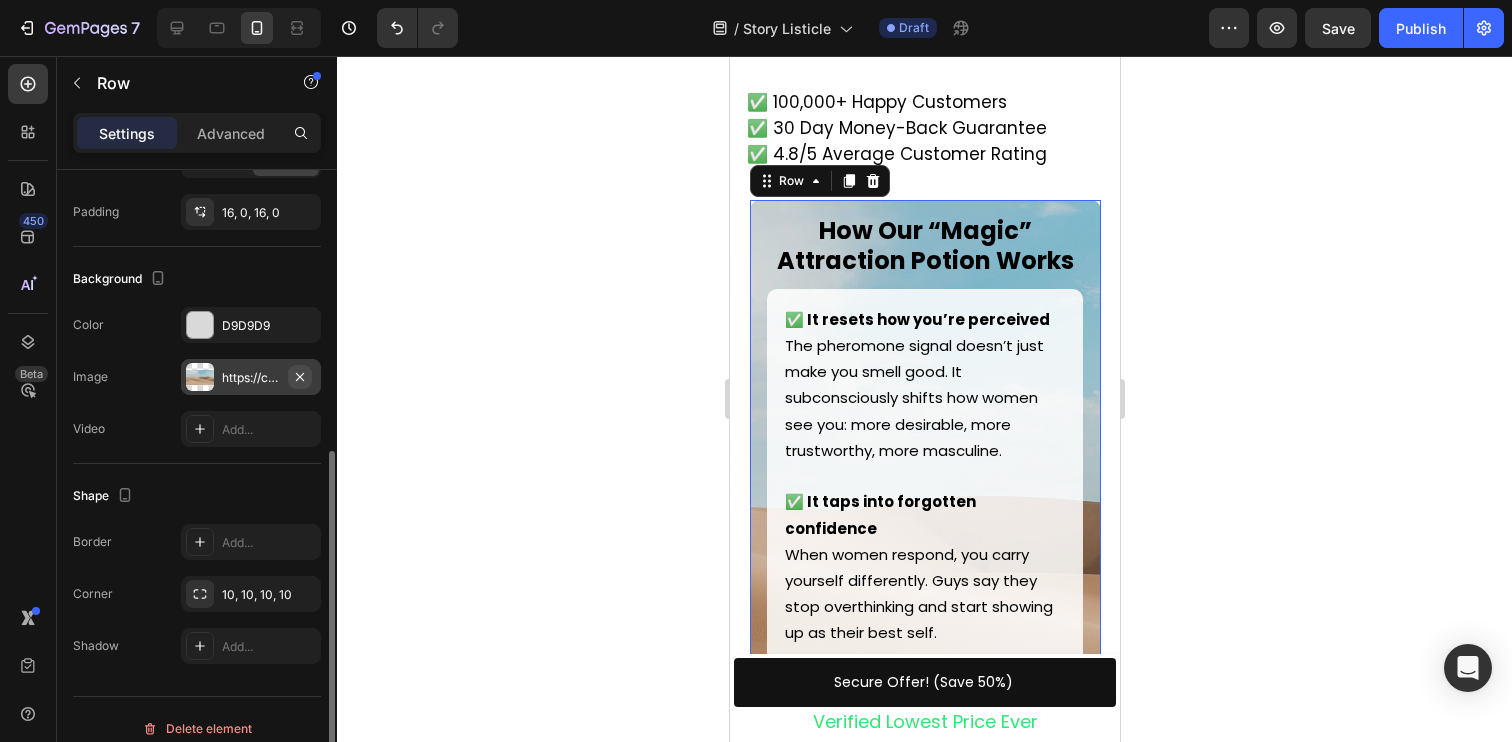 click 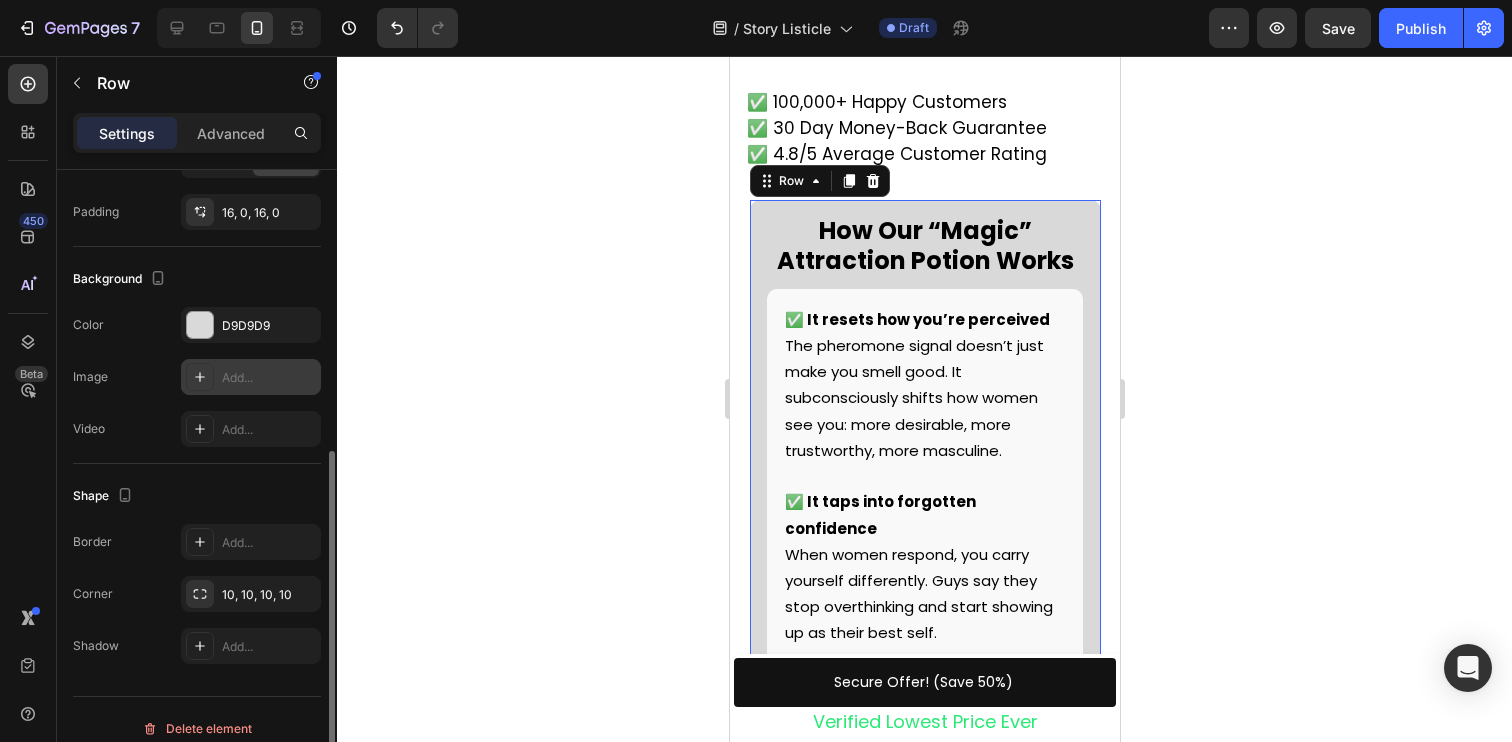 click on "Add..." at bounding box center (269, 378) 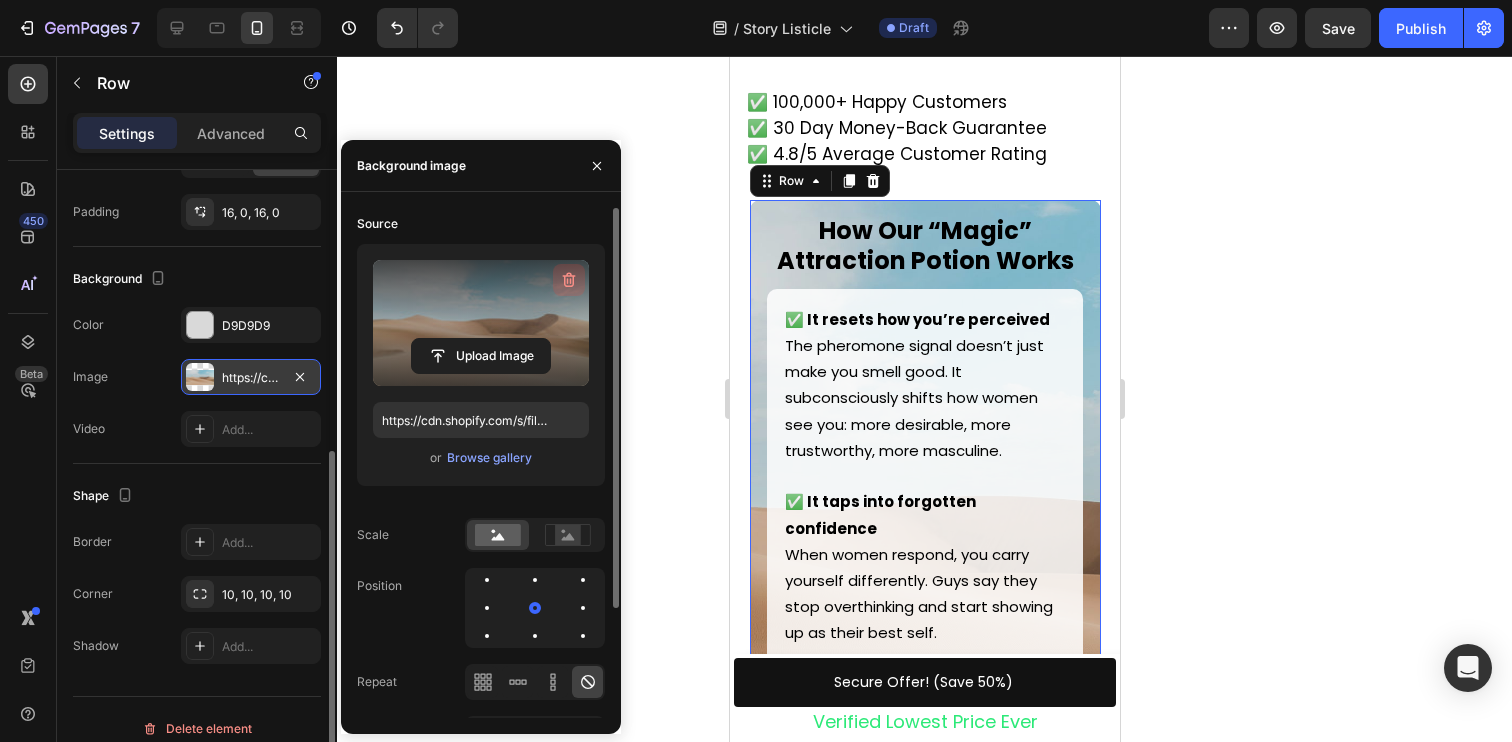 click 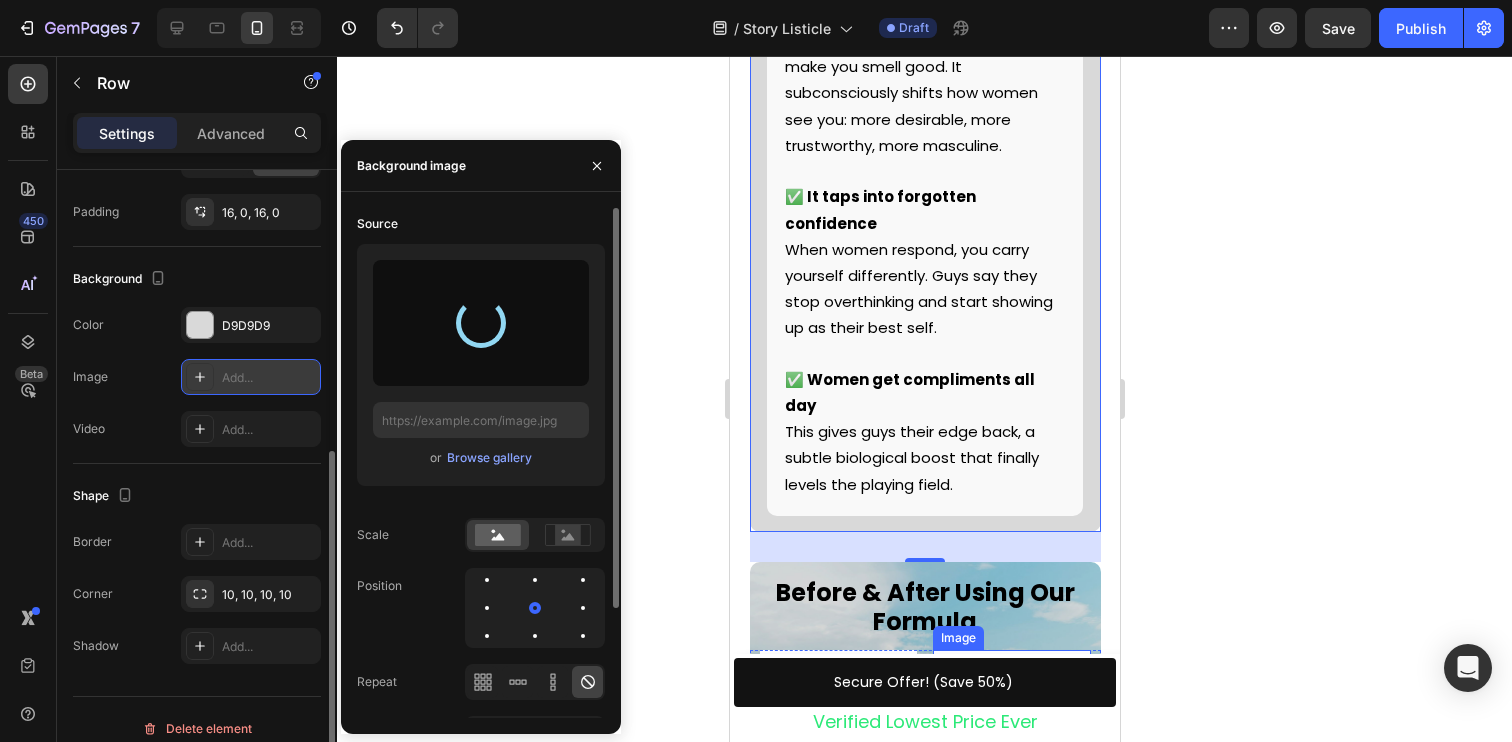 scroll, scrollTop: 5367, scrollLeft: 0, axis: vertical 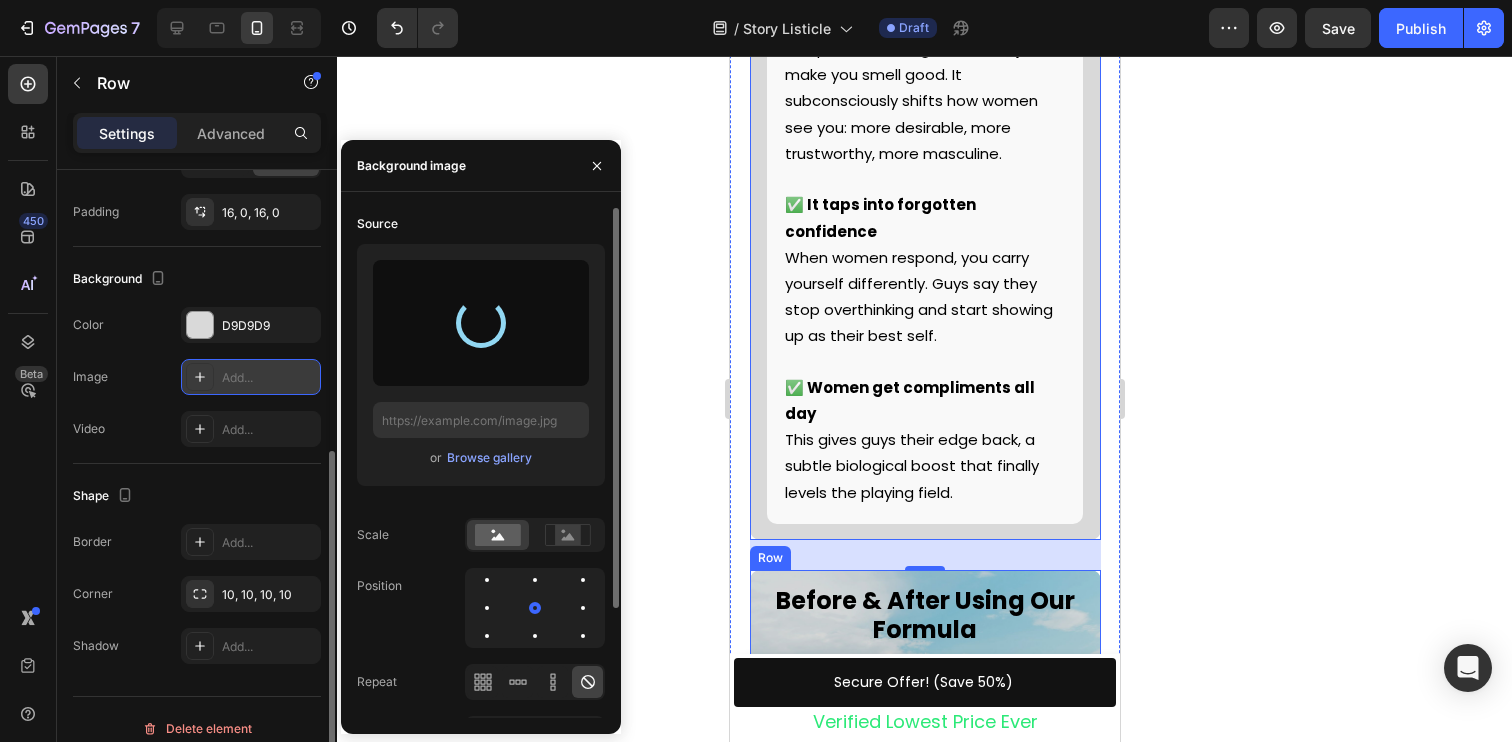 click on "Before & After Using Our Formula Text Block Image Before Text Block Image After Text Block Row Row" at bounding box center [924, 715] 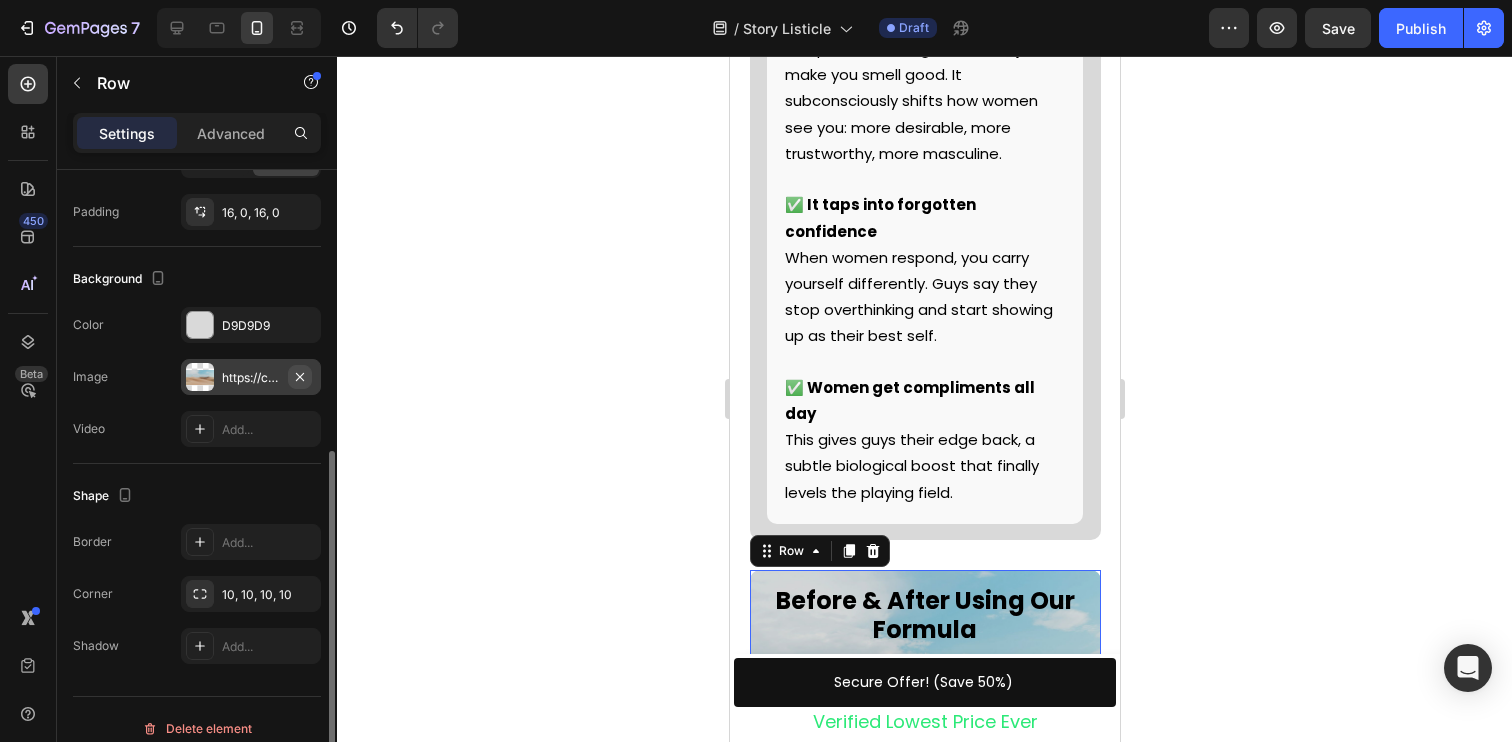 click 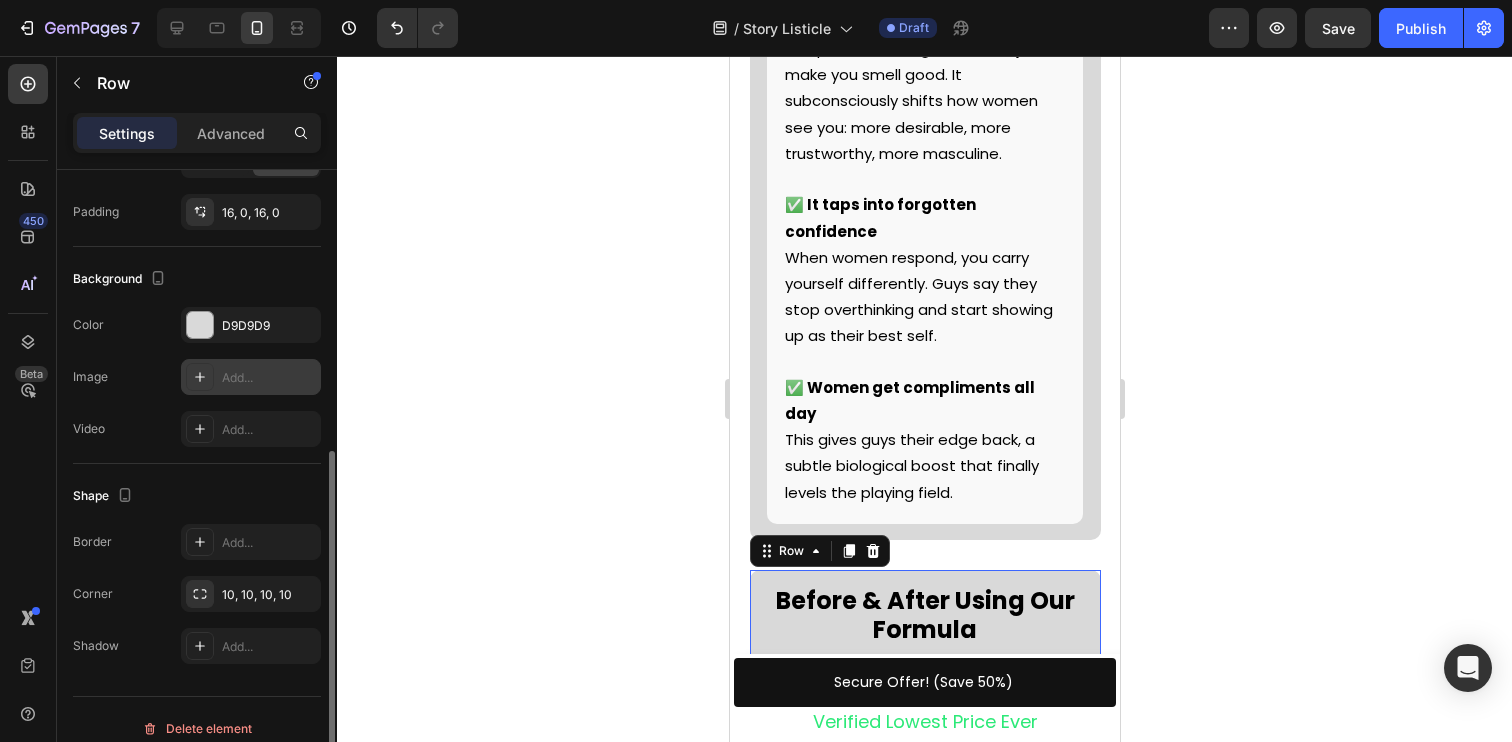 click on "Add..." at bounding box center (269, 378) 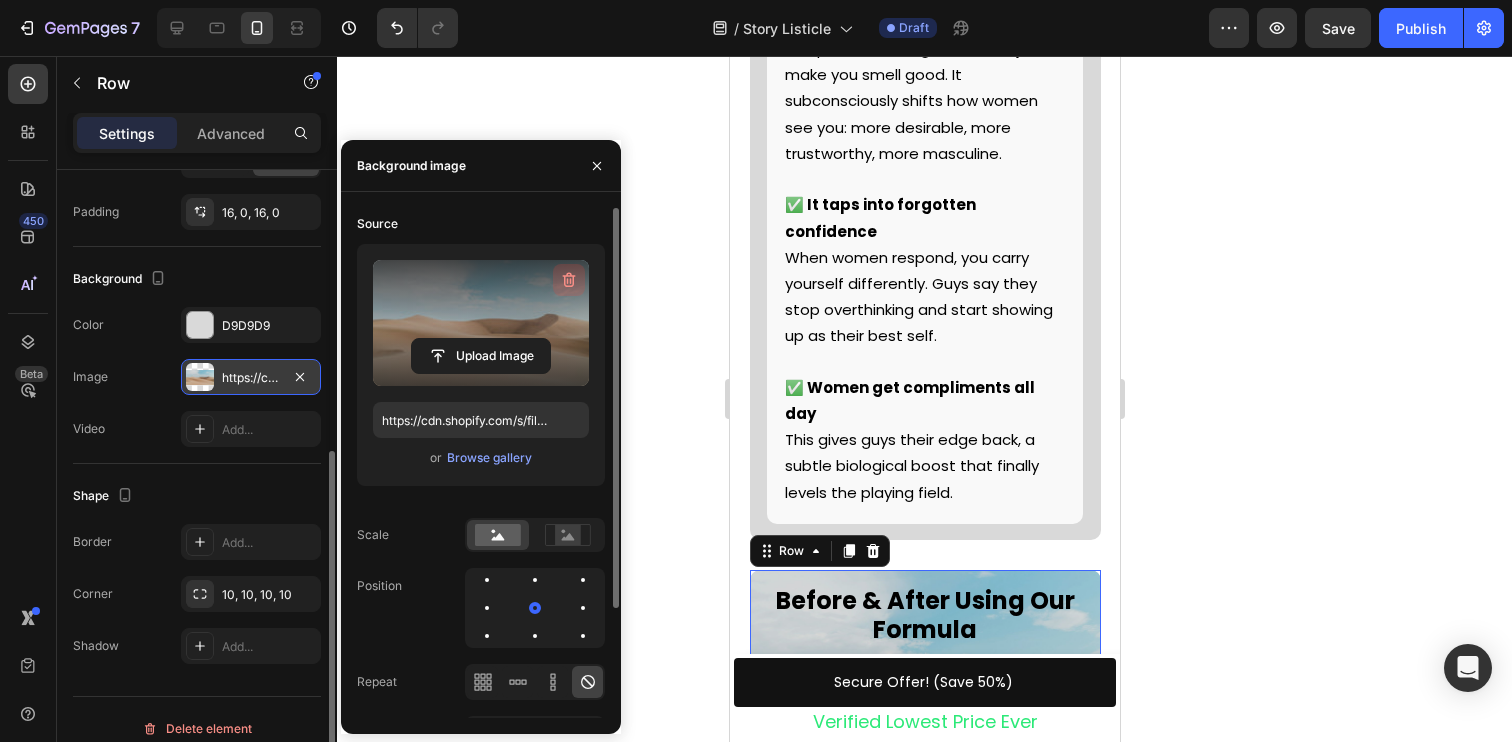 click 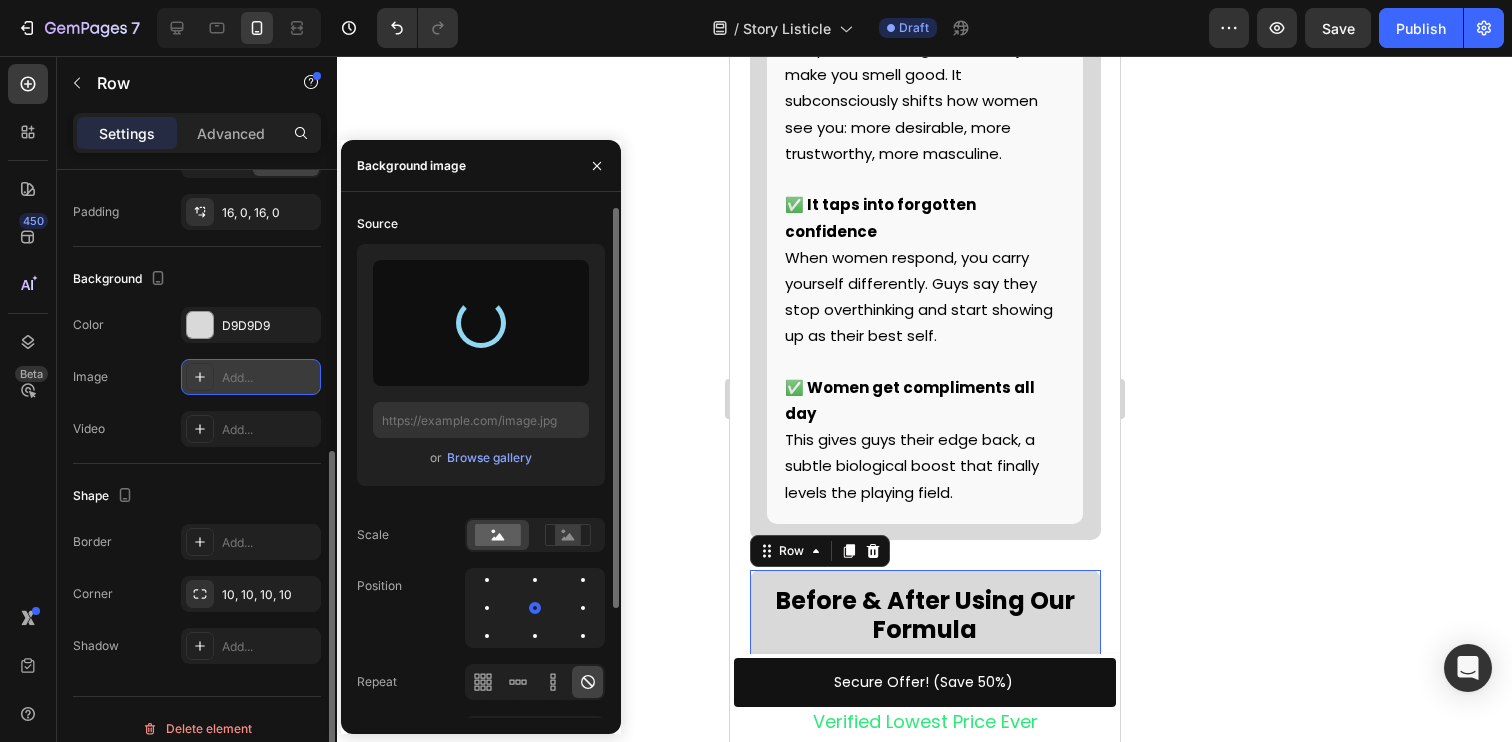 click 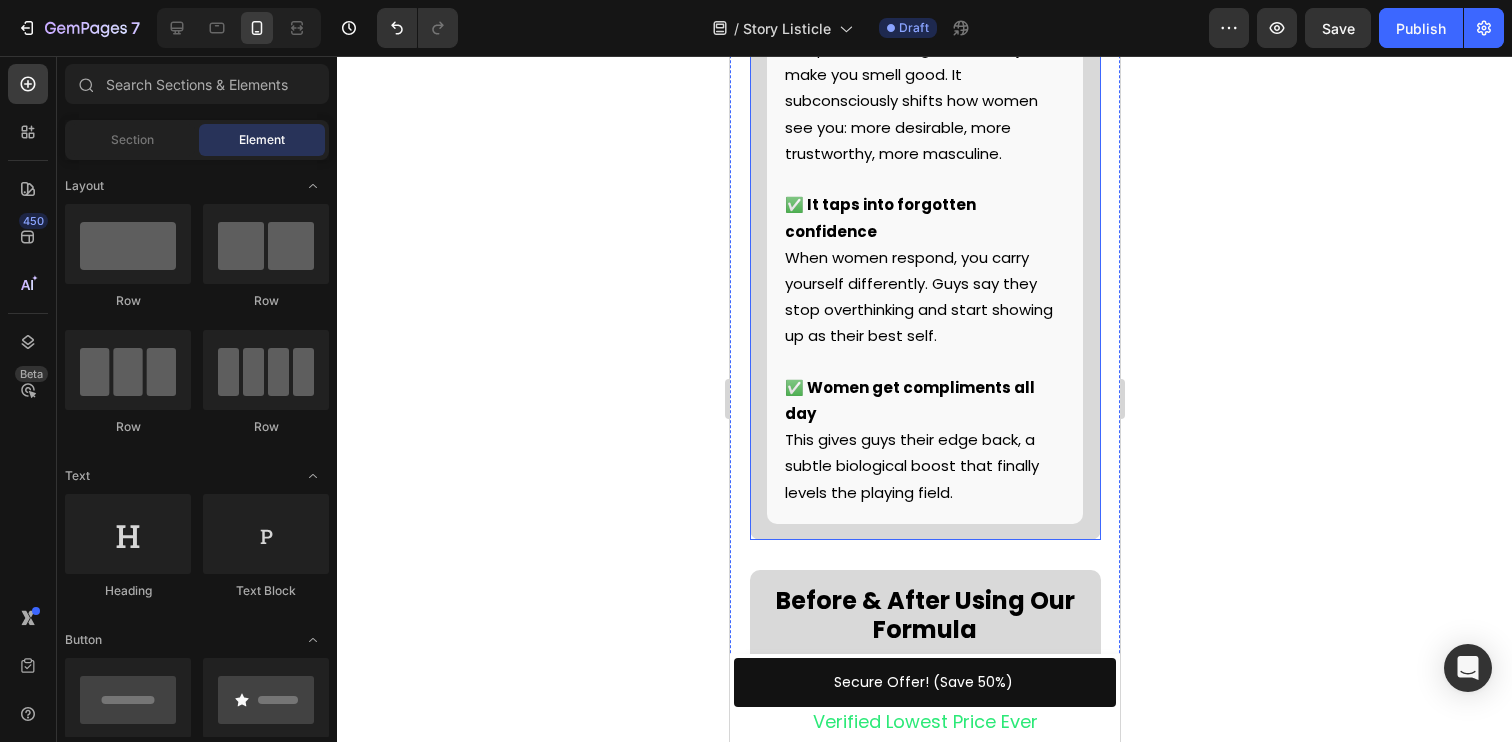 click on "How Our “Magic” Attraction Potion Works Text Block ✅ It resets how you’re perceived The pheromone signal doesn’t just make you smell good. It subconsciously shifts how women see you: more desirable, more trustworthy, more masculine. ✅ It taps into forgotten confidence
When women respond, you carry yourself differently. Guys say they stop overthinking and start showing up as their best self. ✅ Women get compliments all day This gives guys their edge back, a subtle biological boost that finally levels the playing field. Text Block Row" at bounding box center [924, 221] 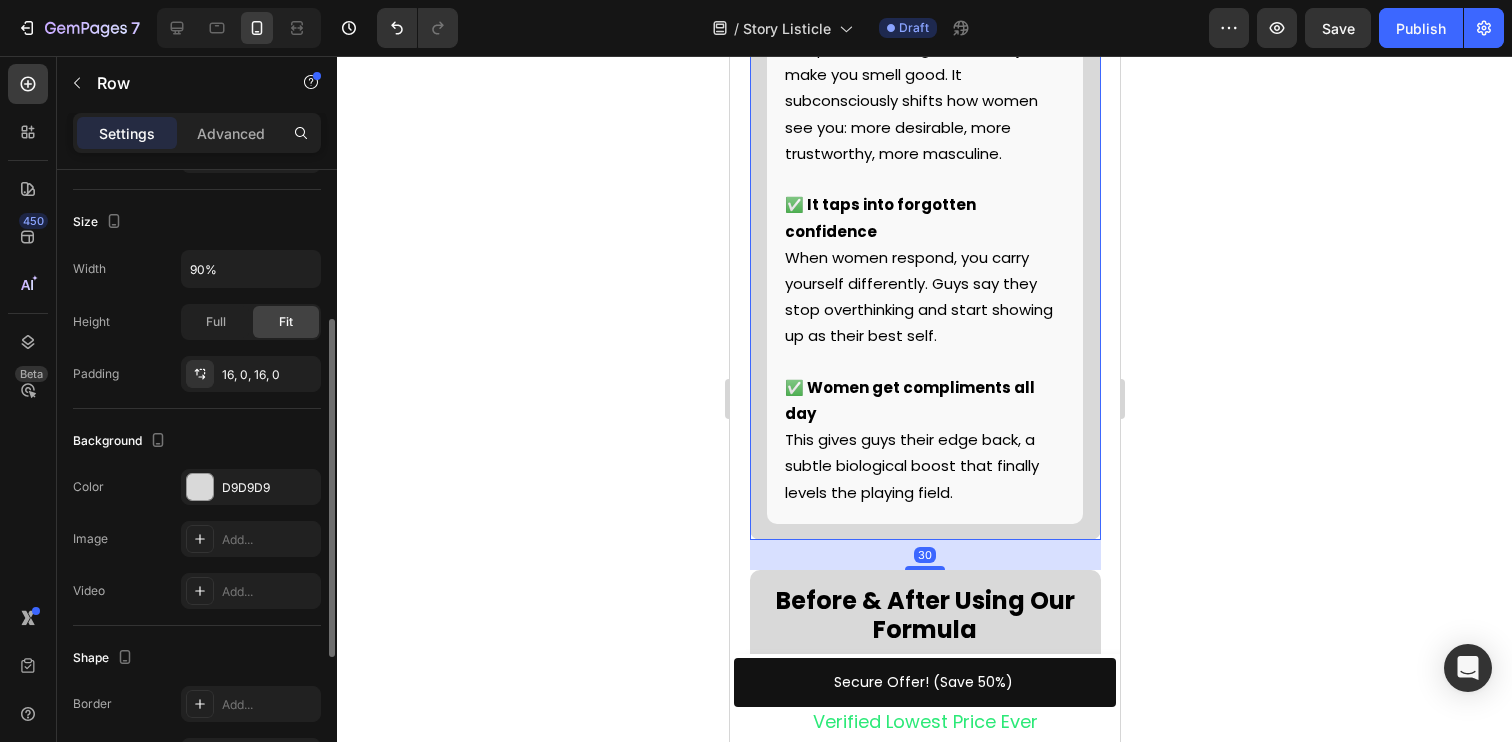 scroll, scrollTop: 411, scrollLeft: 0, axis: vertical 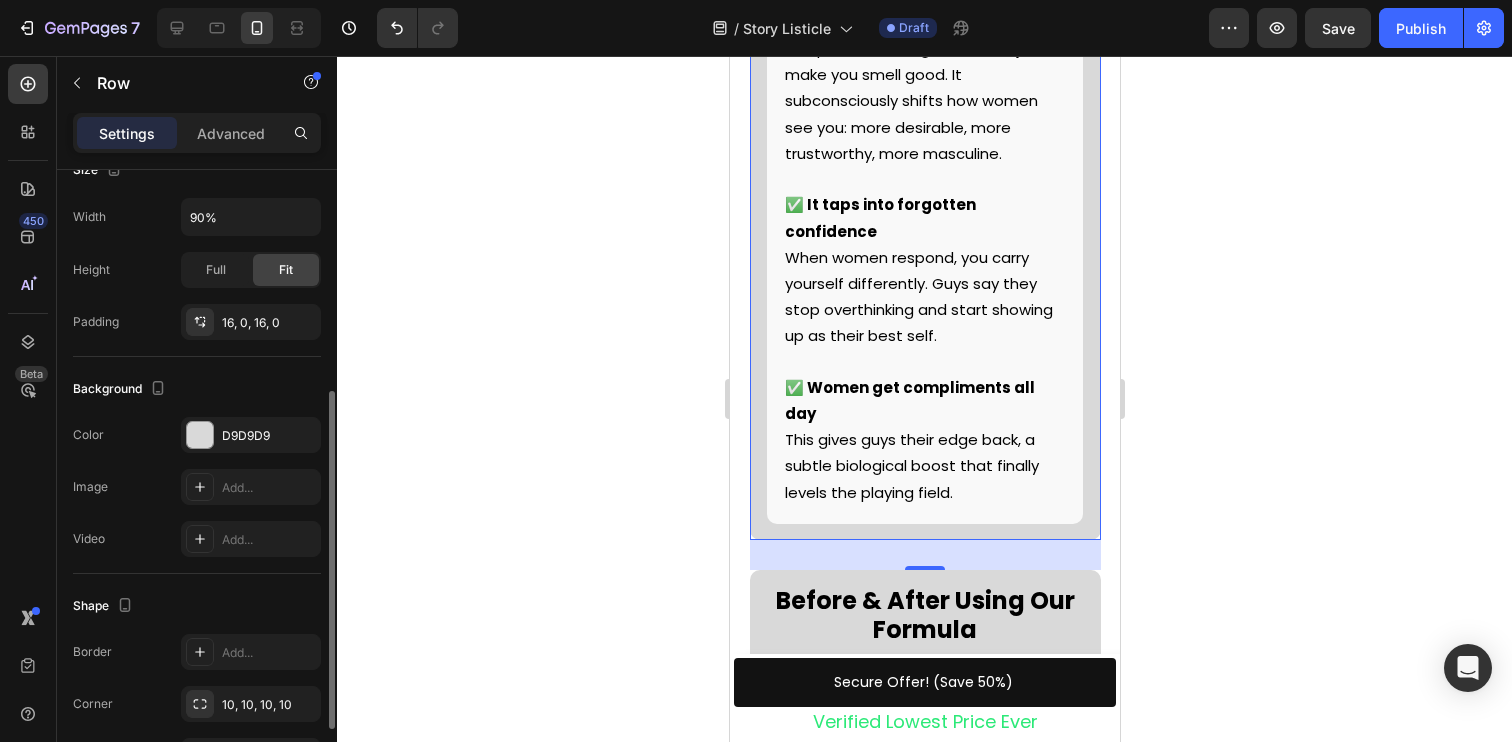 click on "The changes might be hidden by the video. Color D9D9D9 Image Add... Video Add..." 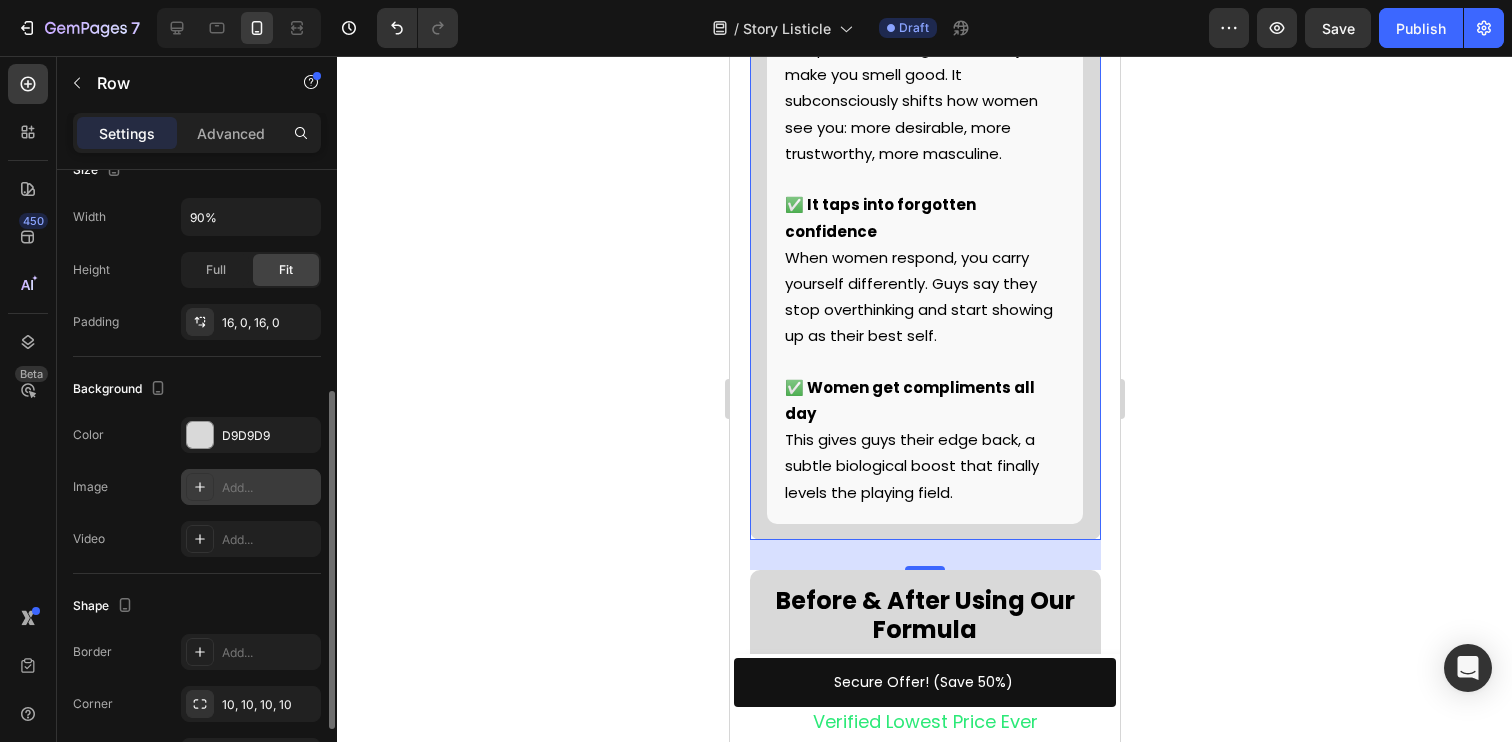 click on "Add..." at bounding box center [251, 487] 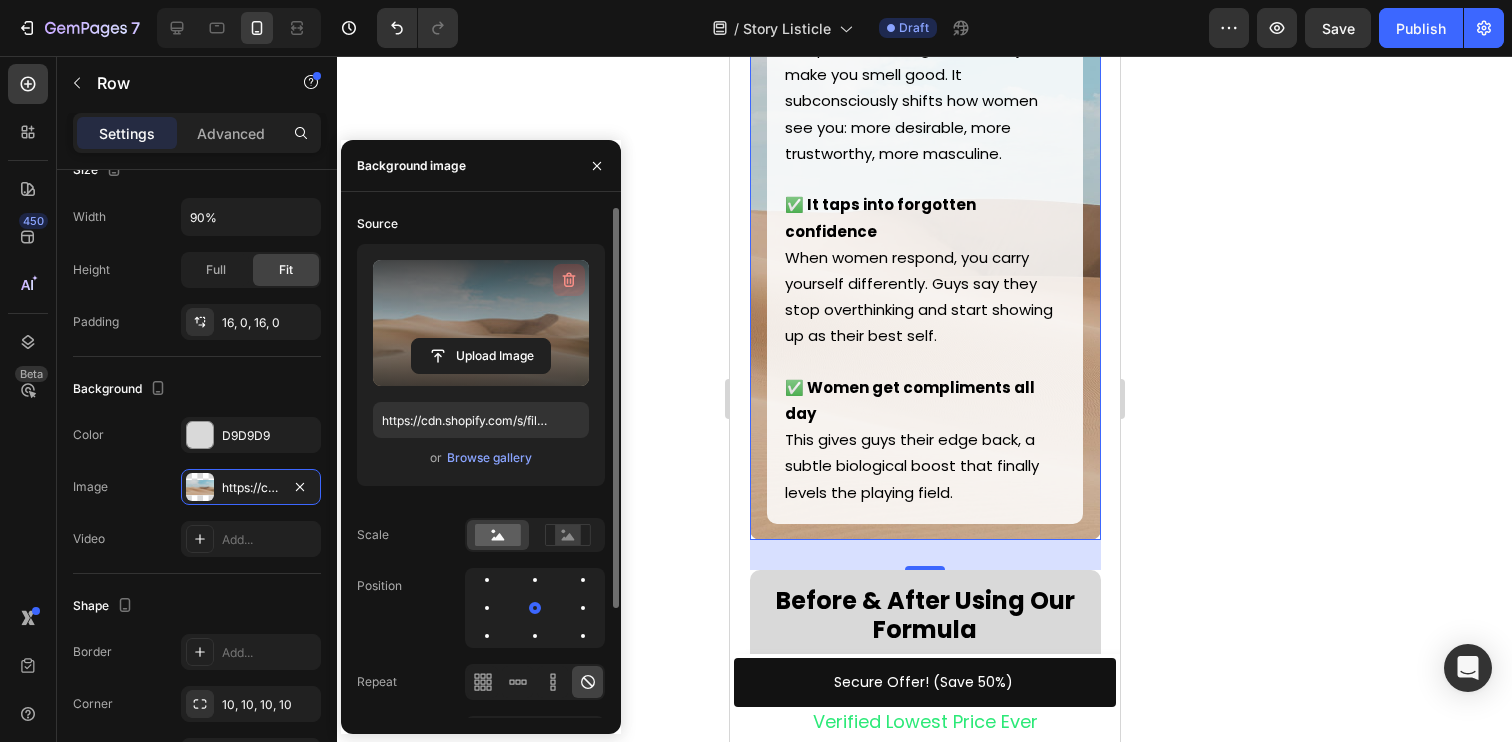 click 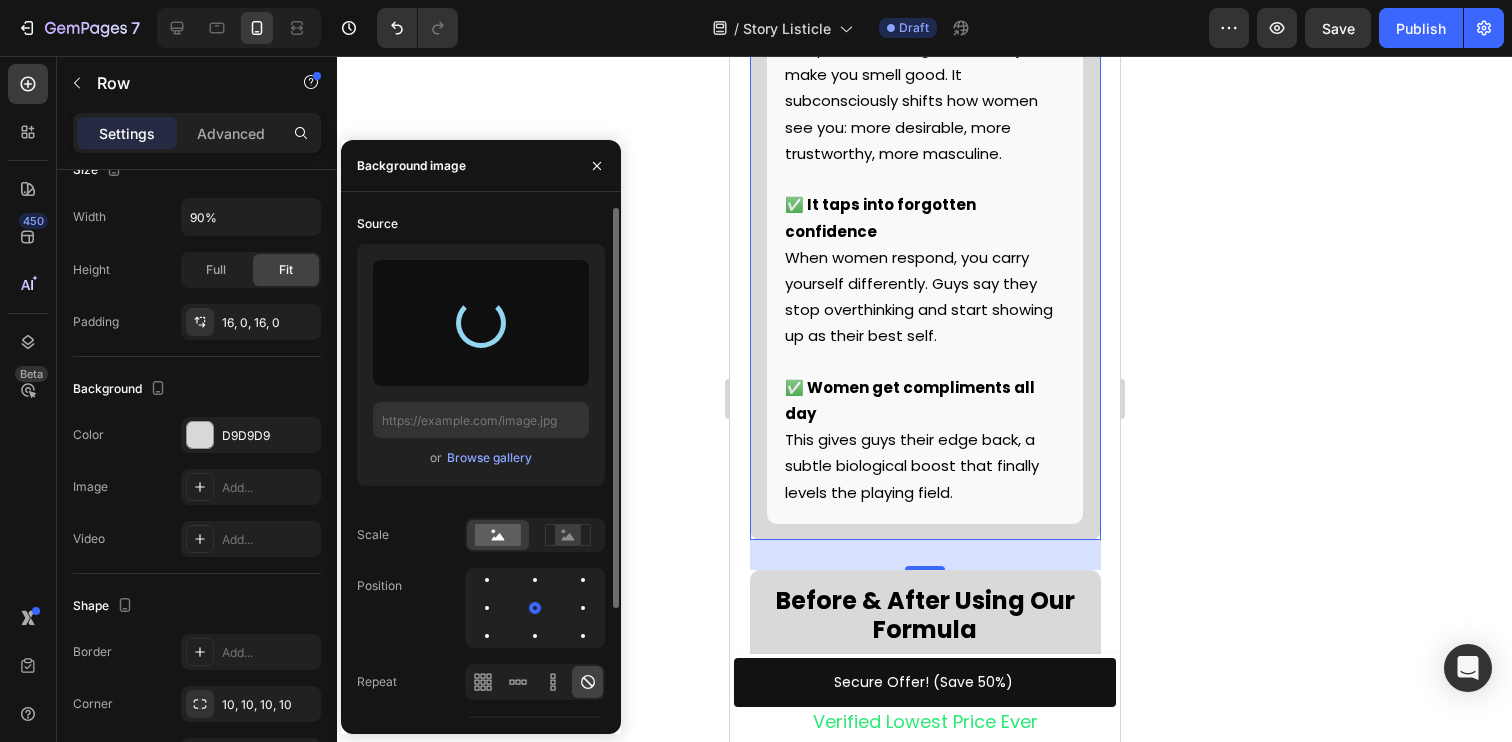 click on "/ Story Listicle Draft" 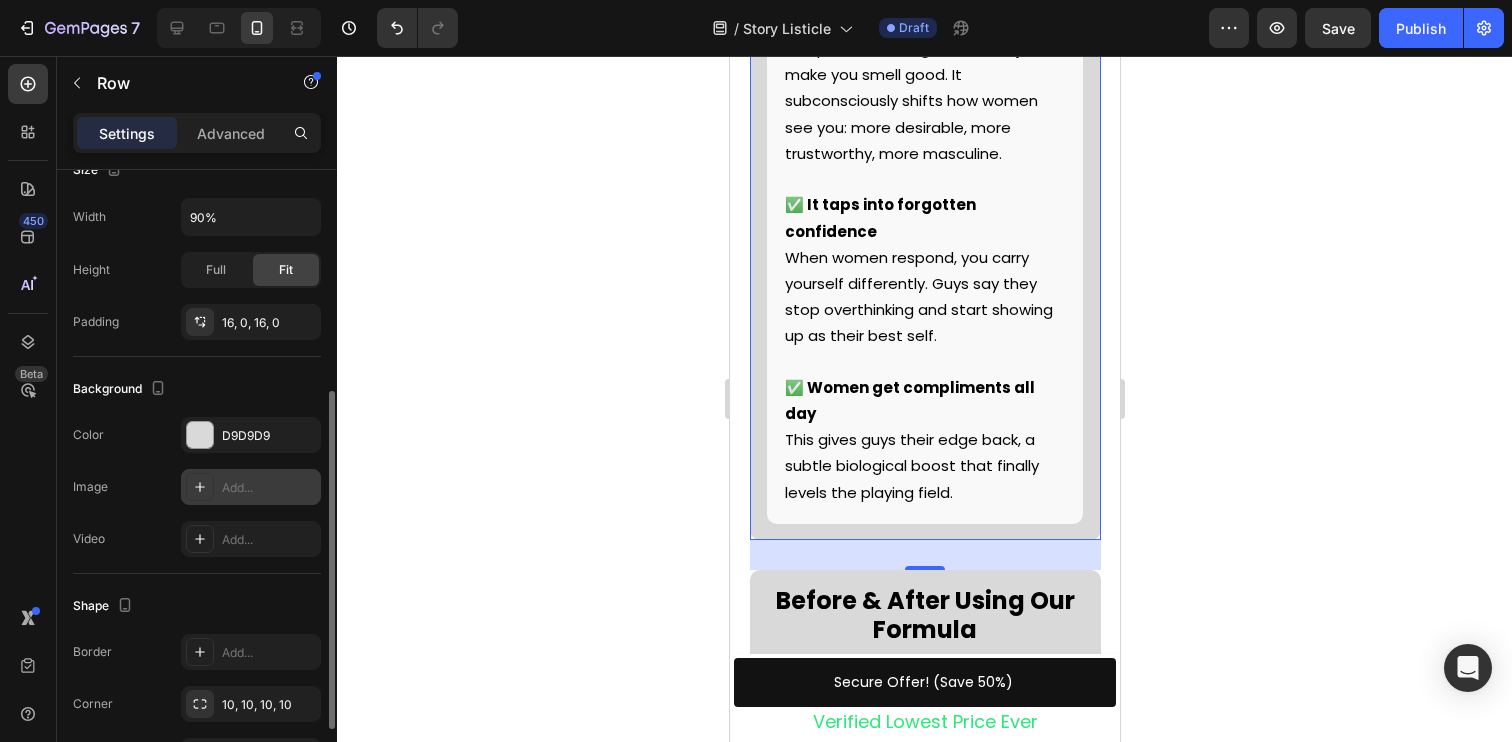 click on "Add..." at bounding box center [251, 487] 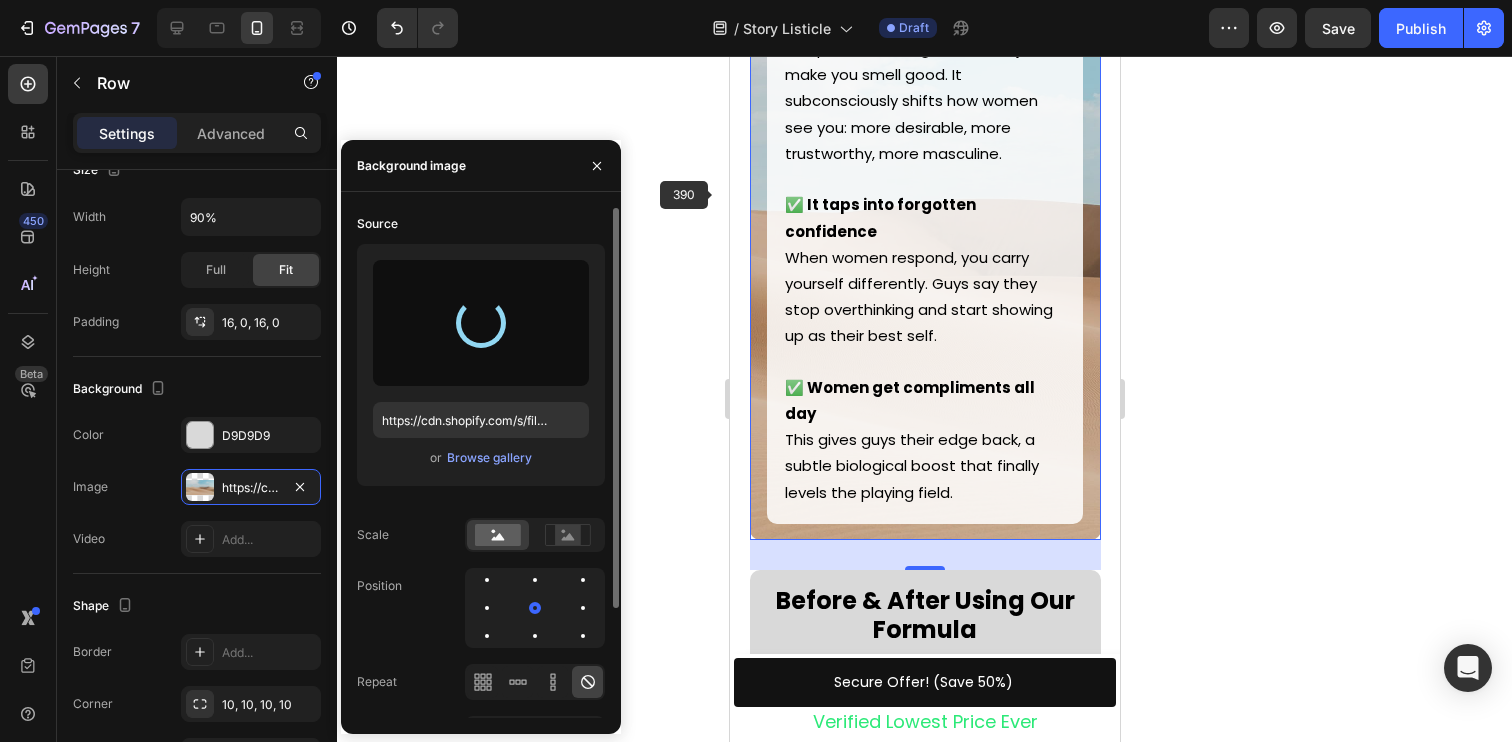 type on "https://cdn.shopify.com/s/files/1/0730/7372/1576/files/gempages_560202999931077717-4ce795d5-ccd7-42b0-8fe2-6c351b37802a.jpg" 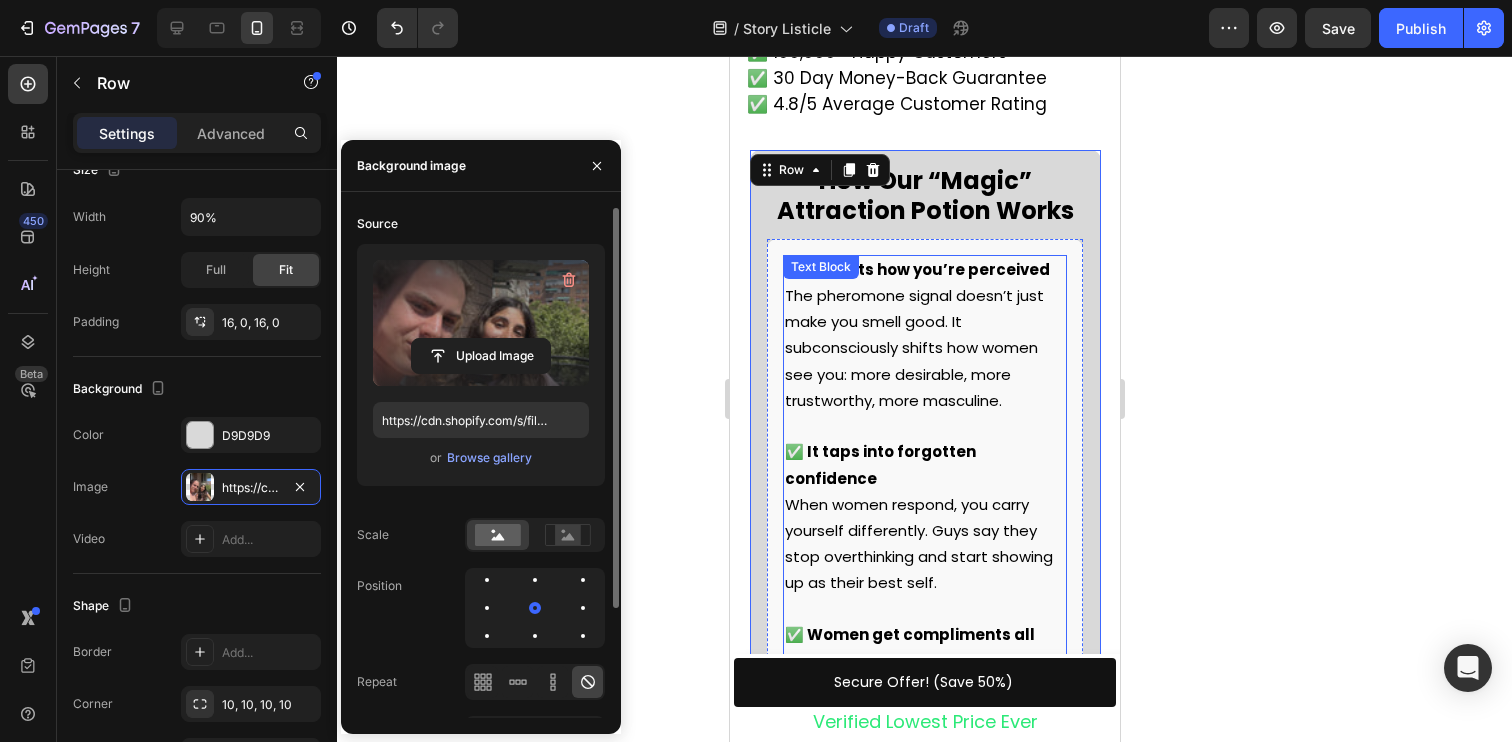 scroll, scrollTop: 5114, scrollLeft: 0, axis: vertical 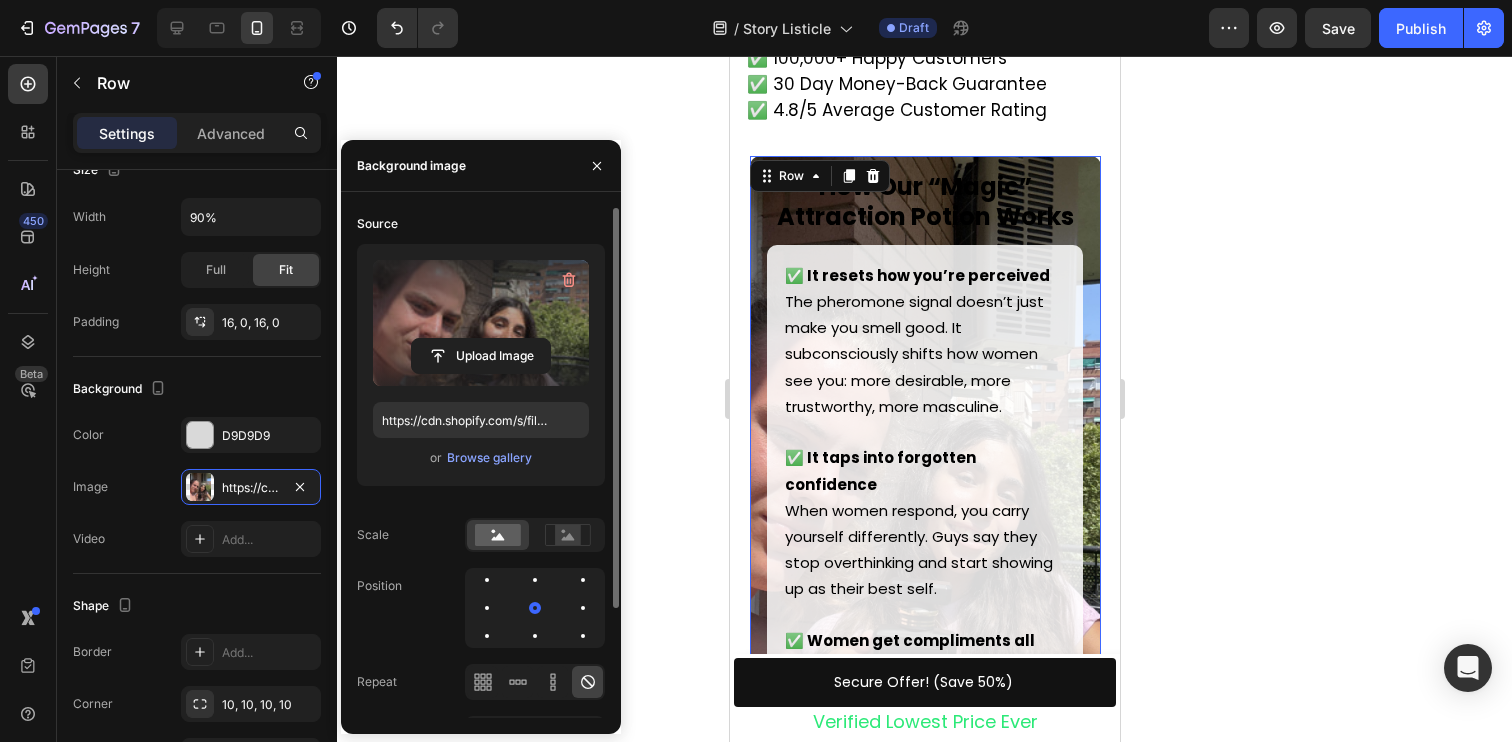 click at bounding box center [481, 323] 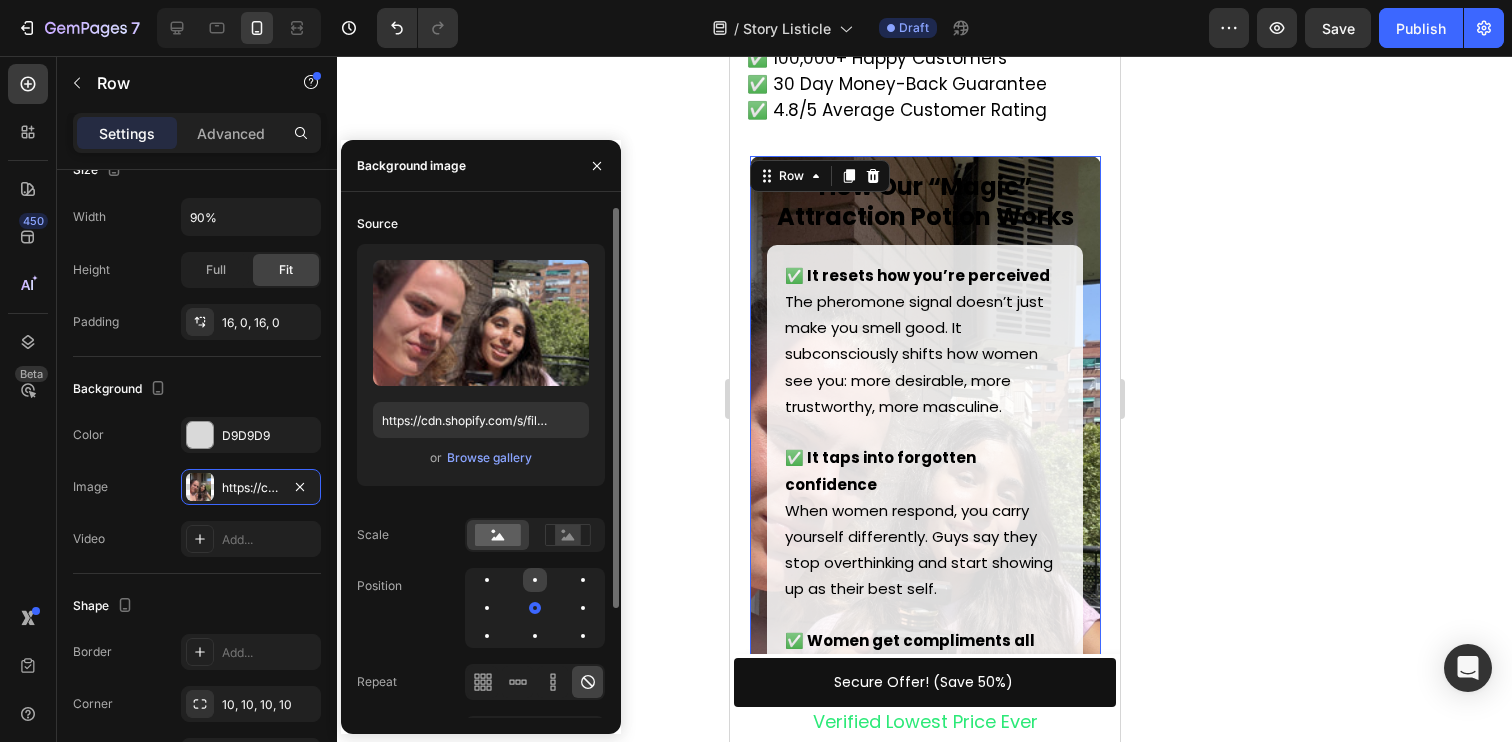 click 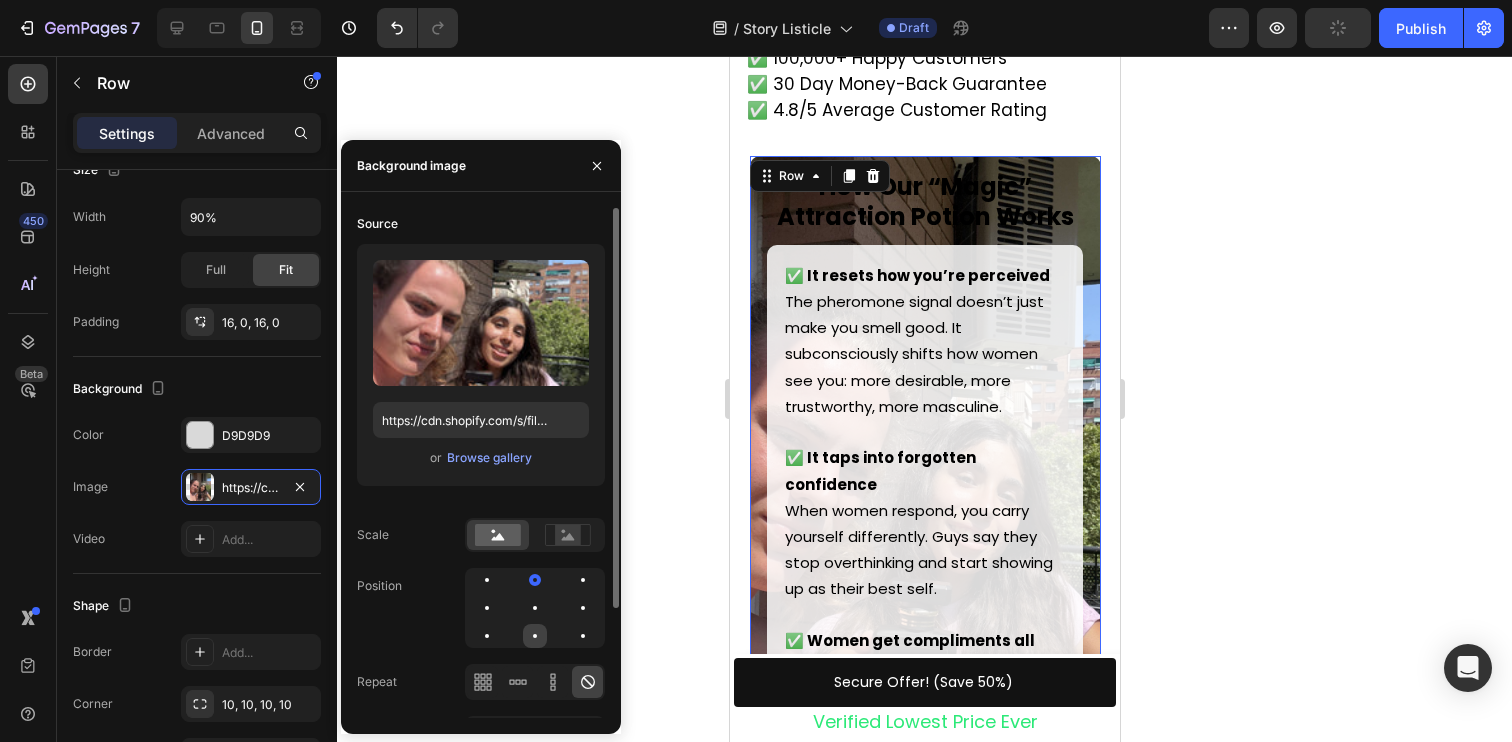 click 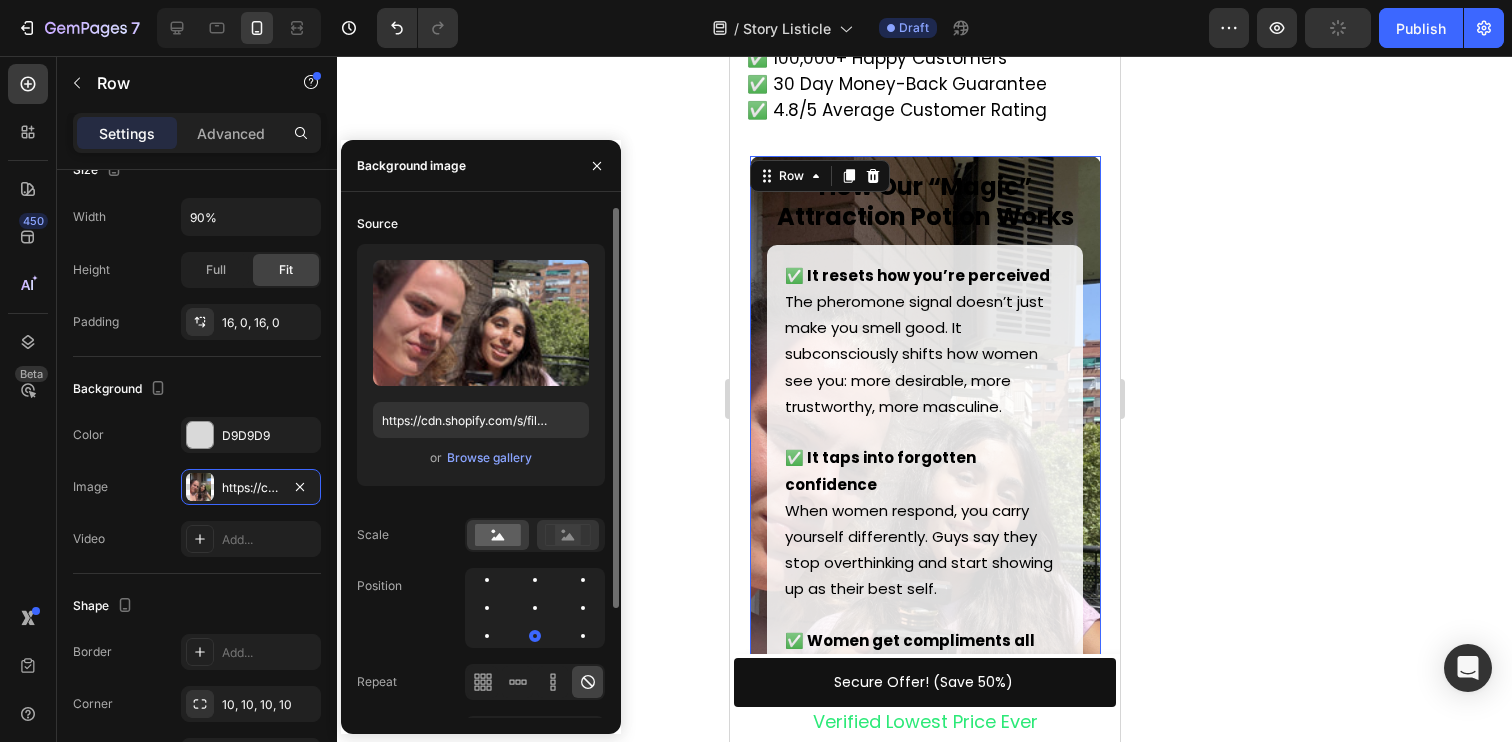 click 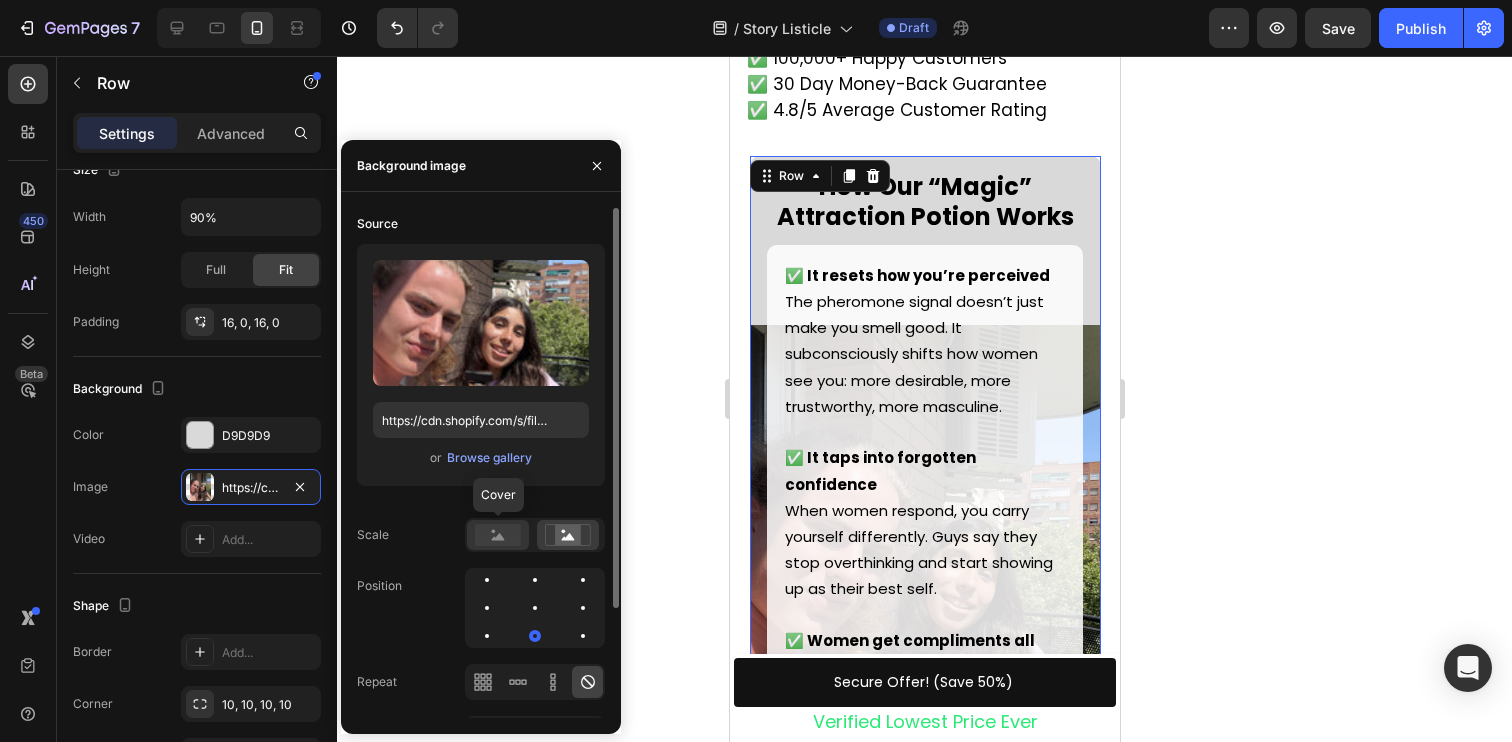 click 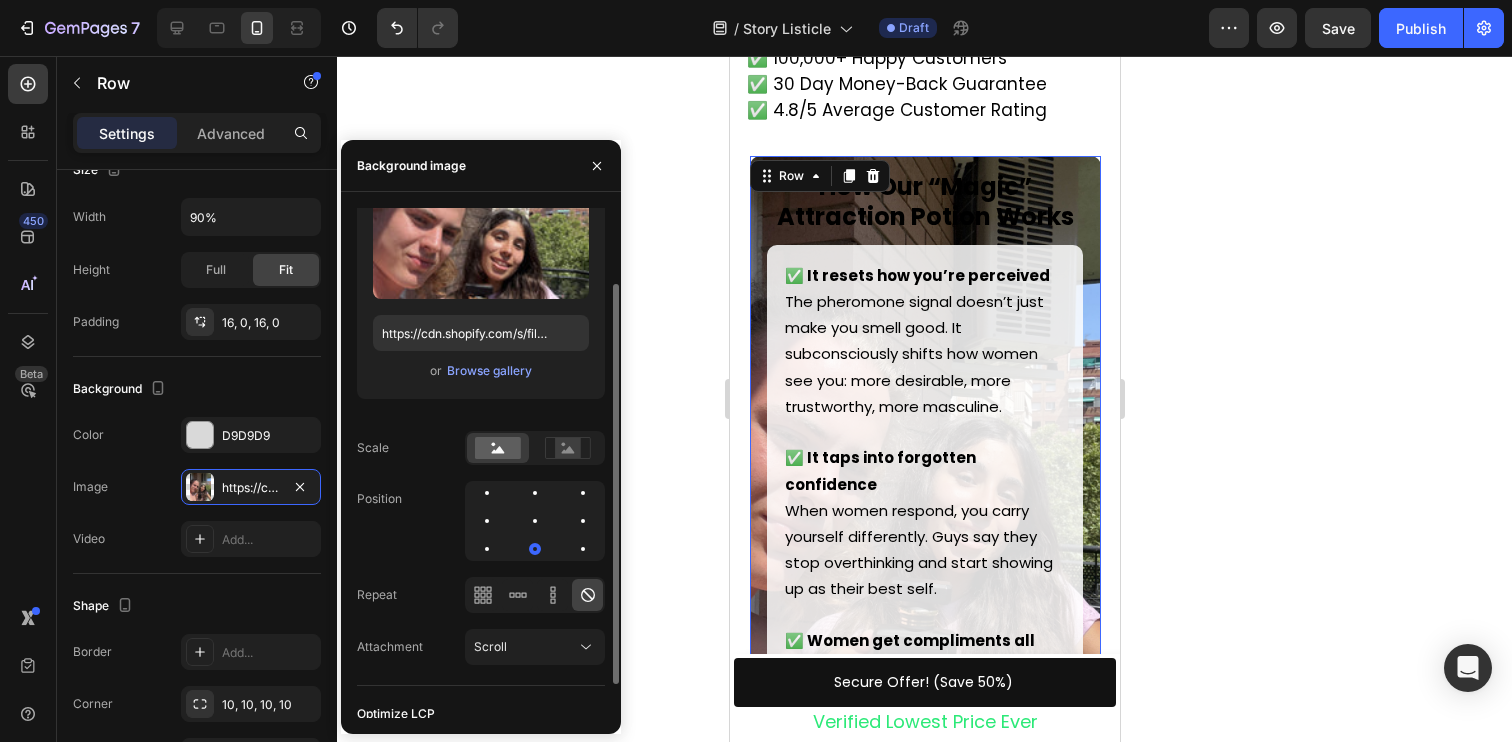 scroll, scrollTop: 113, scrollLeft: 0, axis: vertical 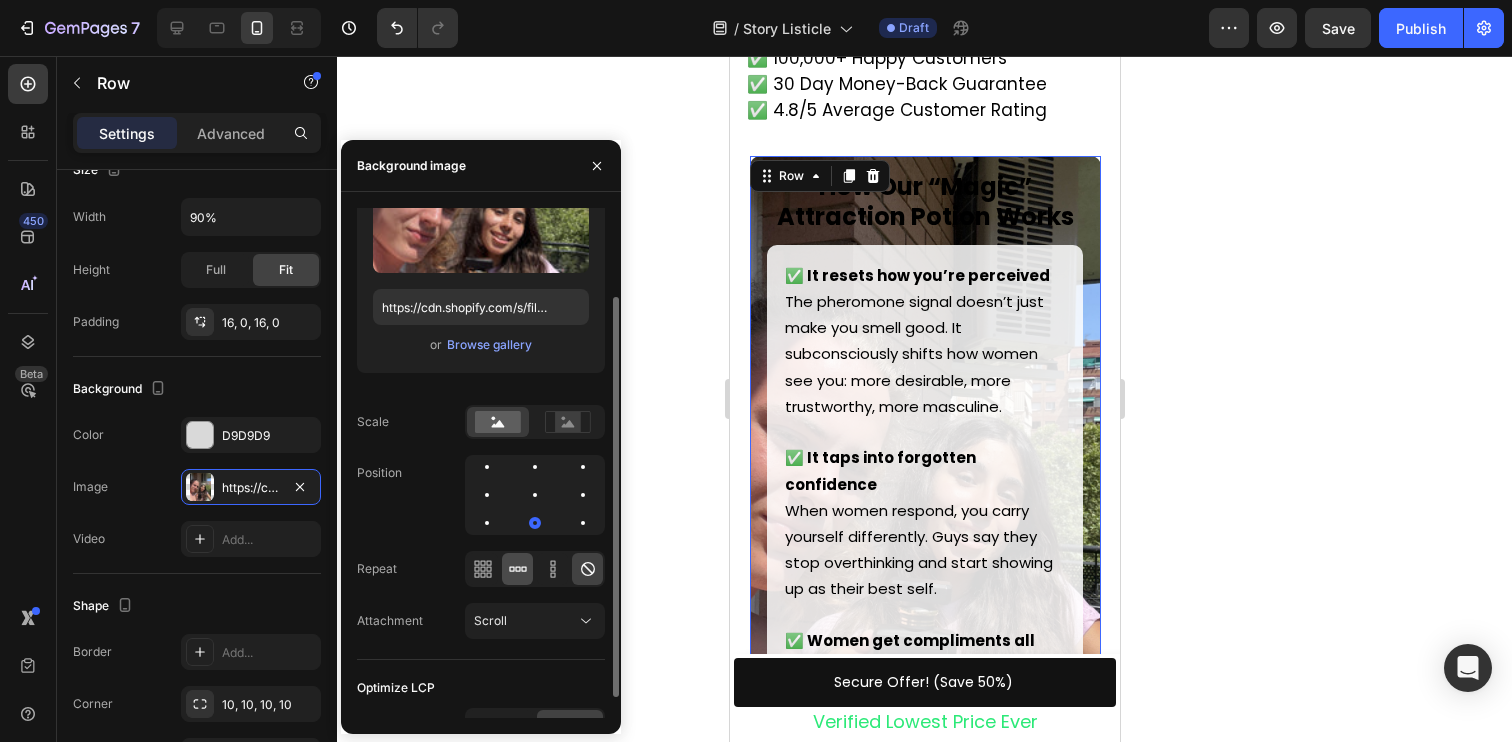 click 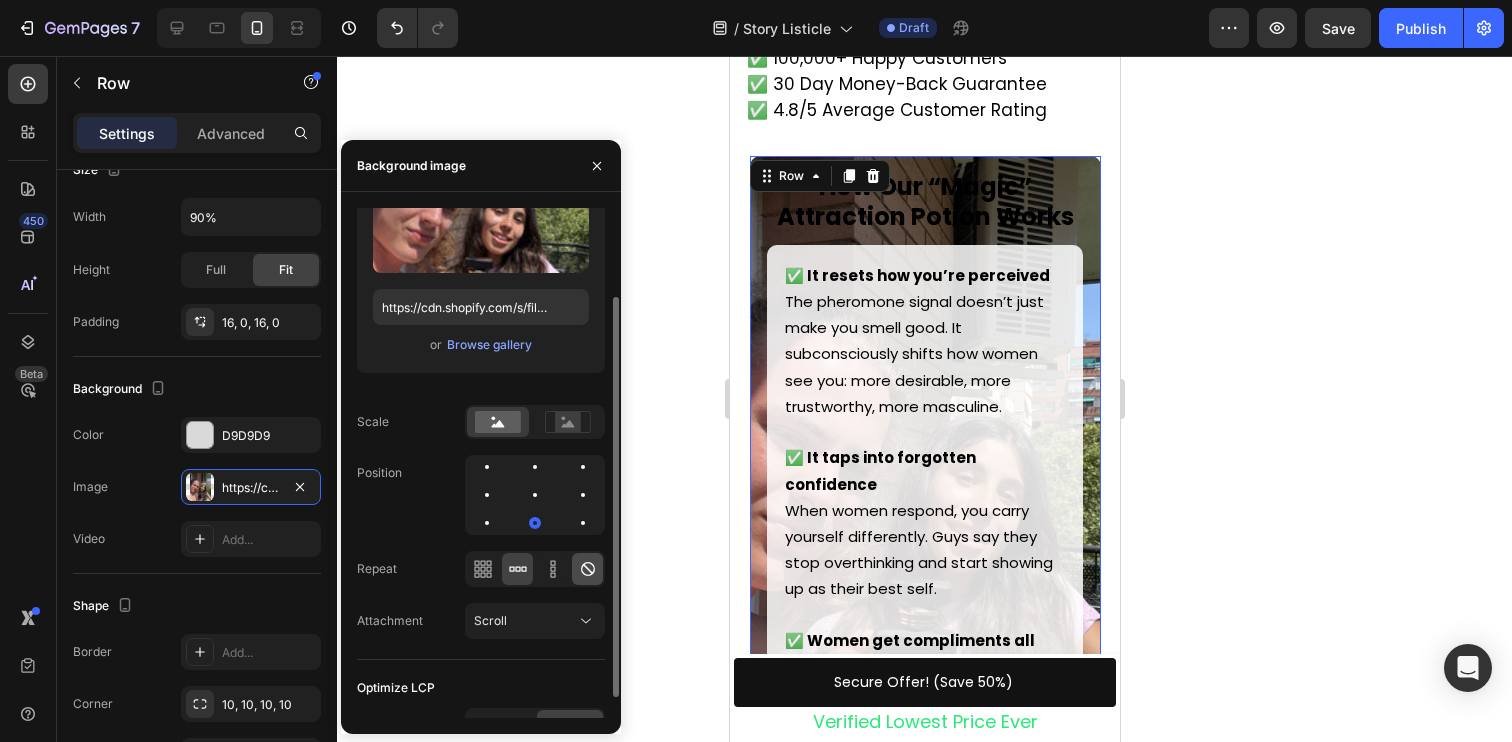 click 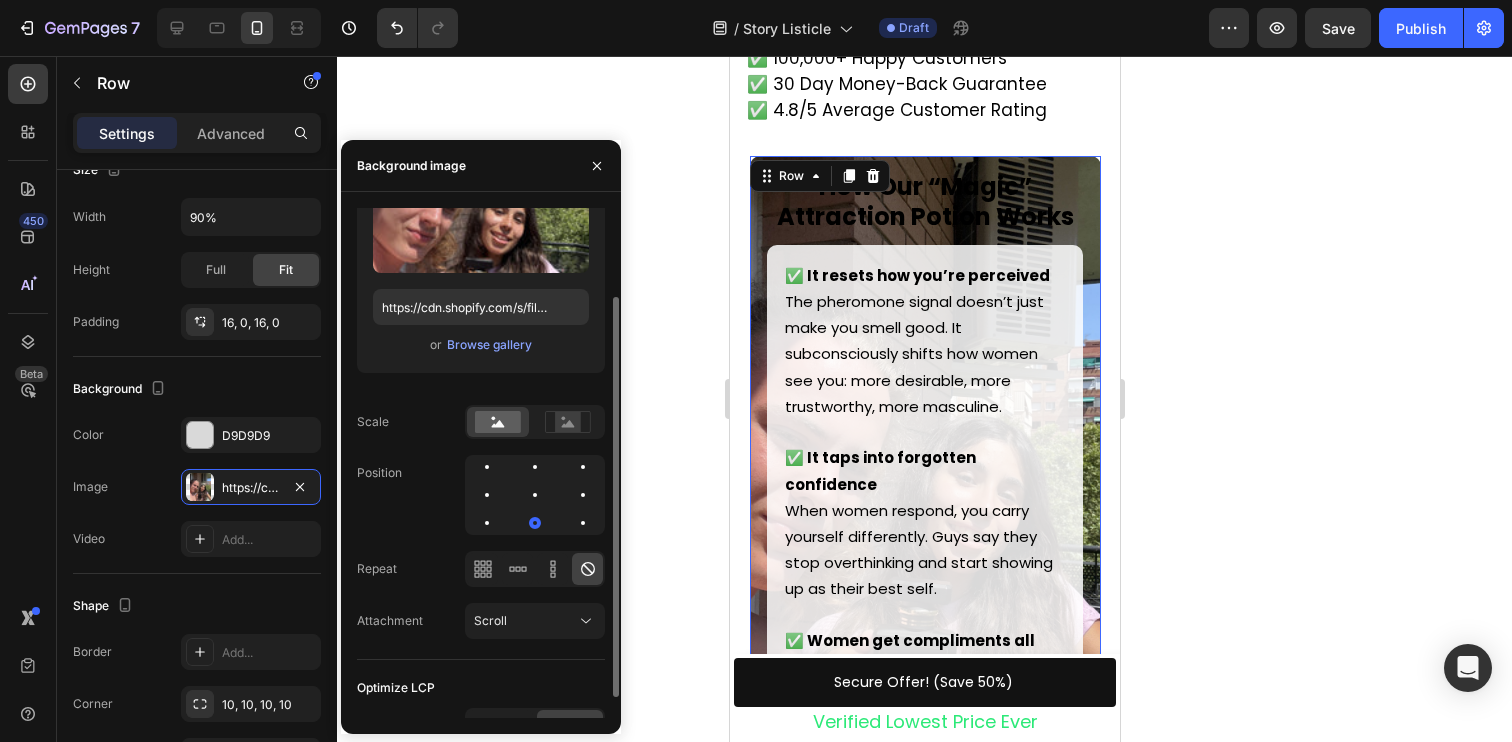 scroll, scrollTop: 139, scrollLeft: 0, axis: vertical 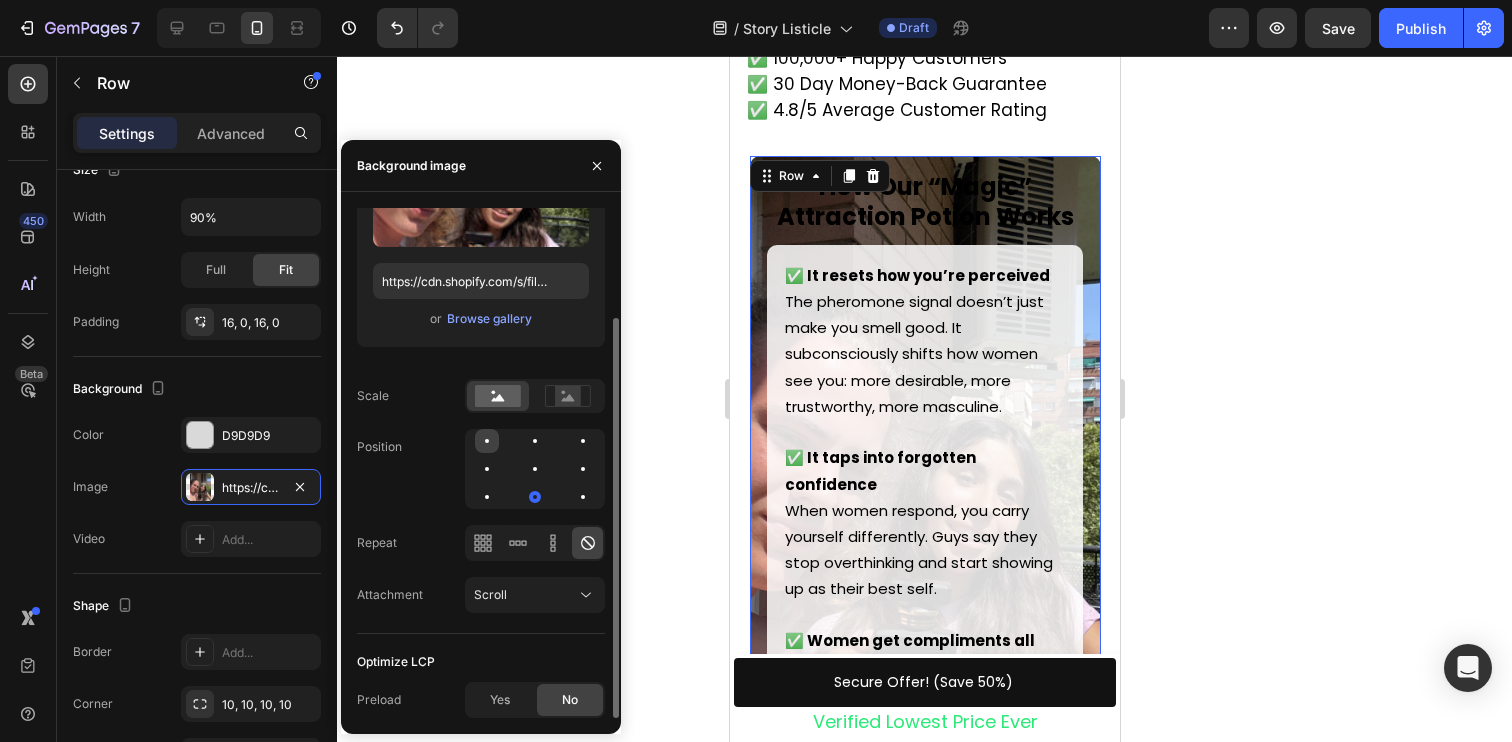 click 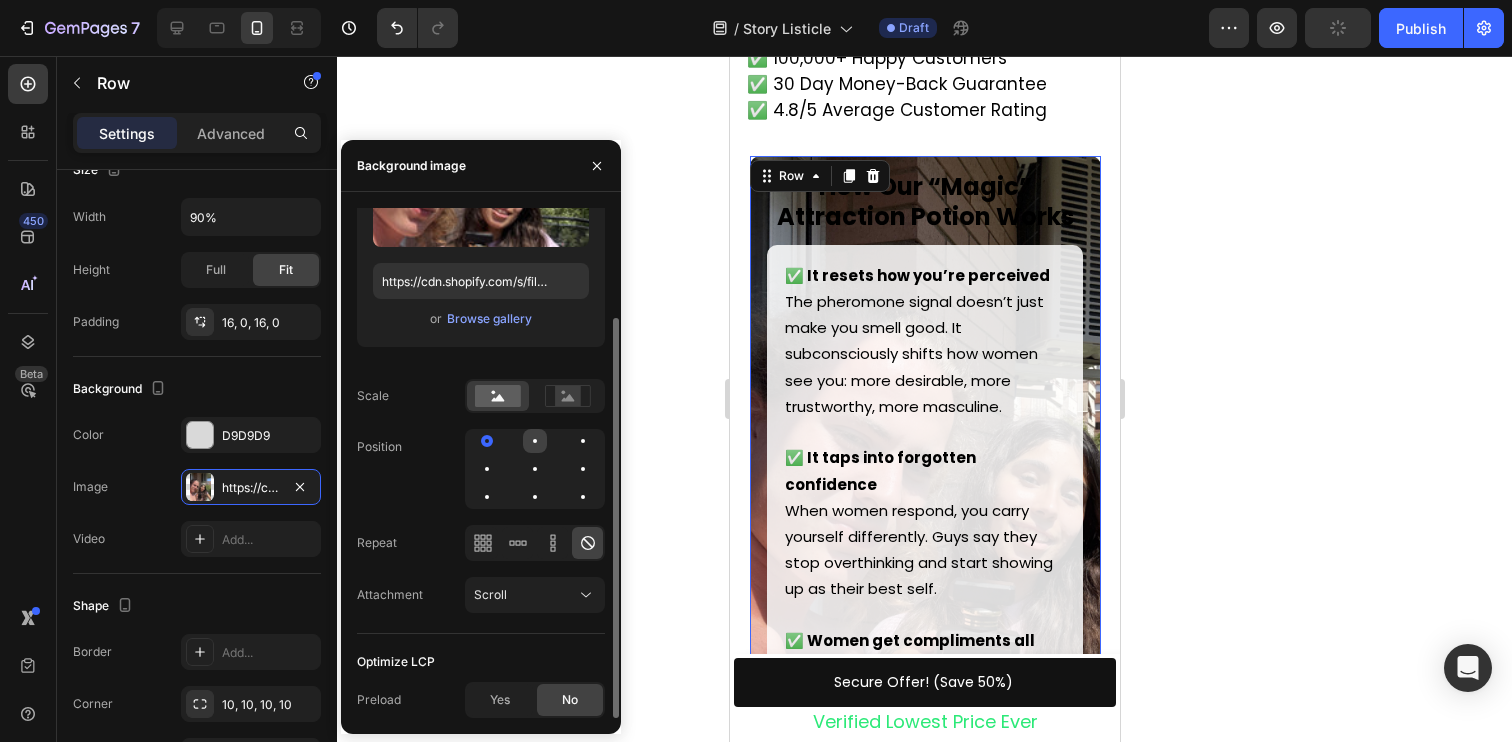 click 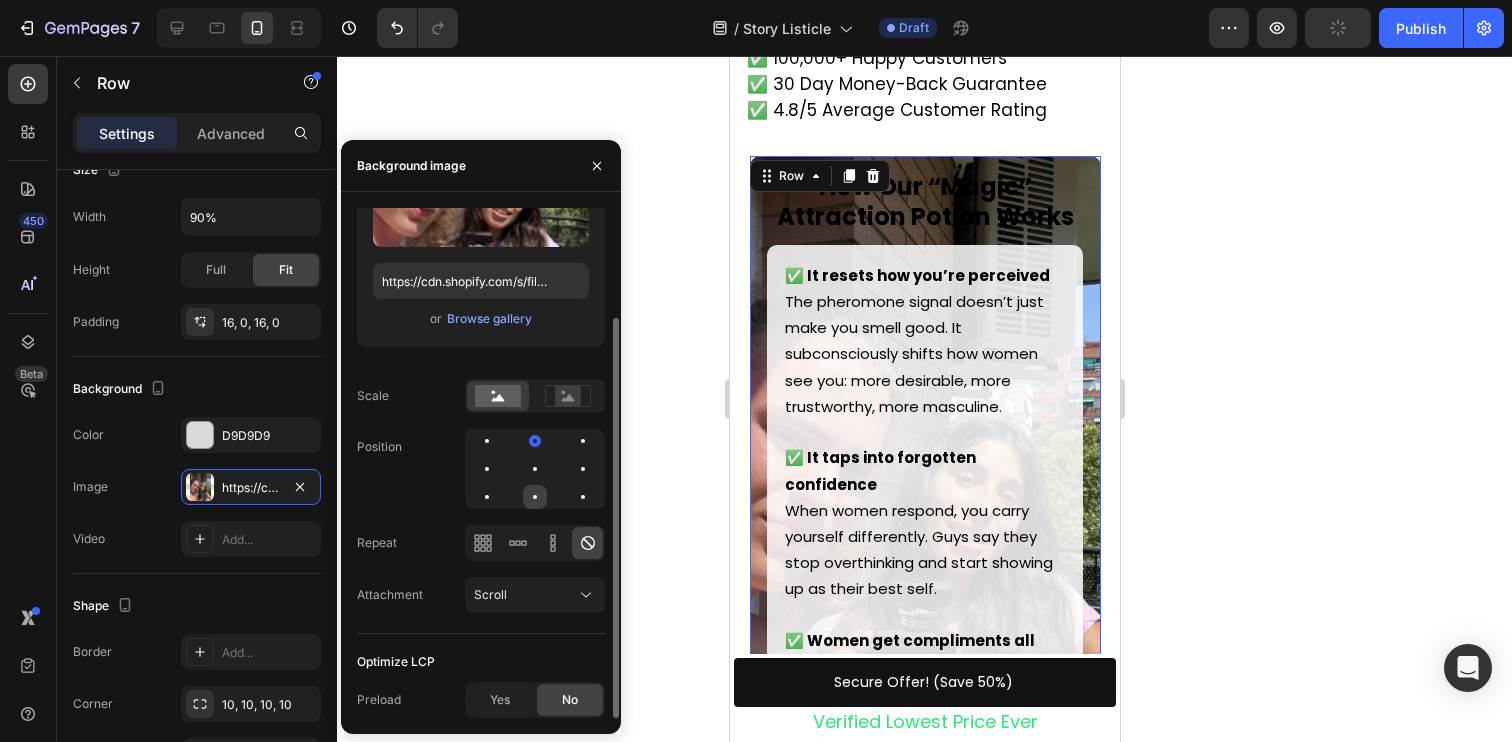 click 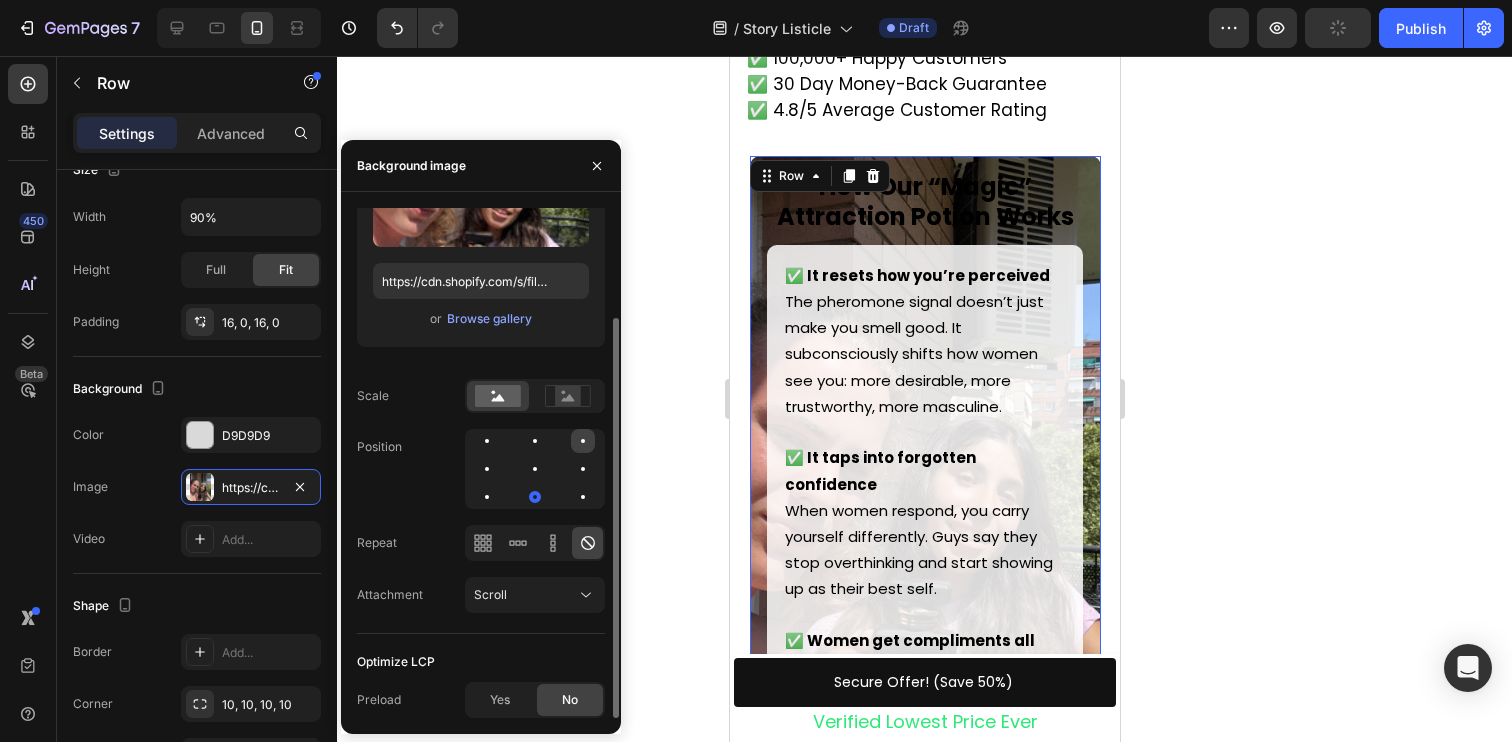 click 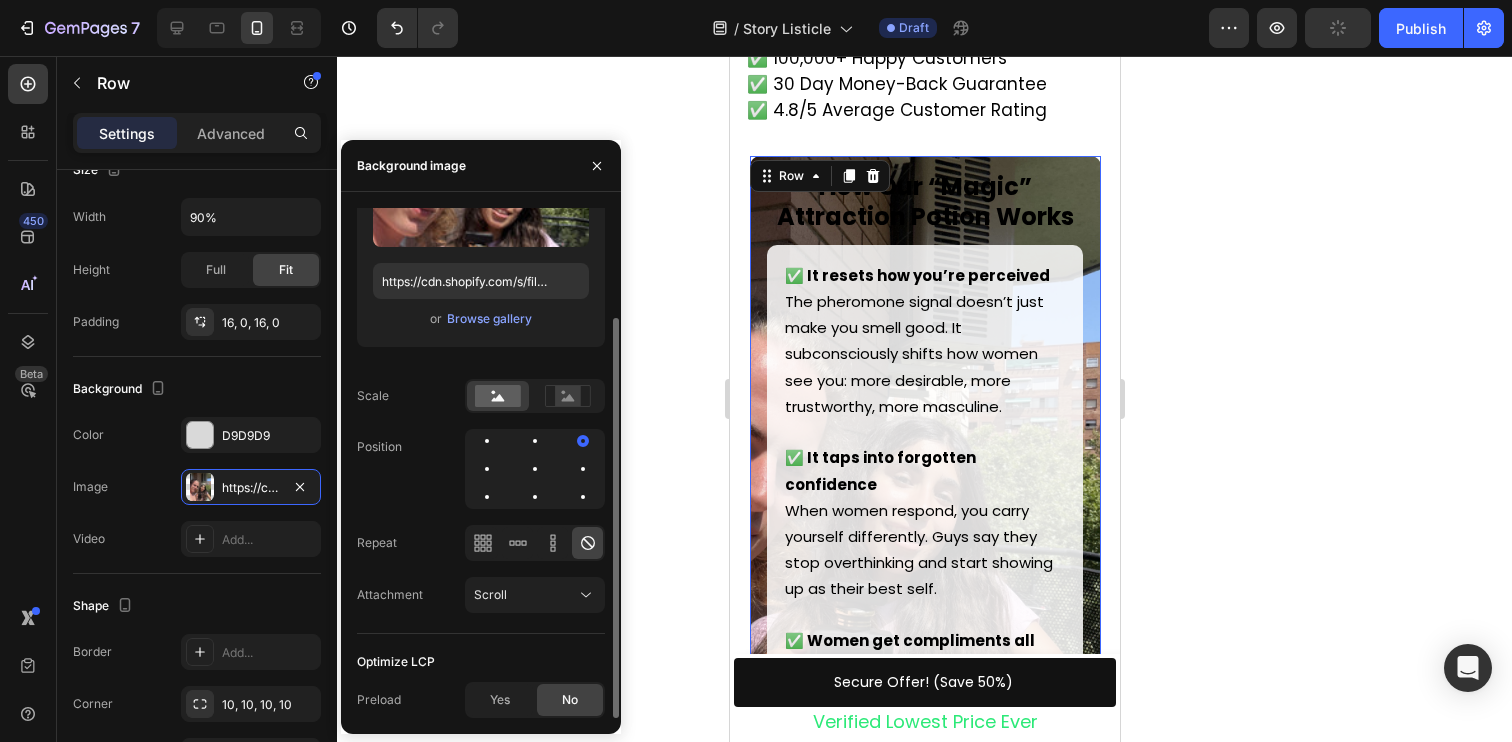 click at bounding box center [535, 469] 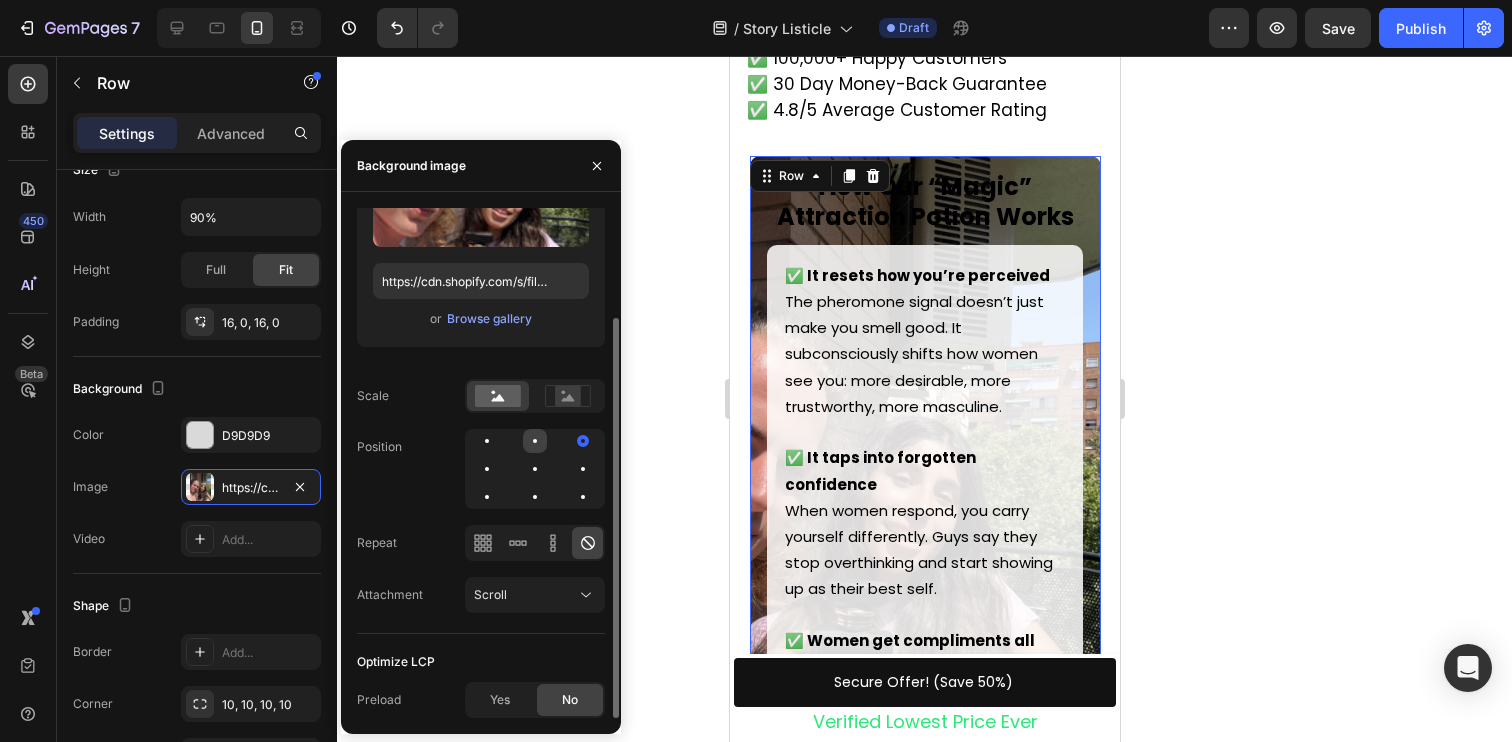 click at bounding box center (535, 441) 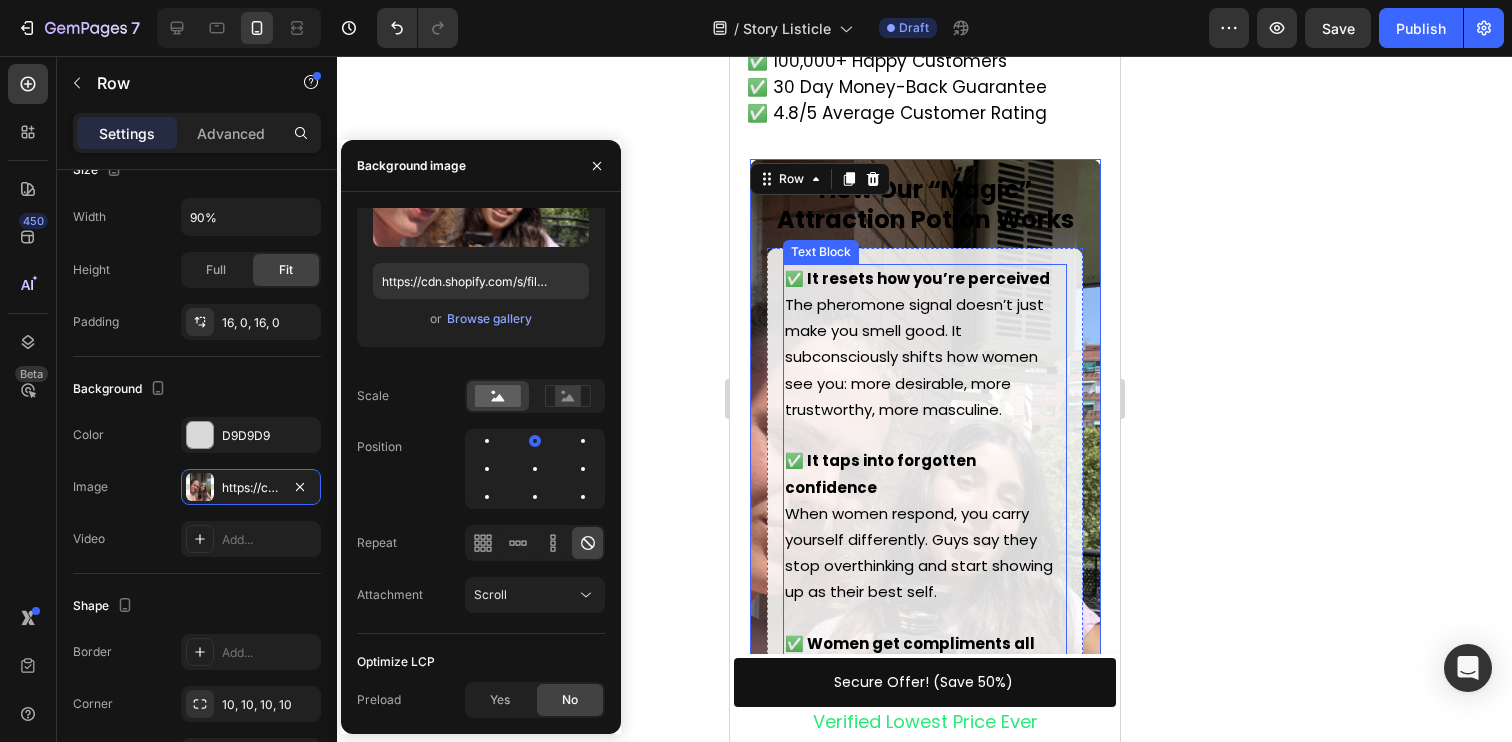 scroll, scrollTop: 5106, scrollLeft: 0, axis: vertical 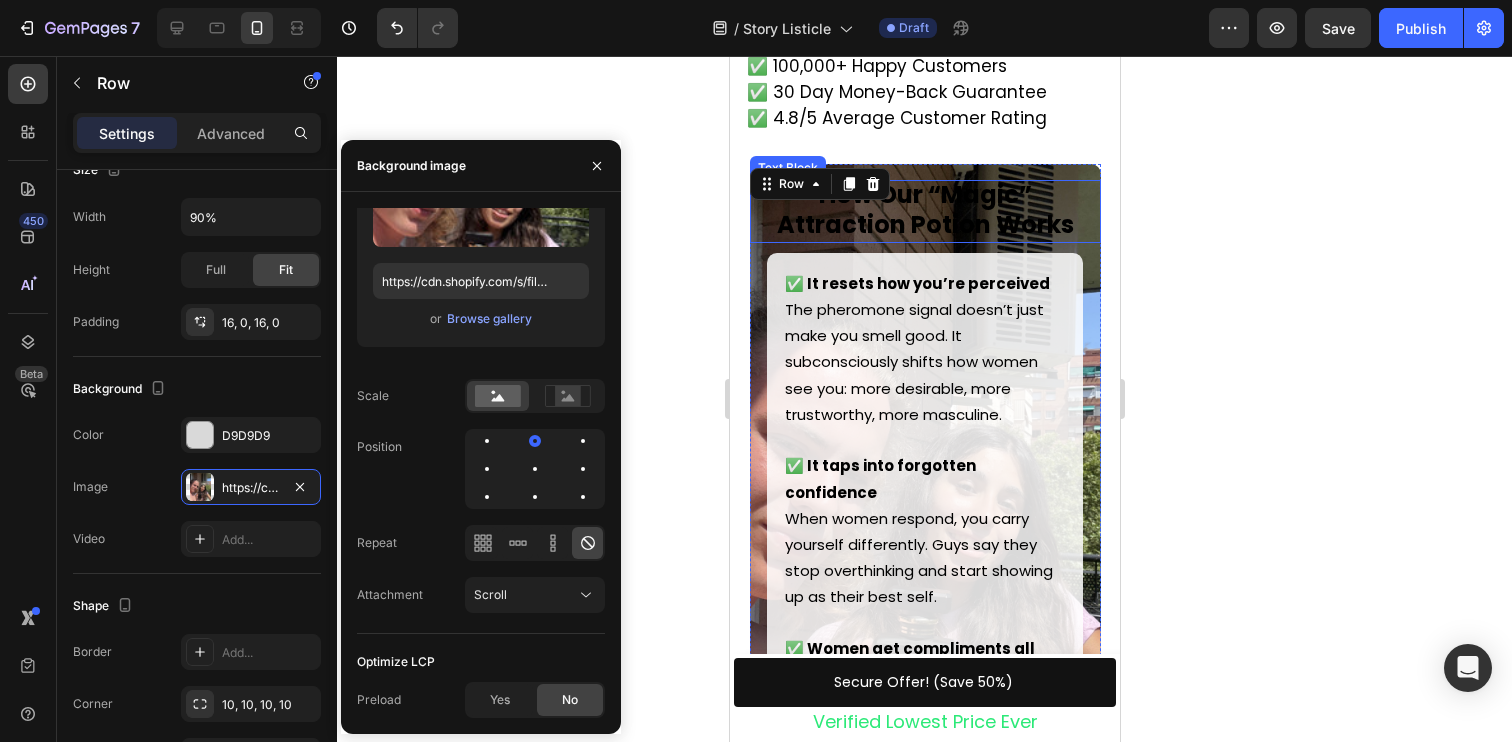 click on "How Our “Magic” Attraction Potion Works" at bounding box center [924, 209] 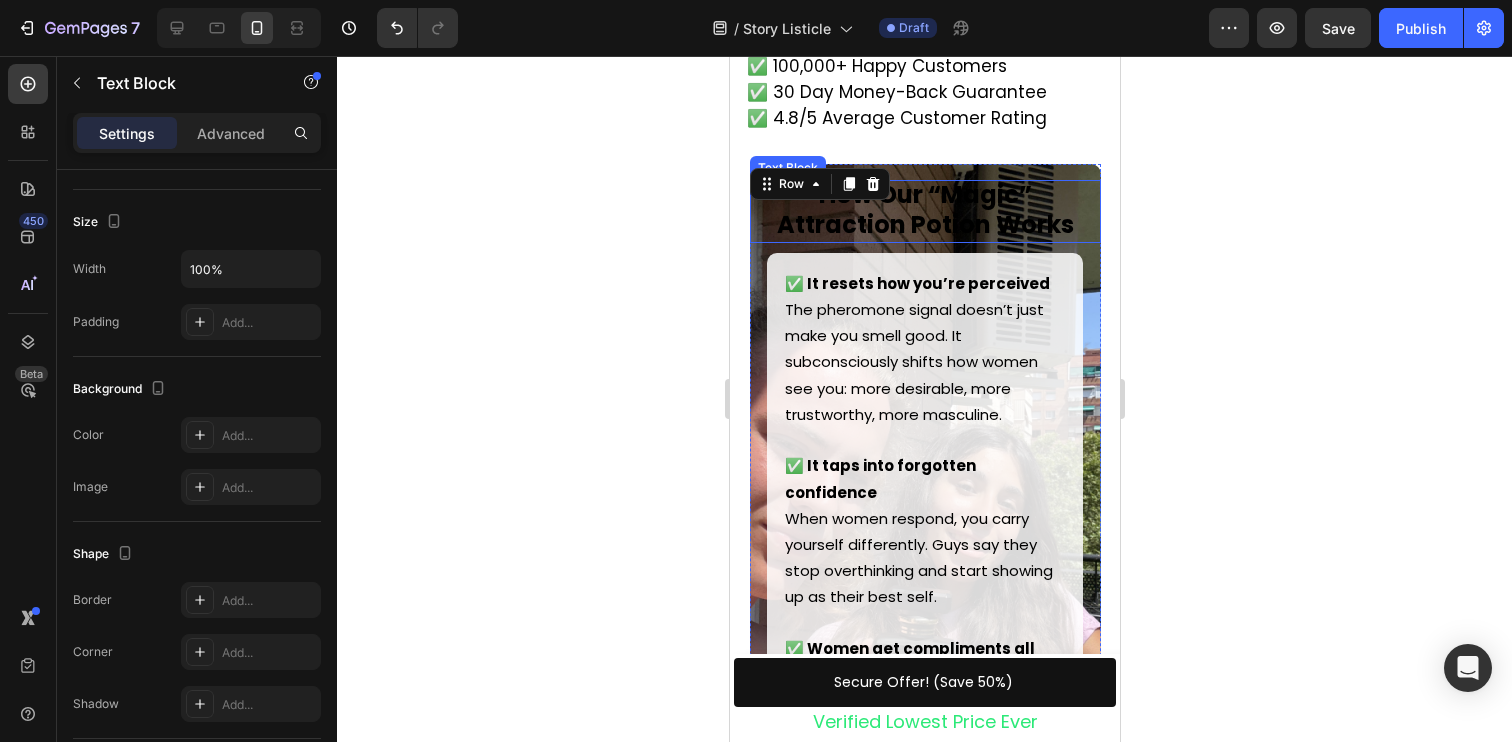 scroll, scrollTop: 0, scrollLeft: 0, axis: both 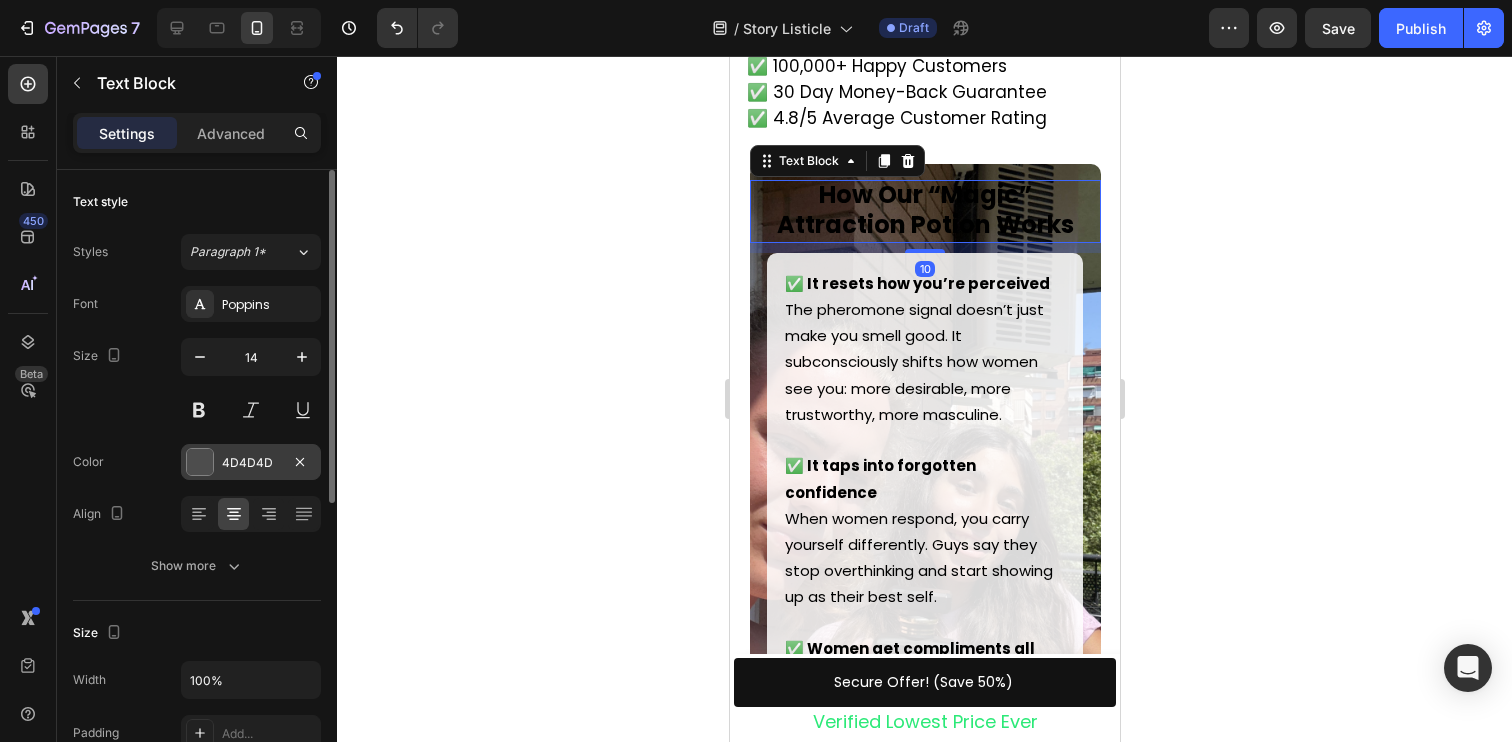 click at bounding box center (200, 462) 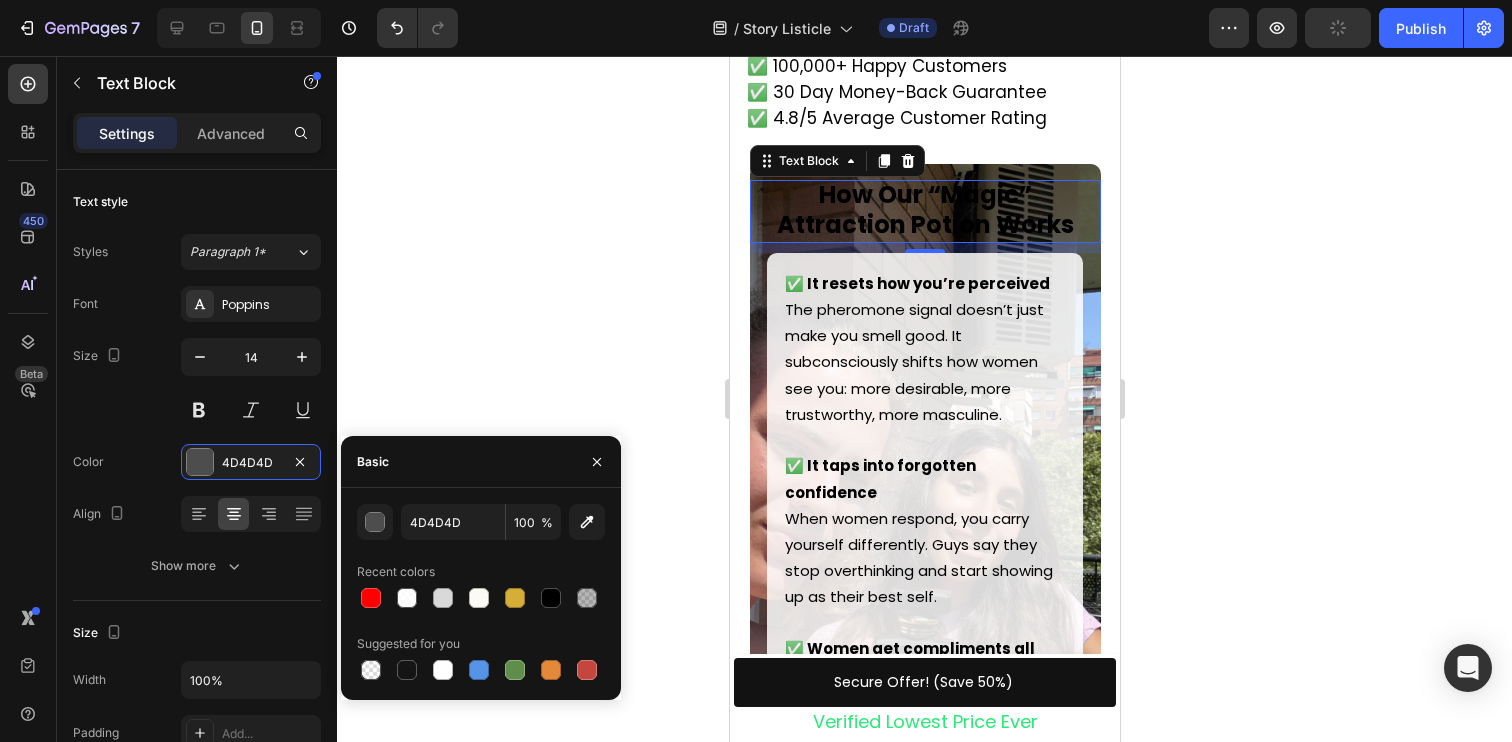 click on "How Our “Magic” Attraction Potion Works" at bounding box center (924, 209) 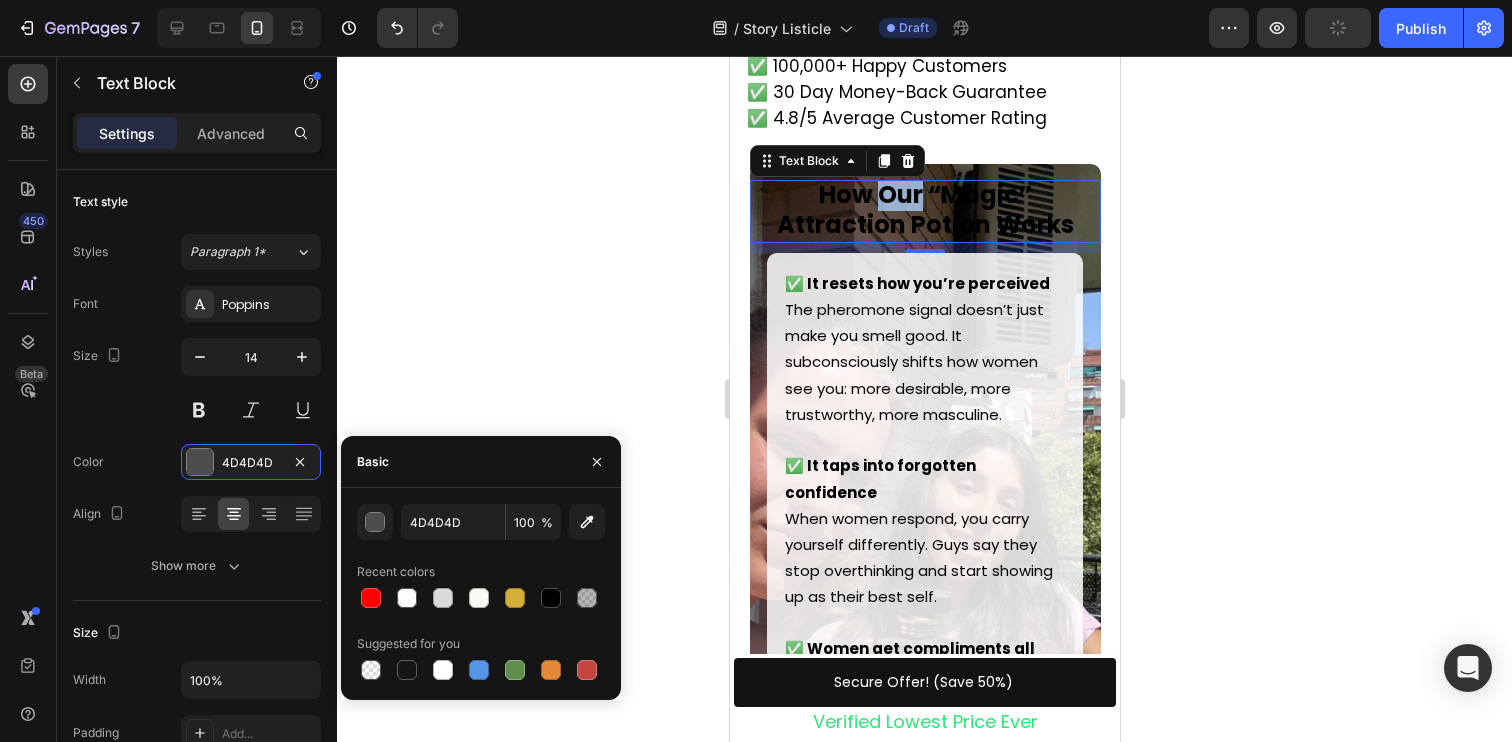 click on "How Our “Magic” Attraction Potion Works" at bounding box center (924, 209) 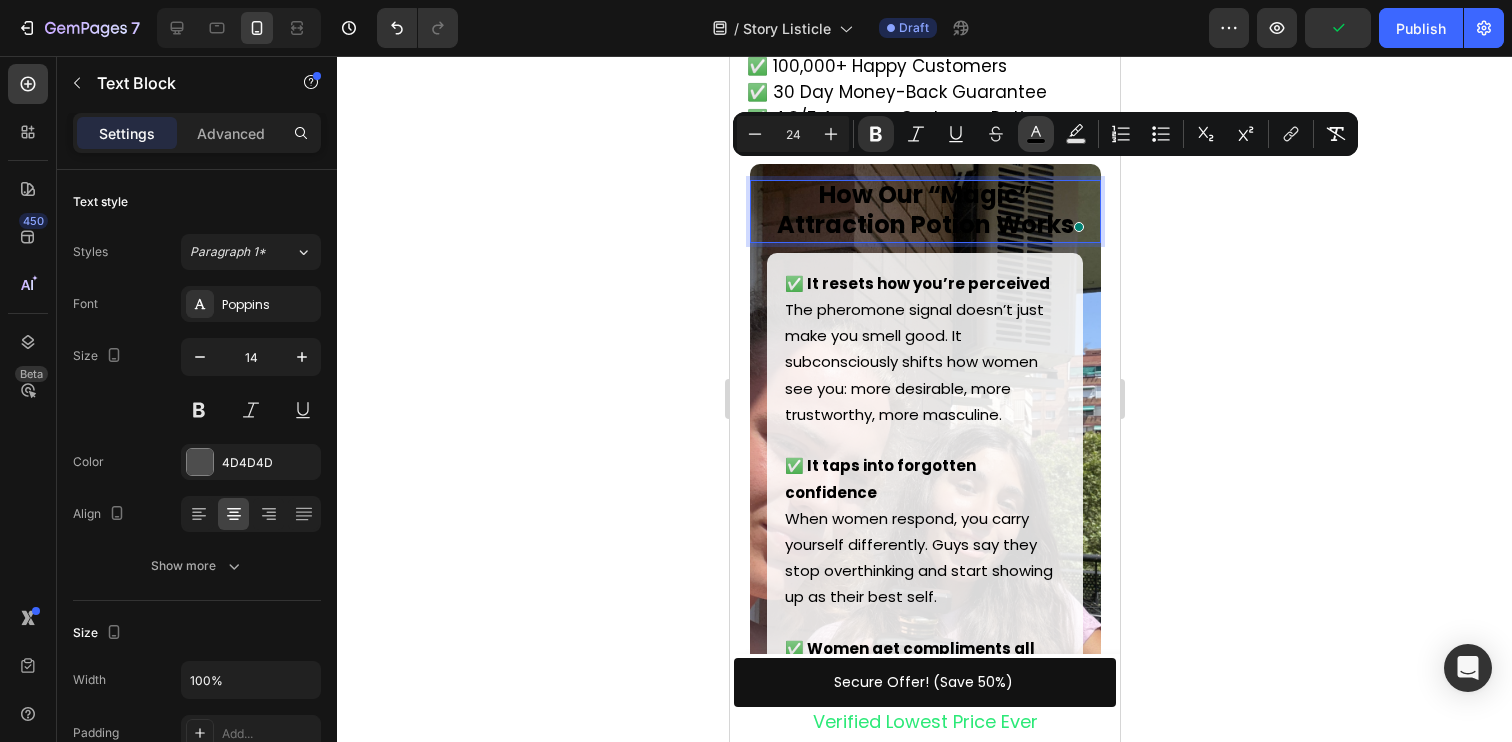click on "color" at bounding box center (1036, 134) 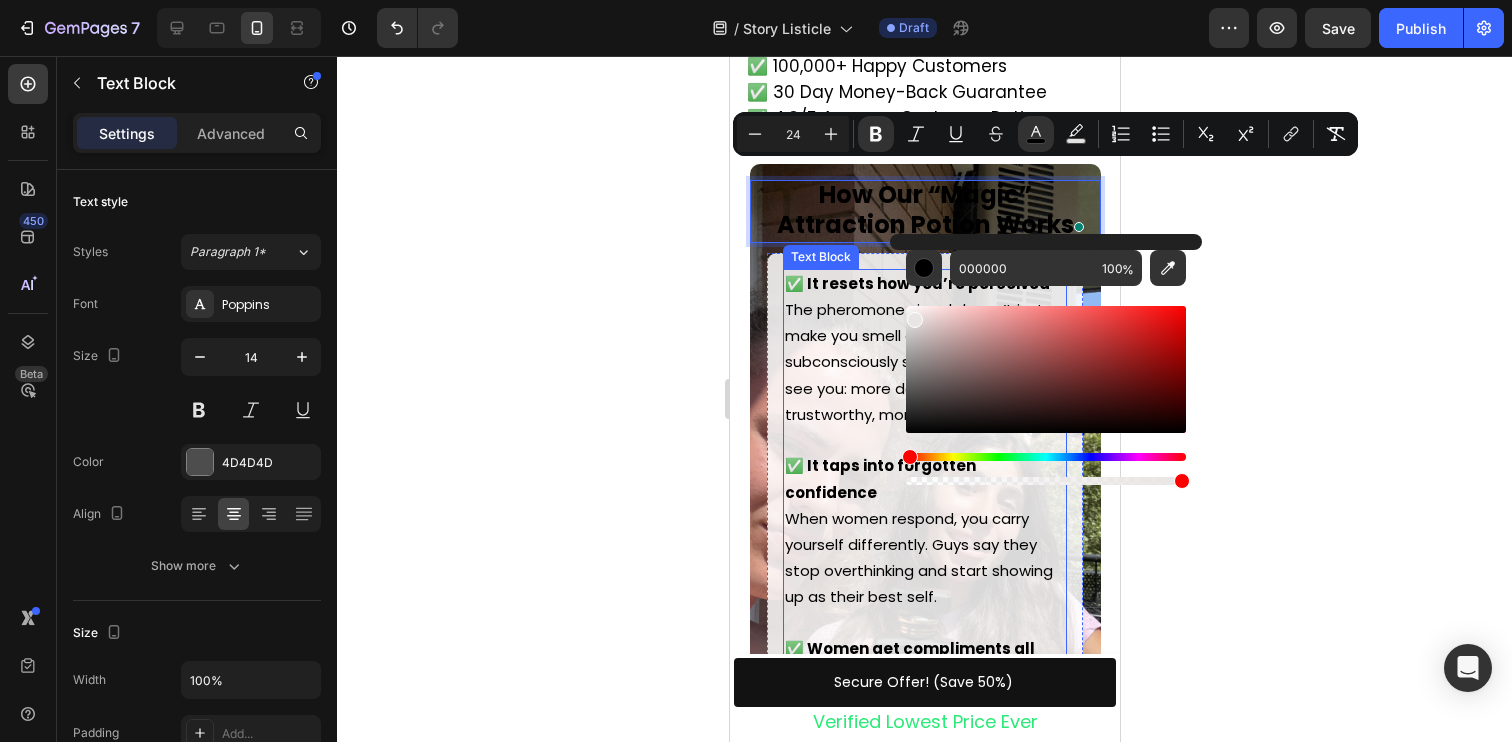 type on "FFFFFF" 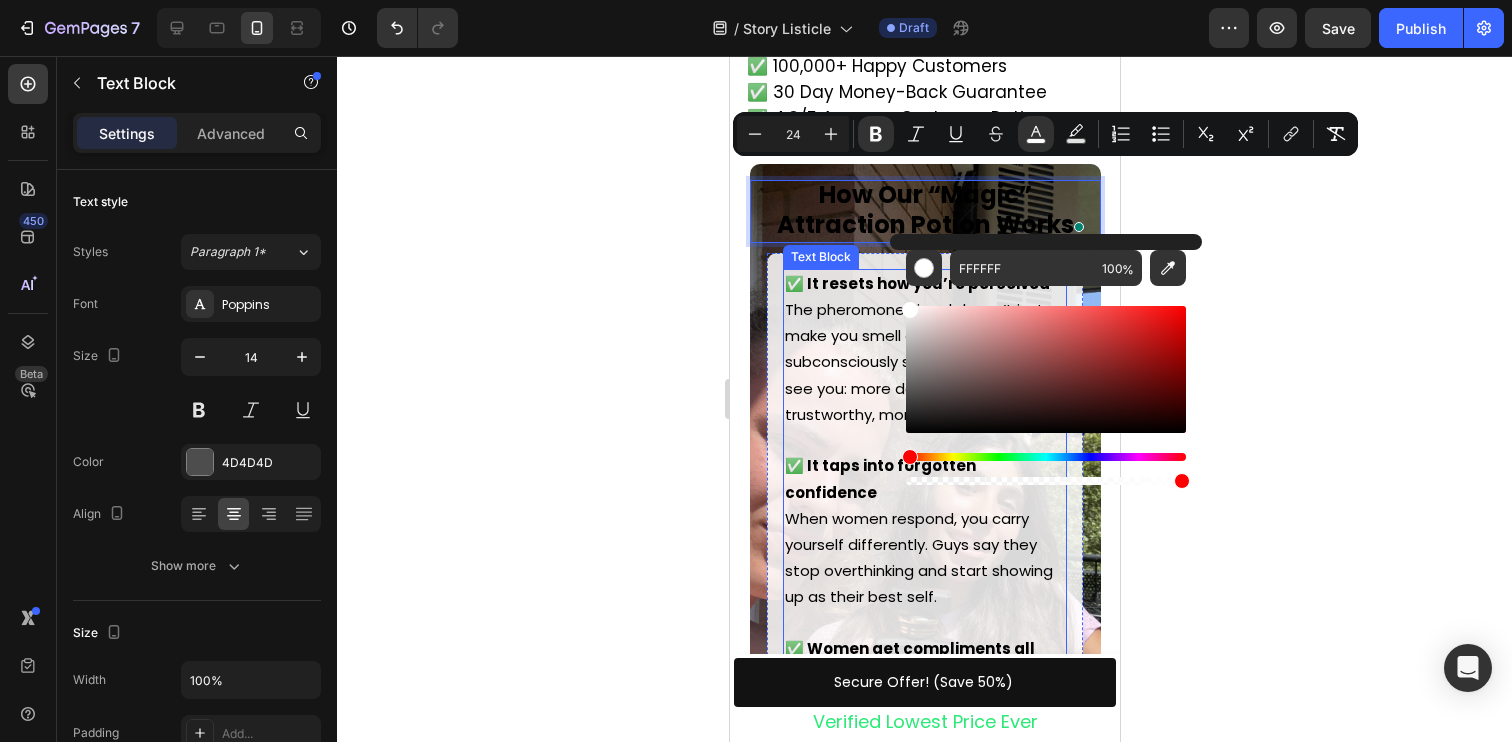 drag, startPoint x: 1708, startPoint y: 406, endPoint x: 798, endPoint y: 225, distance: 927.8259 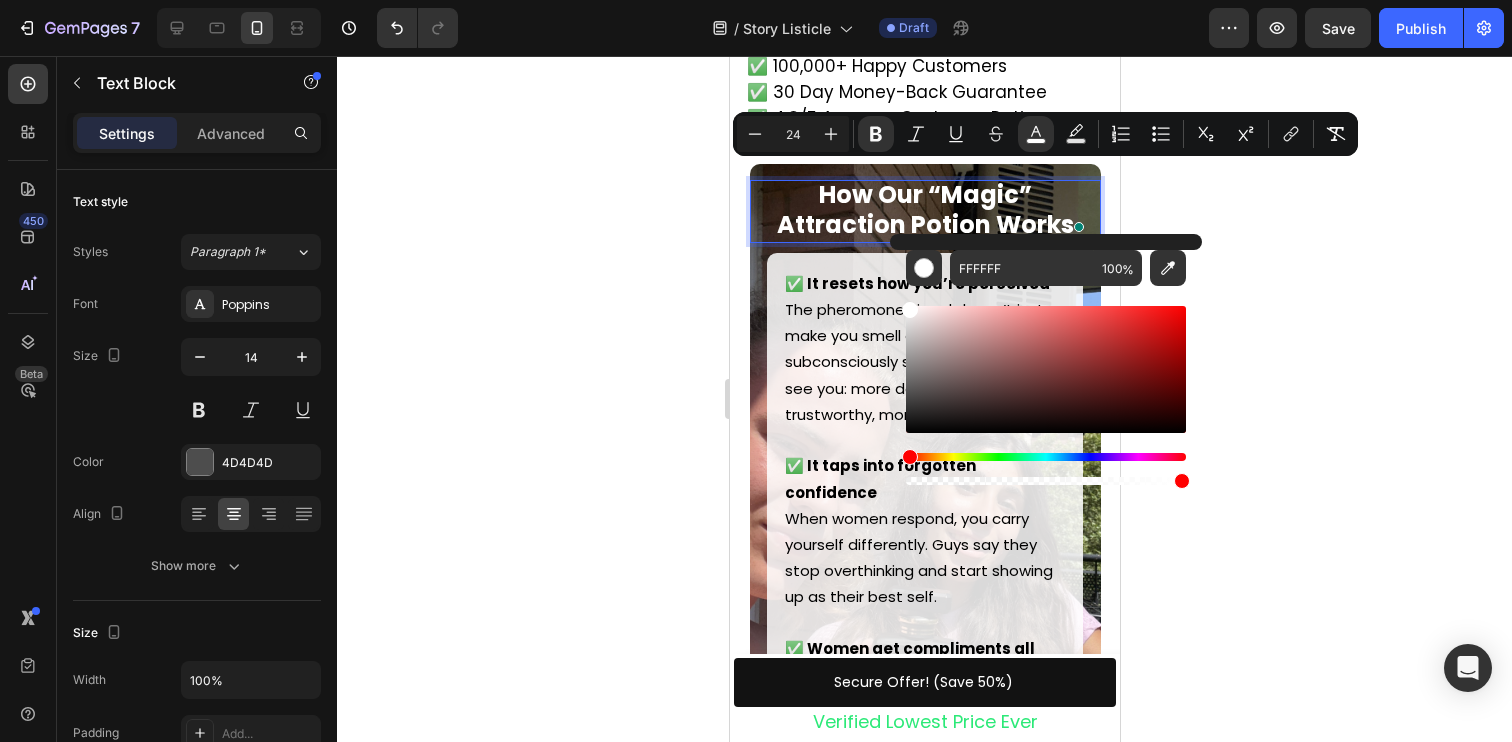click 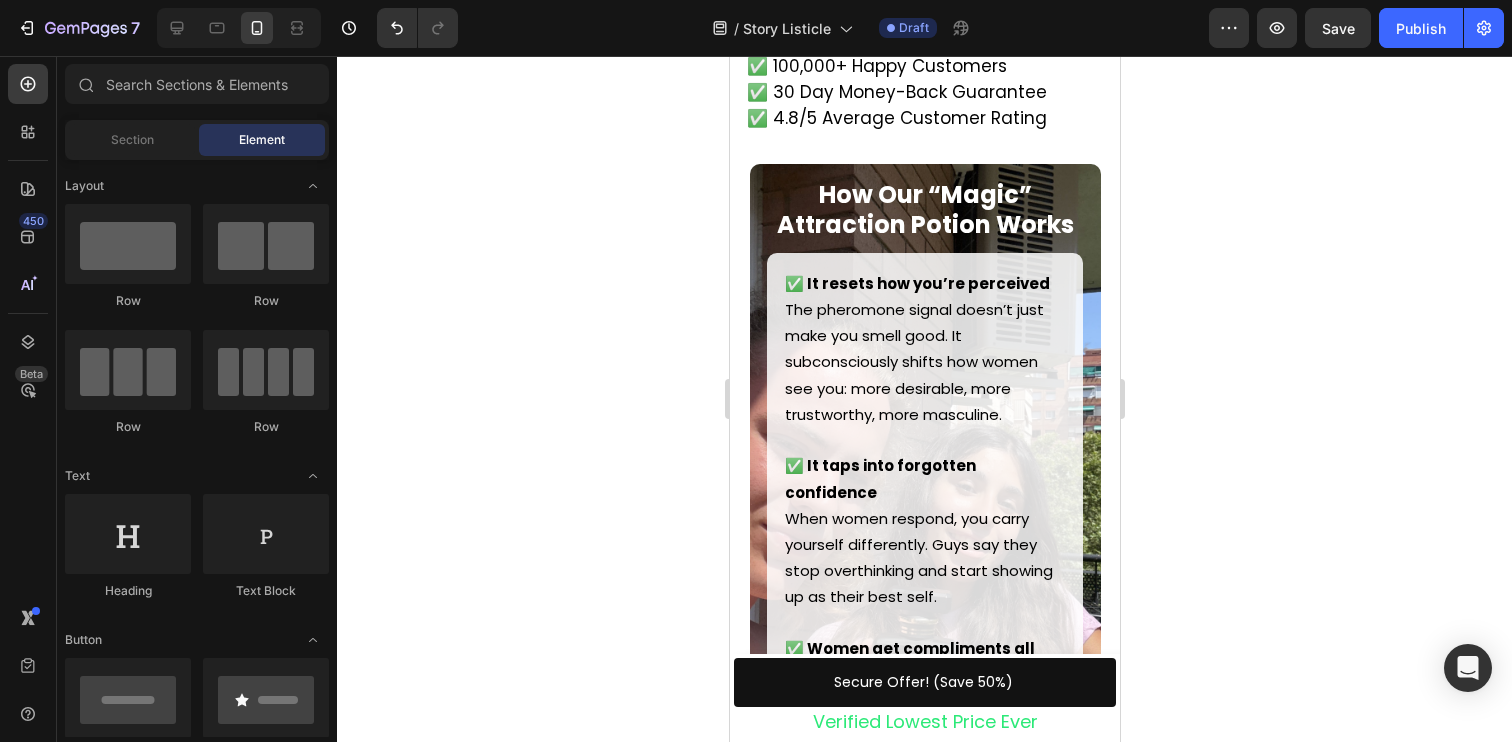 click 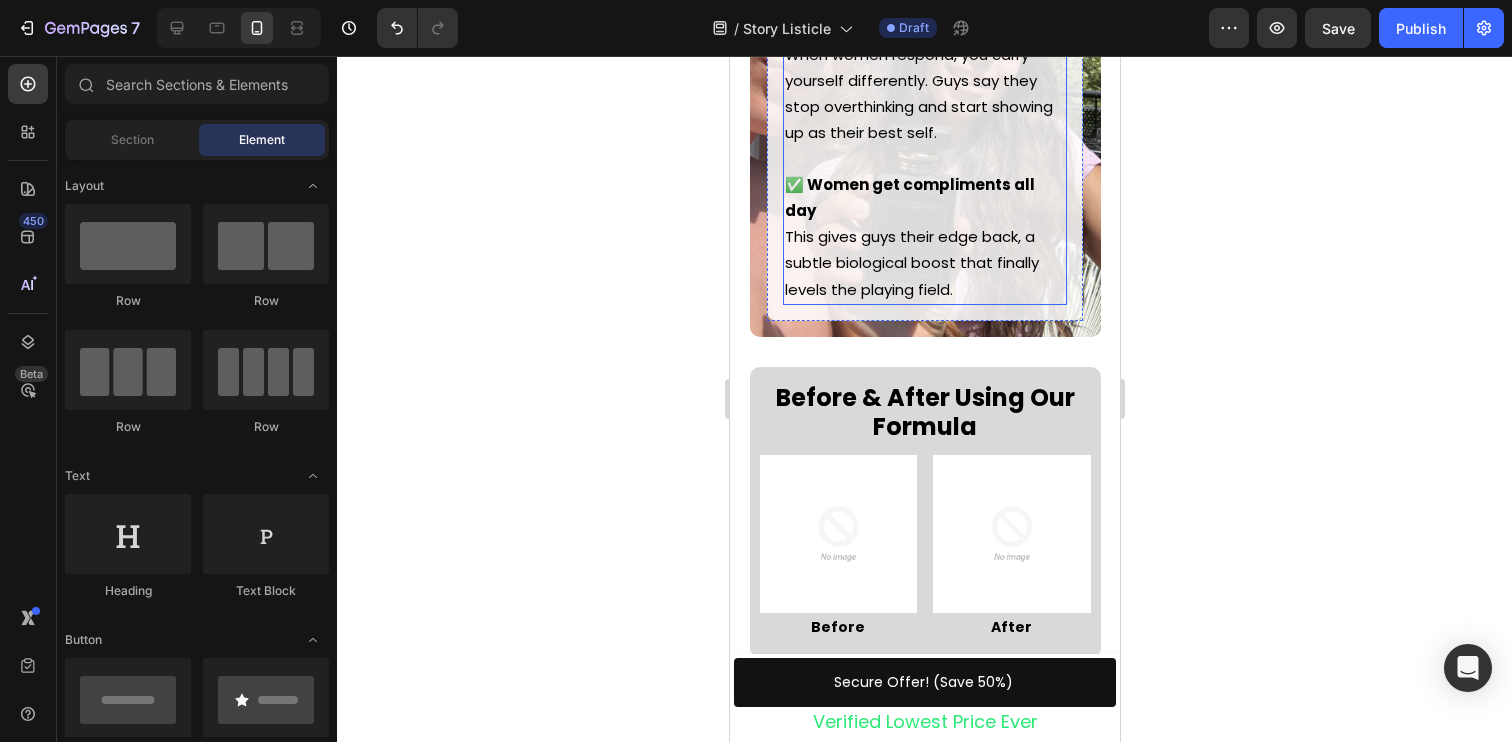scroll, scrollTop: 5571, scrollLeft: 0, axis: vertical 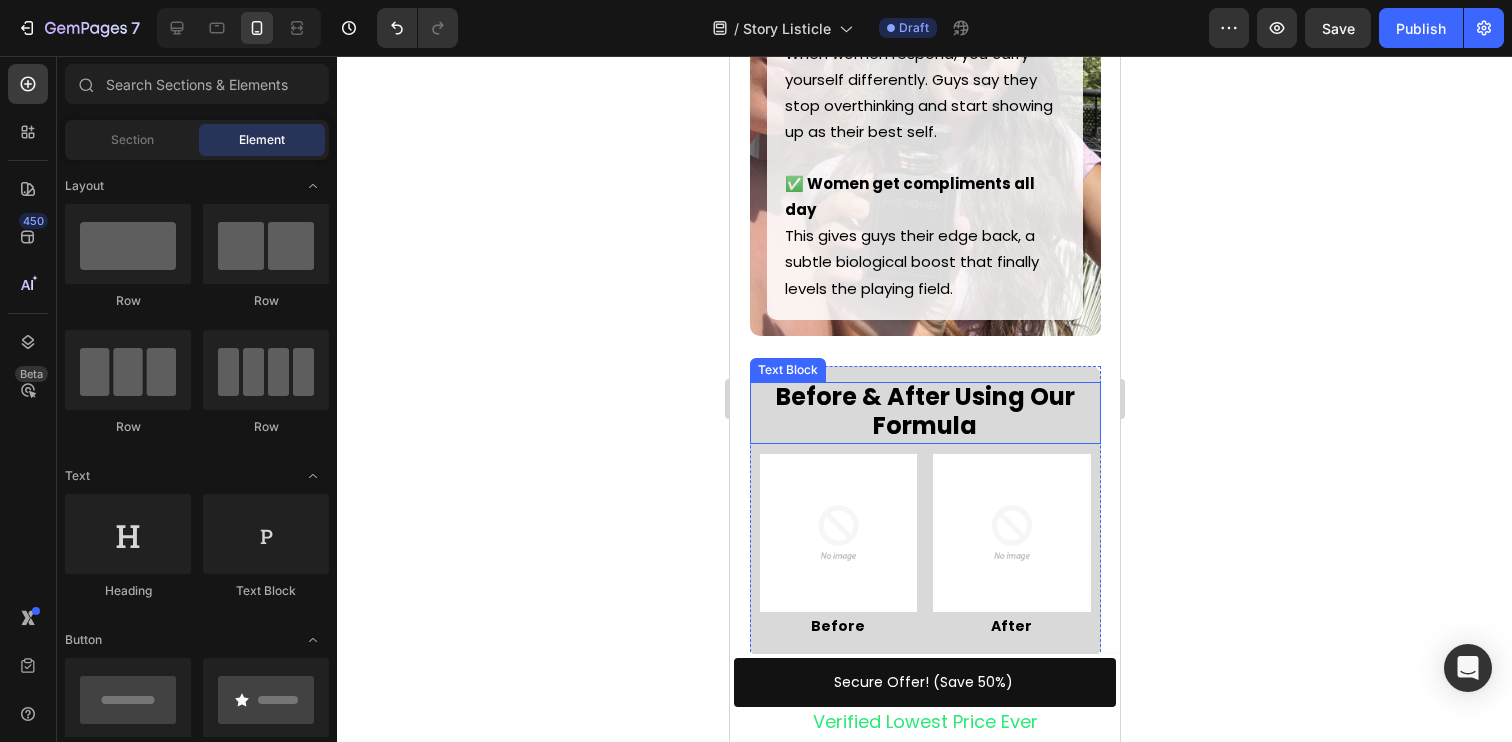 click on "Before & After Using Our Formula" at bounding box center [924, 413] 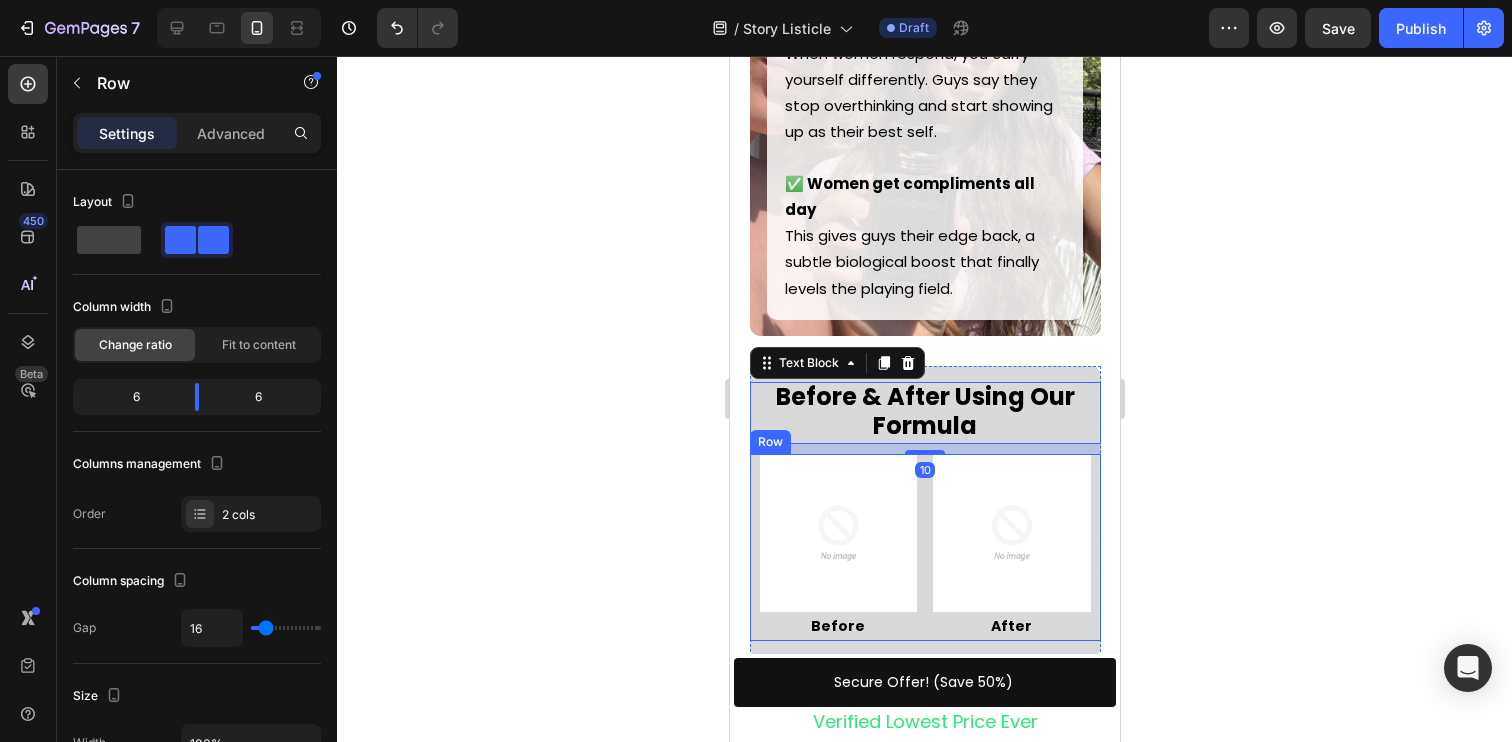 click on "Image Before Text Block Image After Text Block Row" at bounding box center (924, 547) 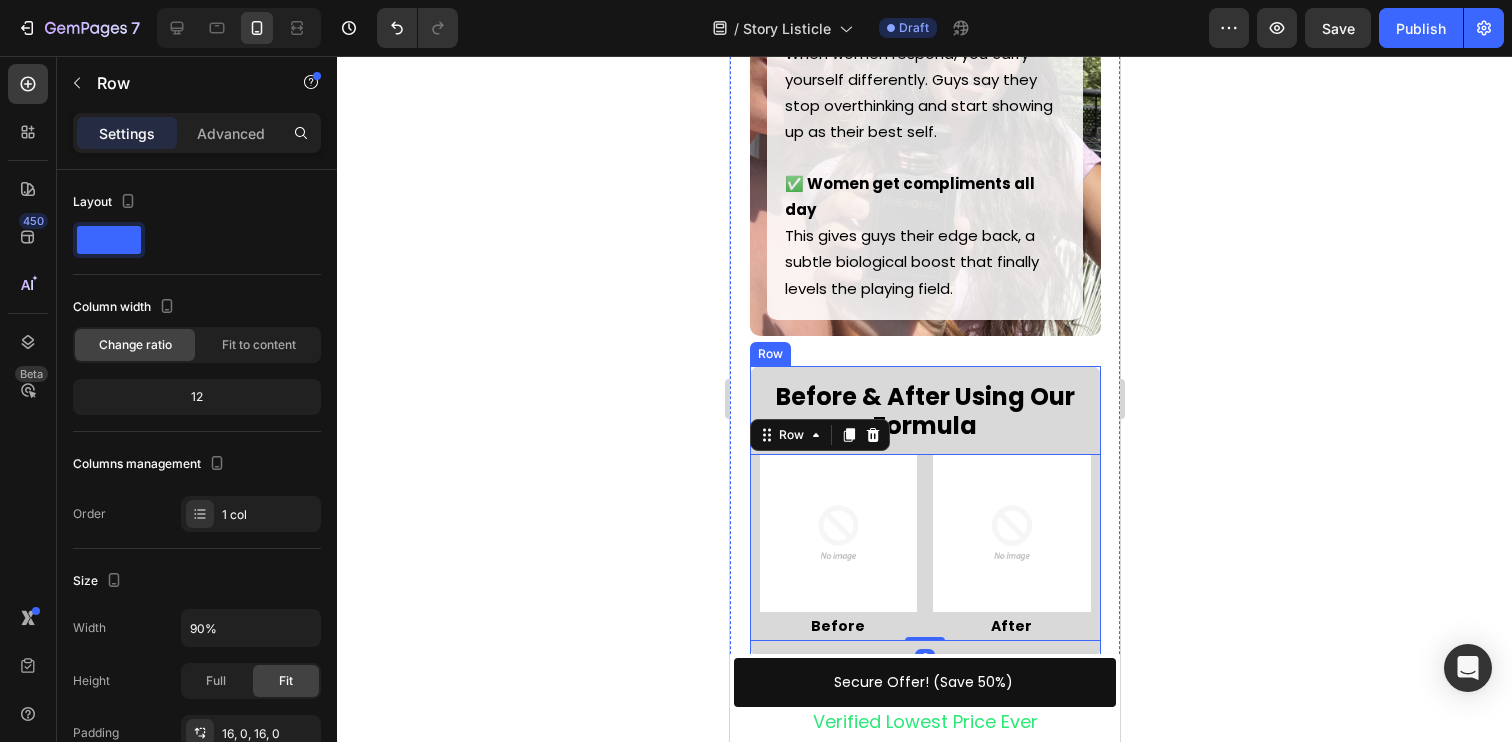 click on "Before & After Using Our Formula Text Block Image Before Text Block Image After Text Block Row 0 Row" at bounding box center [924, 511] 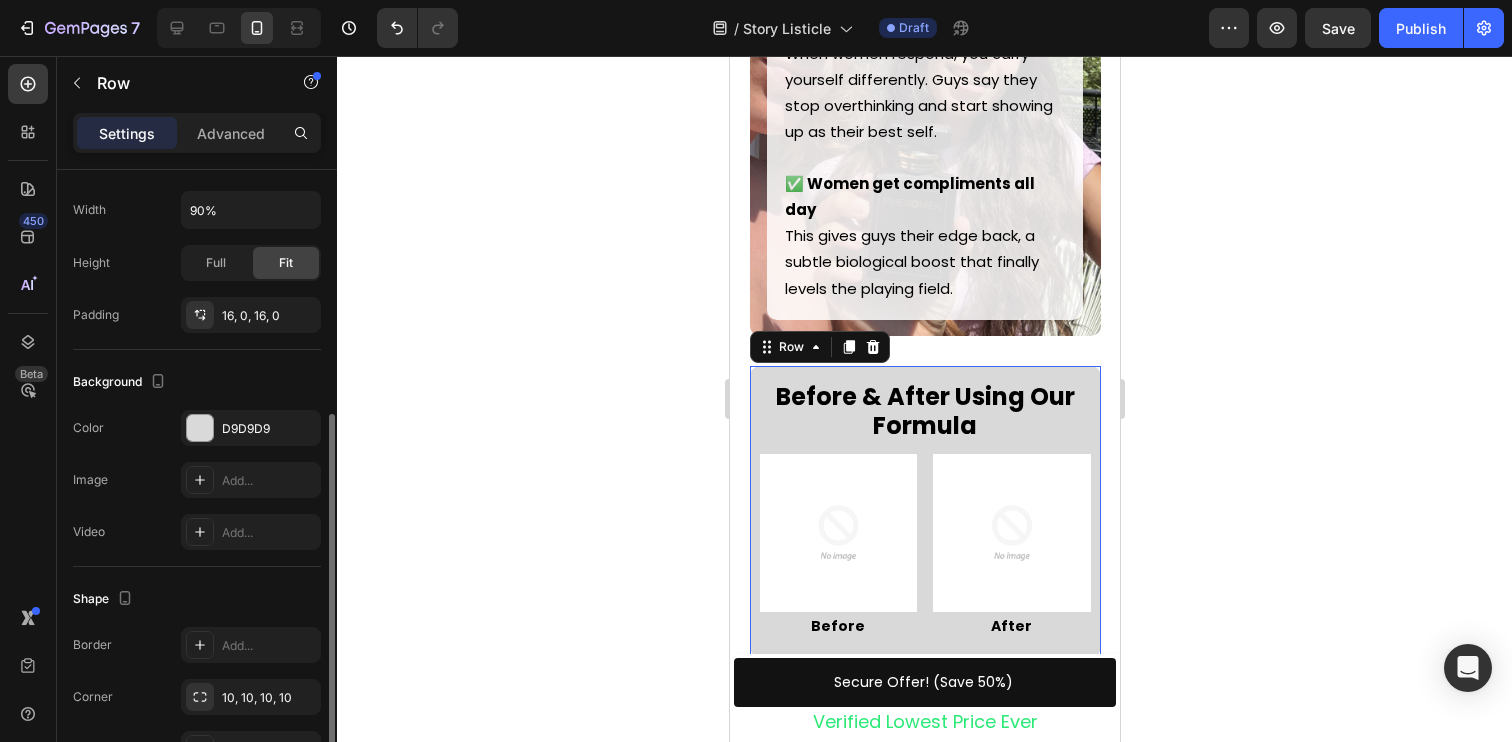 scroll, scrollTop: 463, scrollLeft: 0, axis: vertical 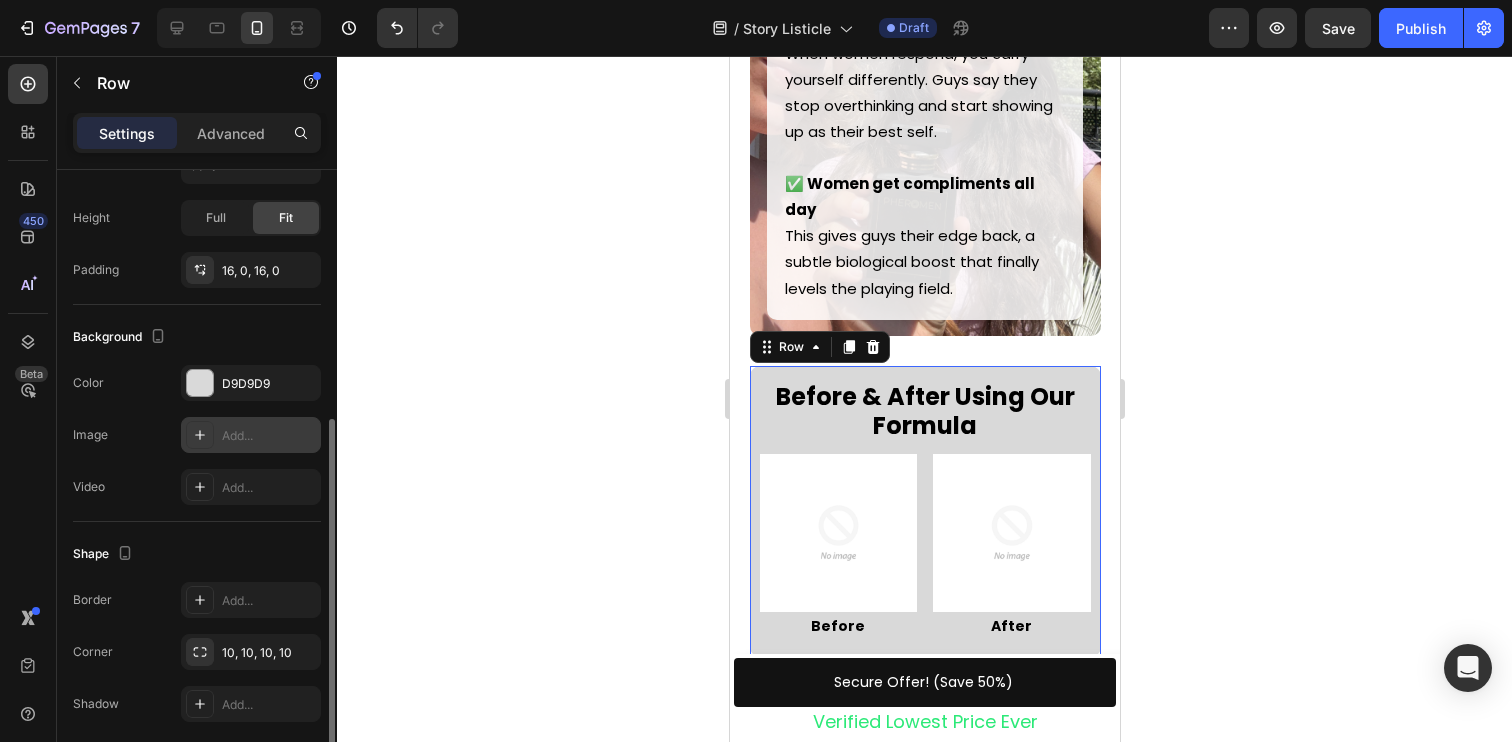 click on "Add..." at bounding box center (269, 436) 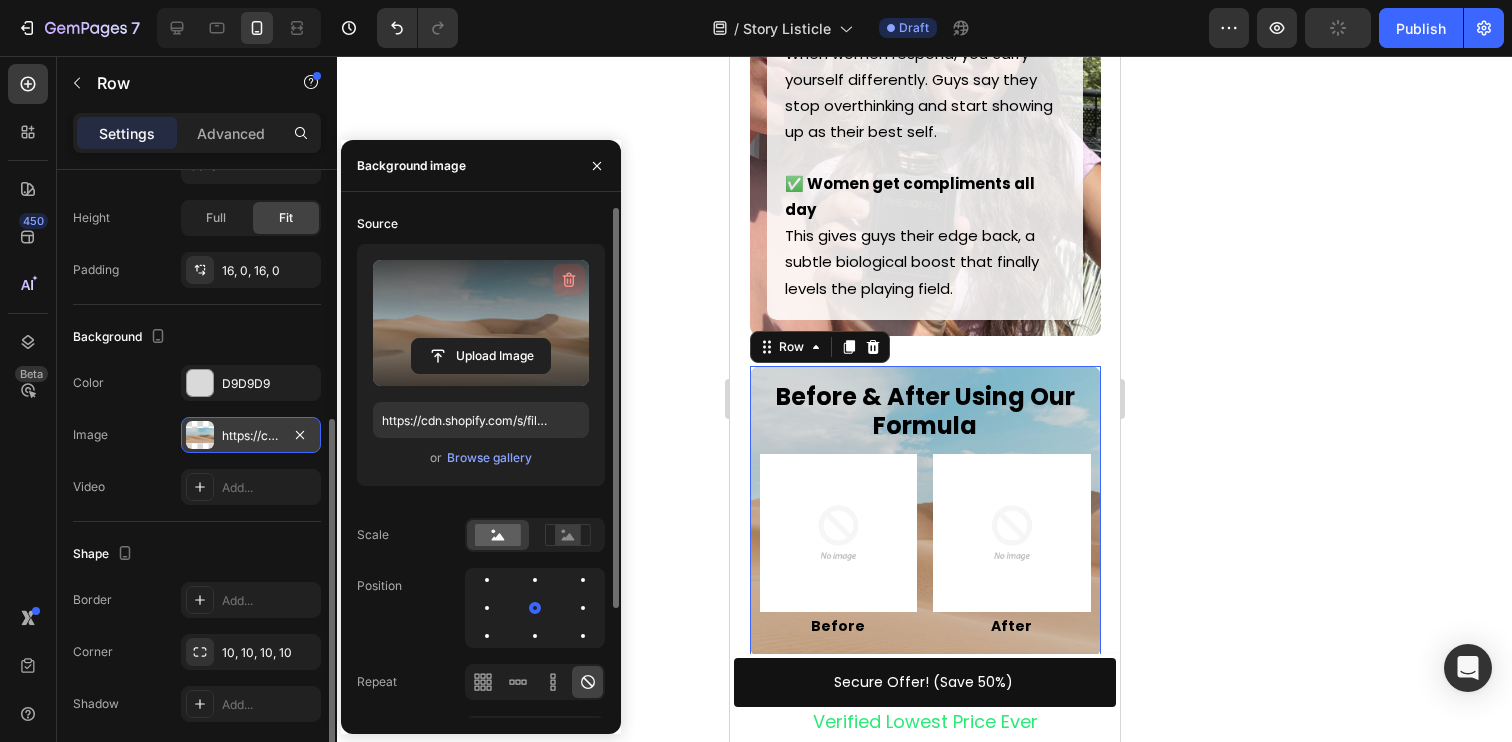 click 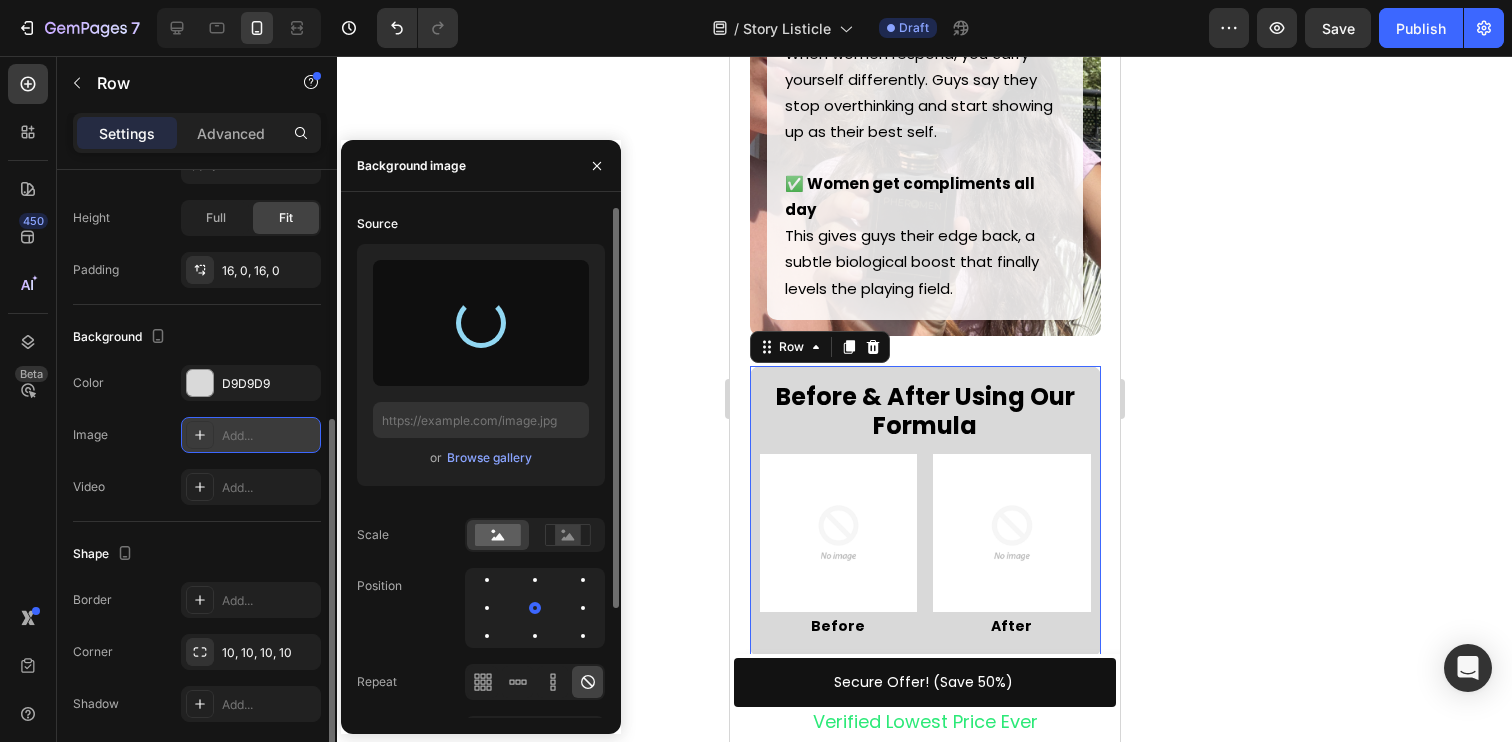 type on "https://cdn.shopify.com/s/files/1/0730/7372/1576/files/gempages_560202999931077717-ca4dd950-f43d-425c-902e-374a75ae5c33.jpg" 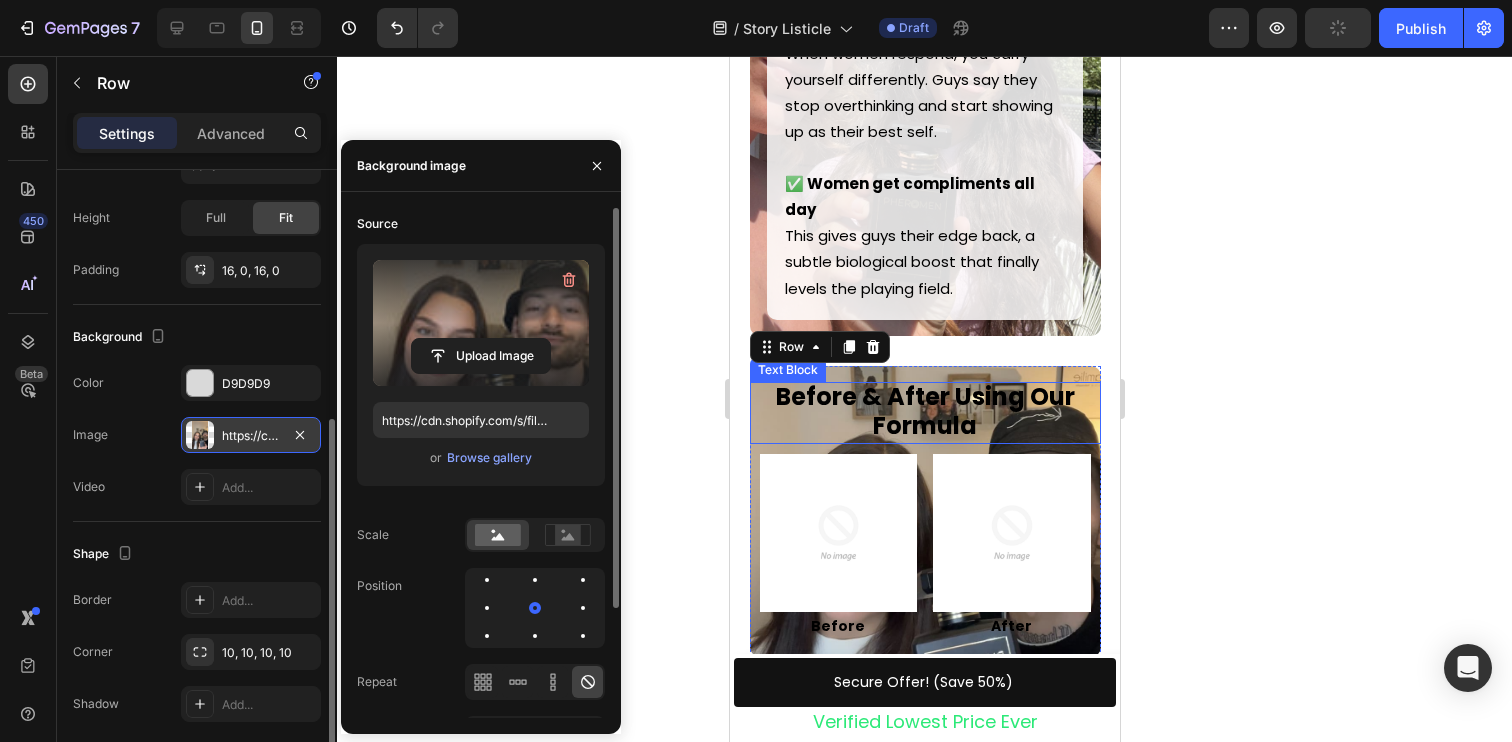 click on "Before & After Using Our Formula" at bounding box center [924, 411] 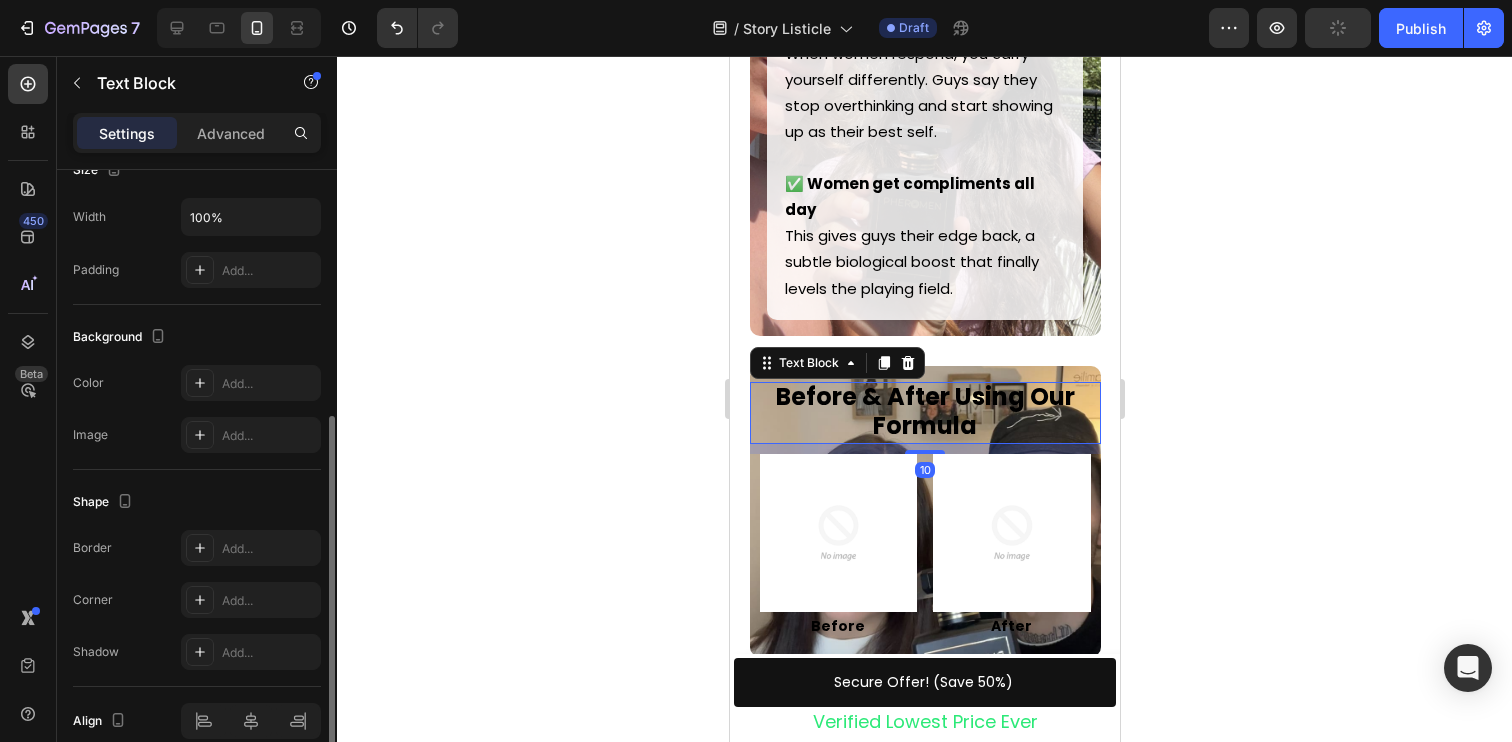 scroll, scrollTop: 0, scrollLeft: 0, axis: both 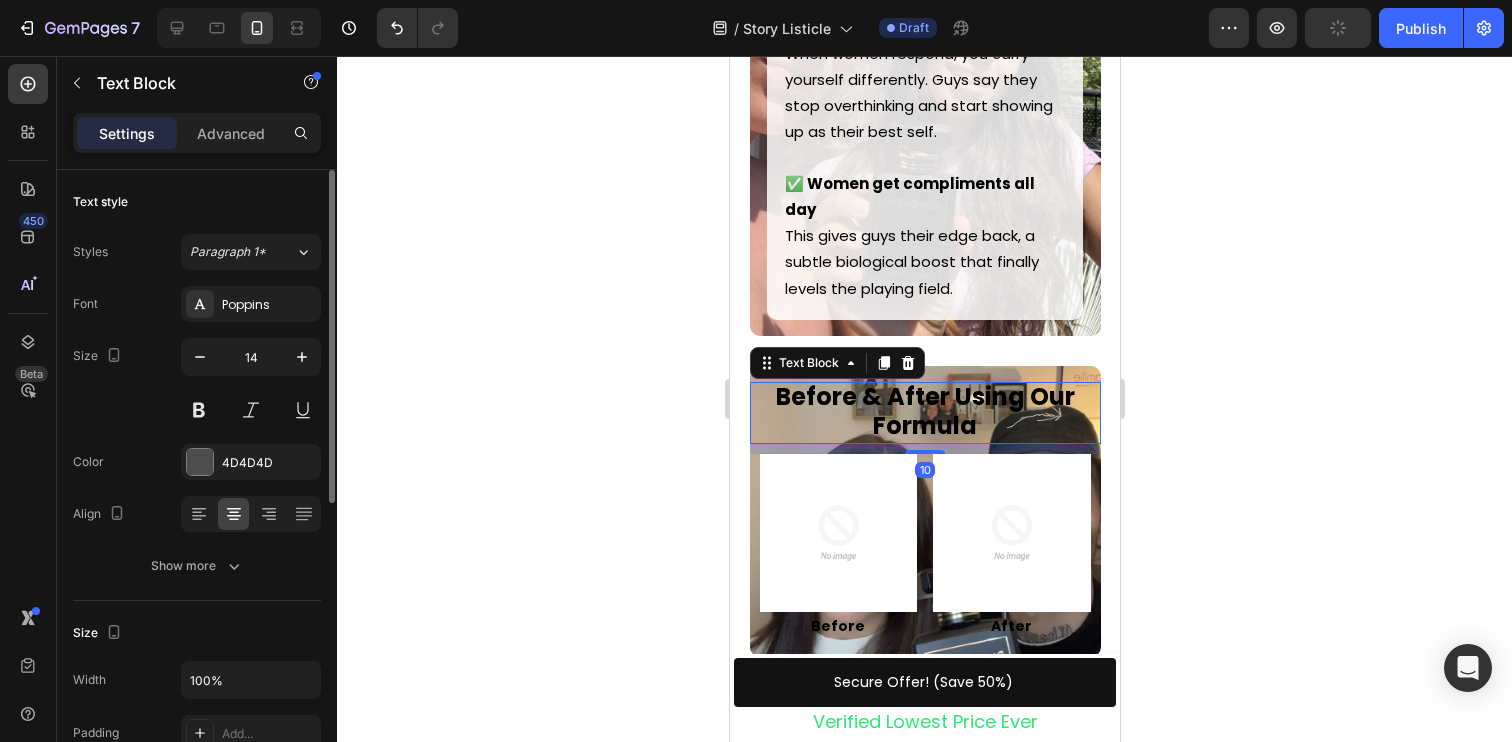 click on "Before & After Using Our Formula" at bounding box center [924, 411] 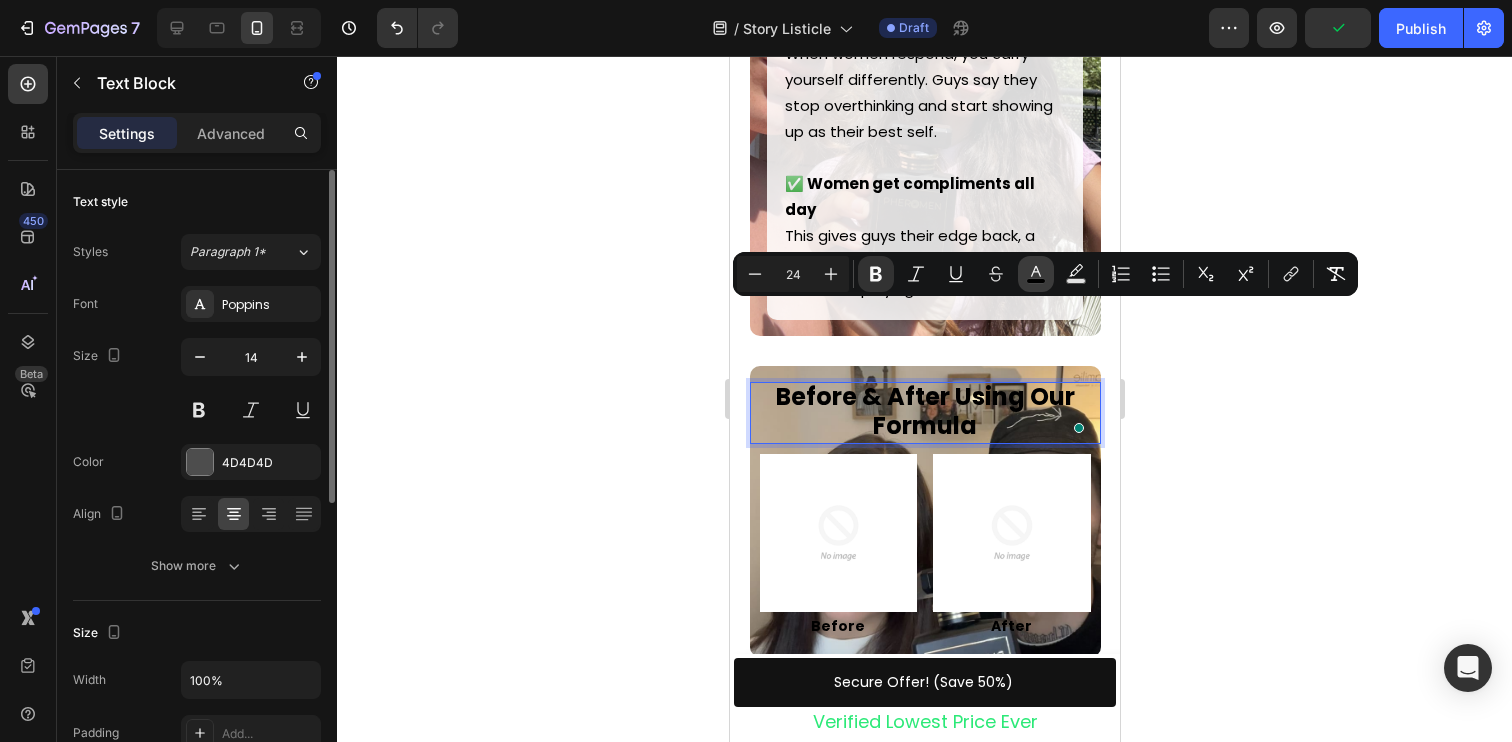 click 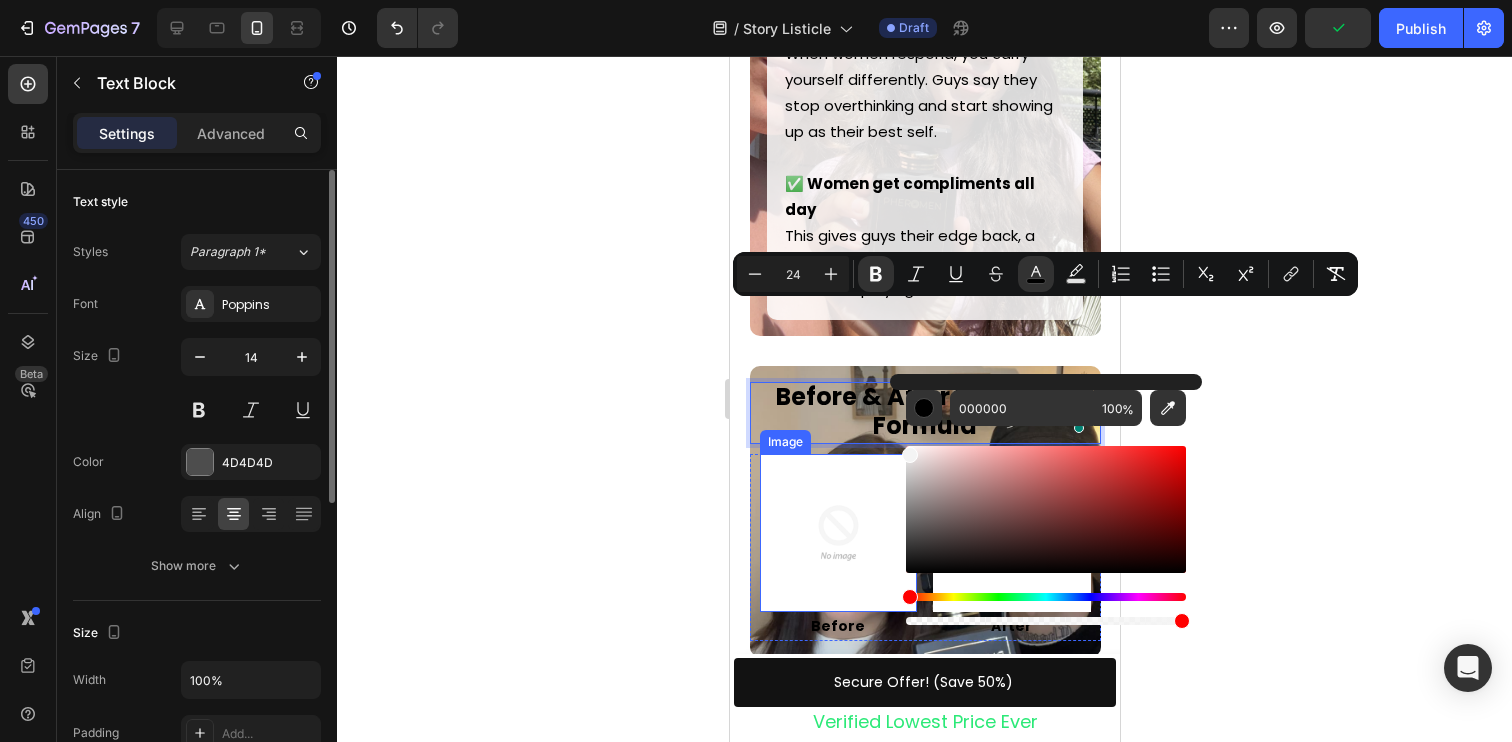 type on "FFFFFF" 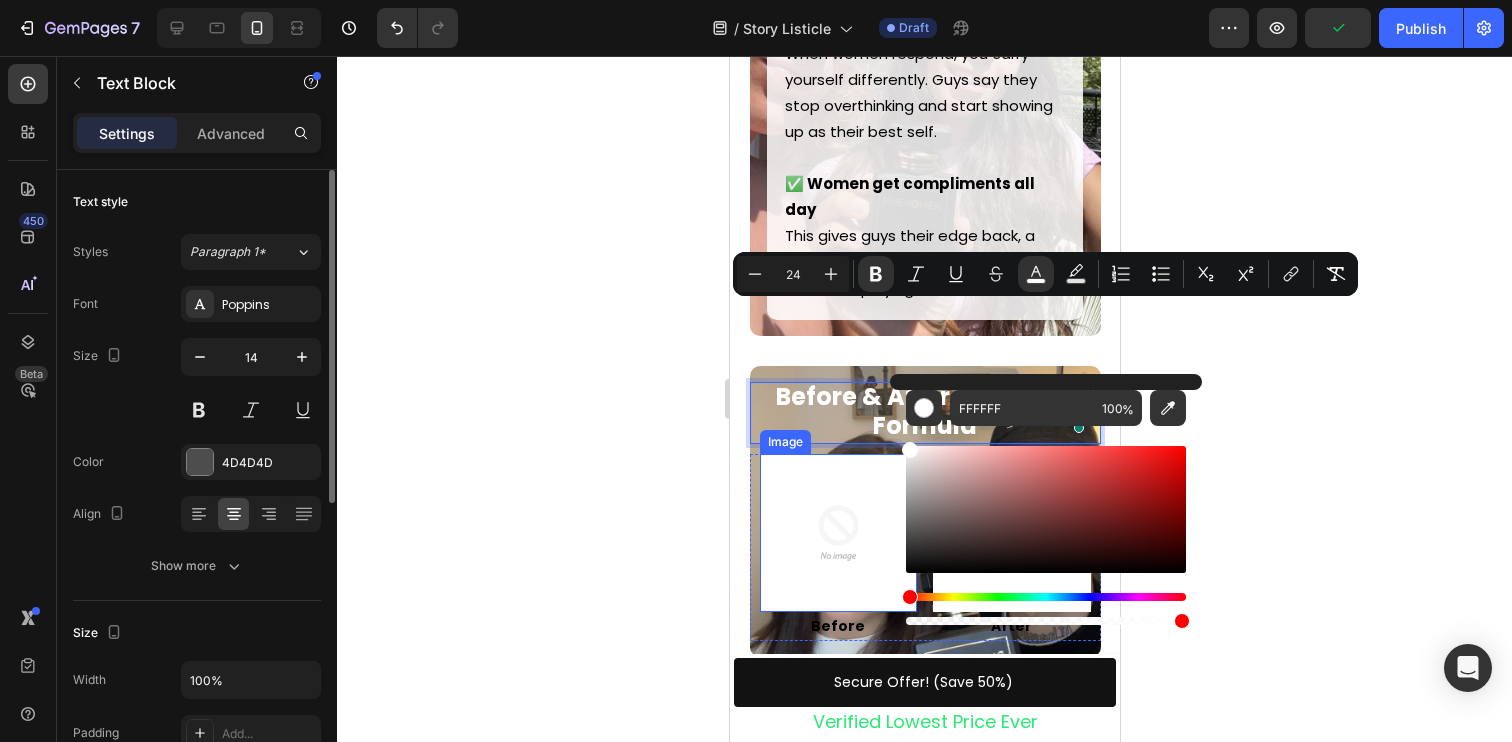 drag, startPoint x: 1711, startPoint y: 561, endPoint x: 859, endPoint y: 400, distance: 867.0784 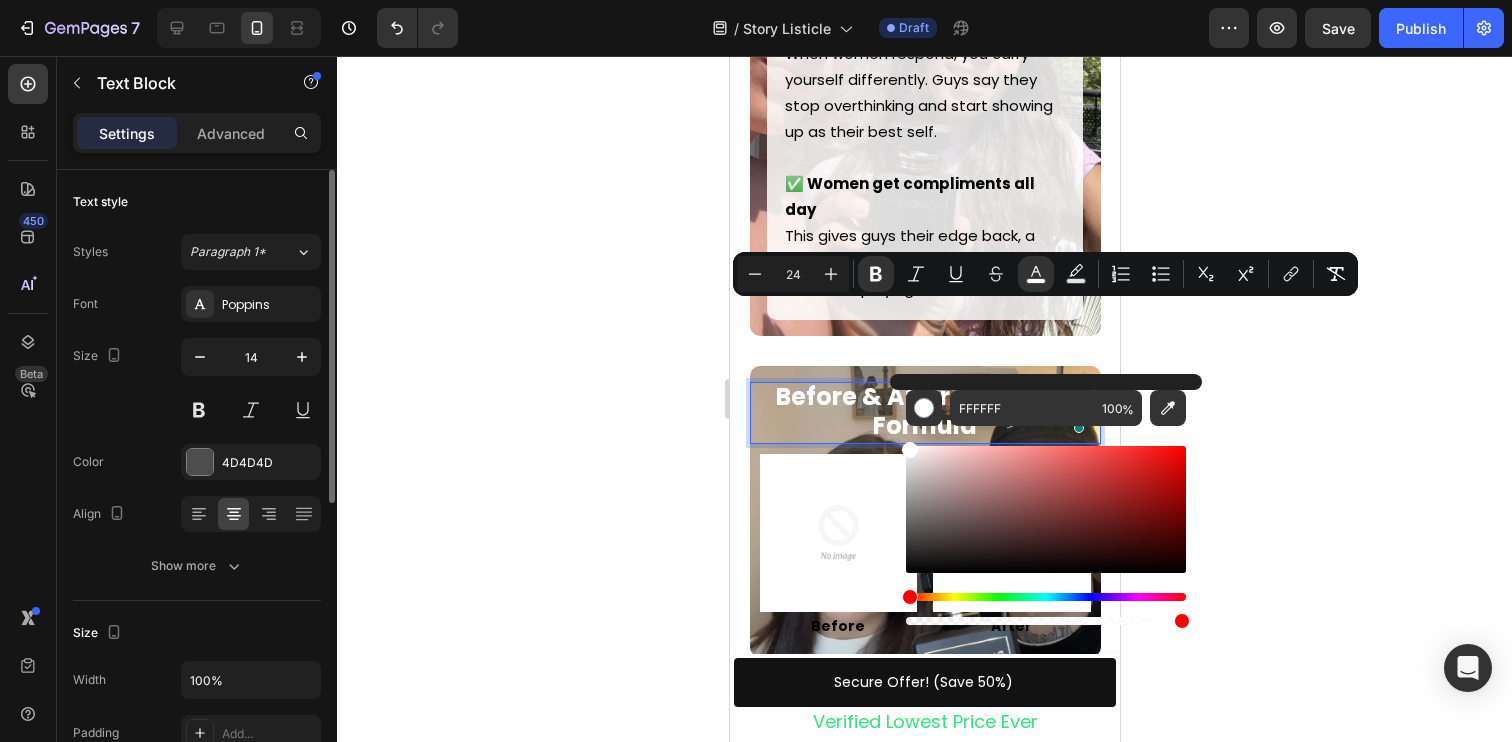 click 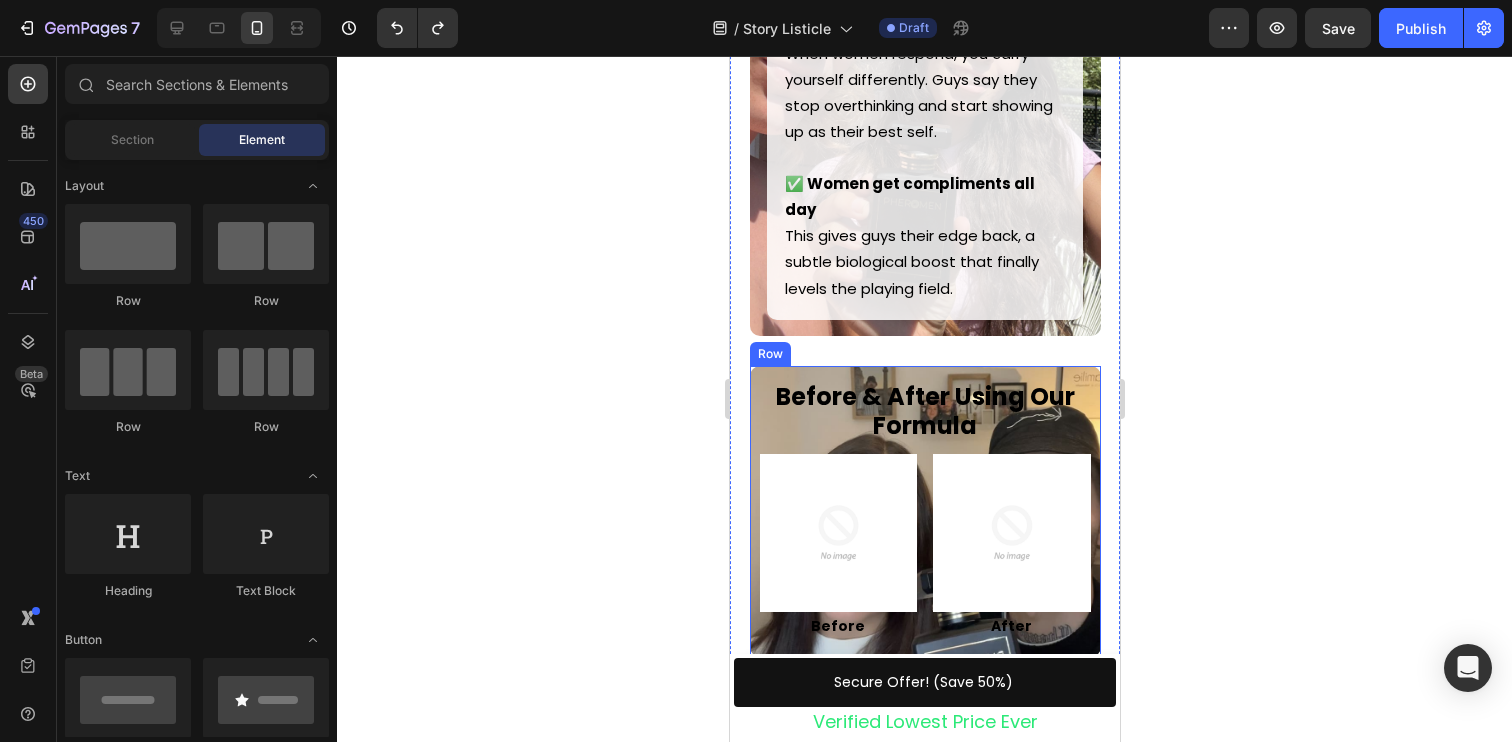 click on "Before & After Using Our Formula Text Block Image Before Text Block Image After Text Block Row Row" at bounding box center (924, 511) 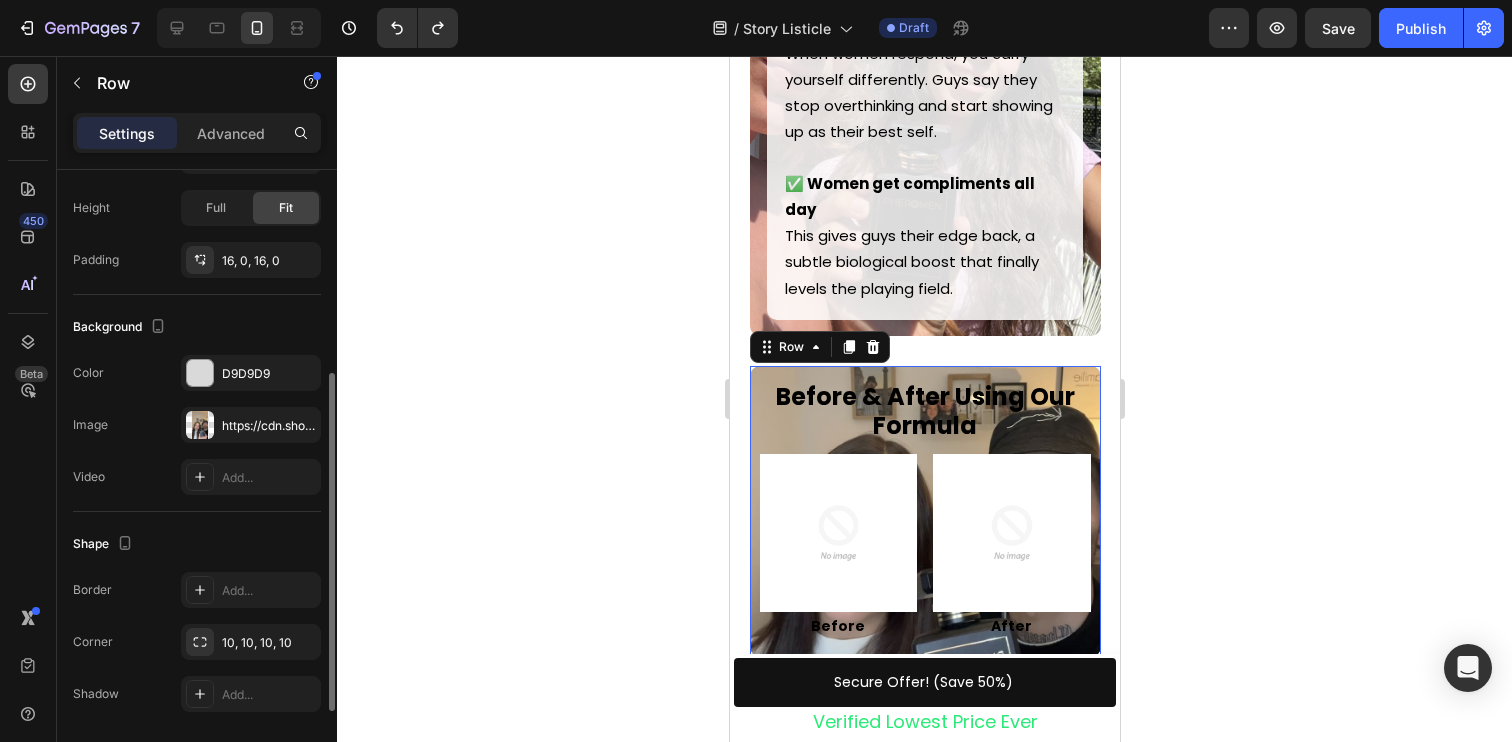 scroll, scrollTop: 476, scrollLeft: 0, axis: vertical 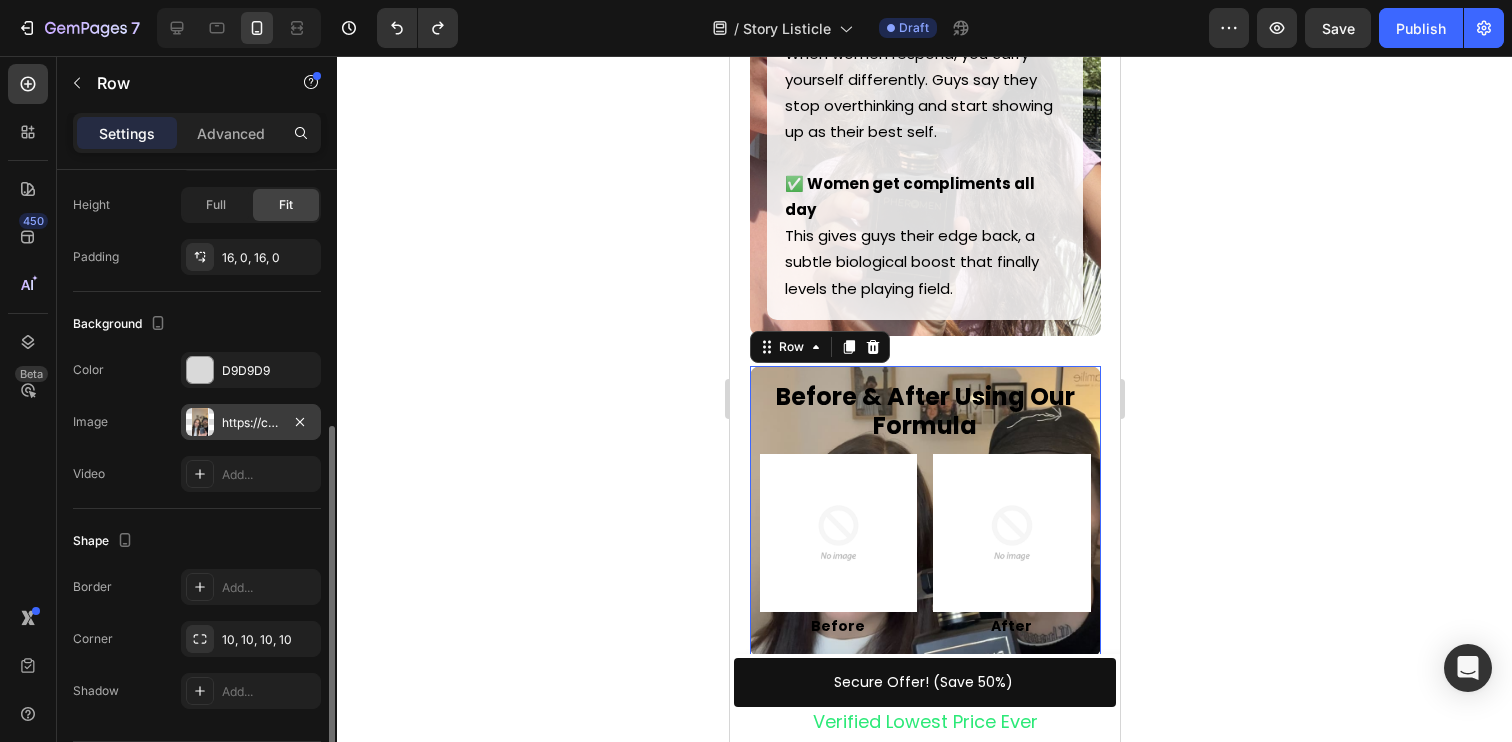 click on "https://cdn.shopify.com/s/files/1/0730/7372/1576/files/gempages_560202999931077717-ca4dd950-f43d-425c-902e-374a75ae5c33.jpg" at bounding box center [251, 422] 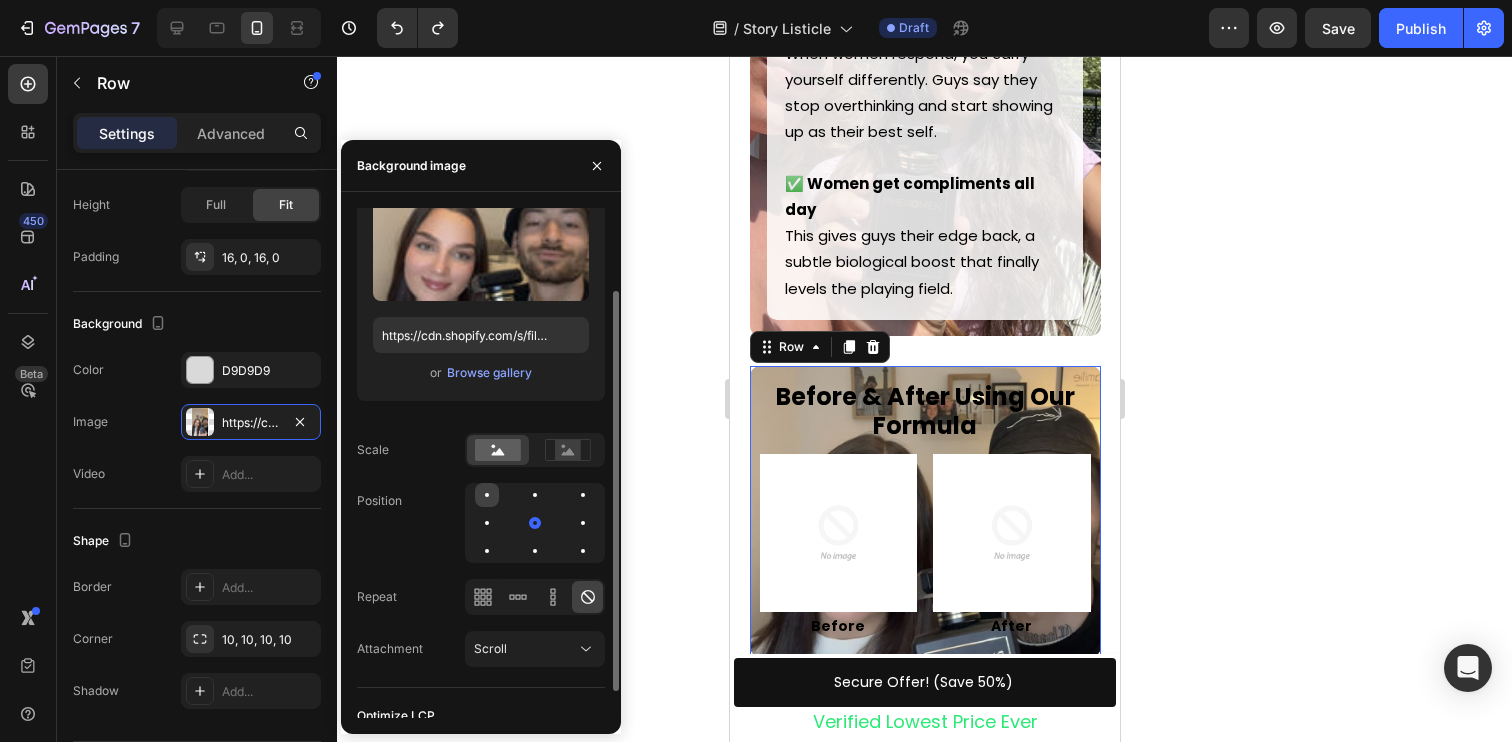 scroll, scrollTop: 139, scrollLeft: 0, axis: vertical 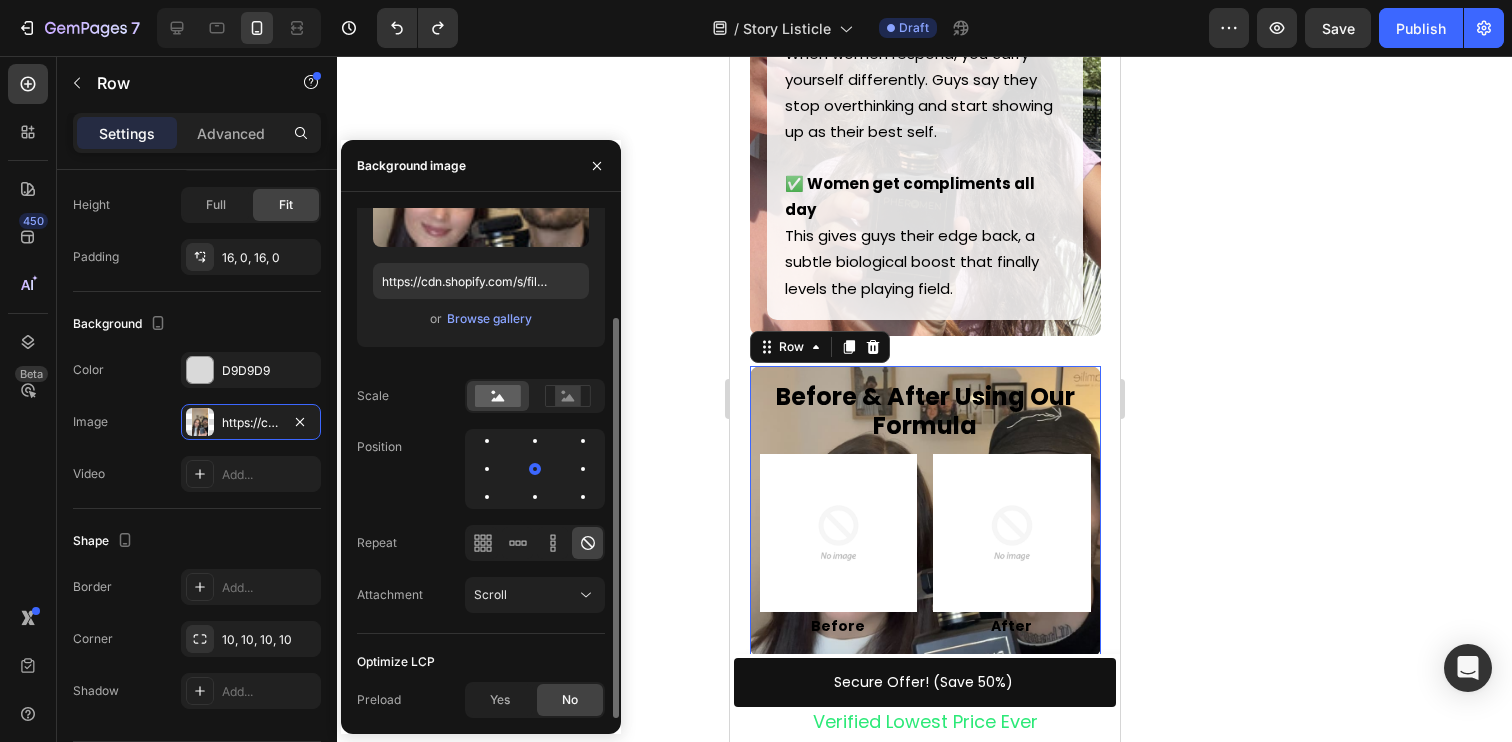 click on "Source Upload Image https://cdn.shopify.com/s/files/1/0730/7372/1576/files/gempages_560202999931077717-ca4dd950-f43d-425c-902e-374a75ae5c33.jpg or Browse gallery Scale Position Repeat Attachment Scroll" at bounding box center (481, 351) 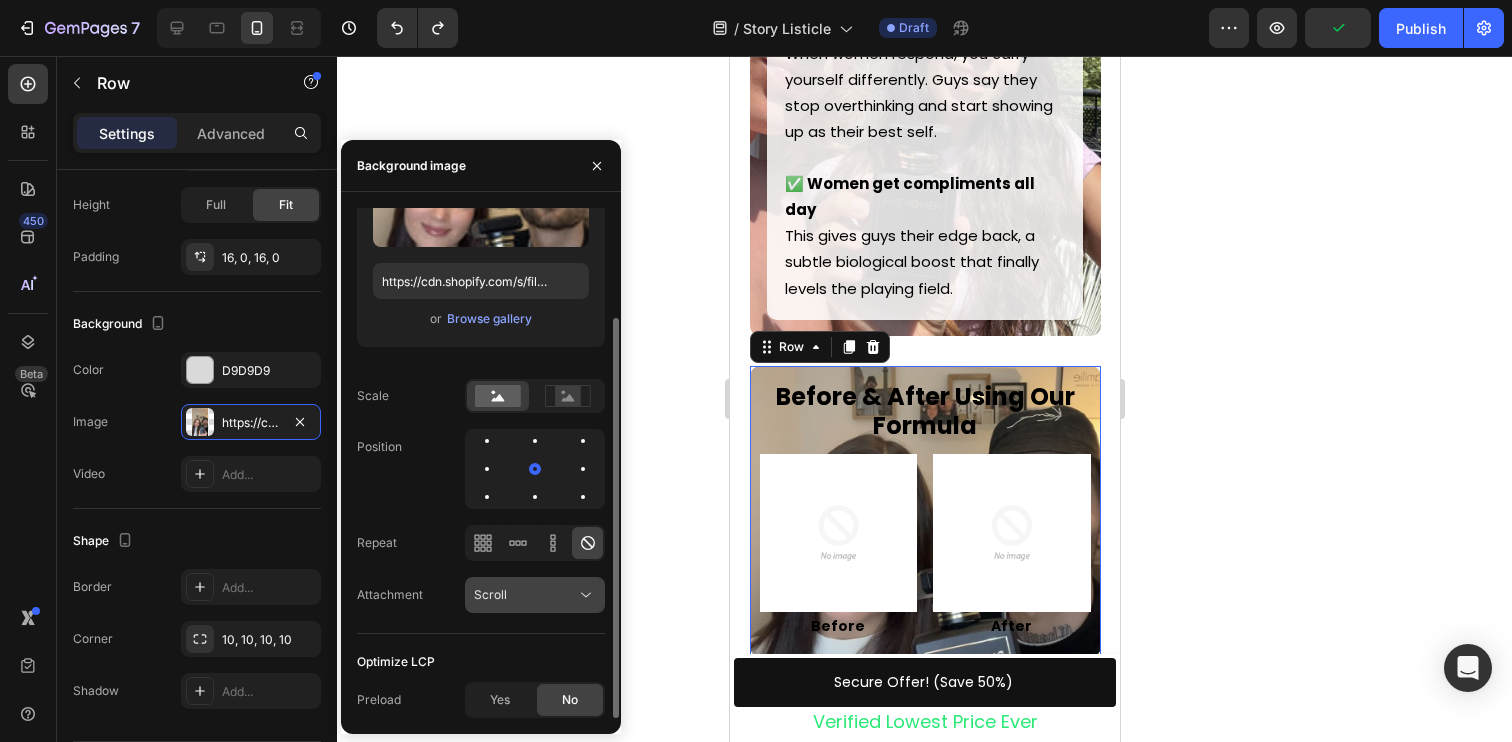 click on "Scroll" 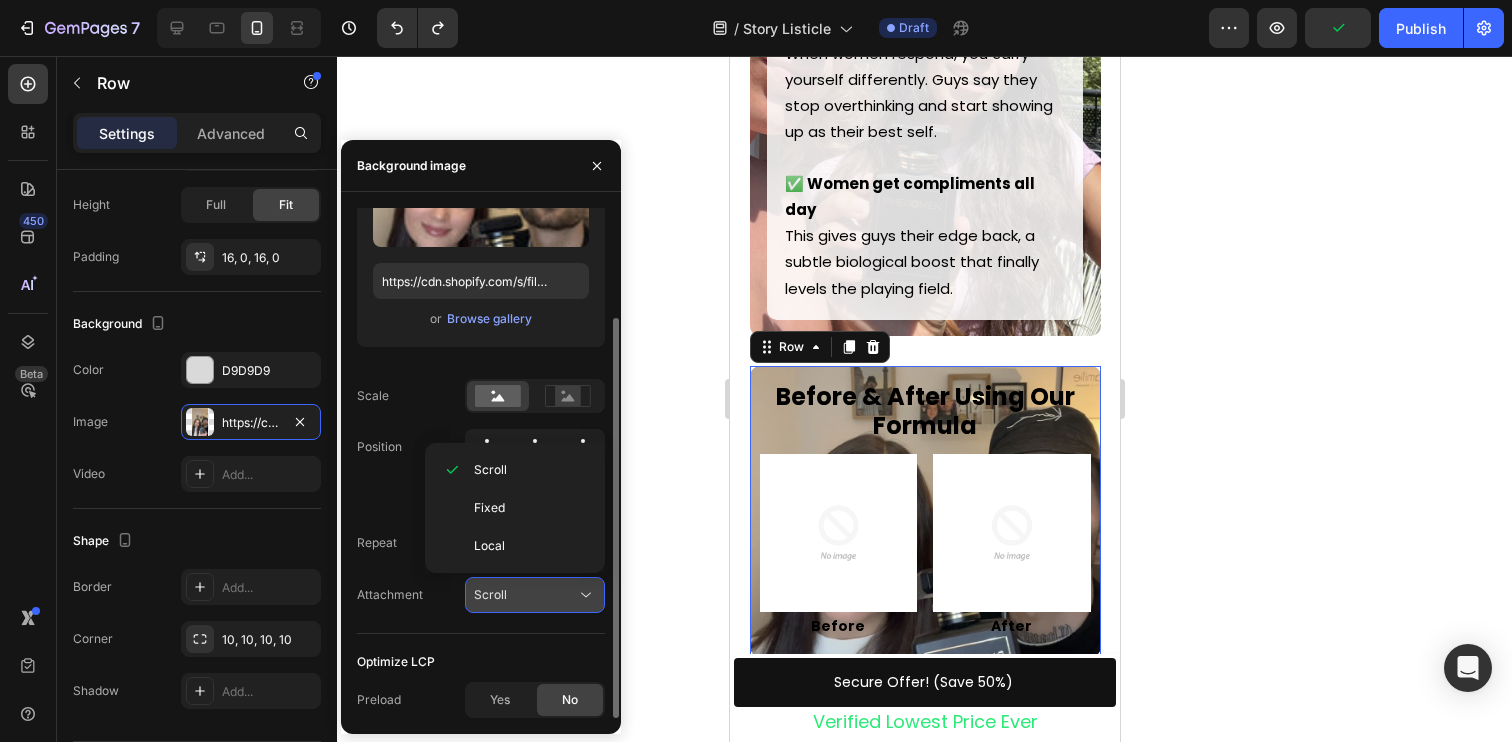 click on "Scroll" at bounding box center [535, 595] 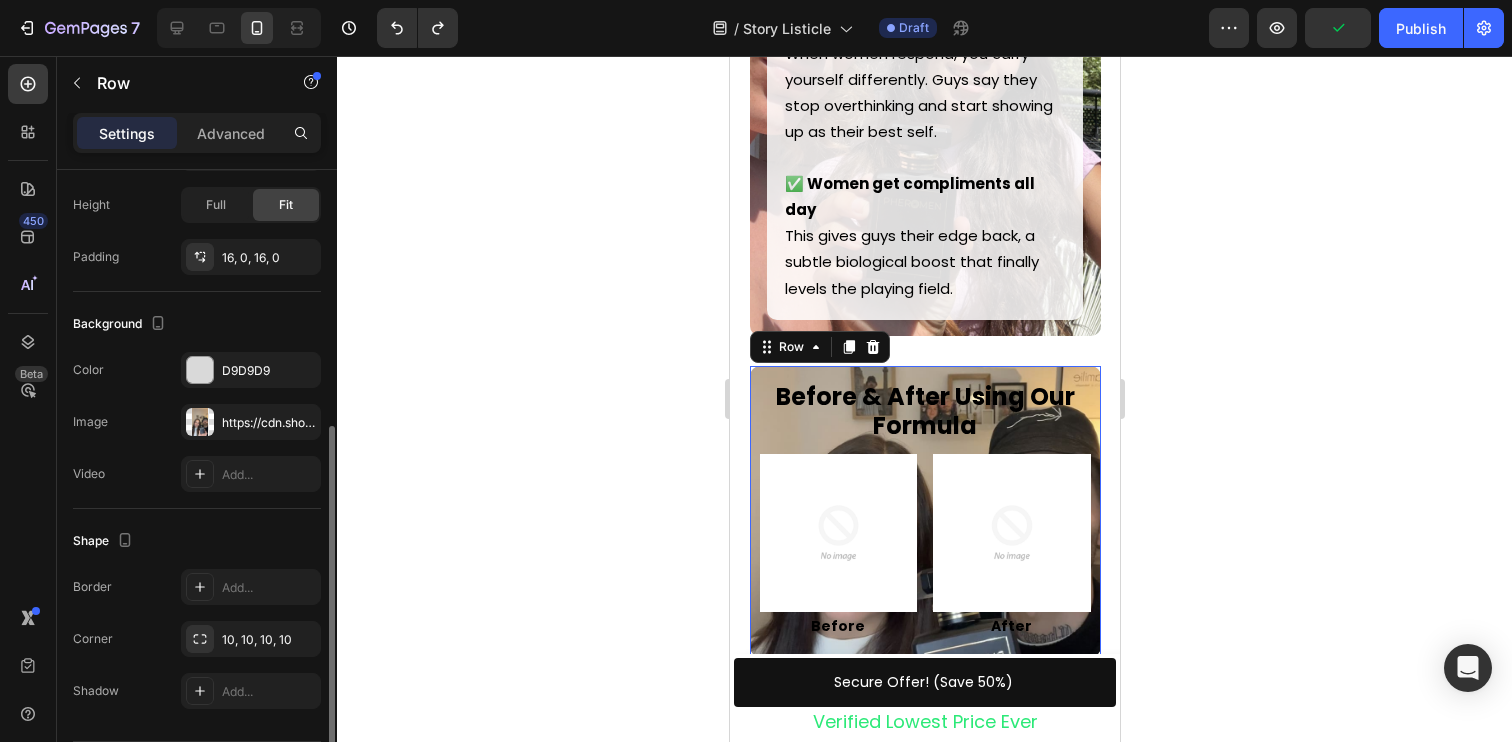 click on "Shape Border Add... Corner 10, 10, 10, 10 Shadow Add..." 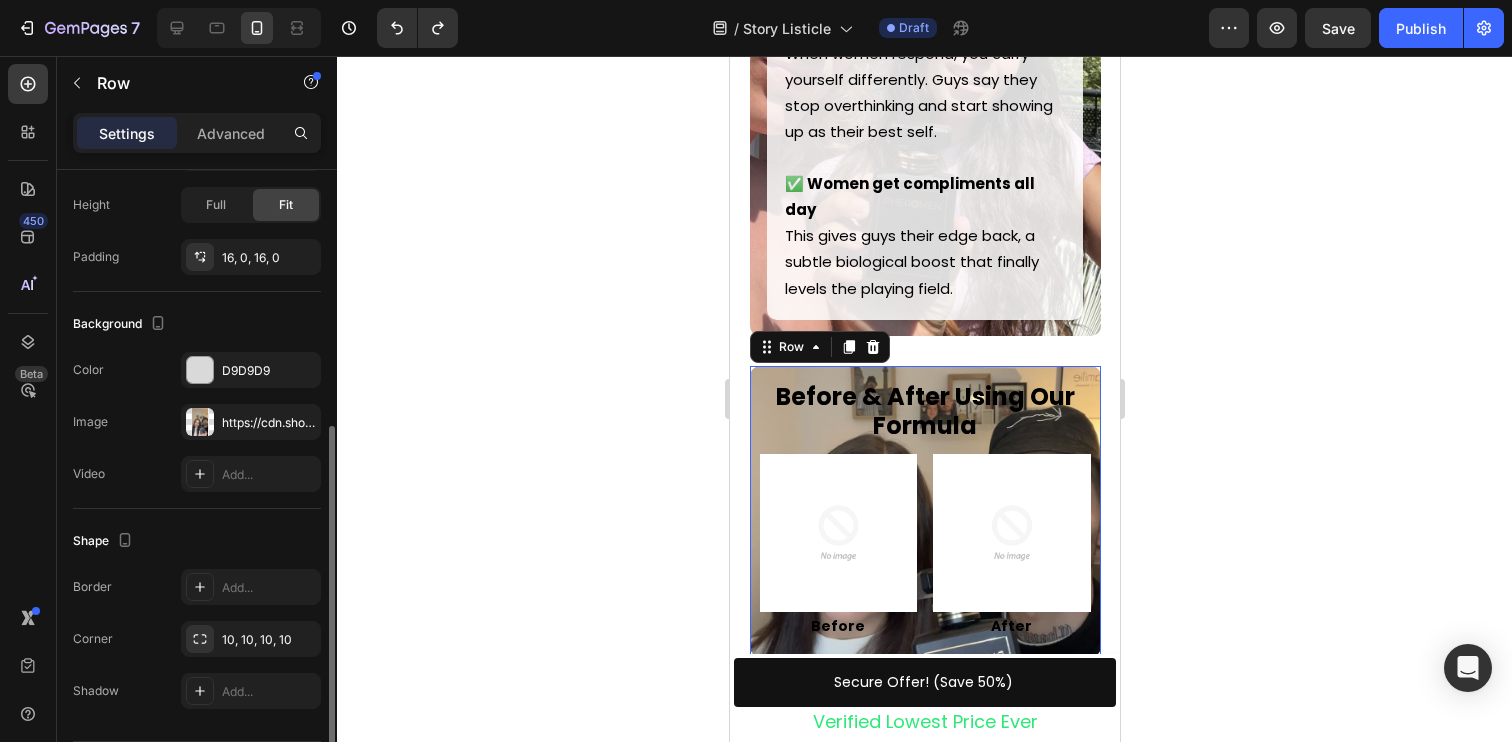 scroll, scrollTop: 539, scrollLeft: 0, axis: vertical 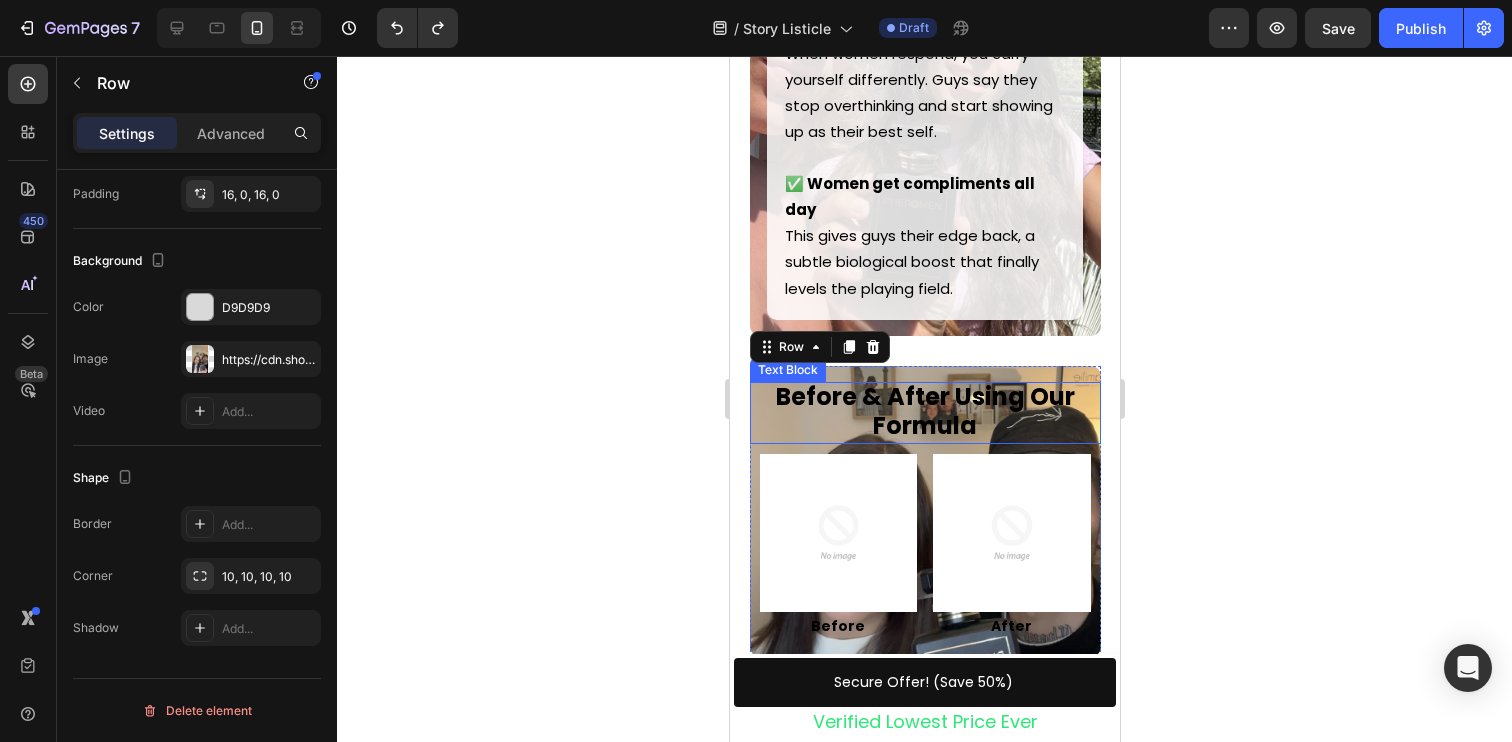 click on "Before & After Using Our Formula" at bounding box center (924, 411) 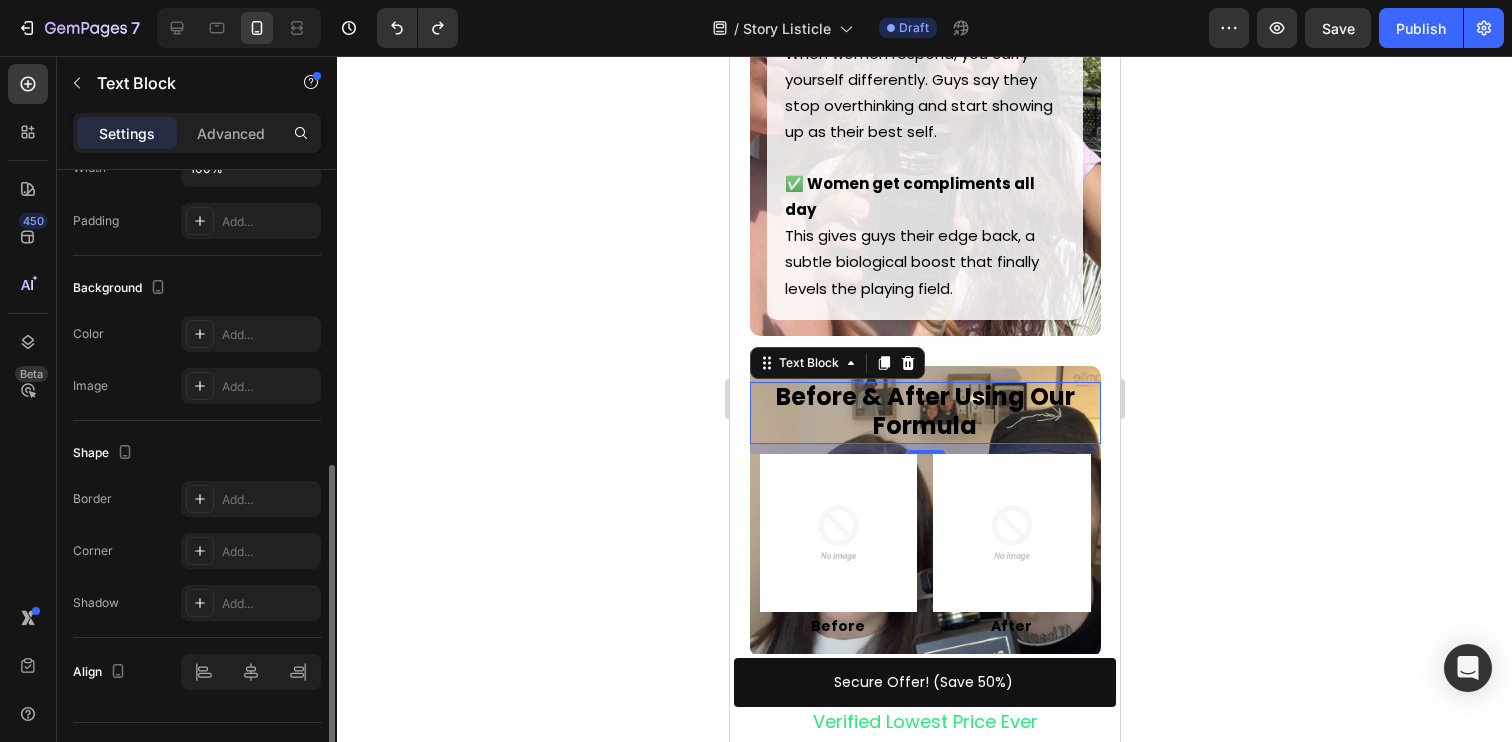 scroll, scrollTop: 526, scrollLeft: 0, axis: vertical 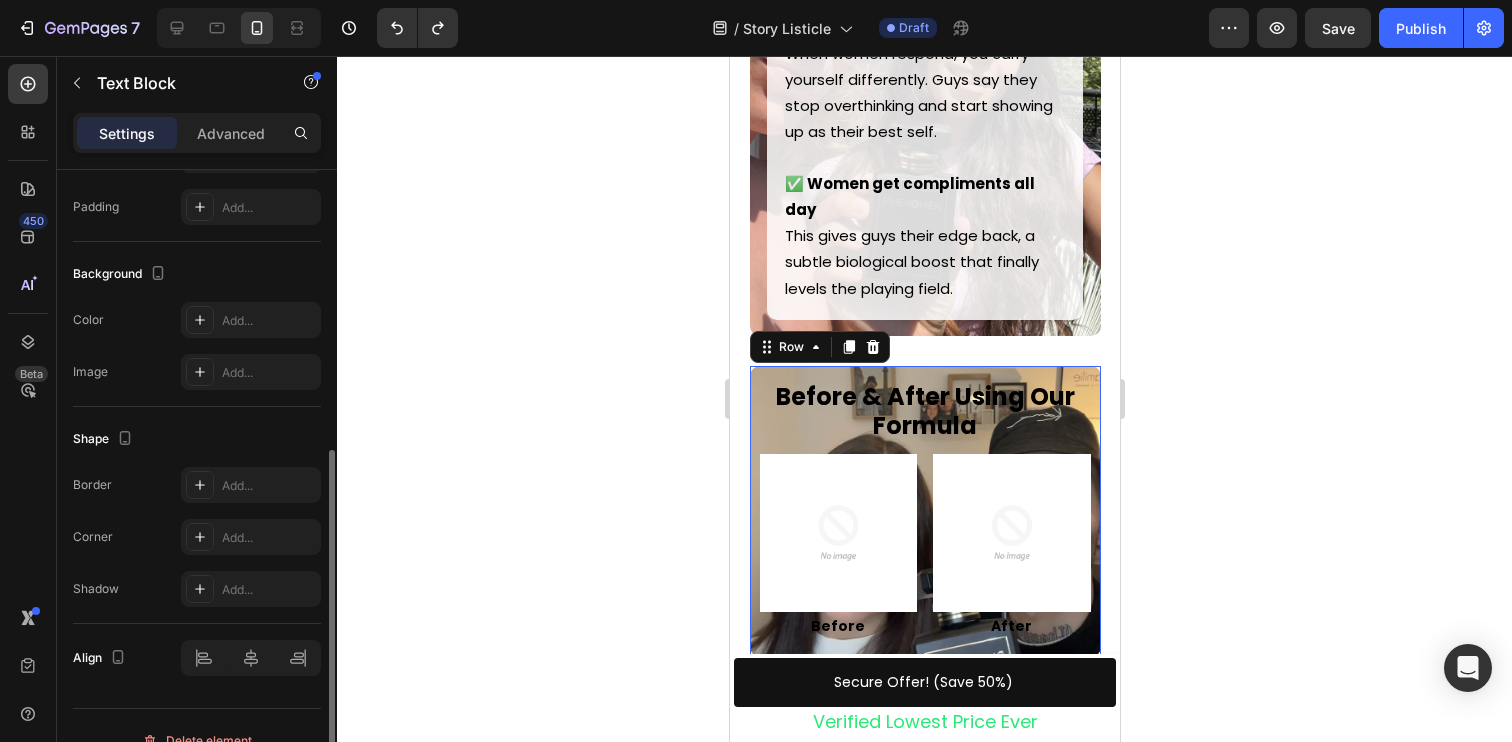 click on "Before & After Using Our Formula Text Block Image Before Text Block Image After Text Block Row Row 25" at bounding box center (924, 511) 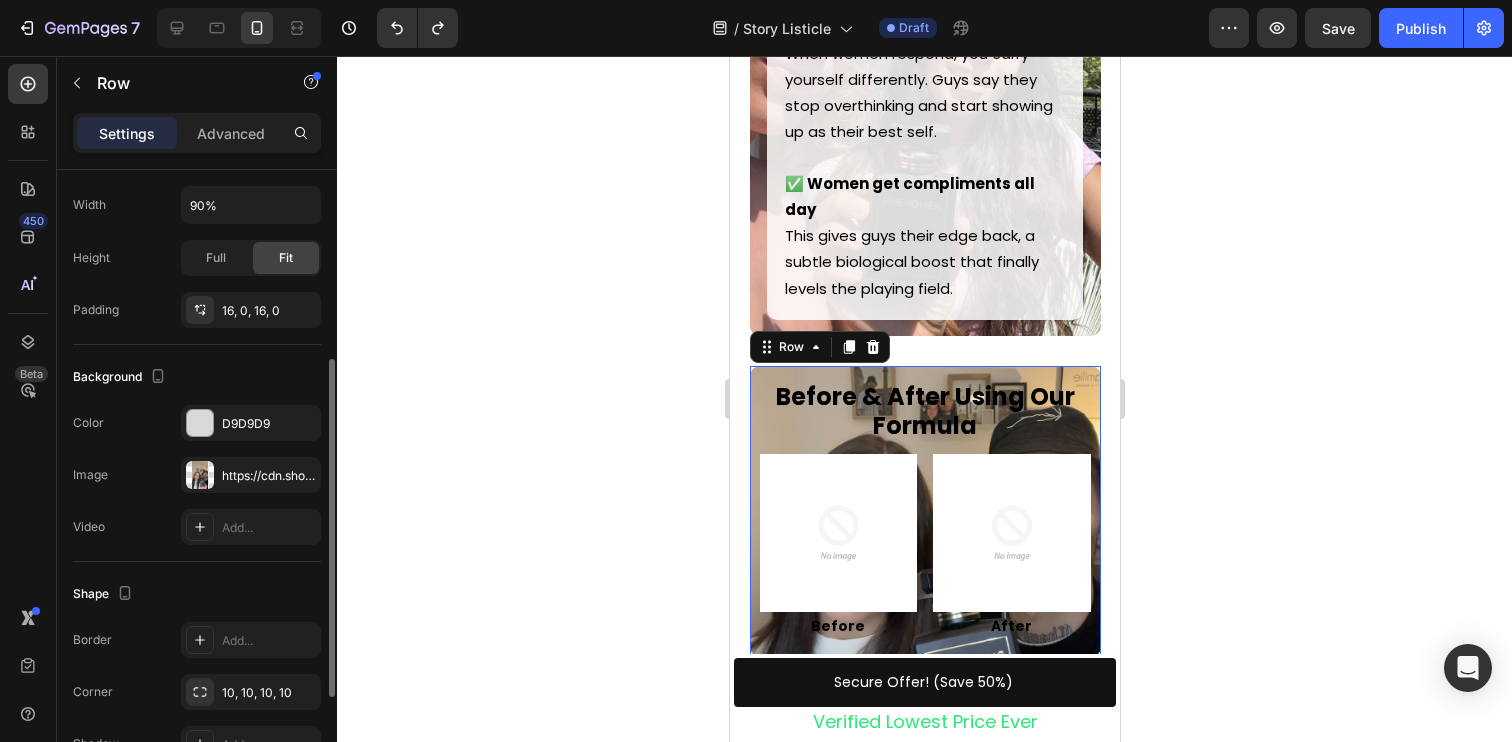 scroll, scrollTop: 433, scrollLeft: 0, axis: vertical 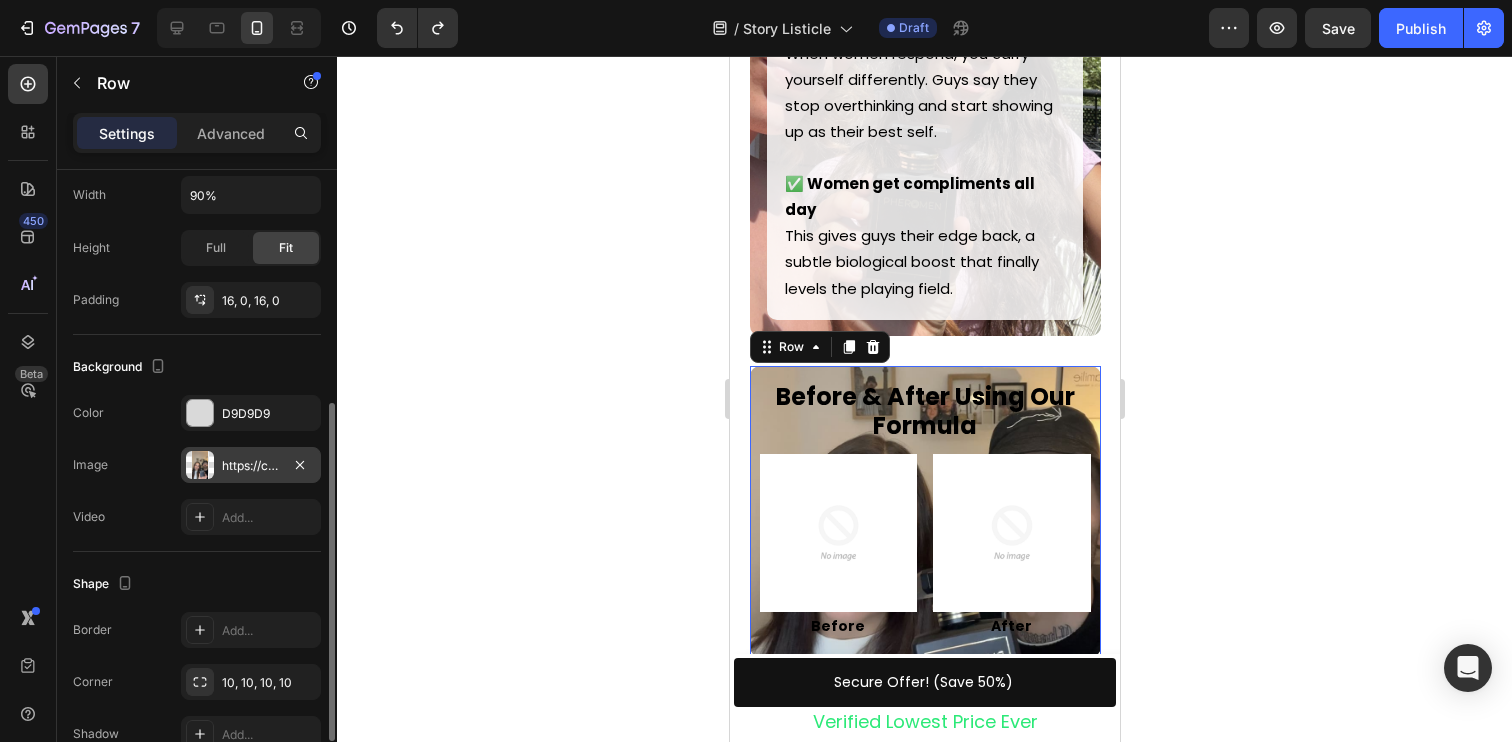 click on "https://cdn.shopify.com/s/files/1/0730/7372/1576/files/gempages_560202999931077717-ca4dd950-f43d-425c-902e-374a75ae5c33.jpg" at bounding box center [251, 465] 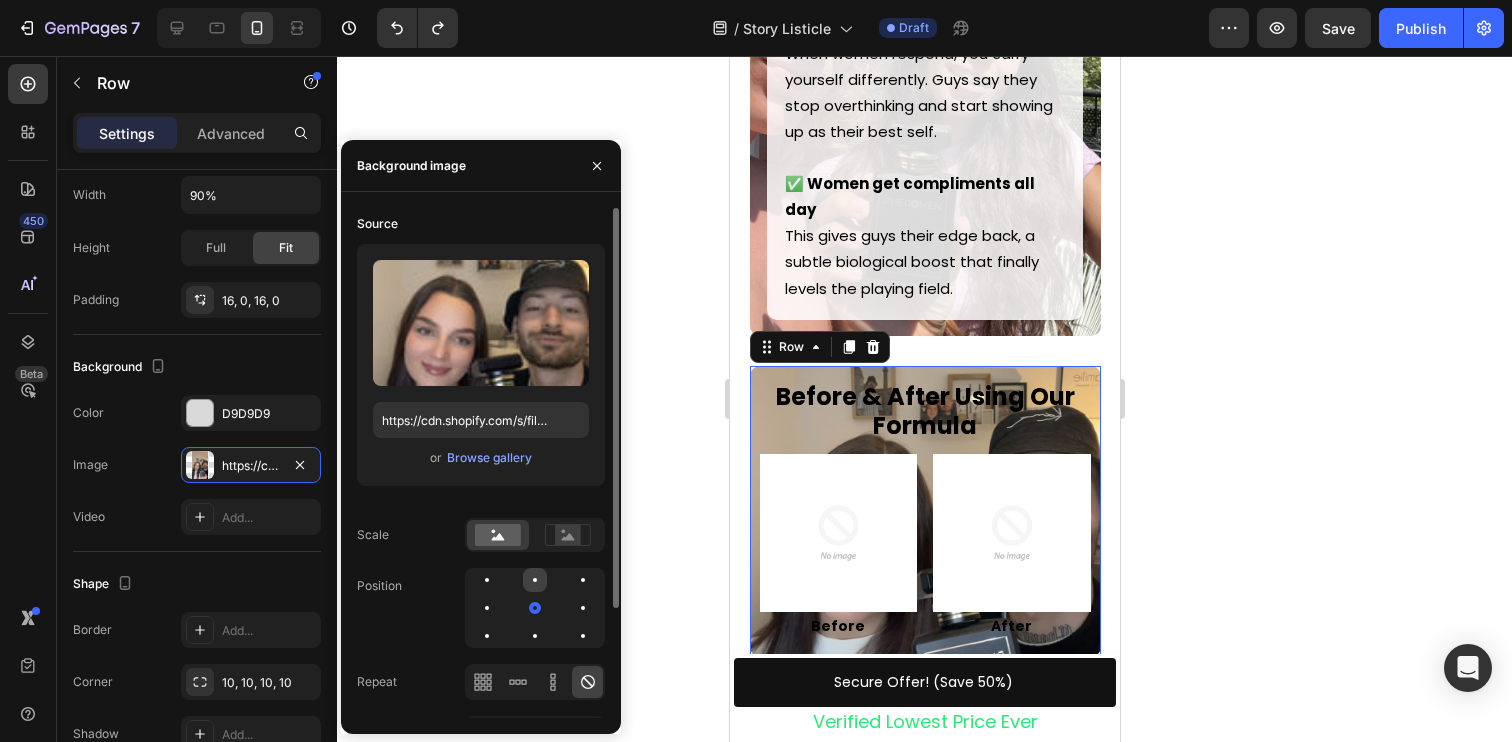 click at bounding box center [535, 580] 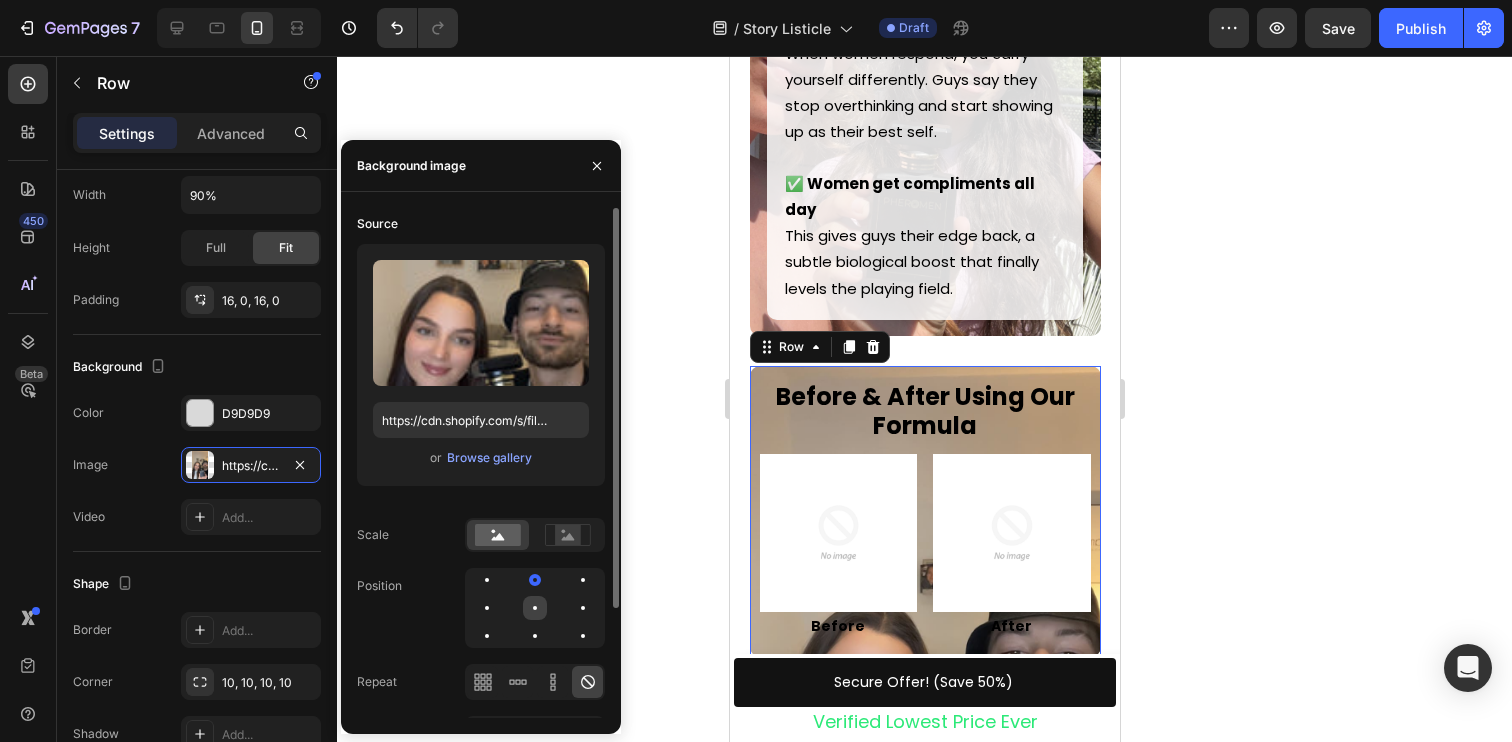 click 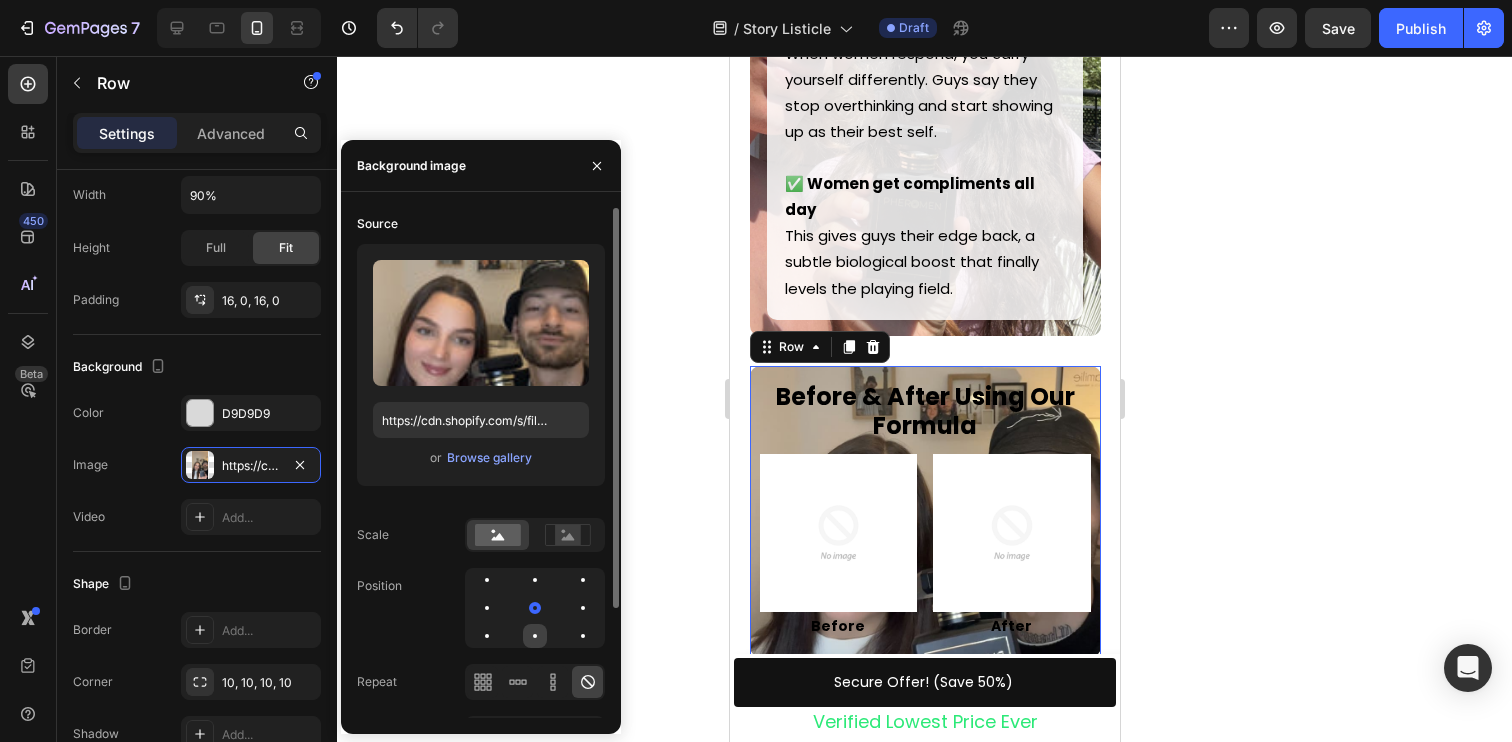 click 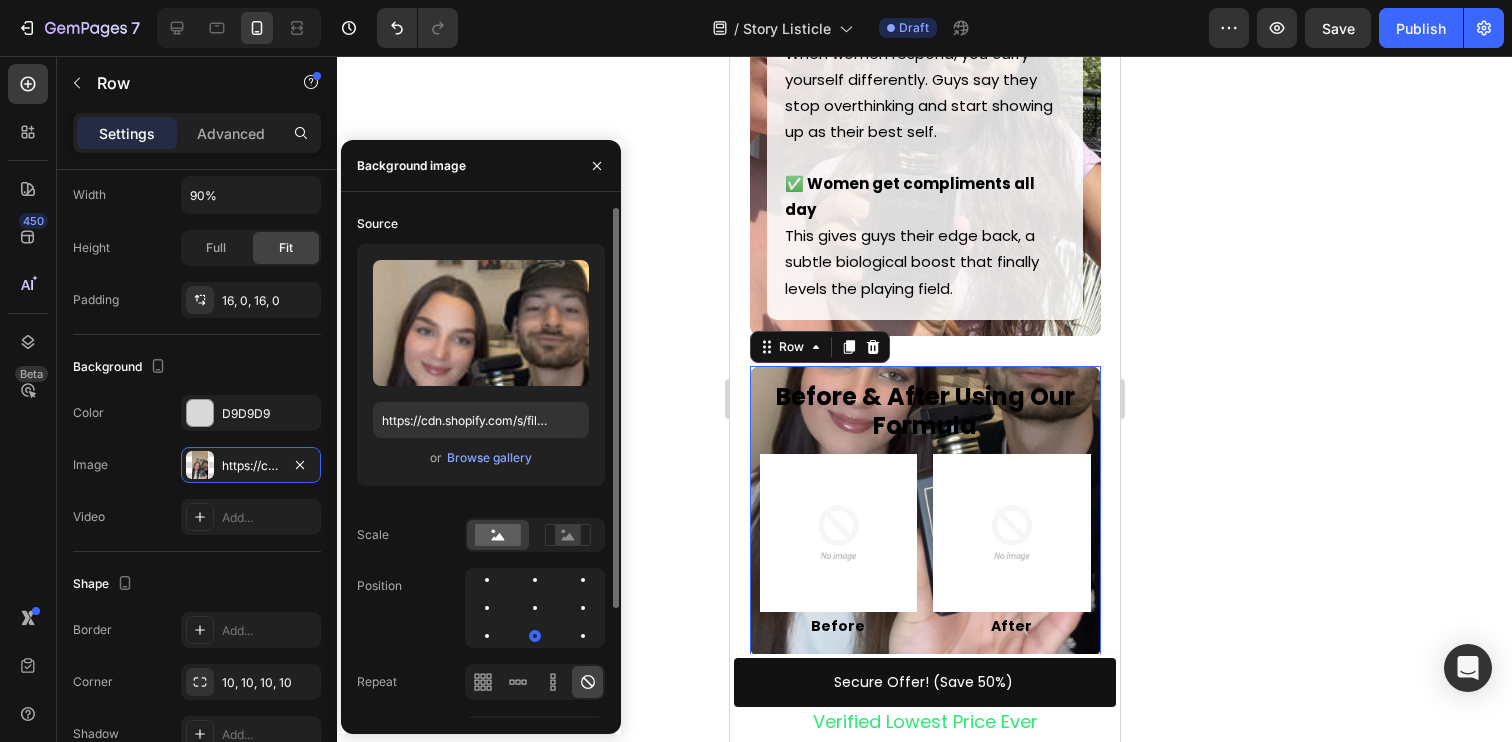 click on "Source Upload Image https://cdn.shopify.com/s/files/1/0730/7372/1576/files/gempages_560202999931077717-ca4dd950-f43d-425c-902e-374a75ae5c33.jpg or Browse gallery Scale Position Repeat Attachment Scroll" at bounding box center [481, 490] 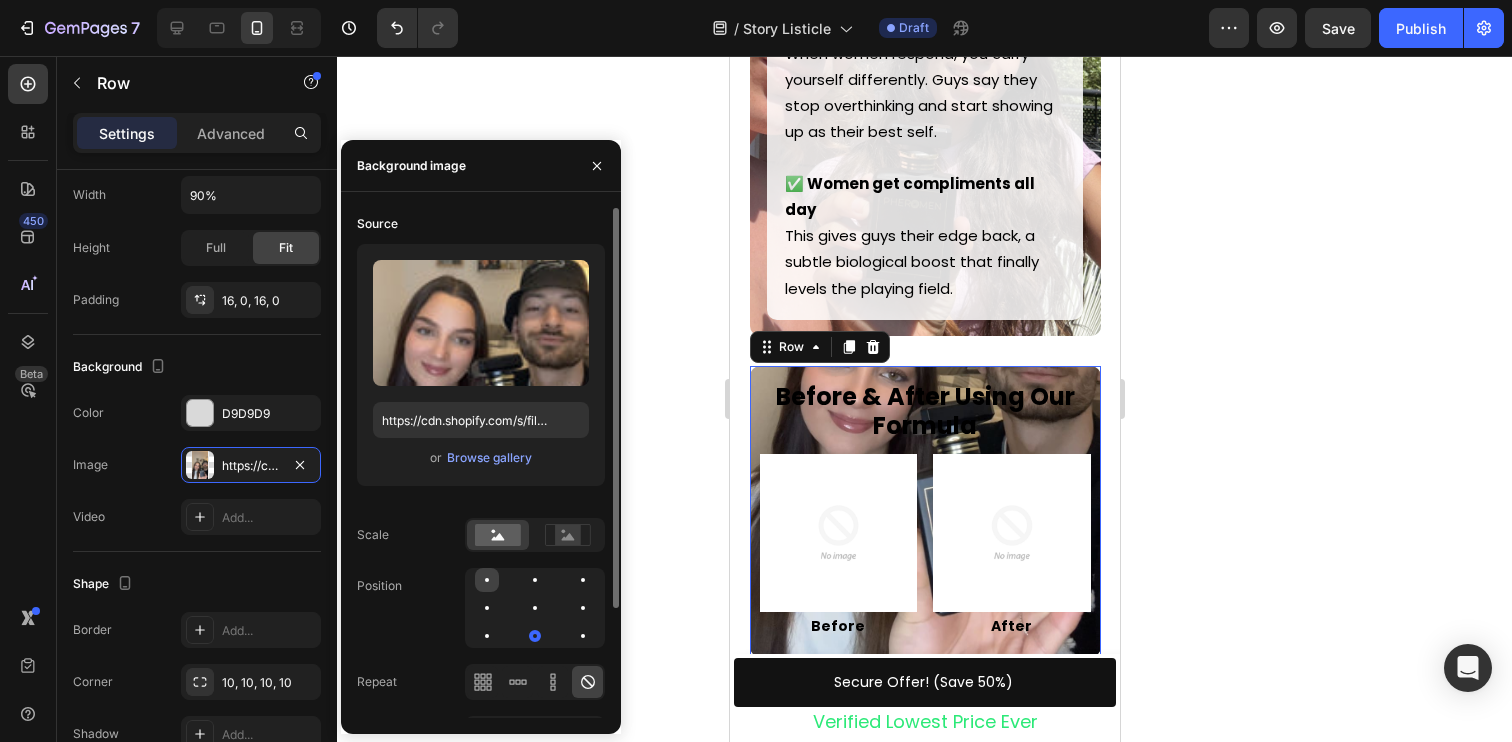 click 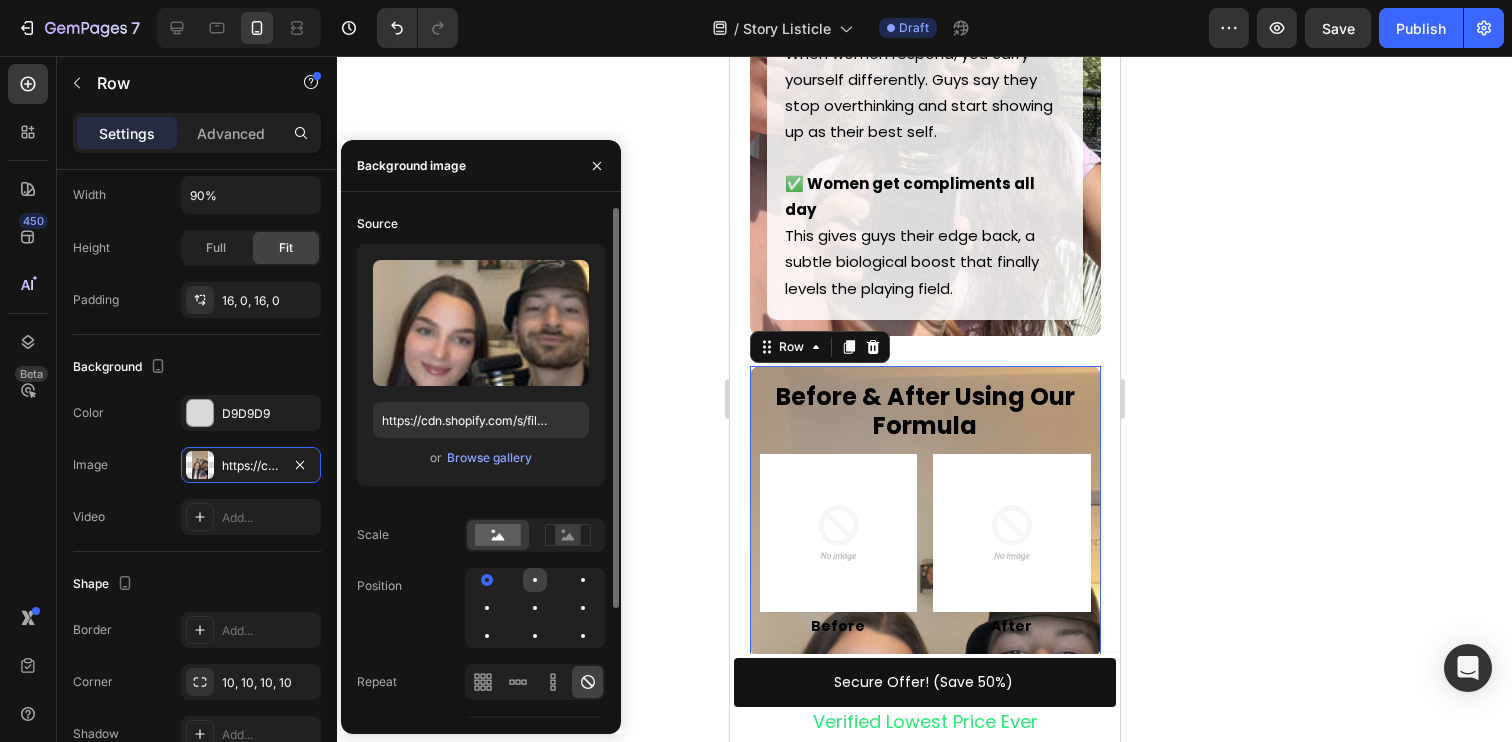 click 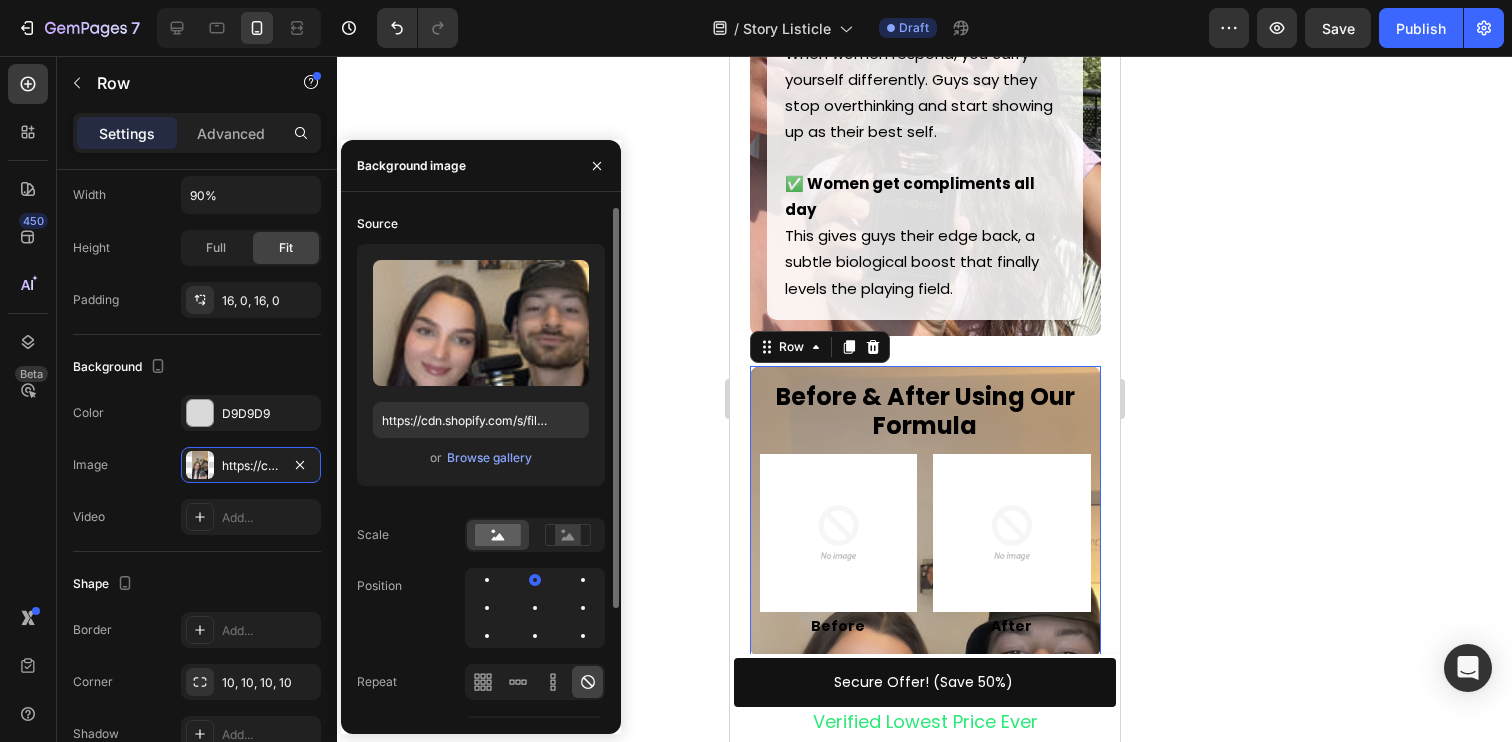 click at bounding box center (535, 608) 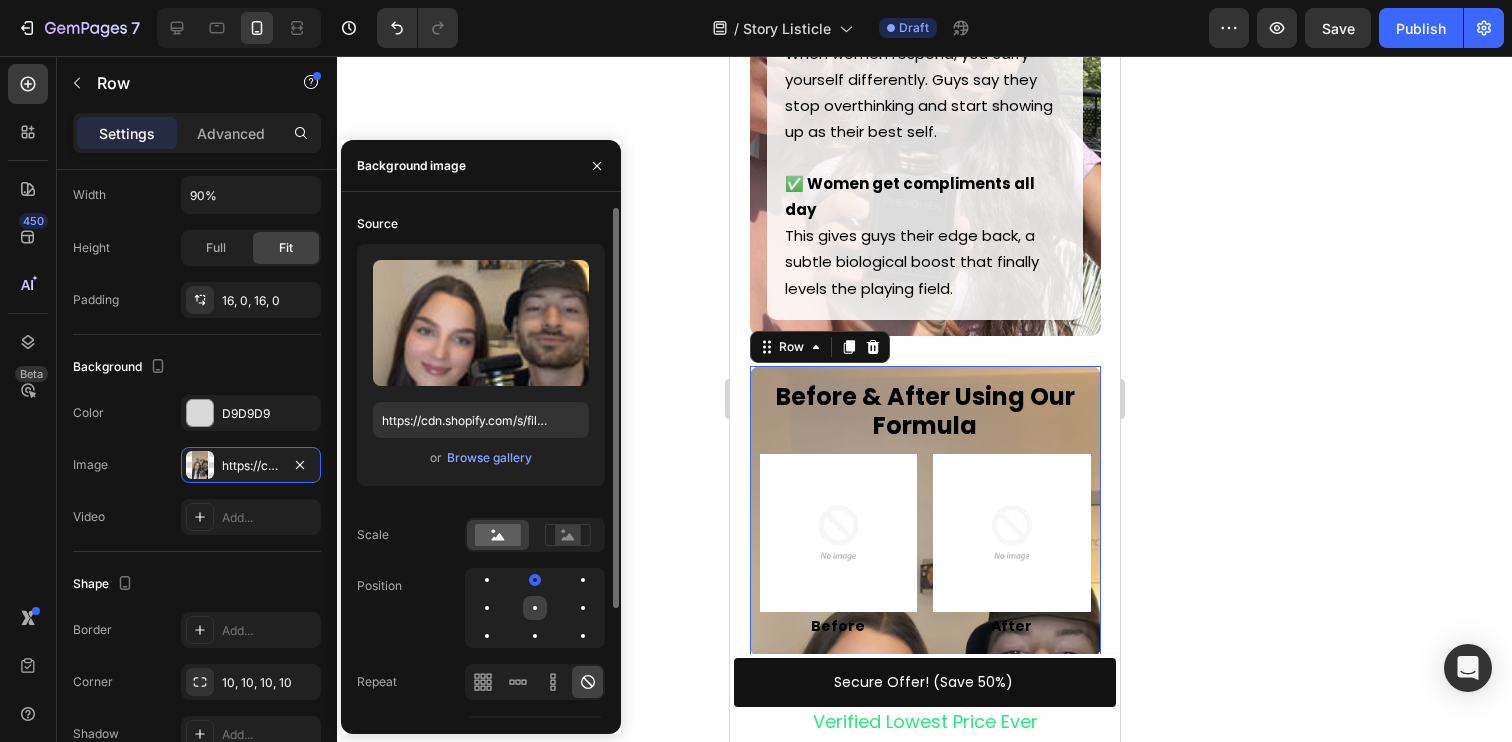 click 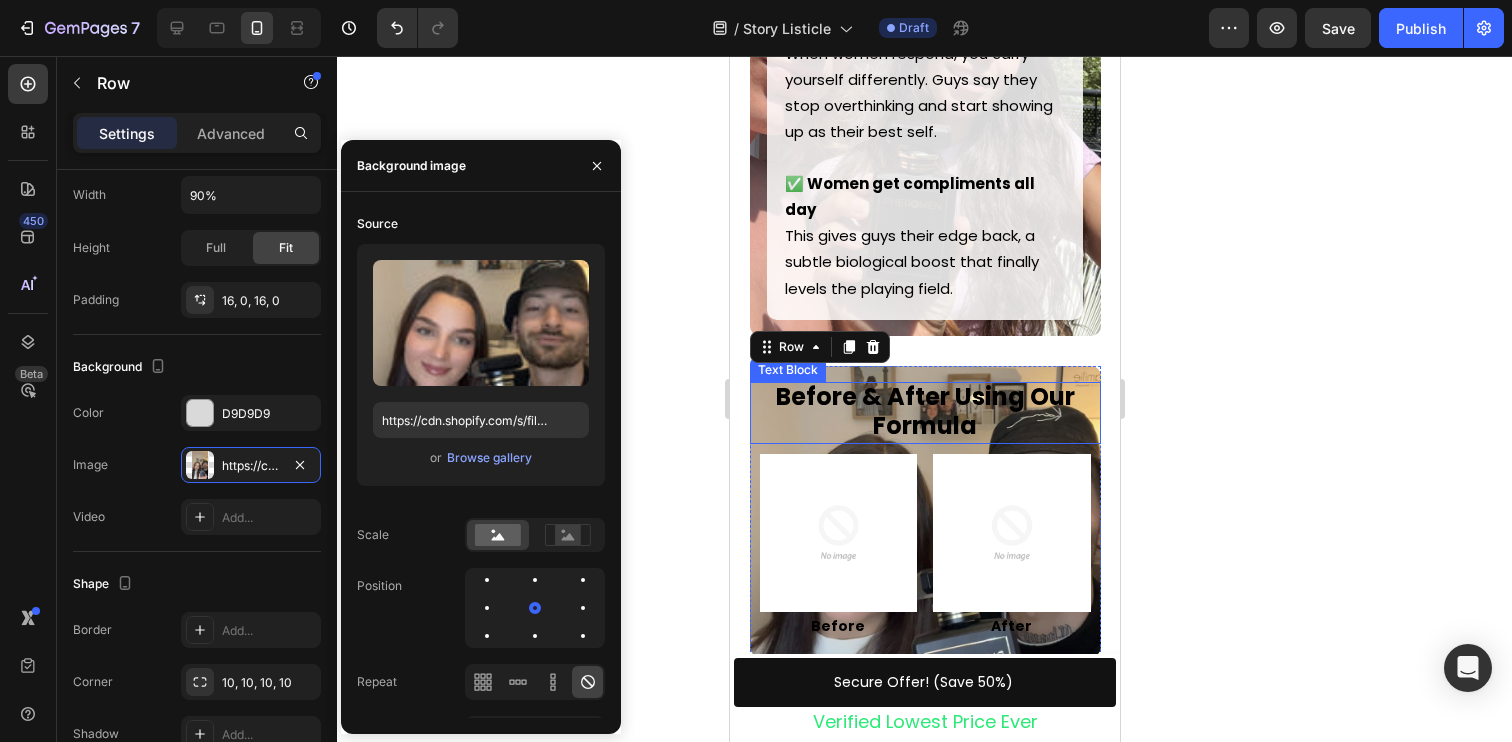 click on "Before & After Using Our Formula" at bounding box center (924, 411) 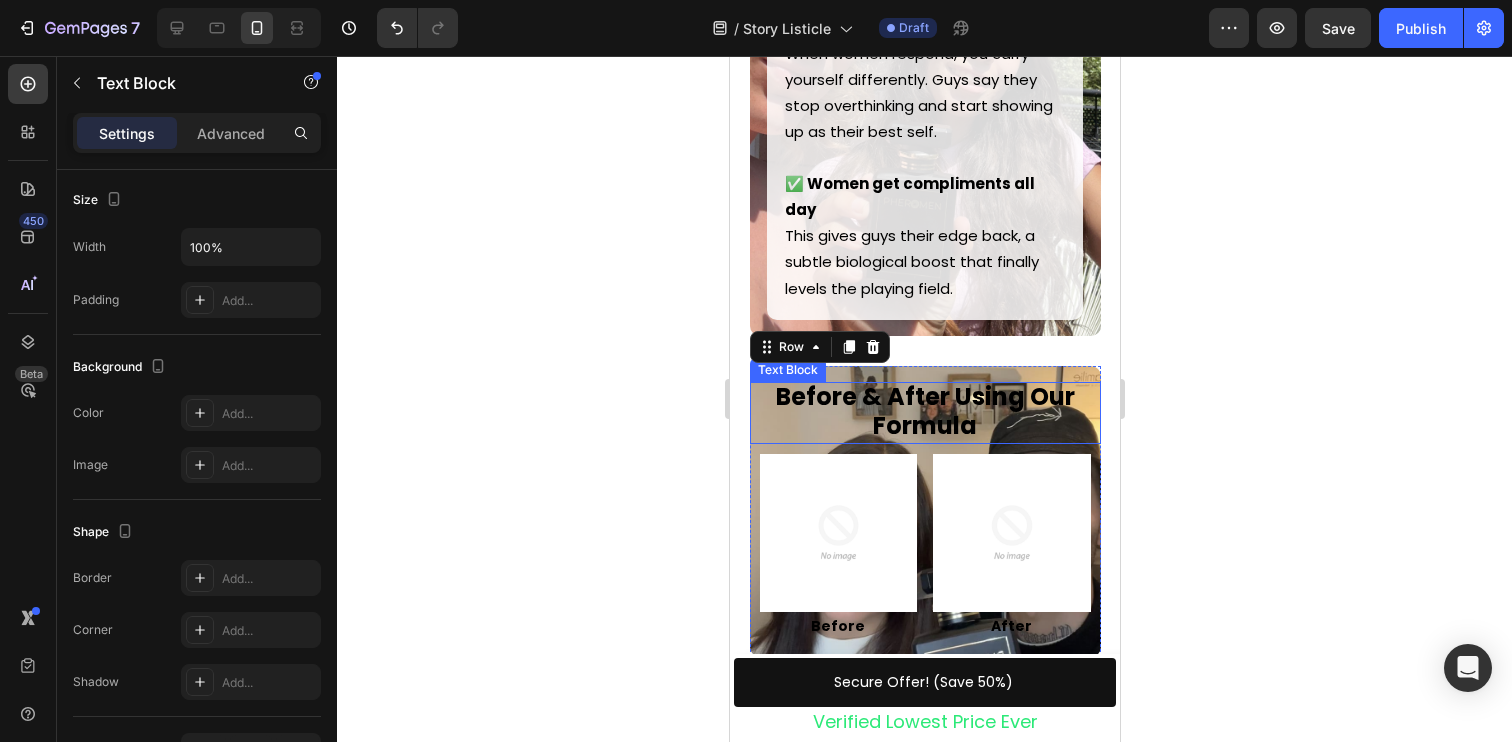 scroll, scrollTop: 0, scrollLeft: 0, axis: both 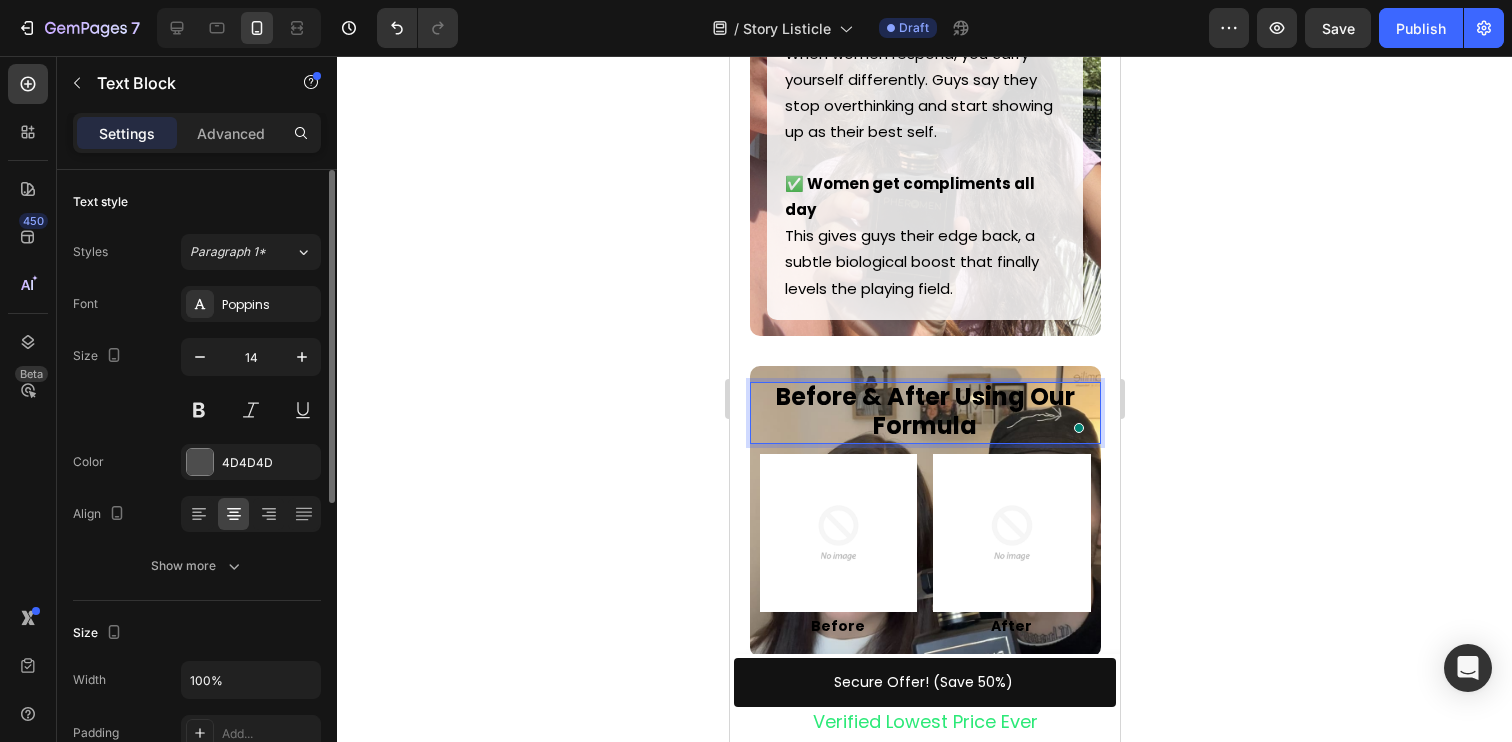 click on "Before & After Using Our Formula" at bounding box center [924, 411] 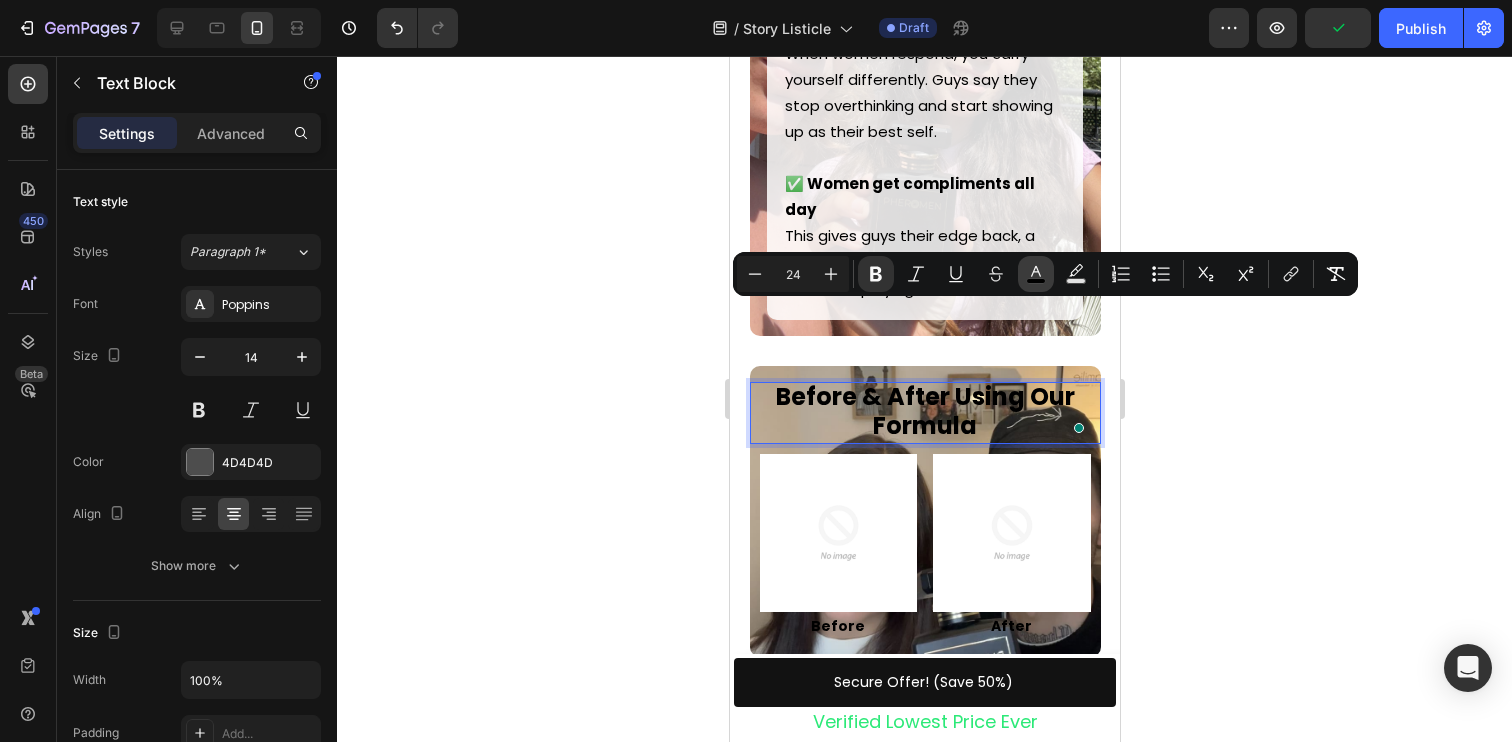 click on "color" at bounding box center (1036, 274) 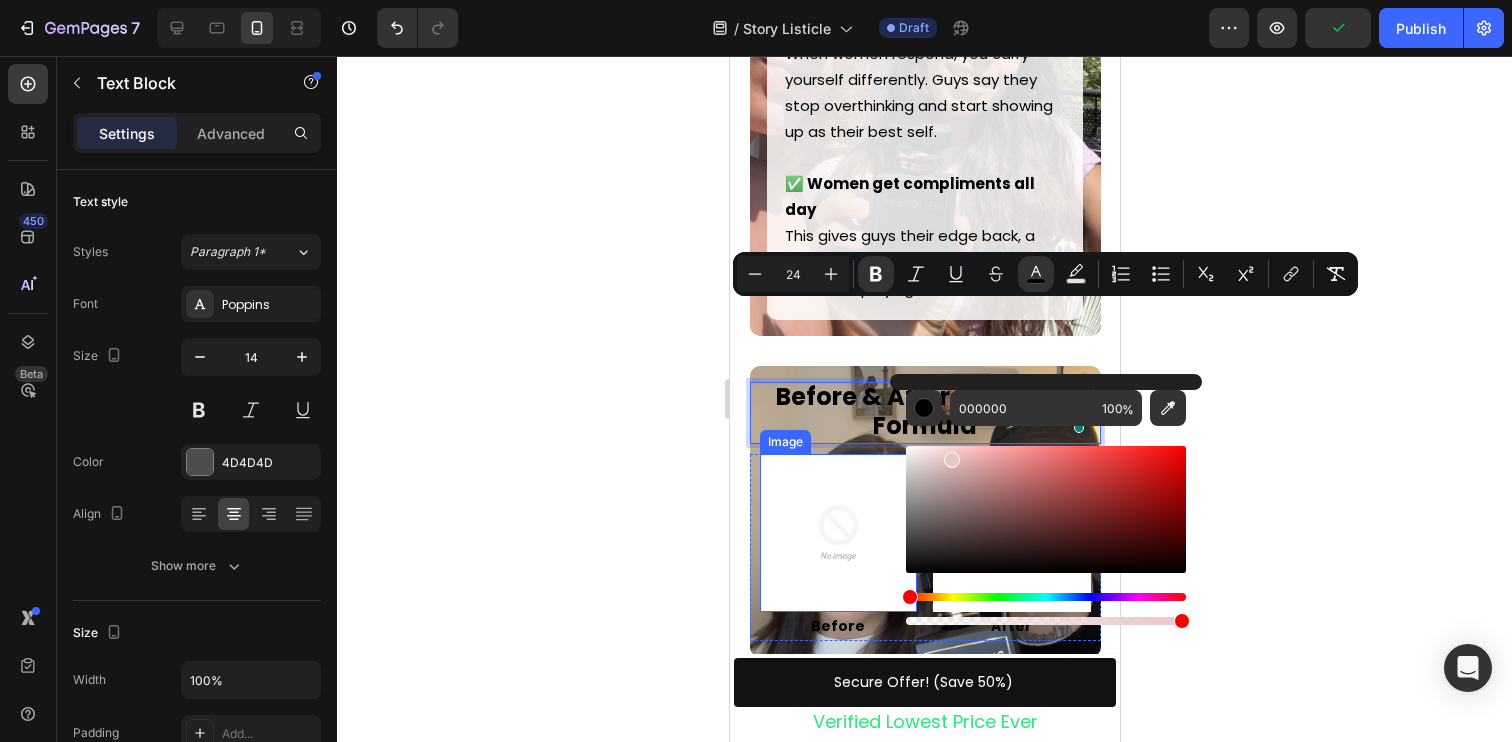 drag, startPoint x: 1716, startPoint y: 524, endPoint x: 826, endPoint y: 377, distance: 902.0582 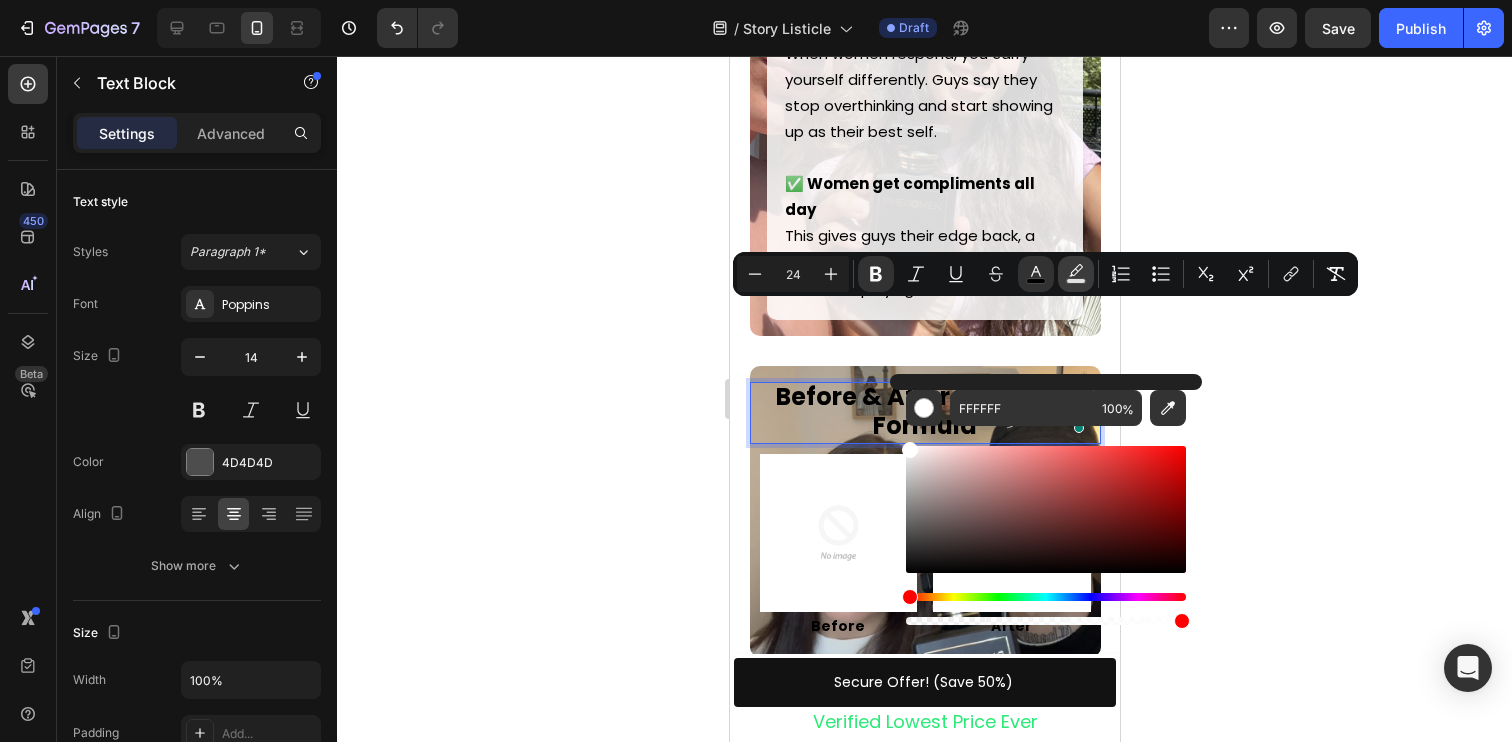 click 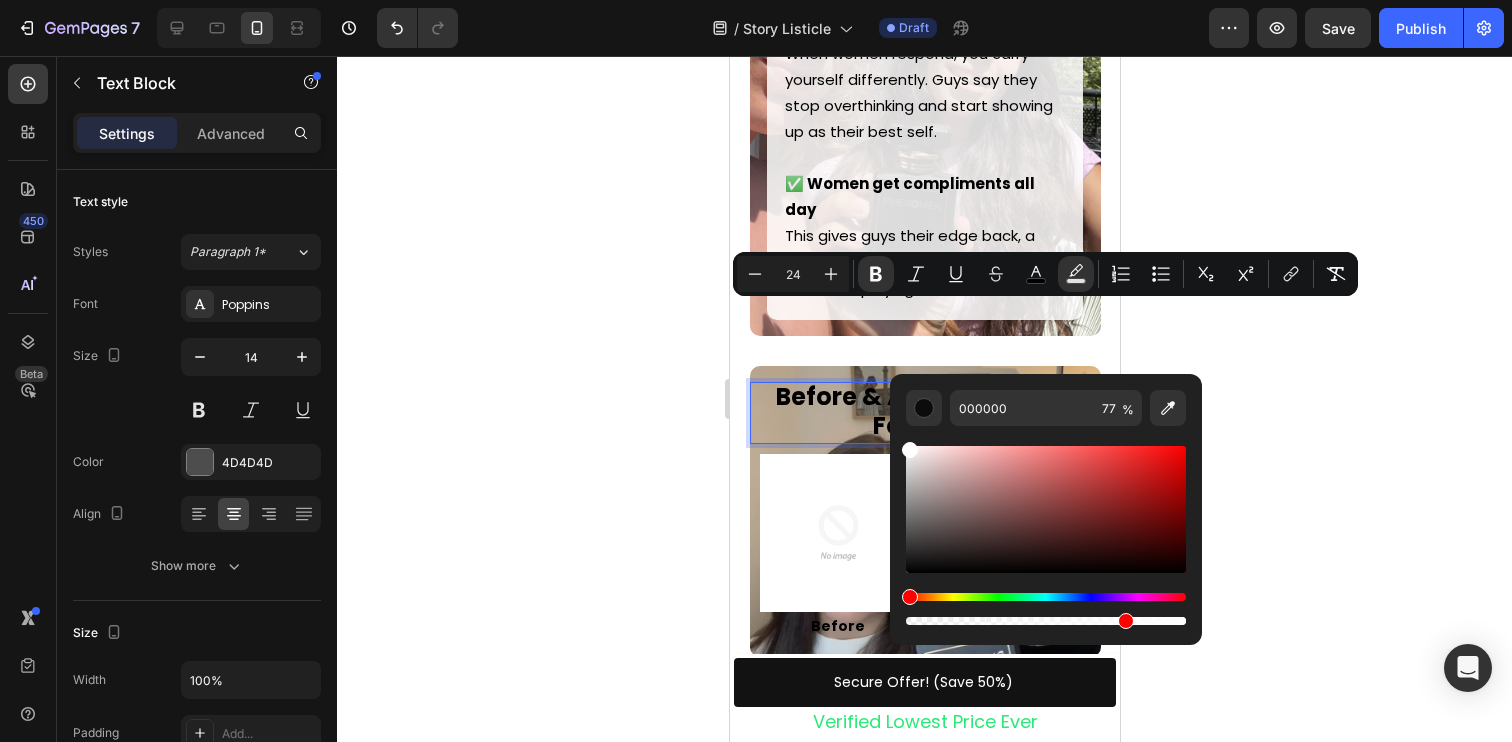 drag, startPoint x: 1726, startPoint y: 587, endPoint x: 828, endPoint y: 400, distance: 917.26385 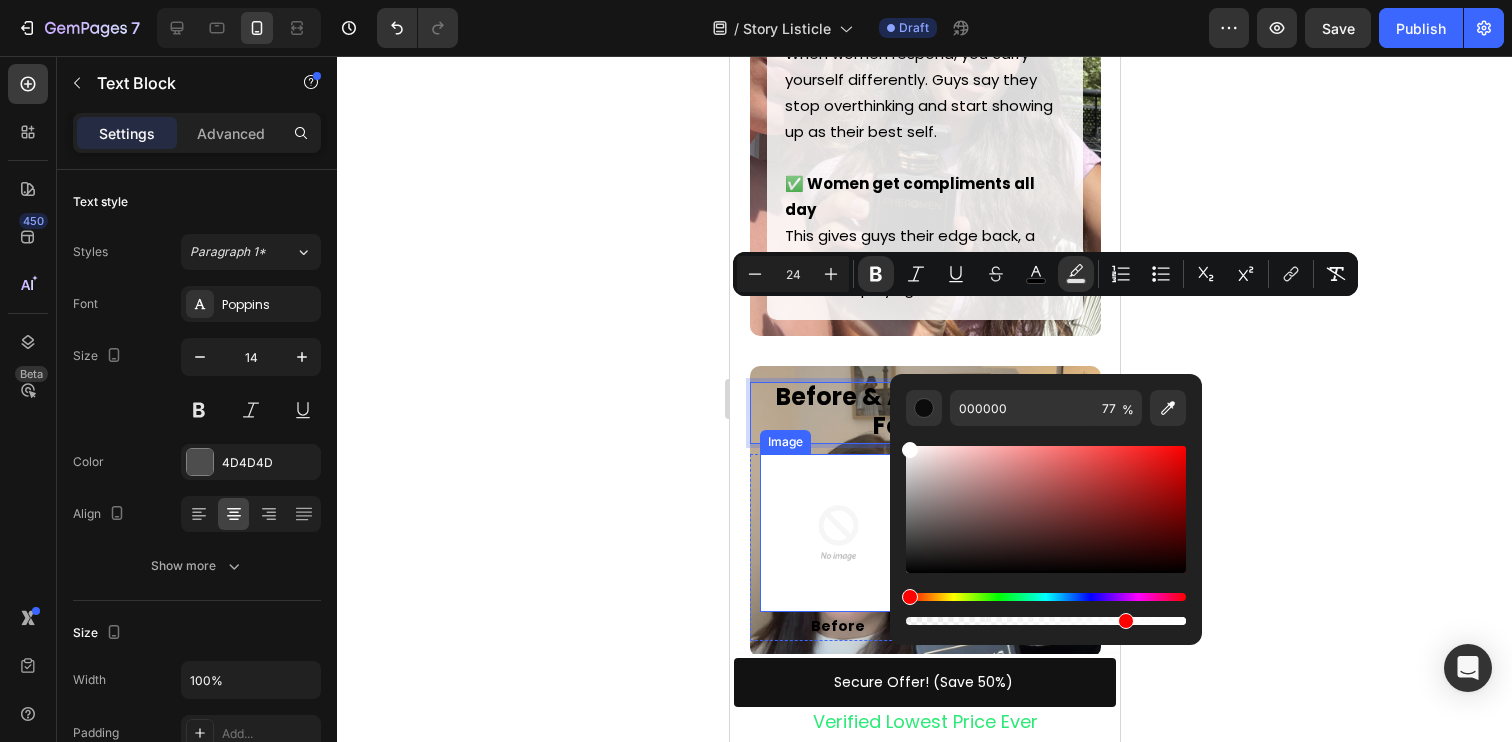 type on "FFFFFF" 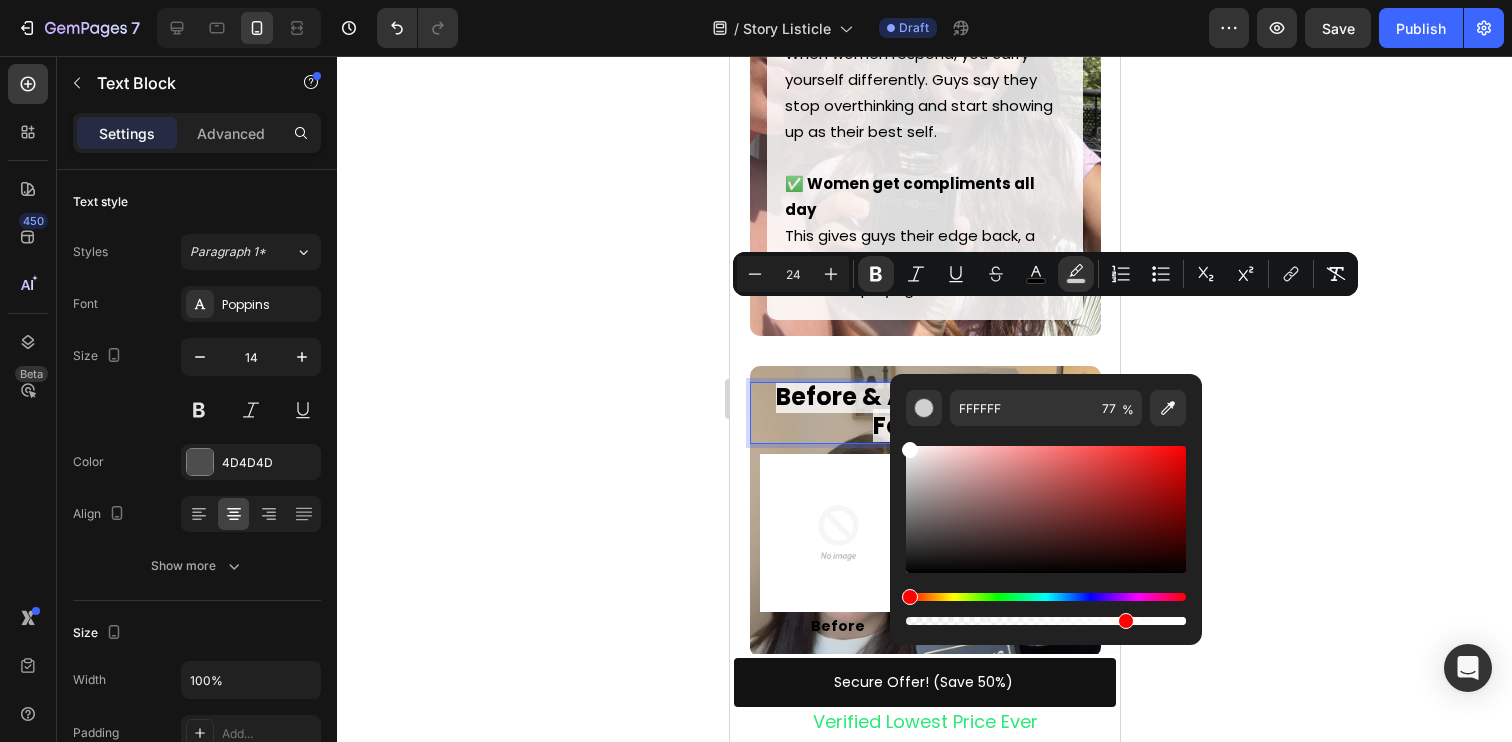 click 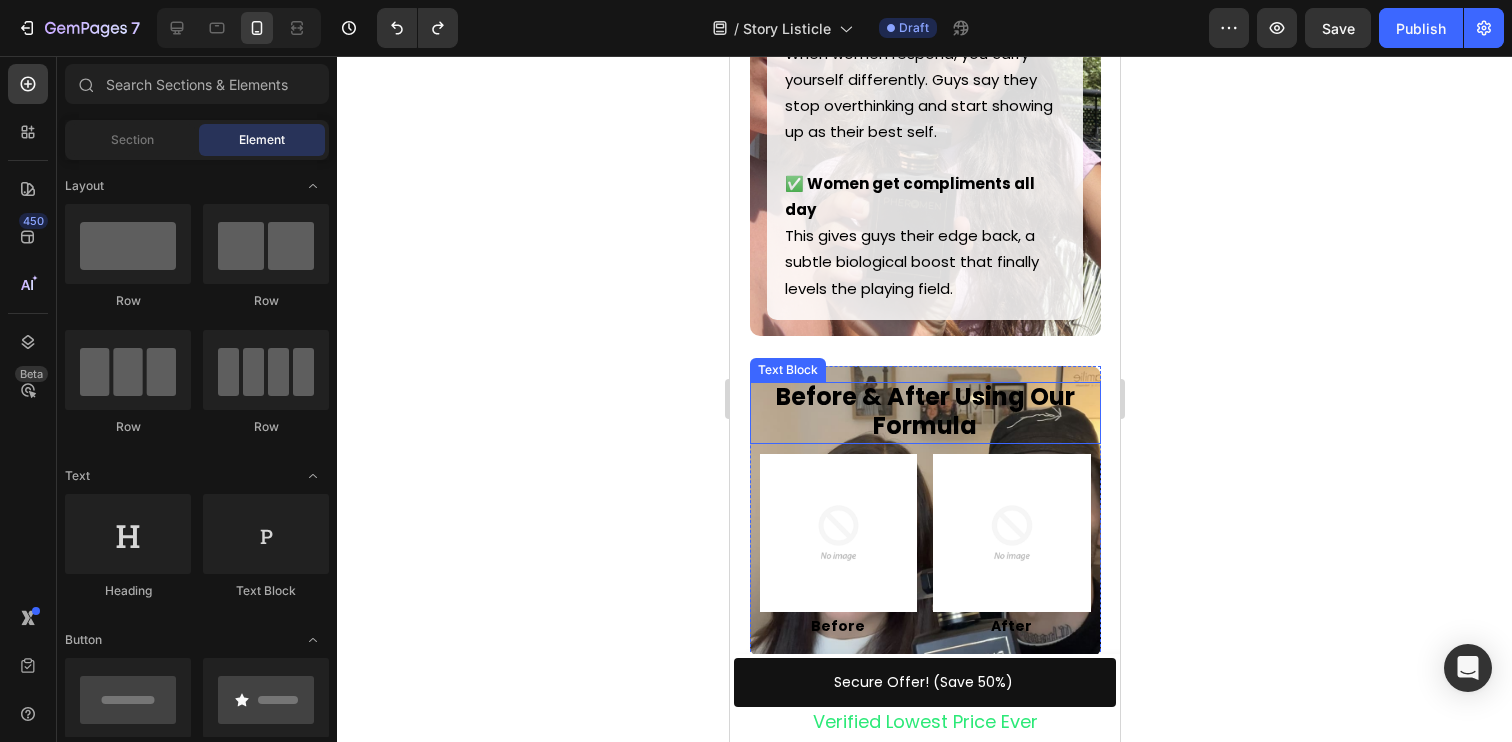 click on "Before & After Using Our Formula" at bounding box center [924, 411] 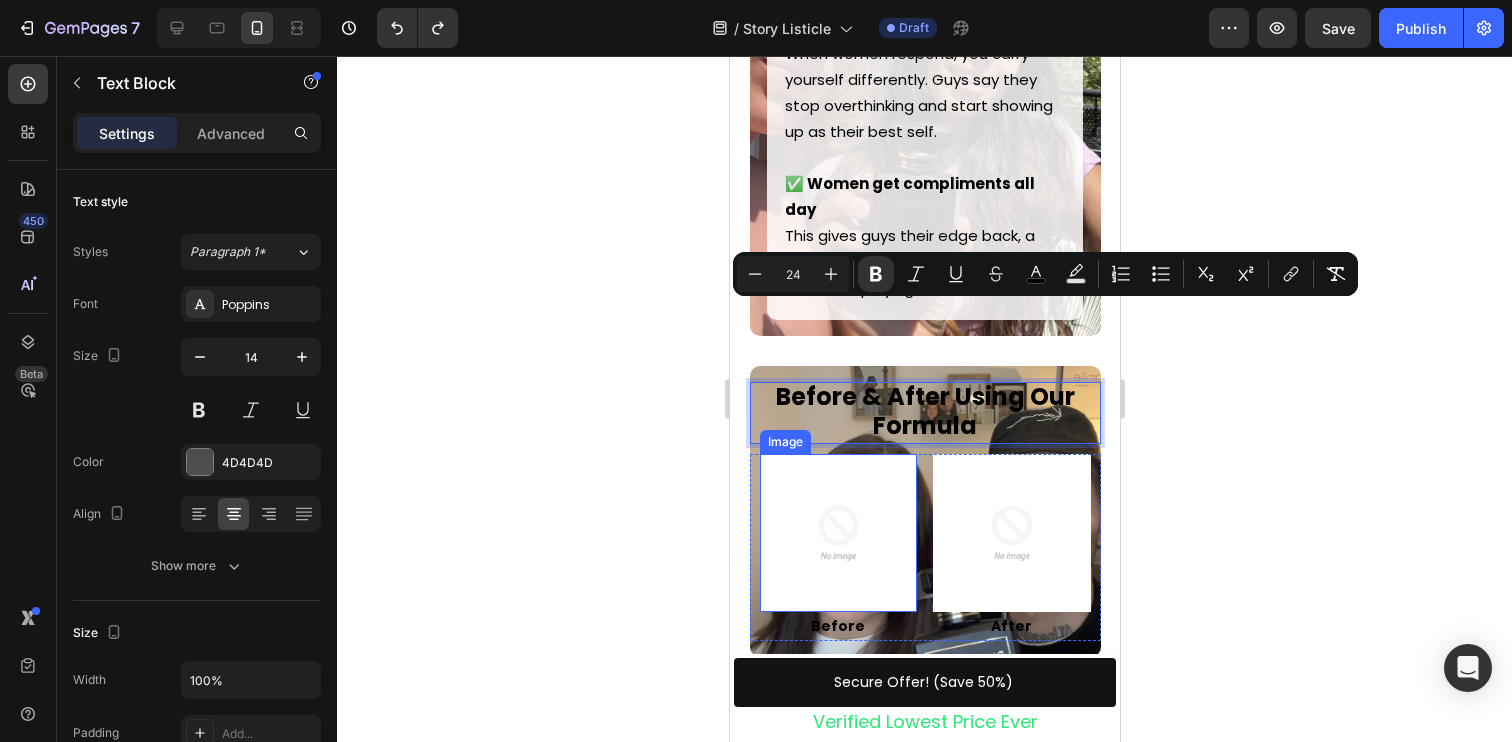 click at bounding box center (838, 533) 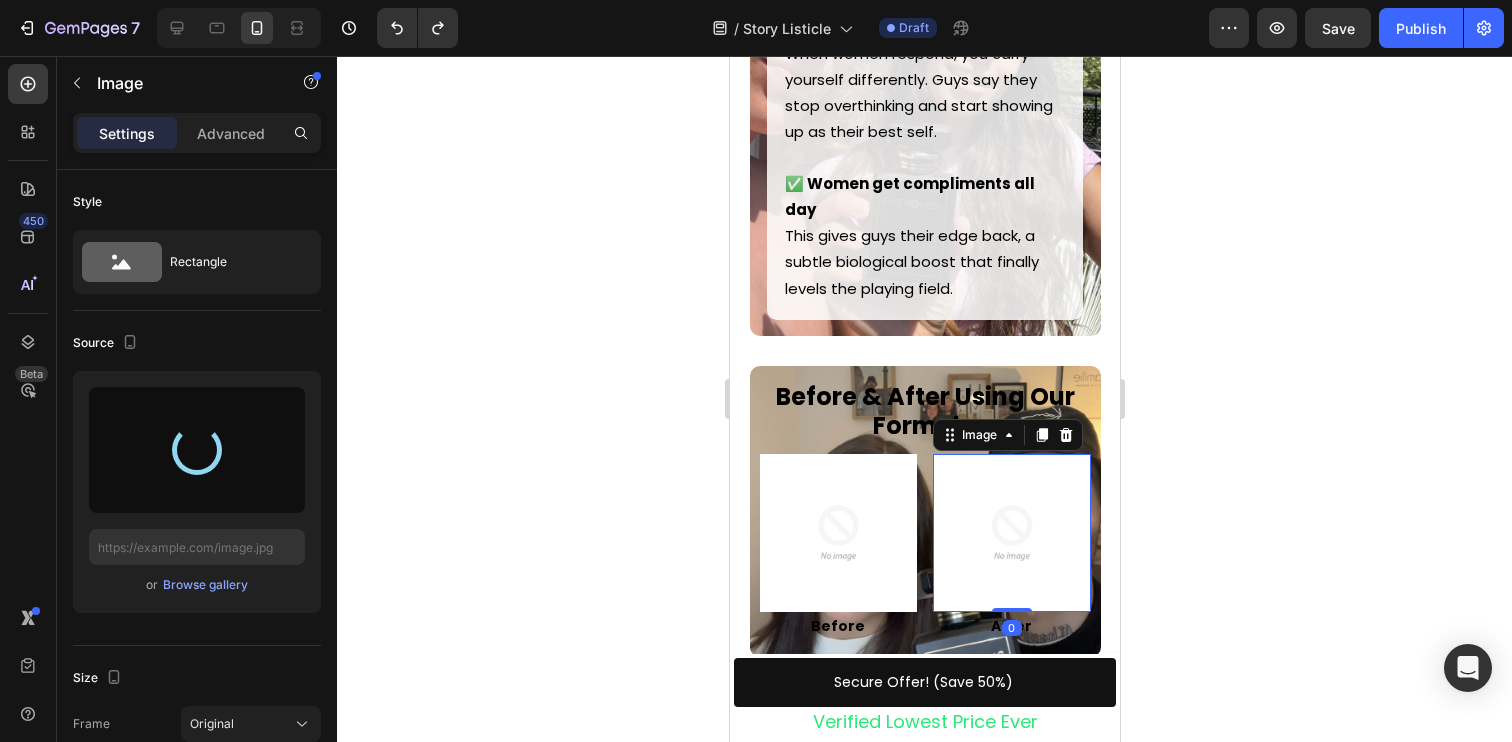 click at bounding box center [1011, 533] 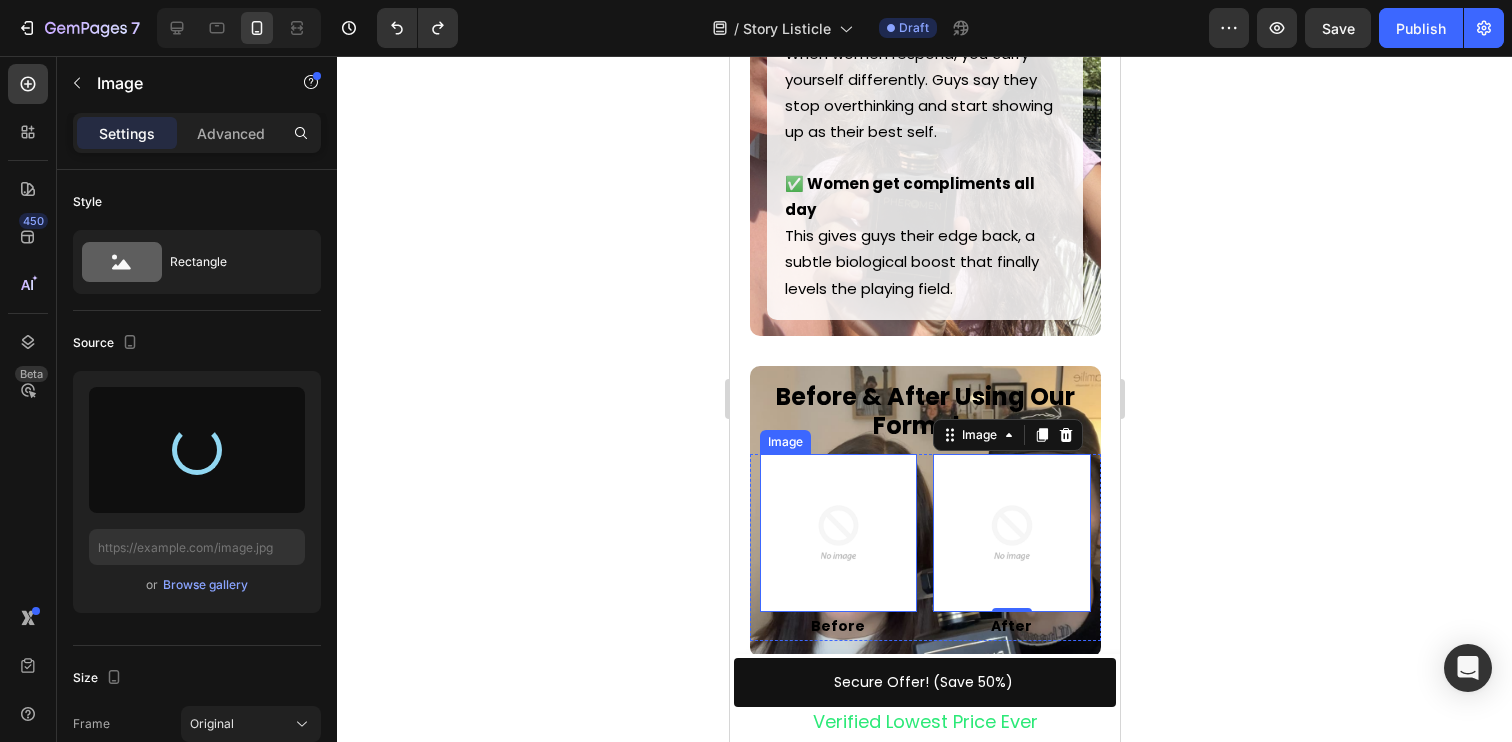click at bounding box center (838, 533) 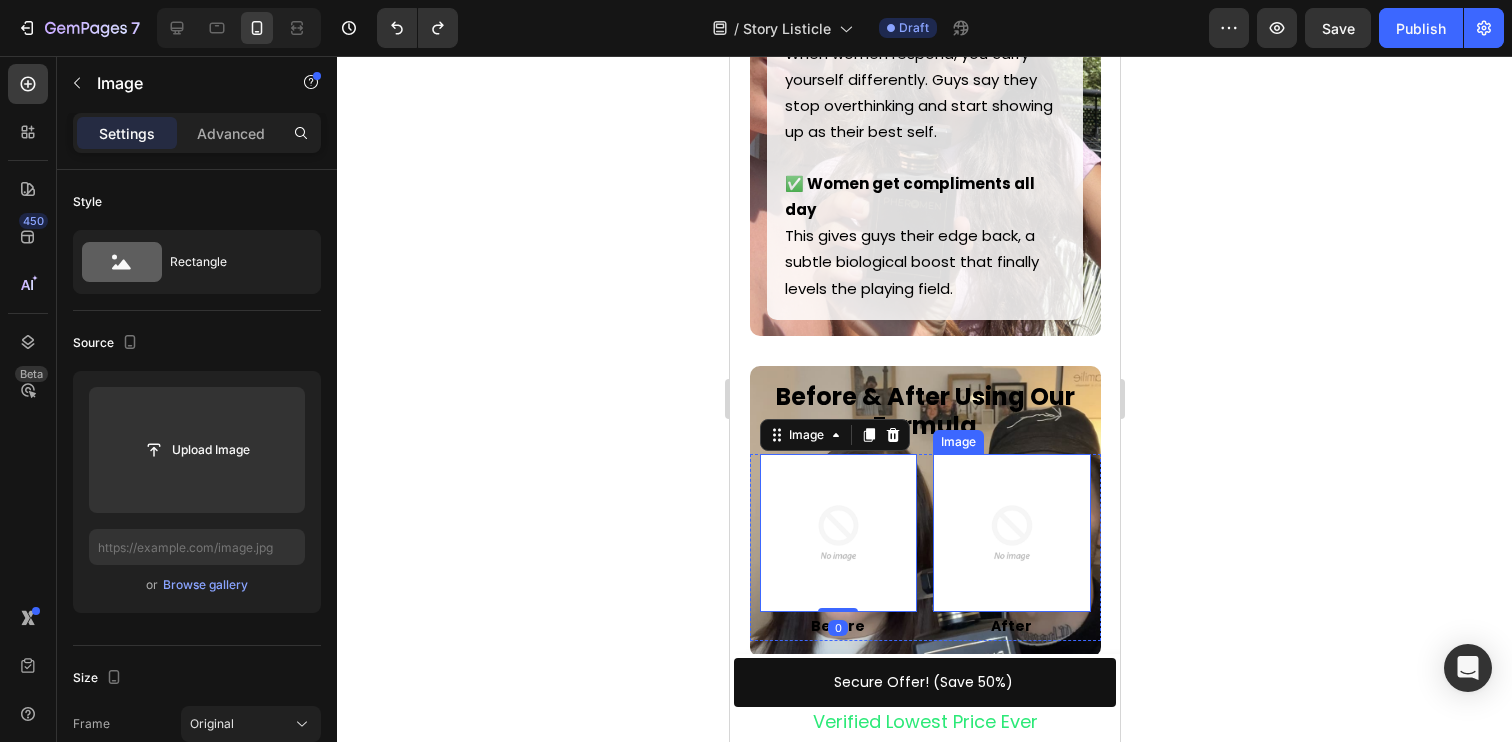 click at bounding box center [1011, 533] 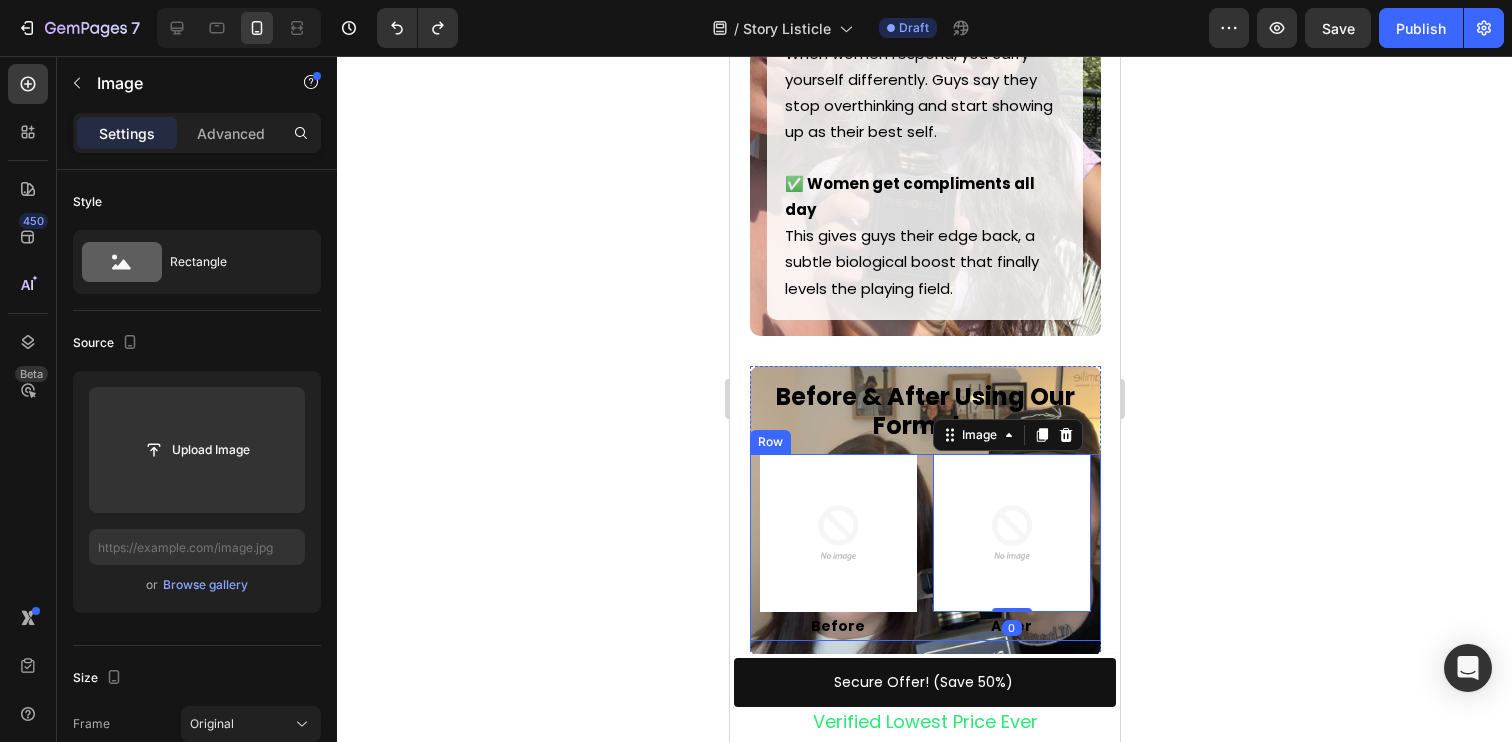 click at bounding box center (838, 533) 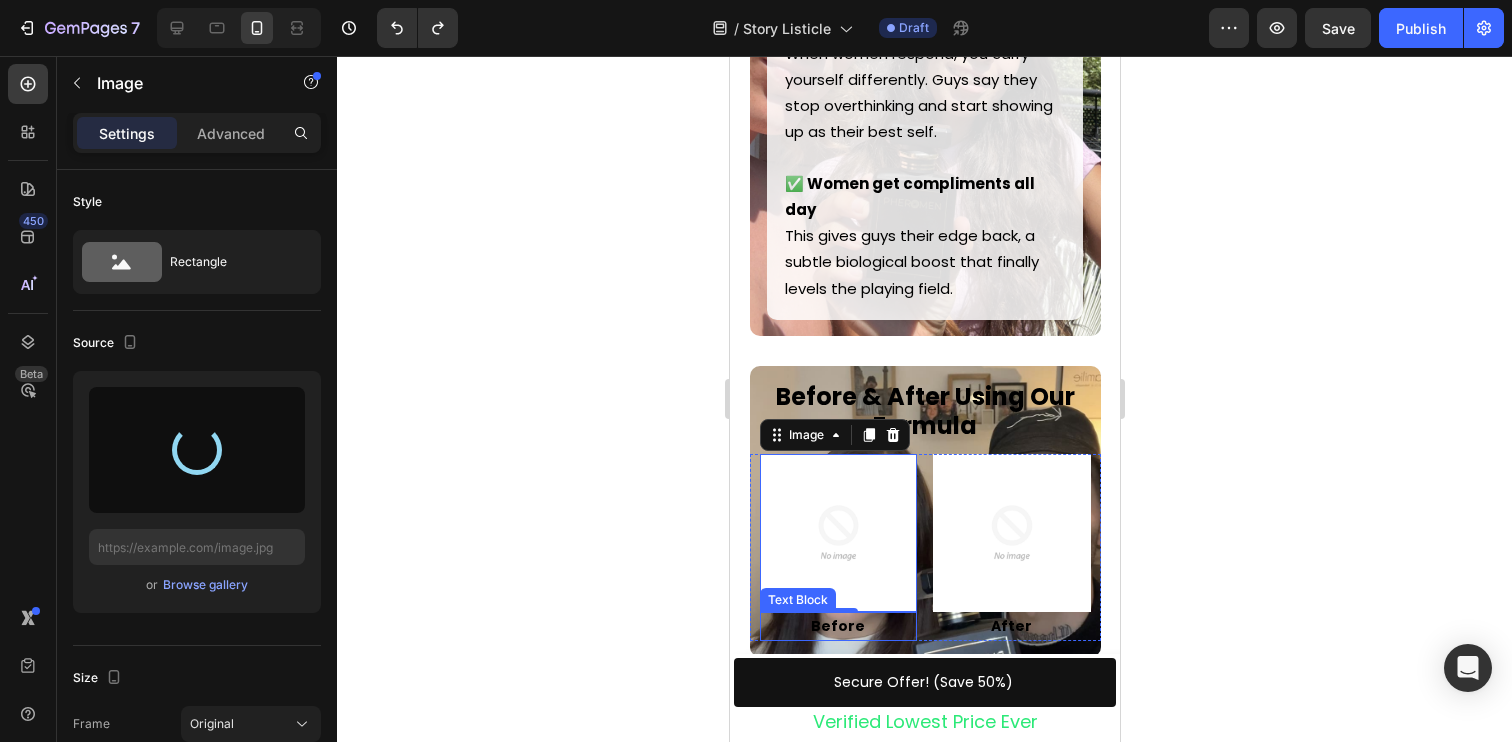 click on "Before" at bounding box center [837, 626] 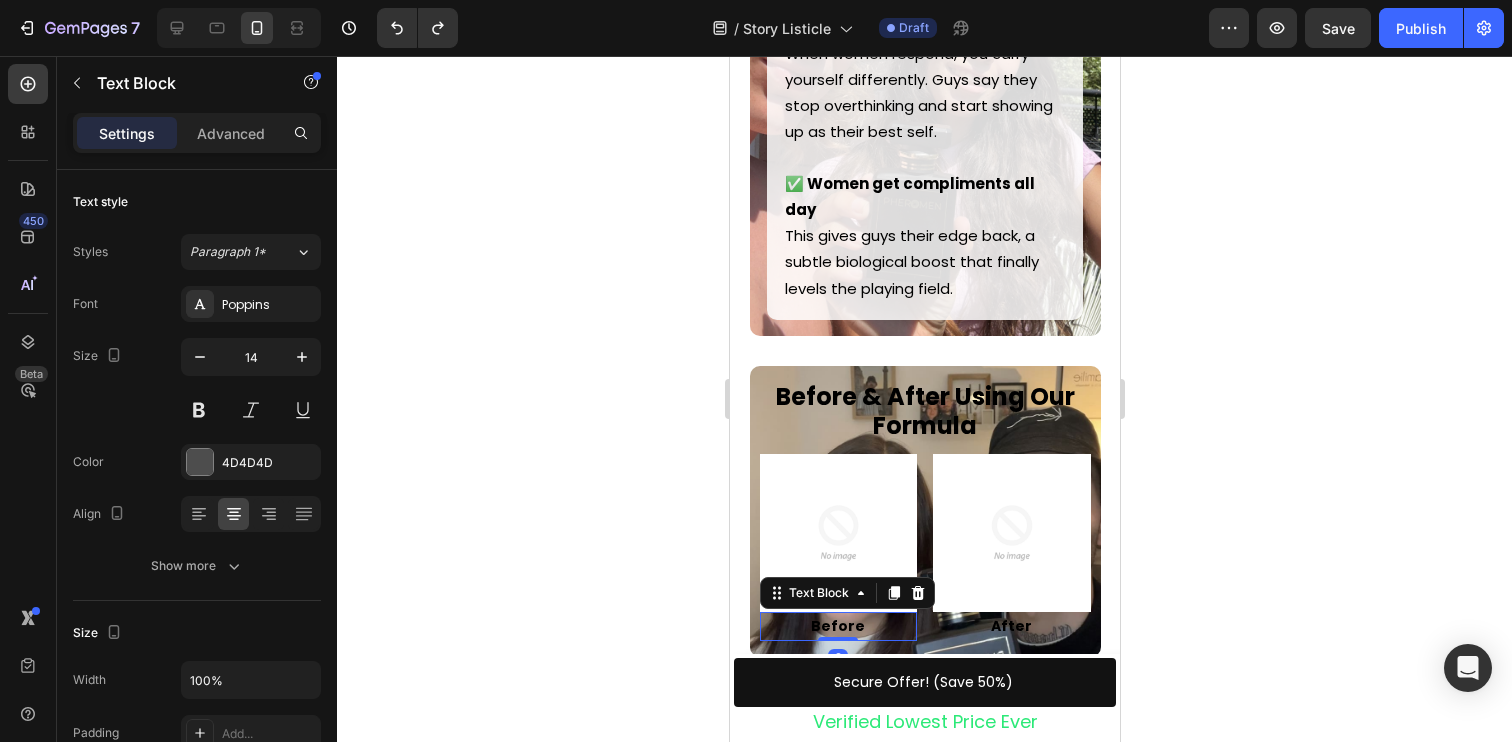 click on "Before" at bounding box center [837, 626] 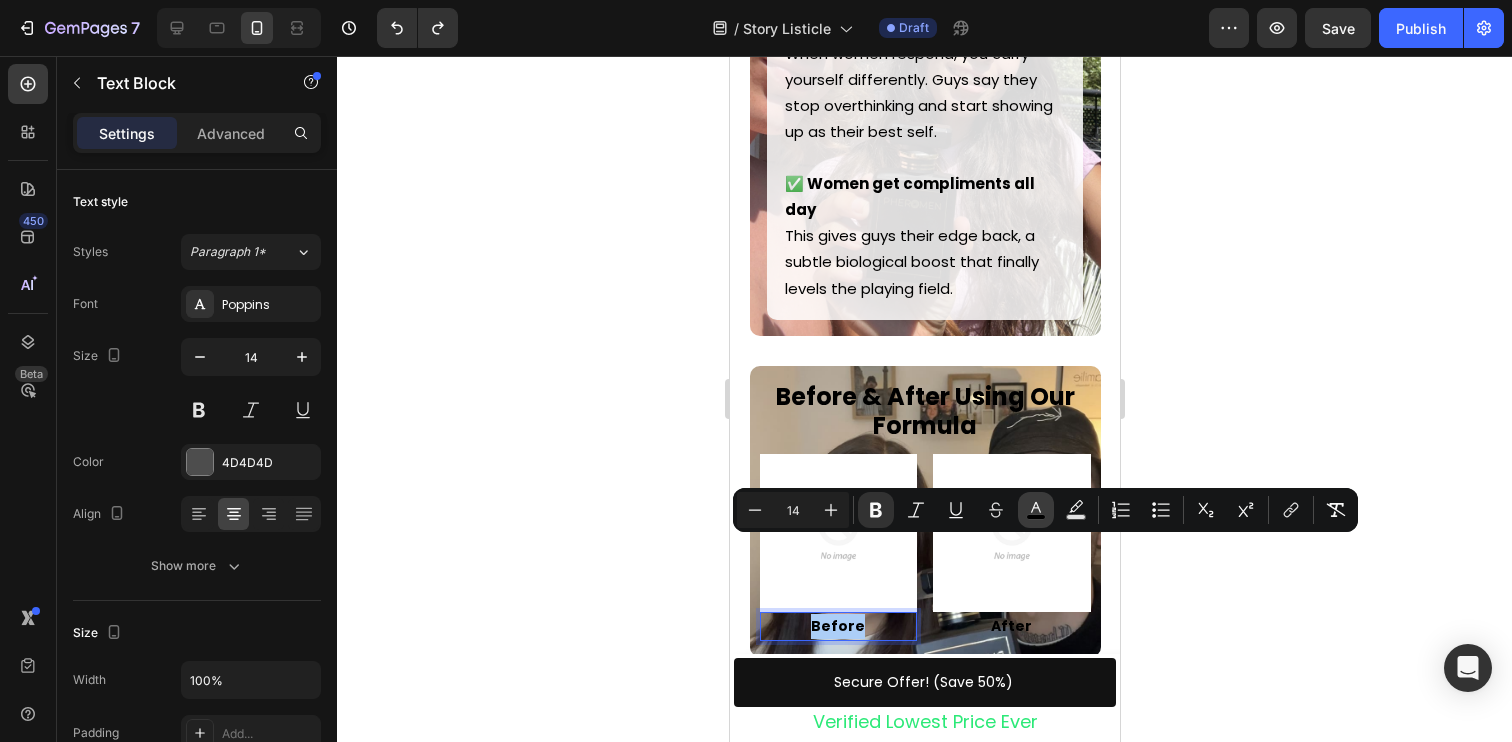 click on "color" at bounding box center (1036, 510) 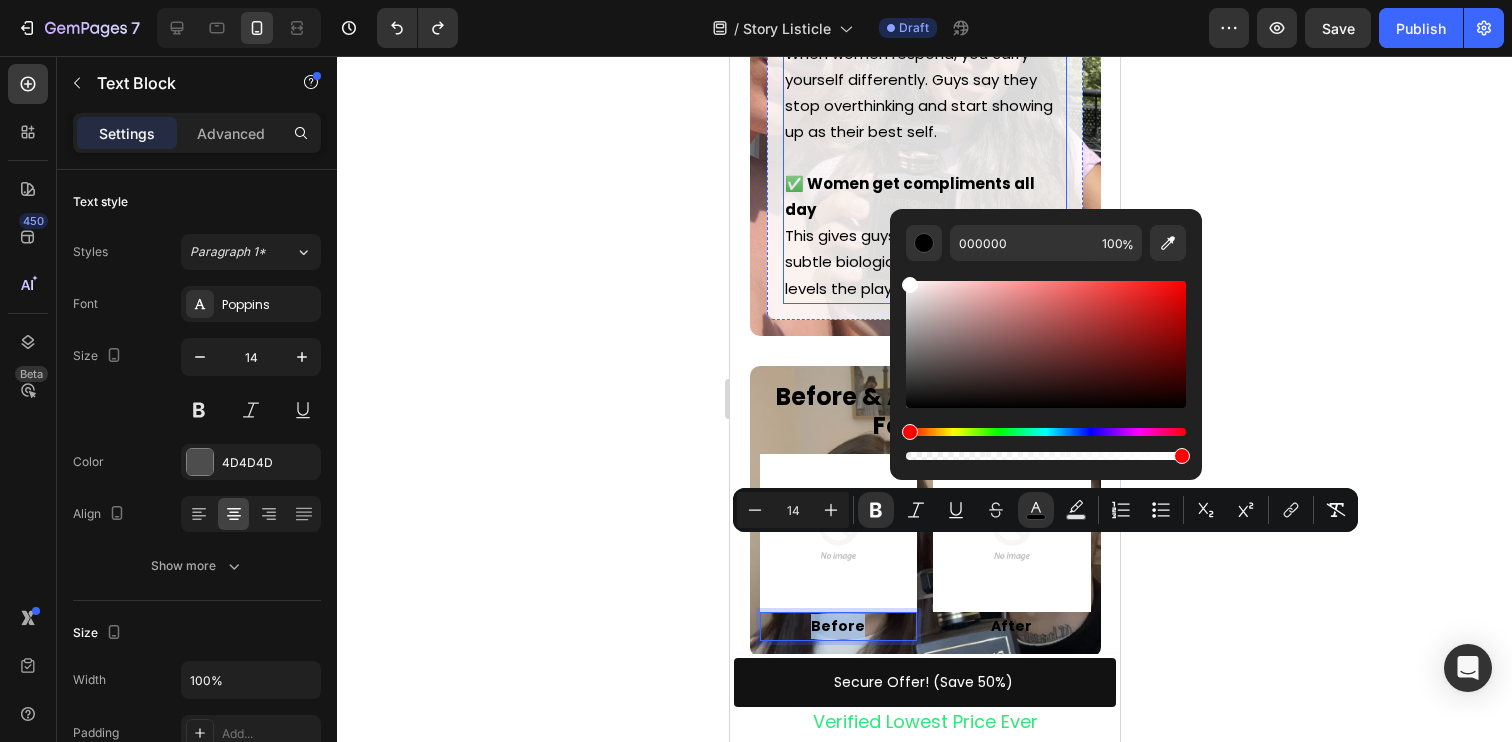 drag, startPoint x: 1712, startPoint y: 404, endPoint x: 840, endPoint y: 226, distance: 889.982 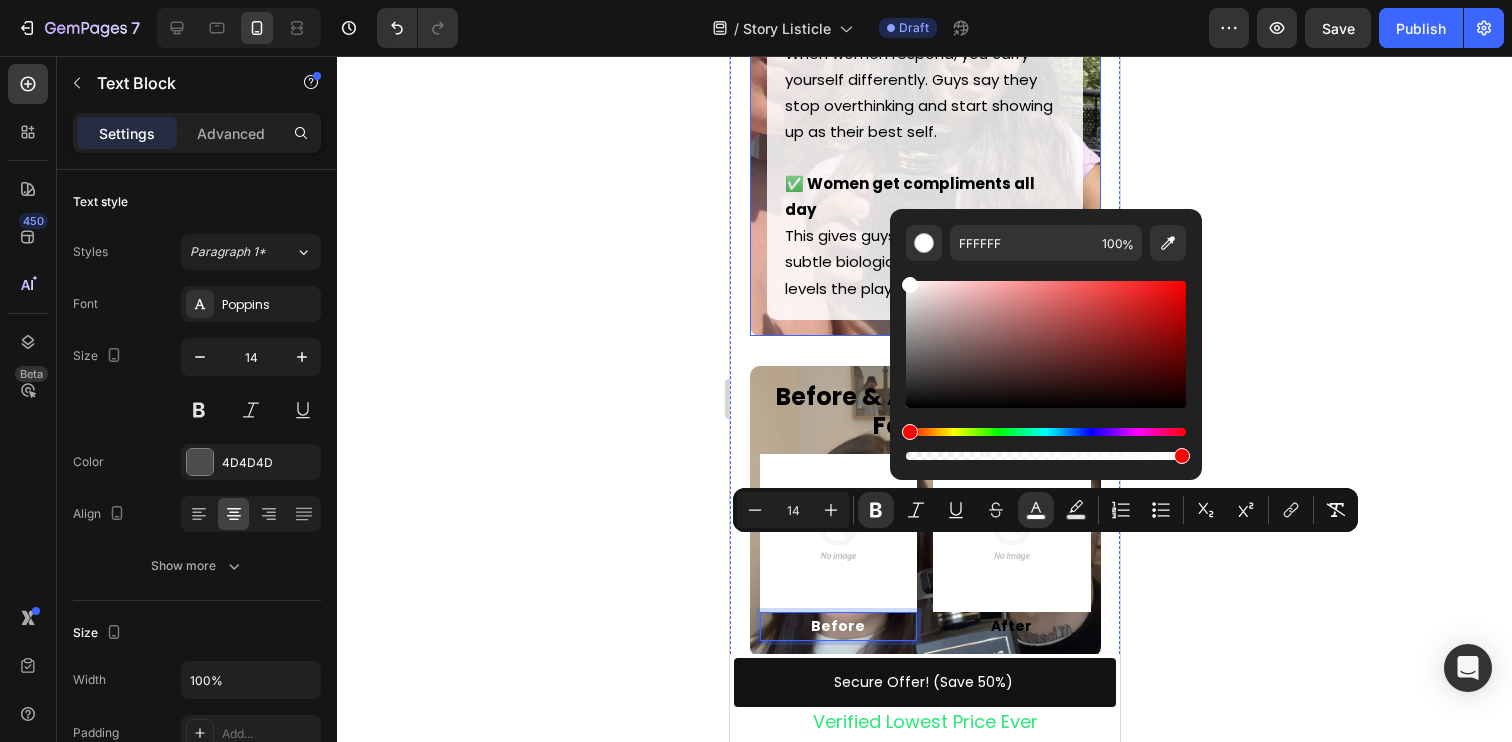 click 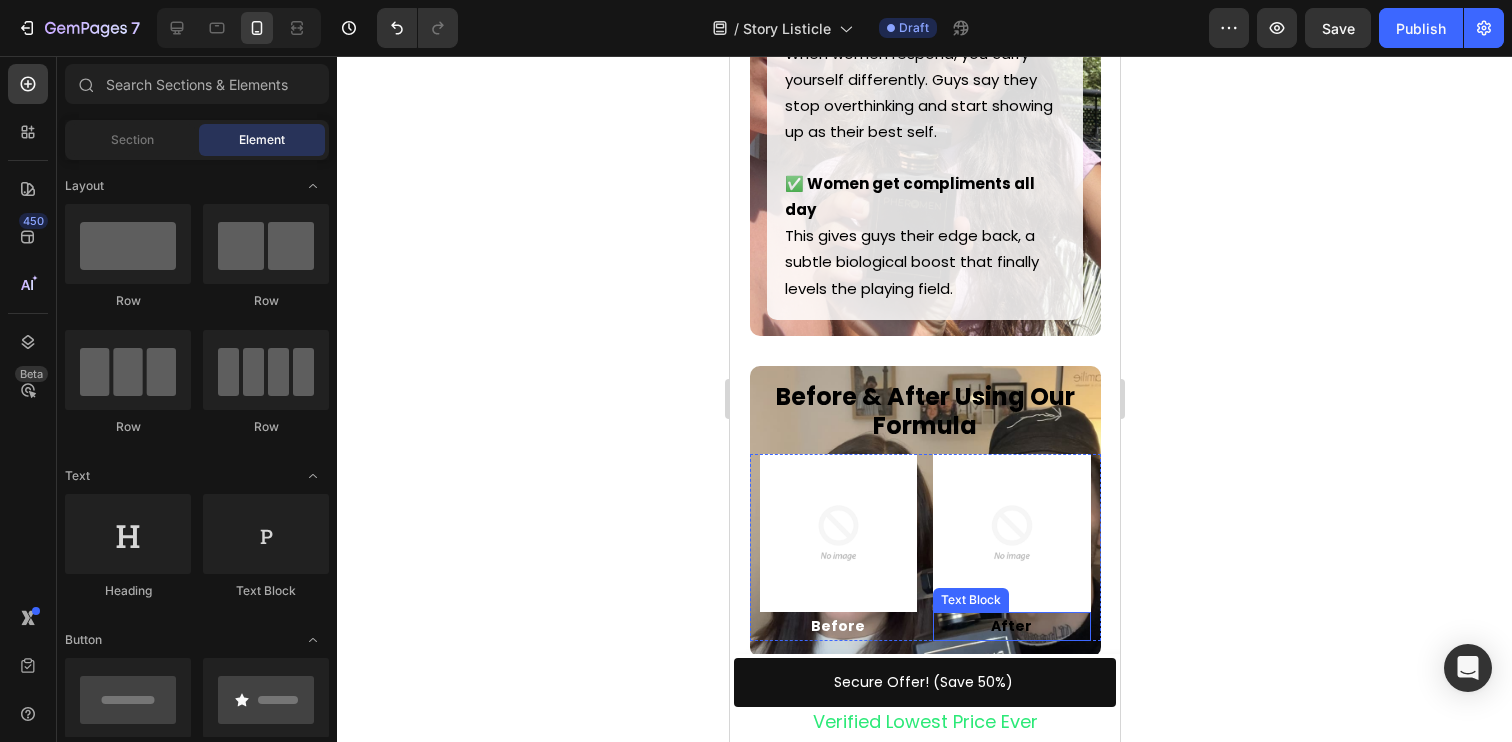 click on "After" at bounding box center (1010, 626) 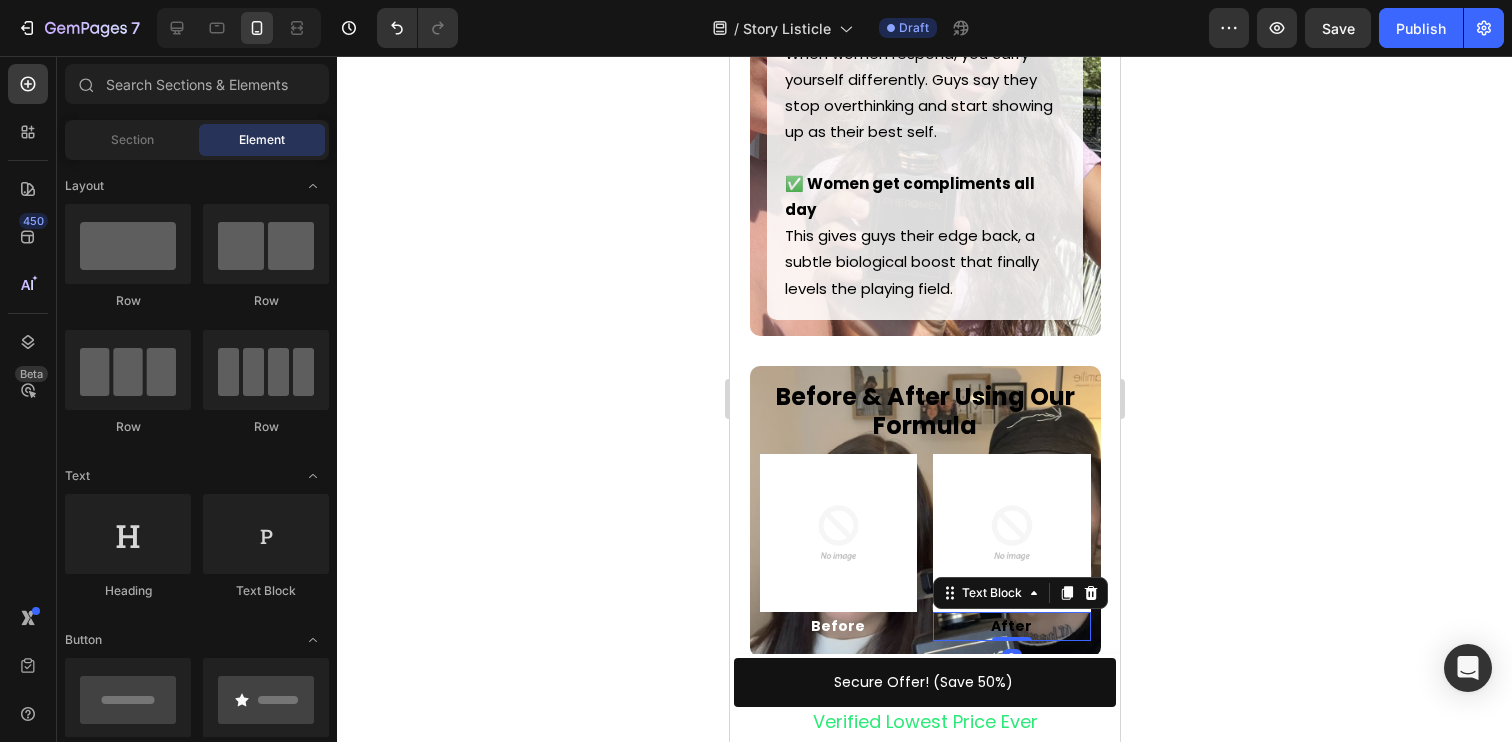 click on "After" at bounding box center (1010, 626) 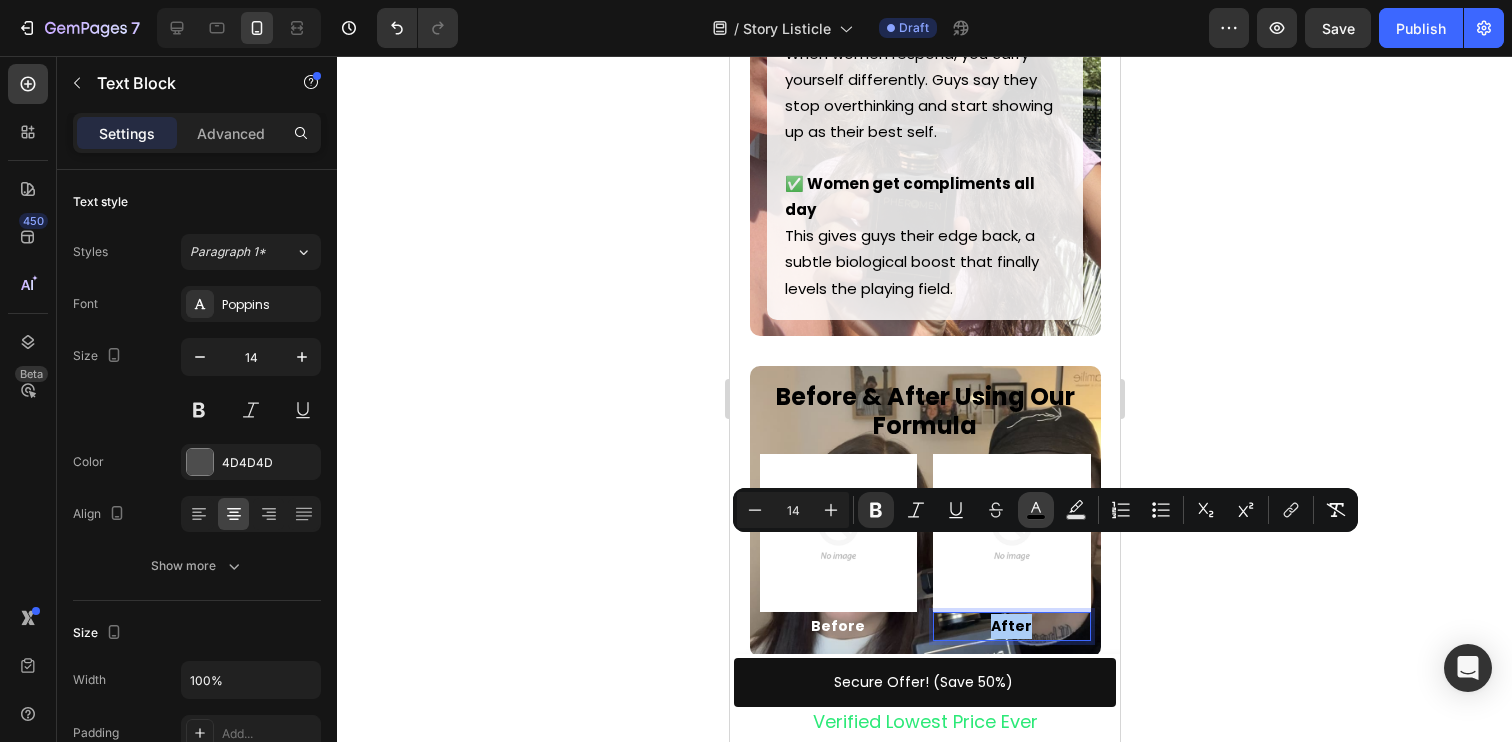 click 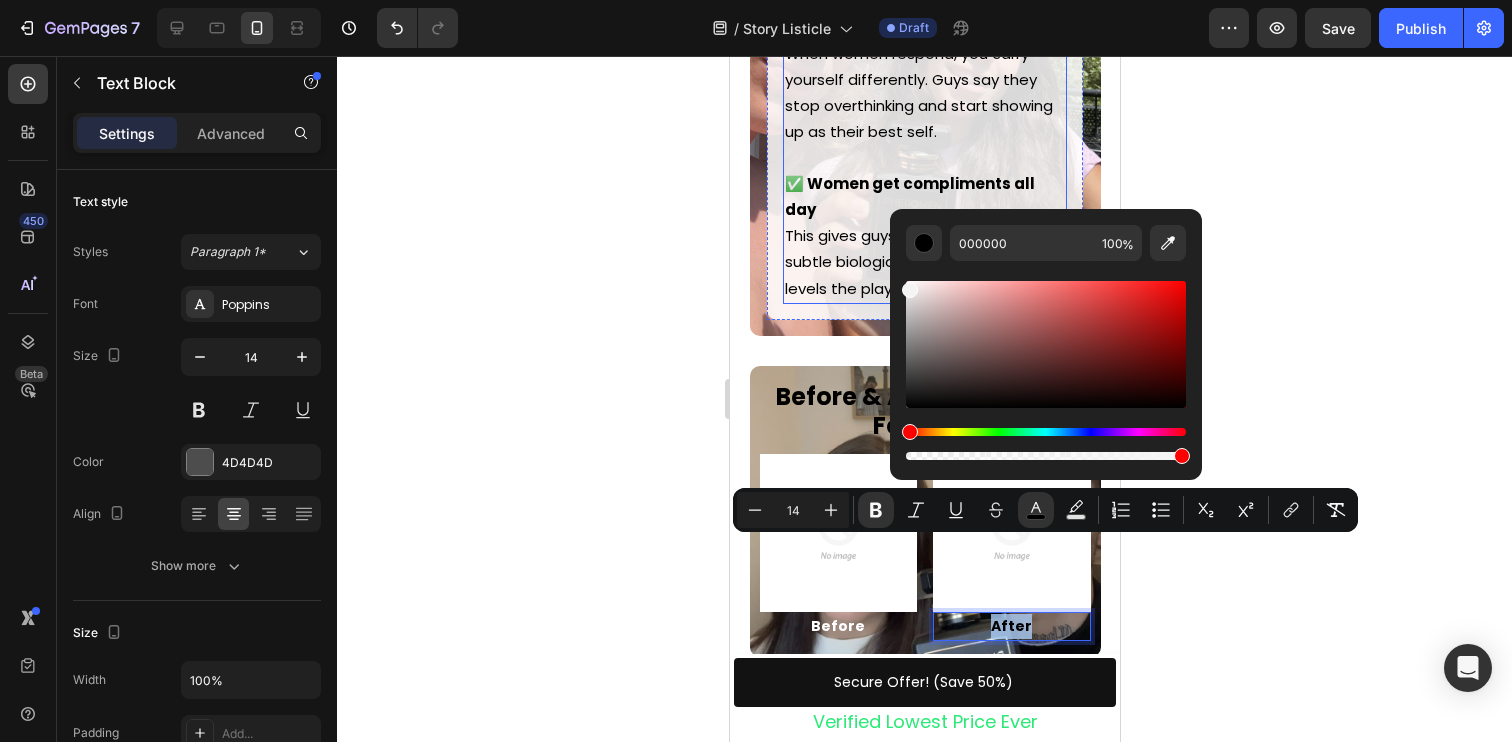 type on "F4F4F4" 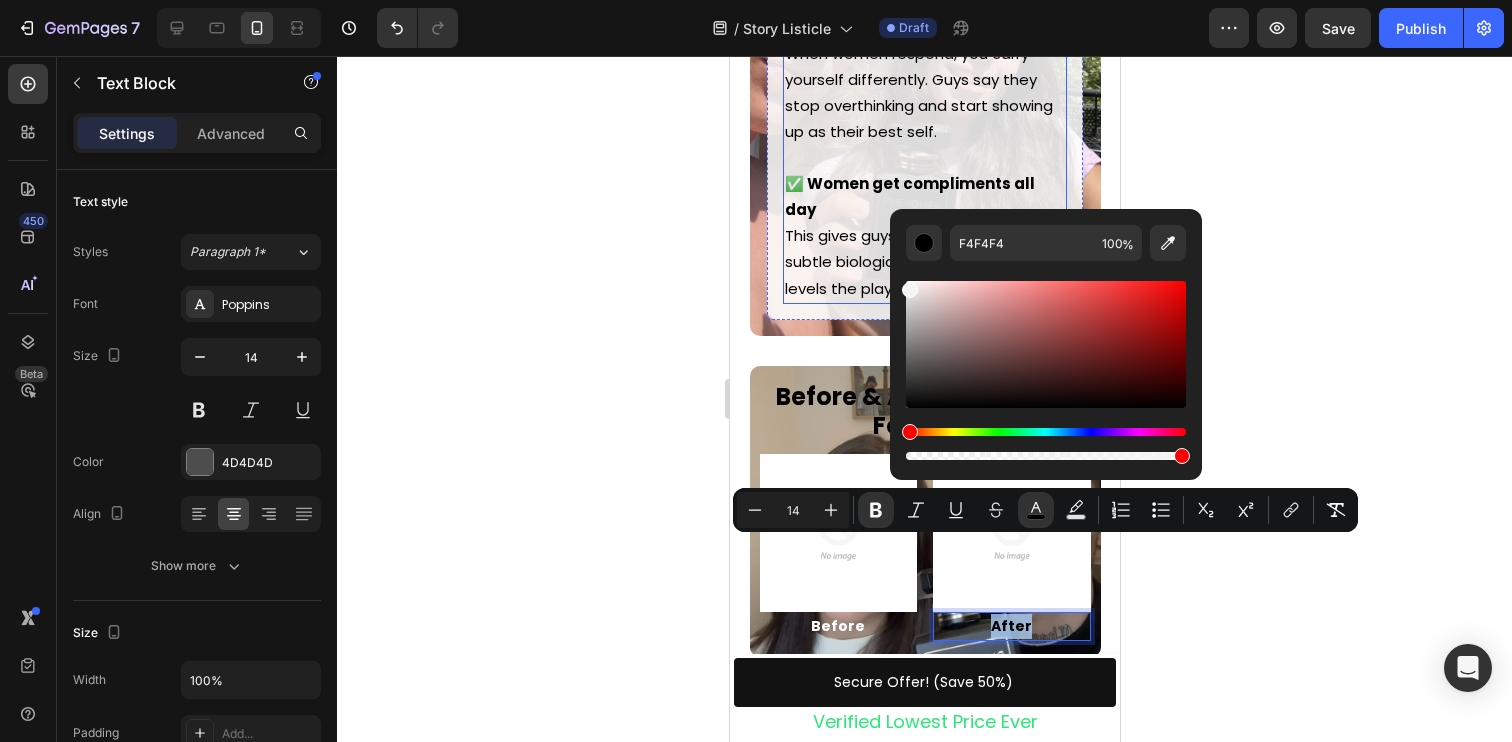 drag, startPoint x: 1700, startPoint y: 424, endPoint x: 823, endPoint y: 198, distance: 905.6517 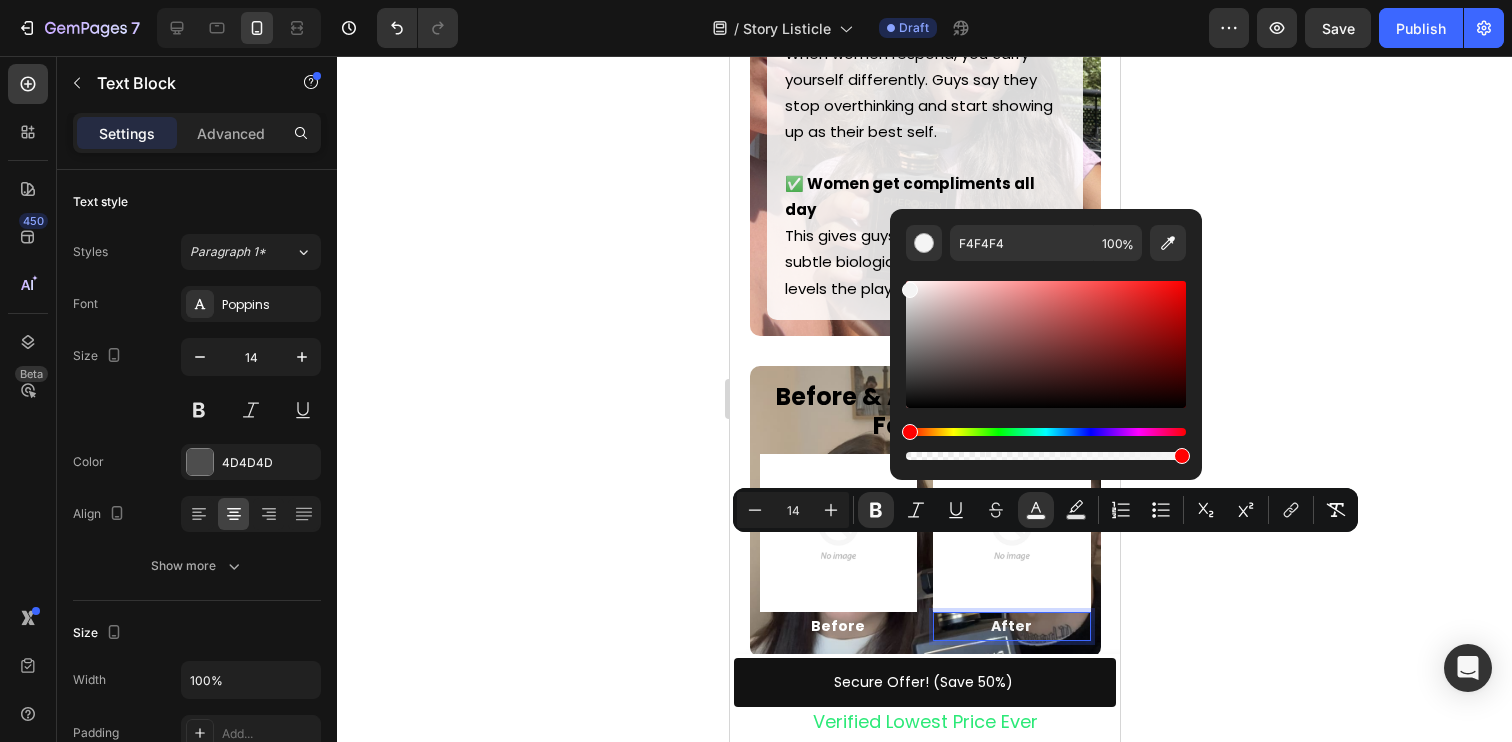 click 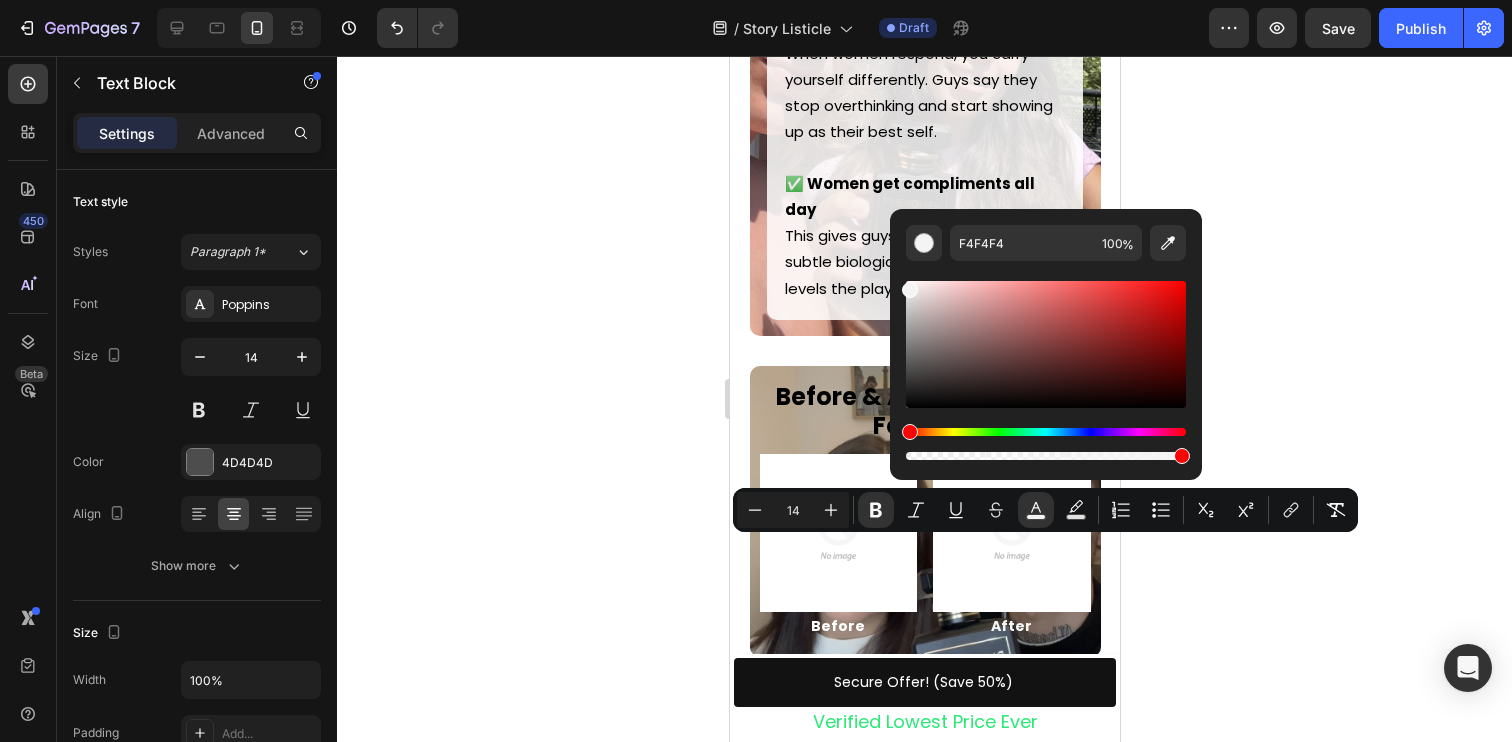 click 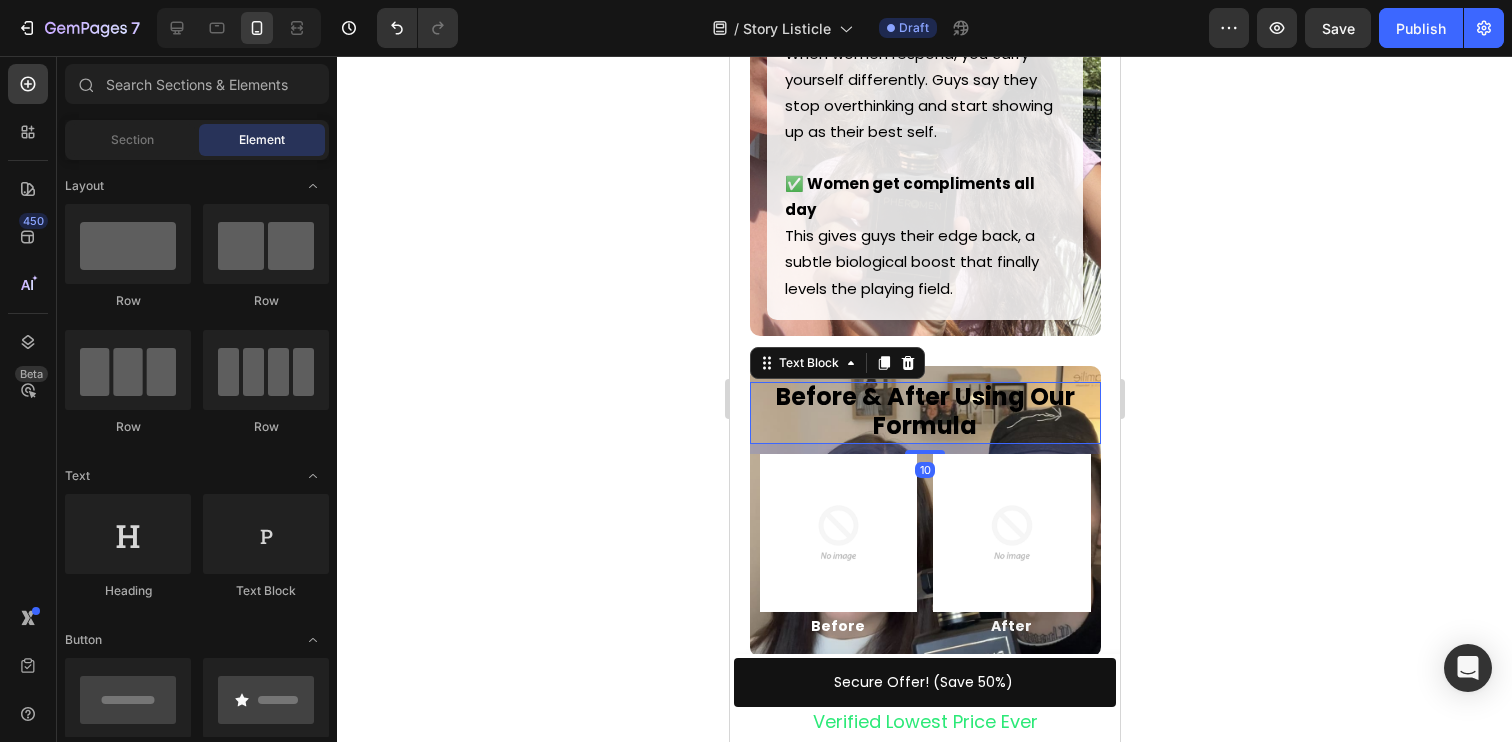 click on "Before & After Using Our Formula Text Block 10" at bounding box center (924, 413) 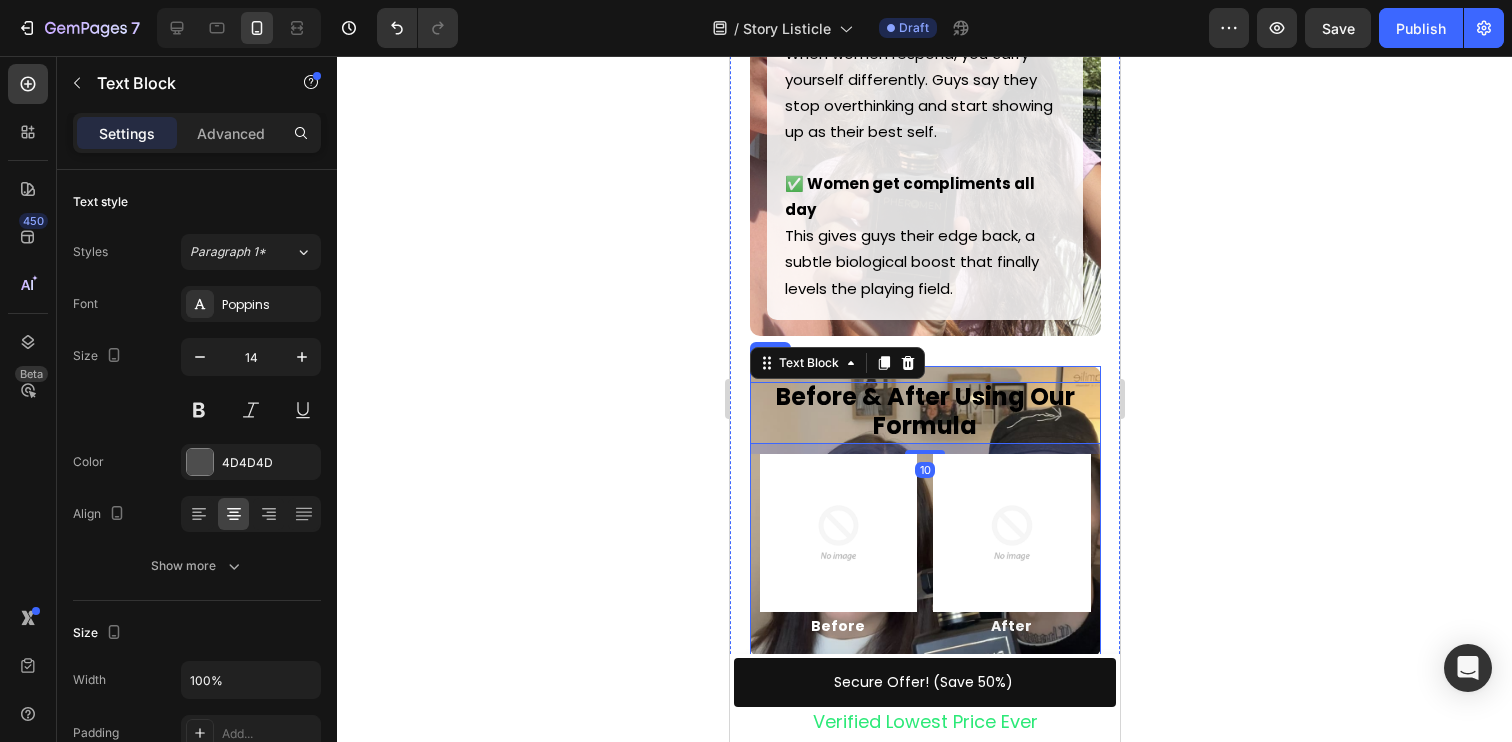 click on "Before & After Using Our Formula Text Block 10 Image Before Text Block Image After Text Block Row Row" at bounding box center (924, 511) 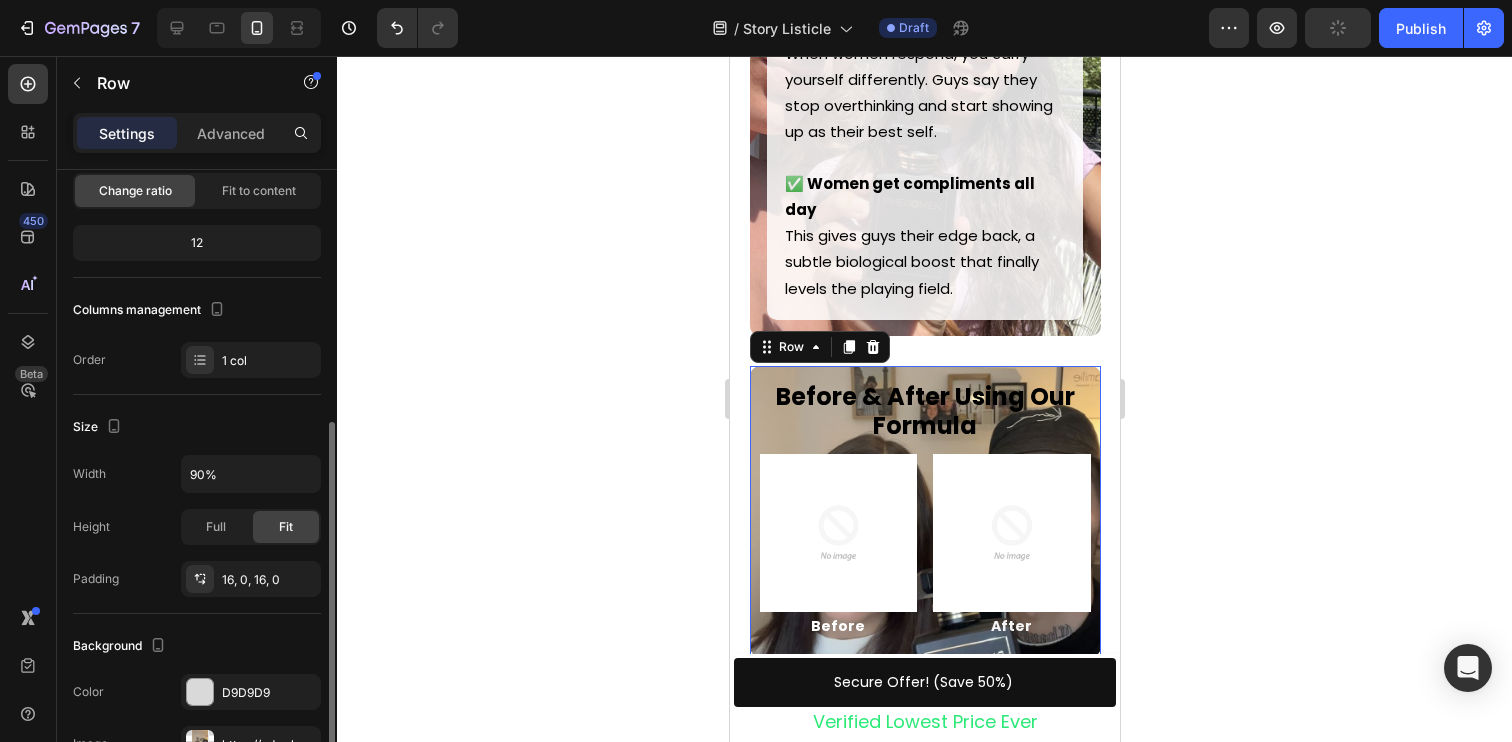 scroll, scrollTop: 0, scrollLeft: 0, axis: both 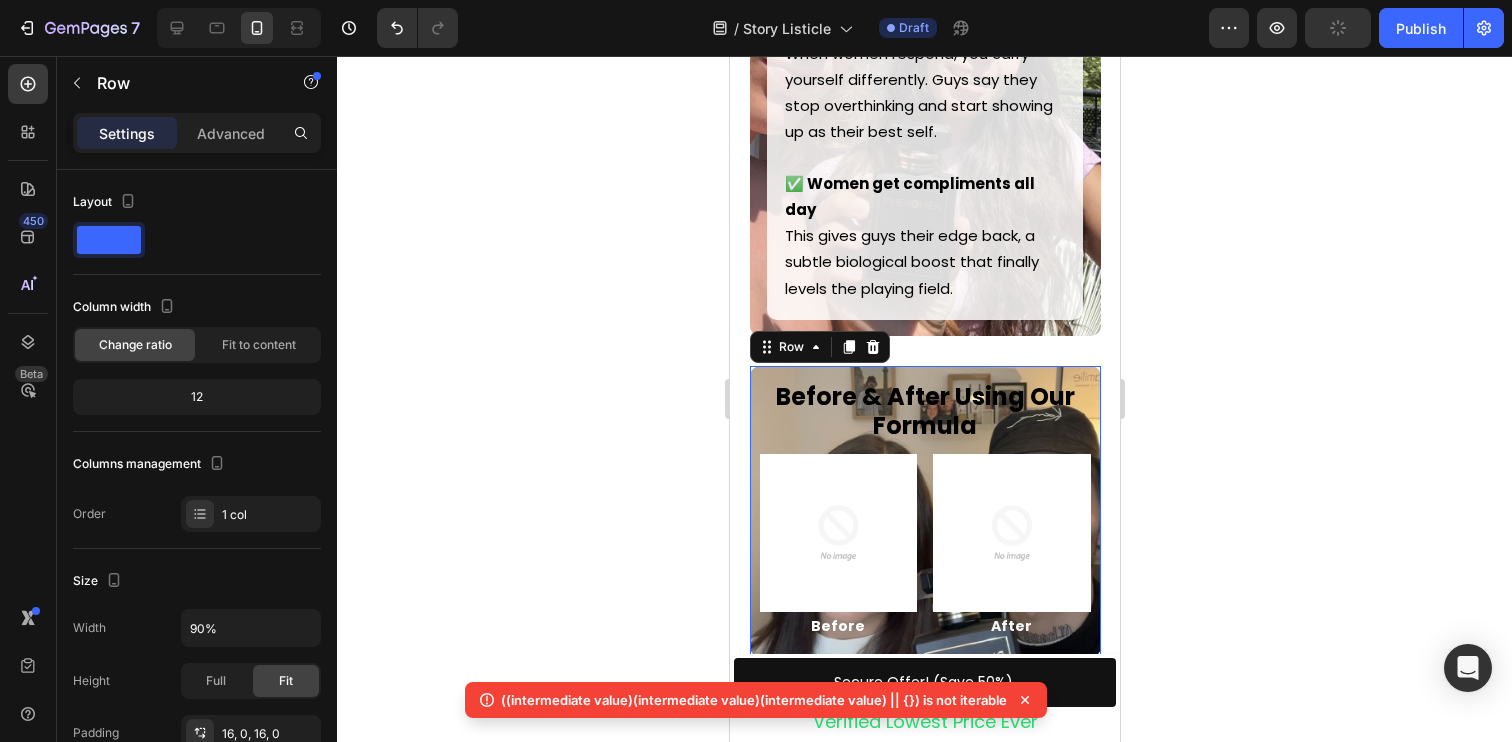 click on "Settings Advanced" at bounding box center [197, 133] 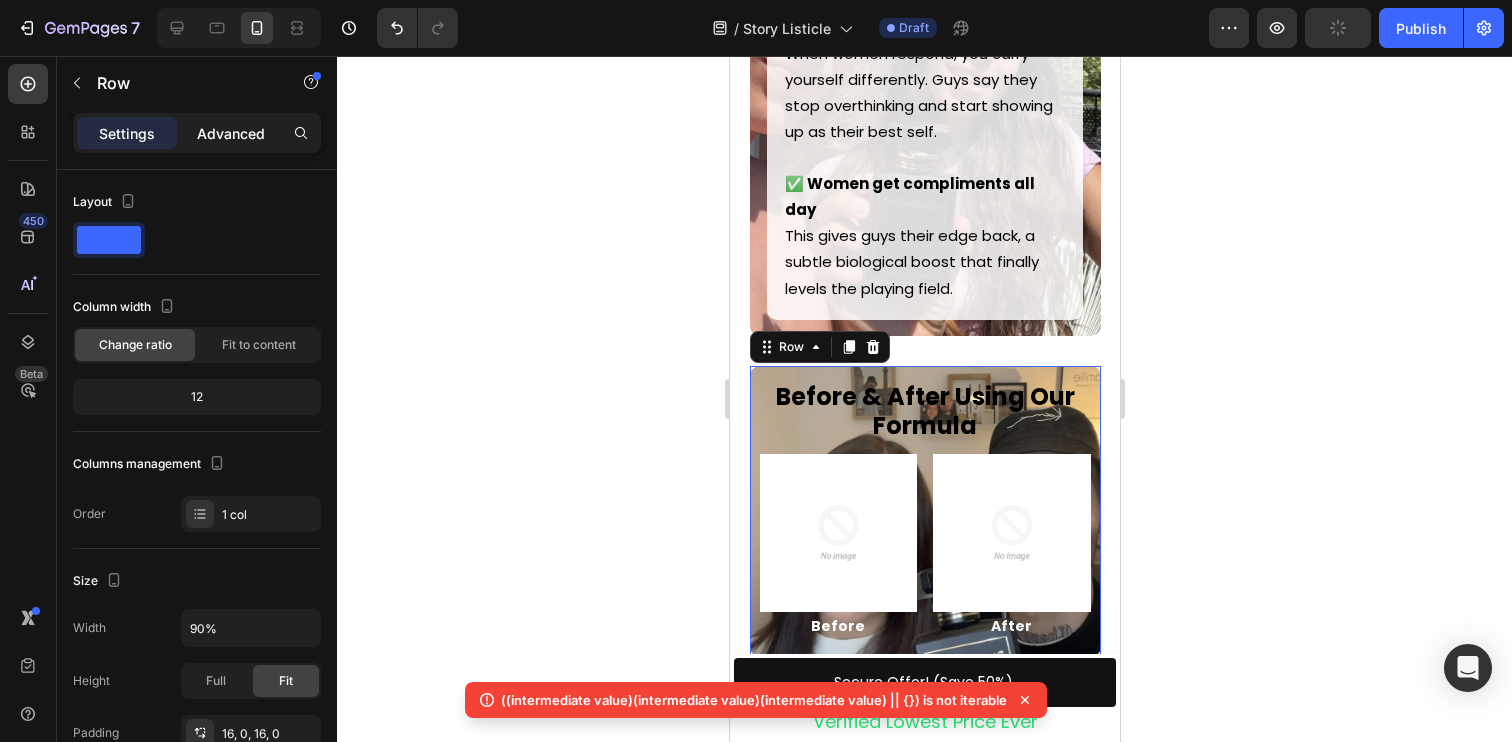 click on "Advanced" 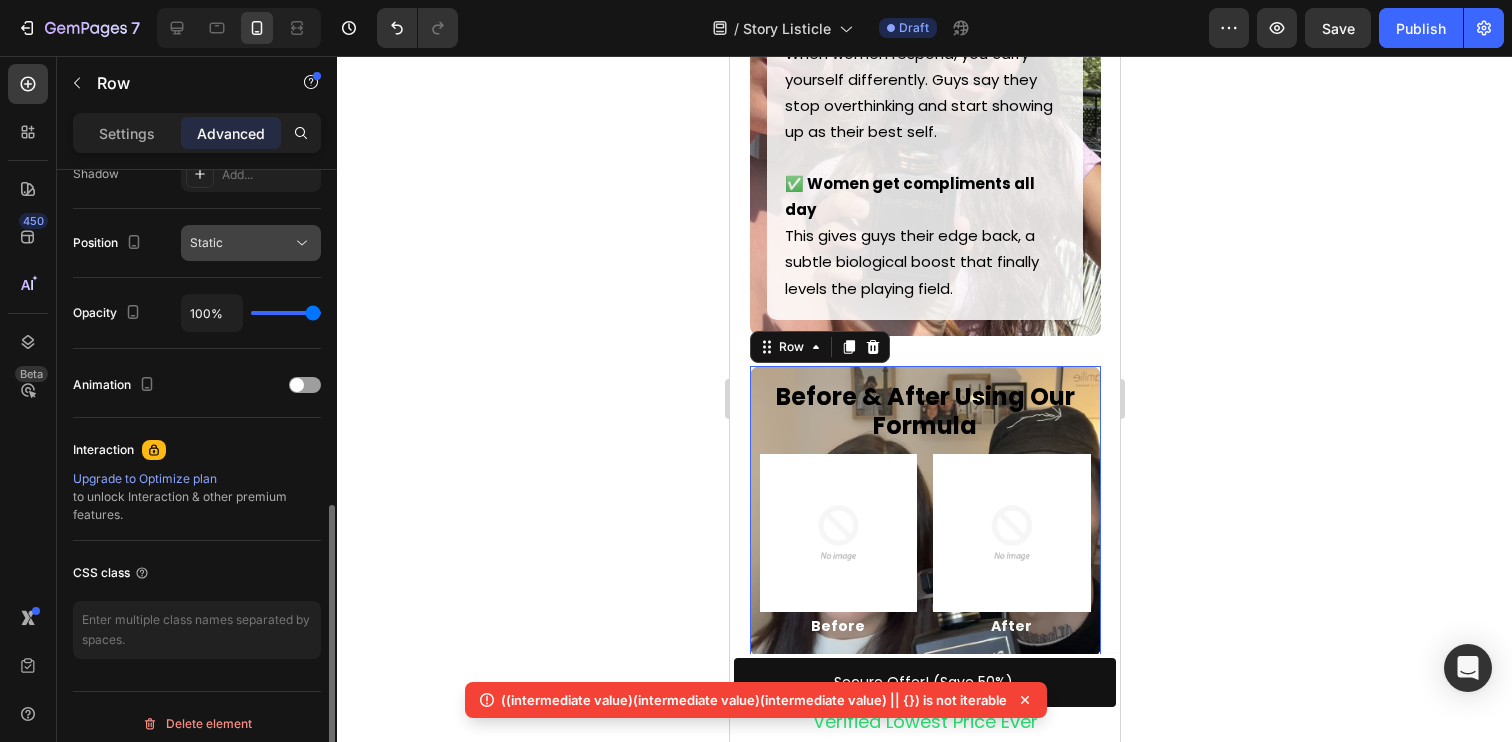 scroll, scrollTop: 701, scrollLeft: 0, axis: vertical 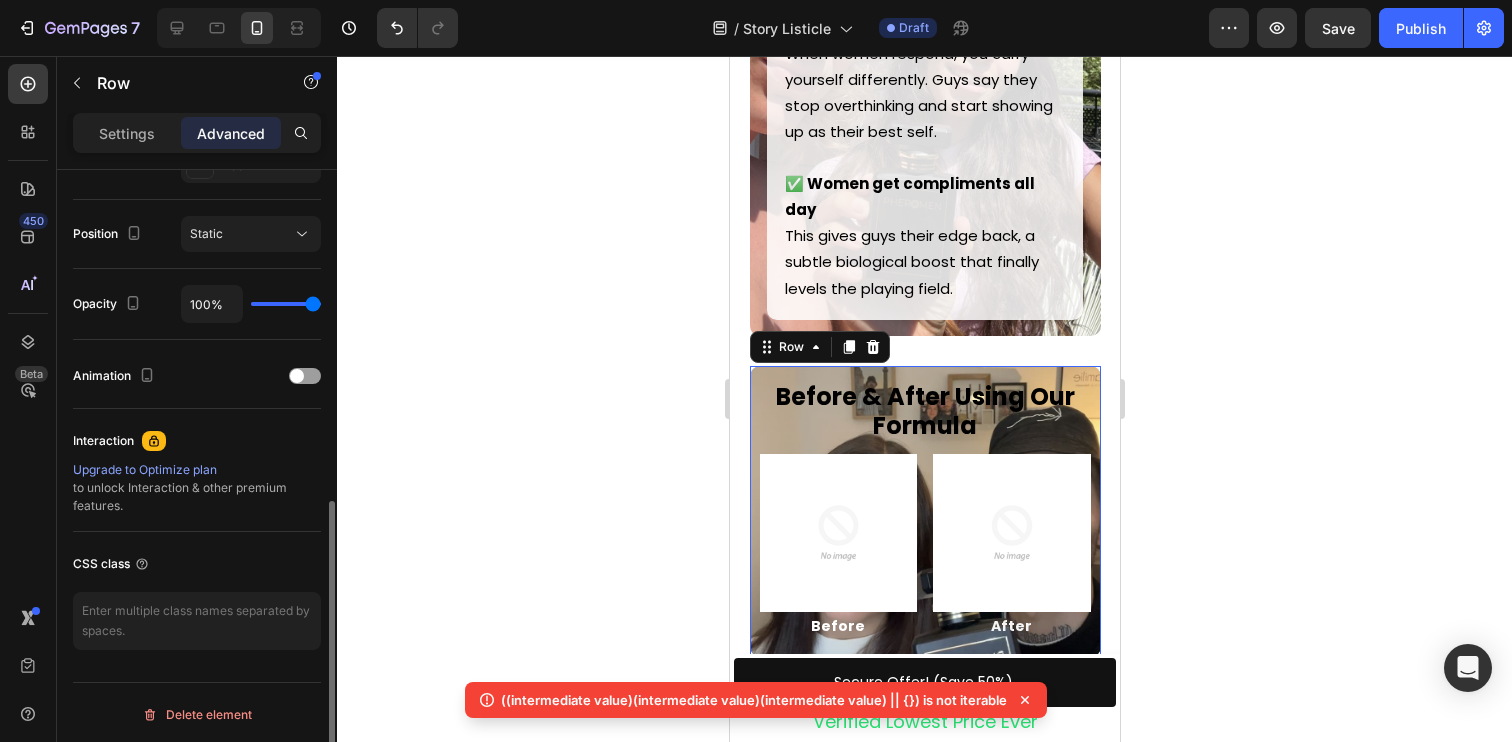 type on "98%" 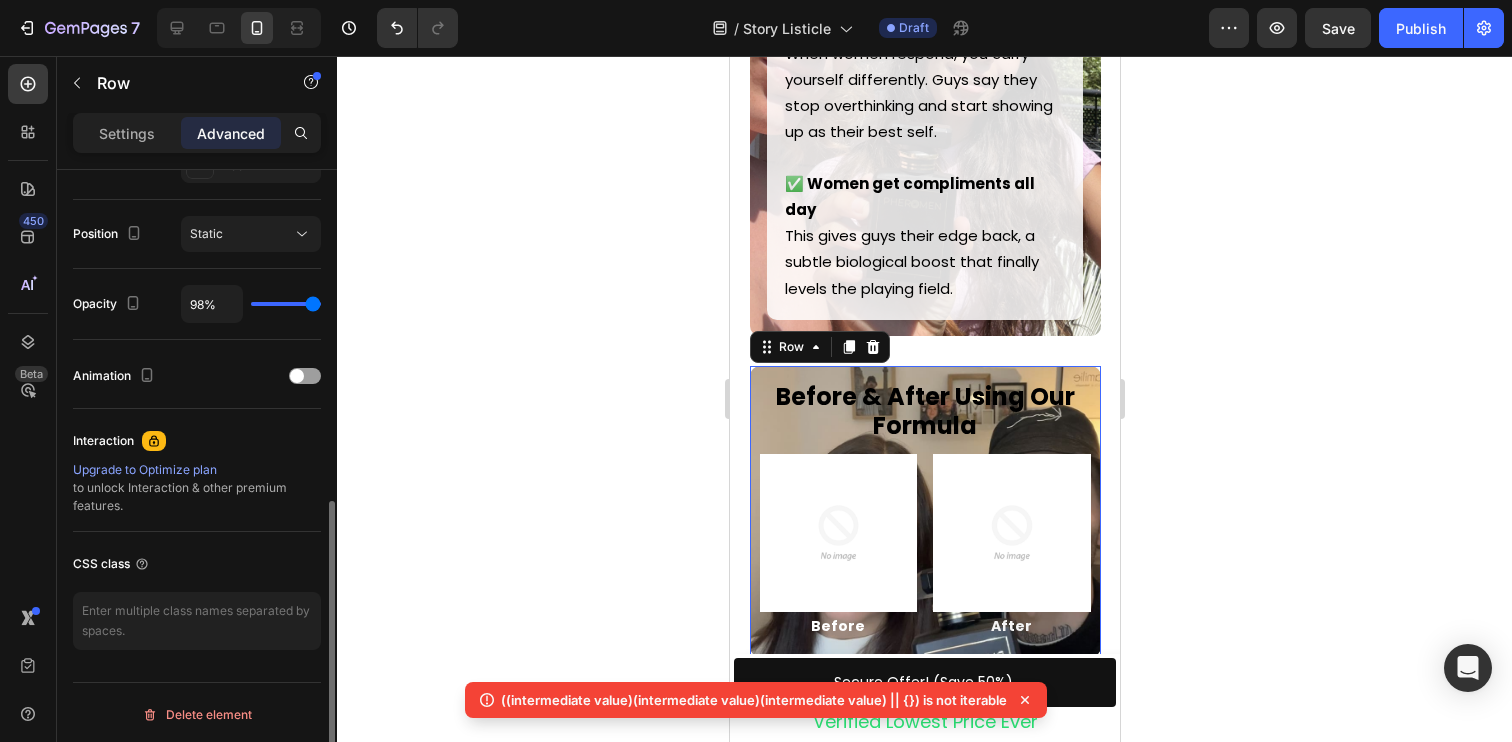 type on "98" 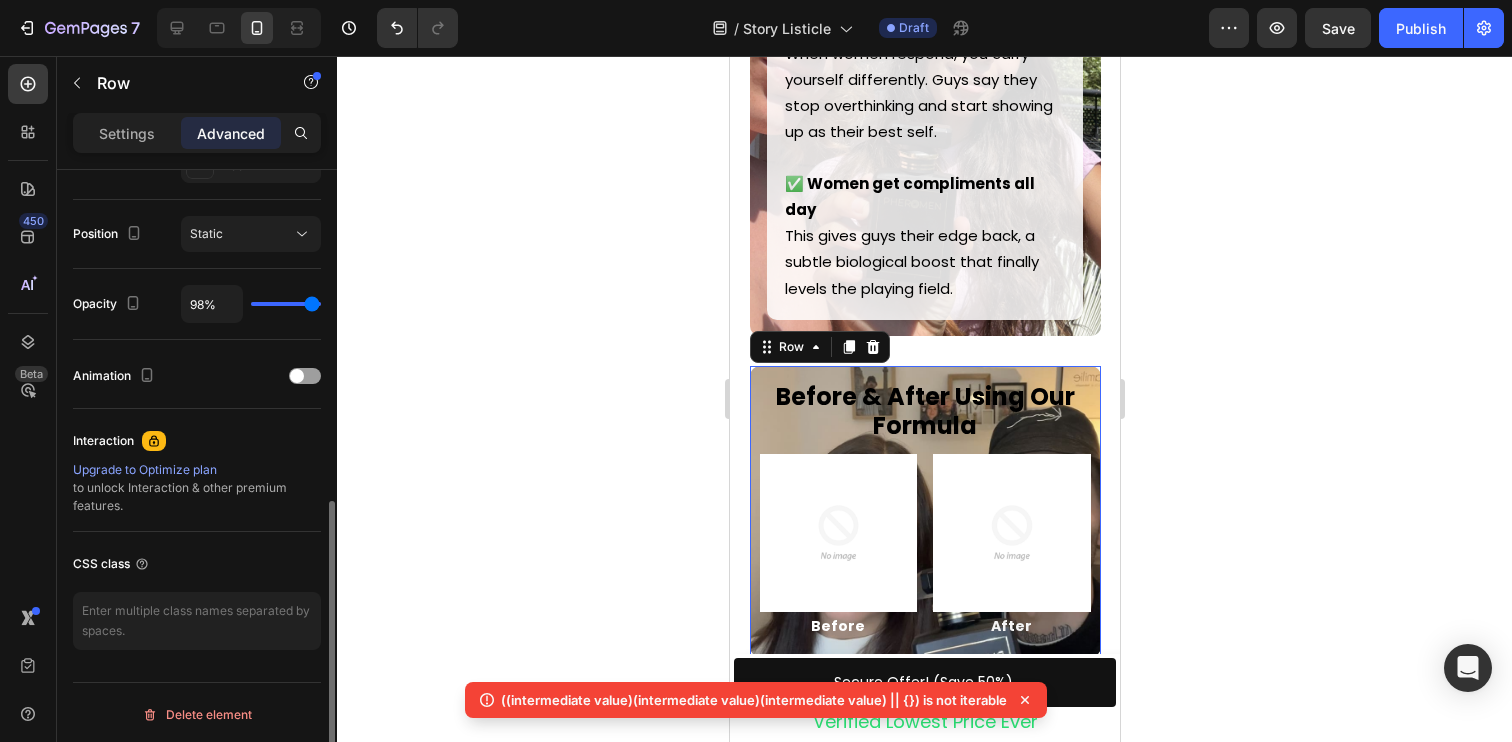 type on "97%" 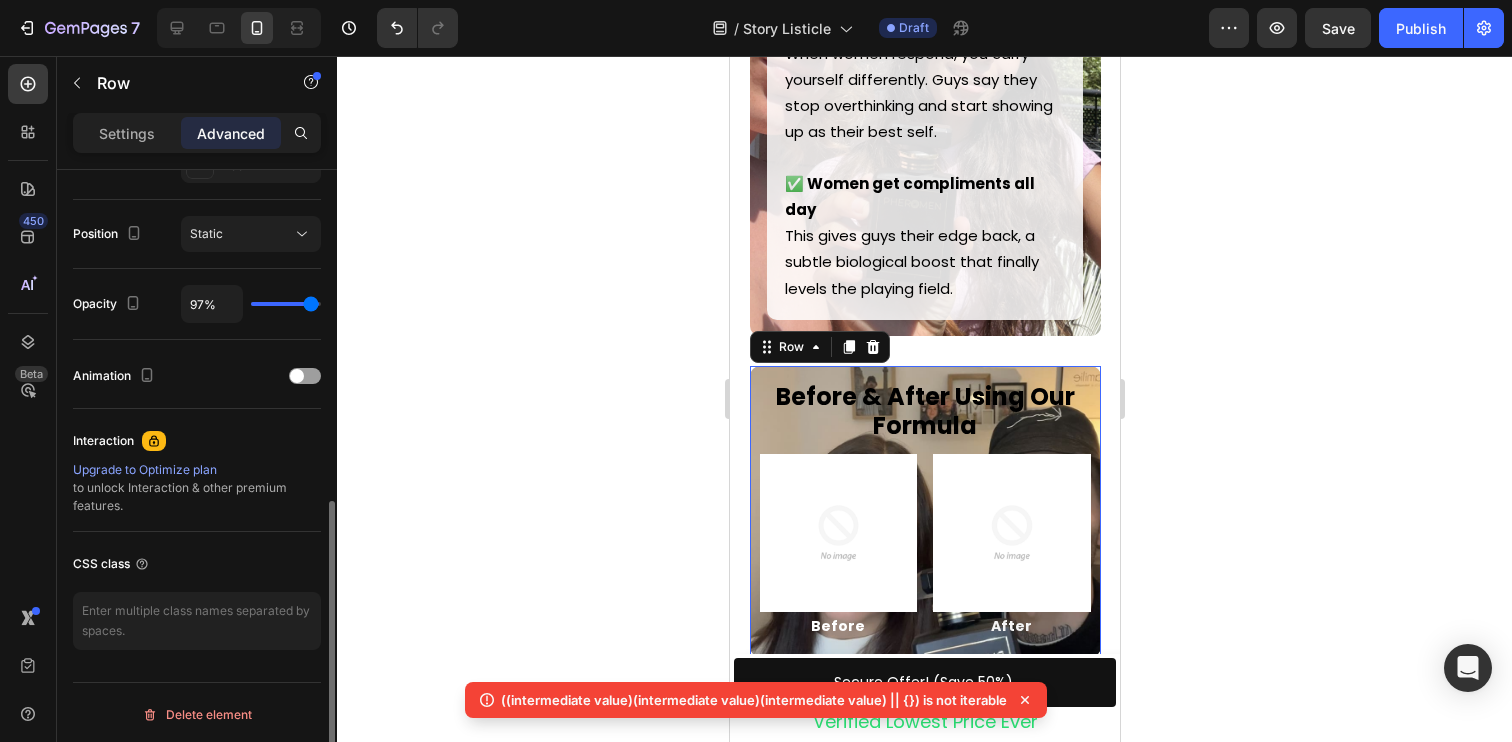 type on "95%" 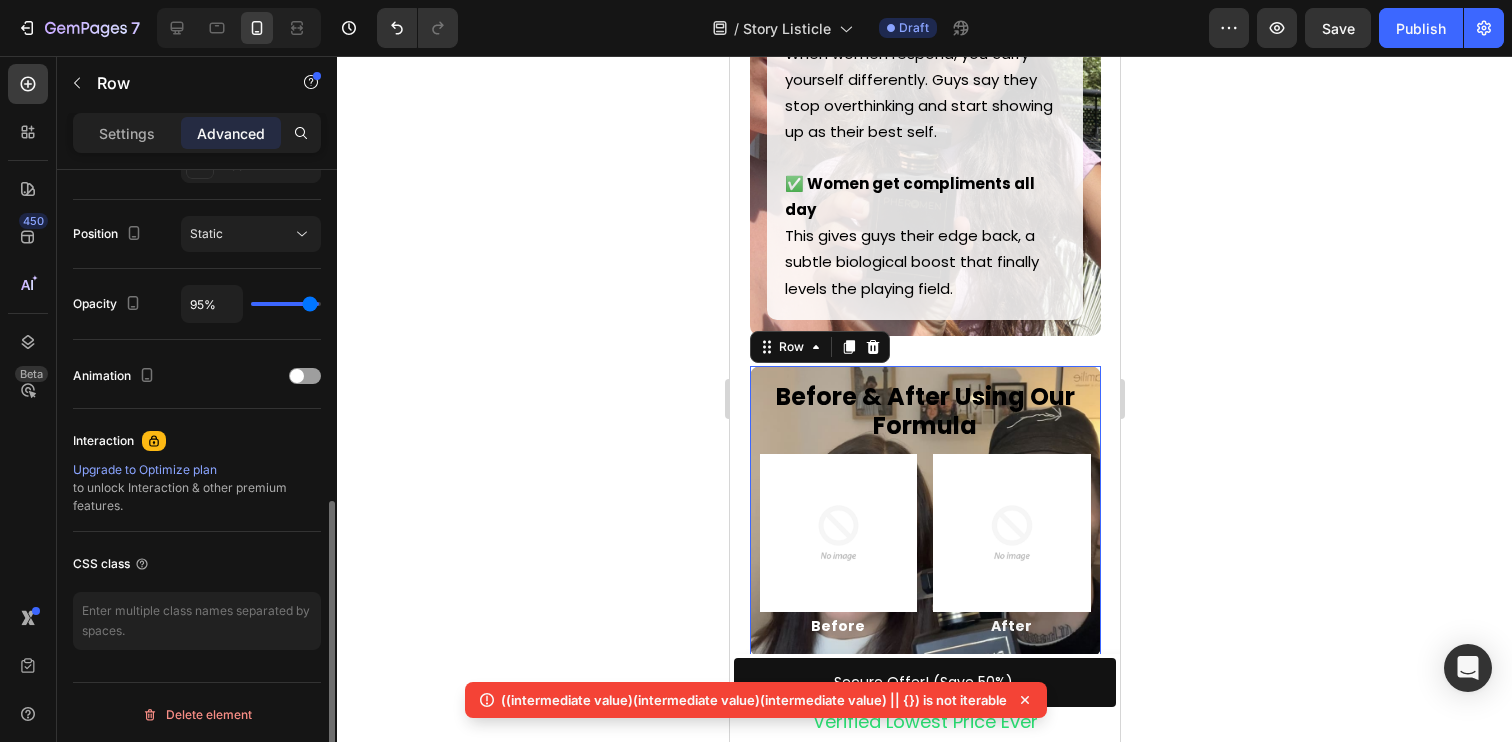 type on "94%" 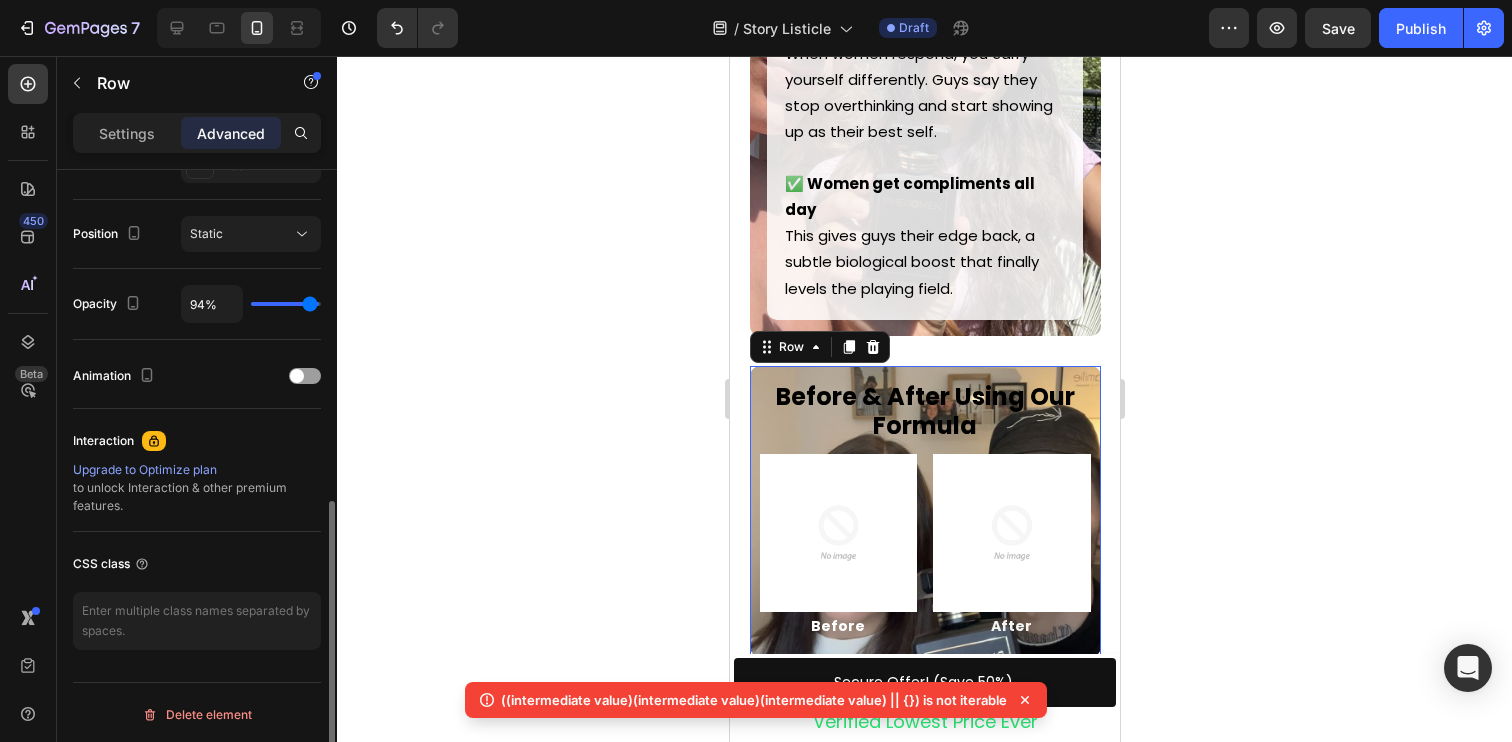 type on "92%" 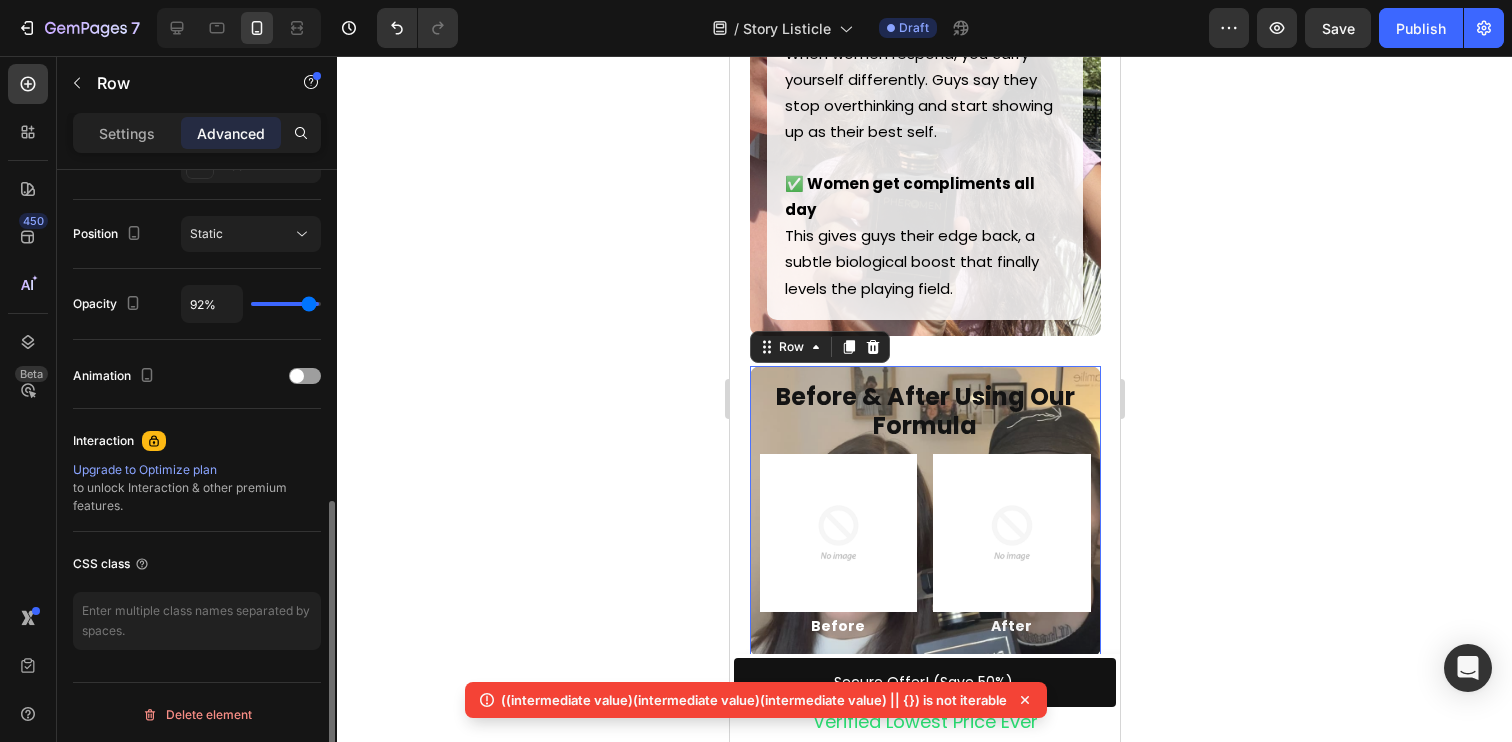 type on "91%" 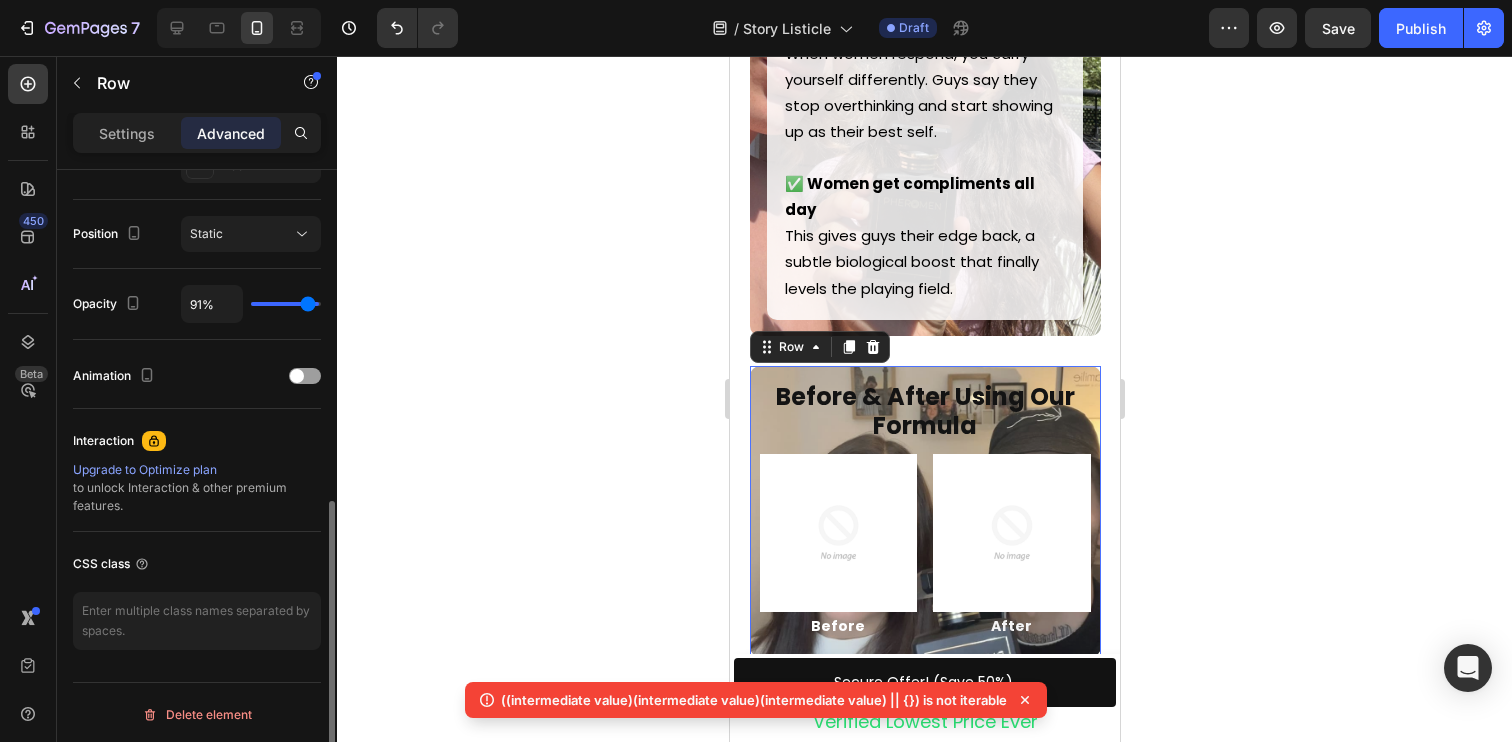 type on "90%" 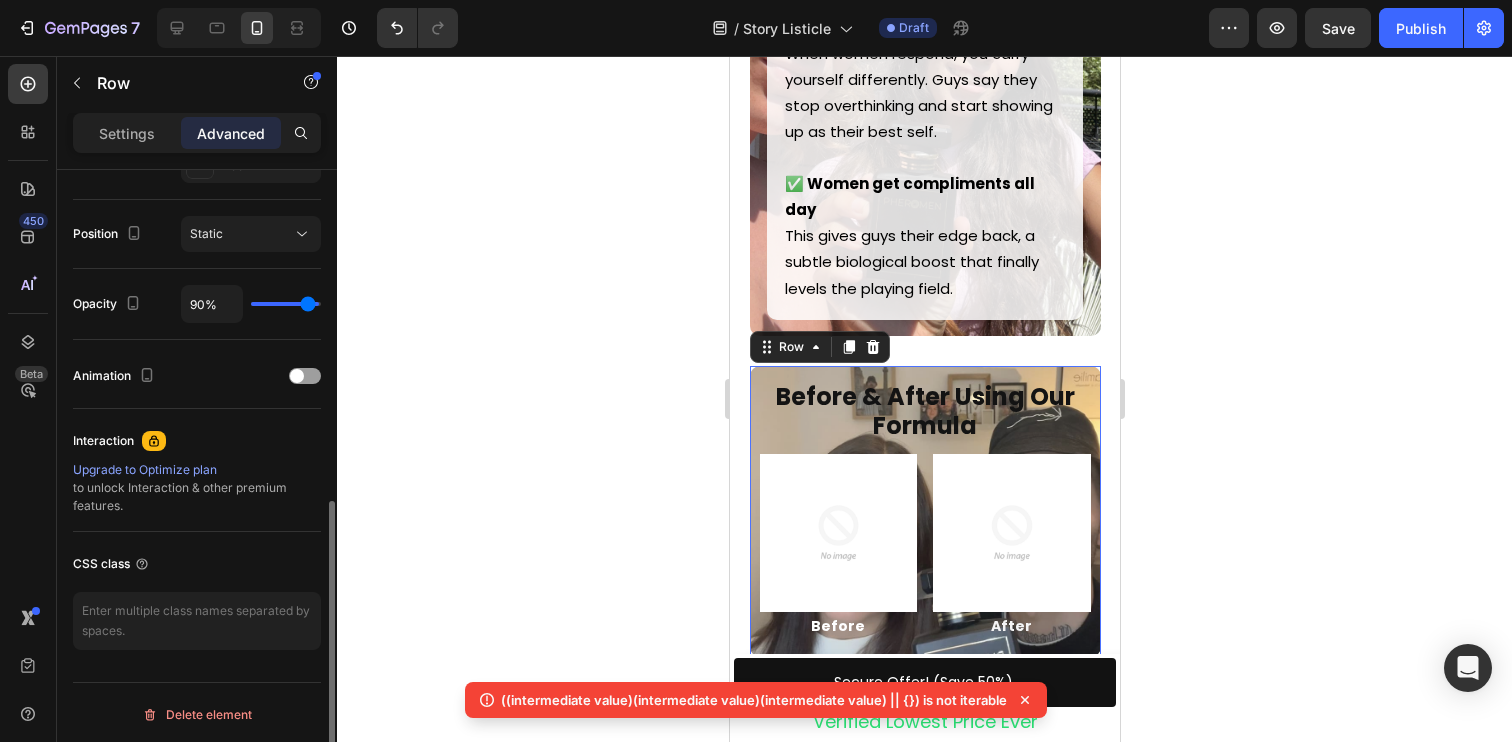 type on "89%" 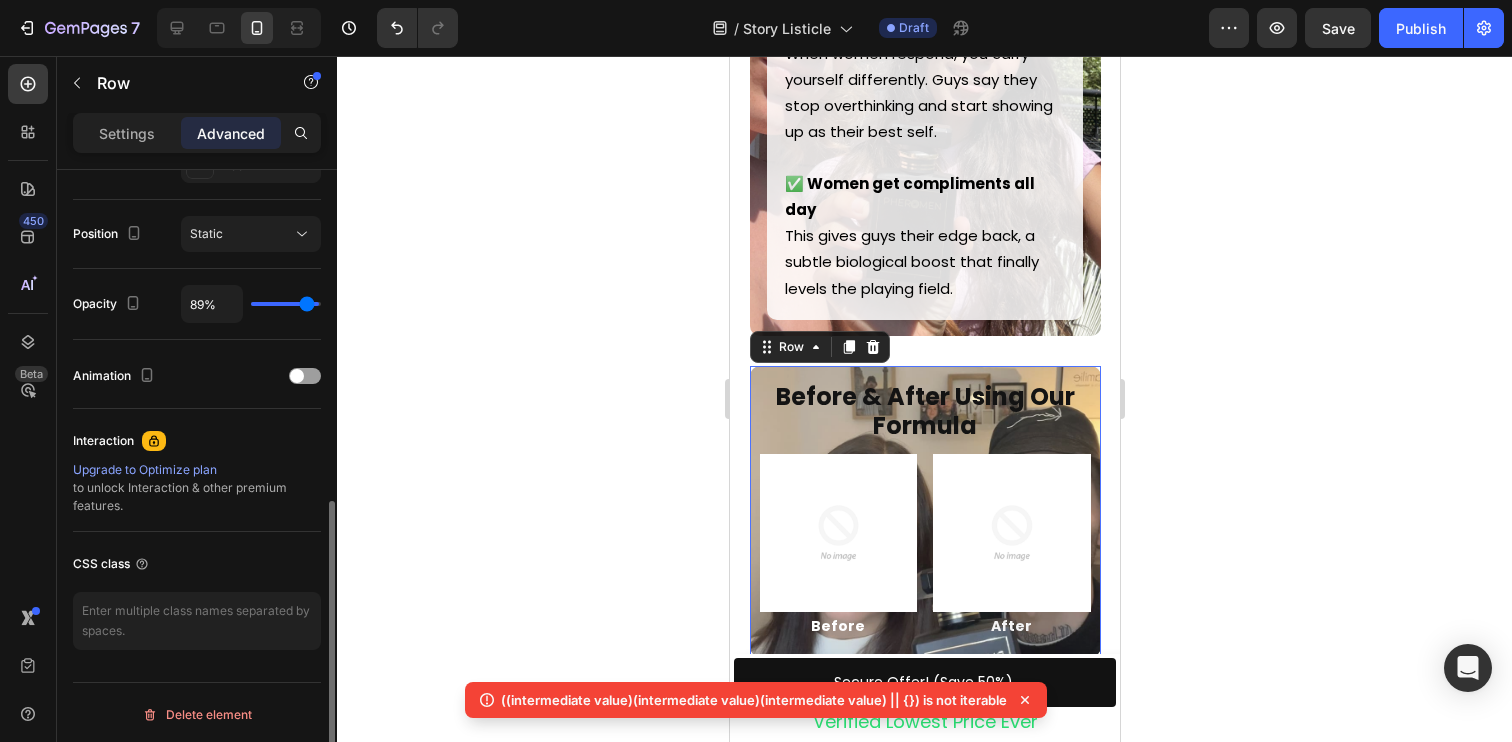 type on "88%" 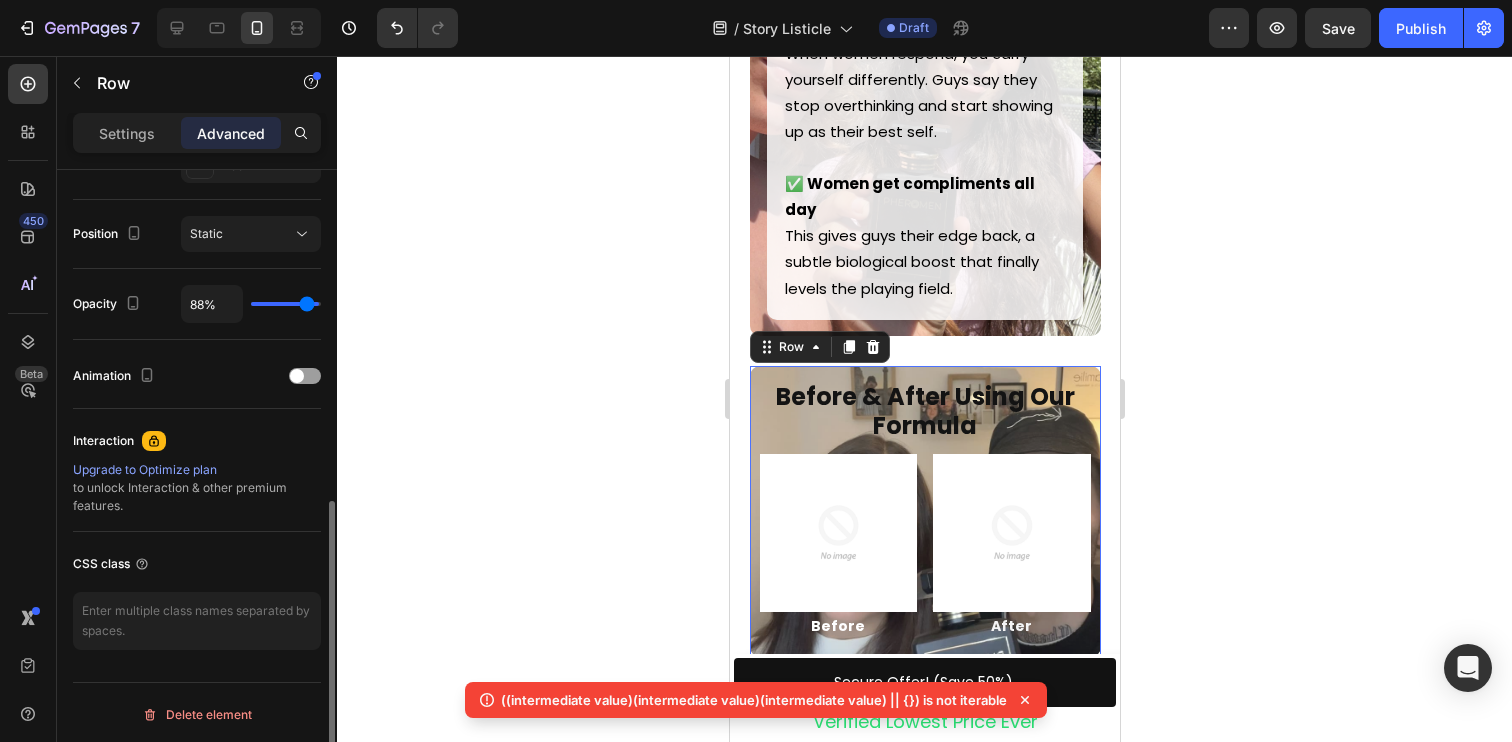 type on "87%" 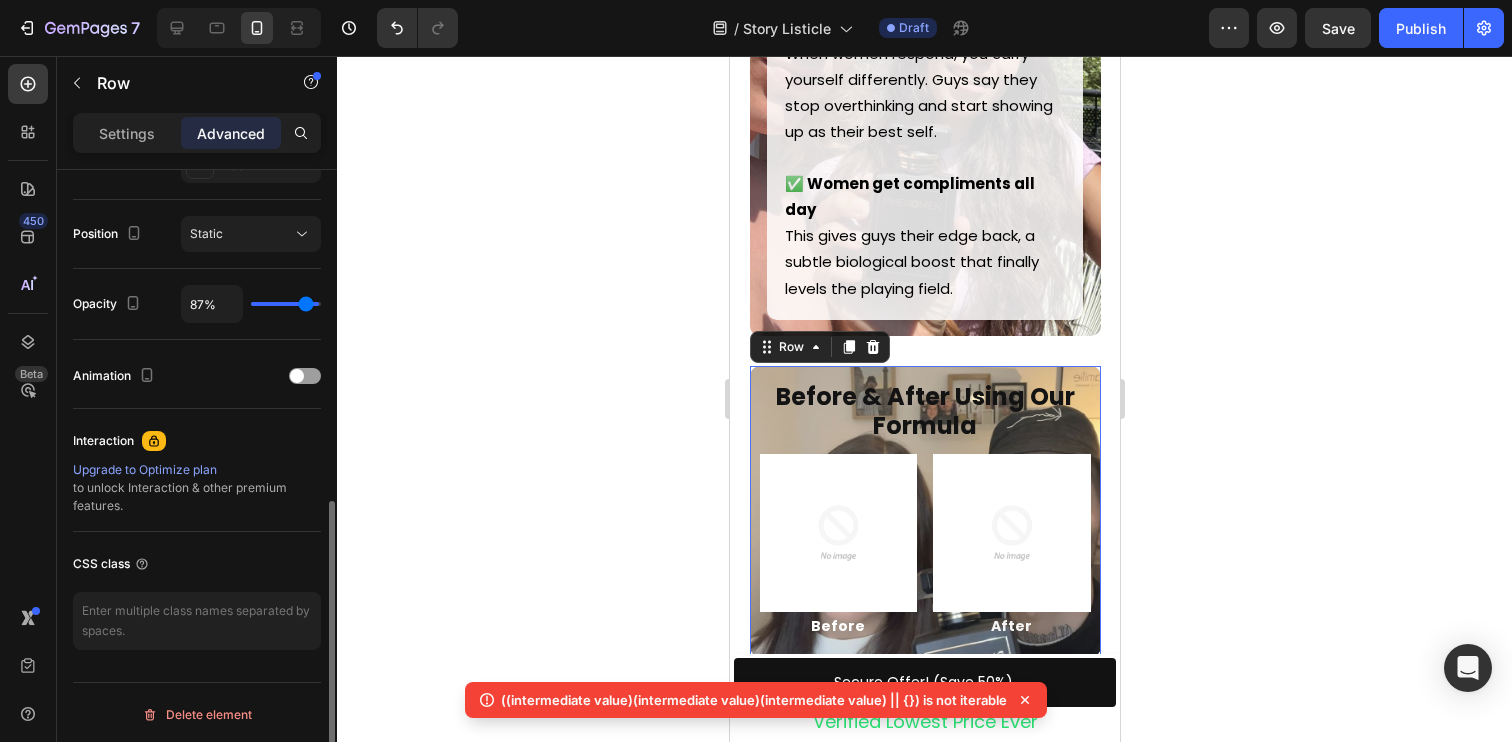 type on "85%" 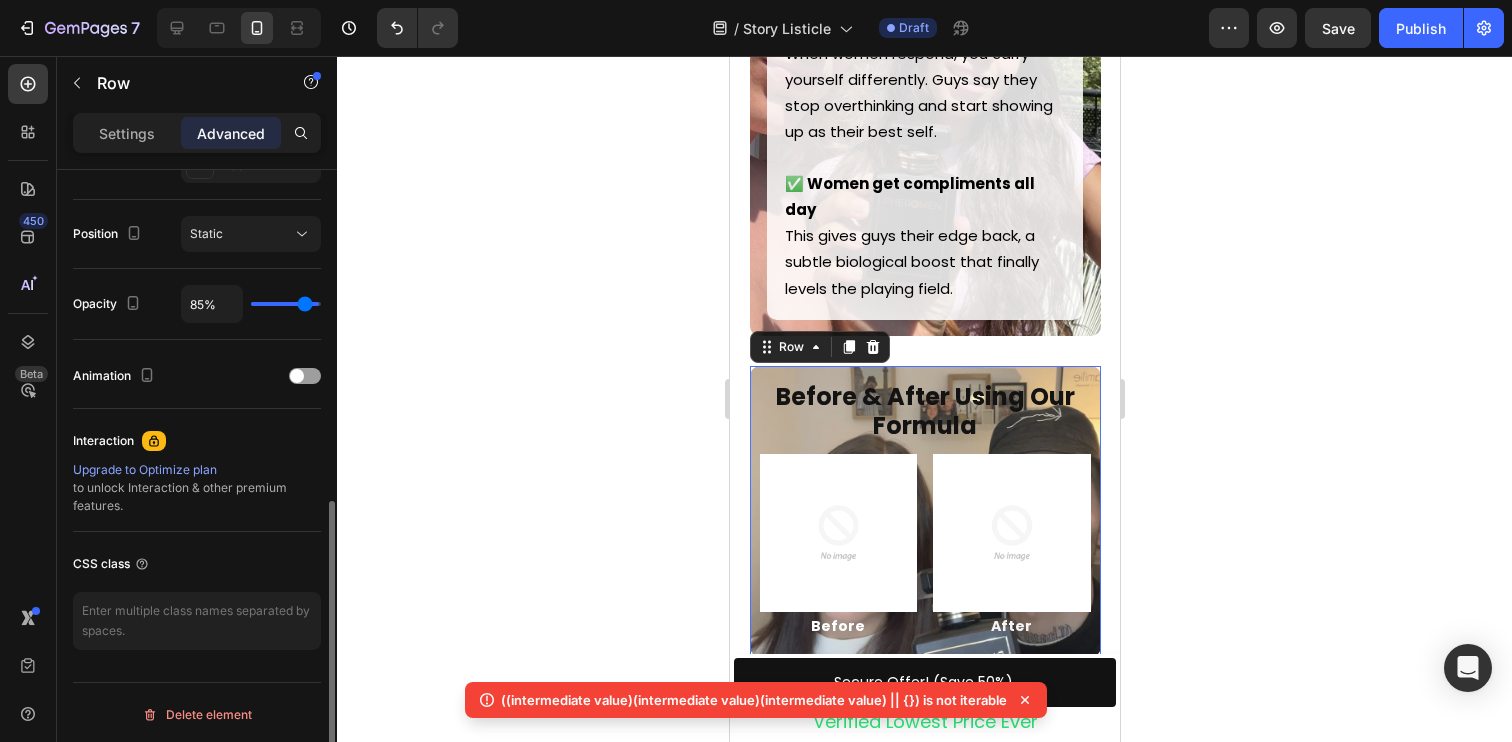 type on "84%" 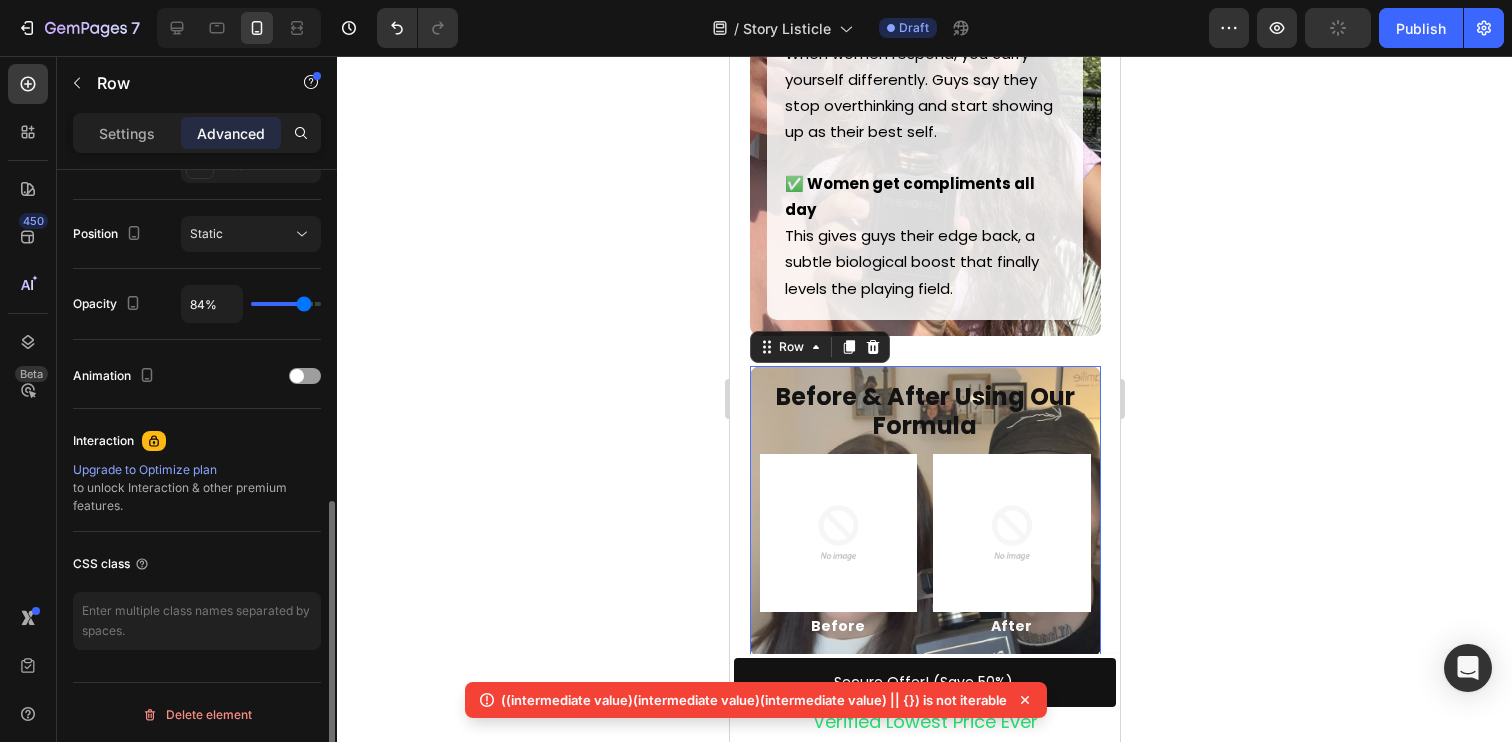 type on "83%" 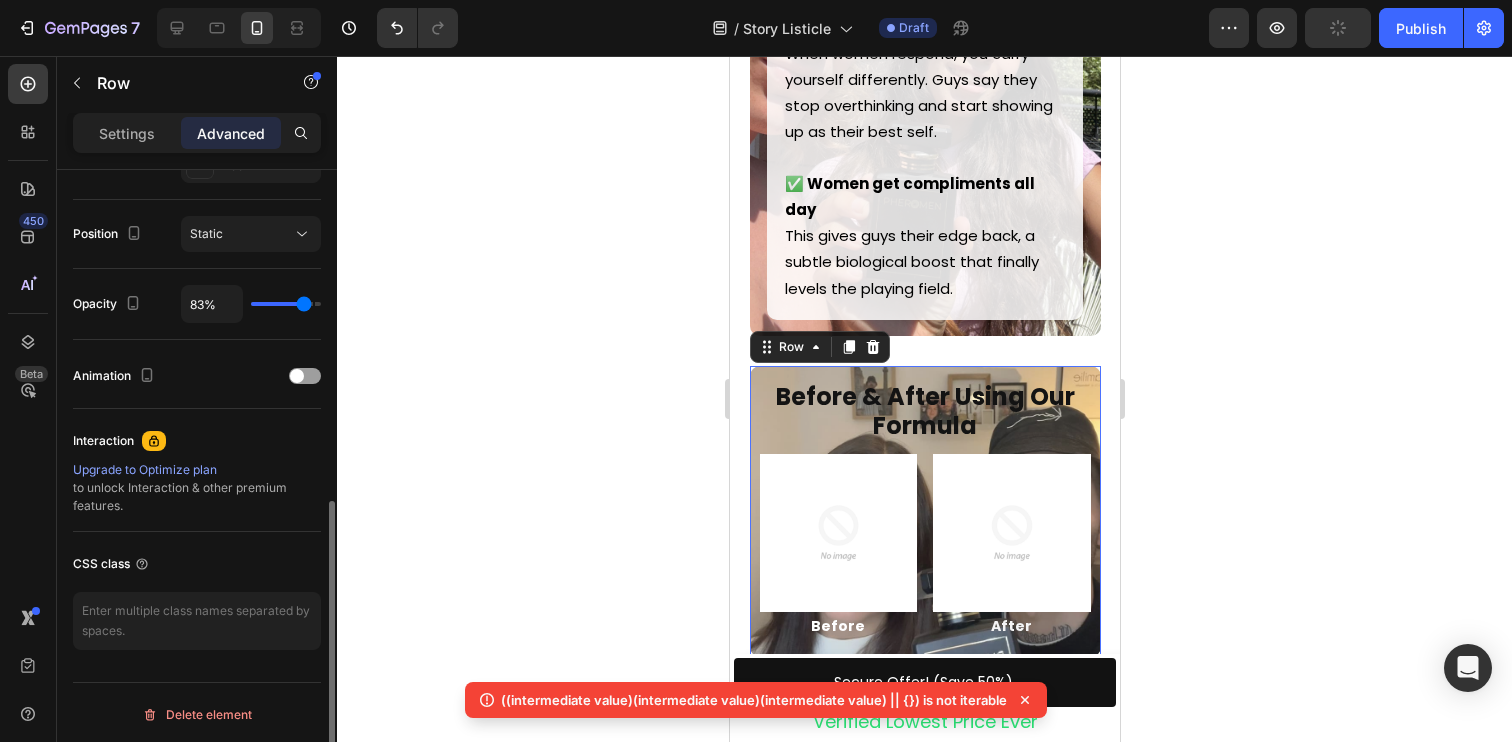 type on "82%" 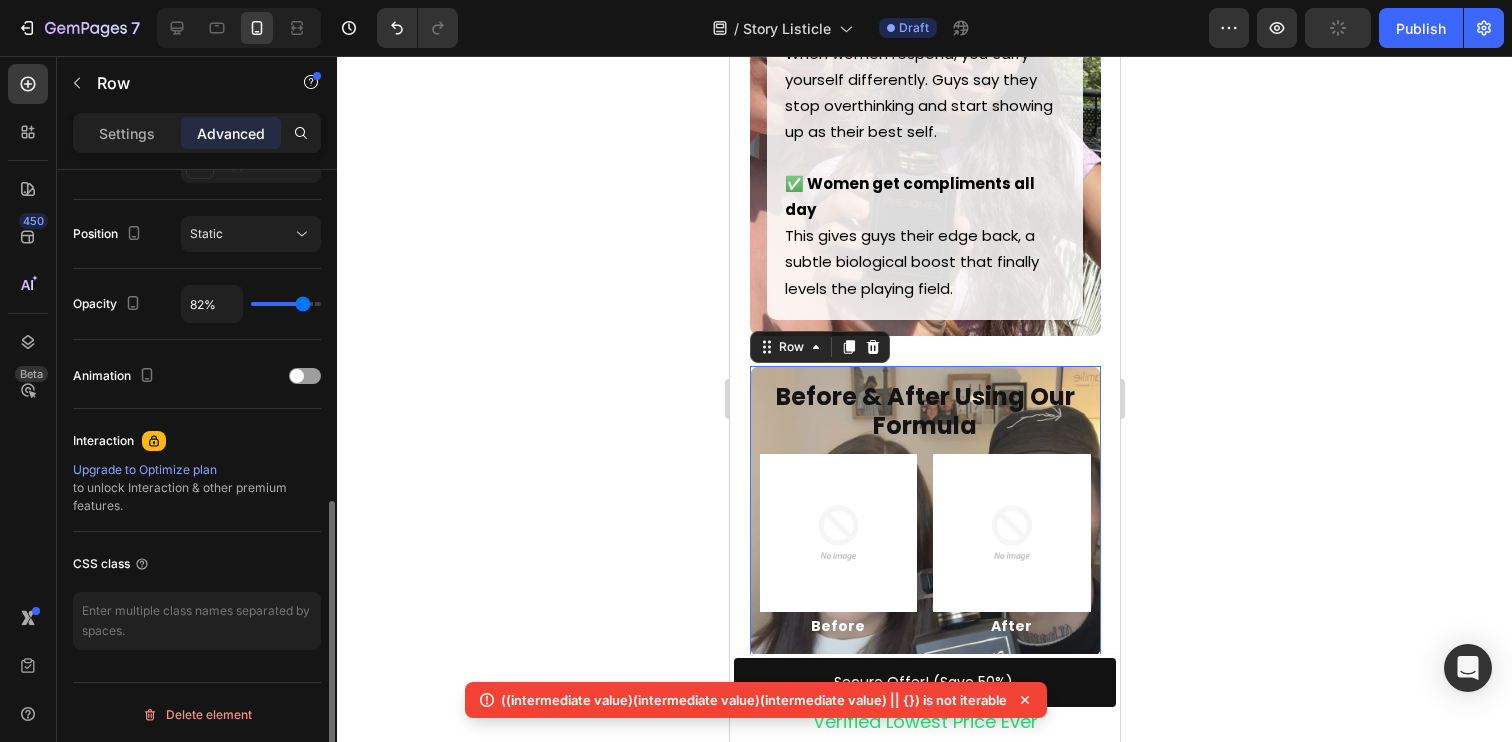 type on "81%" 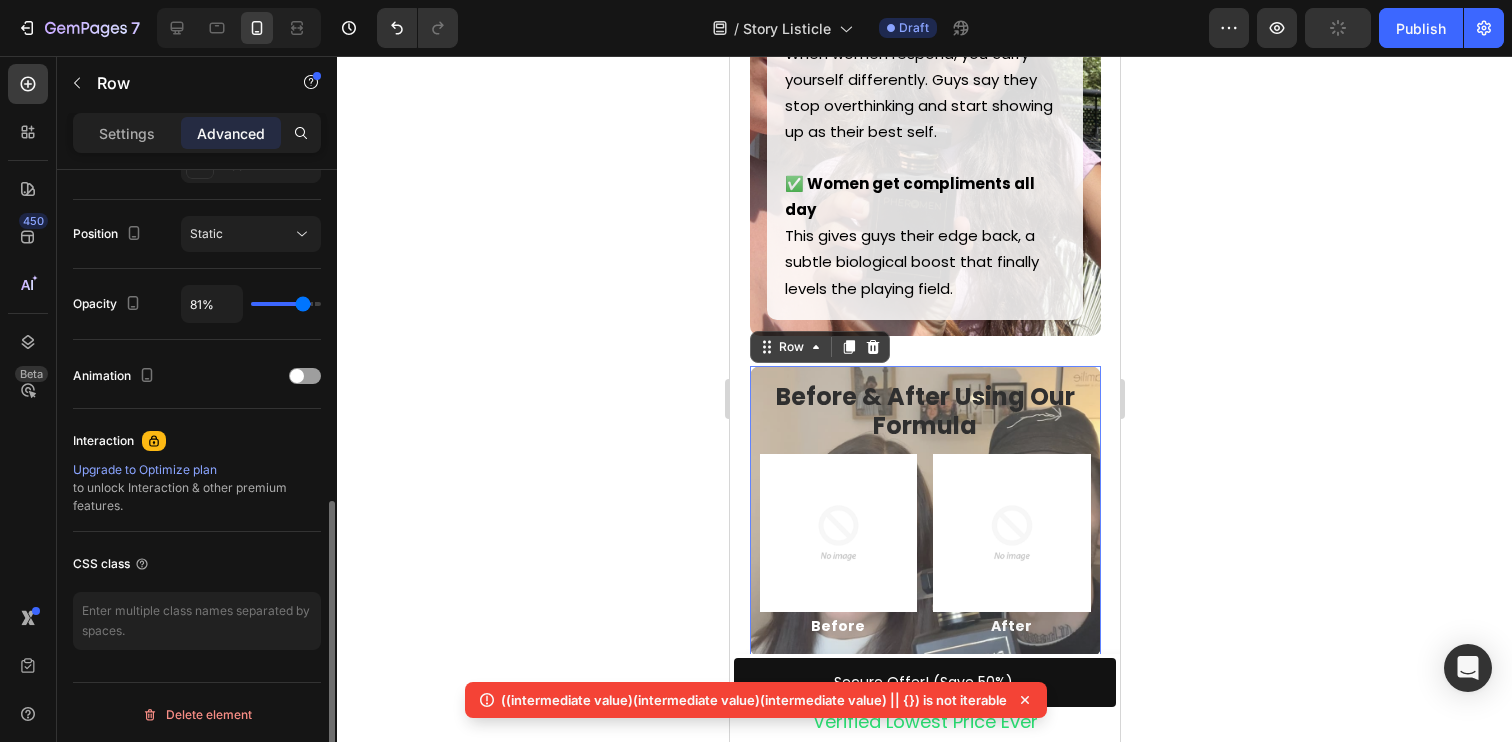 type on "80%" 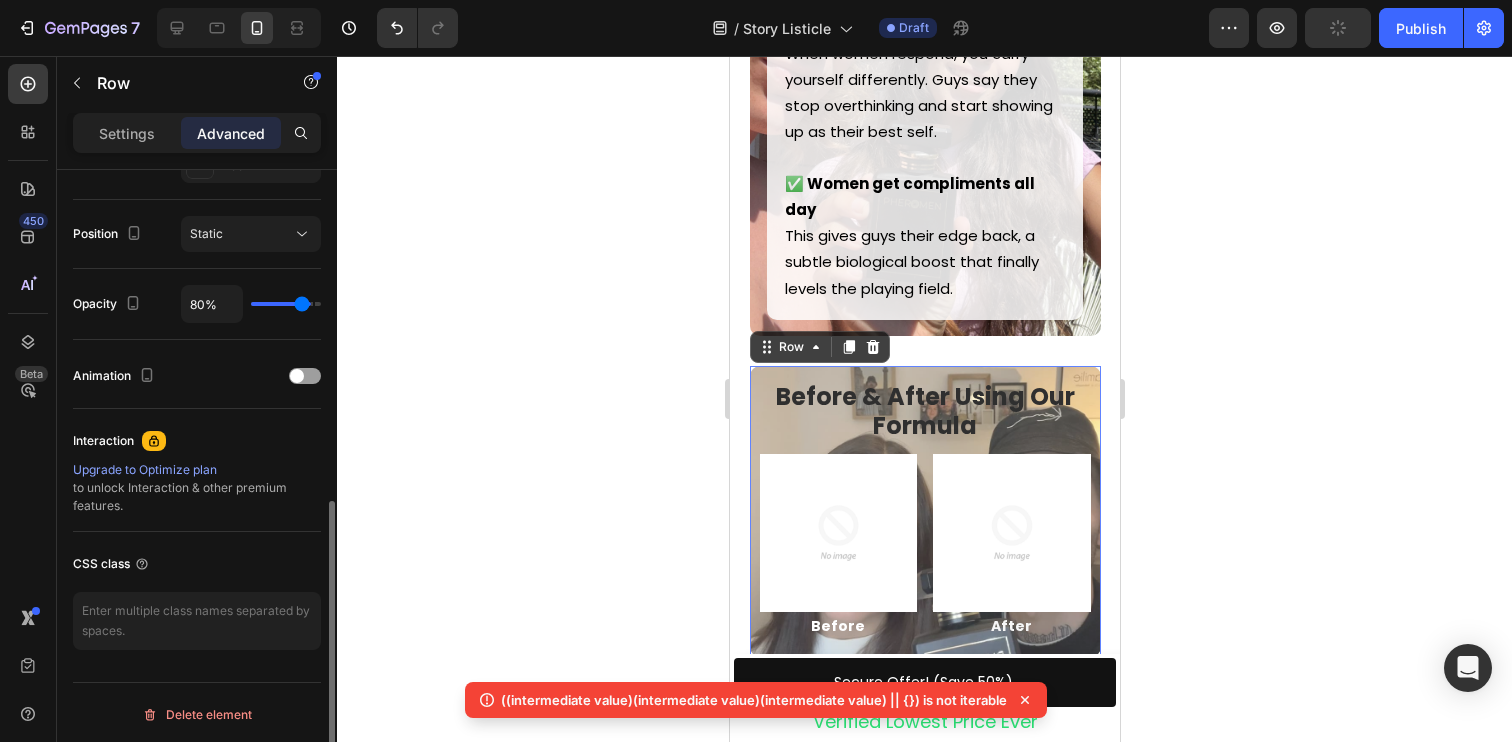 type on "79%" 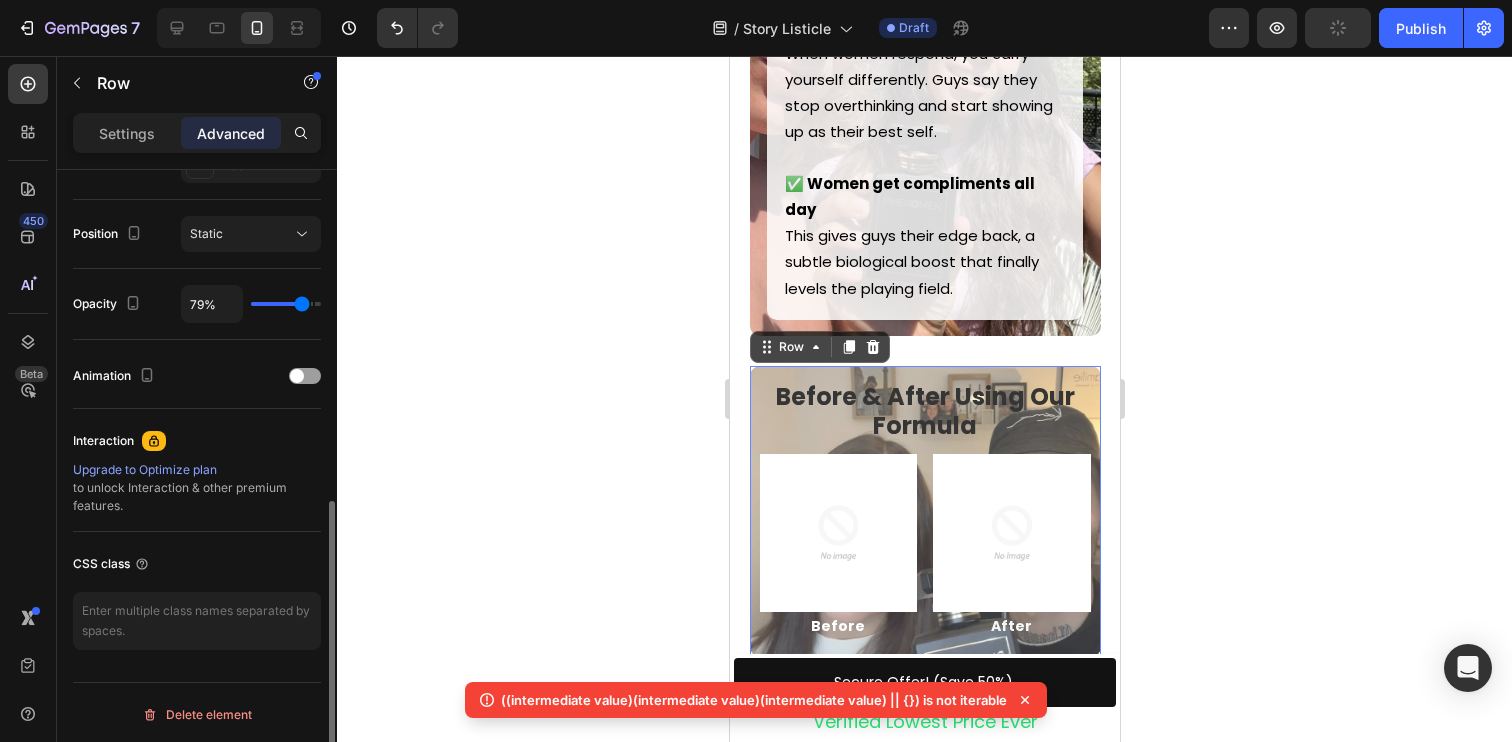 drag, startPoint x: 312, startPoint y: 308, endPoint x: 301, endPoint y: 308, distance: 11 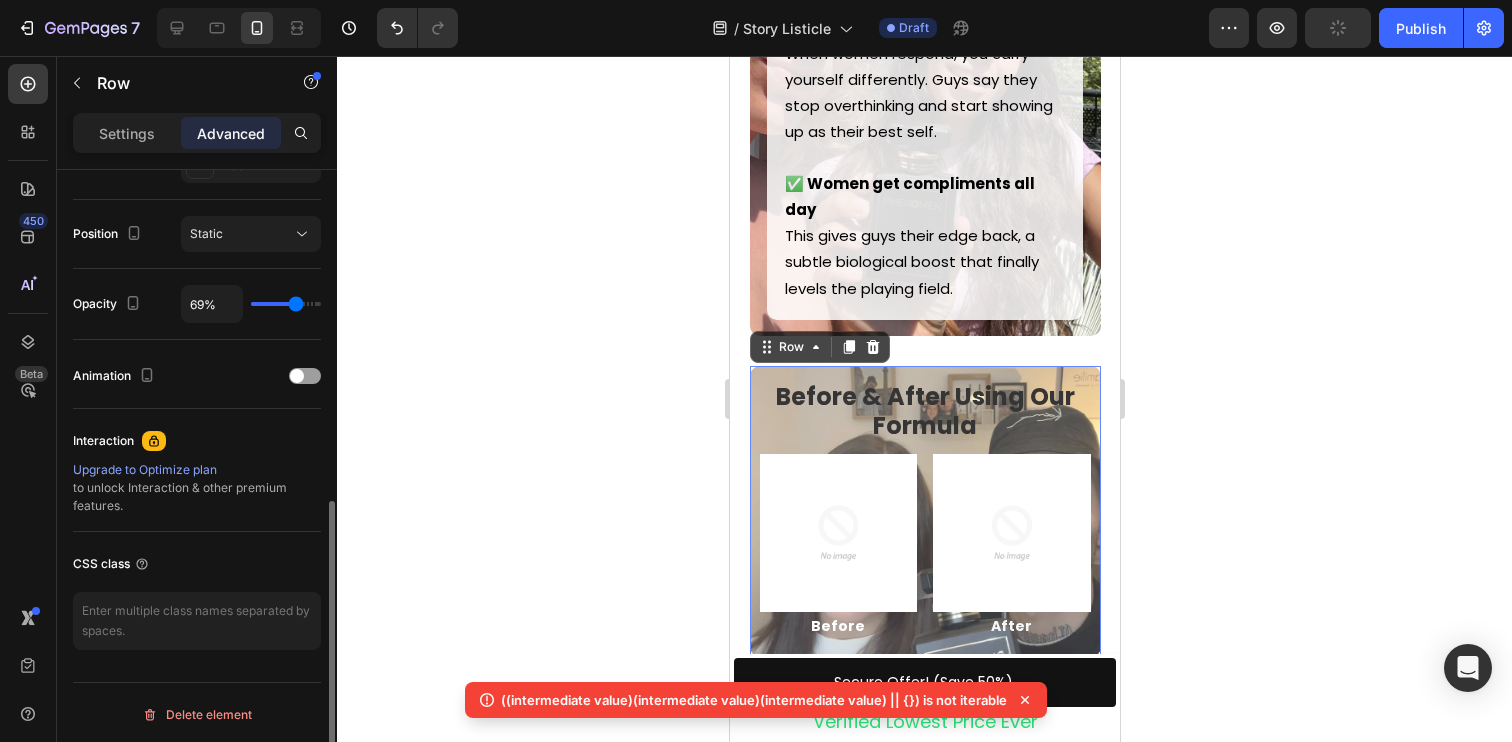 type on "68%" 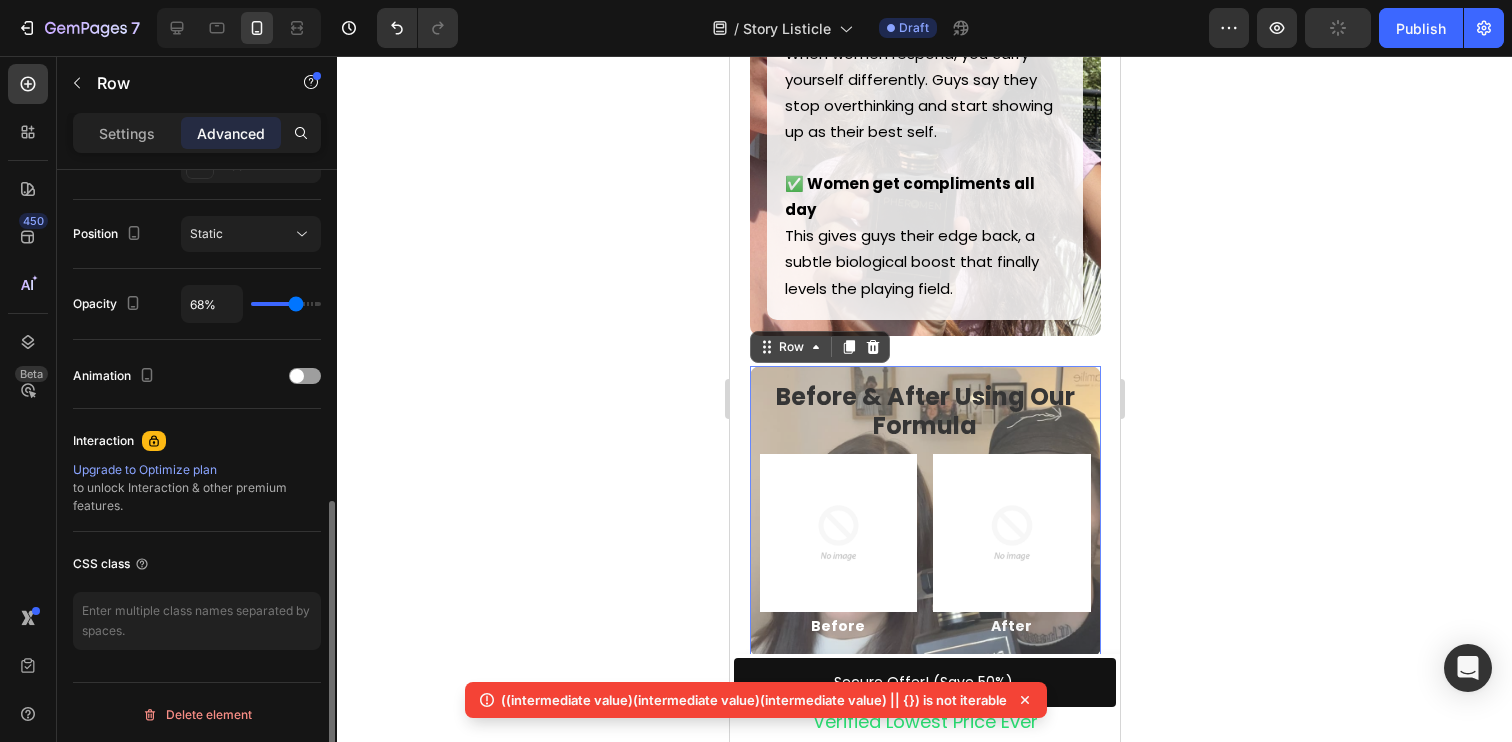 type on "66%" 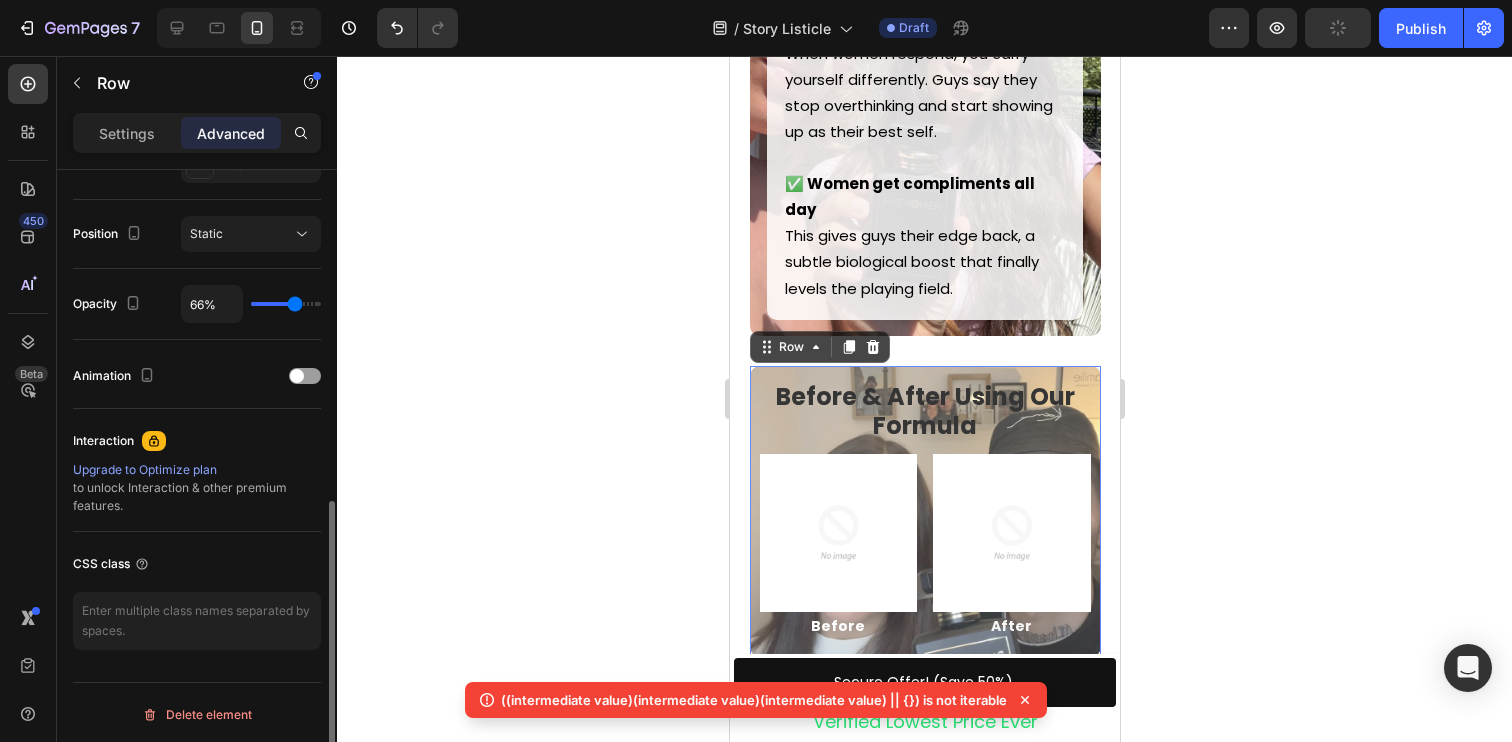 type on "63%" 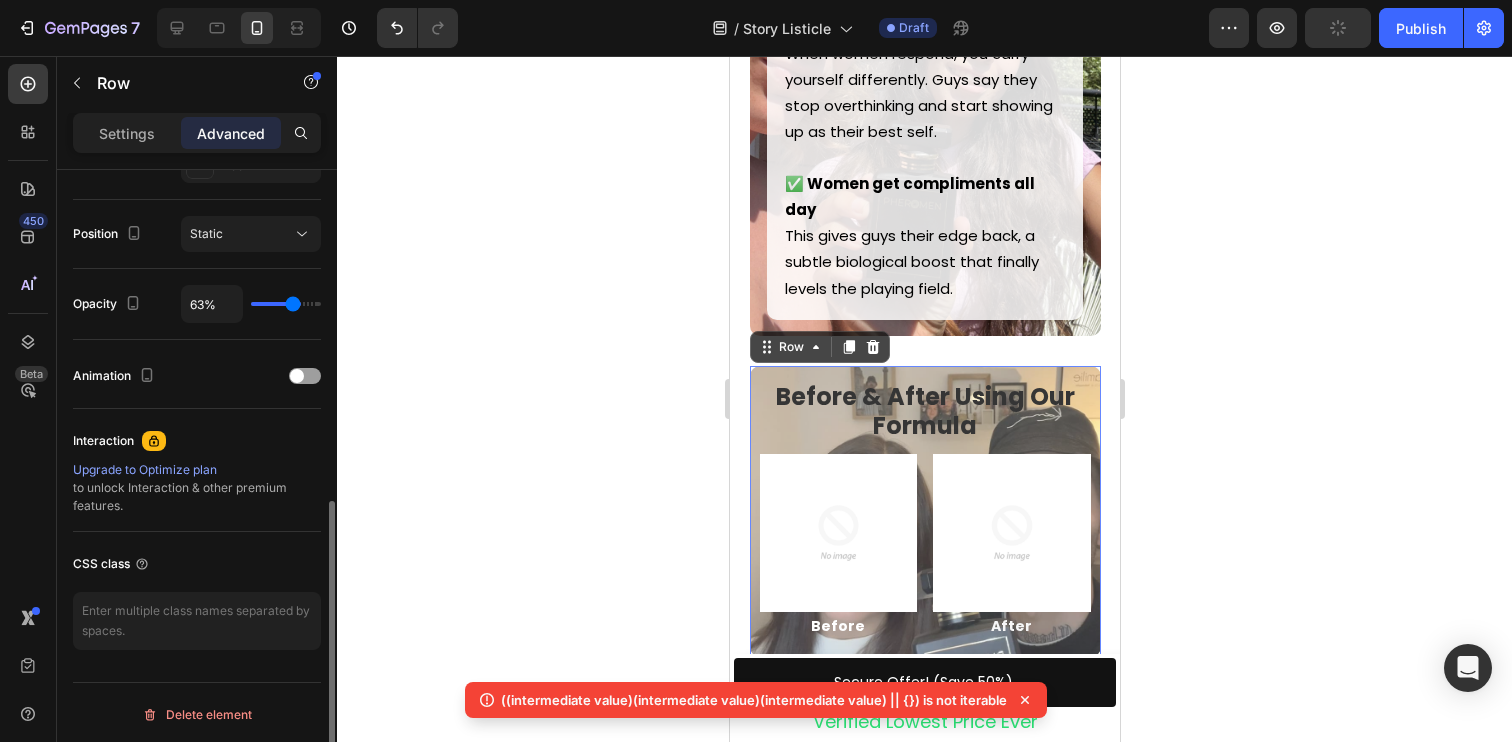 type on "60%" 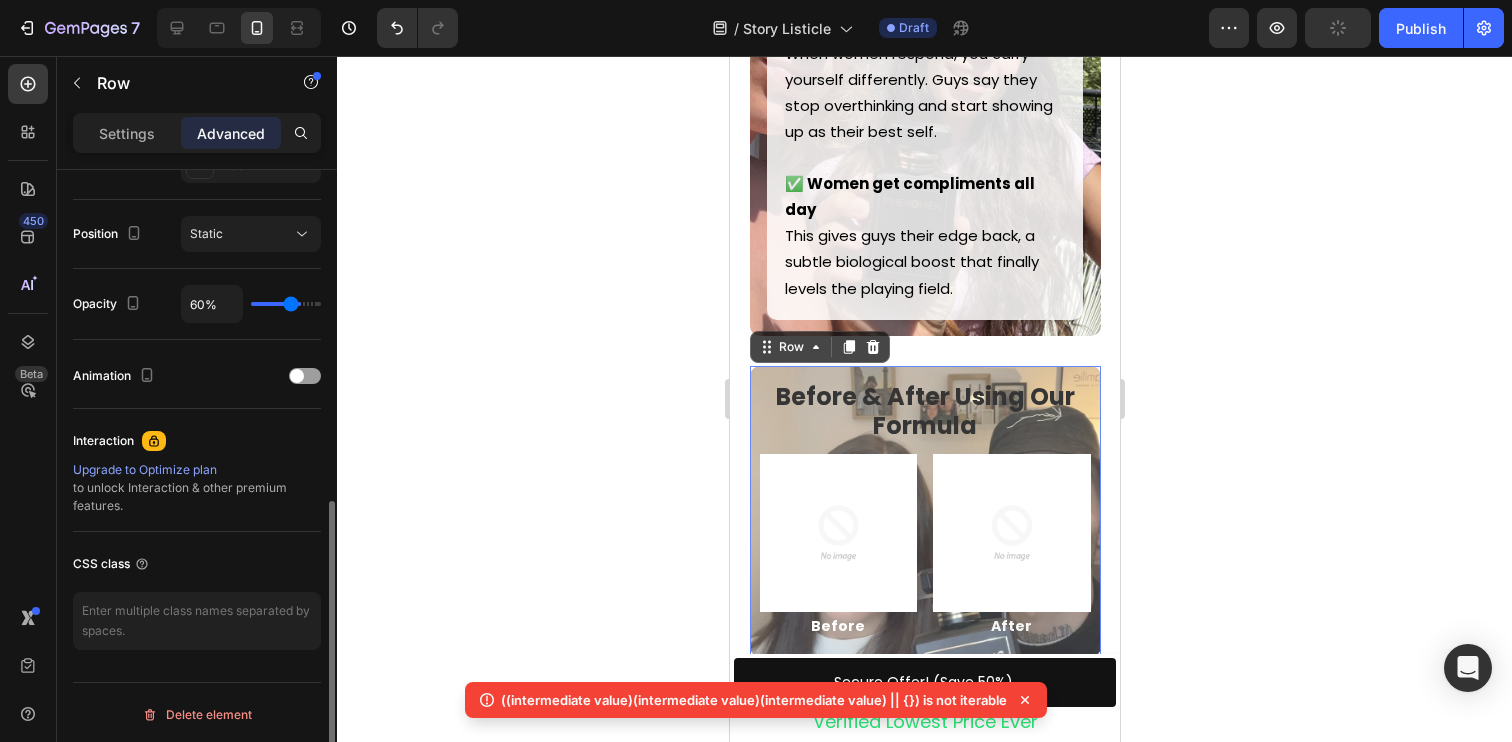 type on "52%" 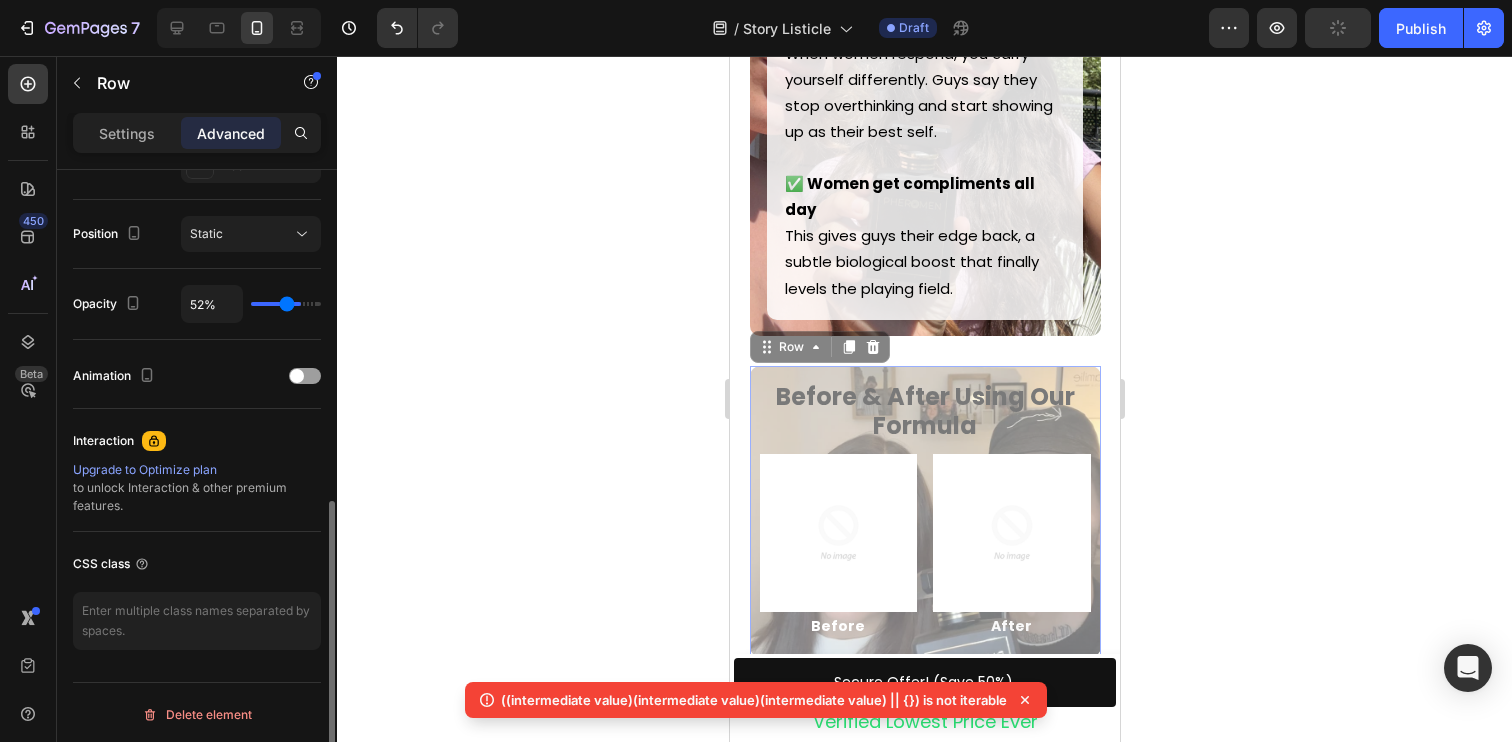 type on "49%" 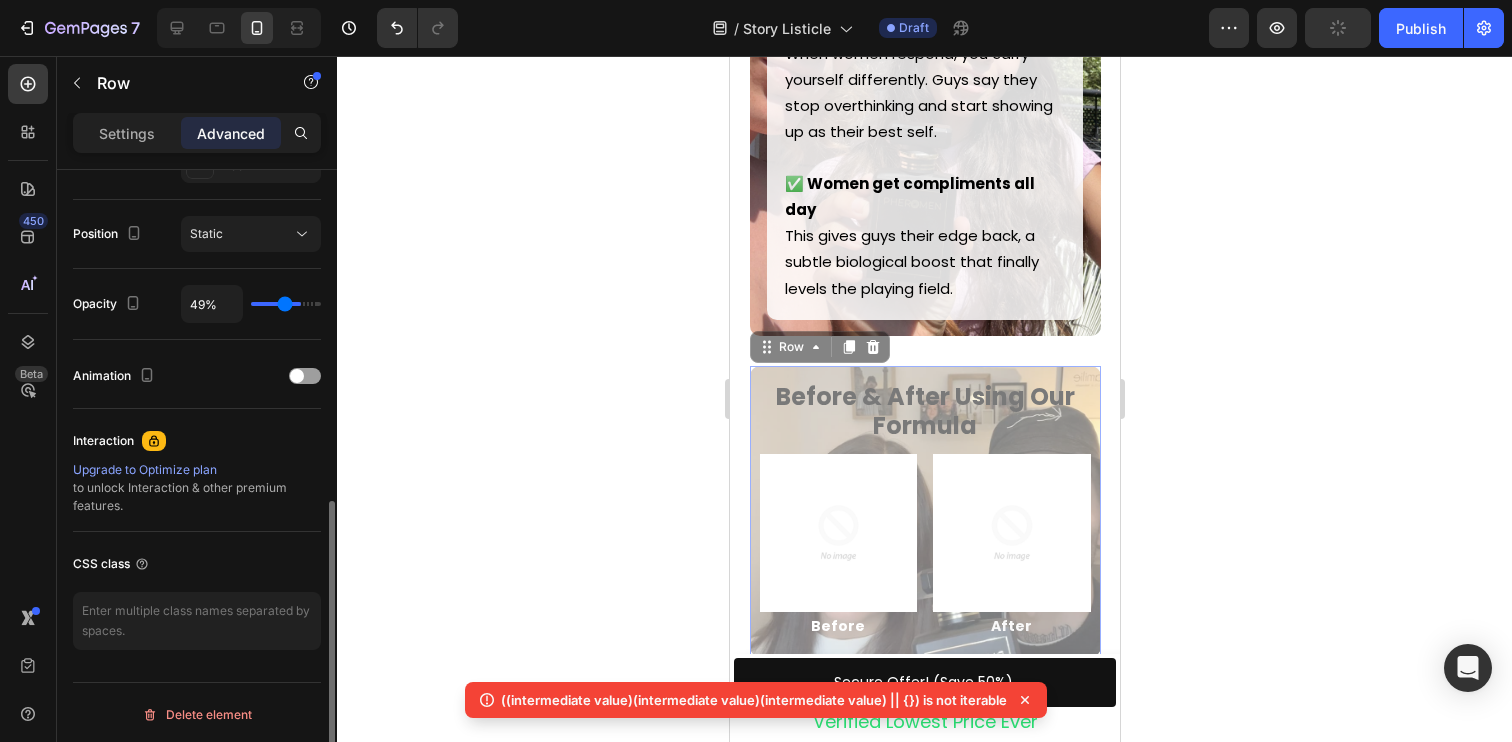 type on "41%" 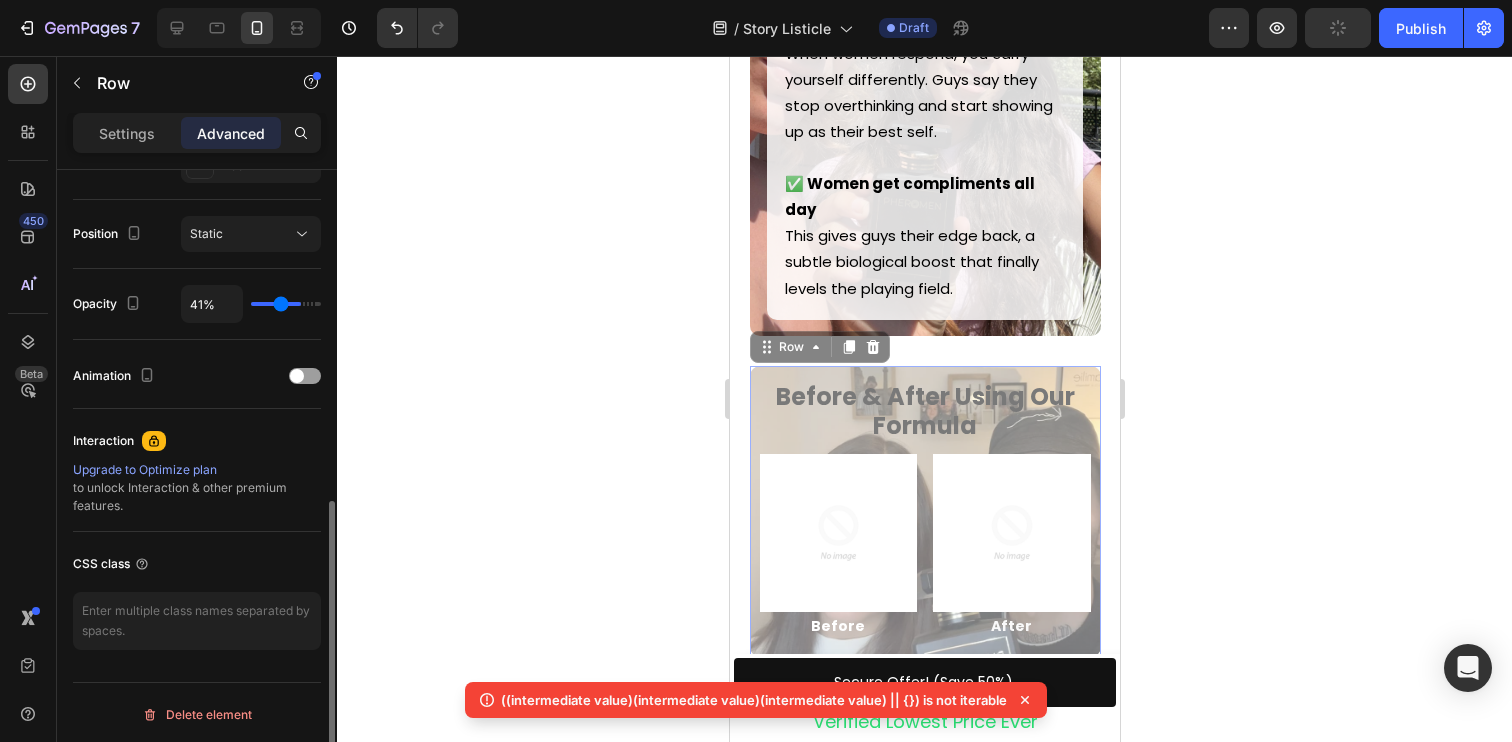 type on "38%" 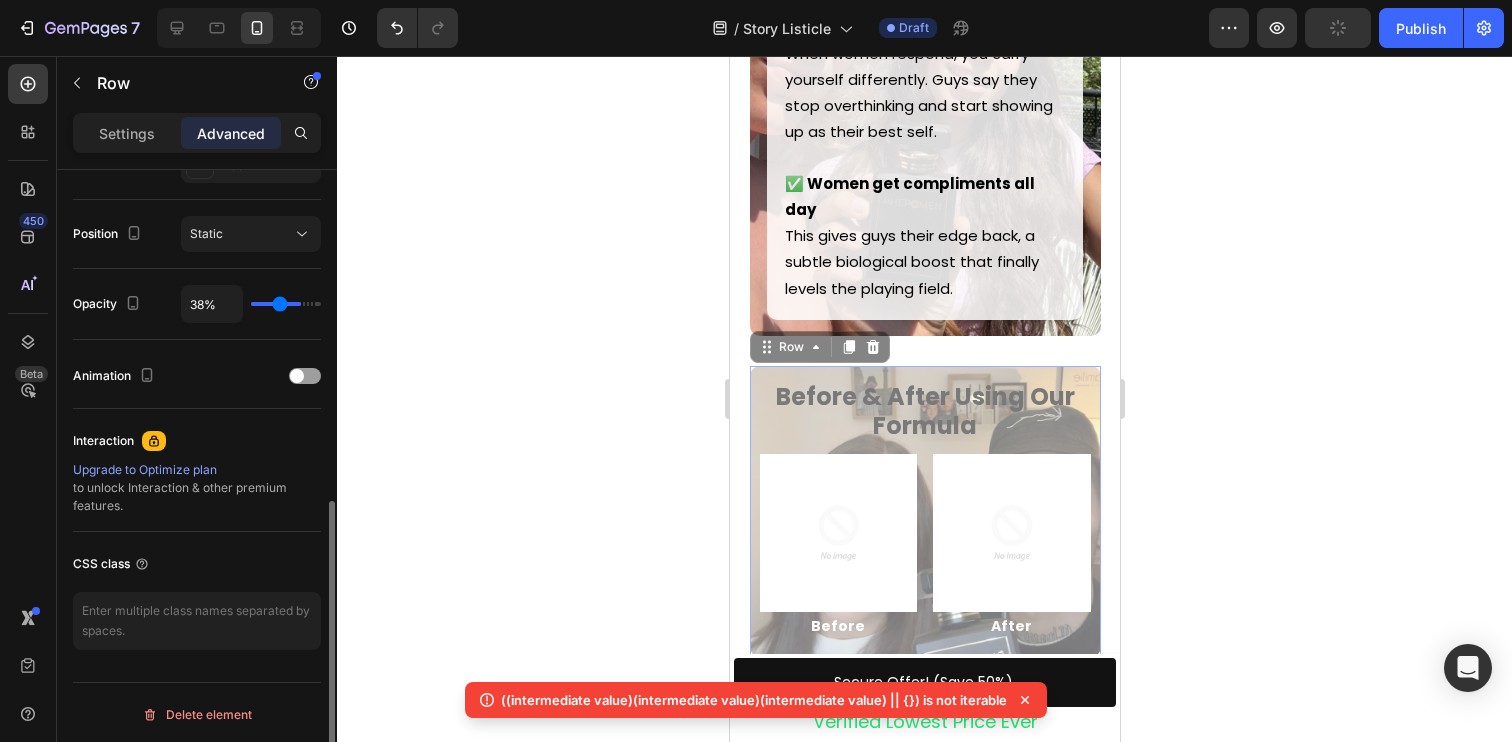 type on "35%" 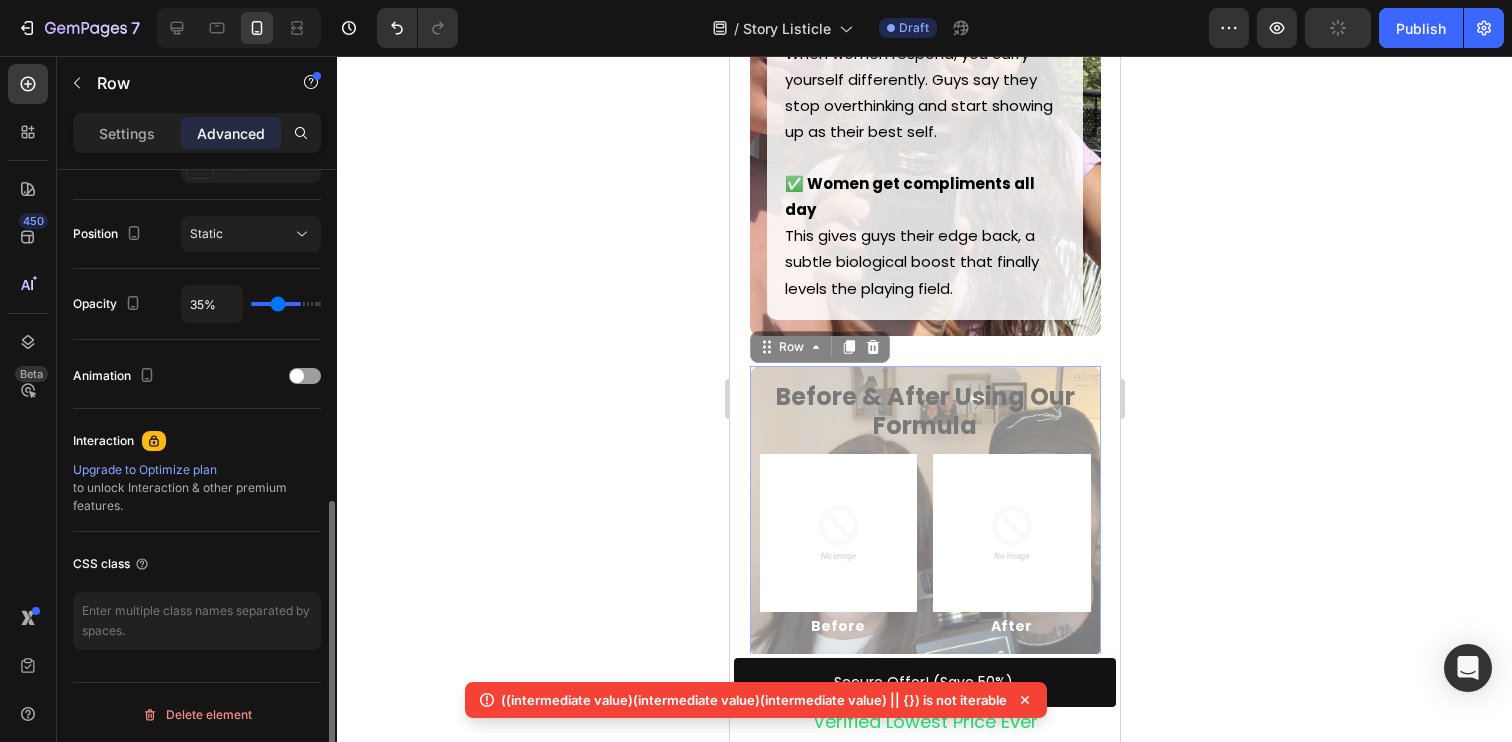 type on "32%" 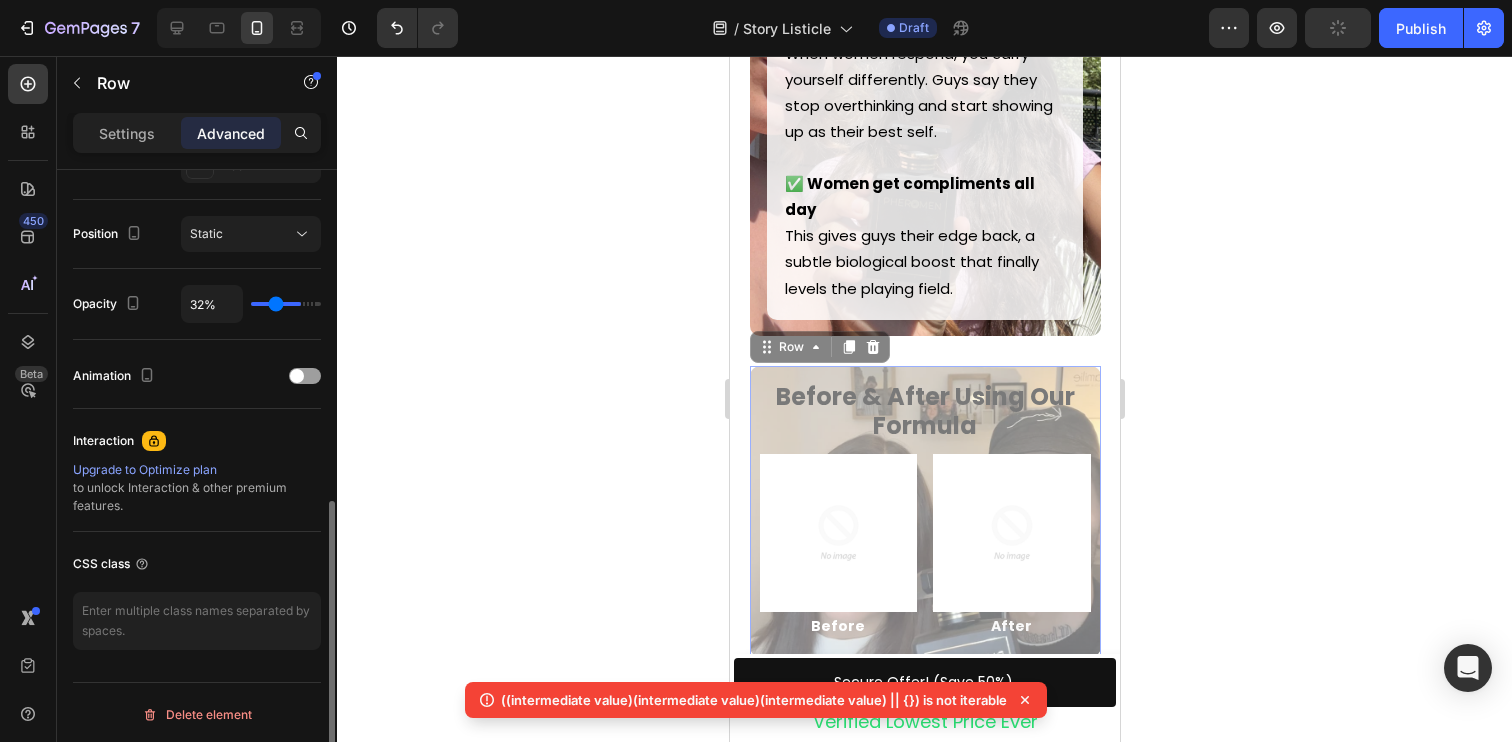 type on "30%" 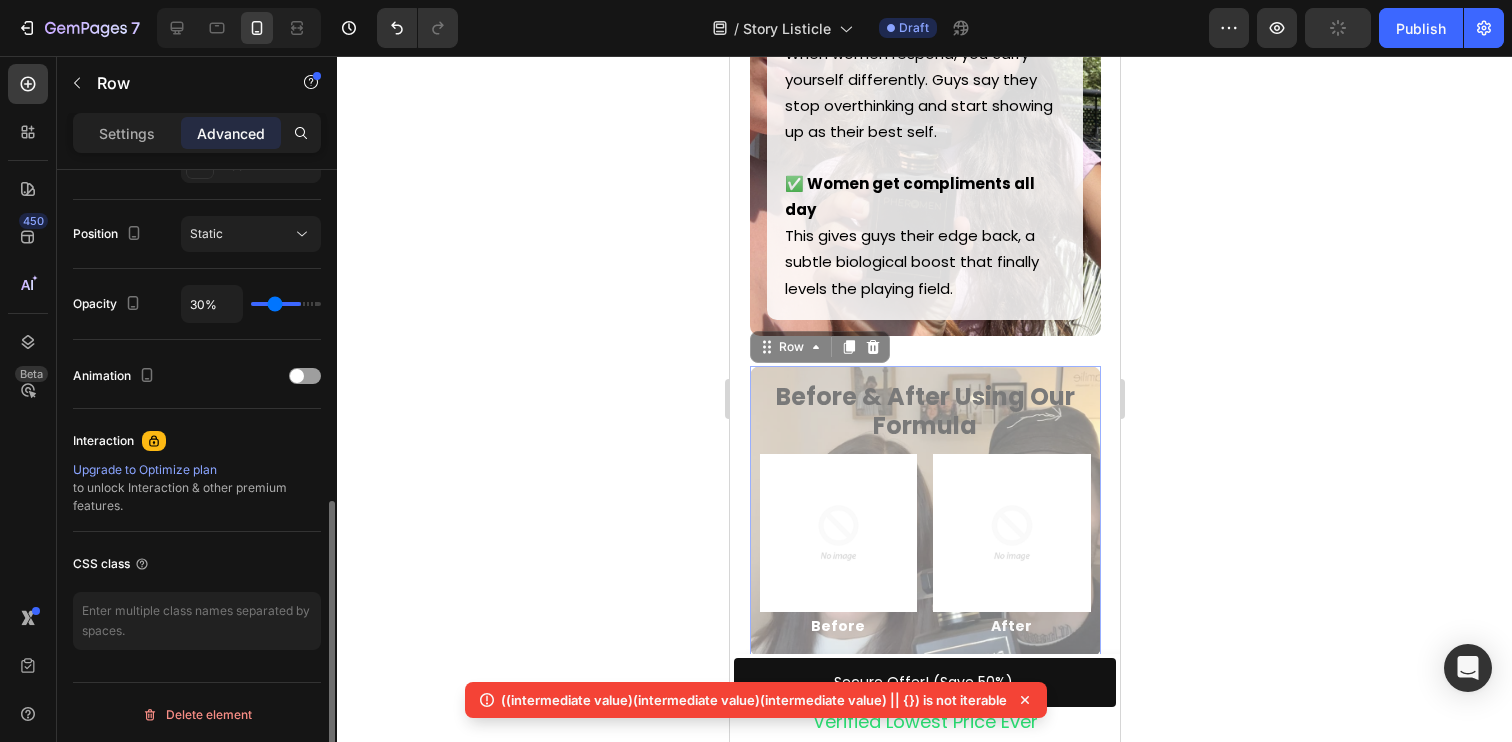 type on "27%" 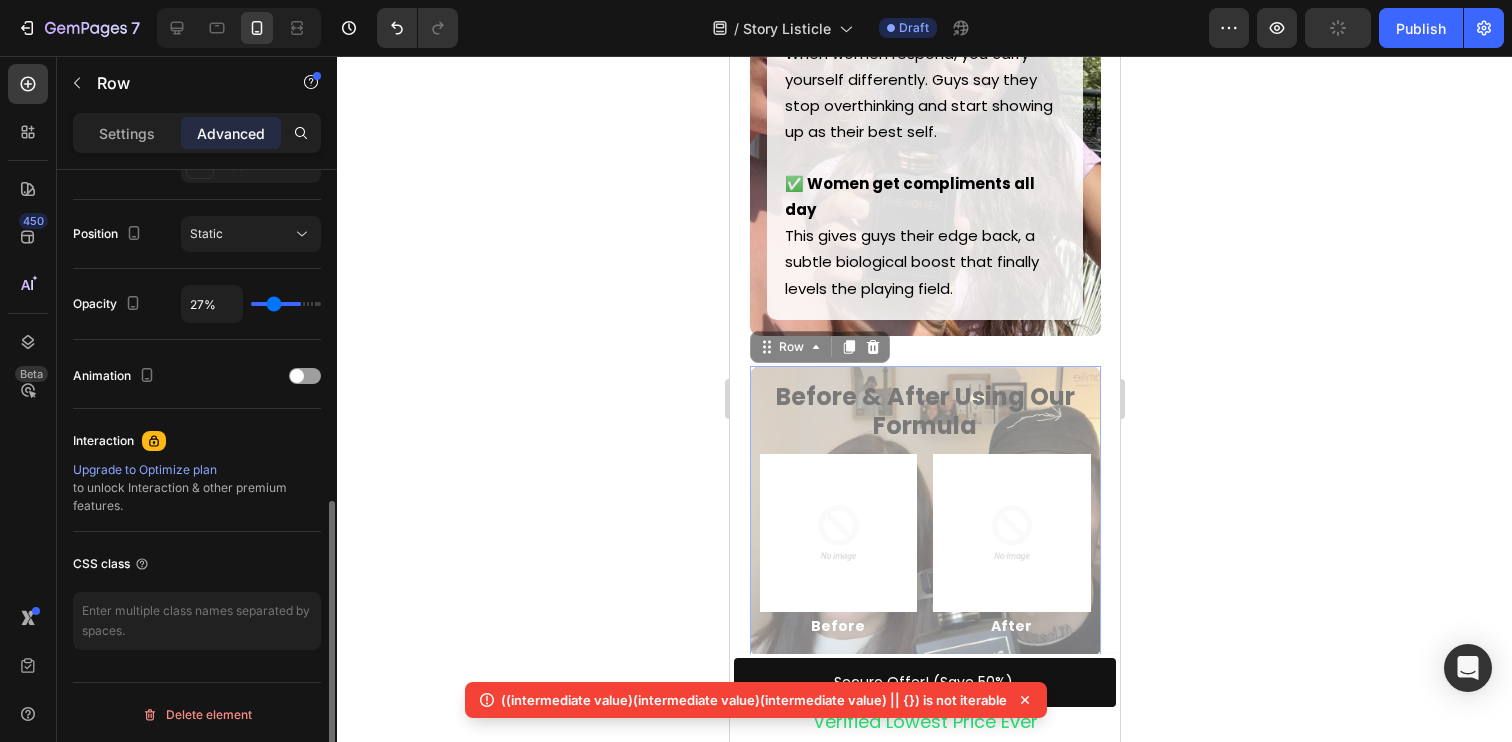 type on "26%" 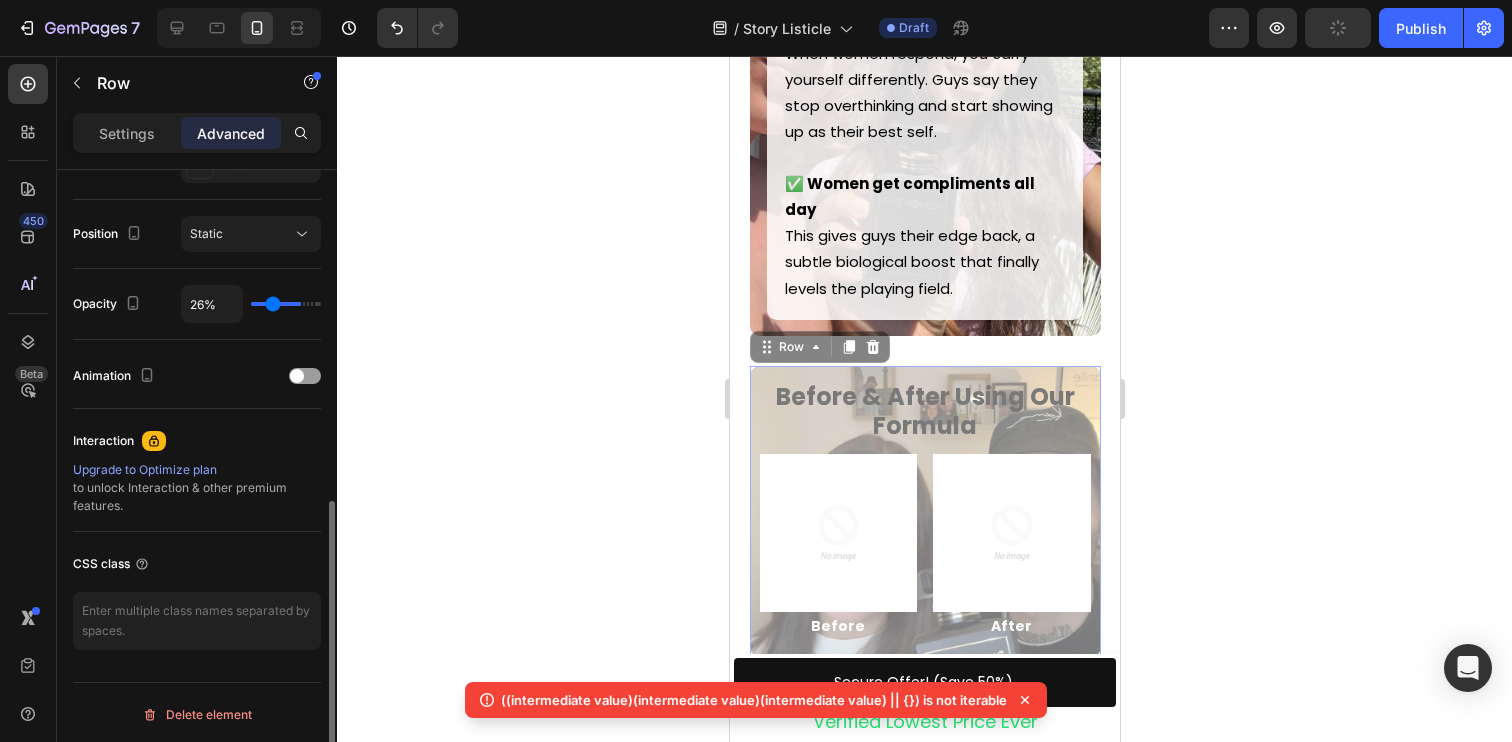 type on "25%" 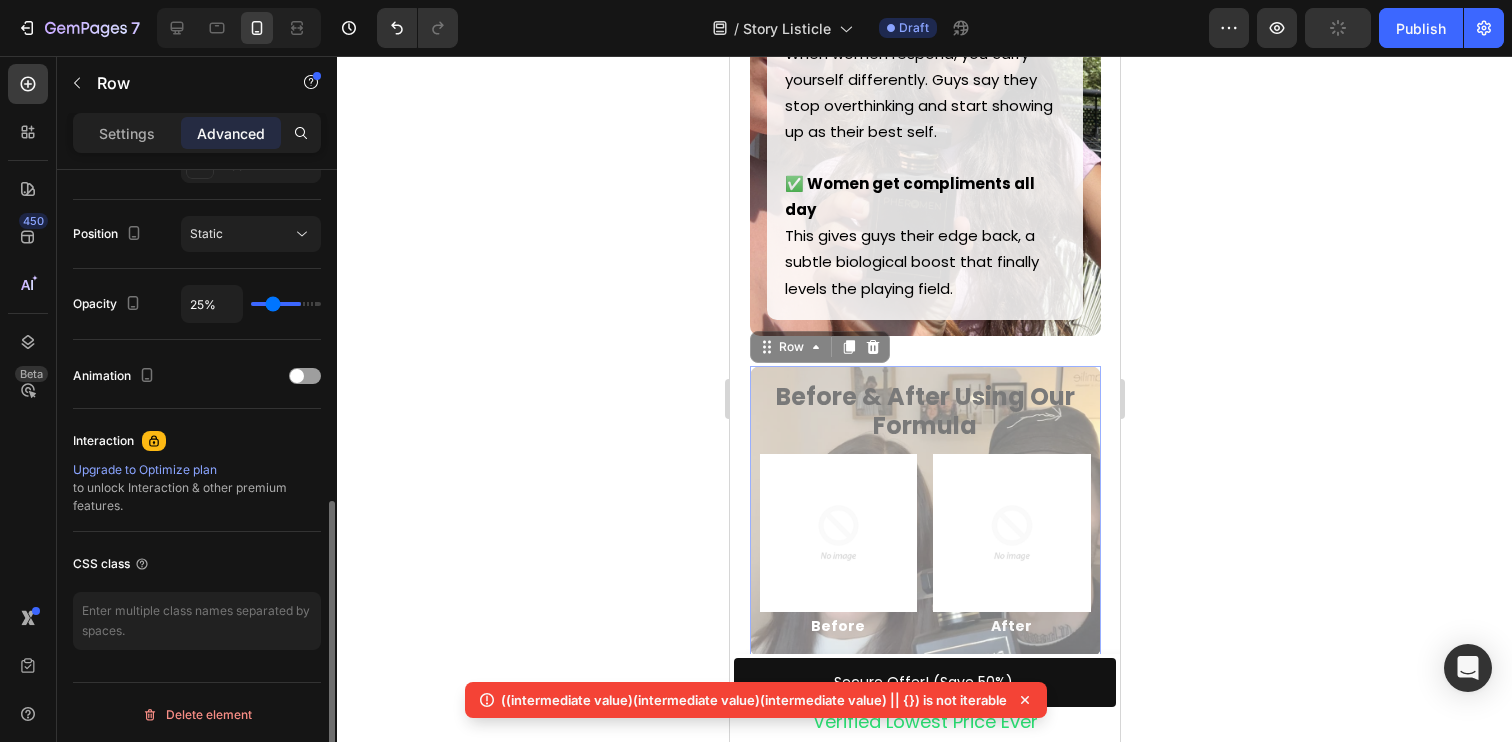 type on "24%" 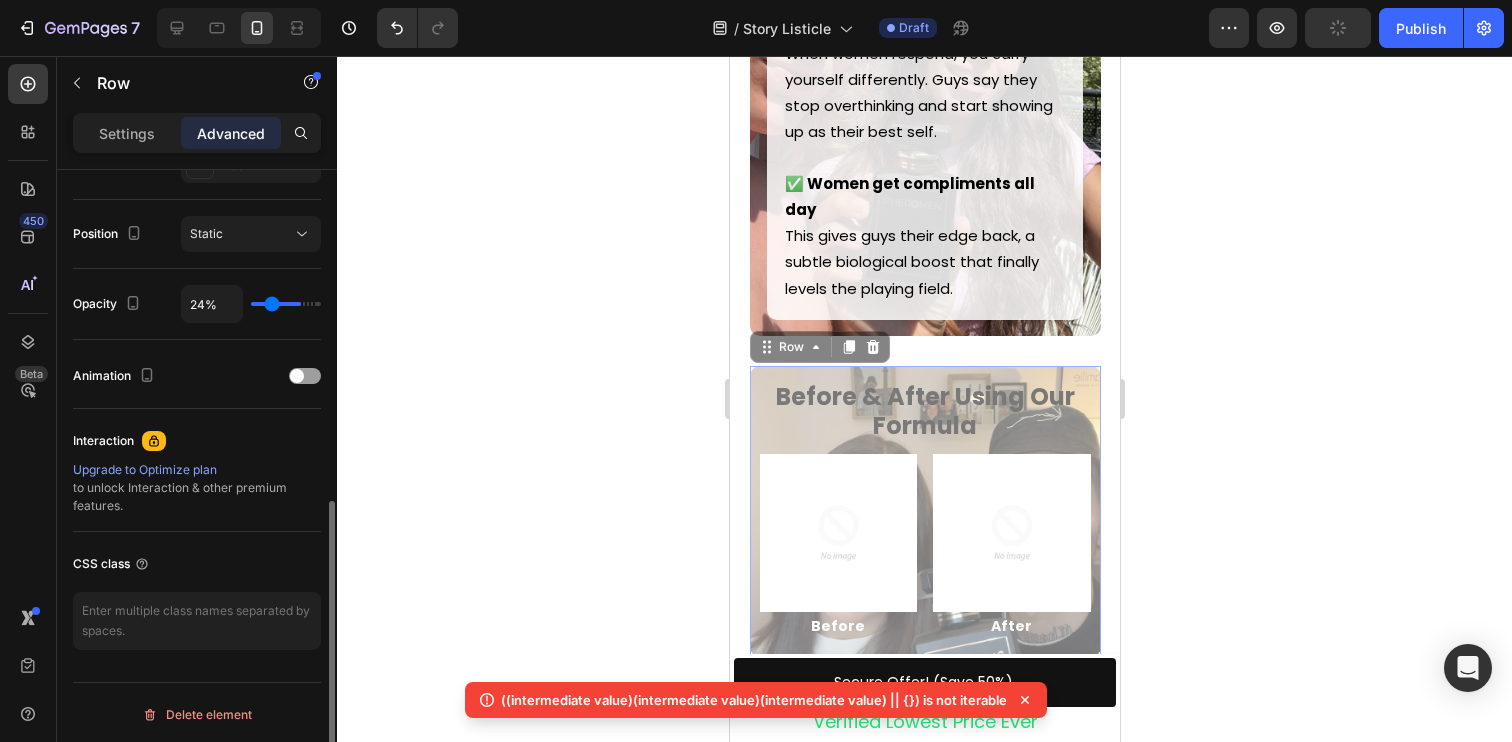 type on "22%" 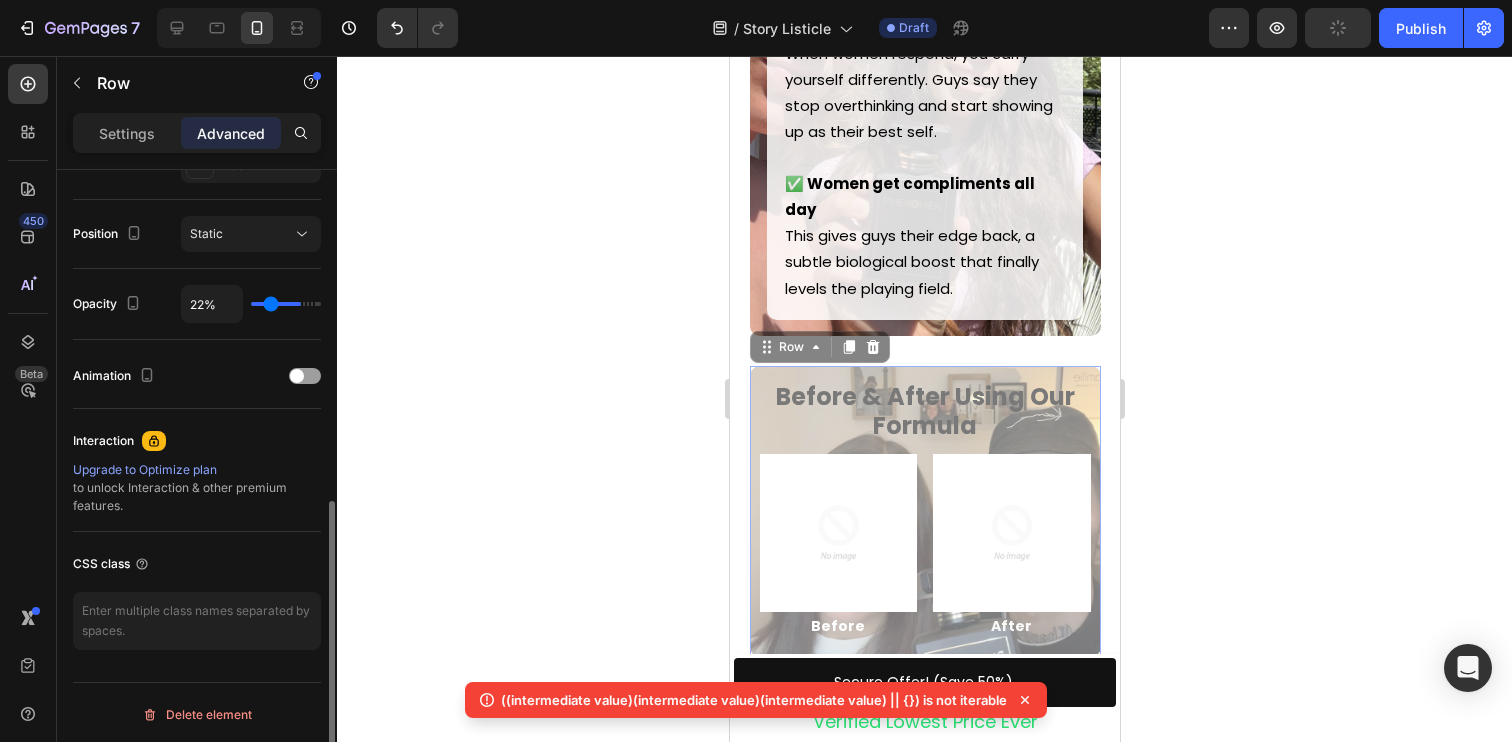 type on "21%" 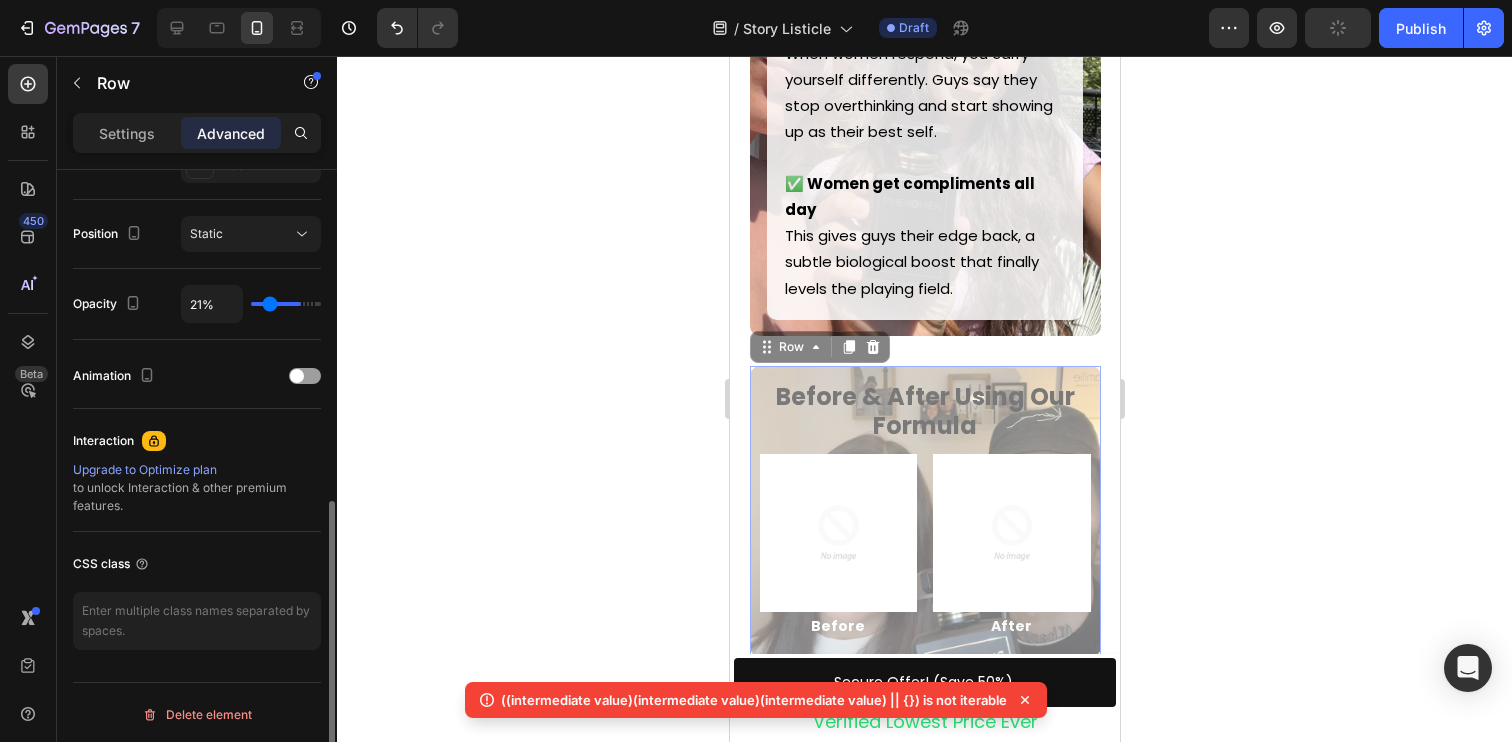 type on "20%" 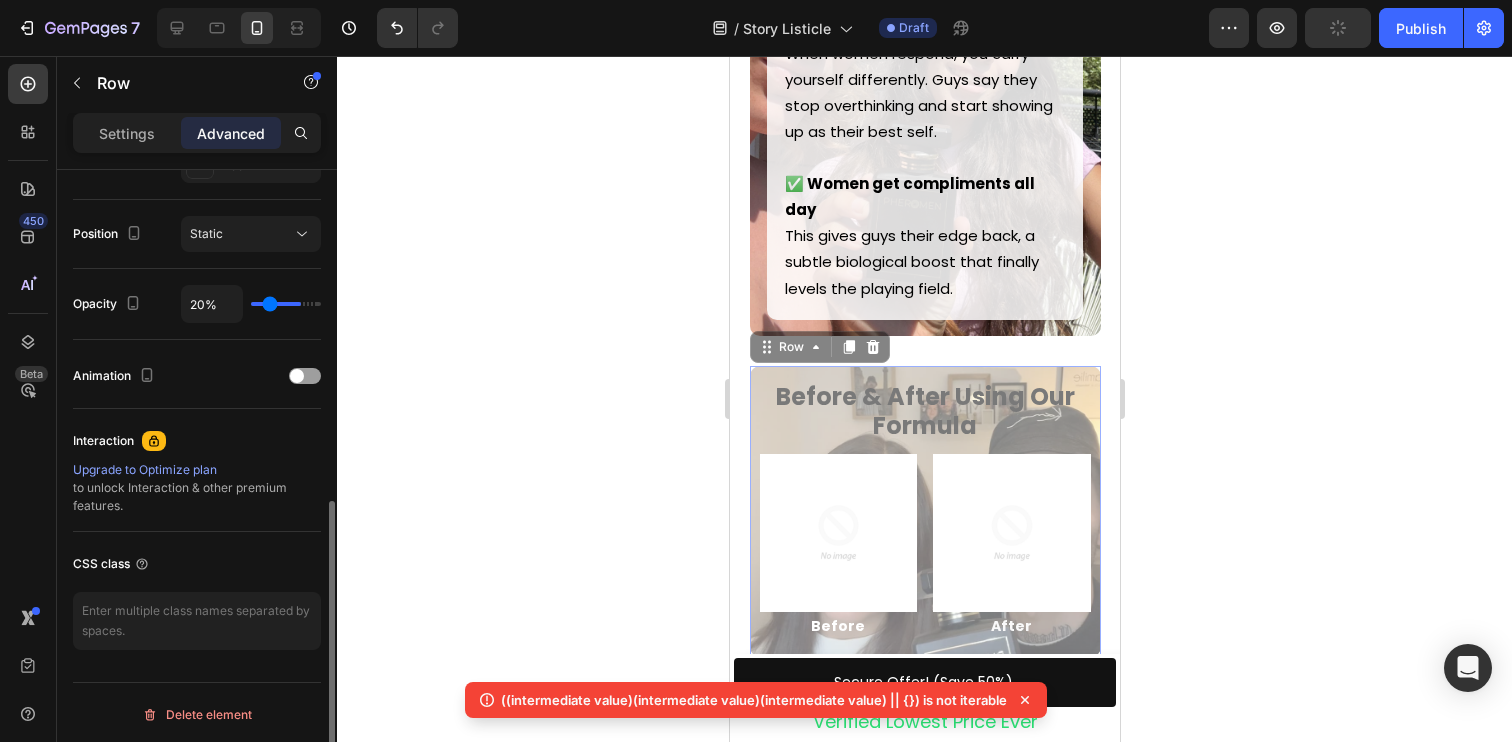 type on "19%" 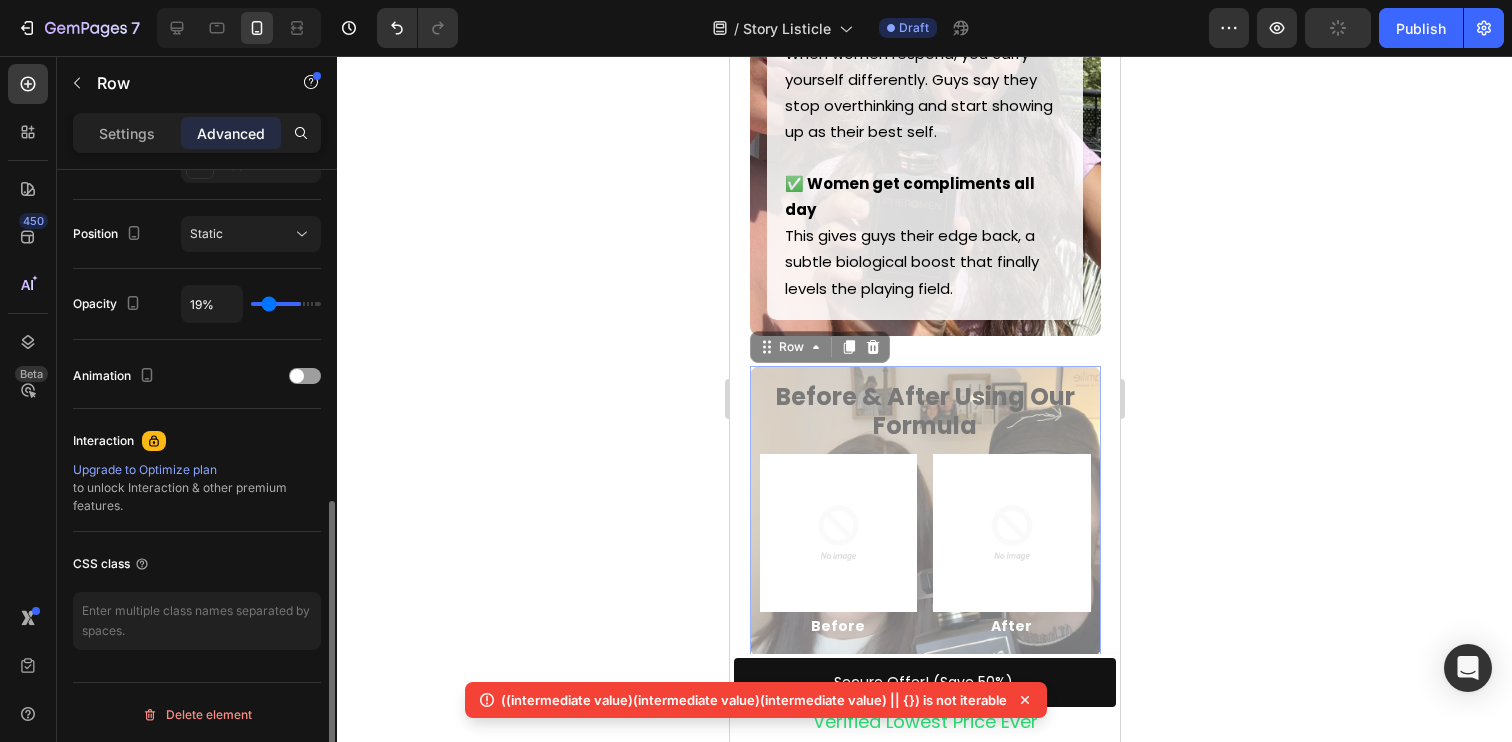 type on "18%" 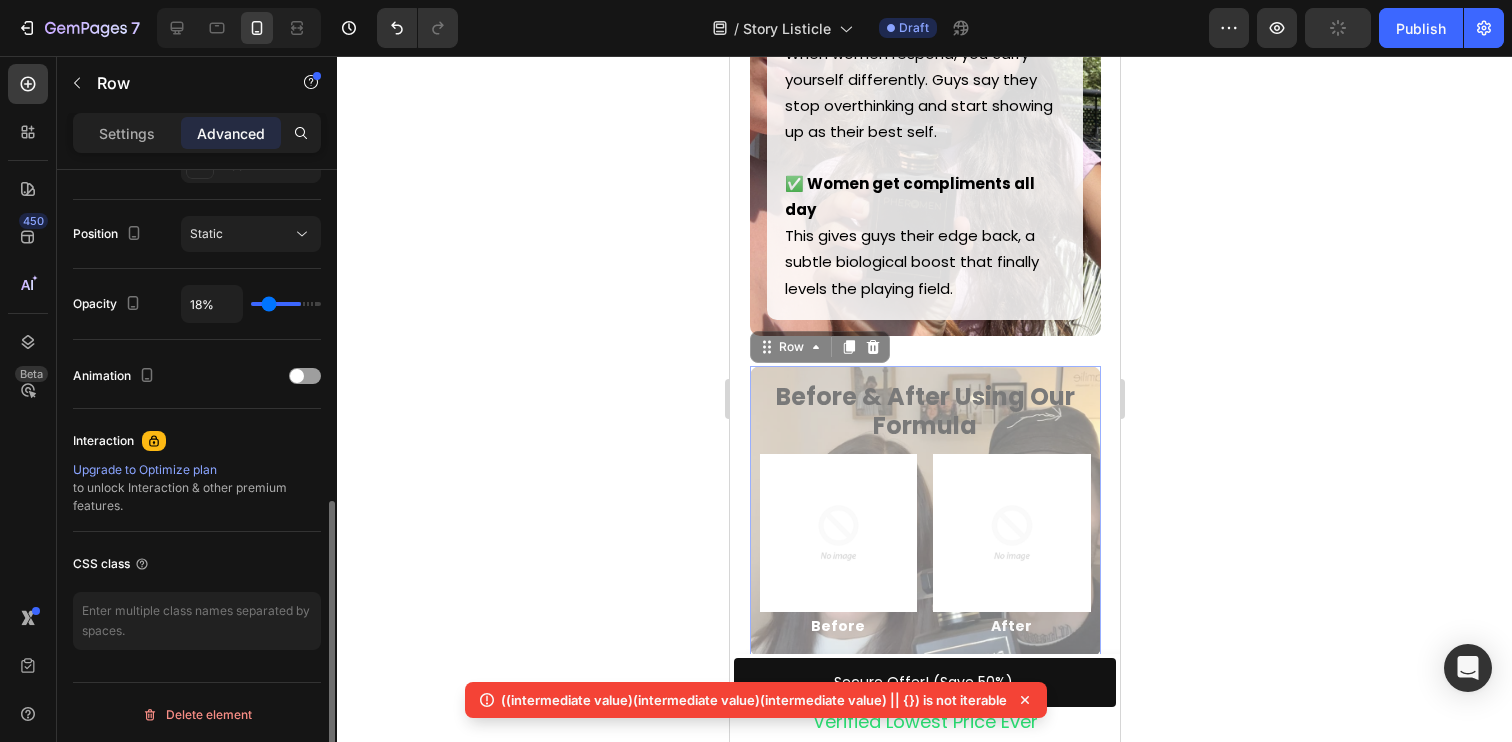 type on "17%" 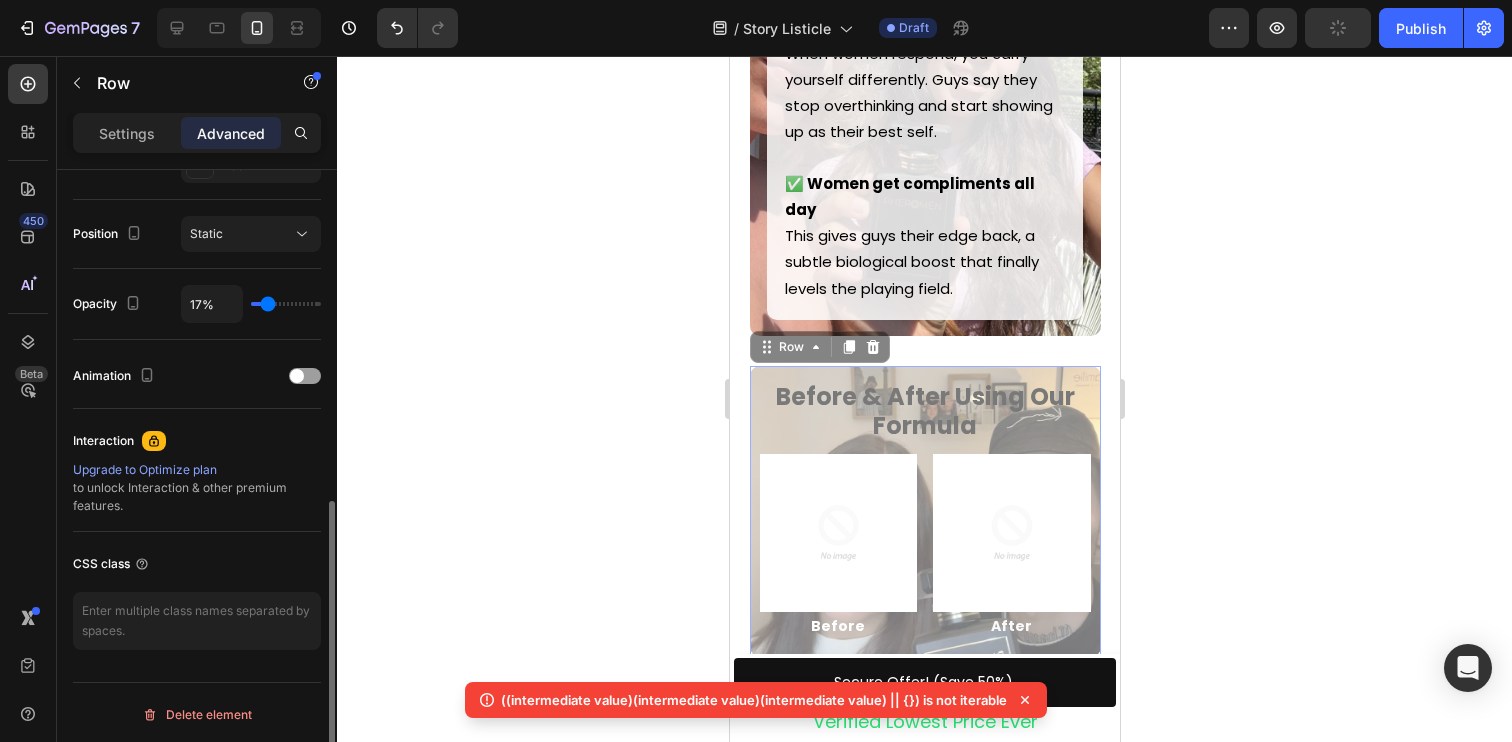 type on "16%" 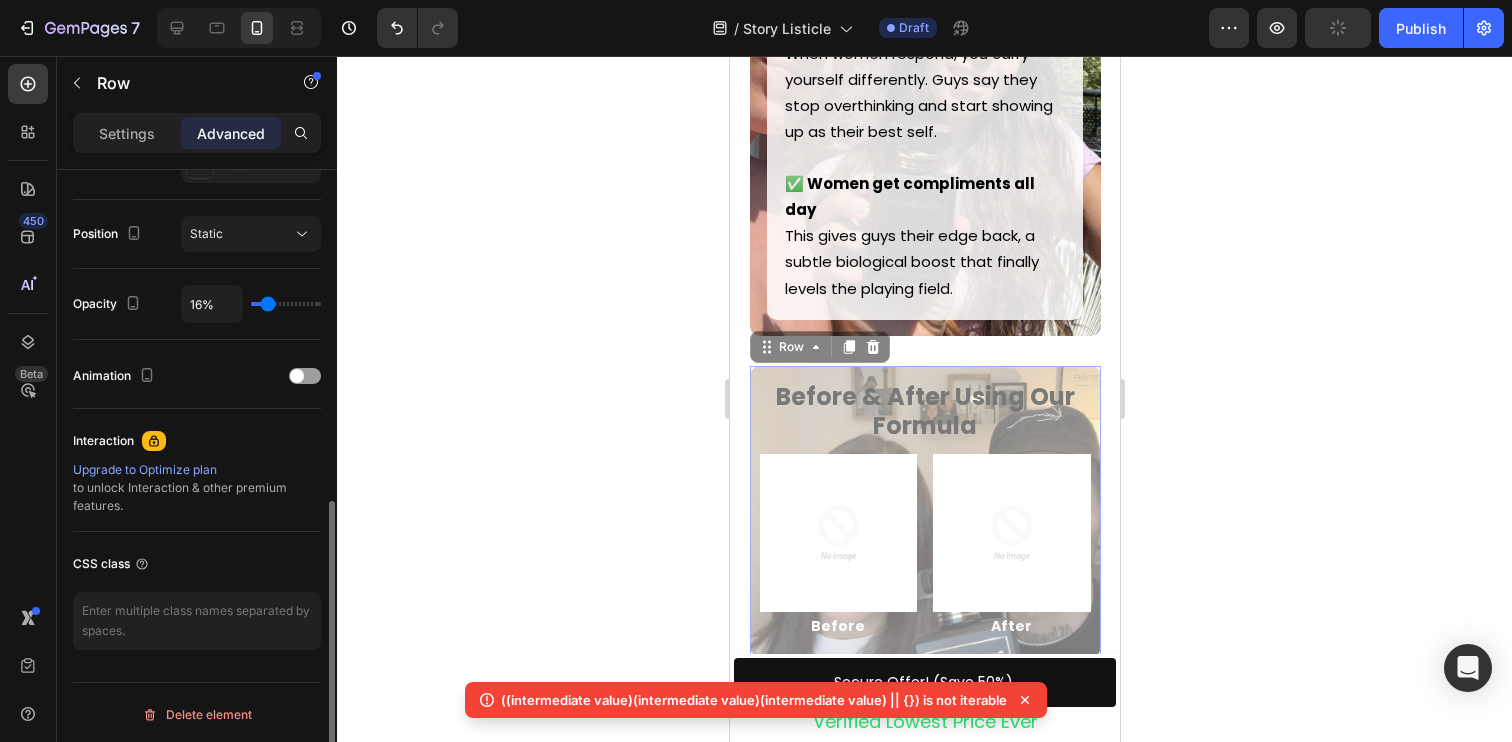 type on "15%" 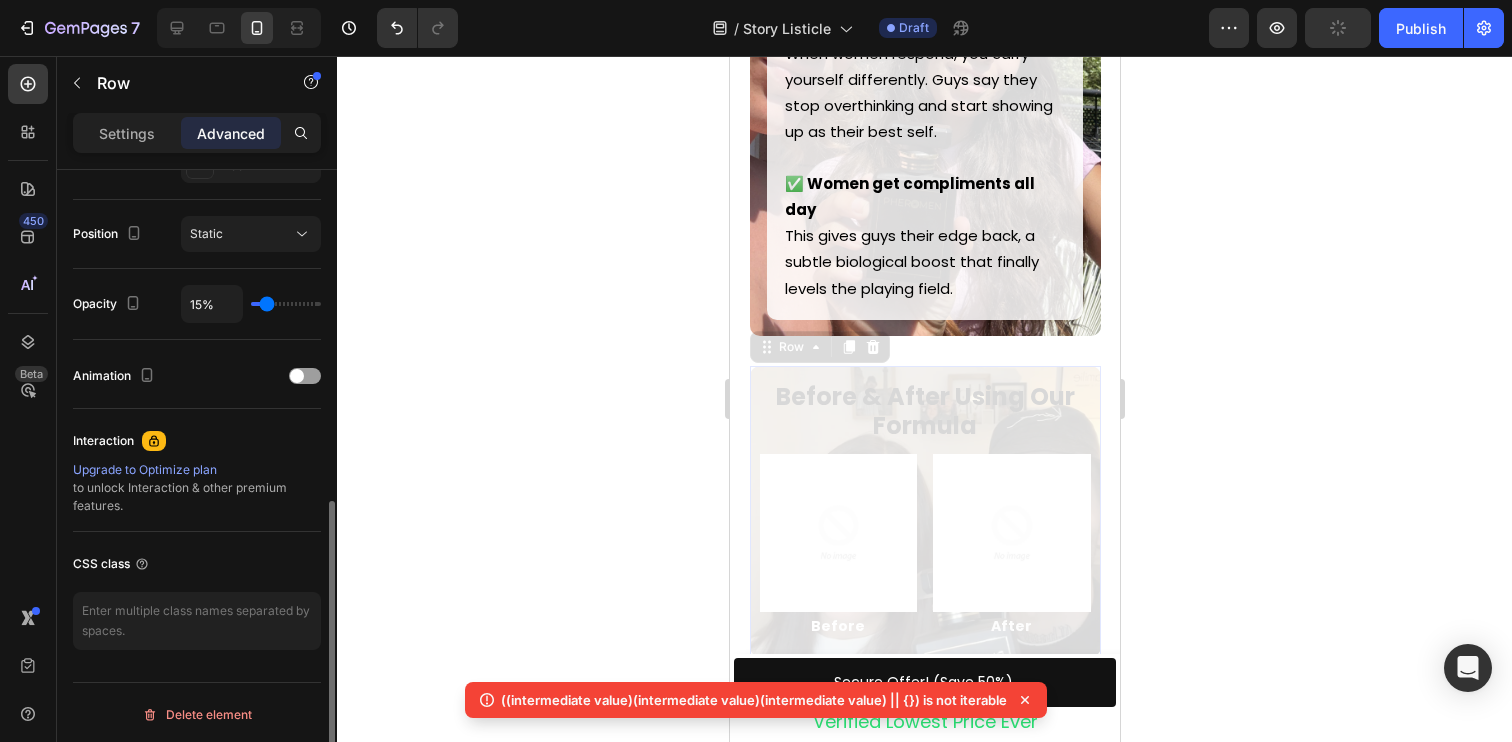 type on "14%" 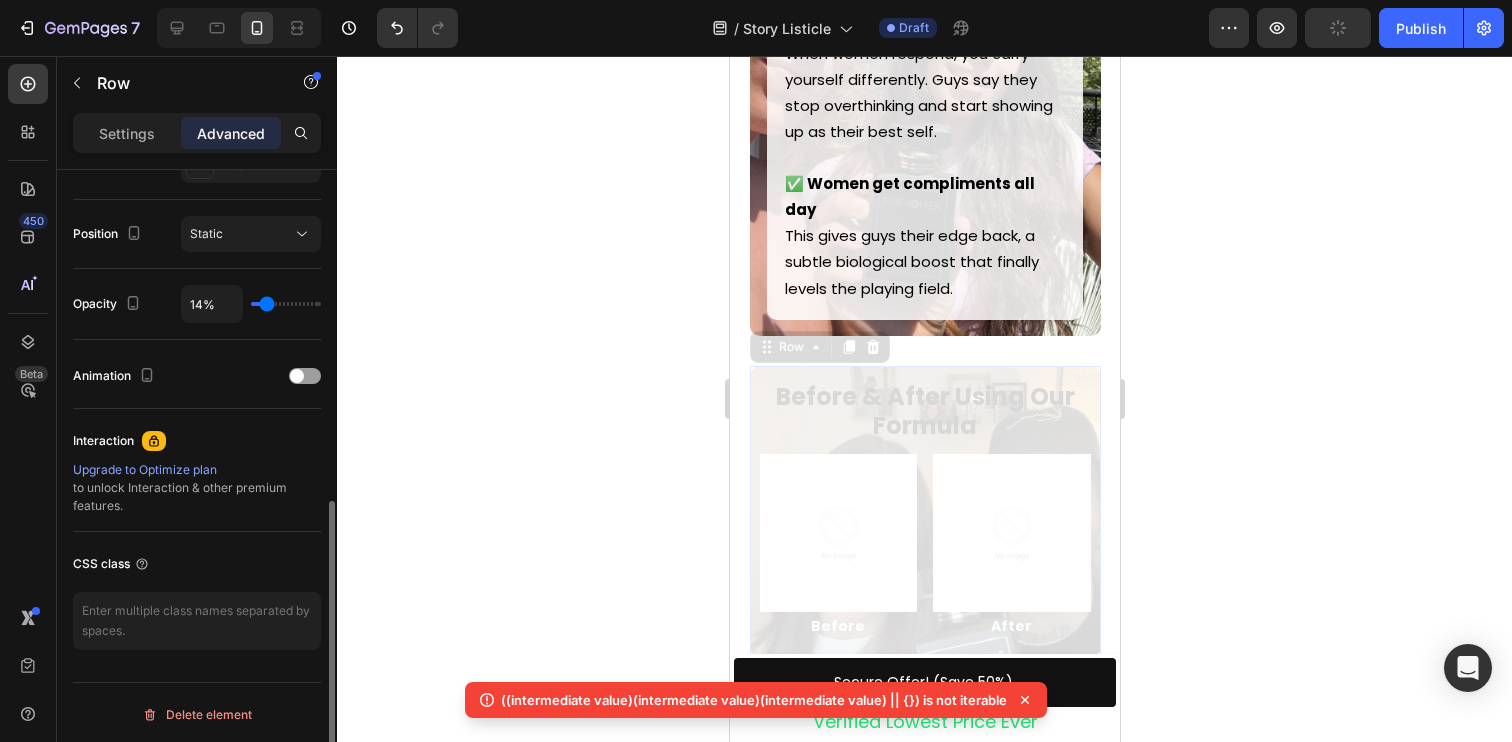 type on "13%" 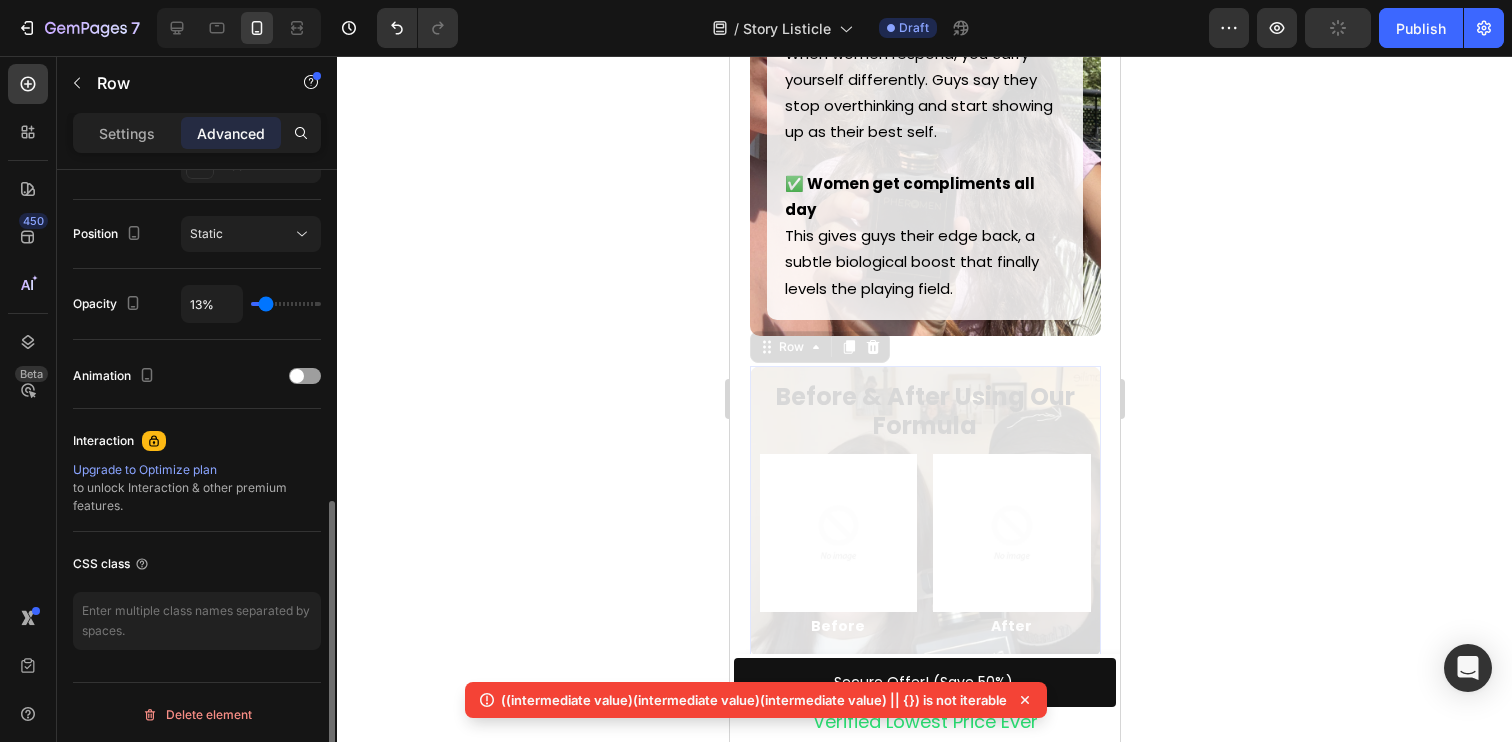 type on "24%" 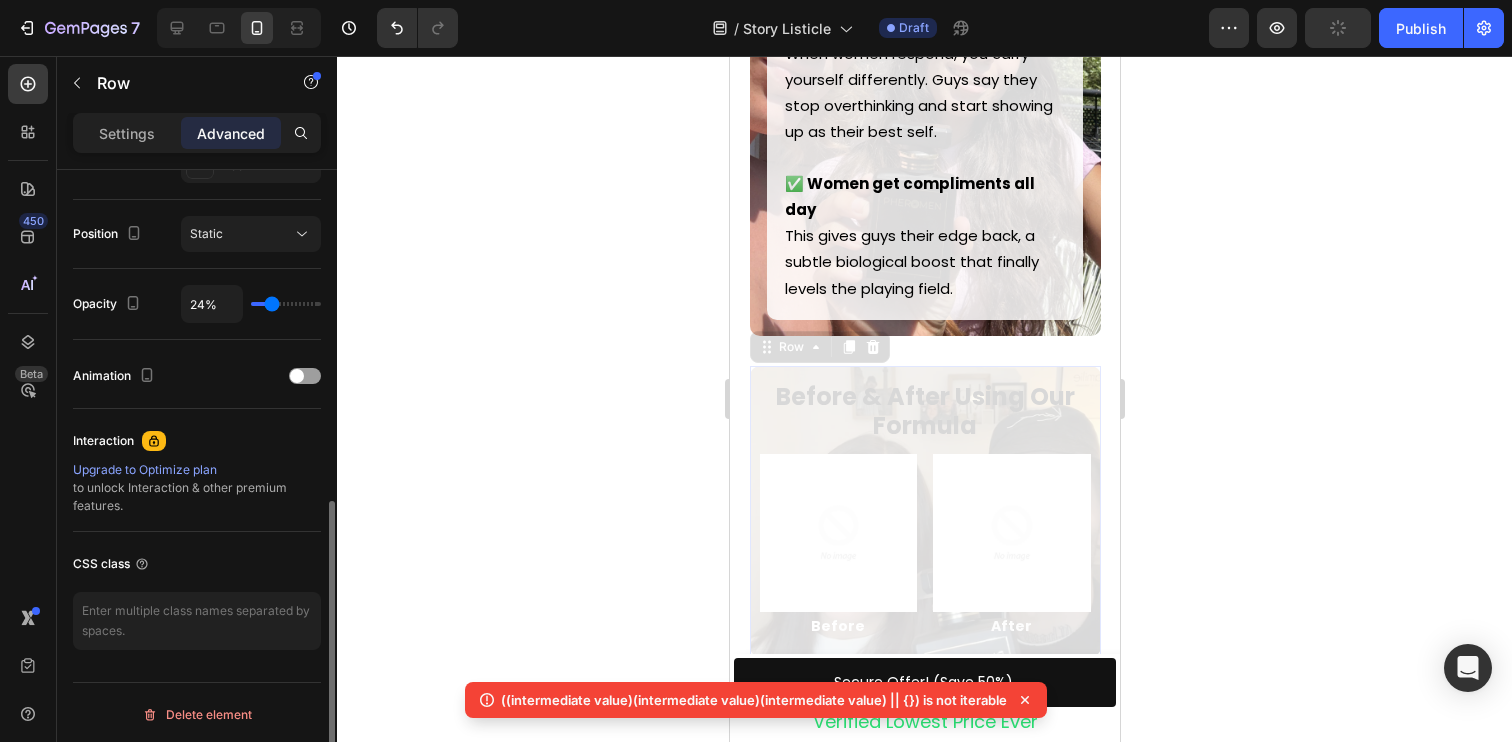 type on "29%" 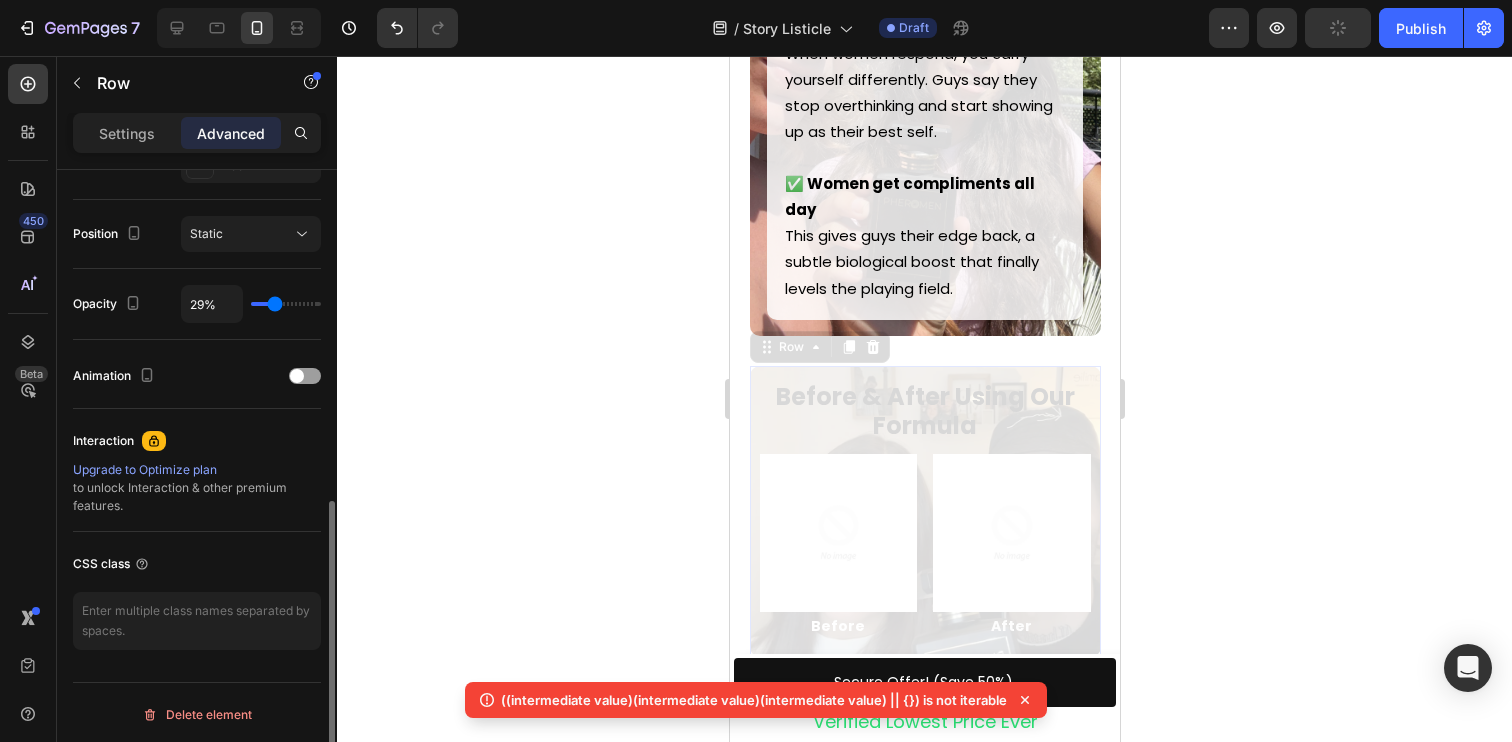 type on "33%" 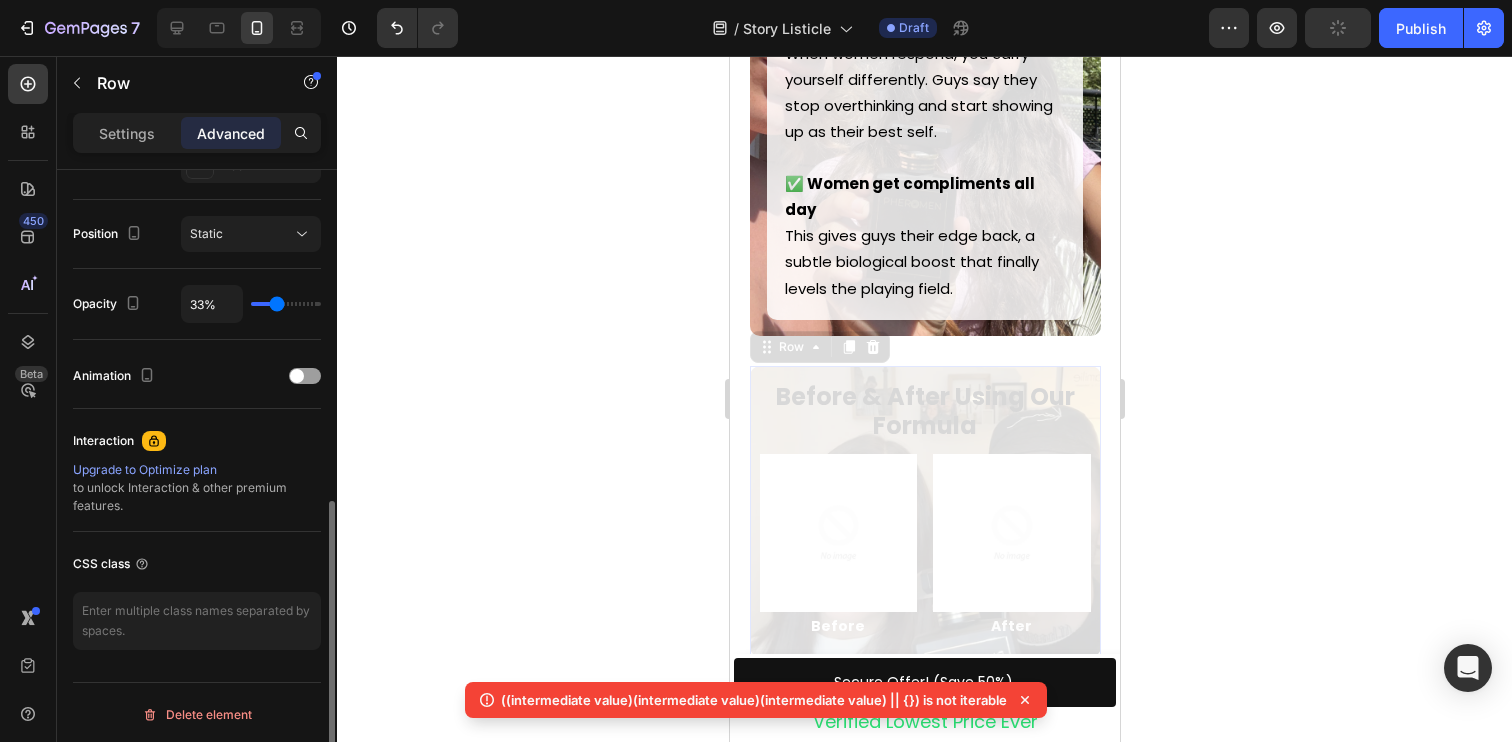 type on "37%" 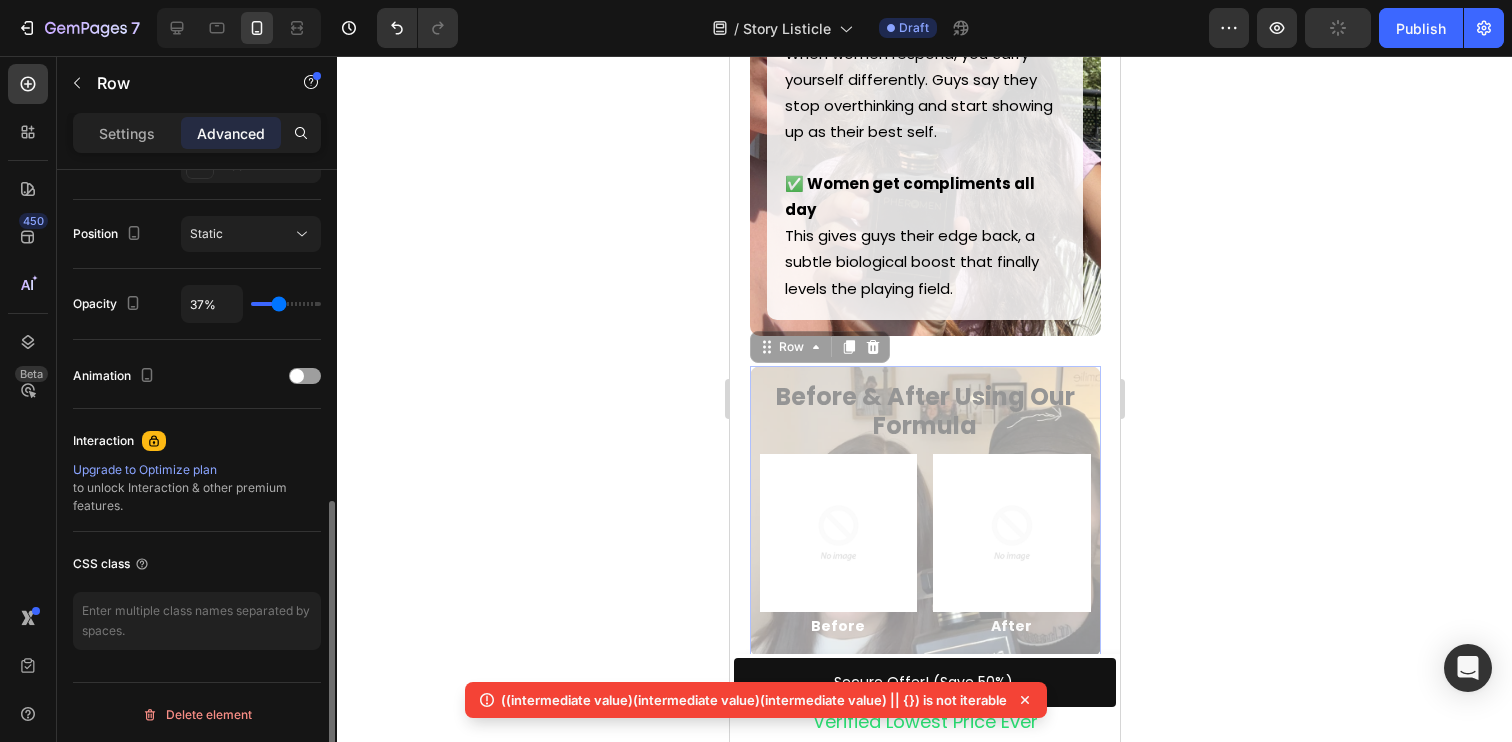 type on "41%" 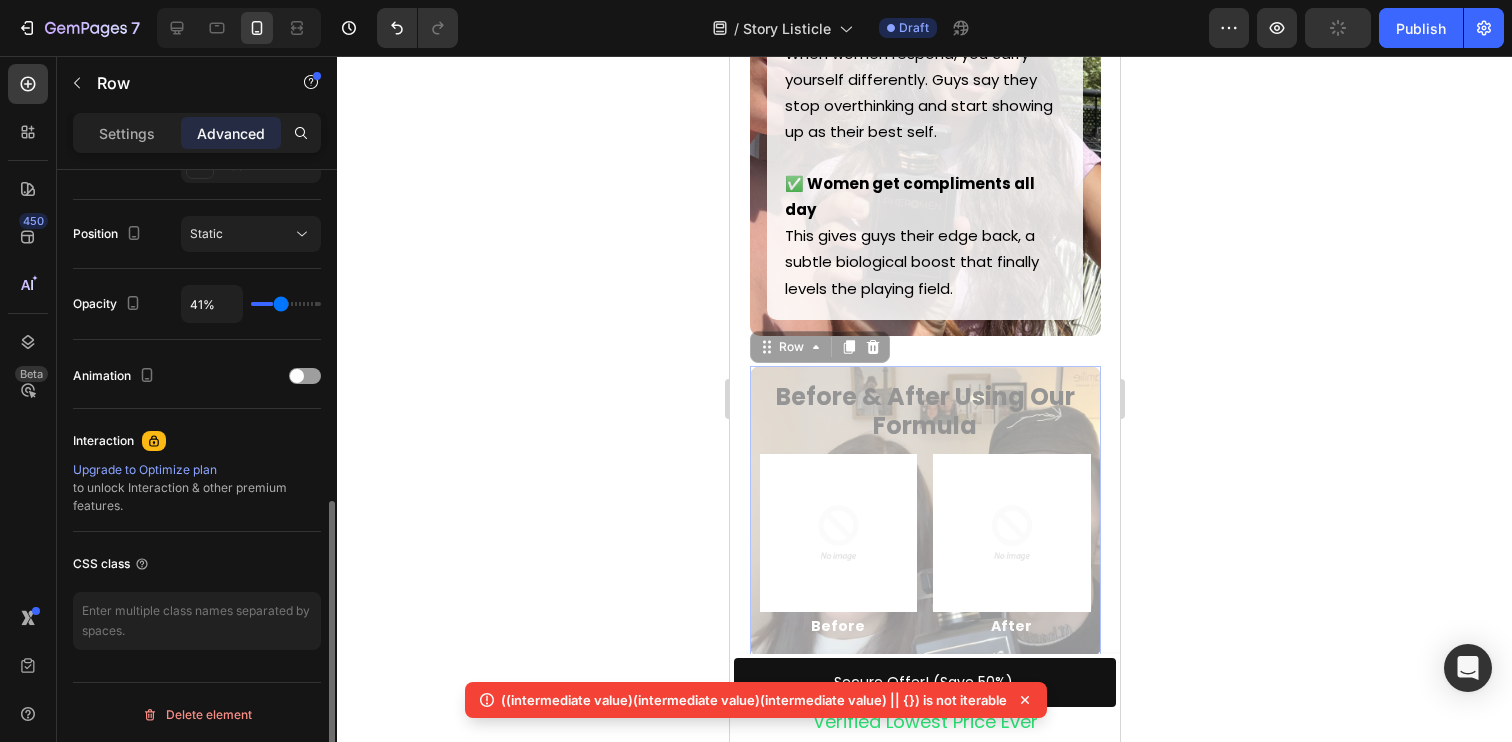 type on "55%" 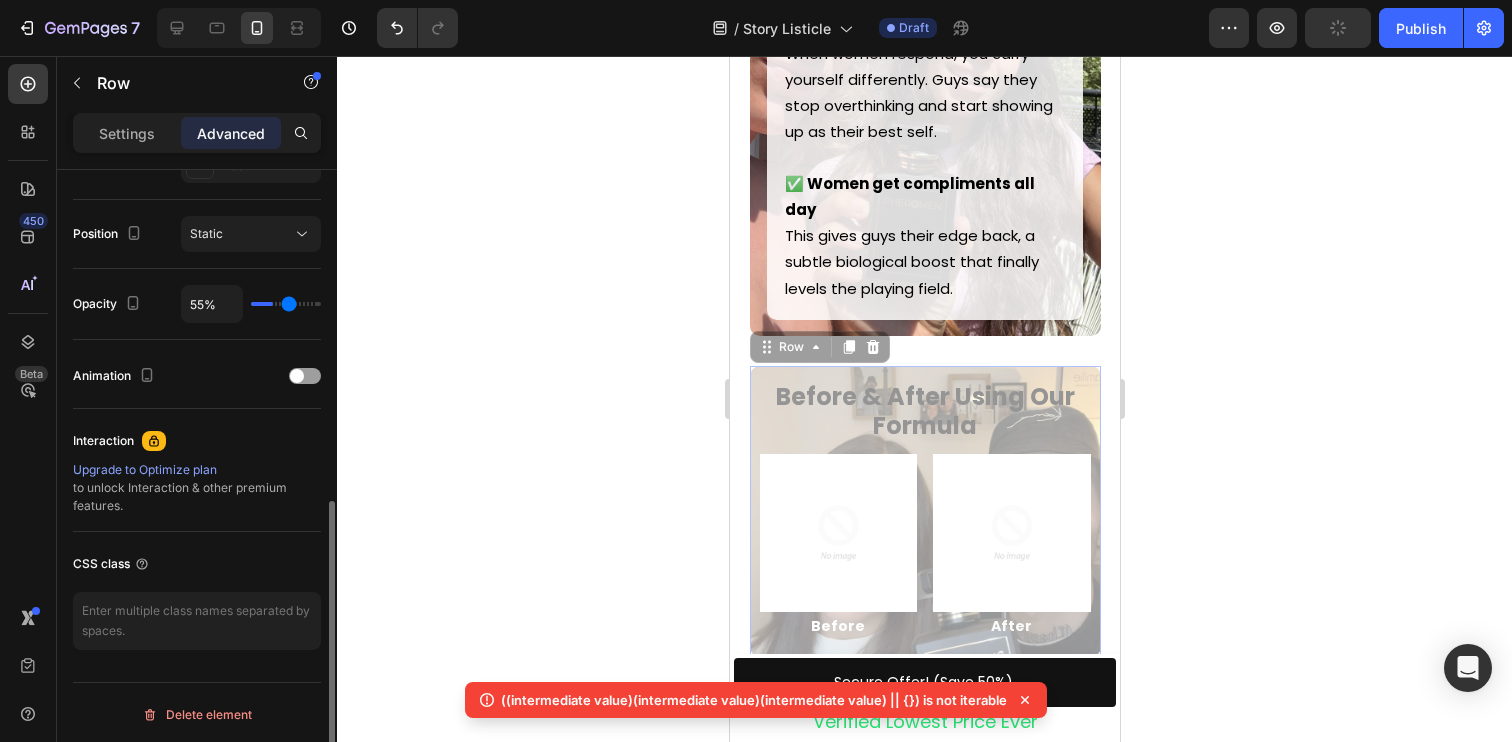 type on "67%" 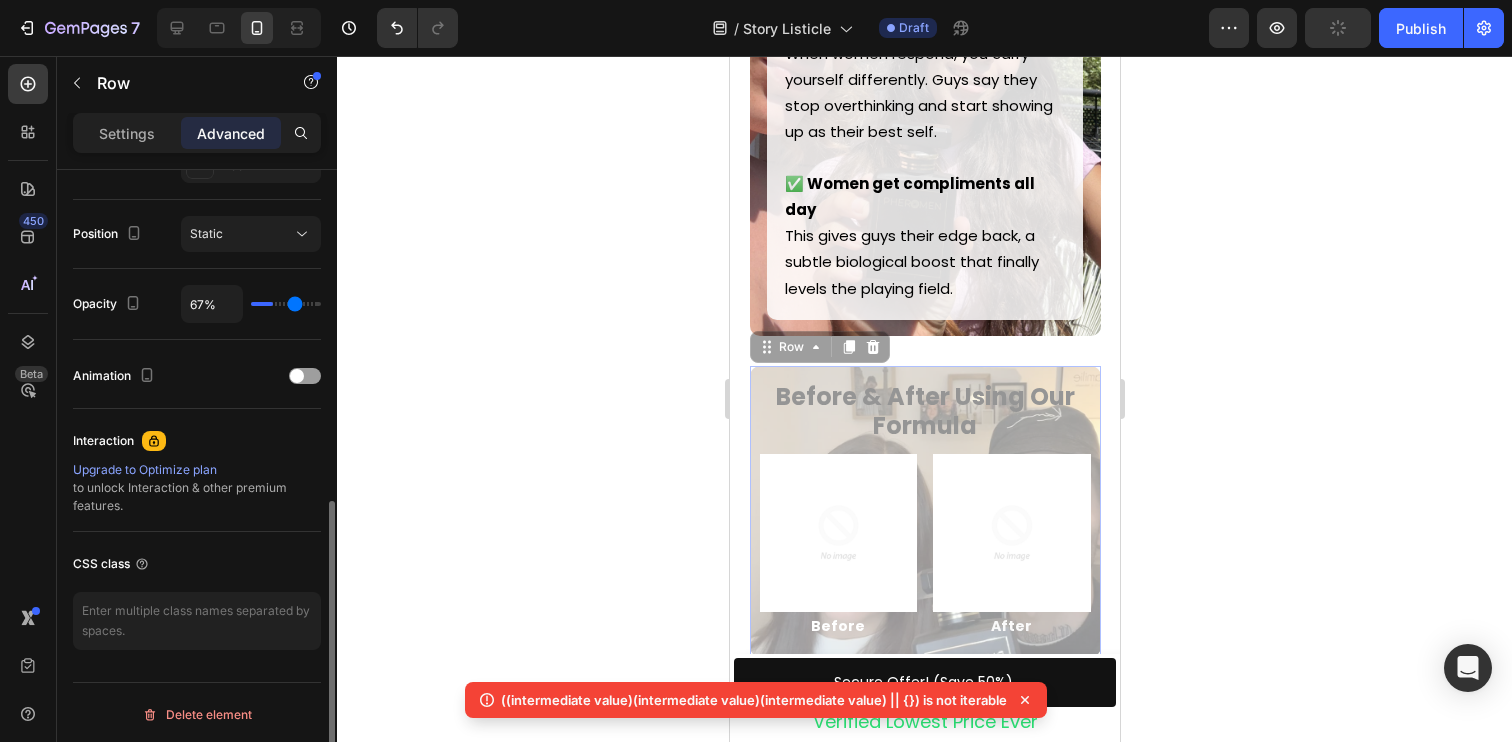 type on "80%" 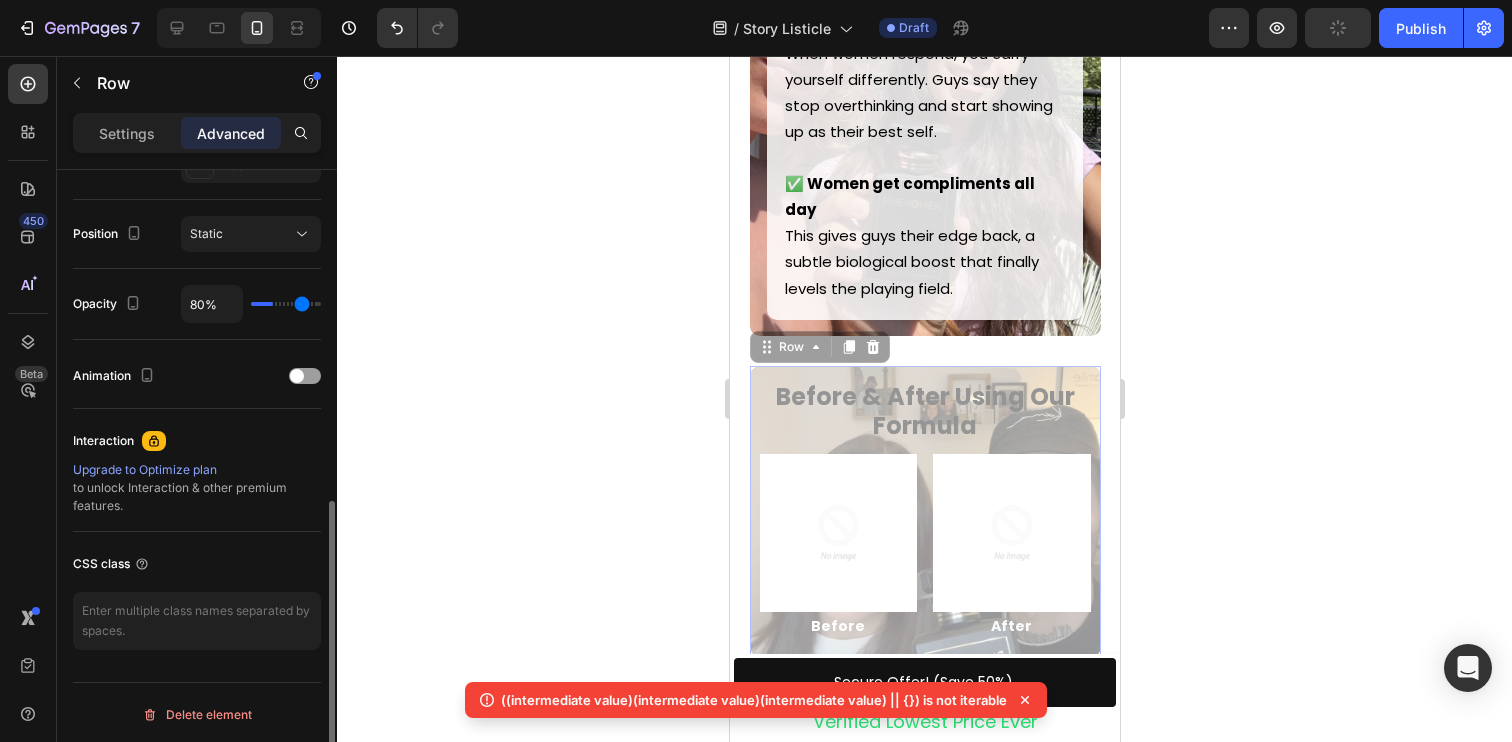type on "95%" 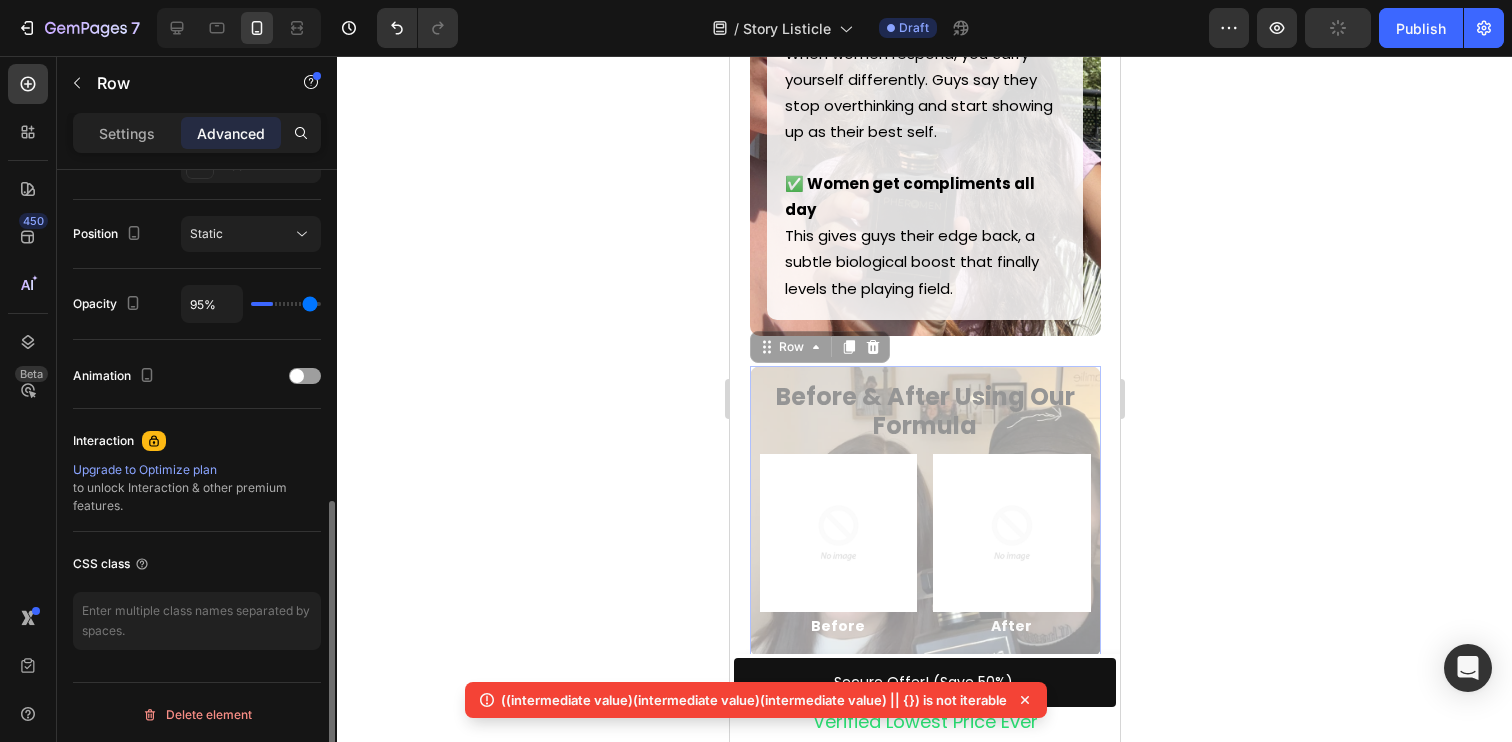 type on "100%" 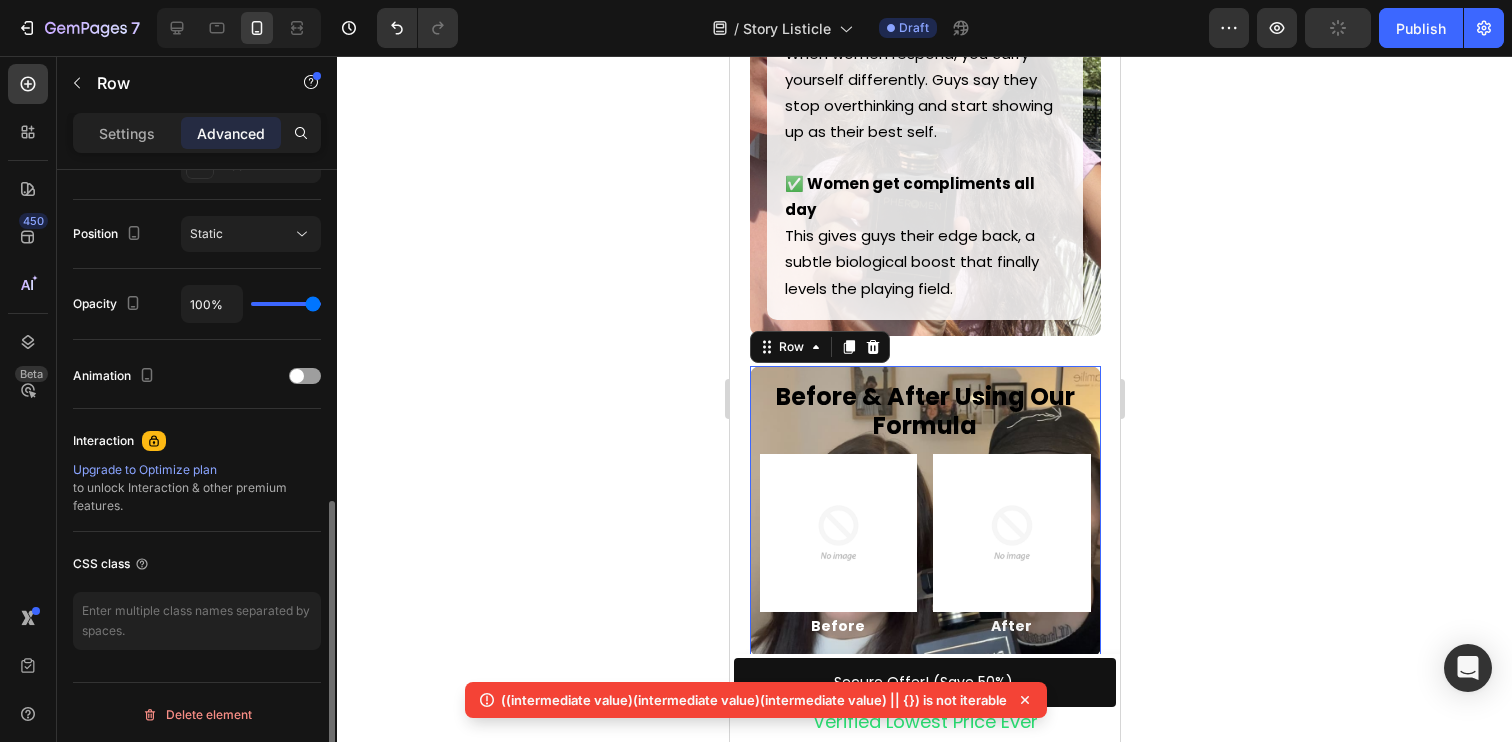 drag, startPoint x: 301, startPoint y: 308, endPoint x: 426, endPoint y: 316, distance: 125.25574 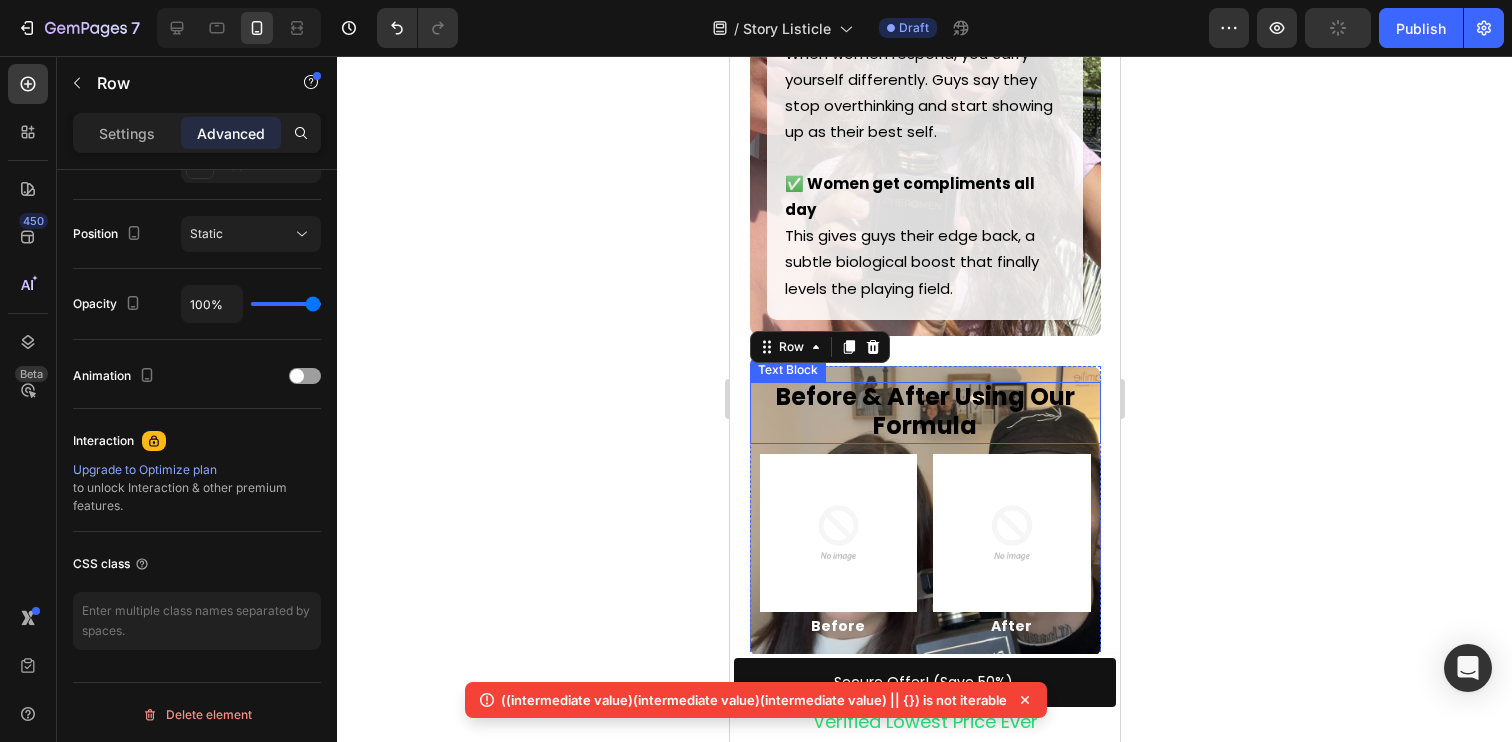 click on "Before & After Using Our Formula" at bounding box center [924, 411] 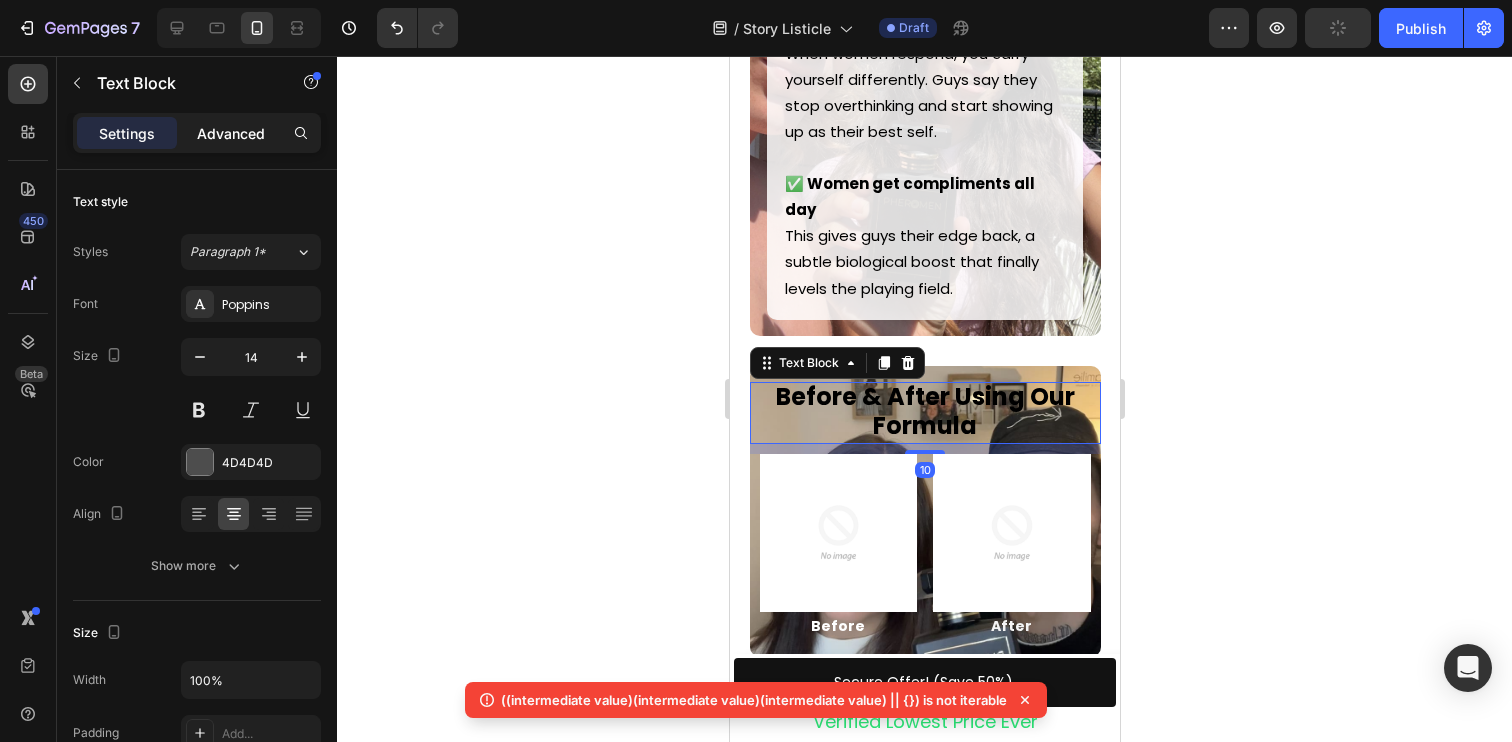 click on "Advanced" at bounding box center [231, 133] 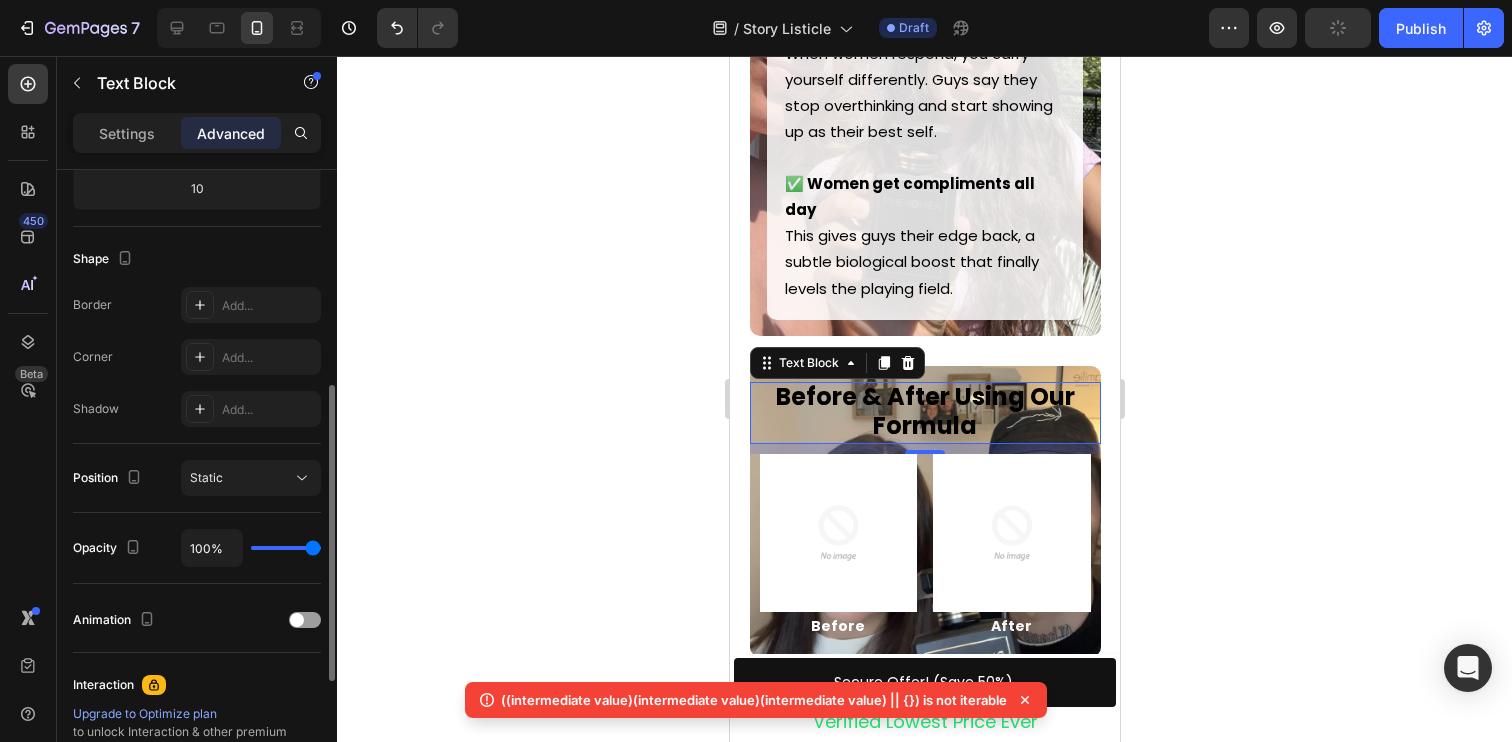 scroll, scrollTop: 465, scrollLeft: 0, axis: vertical 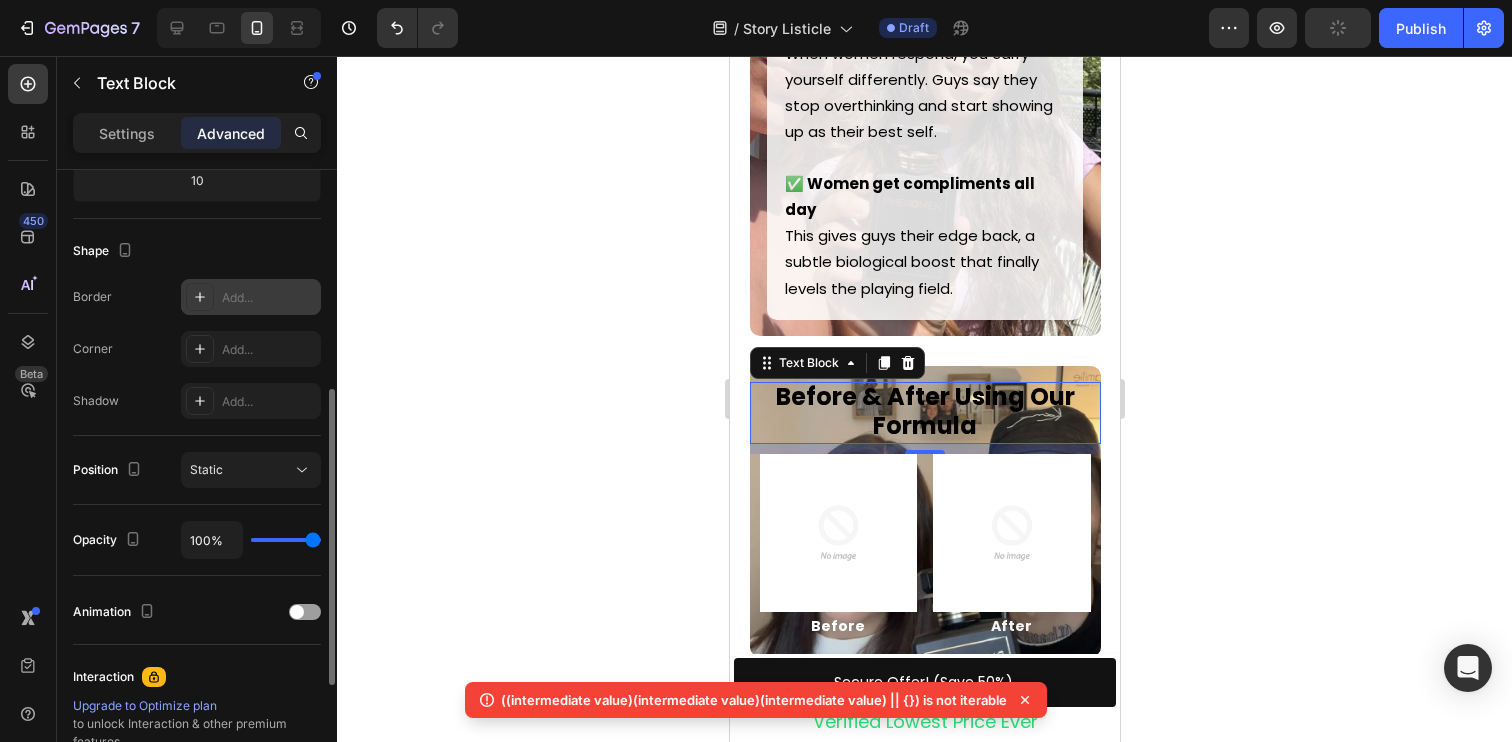 click 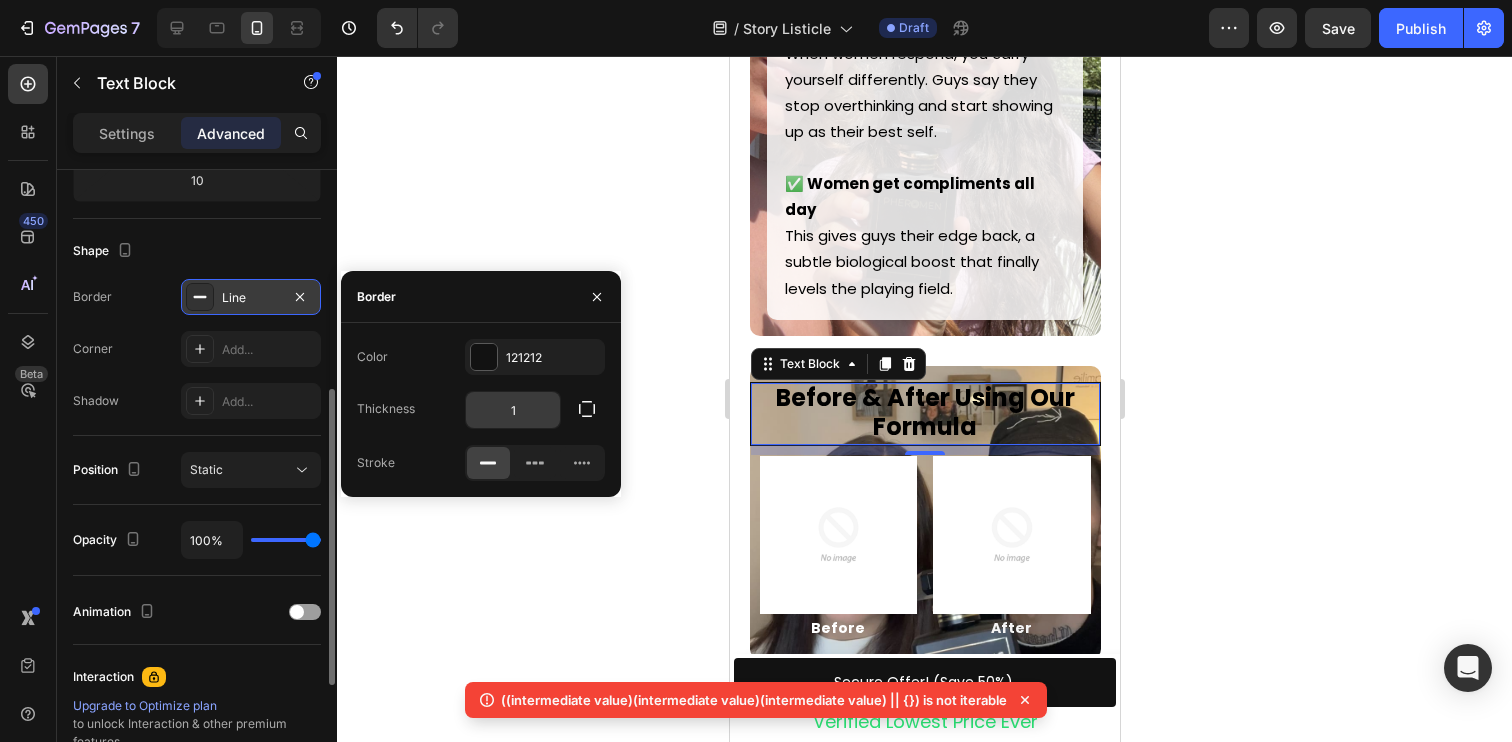 click on "1" at bounding box center [513, 410] 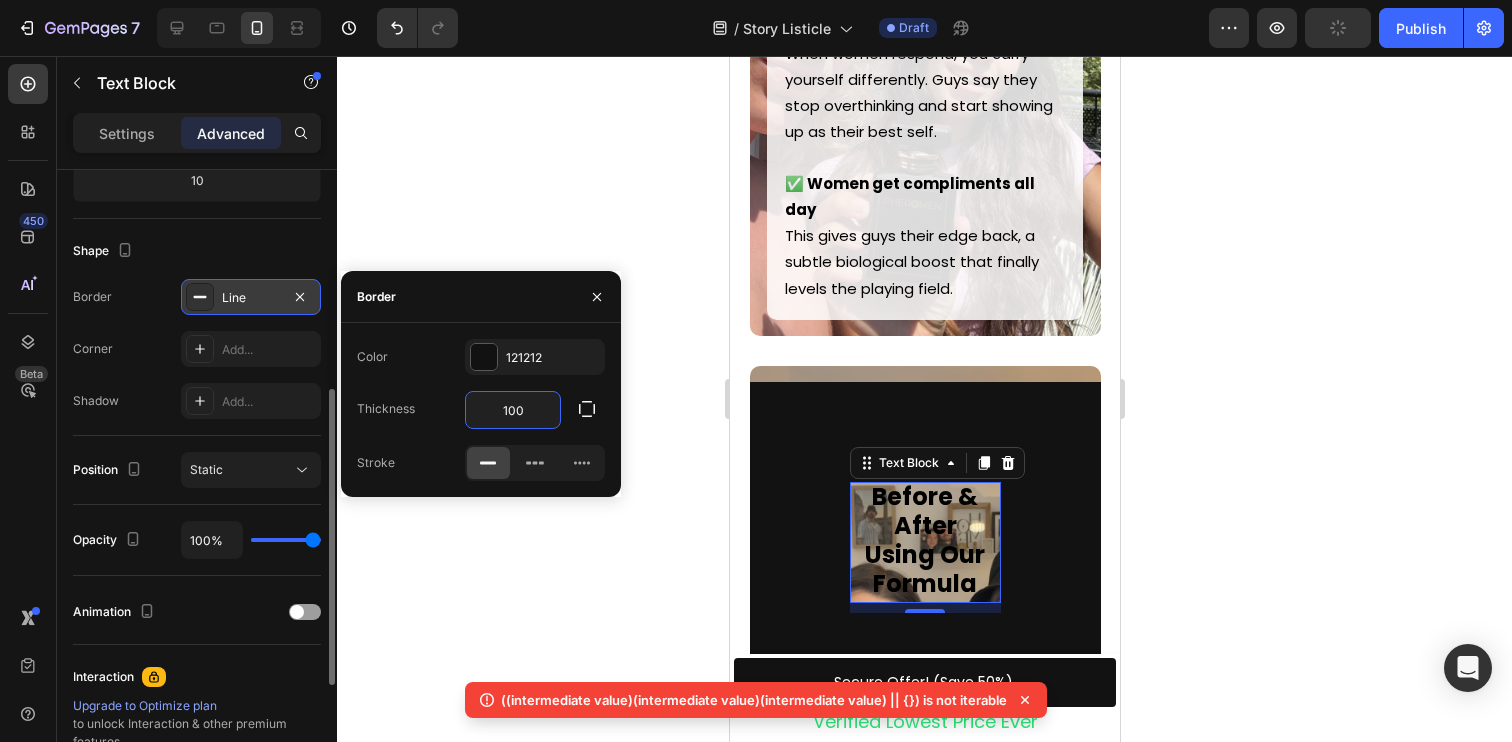 type on "1" 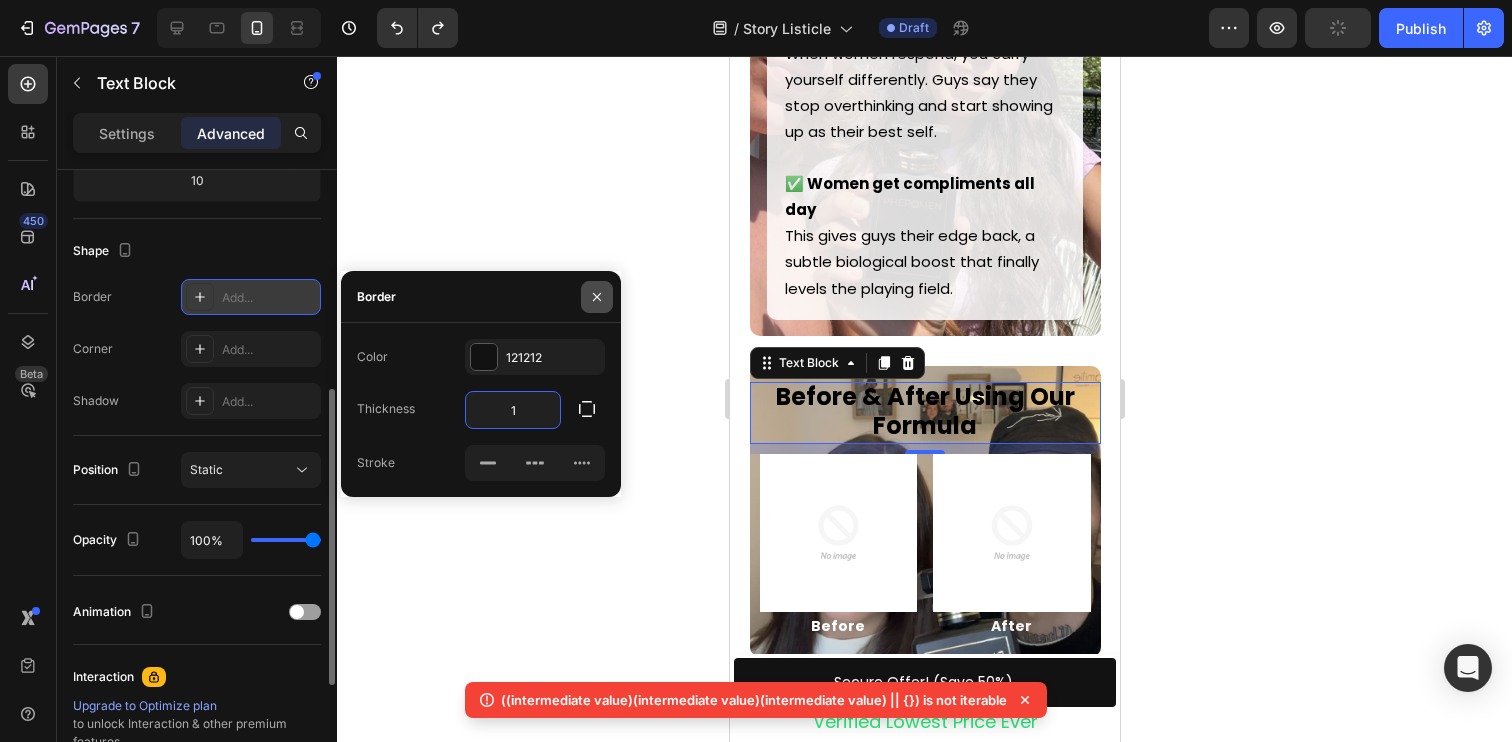click 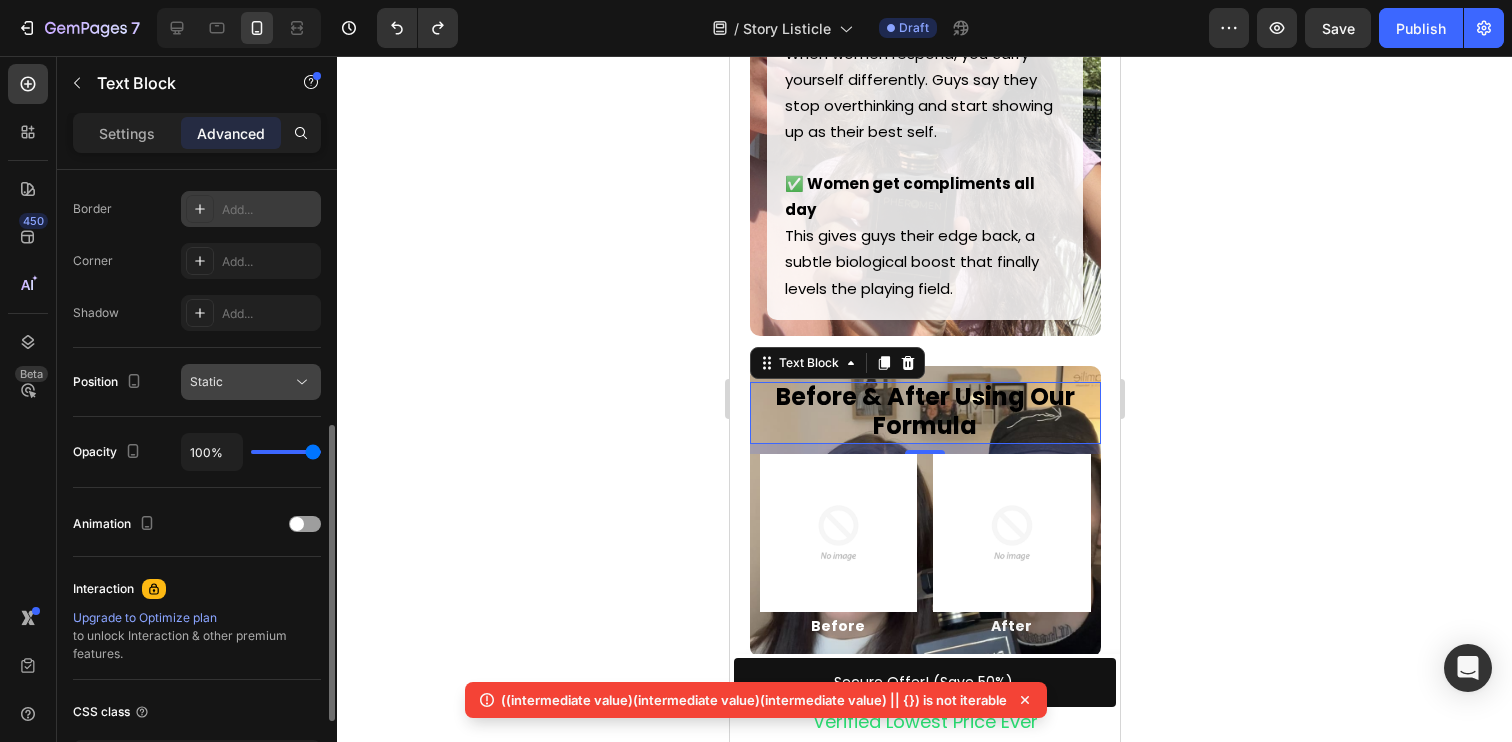 scroll, scrollTop: 439, scrollLeft: 0, axis: vertical 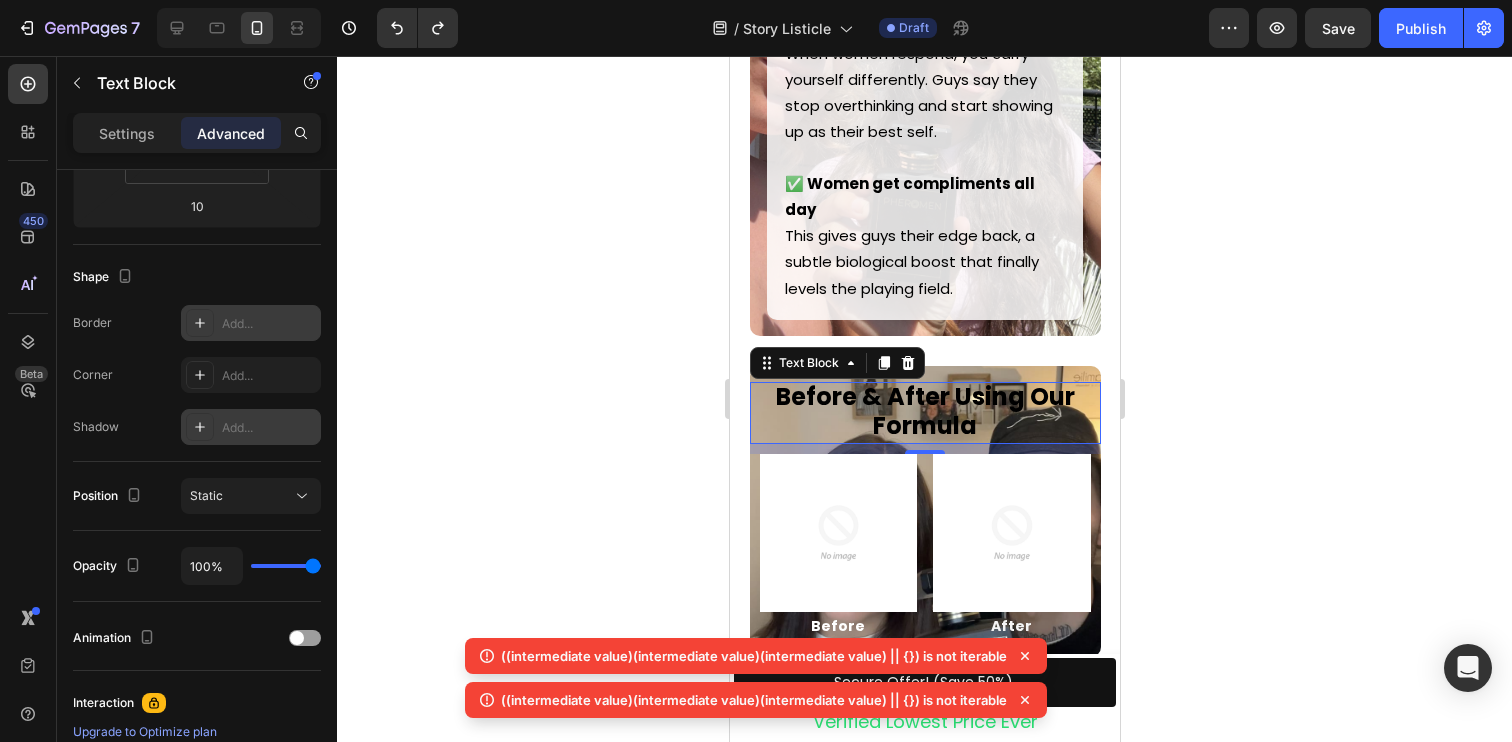 click on "Add..." at bounding box center [269, 428] 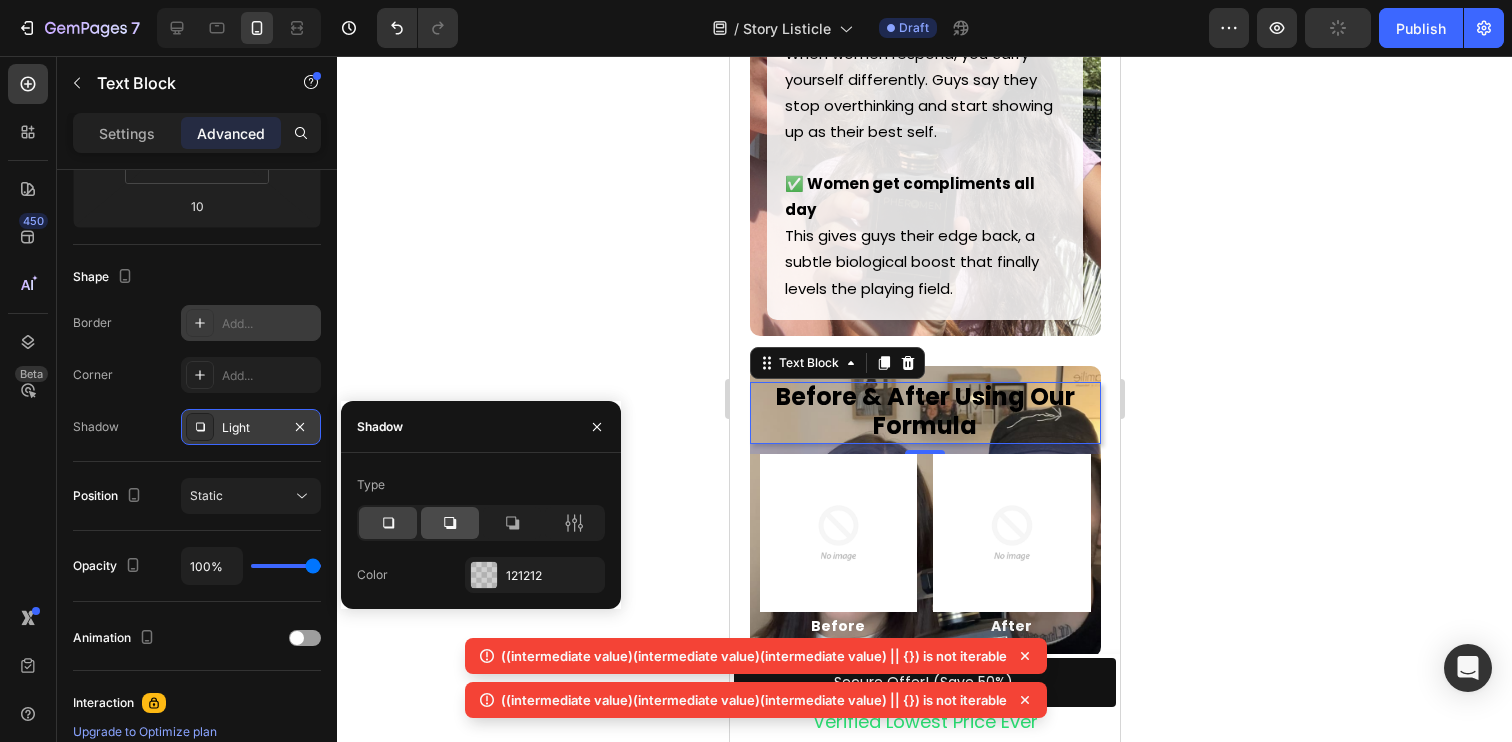 click 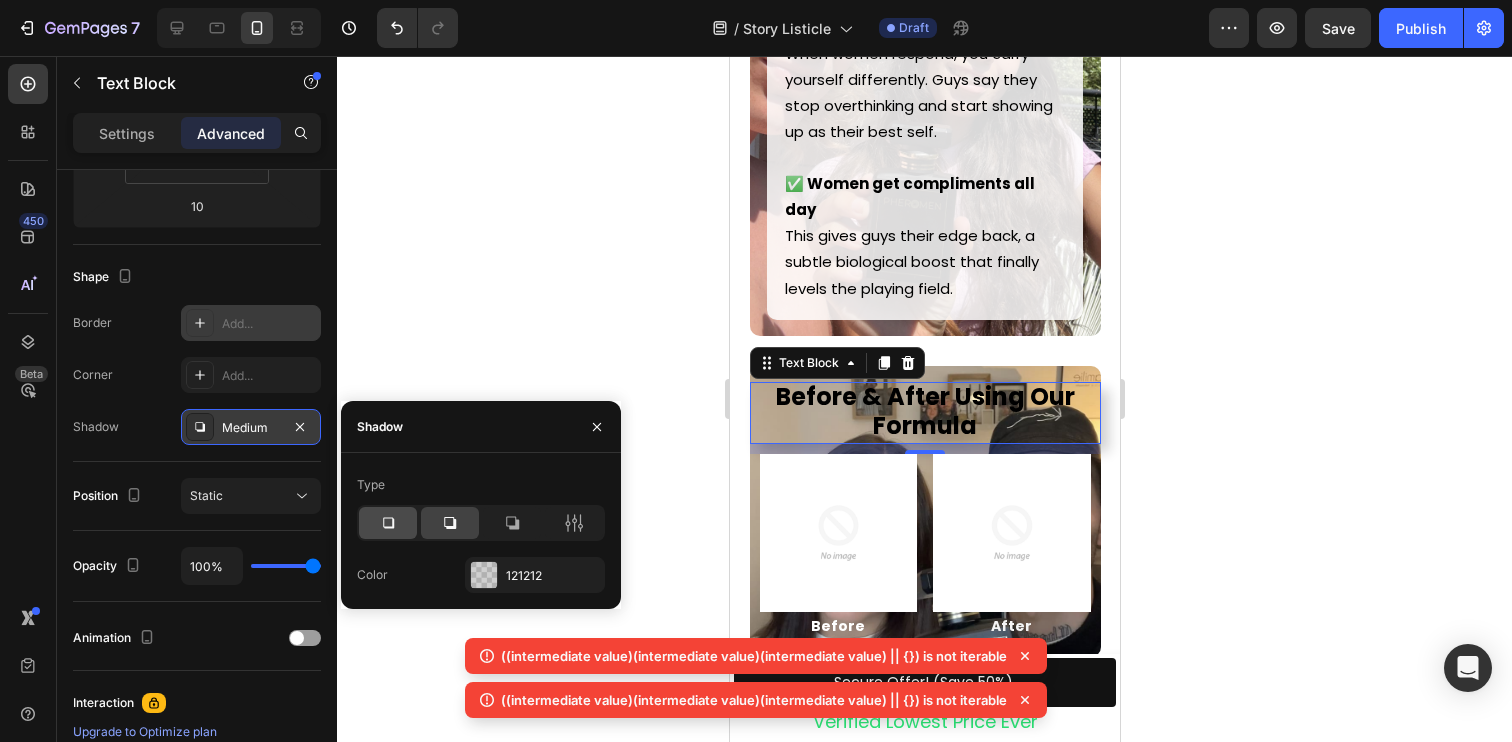 click 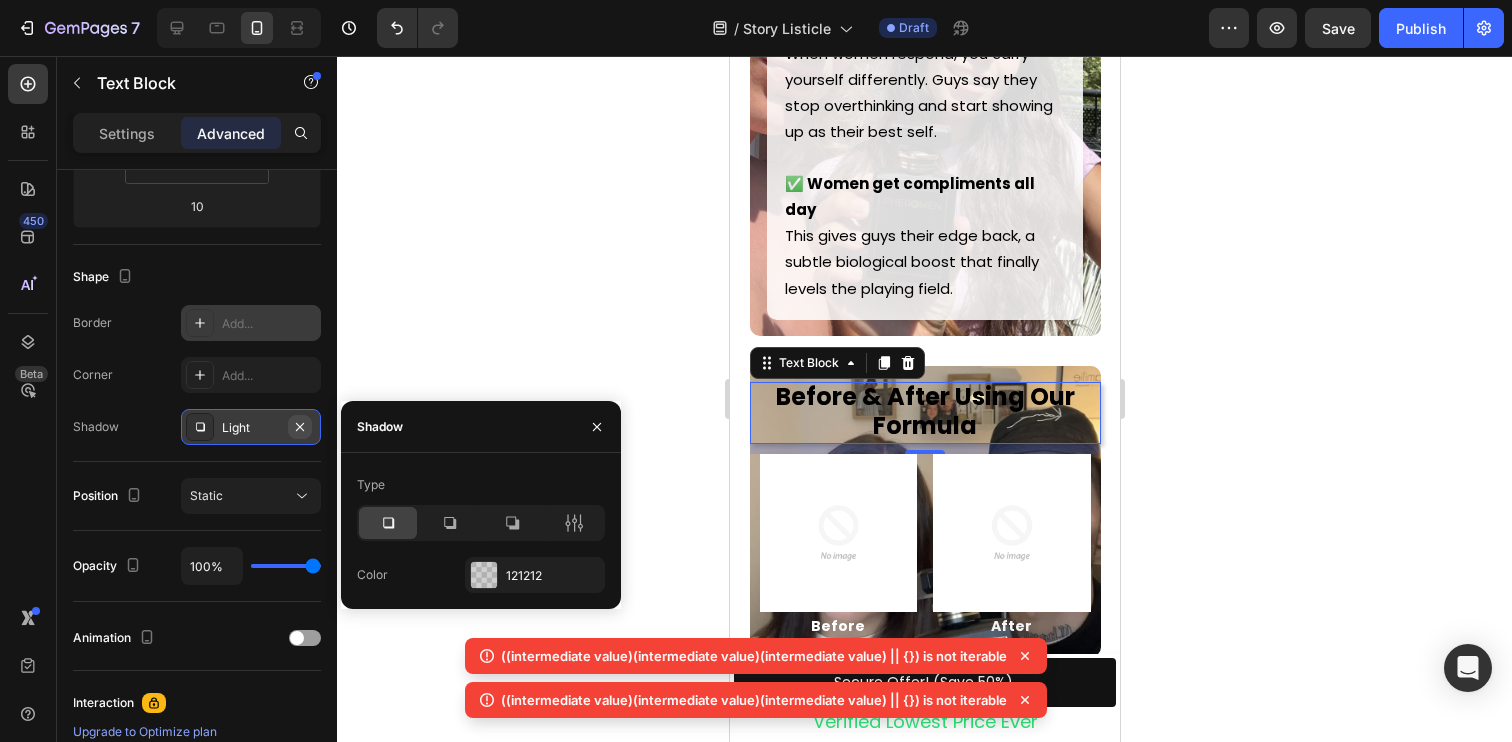 click 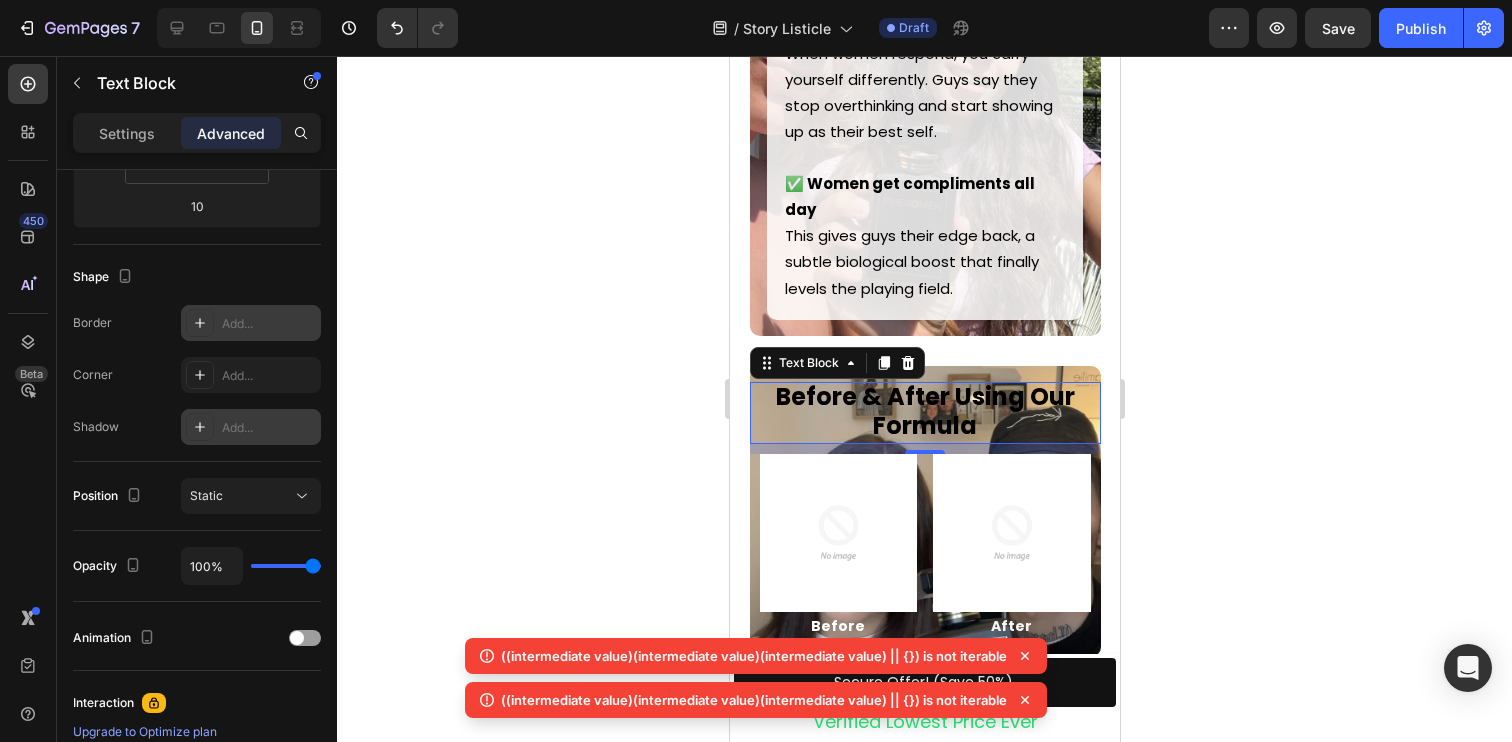 click 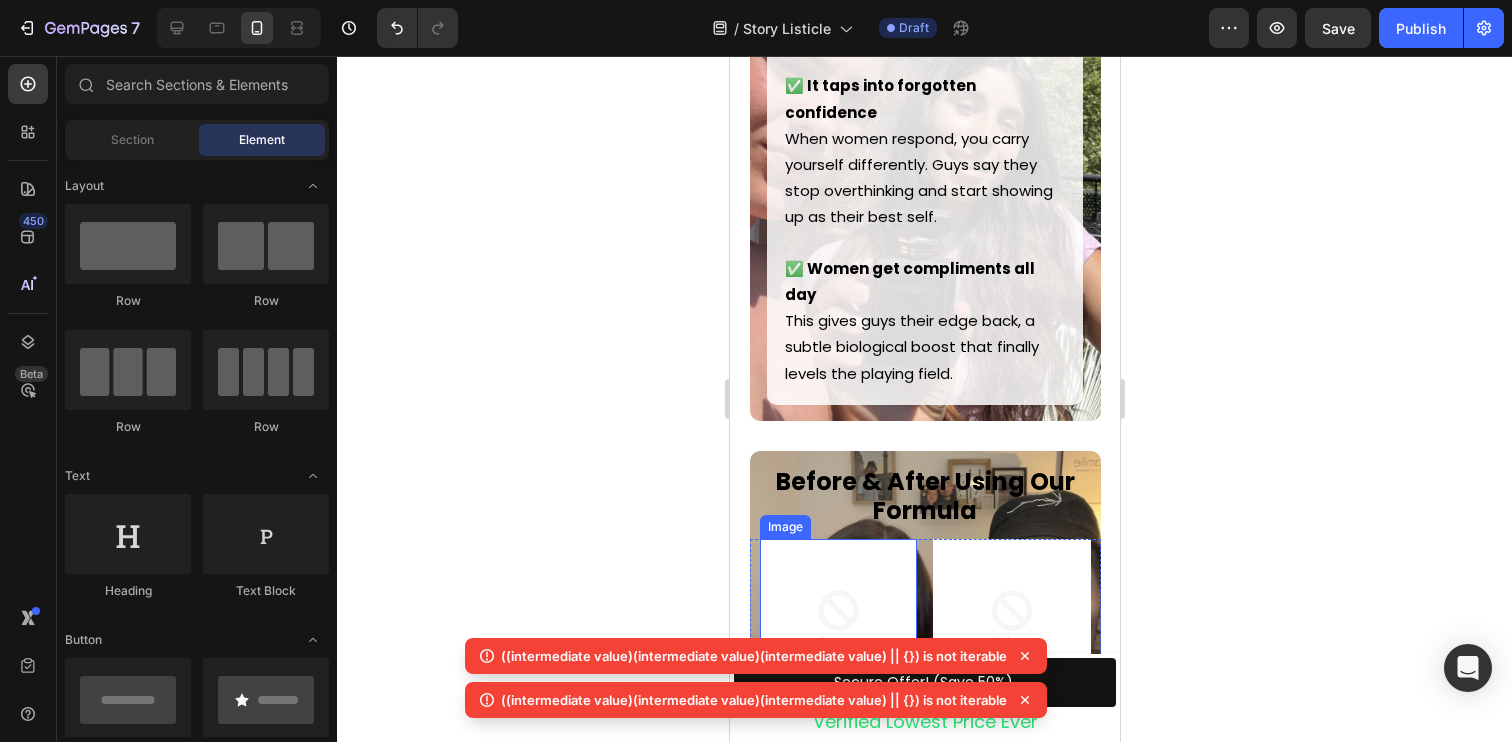 scroll, scrollTop: 5564, scrollLeft: 0, axis: vertical 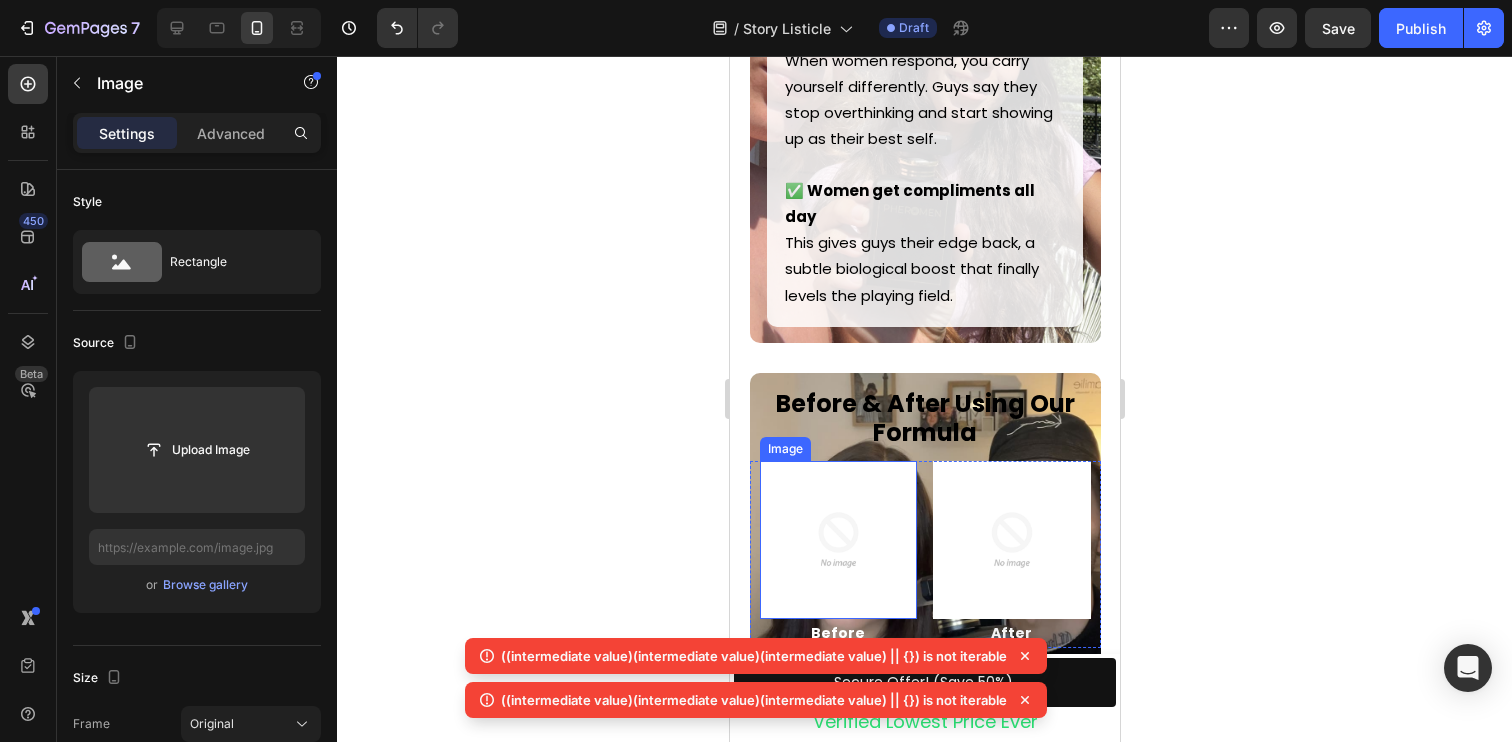 click at bounding box center [838, 540] 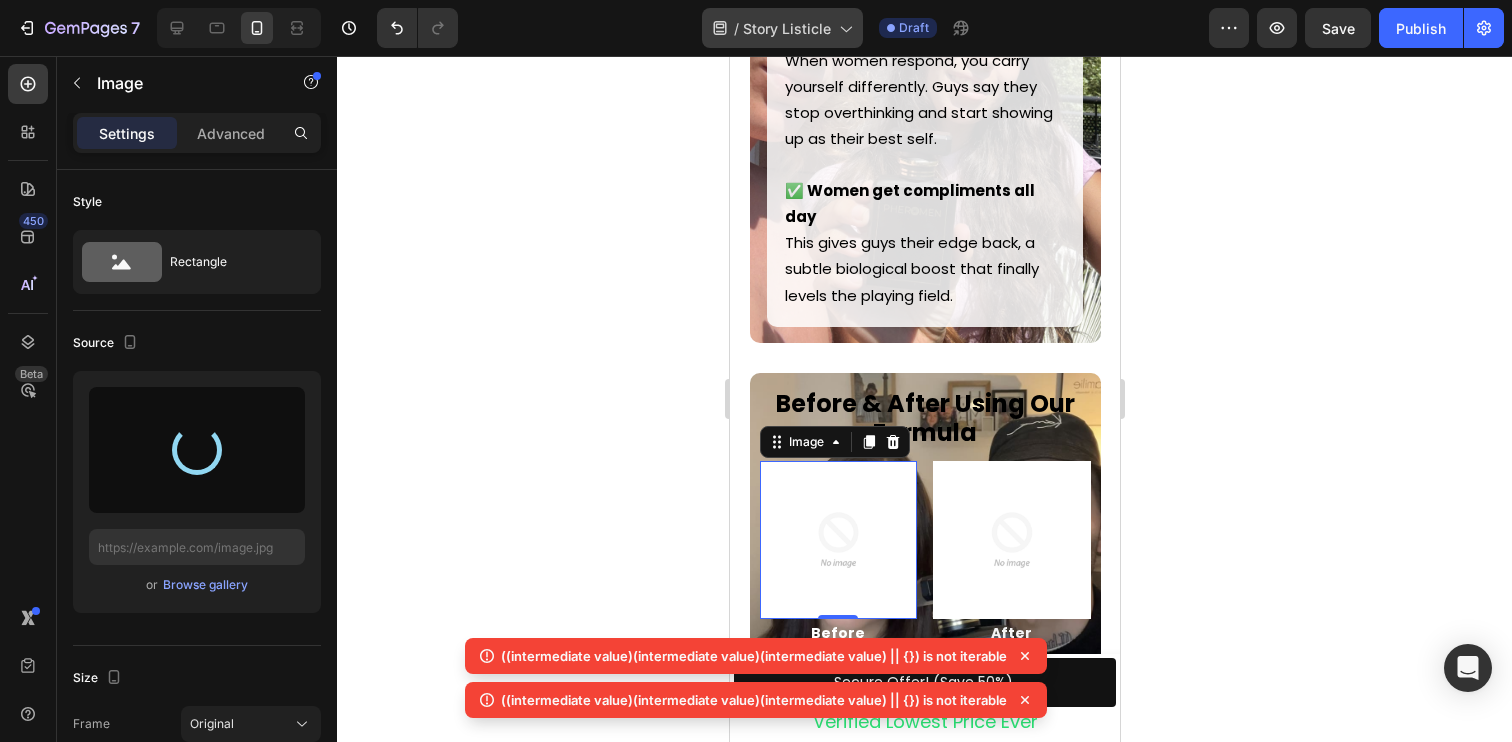 type on "https://cdn.shopify.com/s/files/1/0730/7372/1576/files/gempages_560202999931077717-64a83a20-c839-45f3-a9ee-4bf5c234fbb8.jpg" 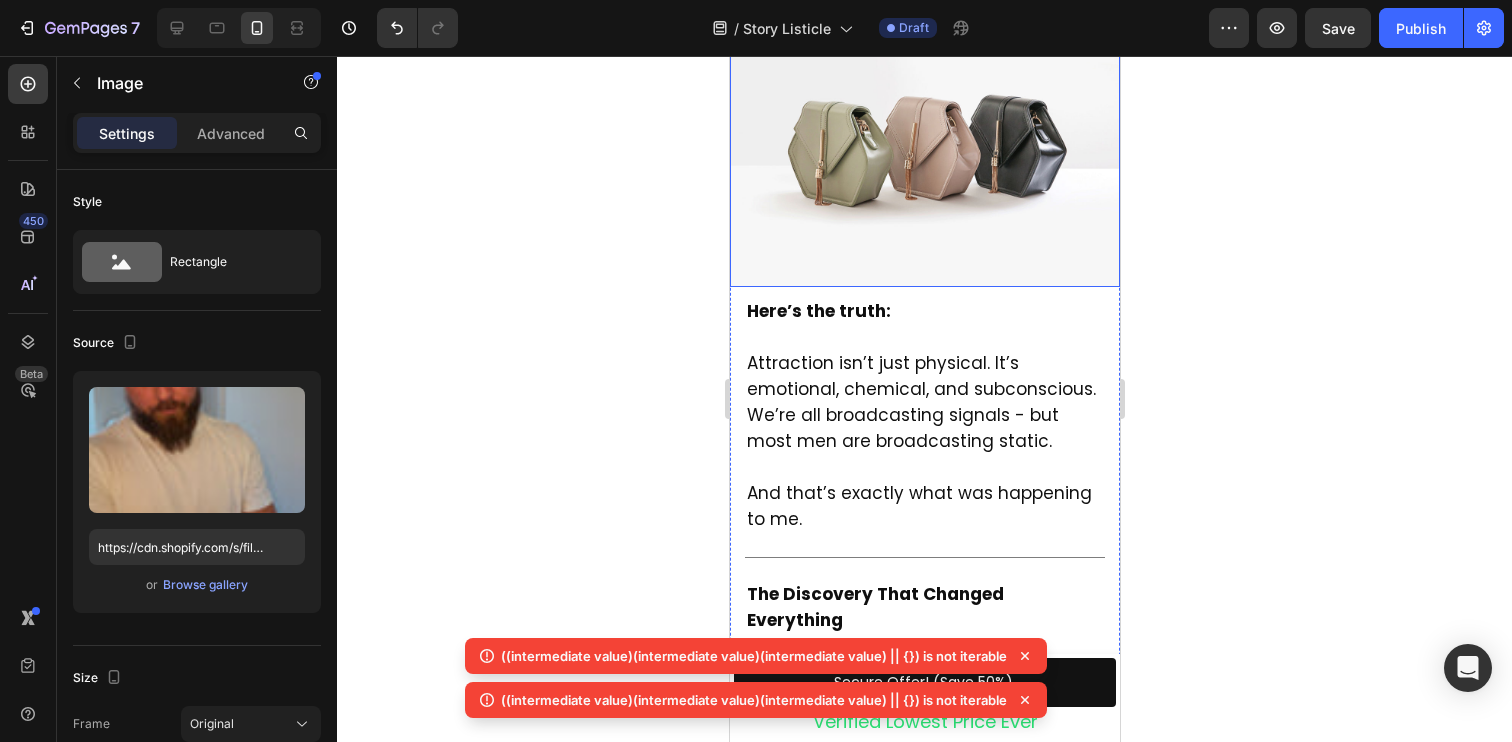 scroll, scrollTop: 1696, scrollLeft: 0, axis: vertical 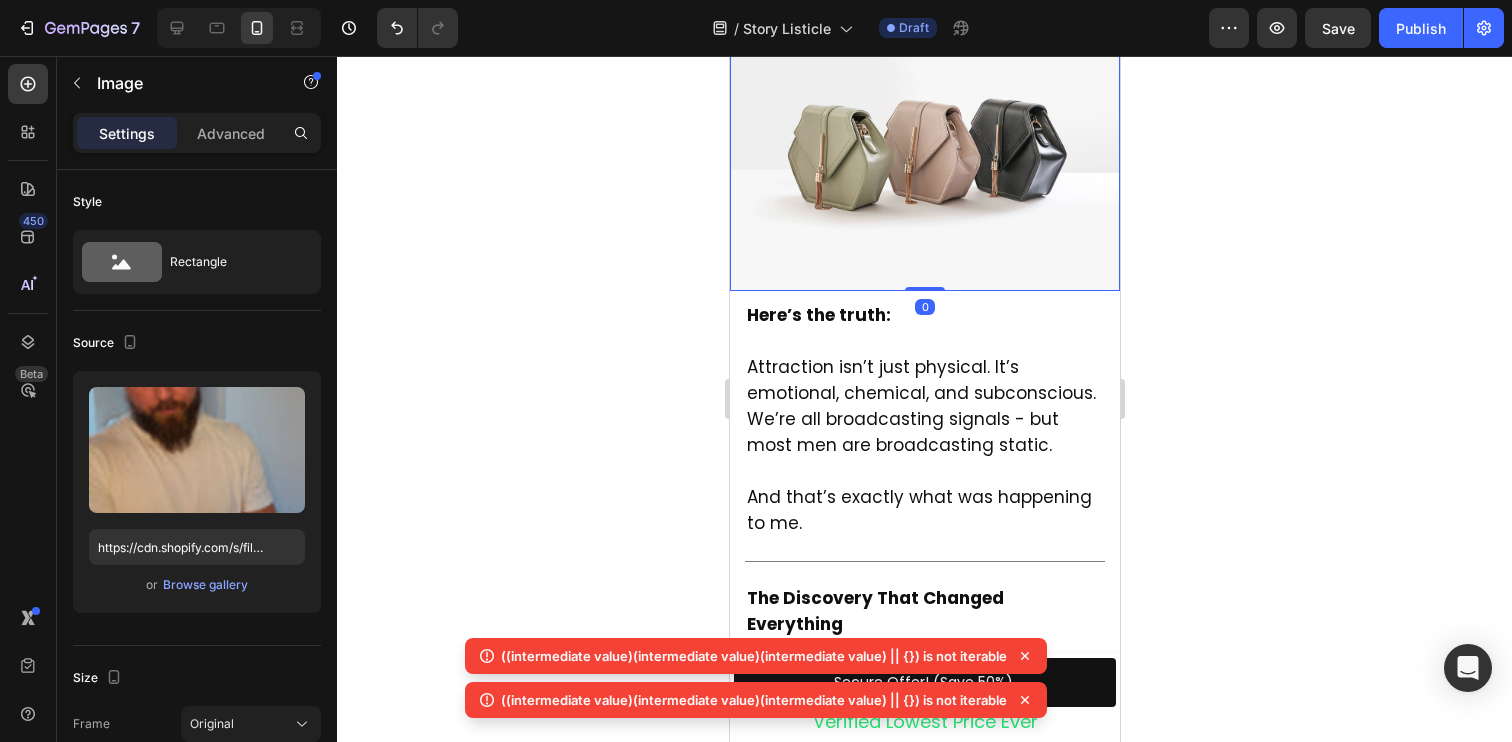click at bounding box center (924, 145) 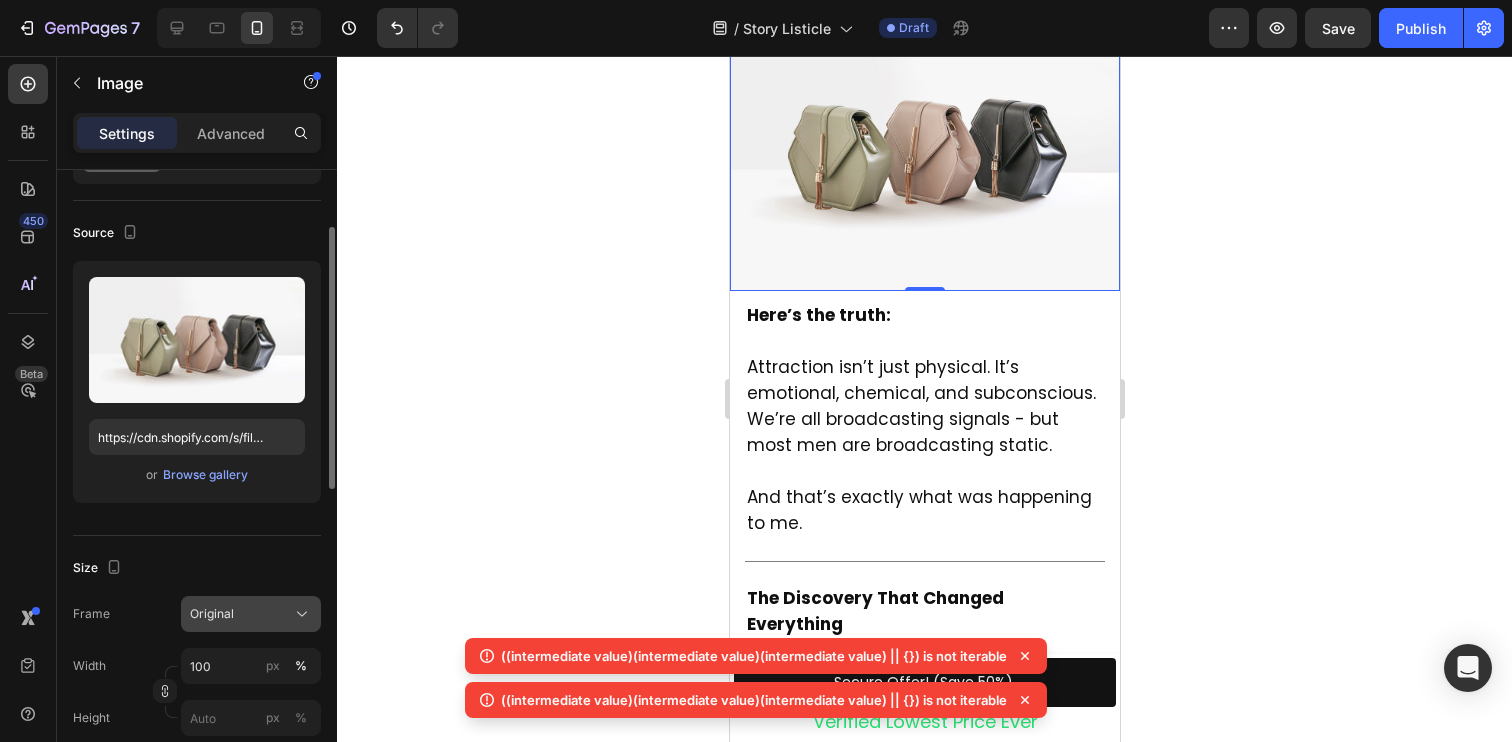 scroll, scrollTop: 19, scrollLeft: 0, axis: vertical 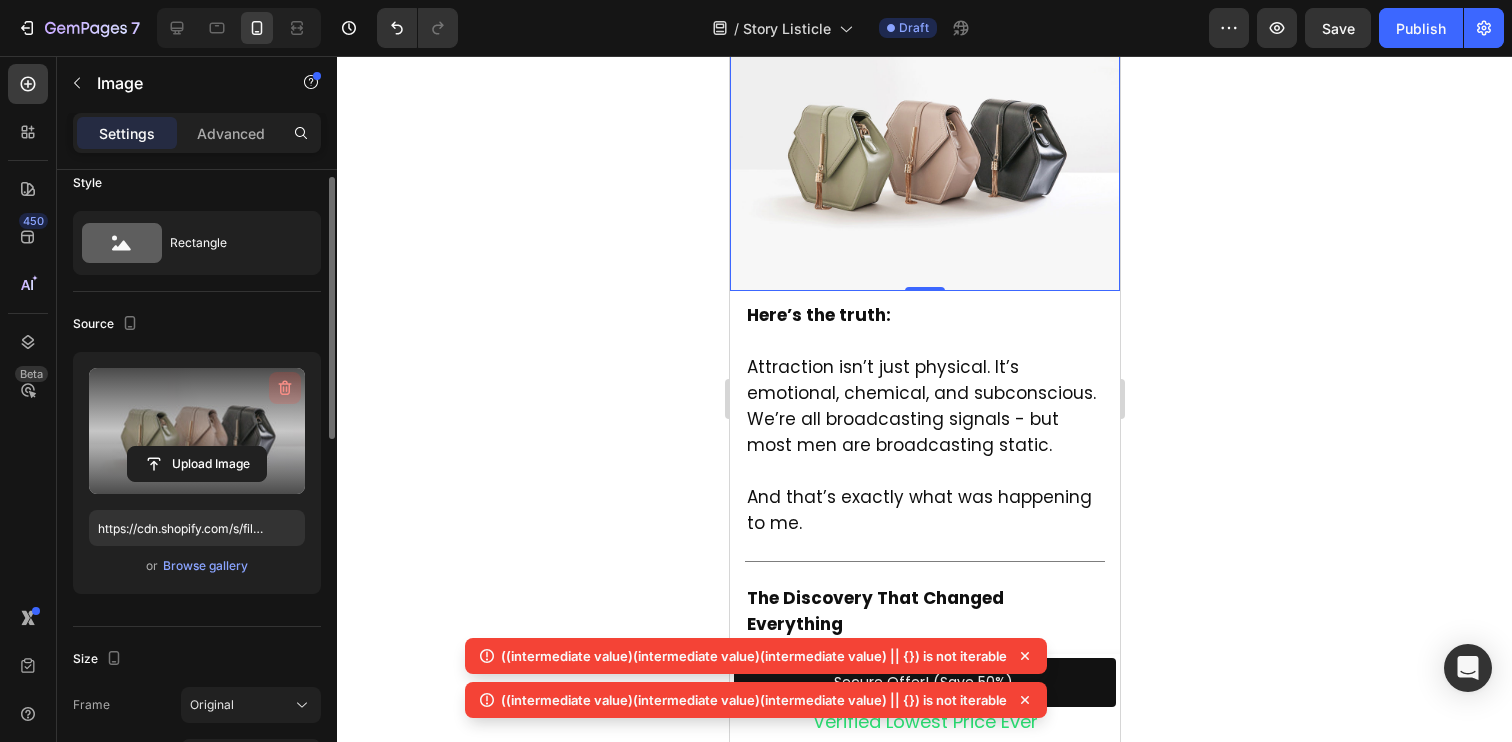 click 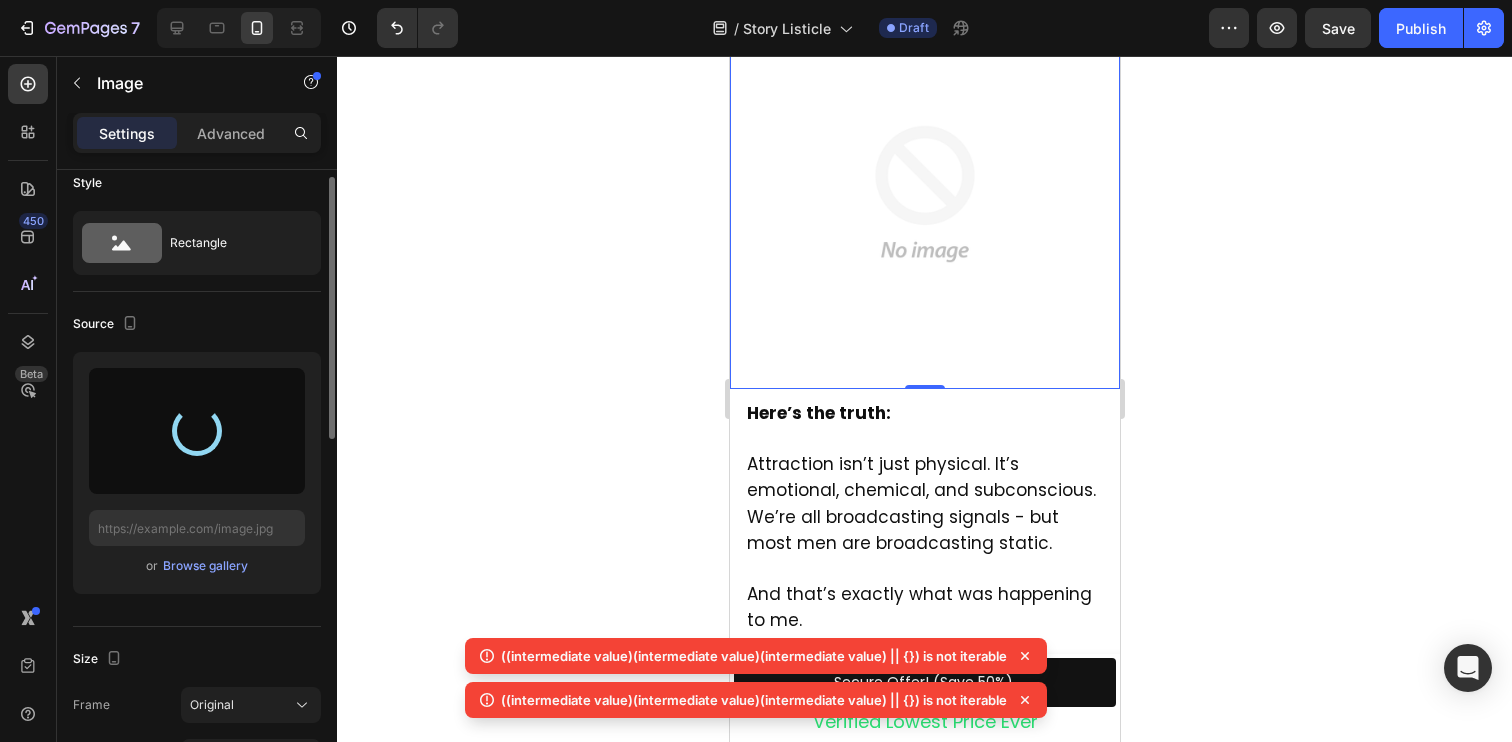 click 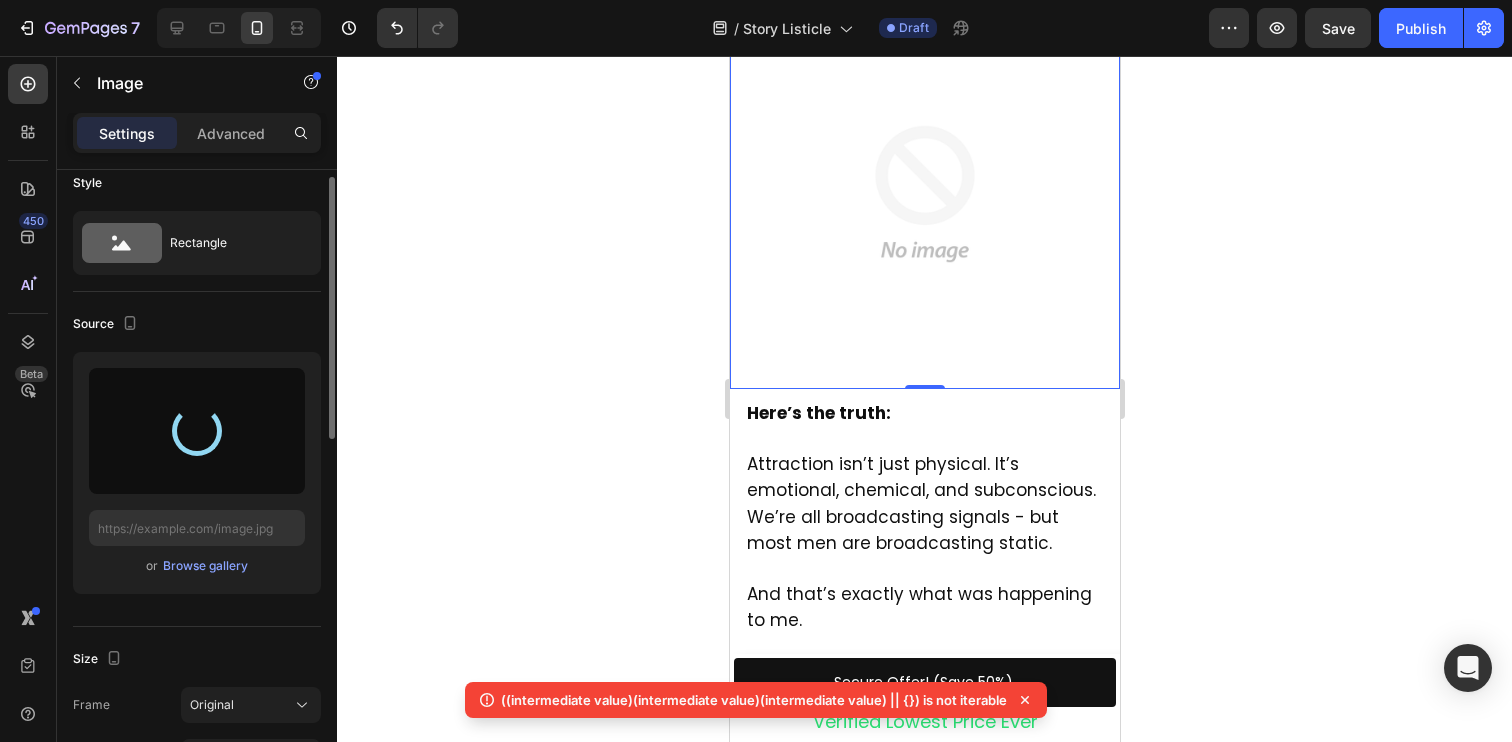 click 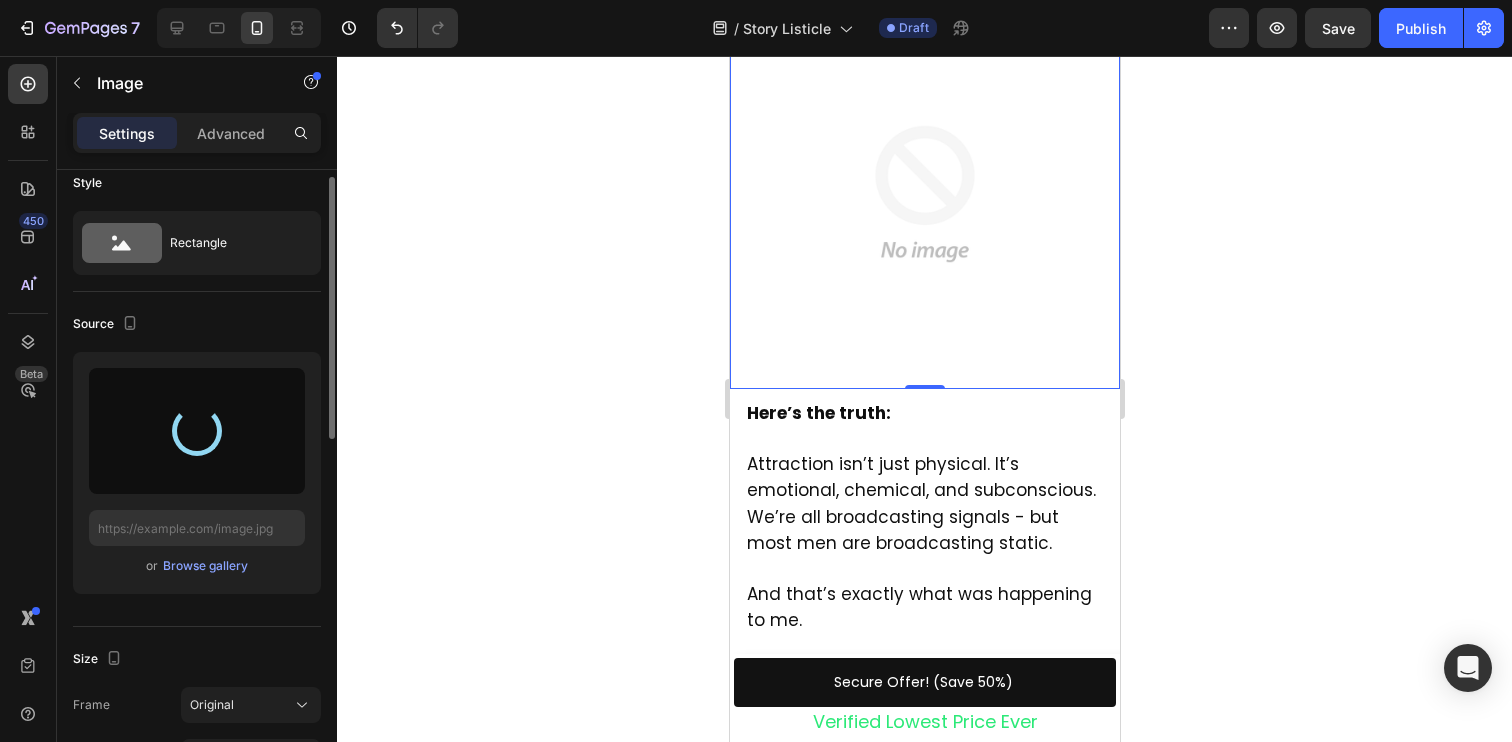 type on "https://cdn.shopify.com/s/files/1/0730/7372/1576/files/gempages_560202999931077717-945fb83a-eb9d-4692-b977-3a6b4e5901c2.png" 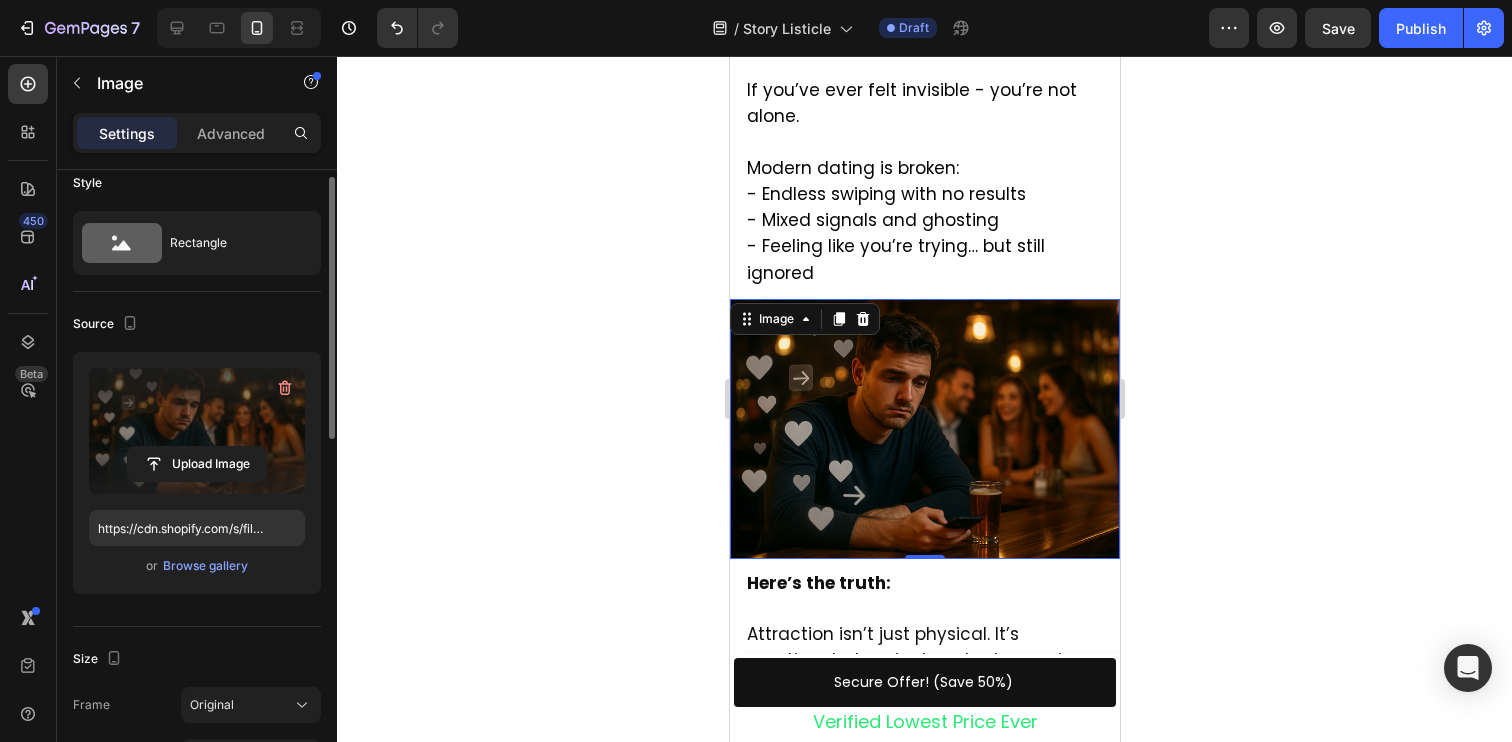 scroll, scrollTop: 1393, scrollLeft: 0, axis: vertical 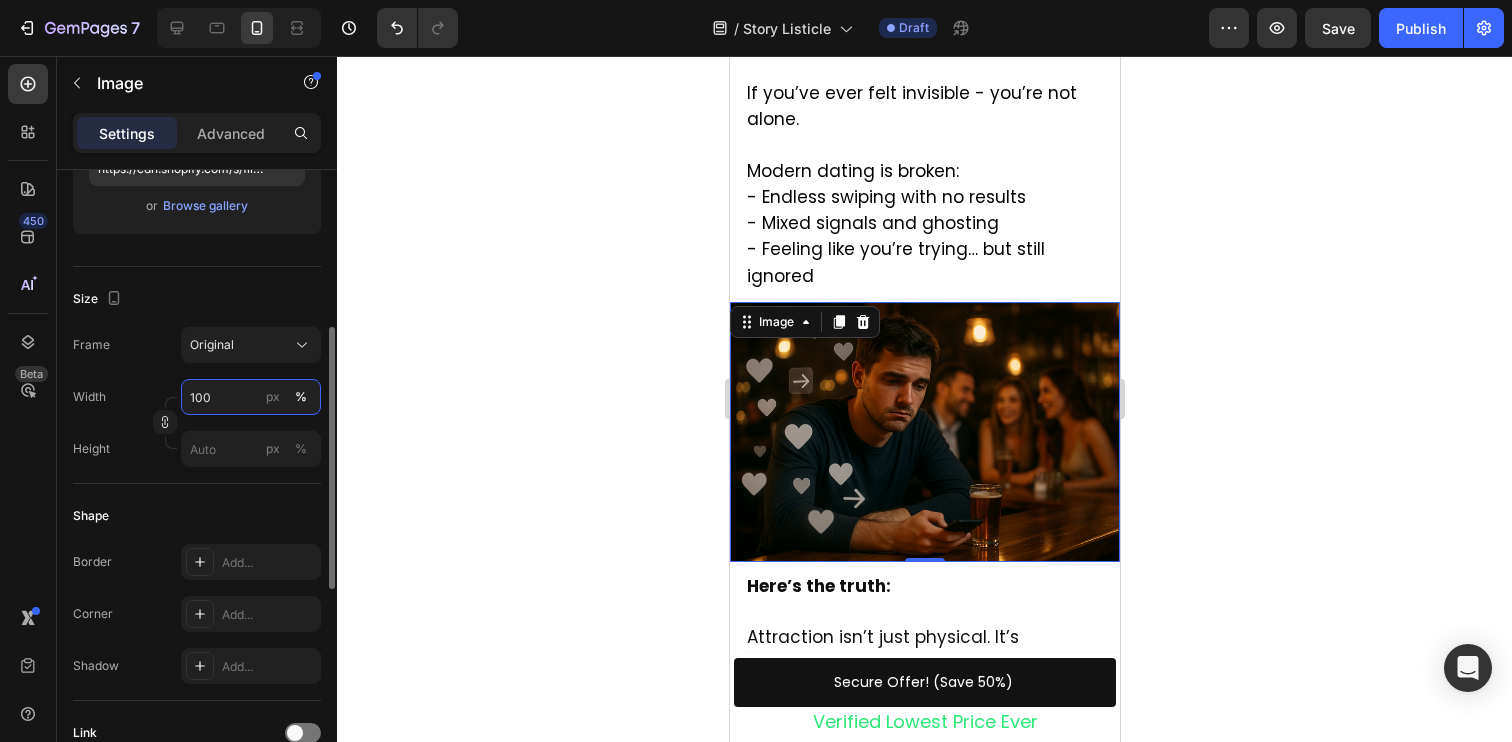 click on "100" at bounding box center [251, 397] 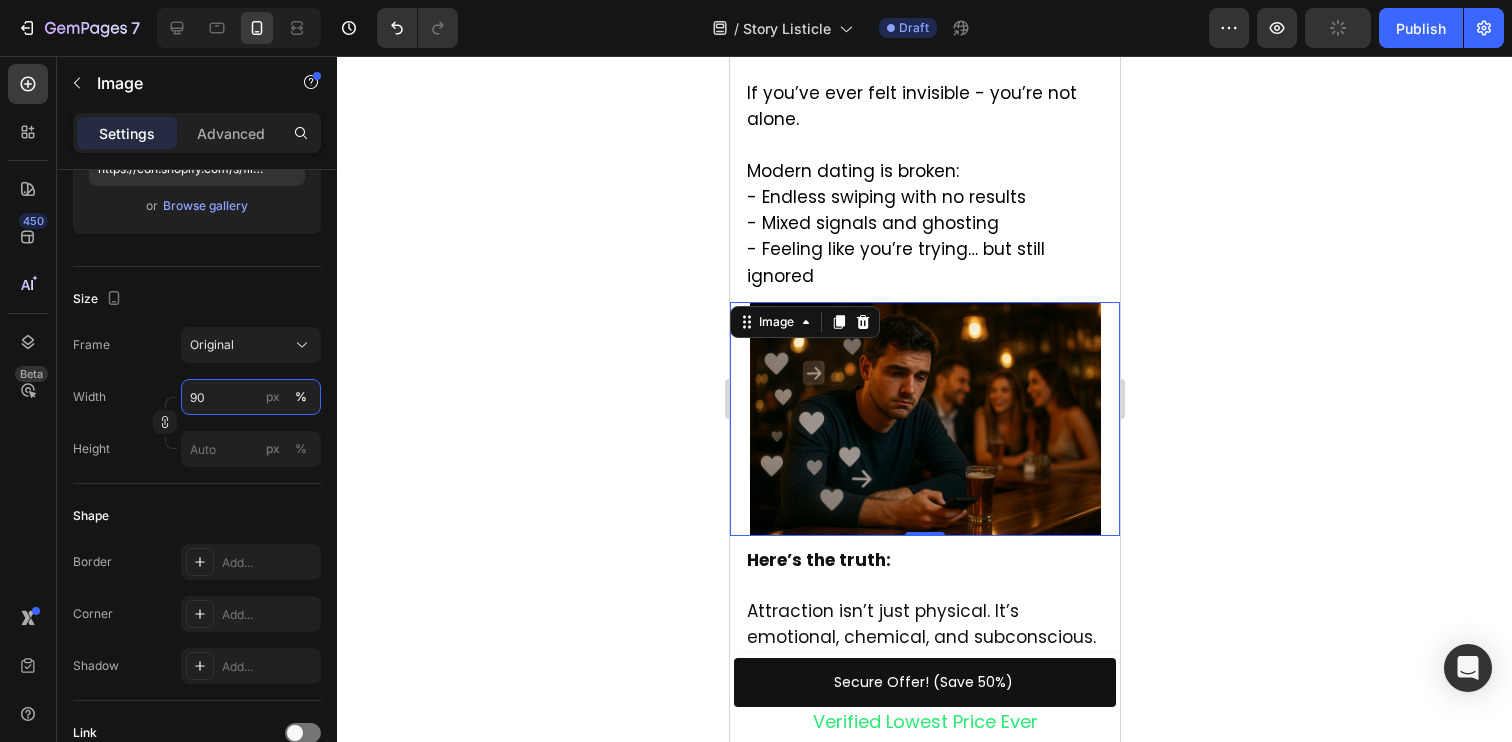 type on "90" 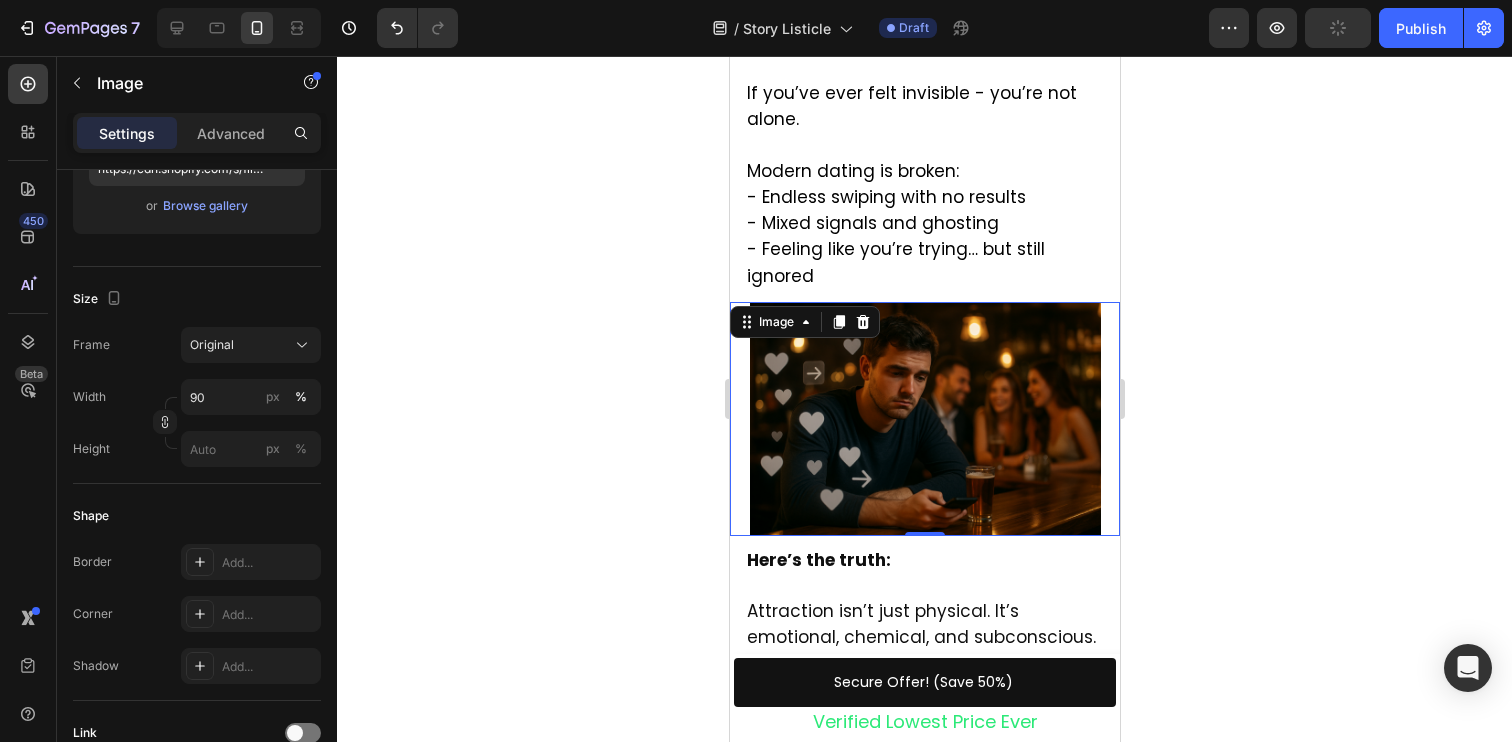 click 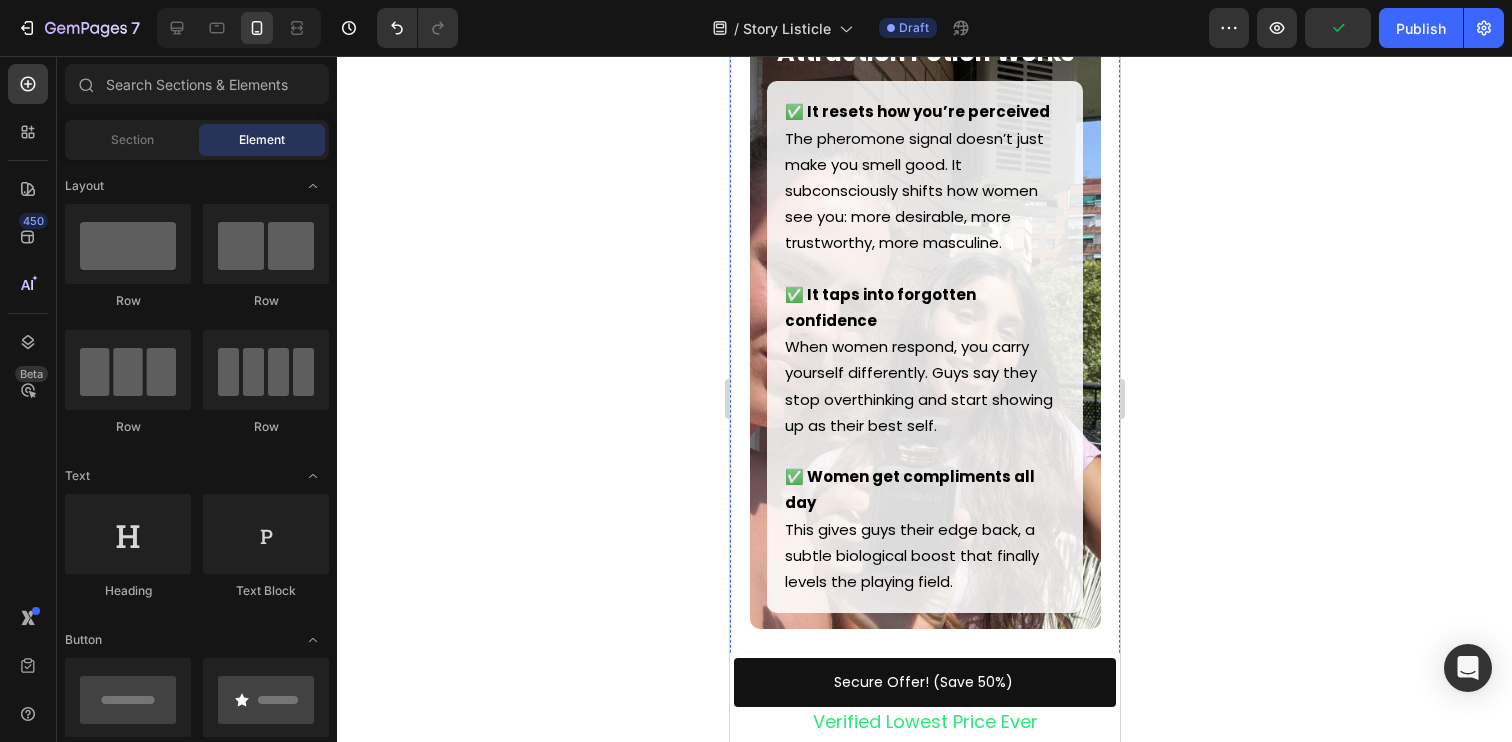 scroll, scrollTop: 5235, scrollLeft: 0, axis: vertical 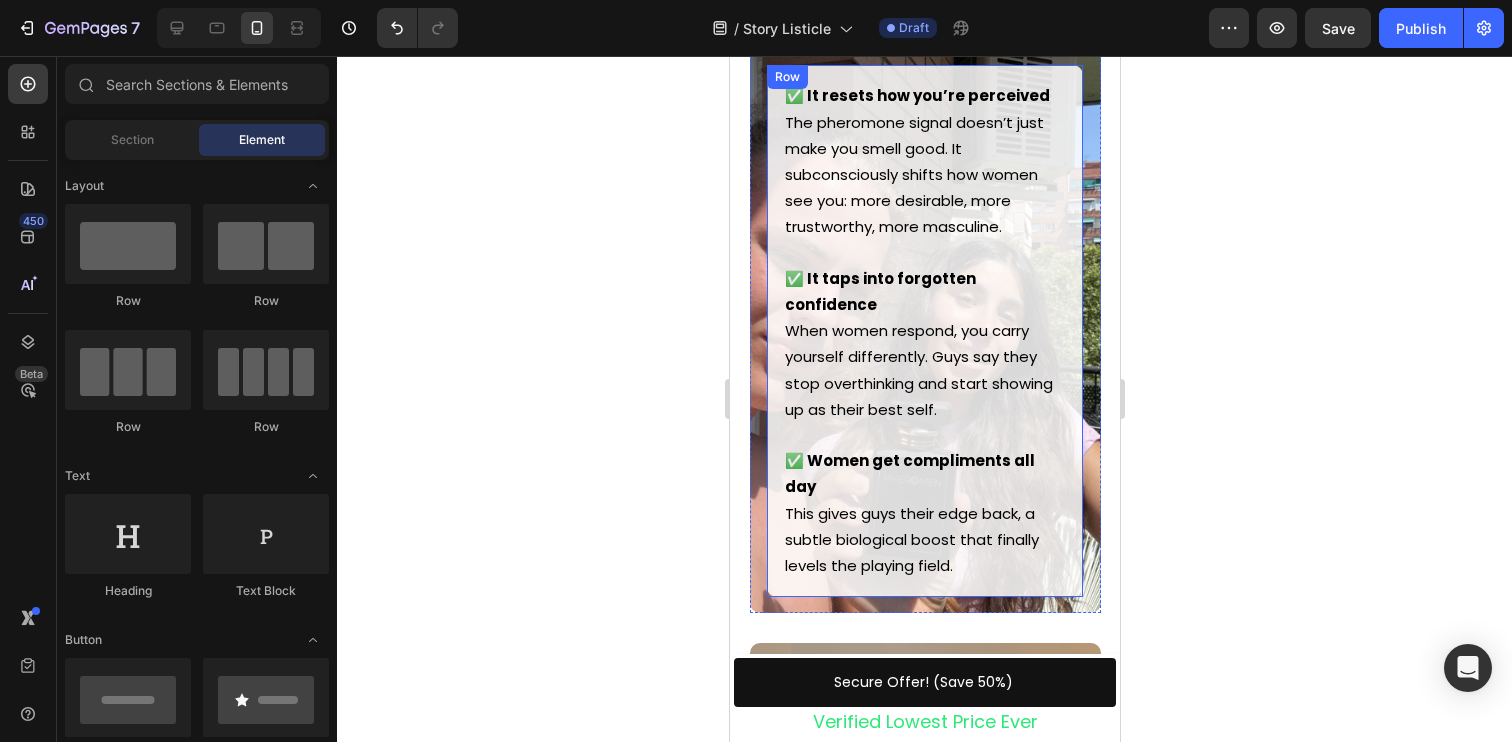 click on "✅ It resets how you’re perceived The pheromone signal doesn’t just make you smell good. It subconsciously shifts how women see you: more desirable, more trustworthy, more masculine. ✅ It taps into forgotten confidence
When women respond, you carry yourself differently. Guys say they stop overthinking and start showing up as their best self. ✅ Women get compliments all day This gives guys their edge back, a subtle biological boost that finally levels the playing field. Text Block Row" at bounding box center [924, 331] 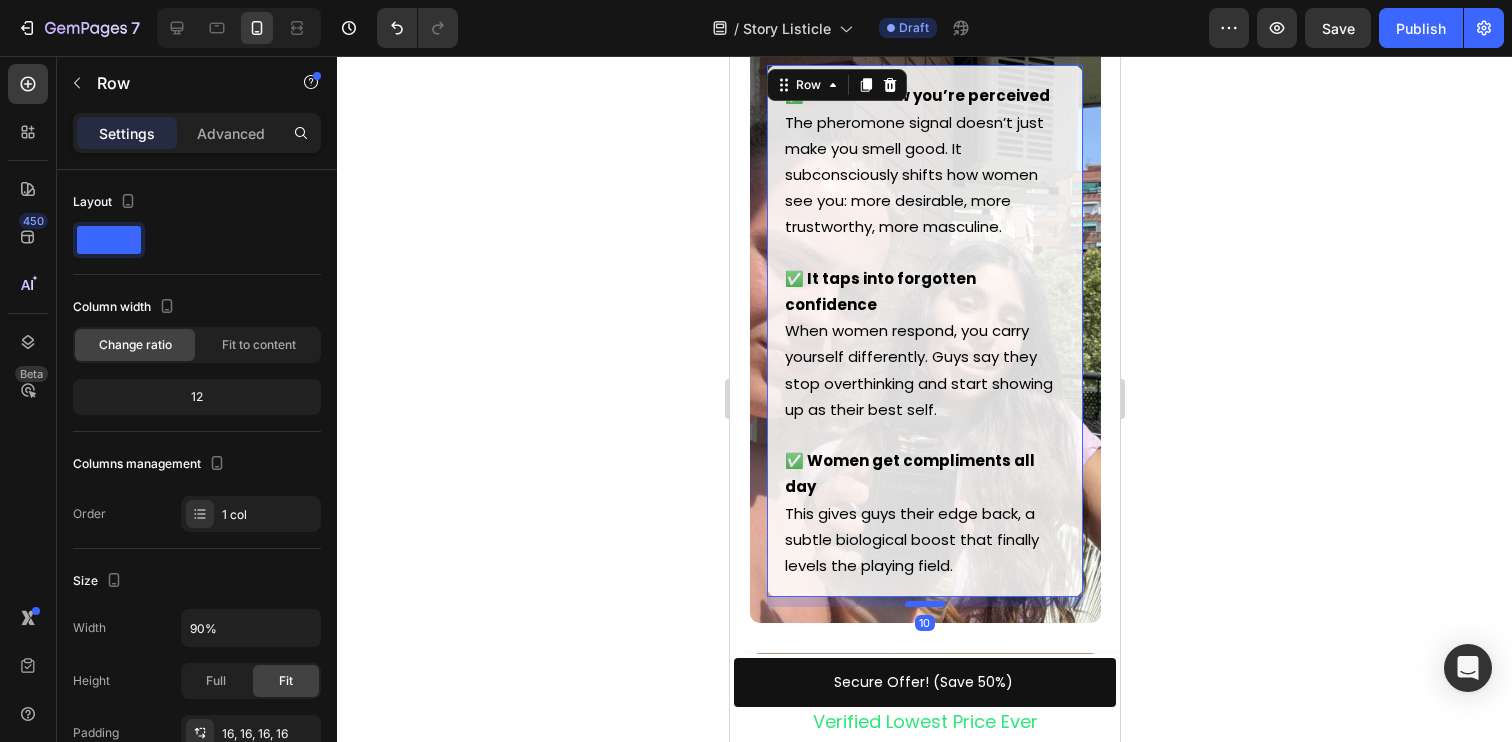 click at bounding box center [924, 604] 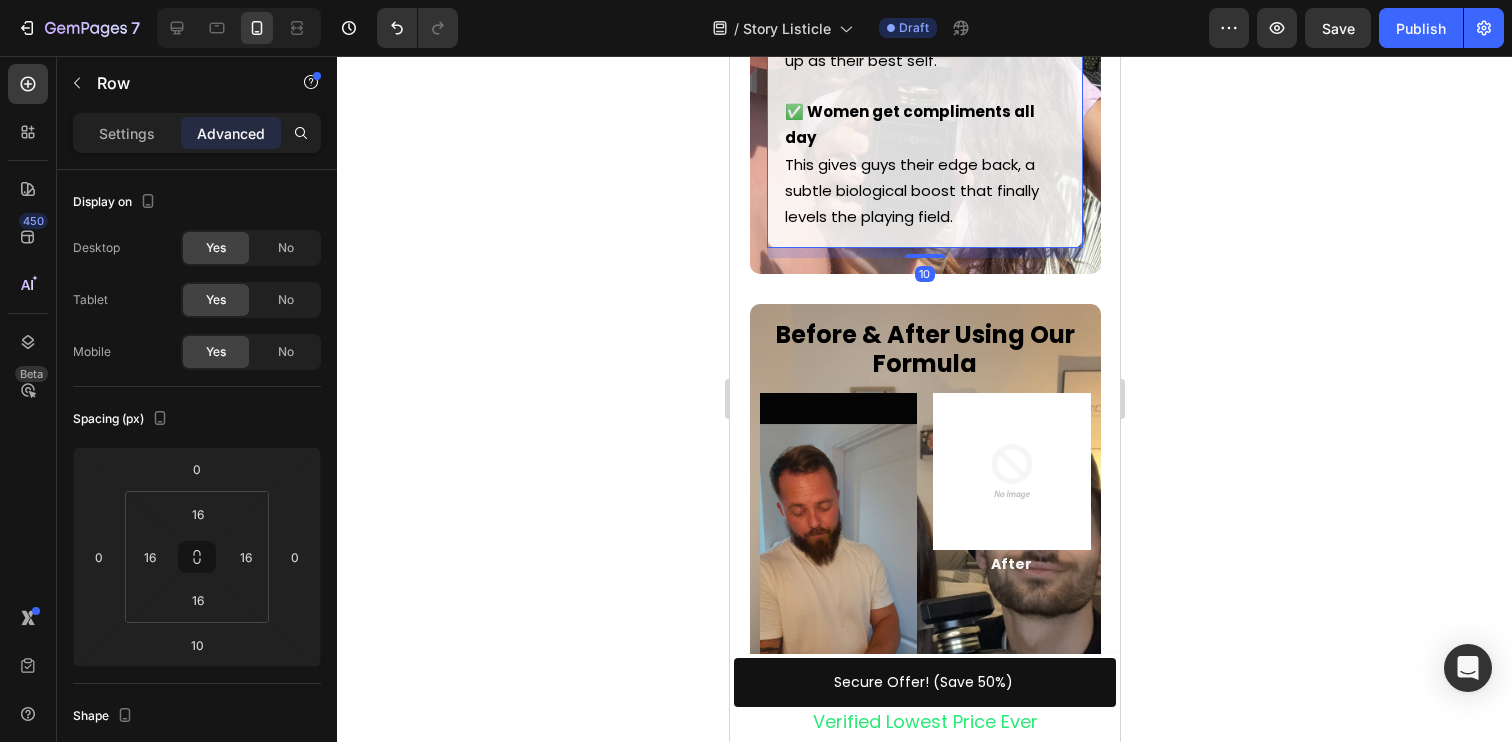 scroll, scrollTop: 5611, scrollLeft: 0, axis: vertical 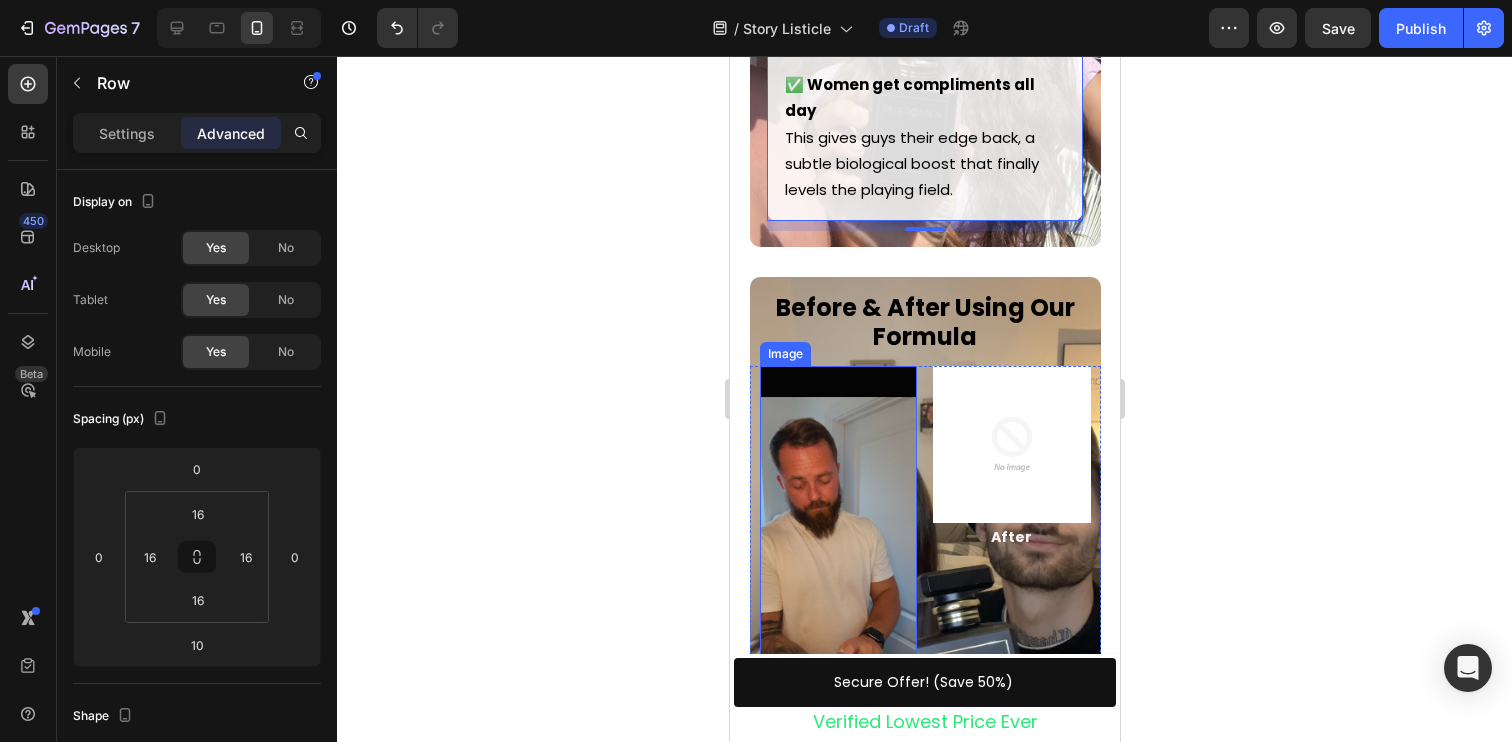 click at bounding box center [838, 537] 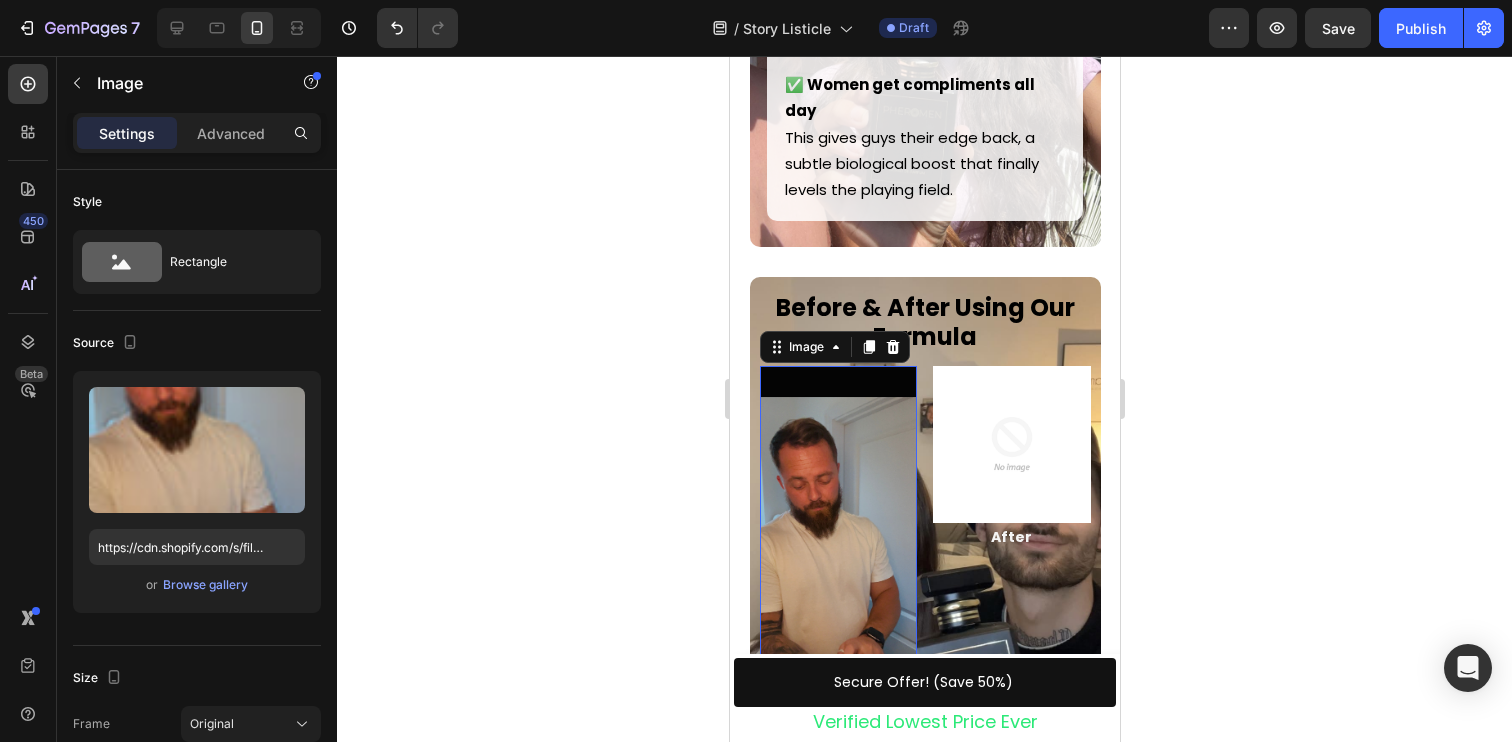 click at bounding box center (838, 537) 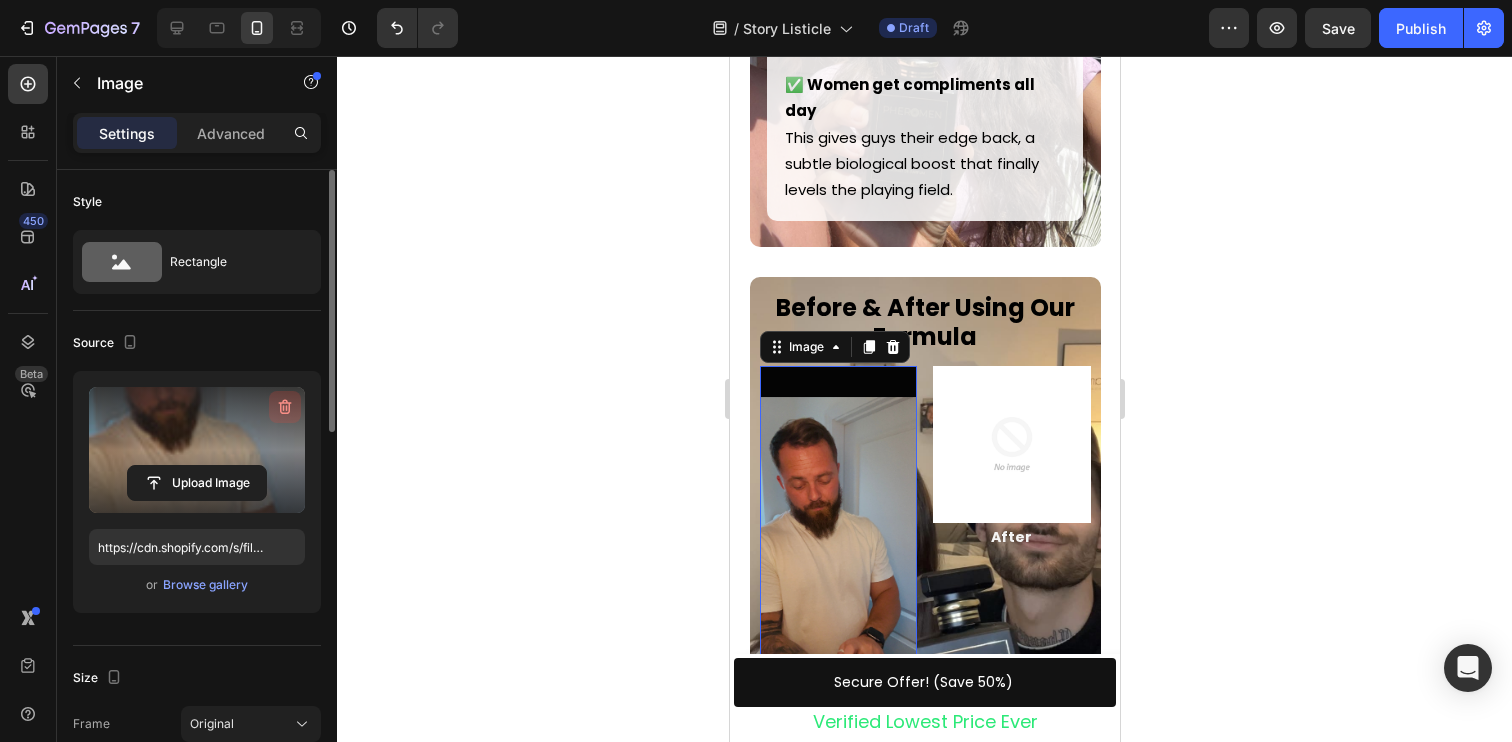 click 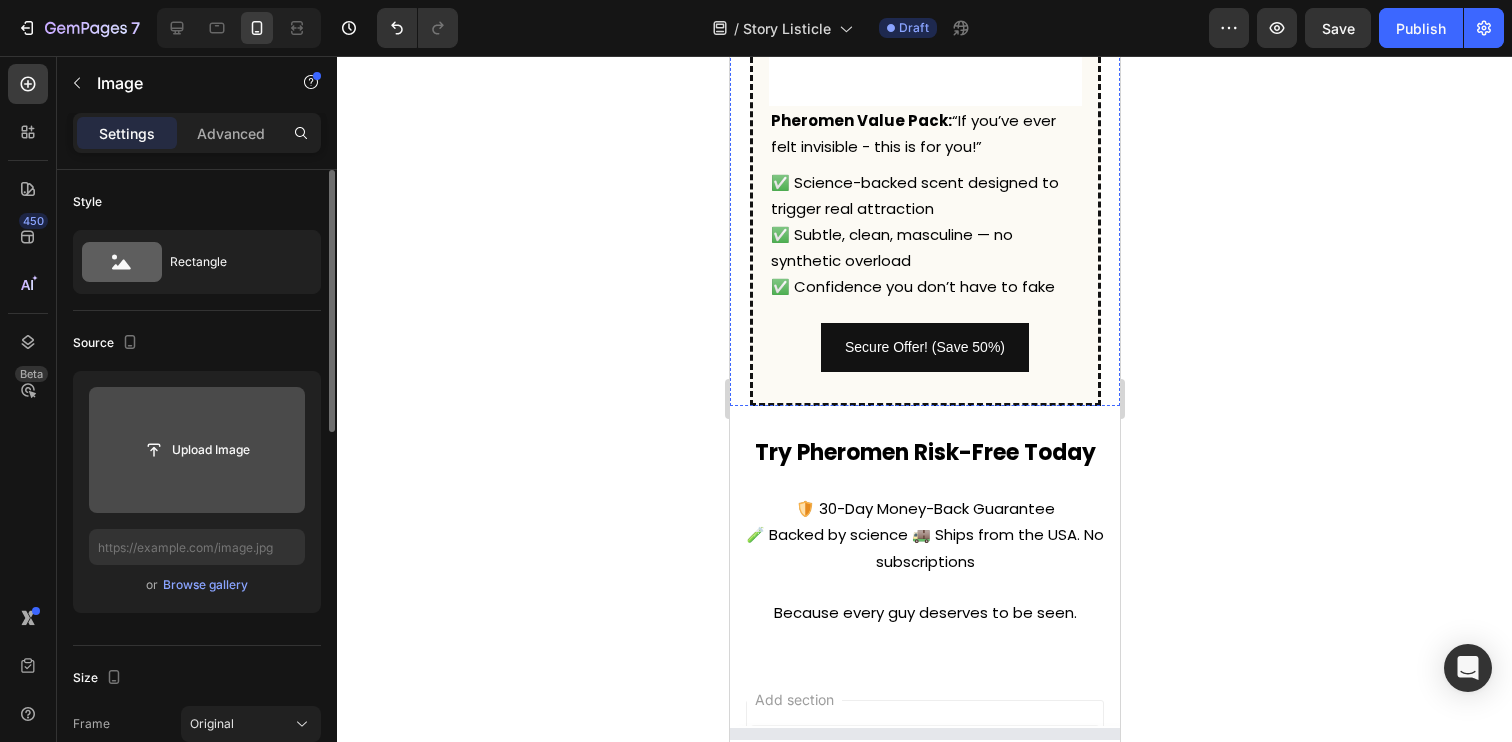scroll, scrollTop: 6795, scrollLeft: 0, axis: vertical 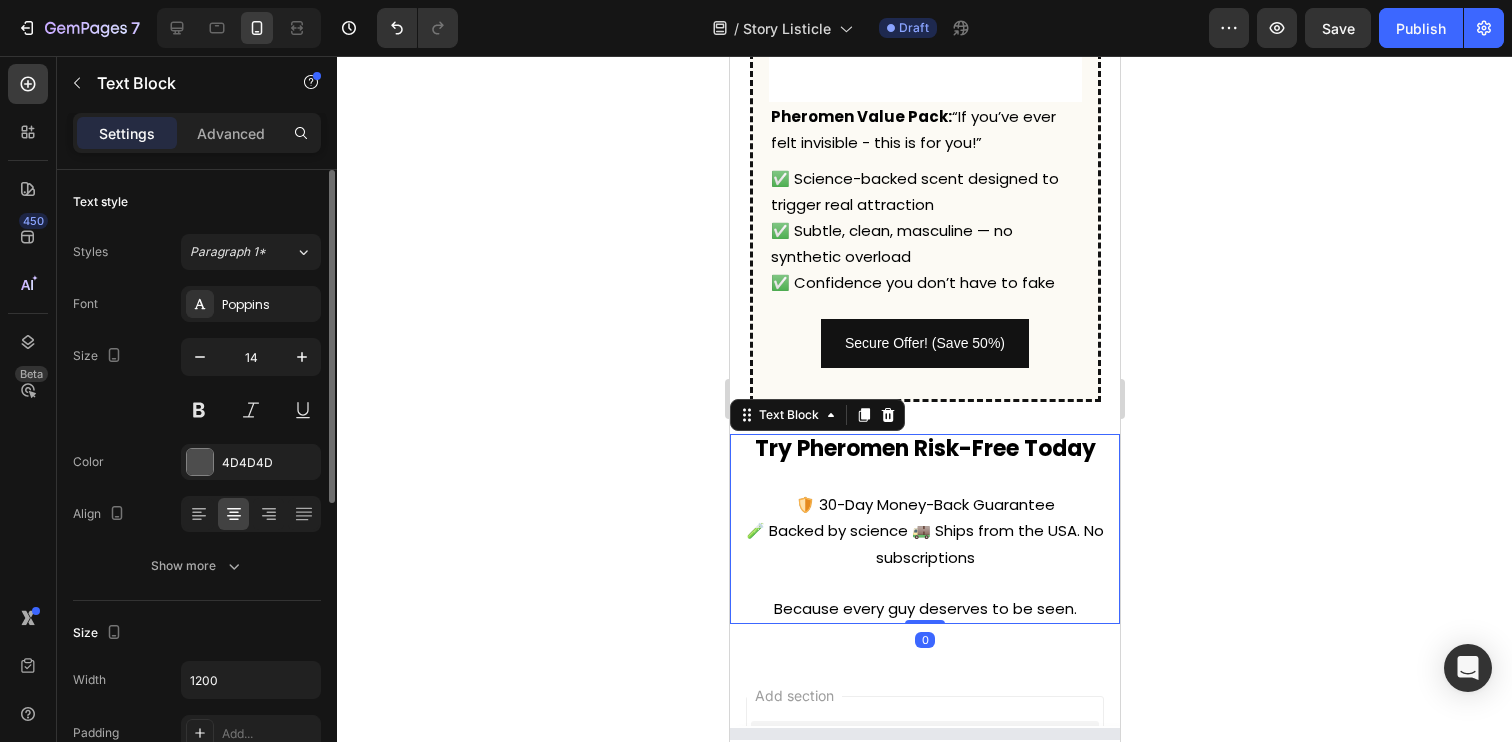 click on "🛡️ 30-Day Money-Back Guarantee" at bounding box center [924, 504] 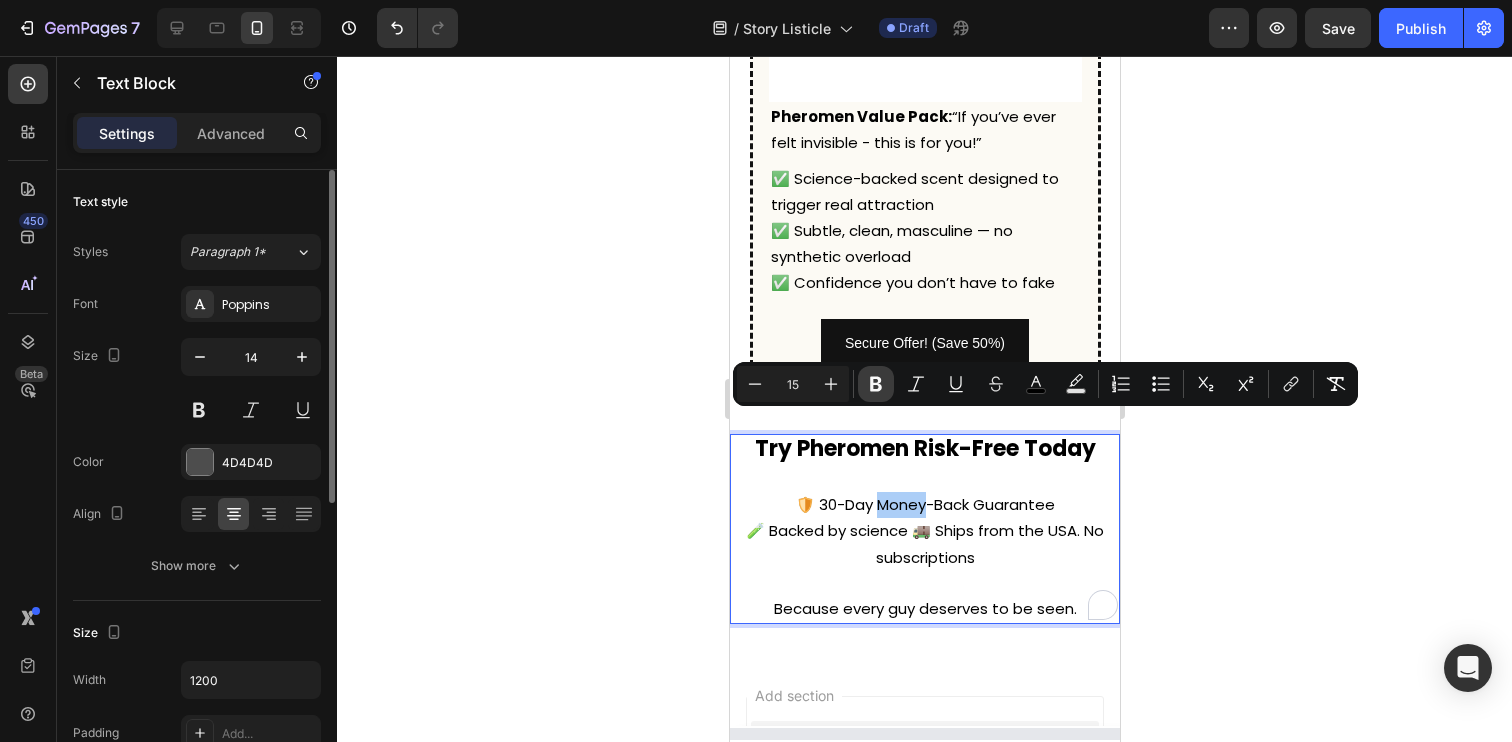 click on "Bold" at bounding box center (876, 384) 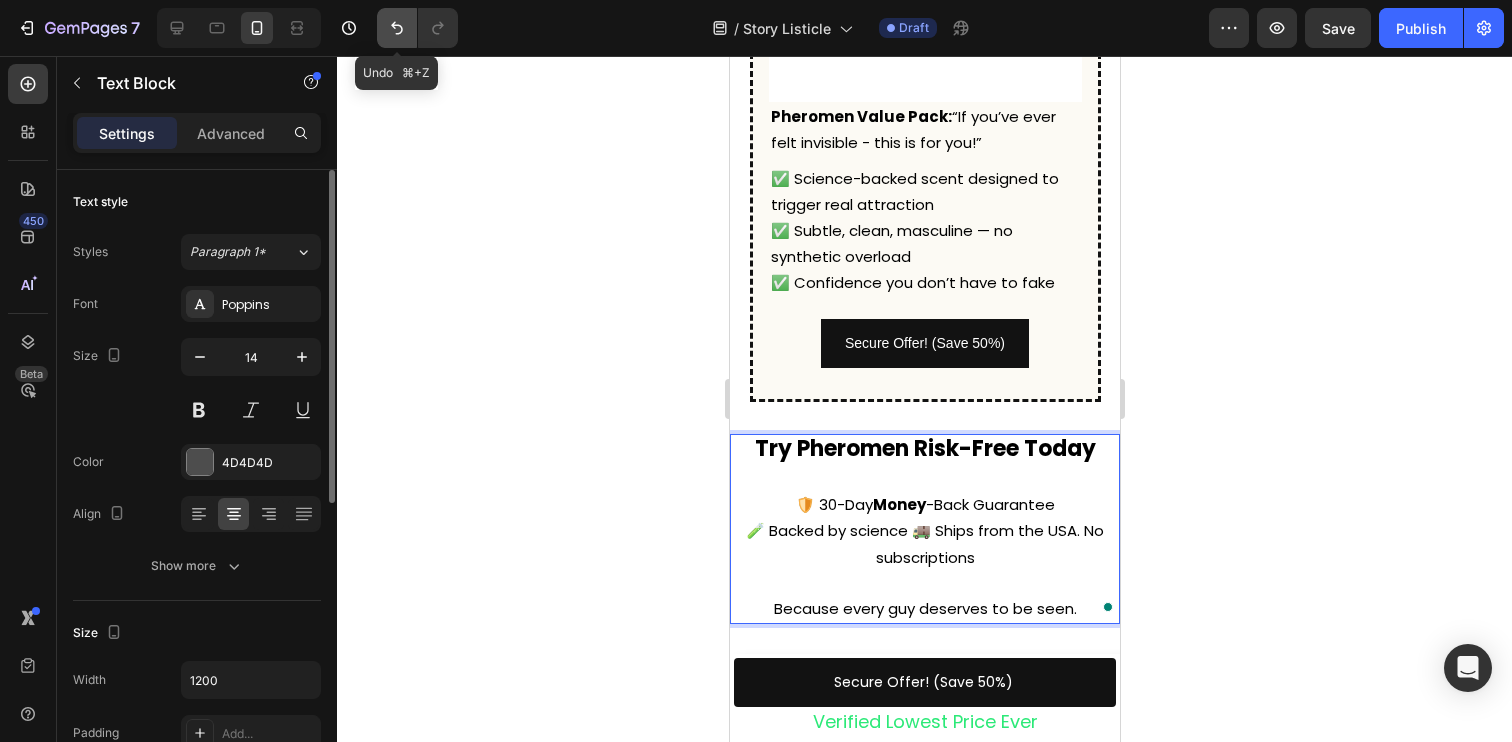 click 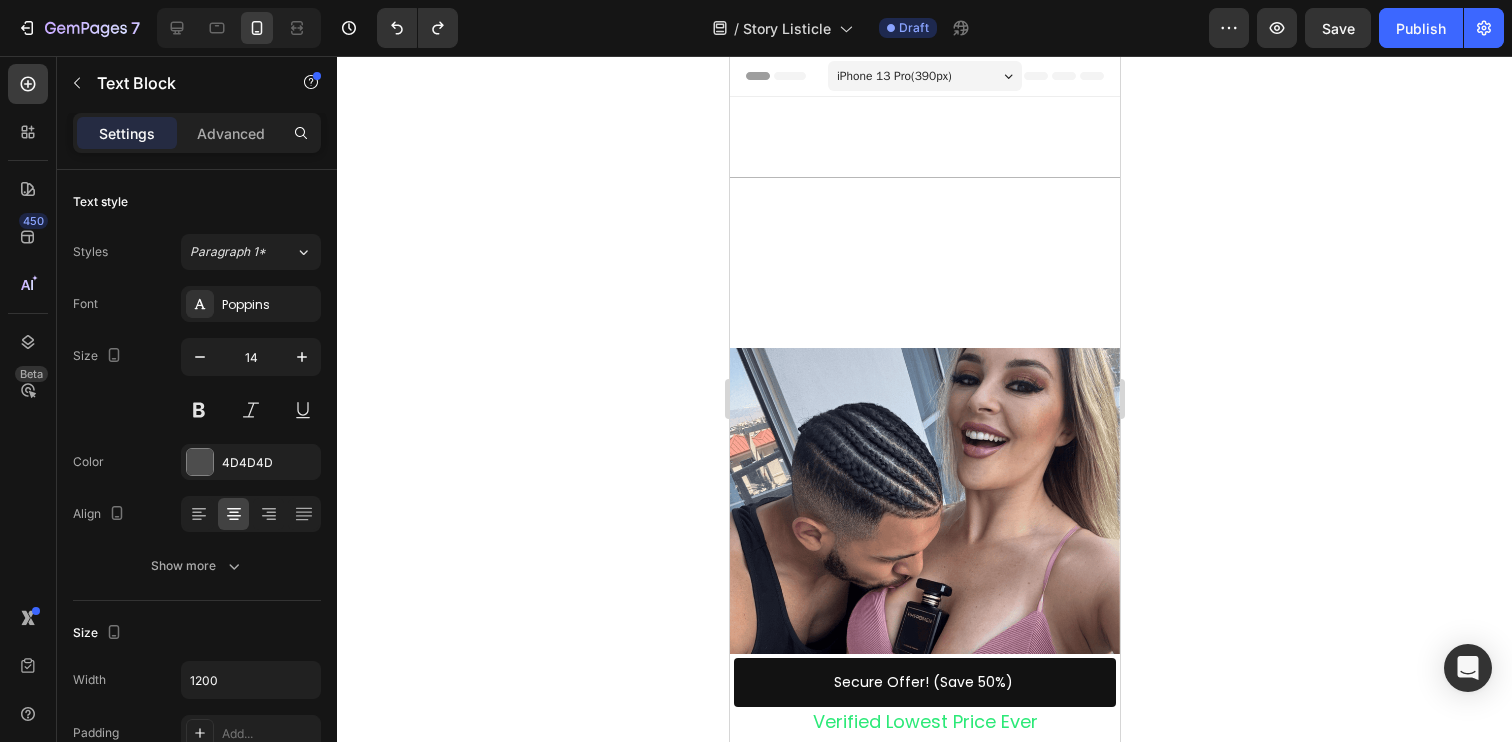 scroll, scrollTop: 6795, scrollLeft: 0, axis: vertical 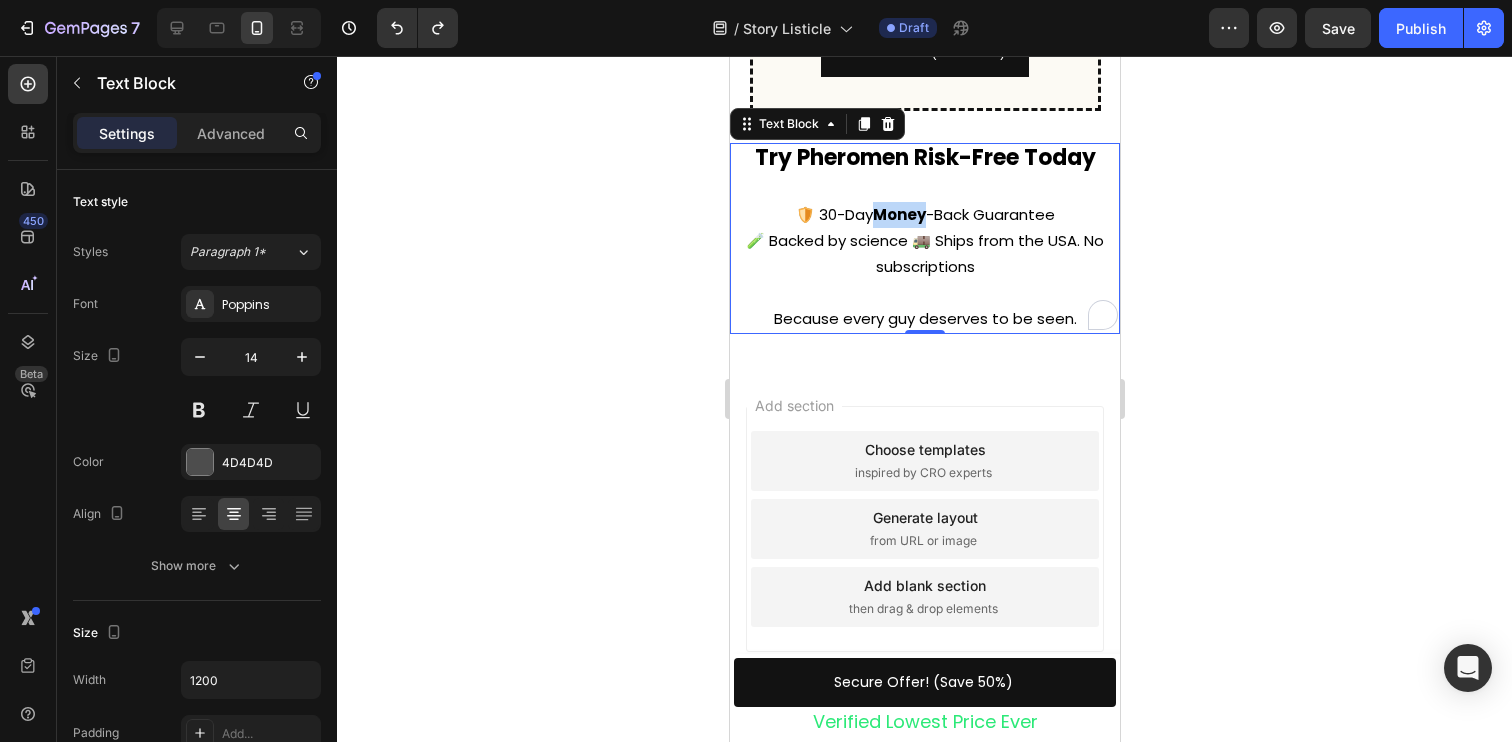 click on "Money" at bounding box center [898, 214] 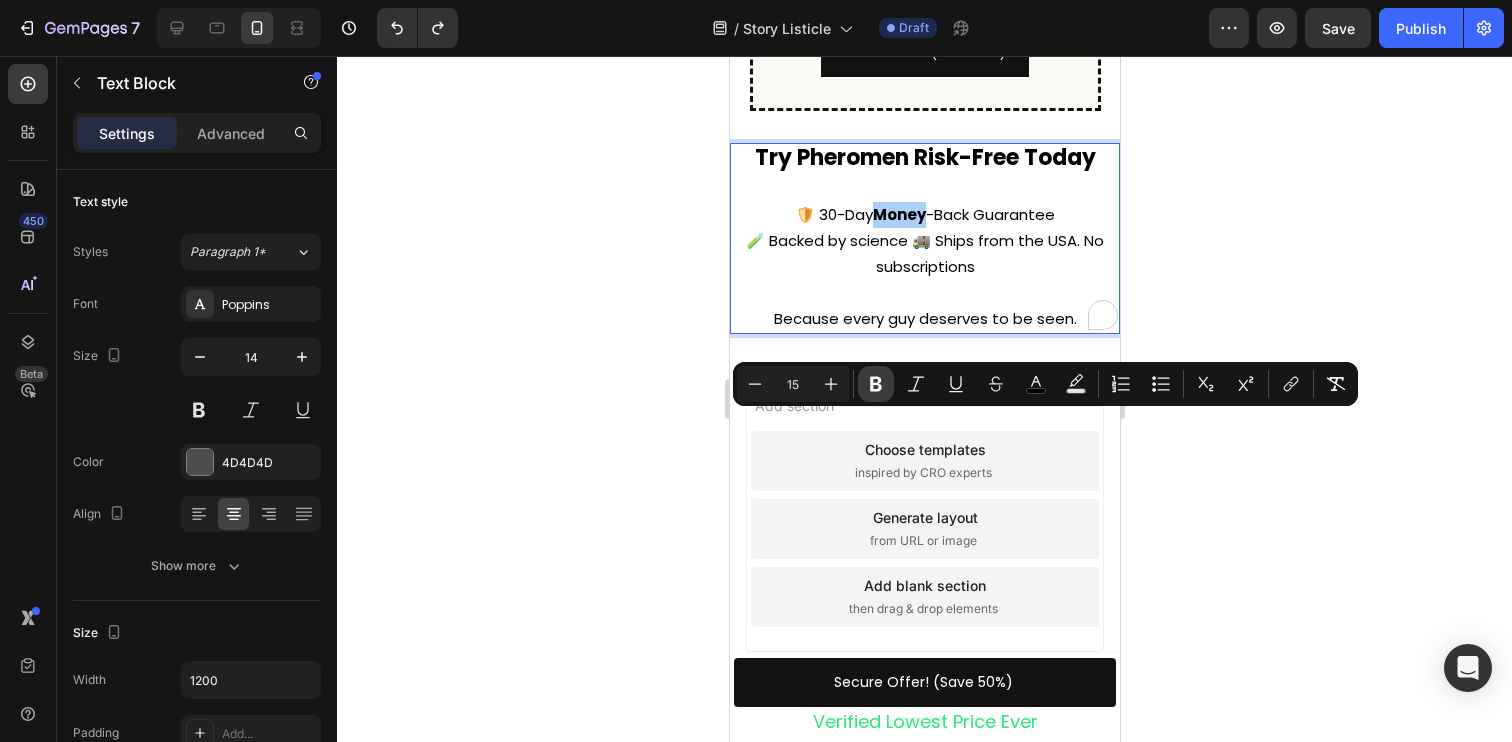 click 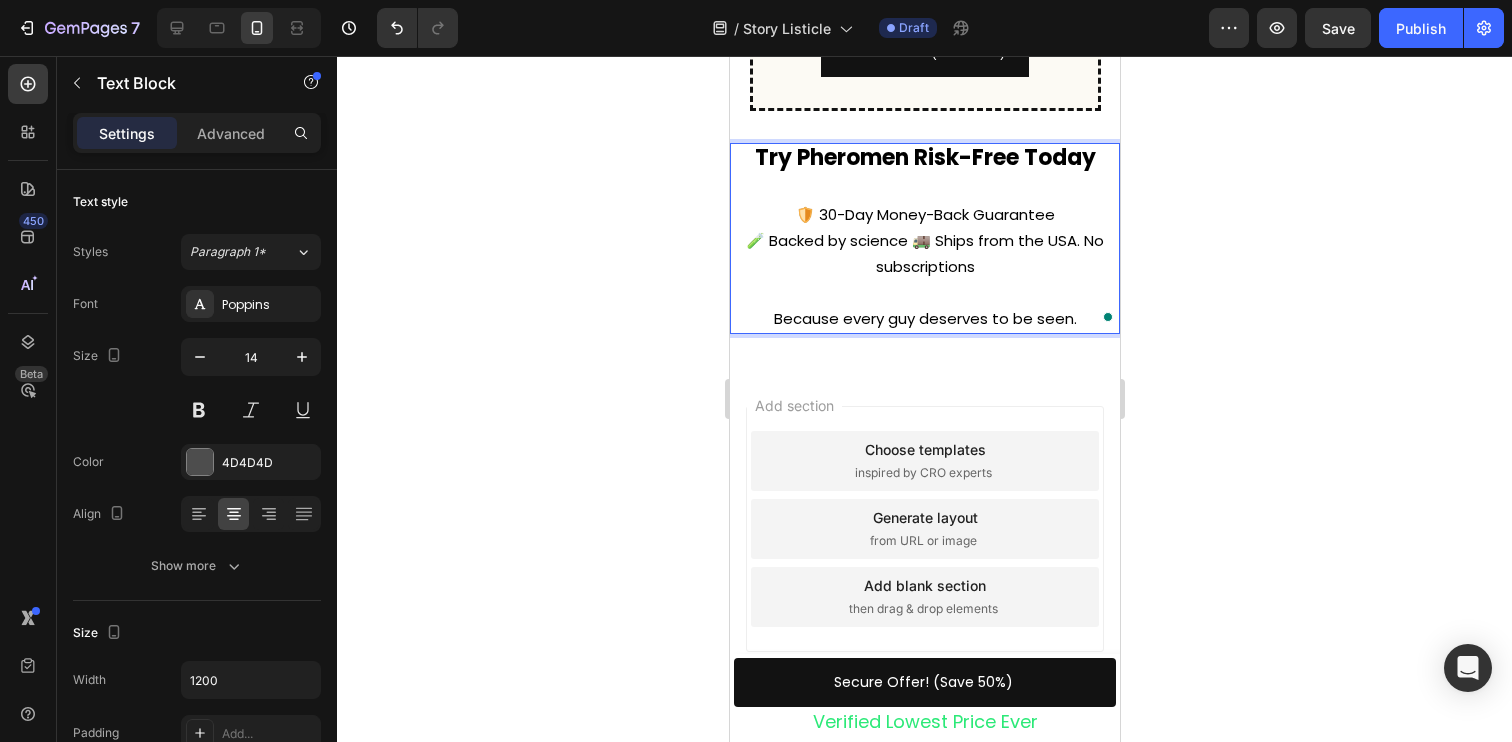 click on "🧪 Backed by science
🚚 Ships from the USA. No subscriptions" at bounding box center (924, 253) 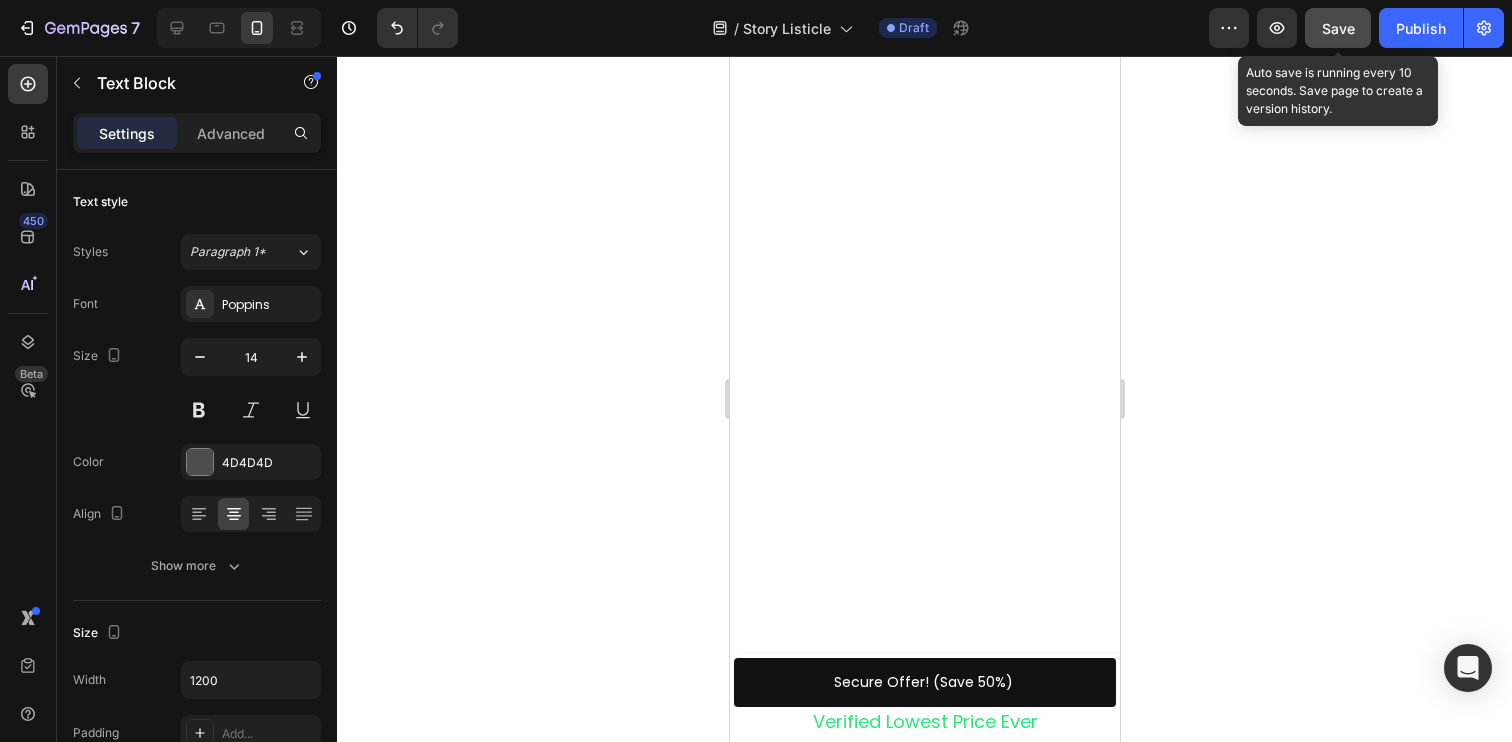 click on "Save" at bounding box center [1338, 28] 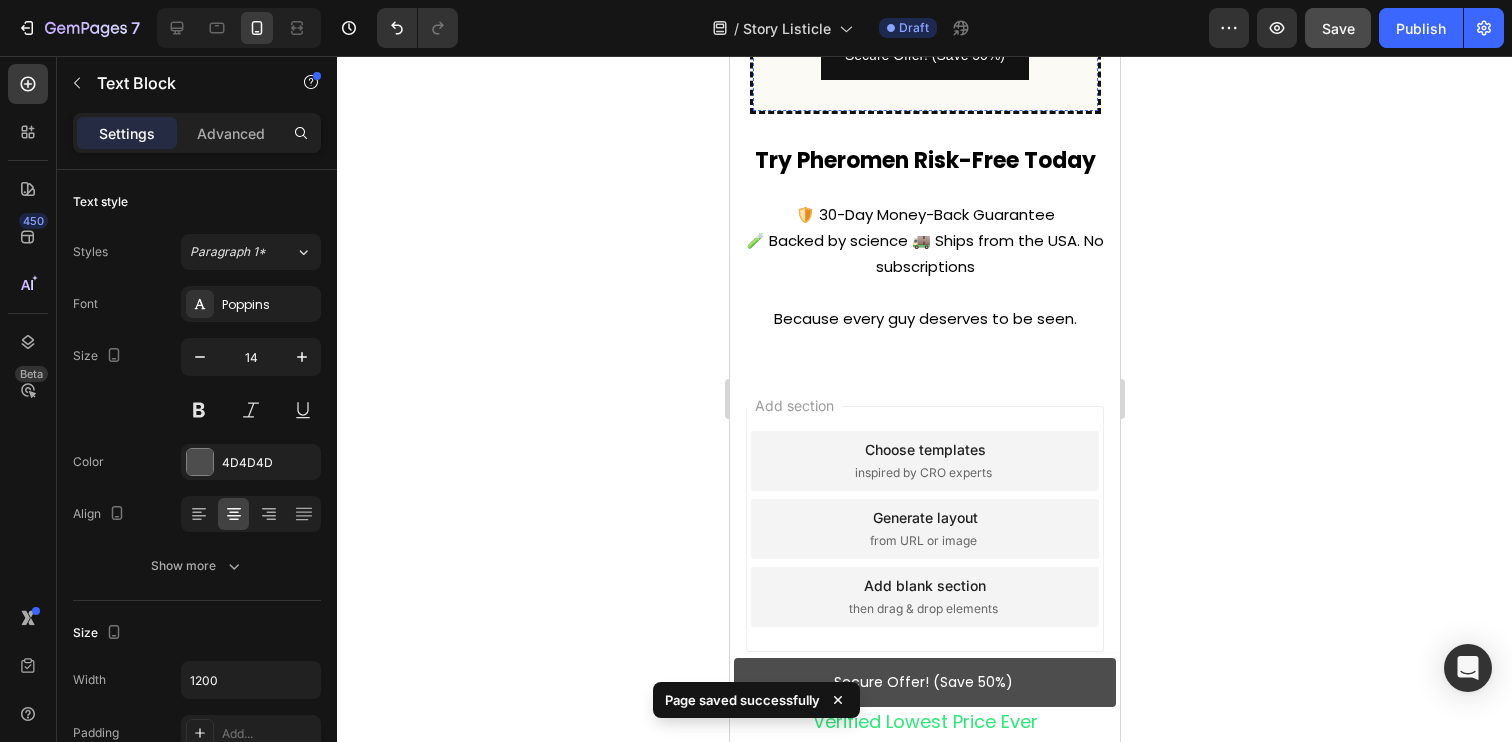 scroll, scrollTop: 6383, scrollLeft: 0, axis: vertical 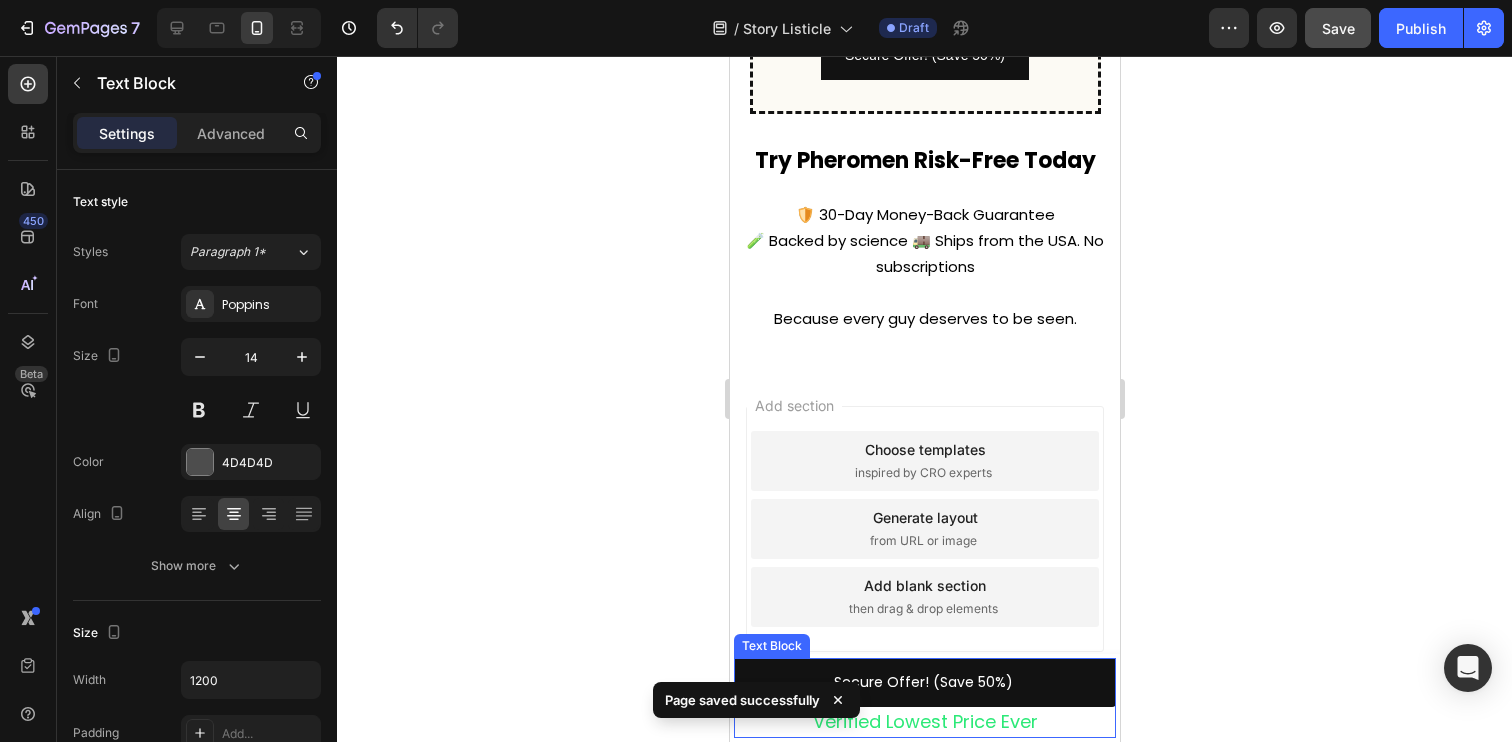 click on "Verified Lowest Price Ever" at bounding box center [924, 721] 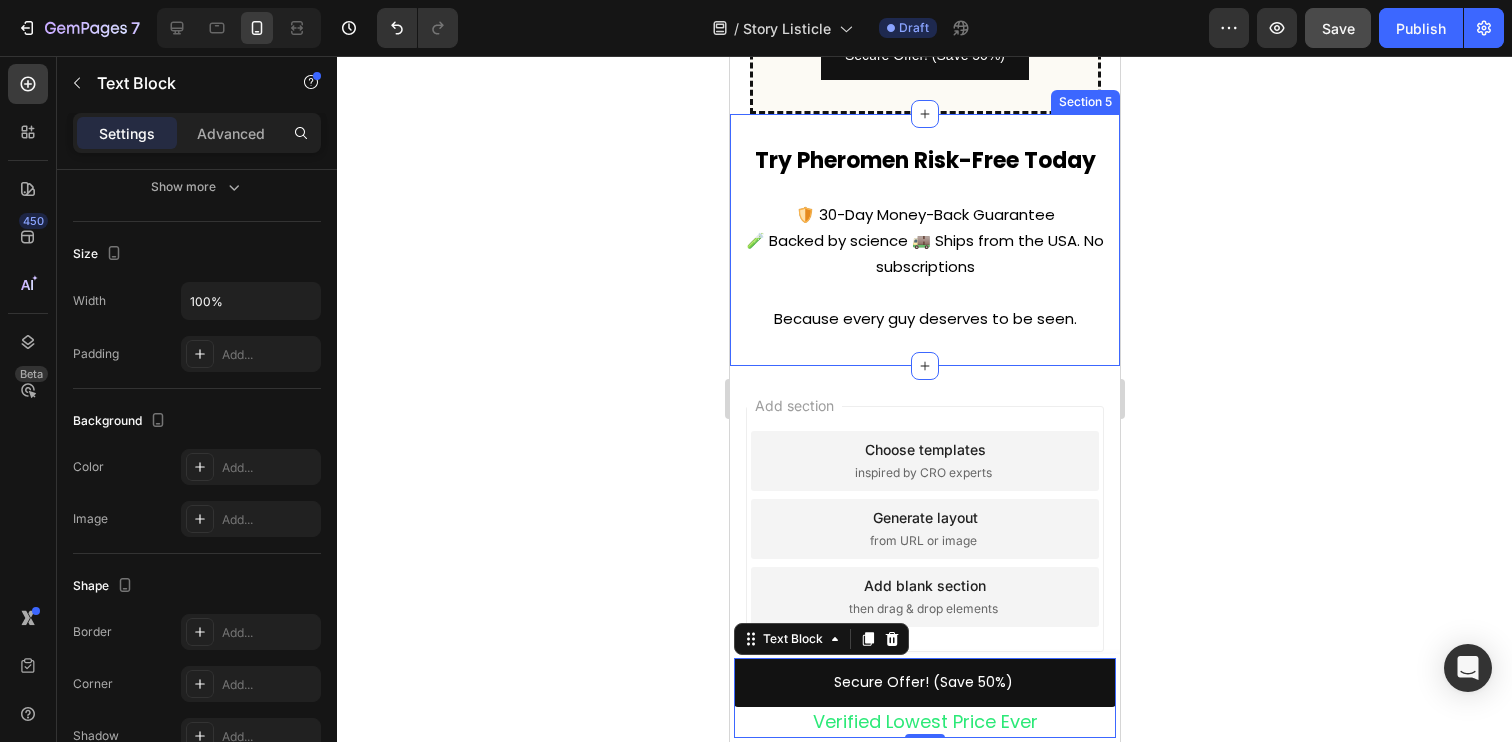 scroll, scrollTop: 6987, scrollLeft: 0, axis: vertical 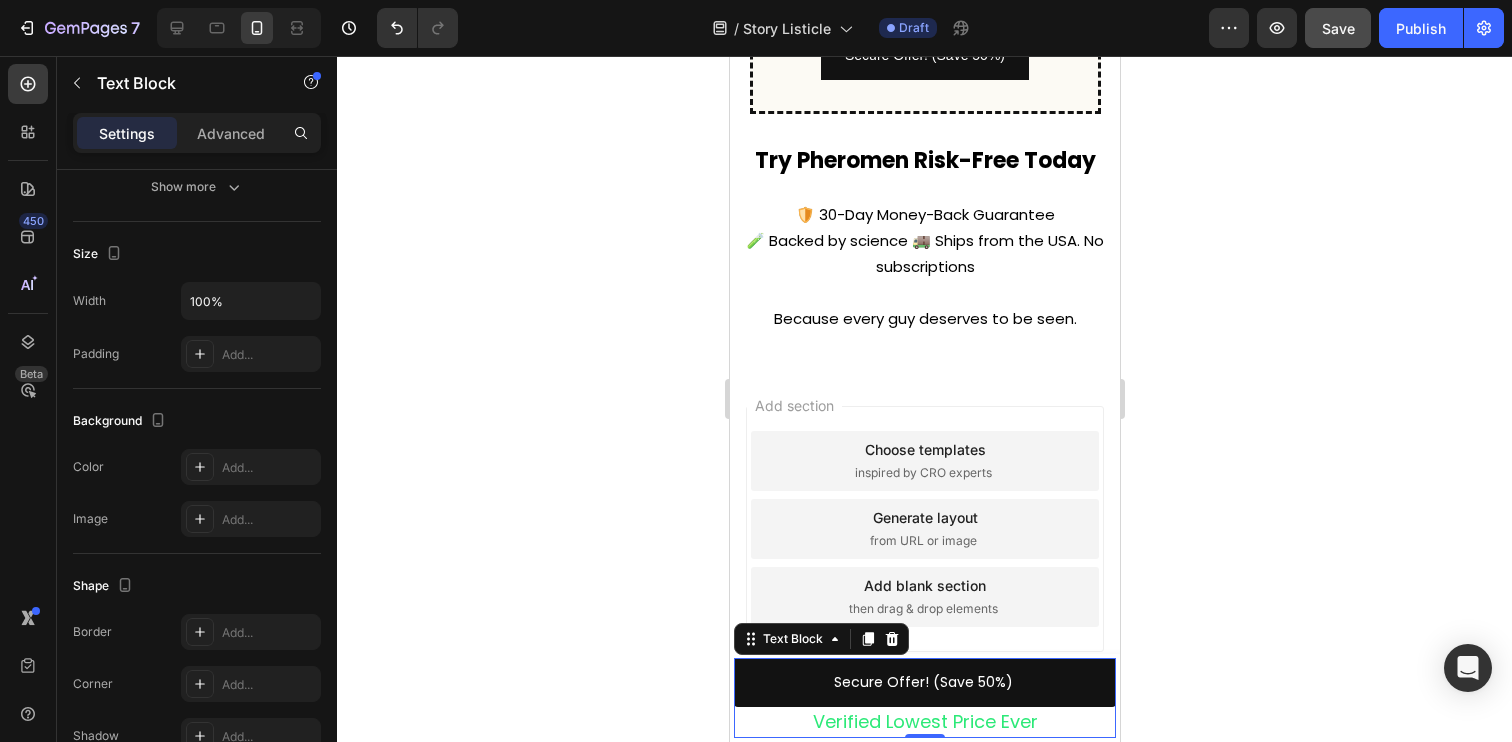 click on "Verified Lowest Price Ever" at bounding box center (924, 721) 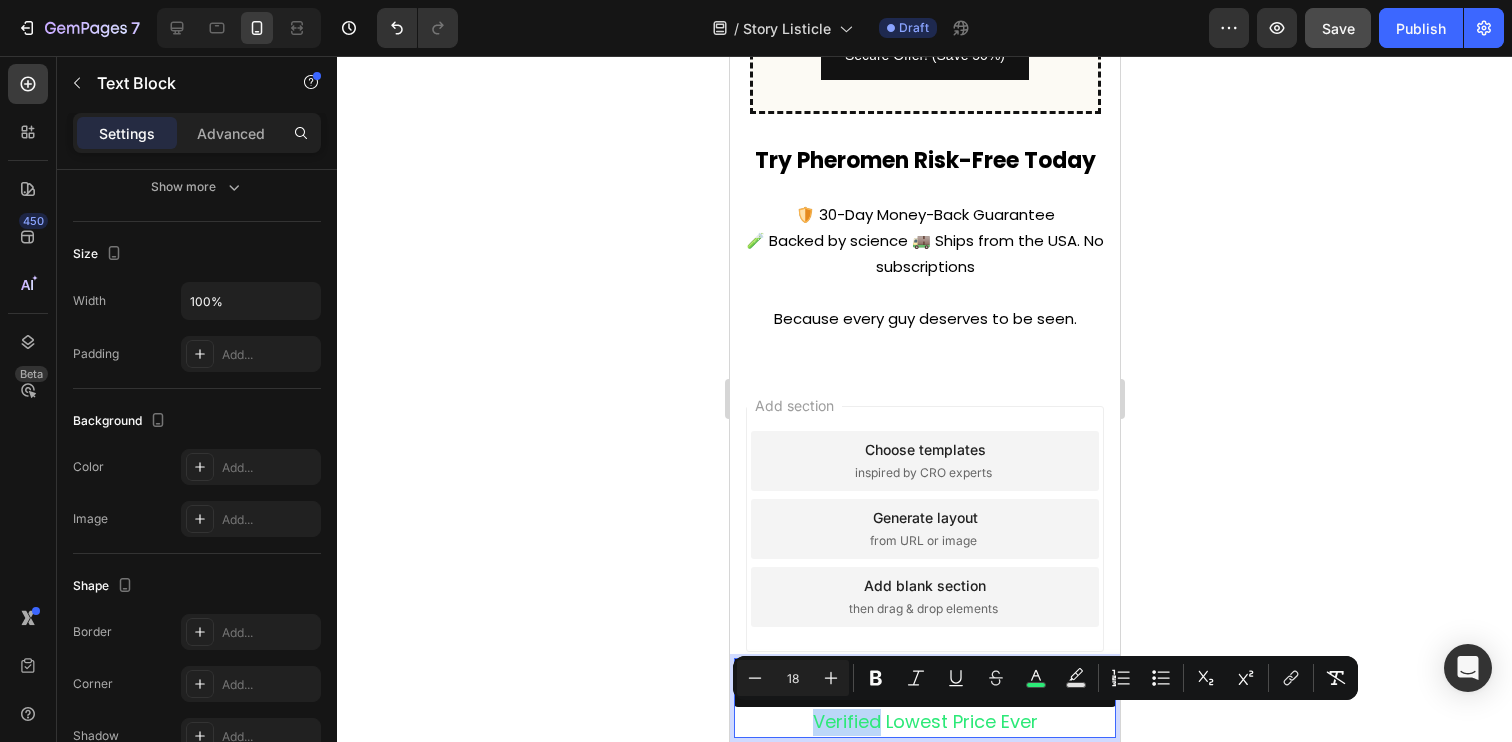 click on "Verified Lowest Price Ever" at bounding box center (924, 721) 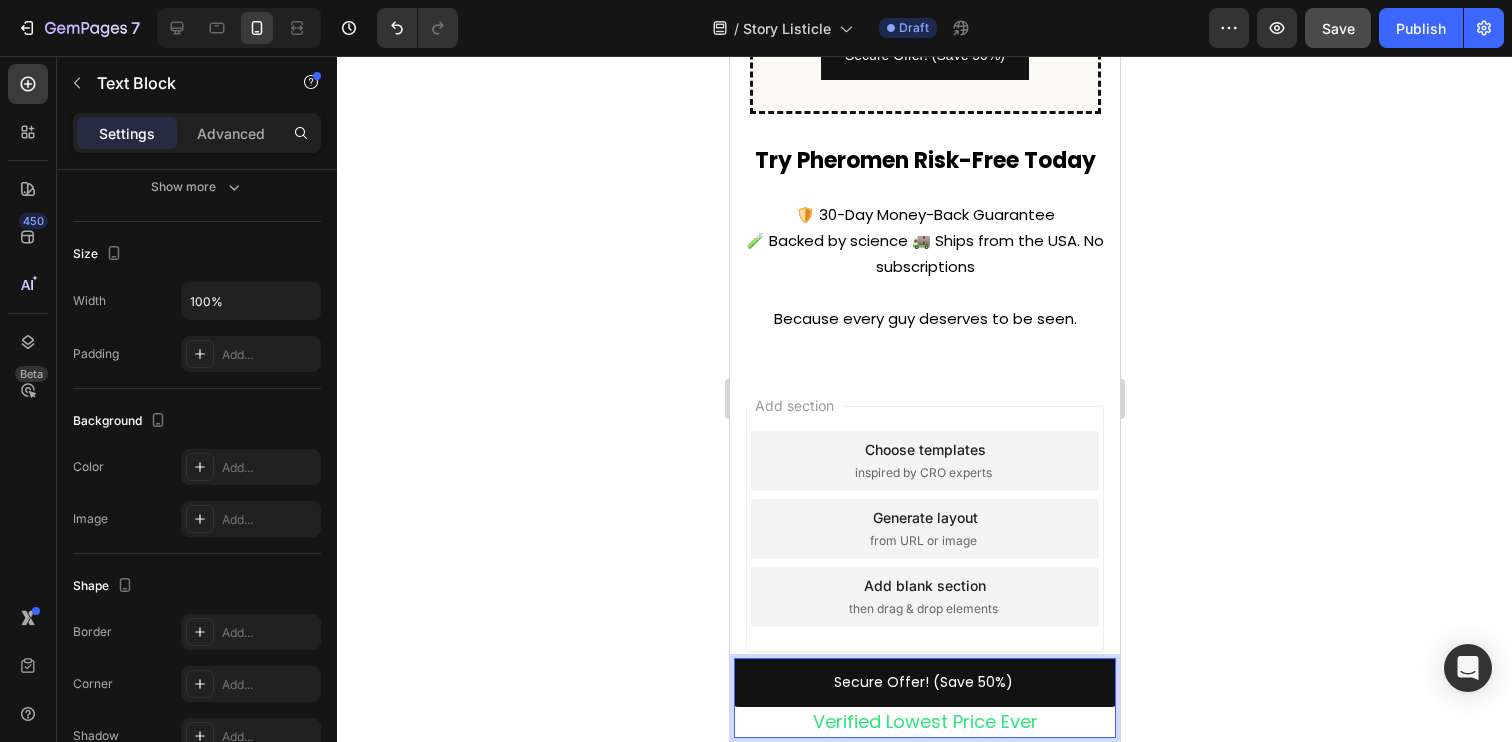 scroll, scrollTop: 7000, scrollLeft: 0, axis: vertical 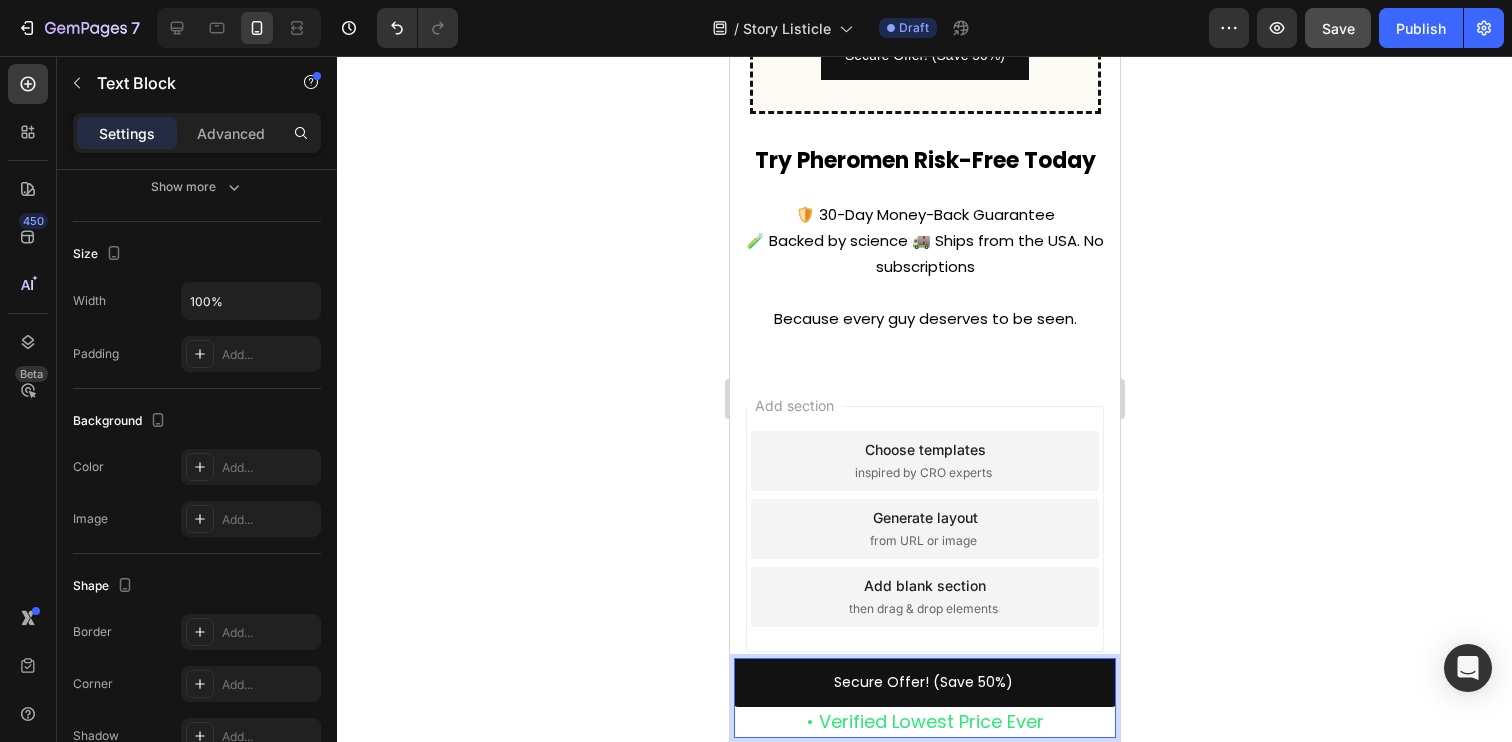 click 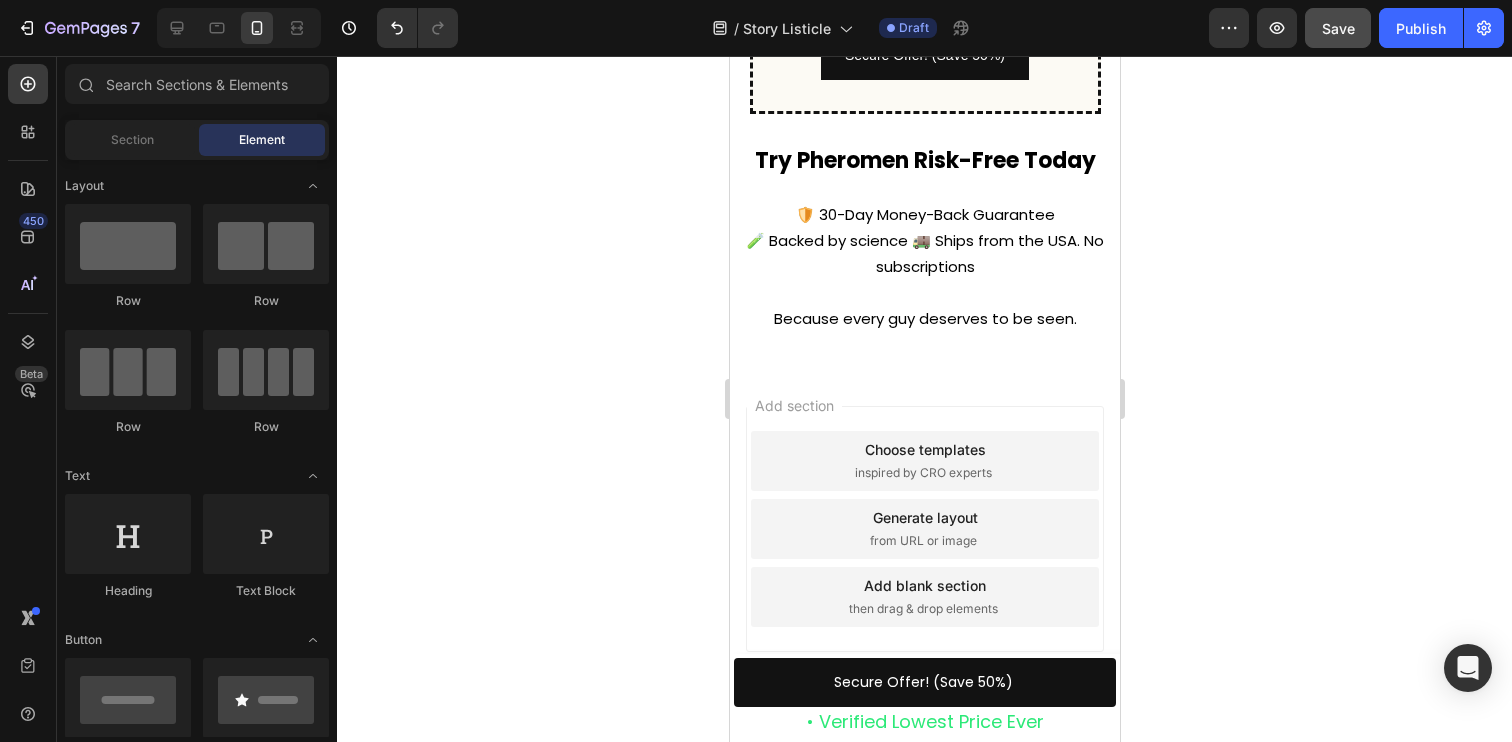 click 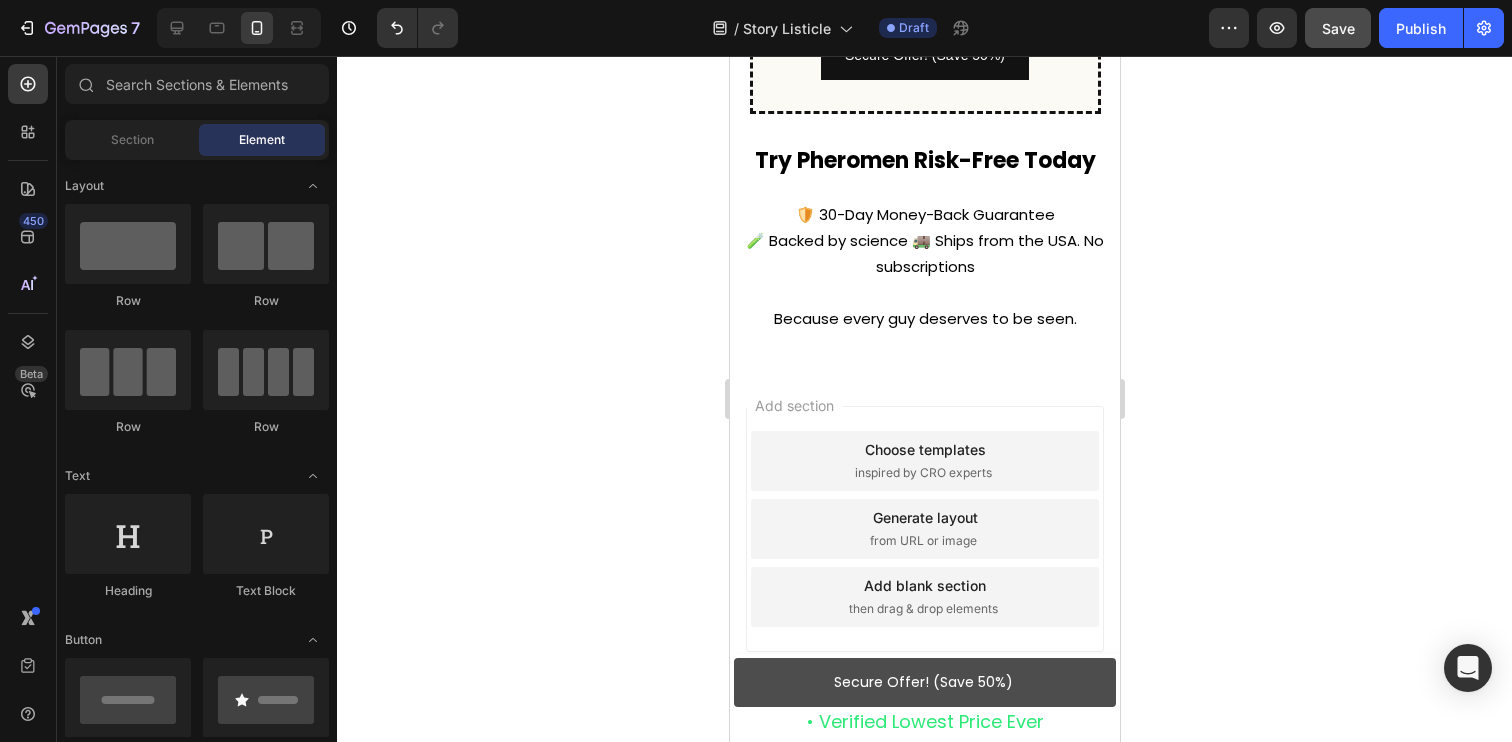 scroll, scrollTop: 6615, scrollLeft: 0, axis: vertical 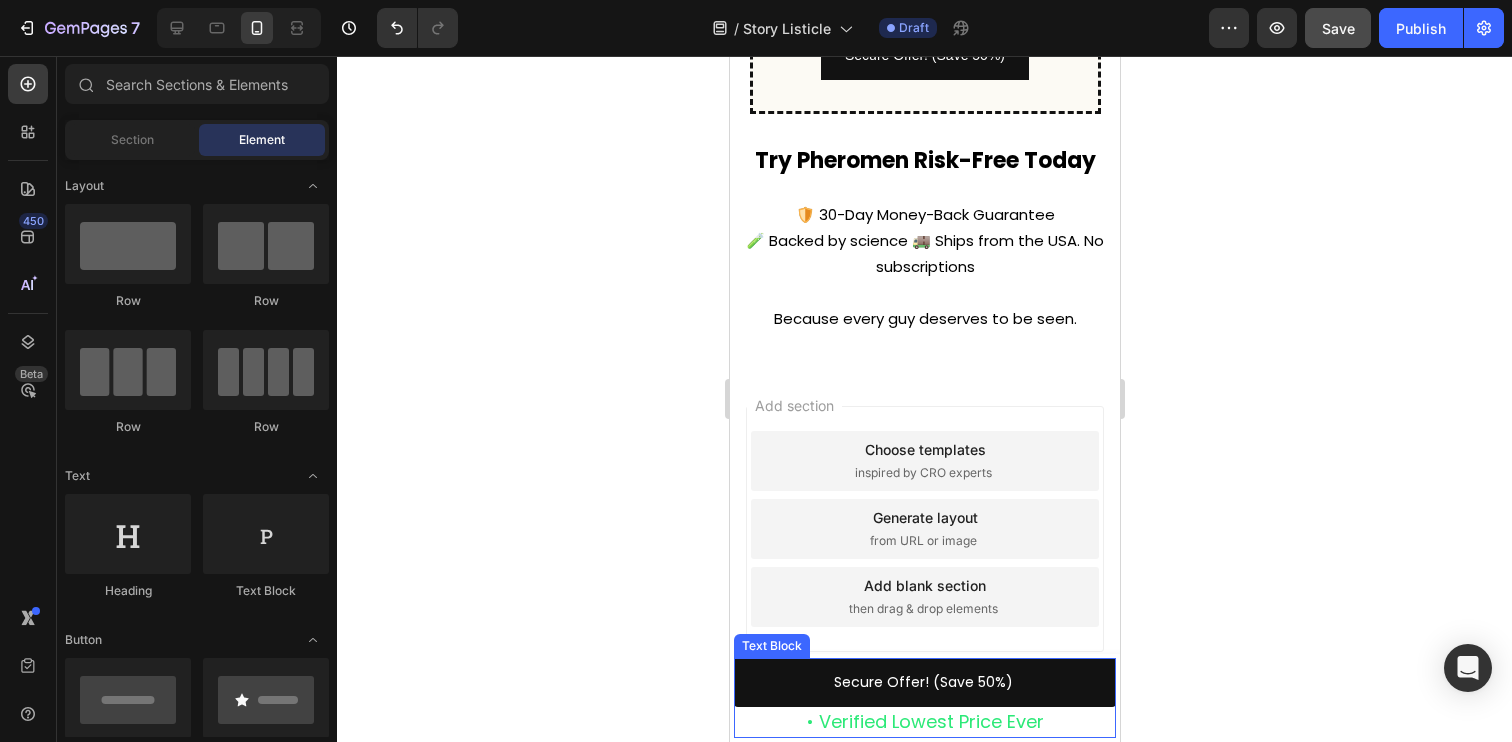click on "• Verified Lowest Price Ever" at bounding box center (924, 721) 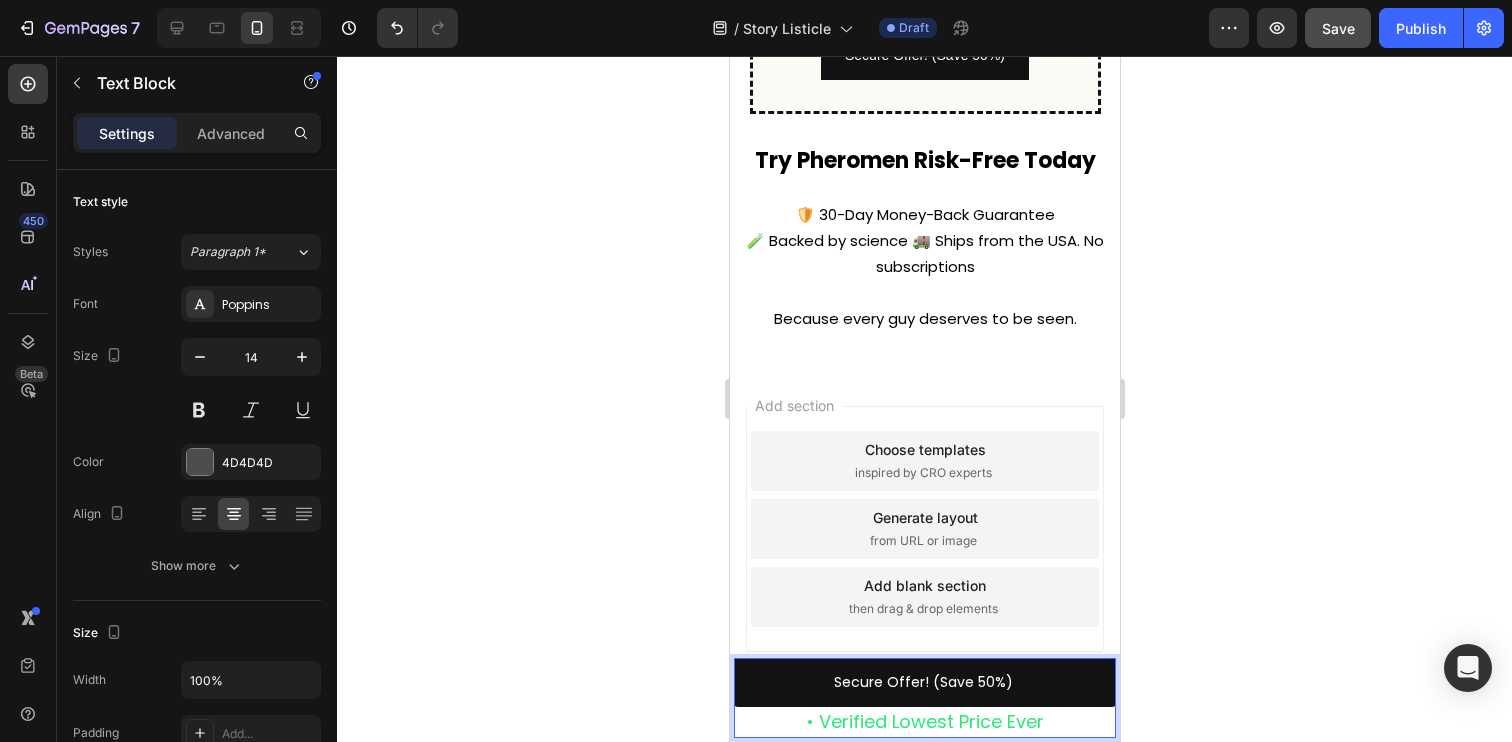 click on "• Verified Lowest Price Ever" at bounding box center [924, 721] 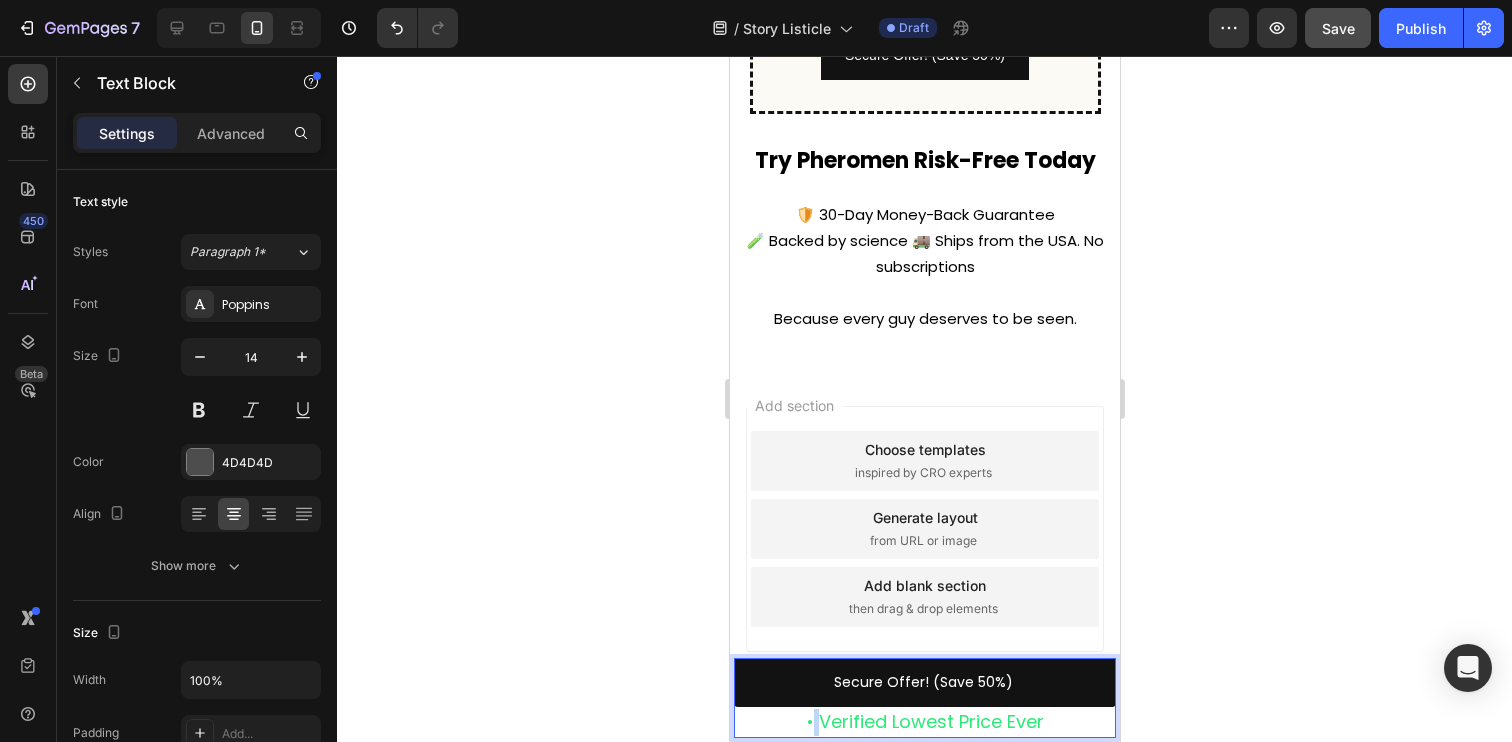 click on "• Verified Lowest Price Ever" at bounding box center (924, 721) 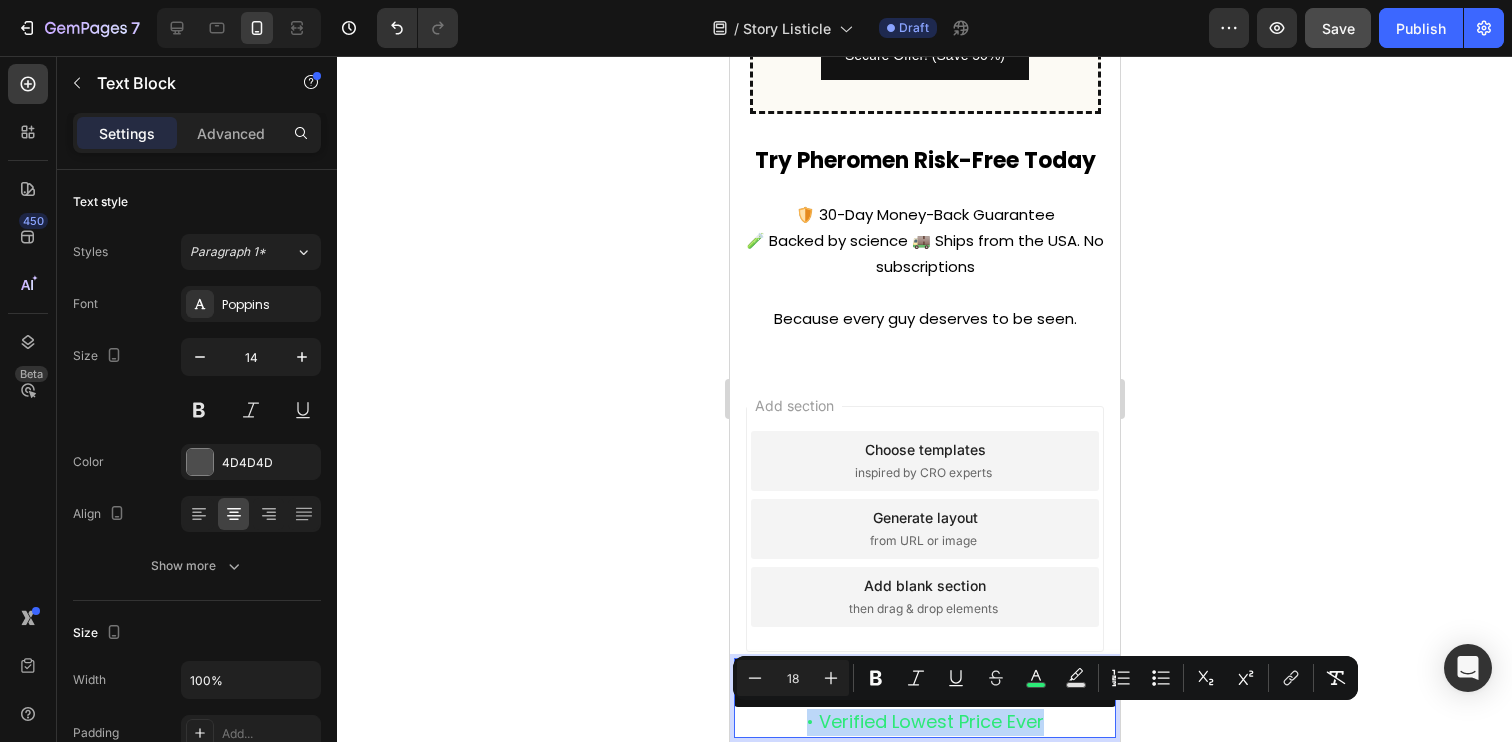 click on "• Verified Lowest Price Ever" at bounding box center [924, 721] 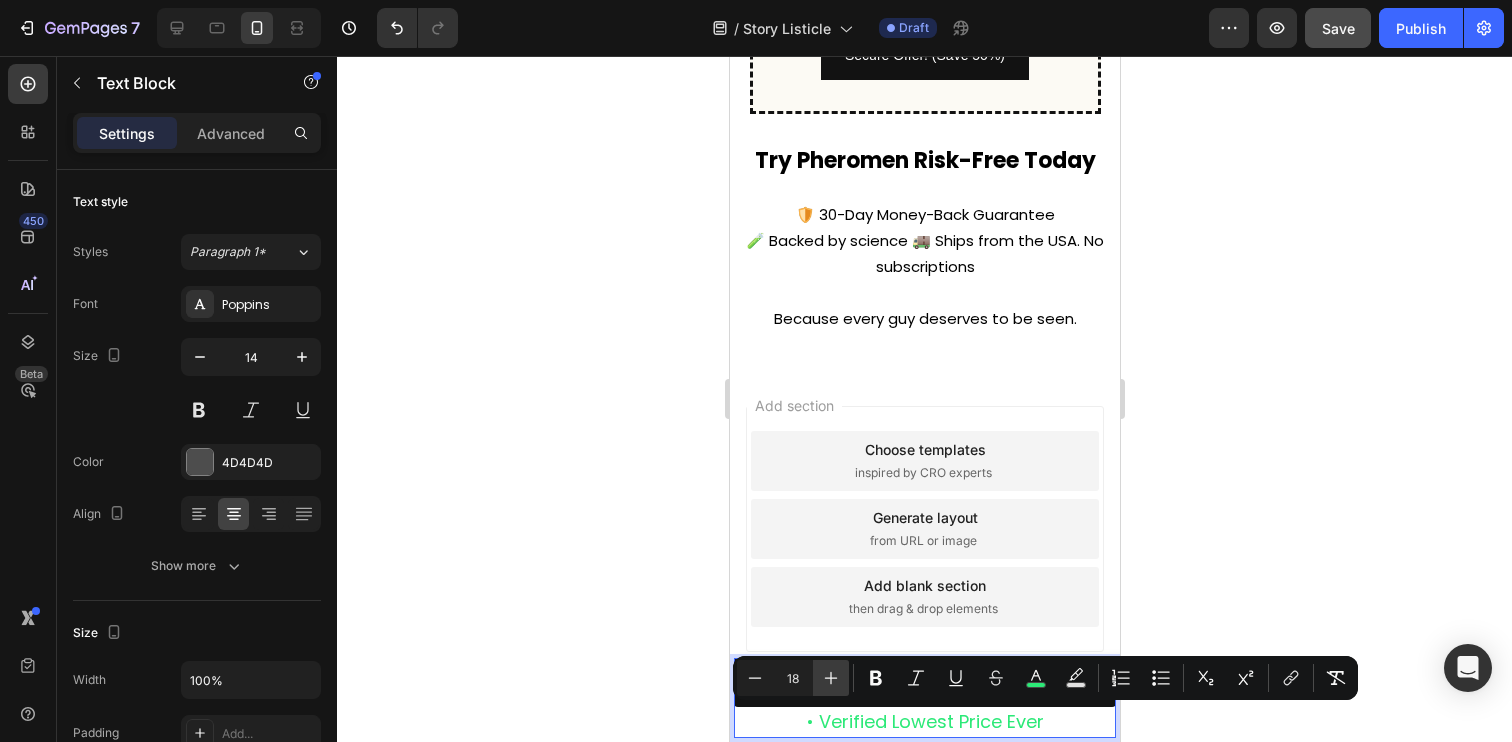 click 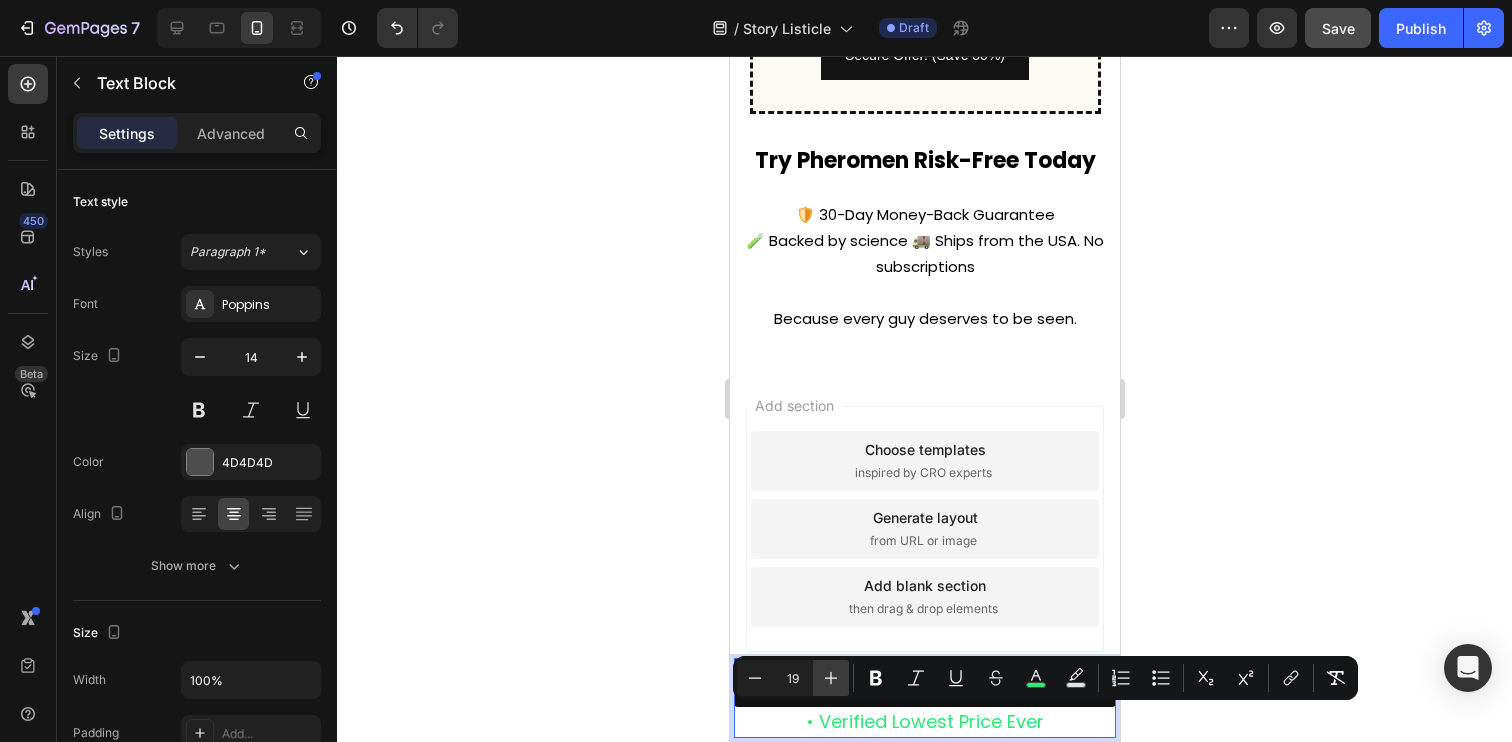 click 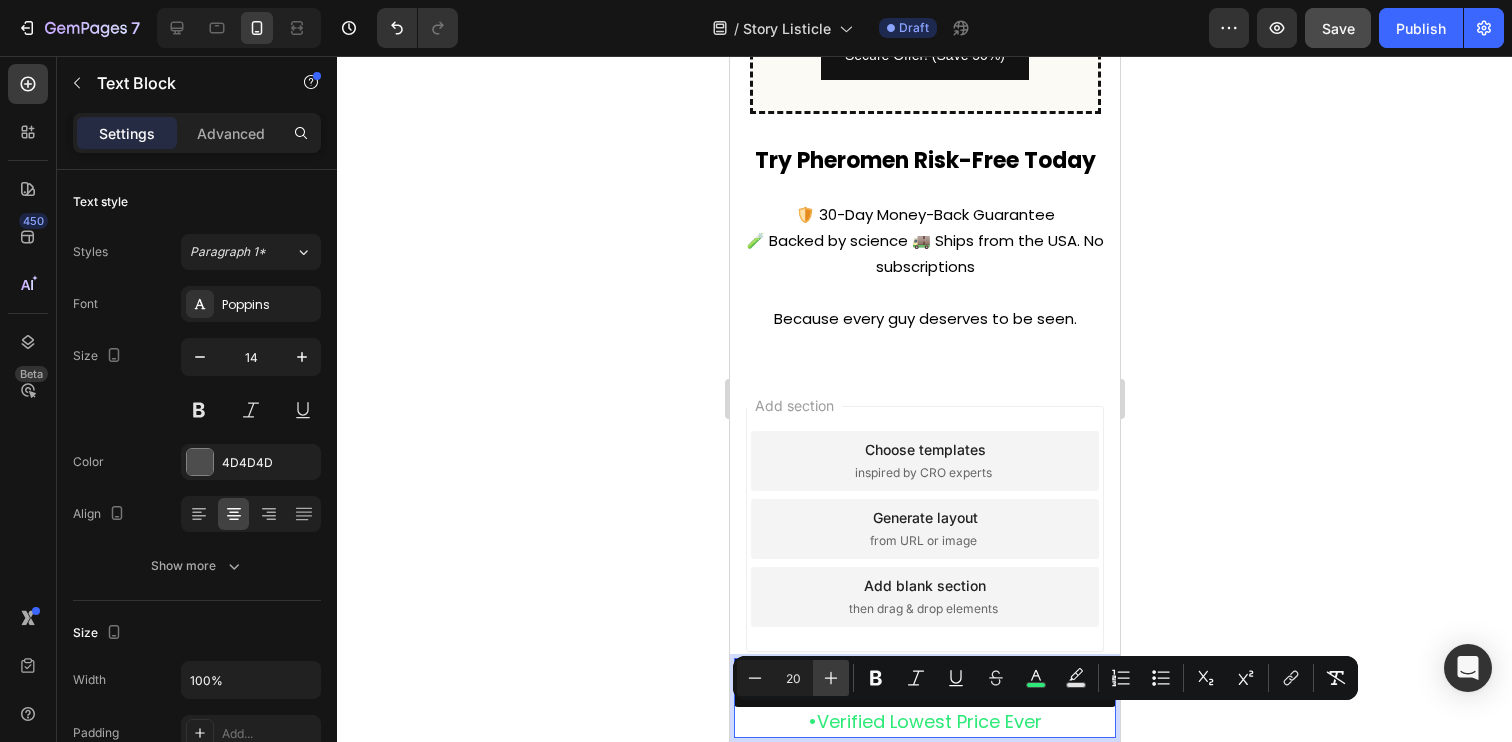 click 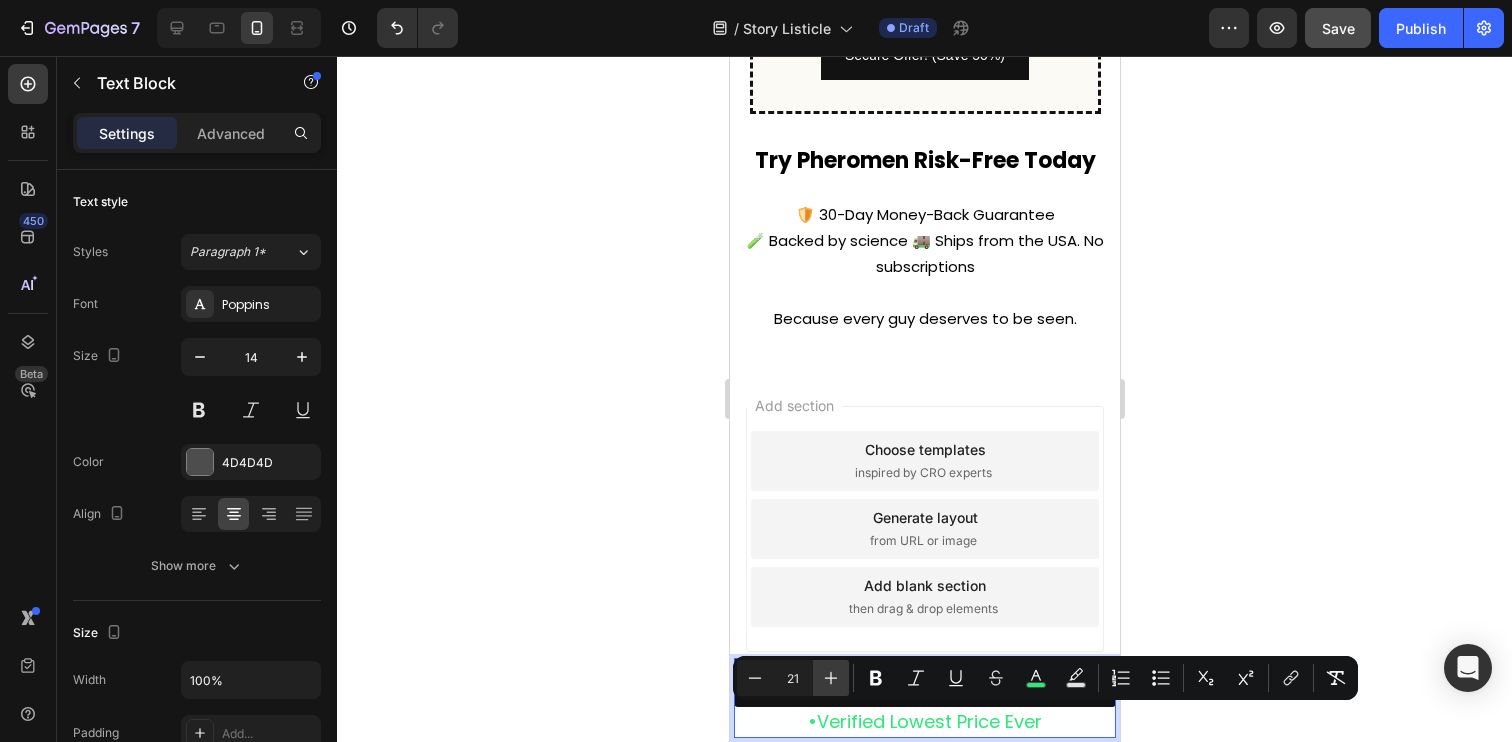 click 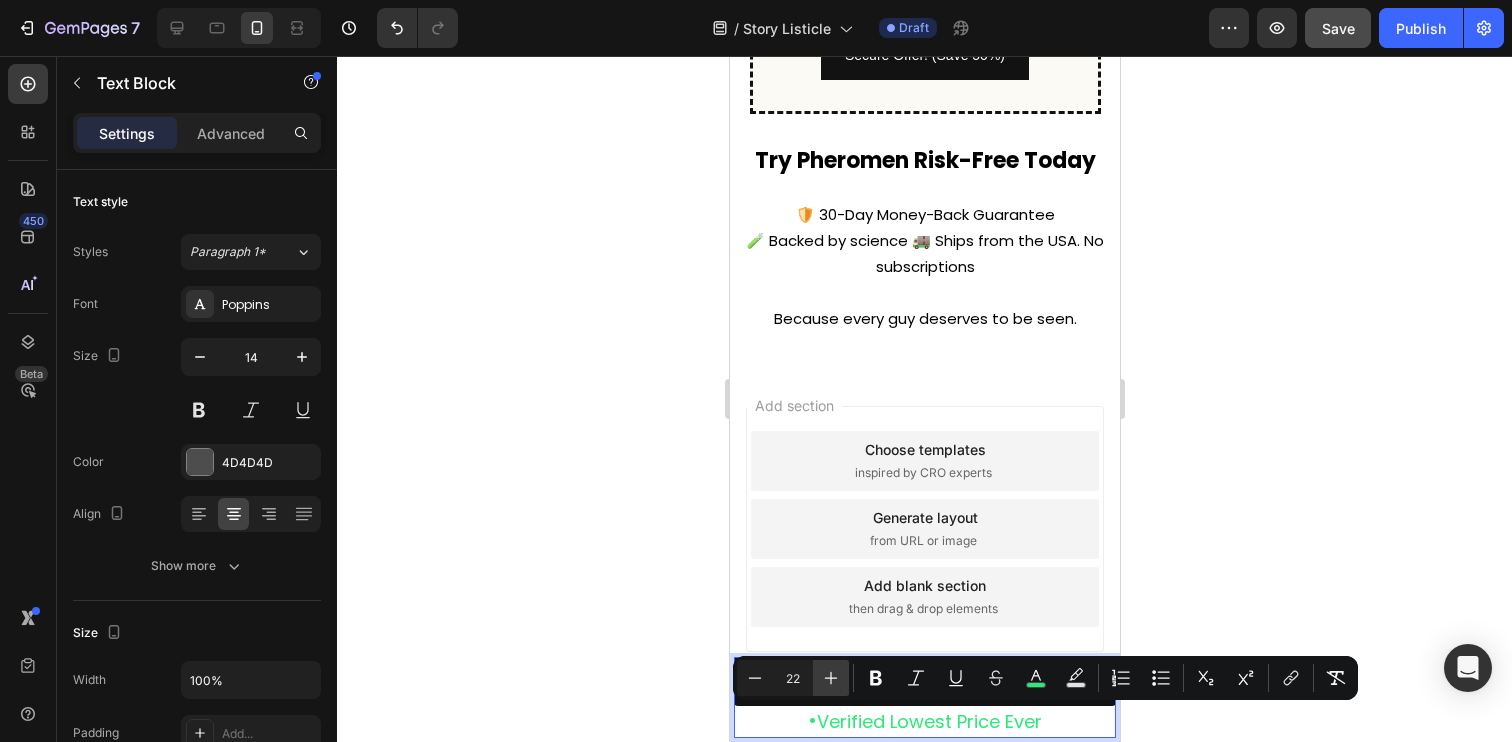 click 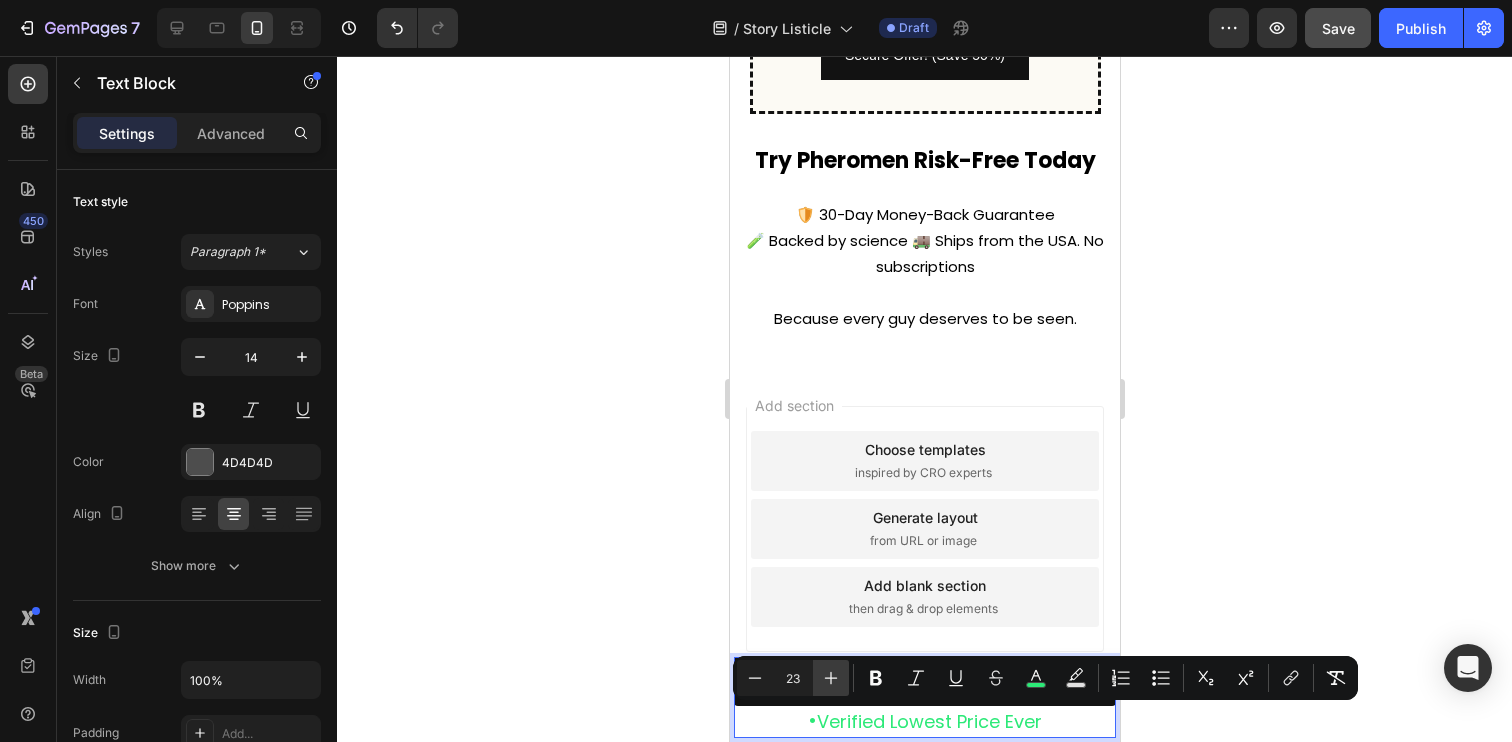 click 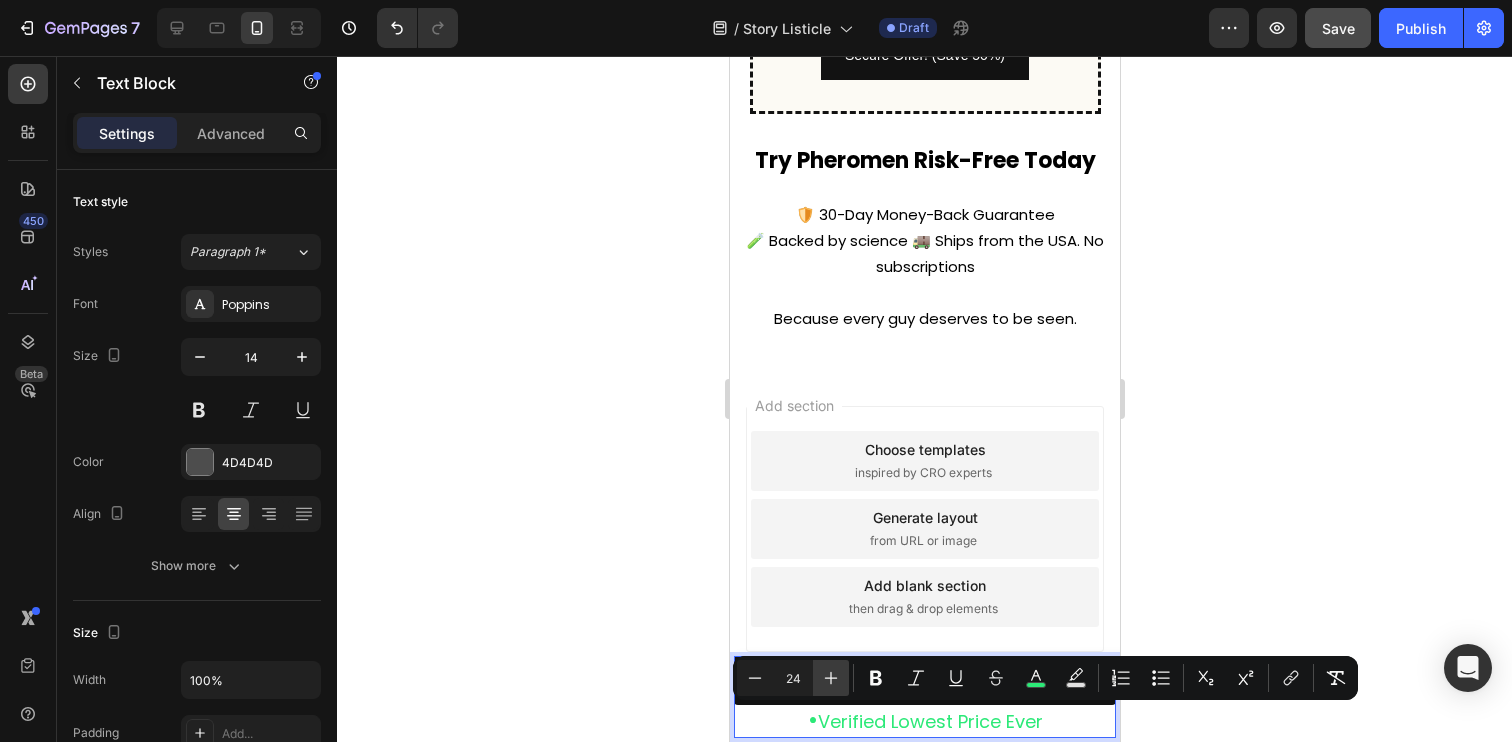click 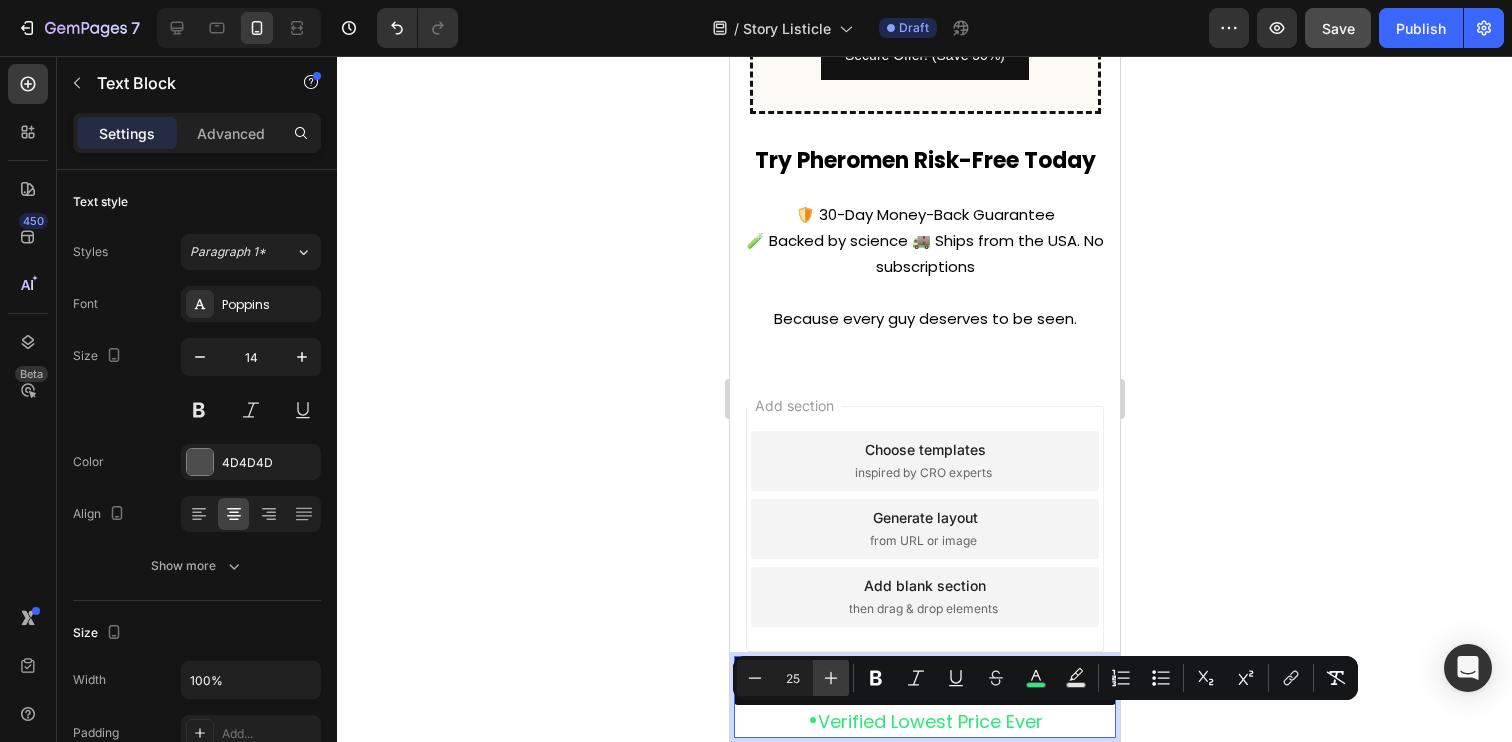 click 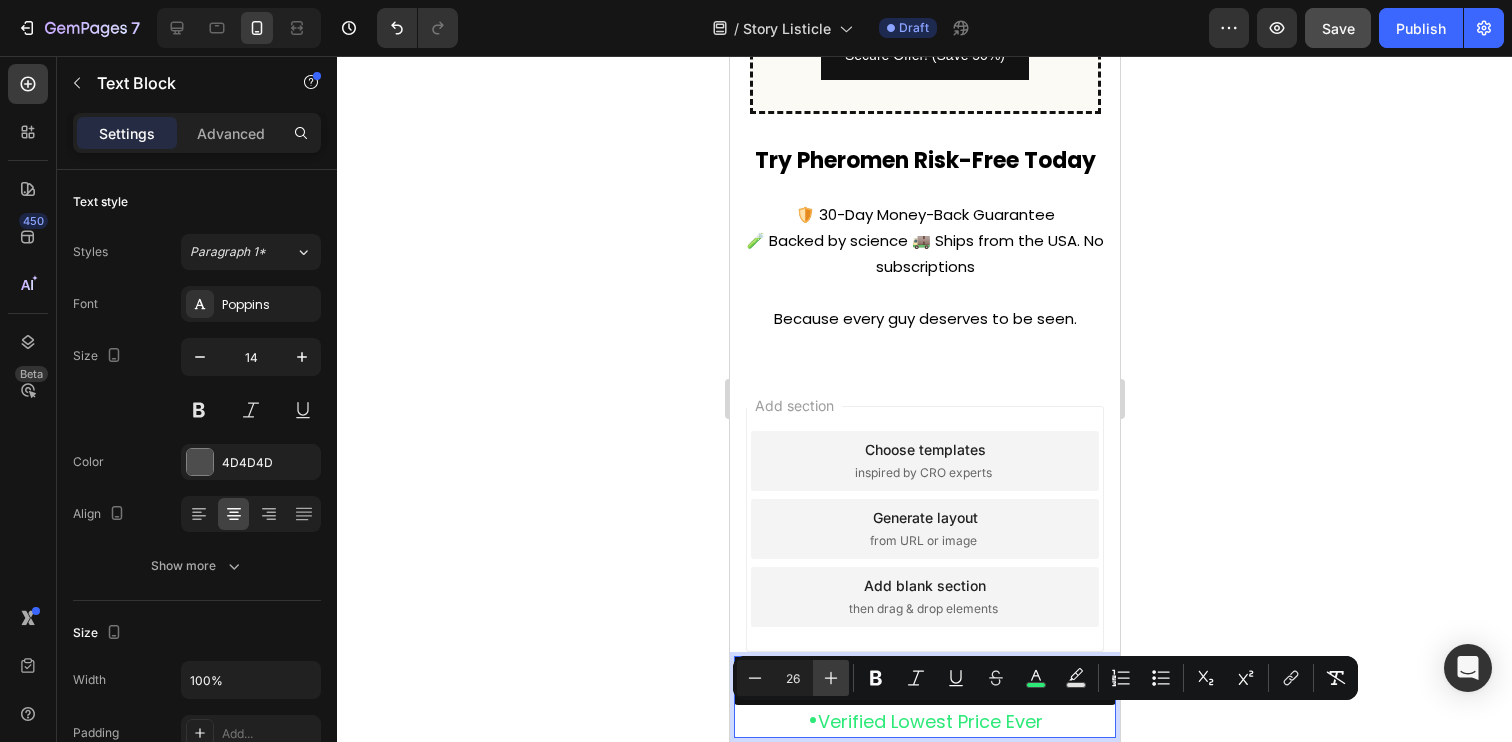 click 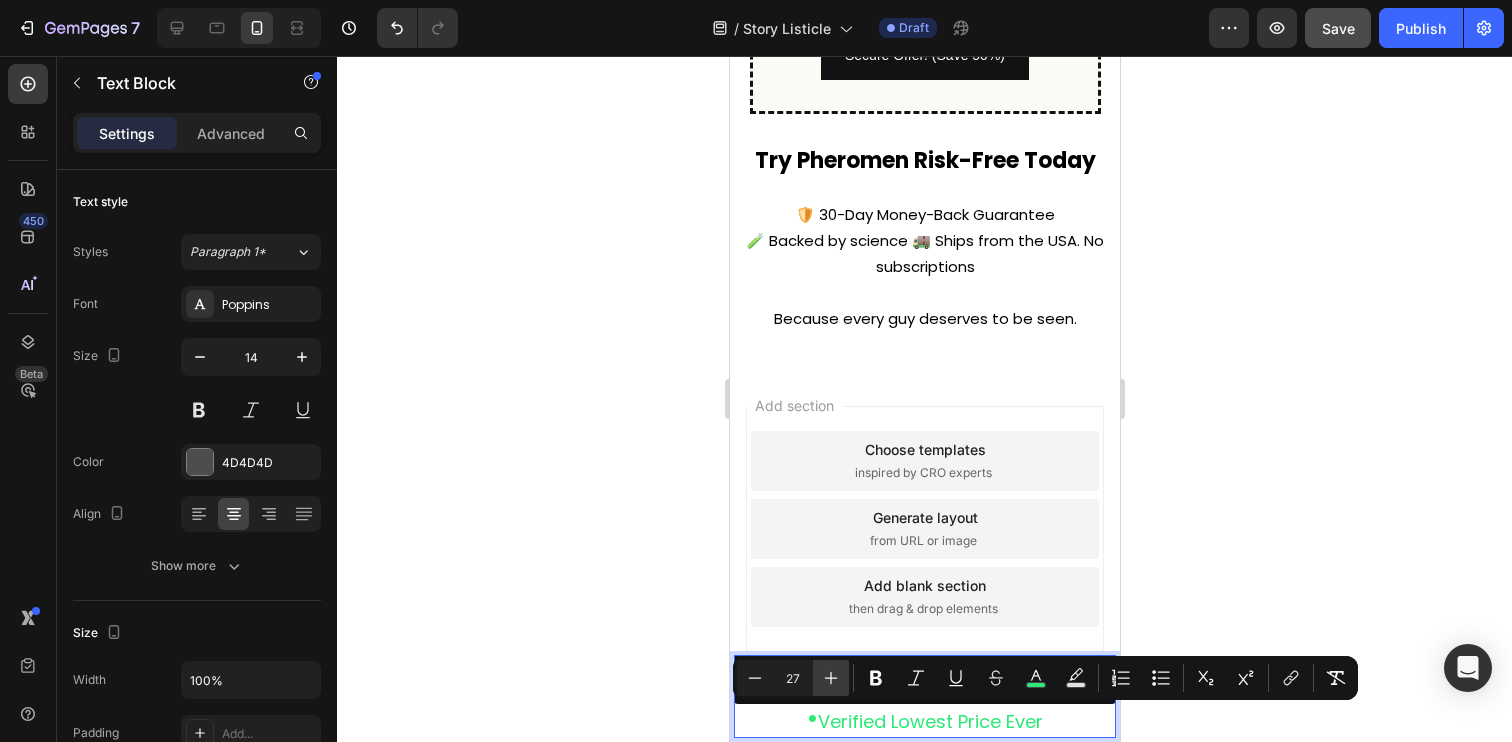click 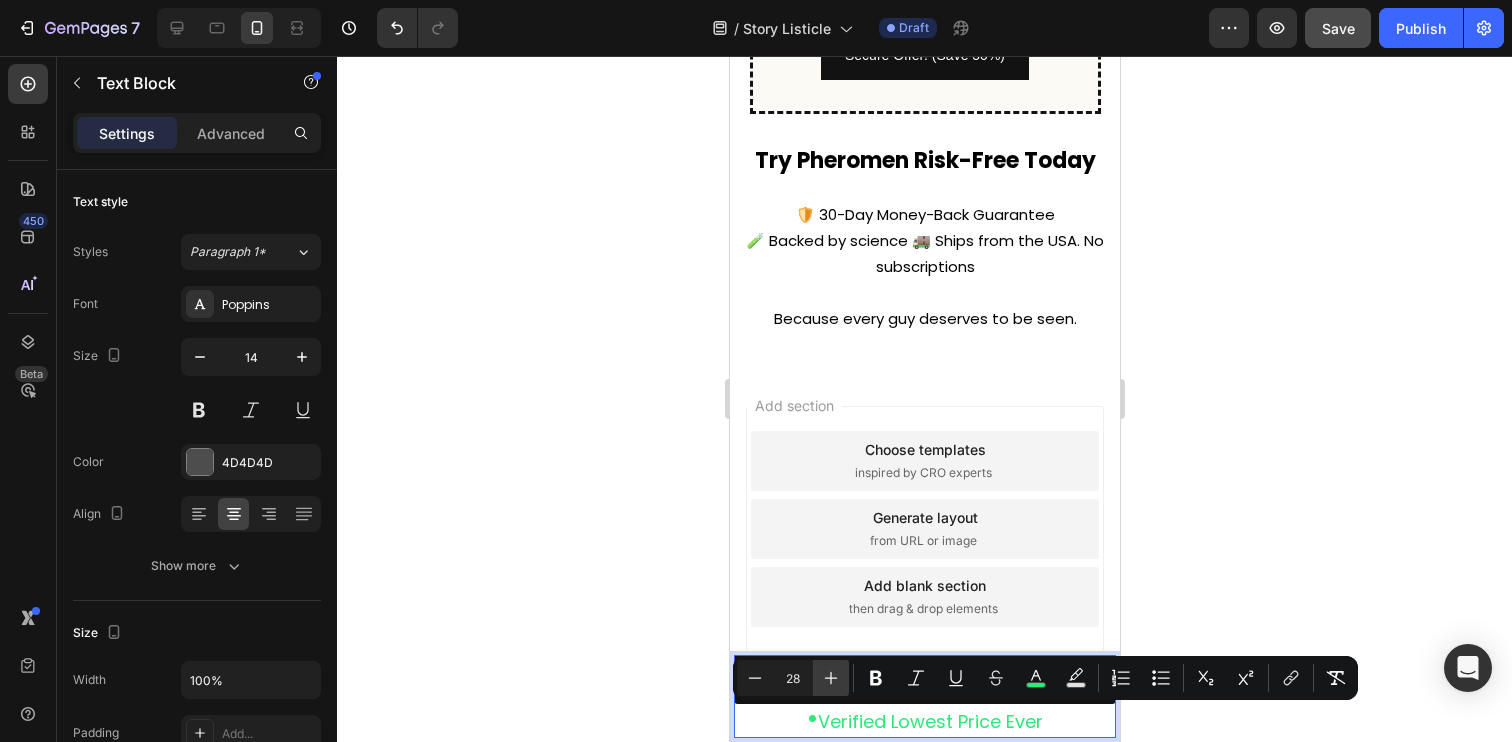click 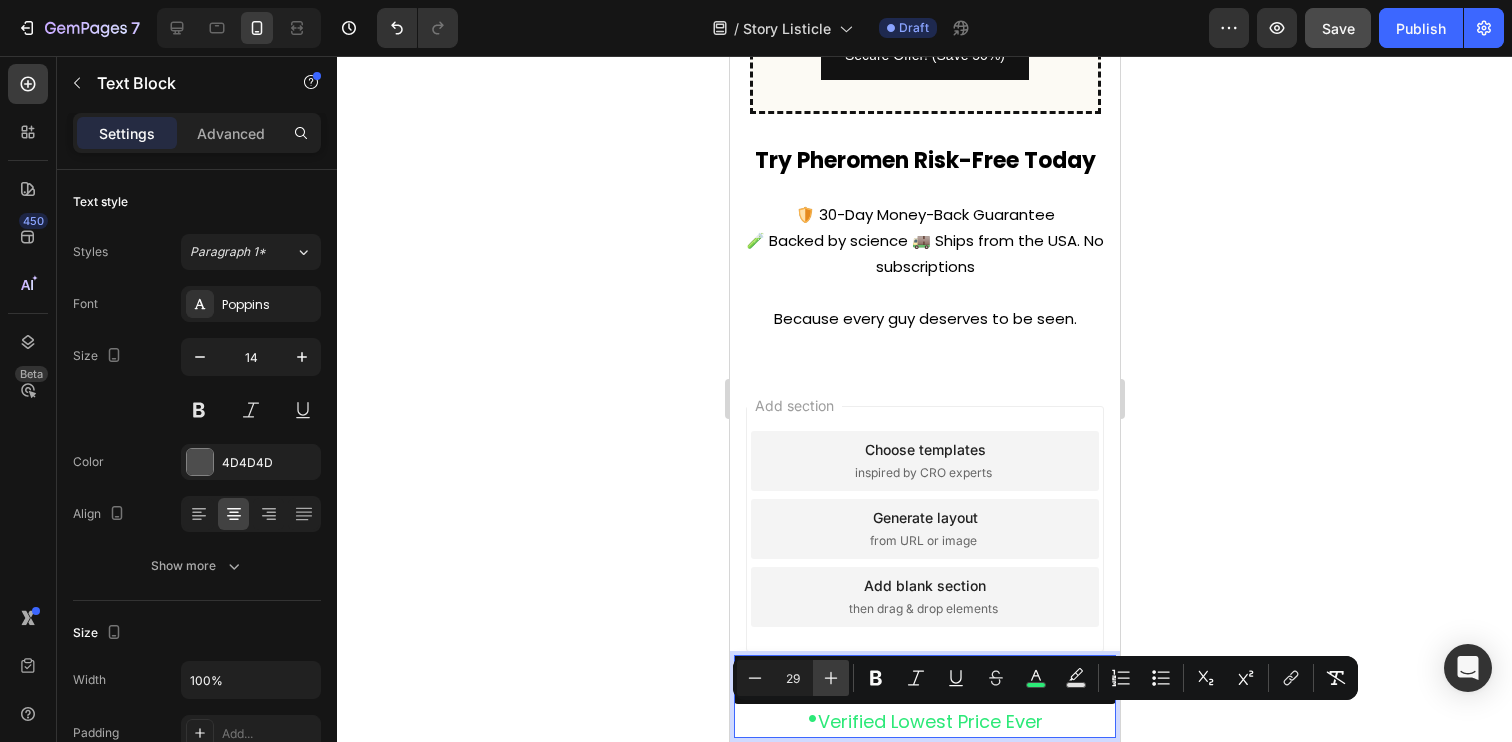 click 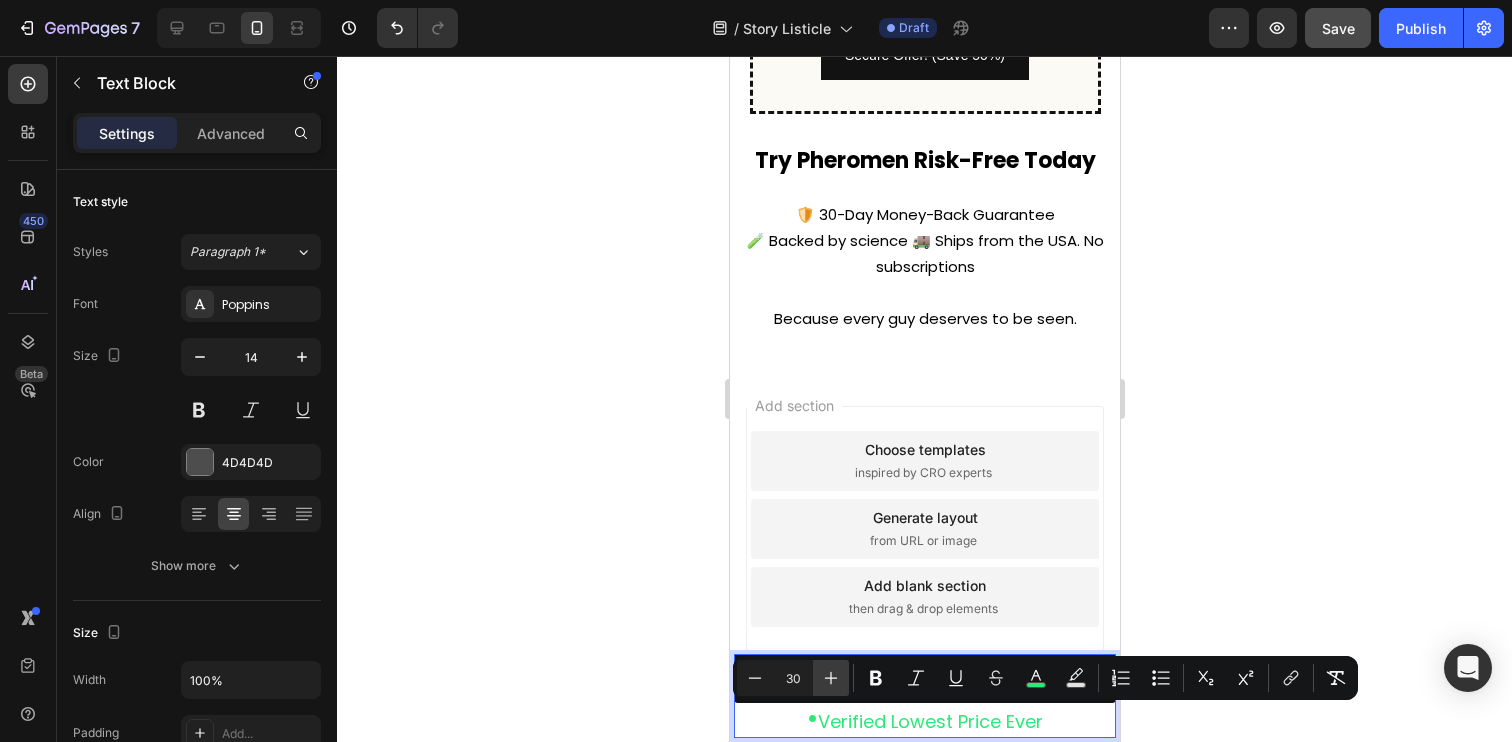 click 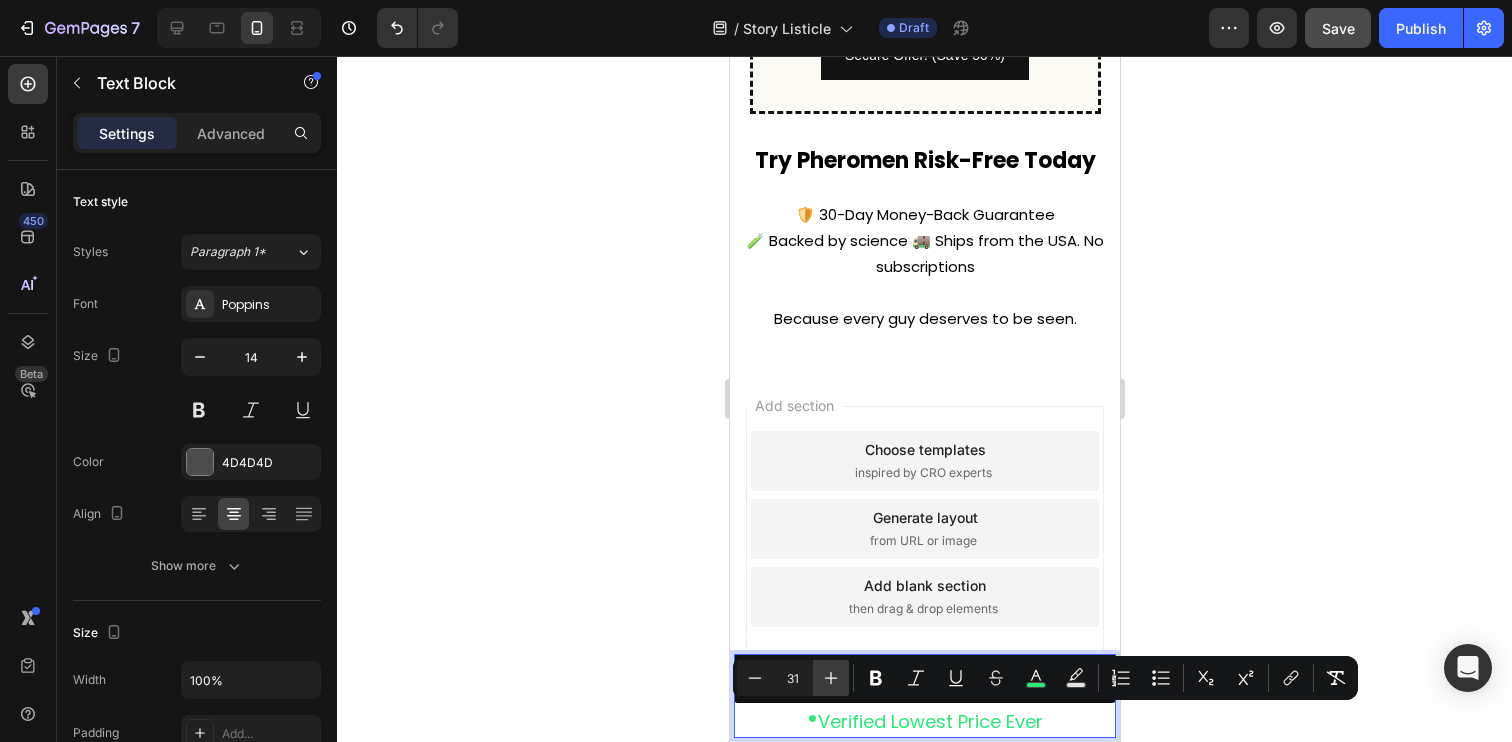 click 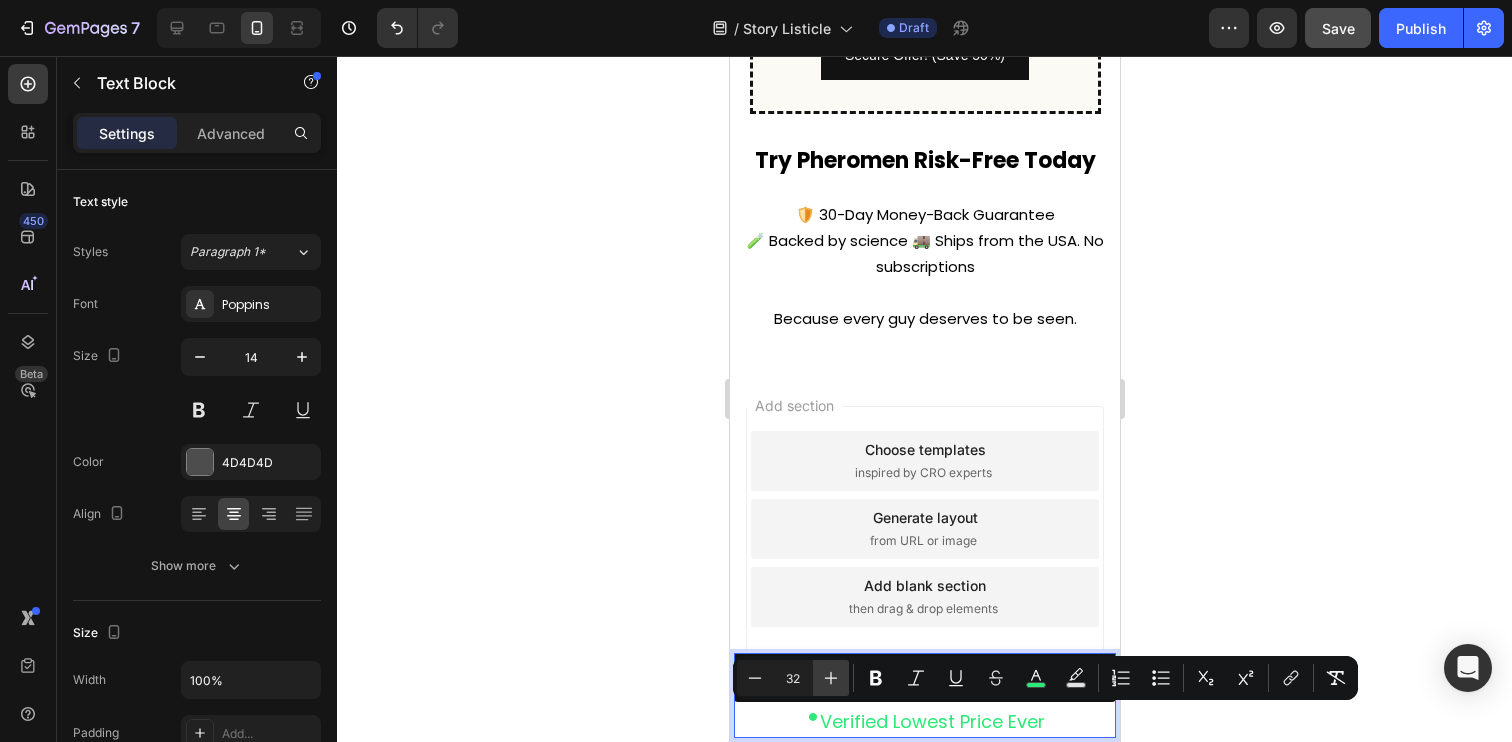 click 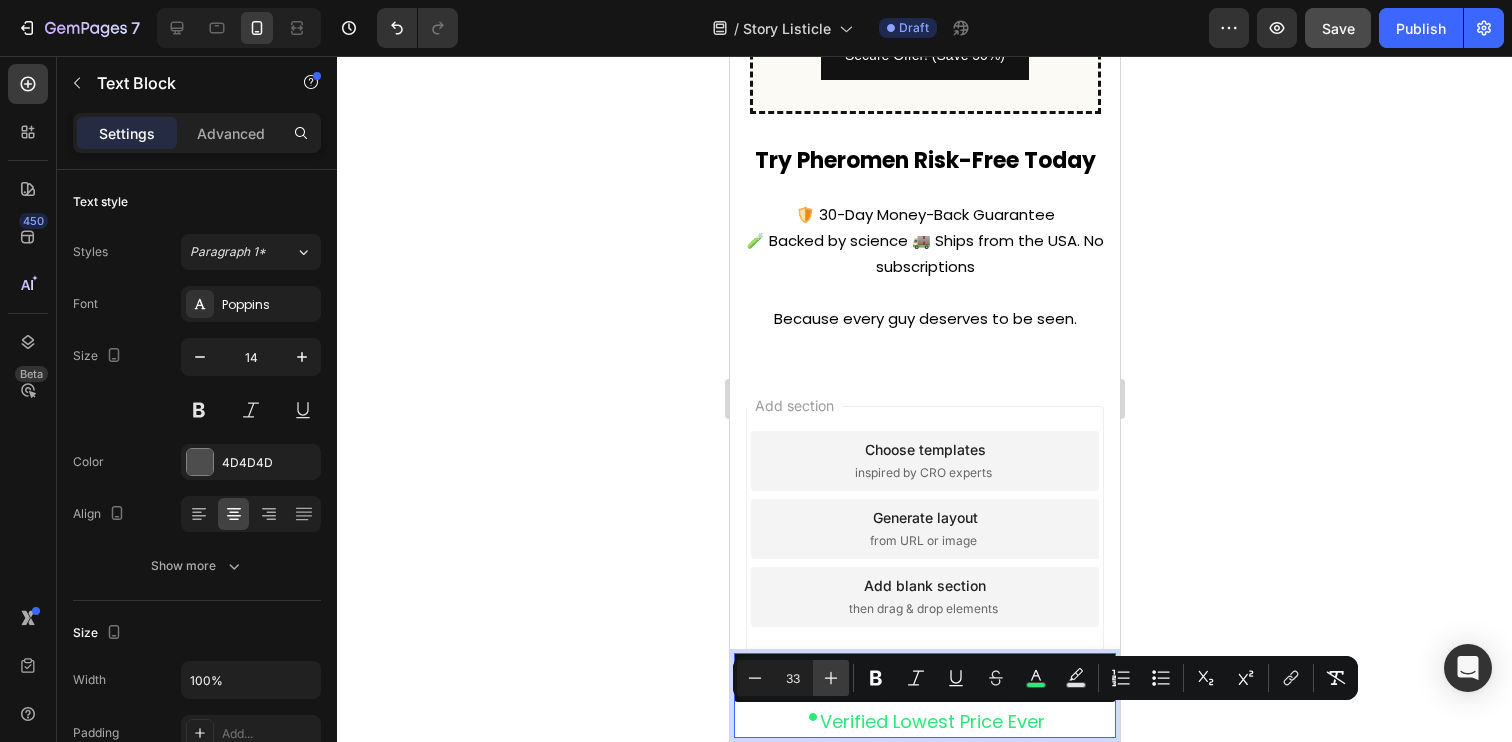 click 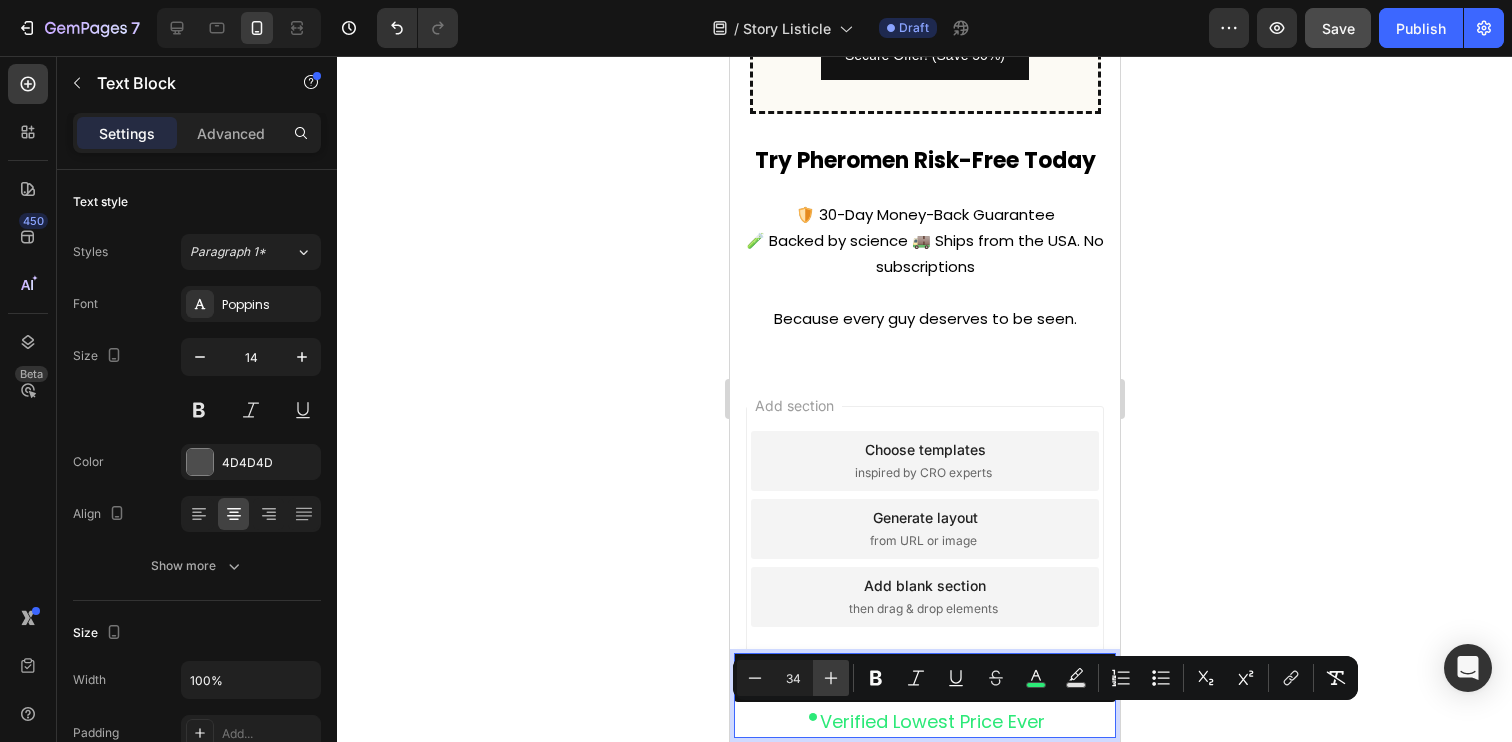 click 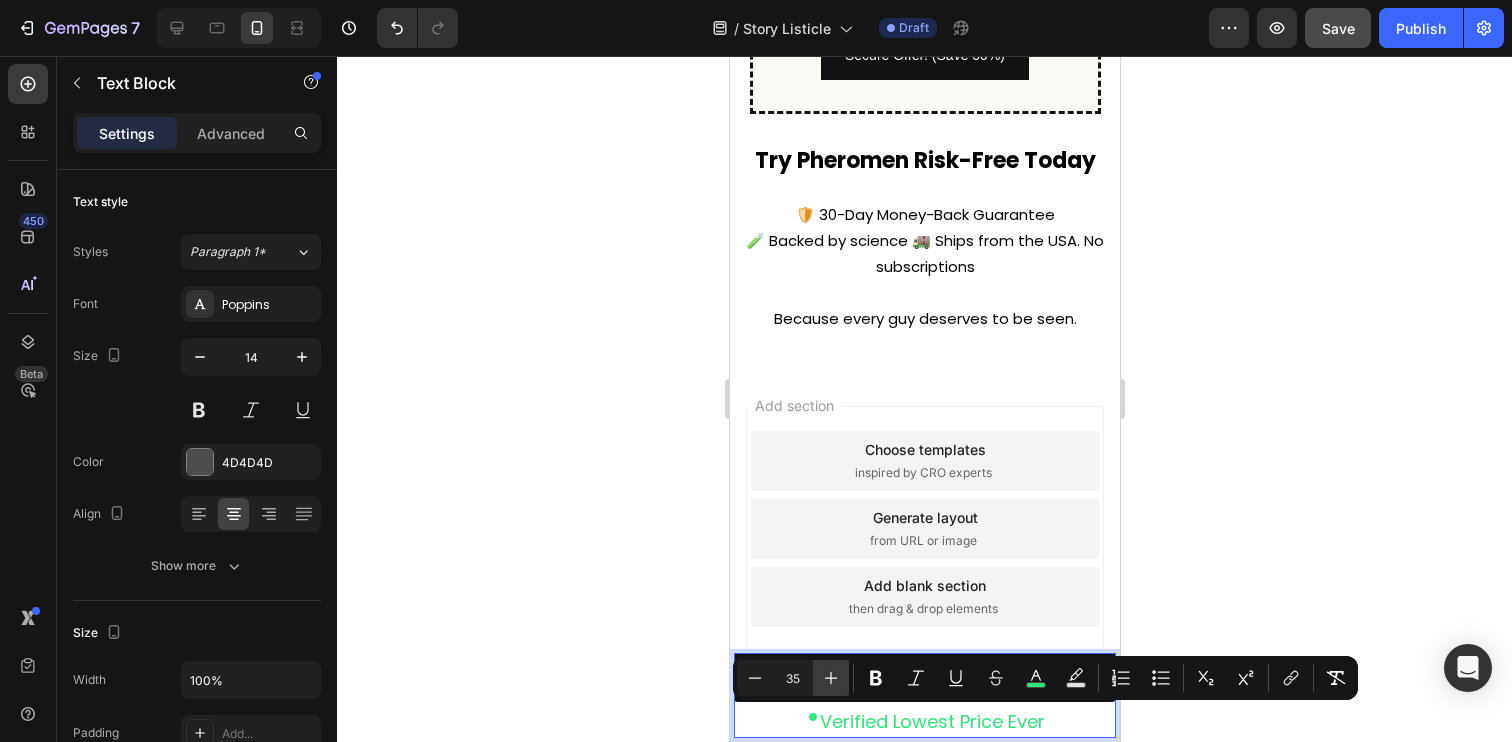 click 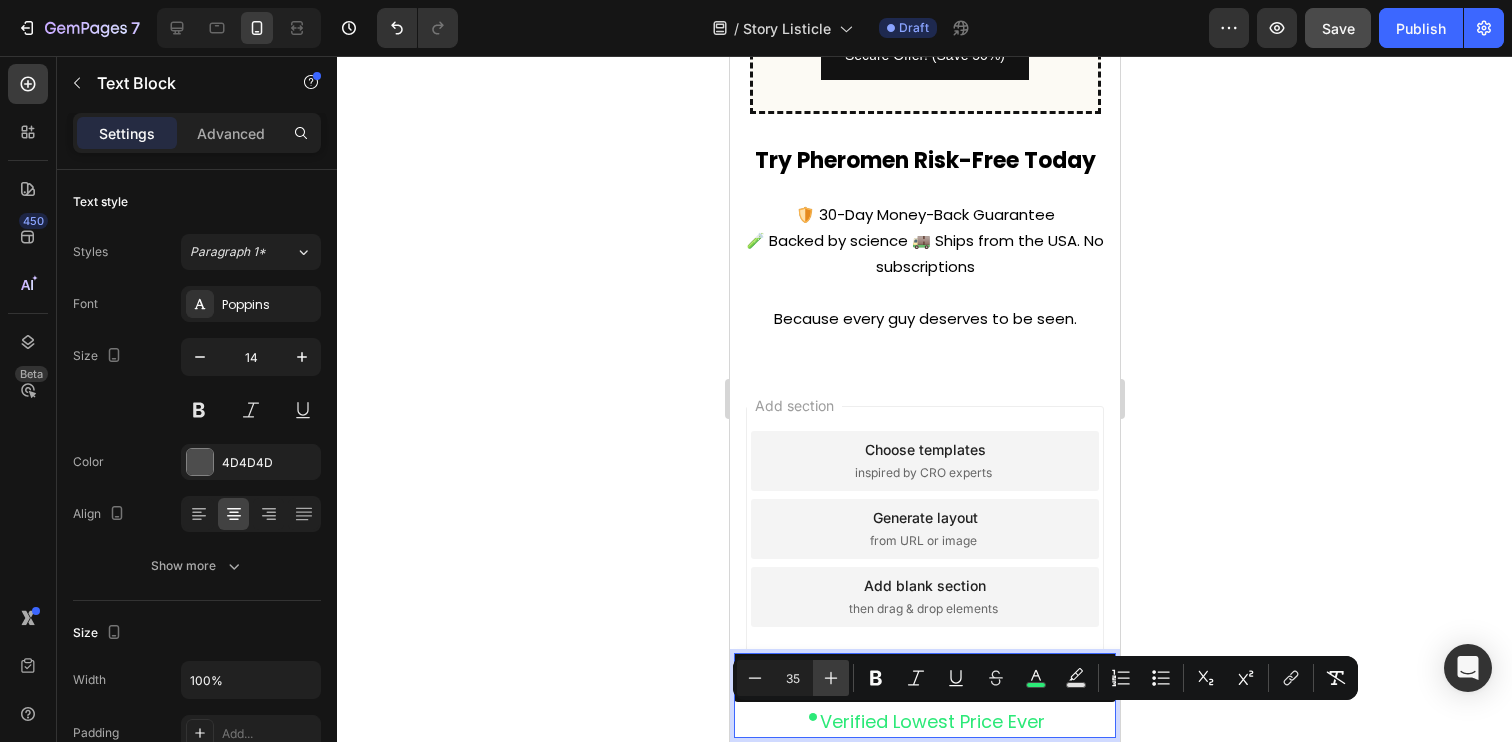 type on "36" 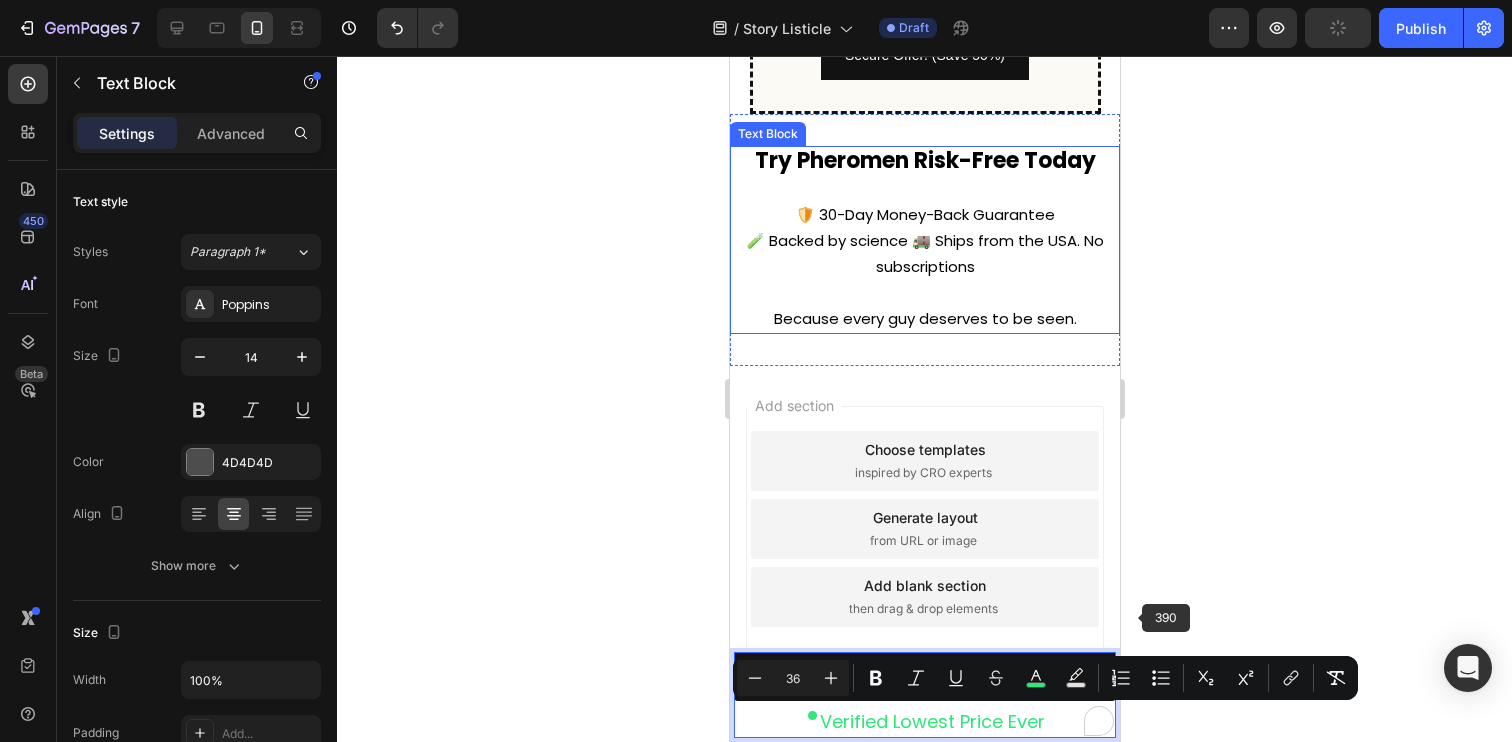 click 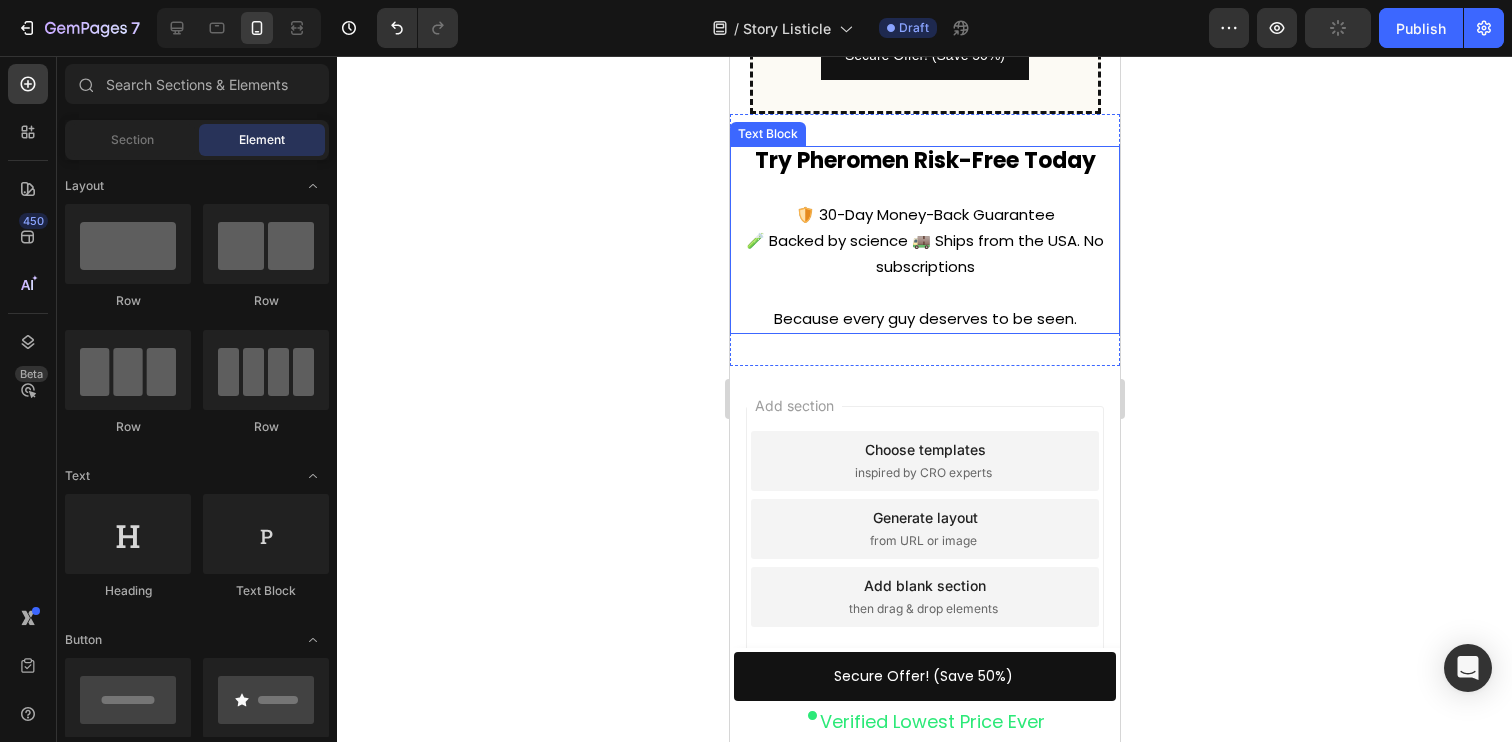 click 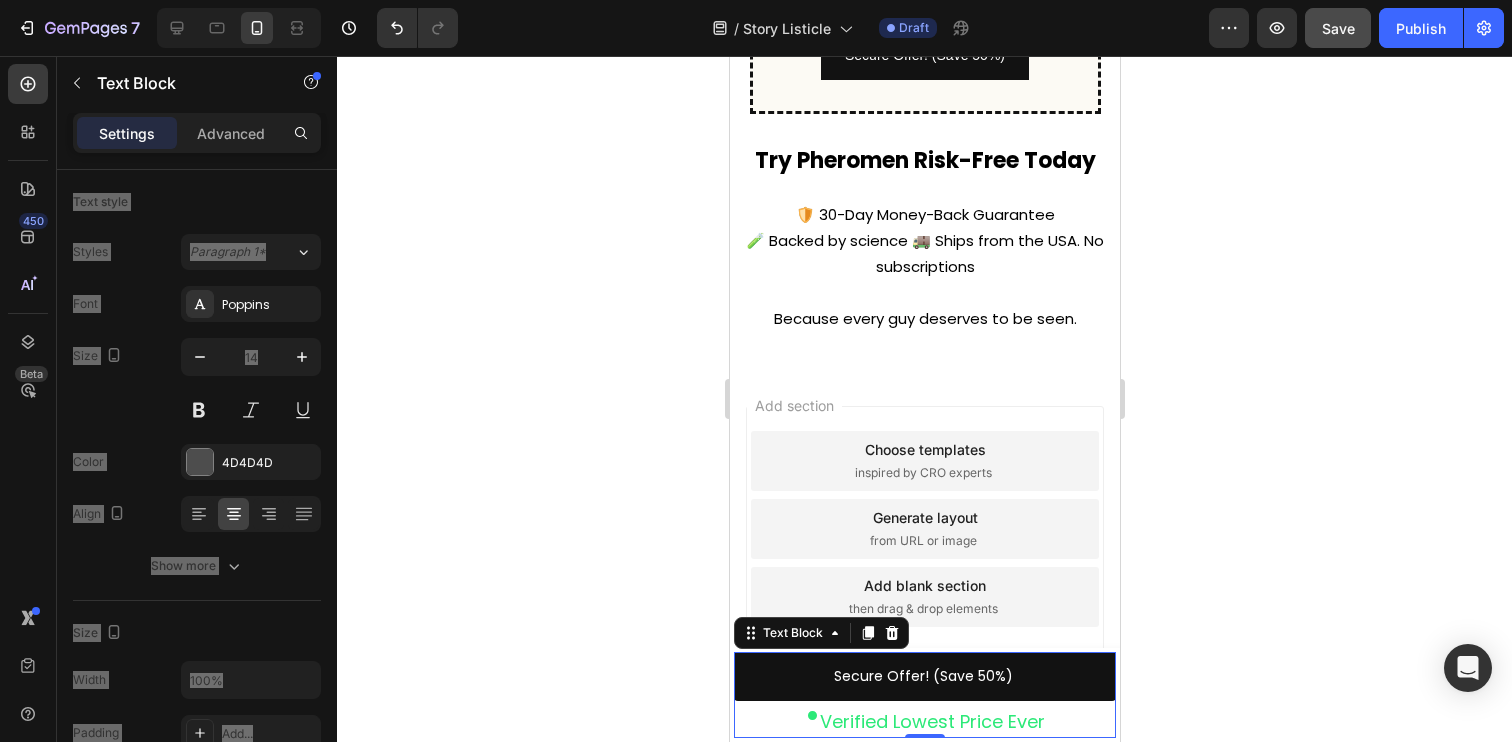 click on "Verified Lowest Price Ever" at bounding box center [931, 721] 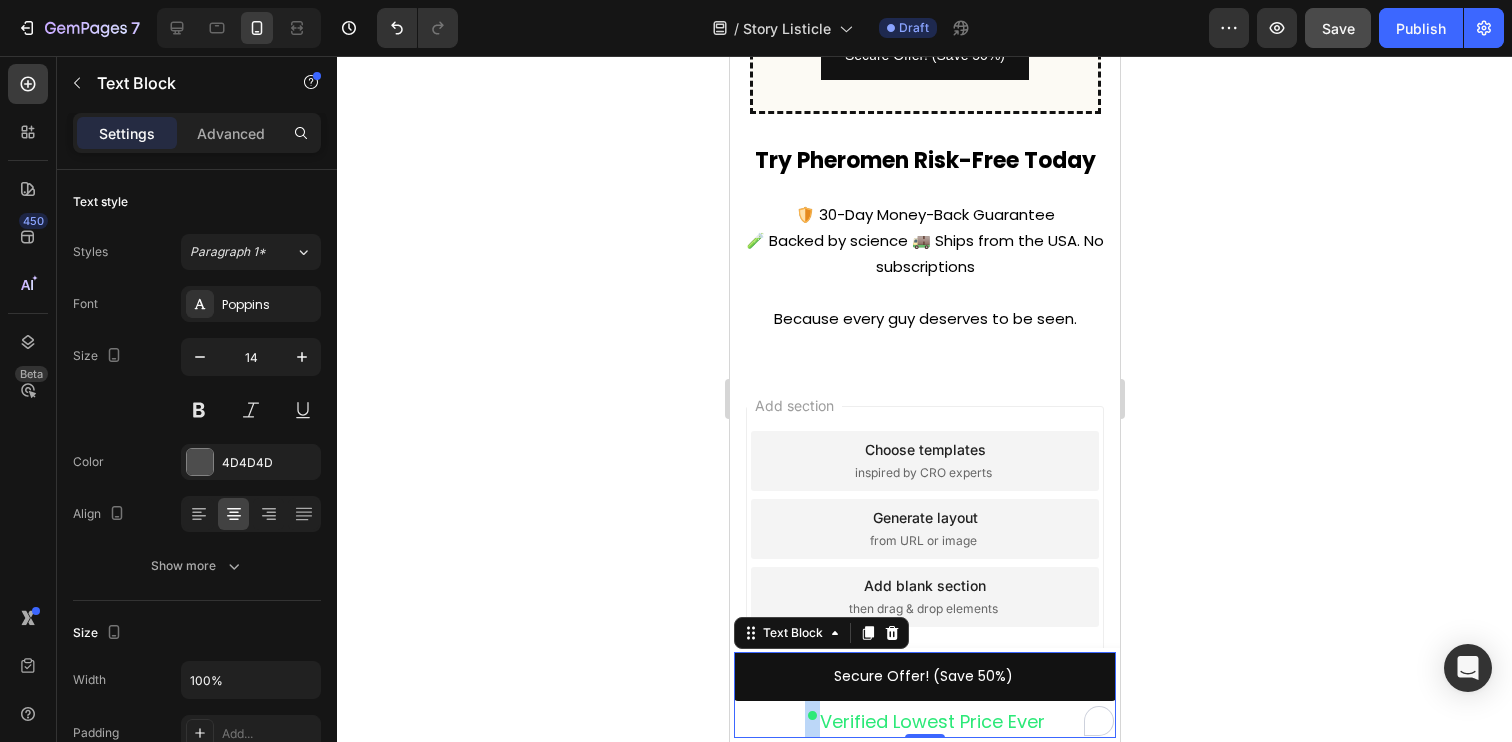 click on "•" at bounding box center [811, 715] 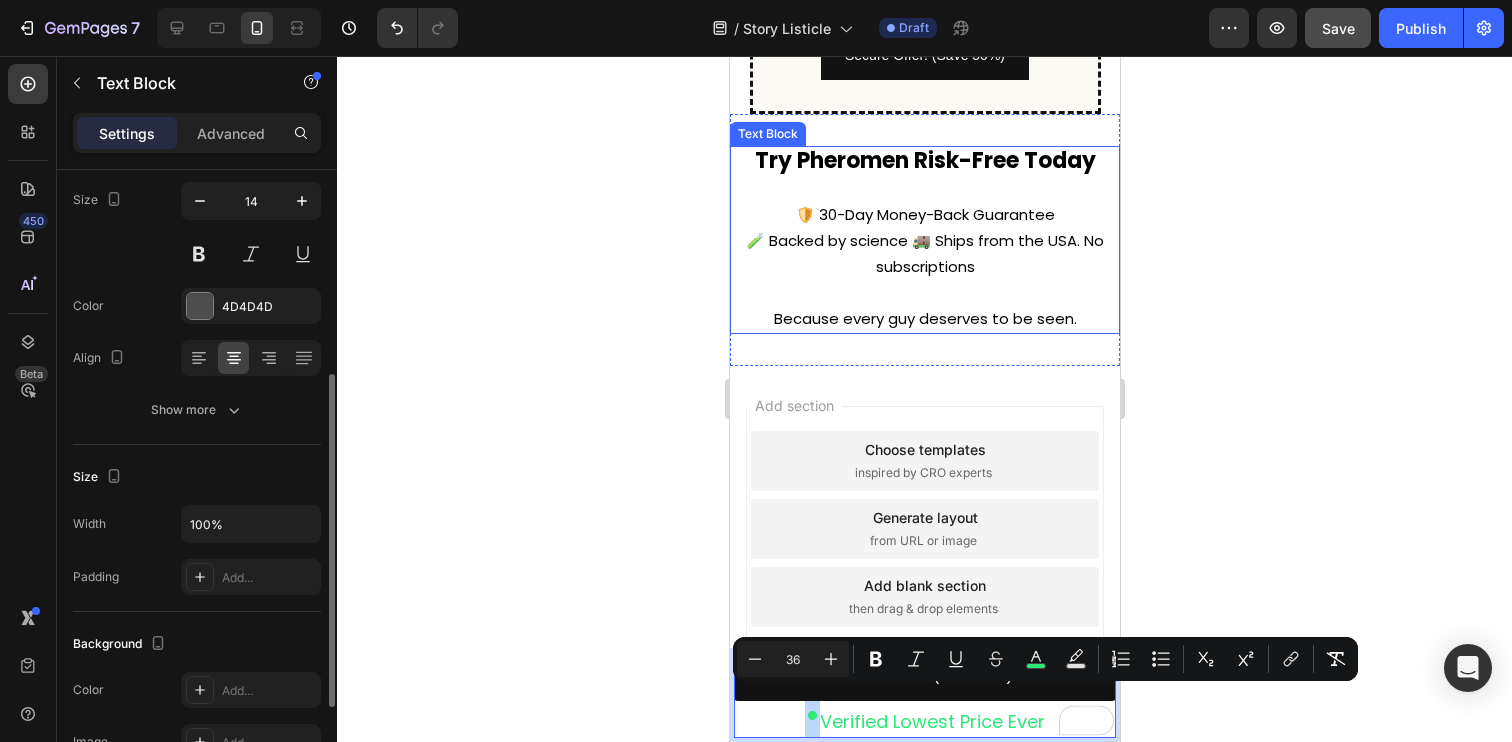 scroll, scrollTop: 556, scrollLeft: 0, axis: vertical 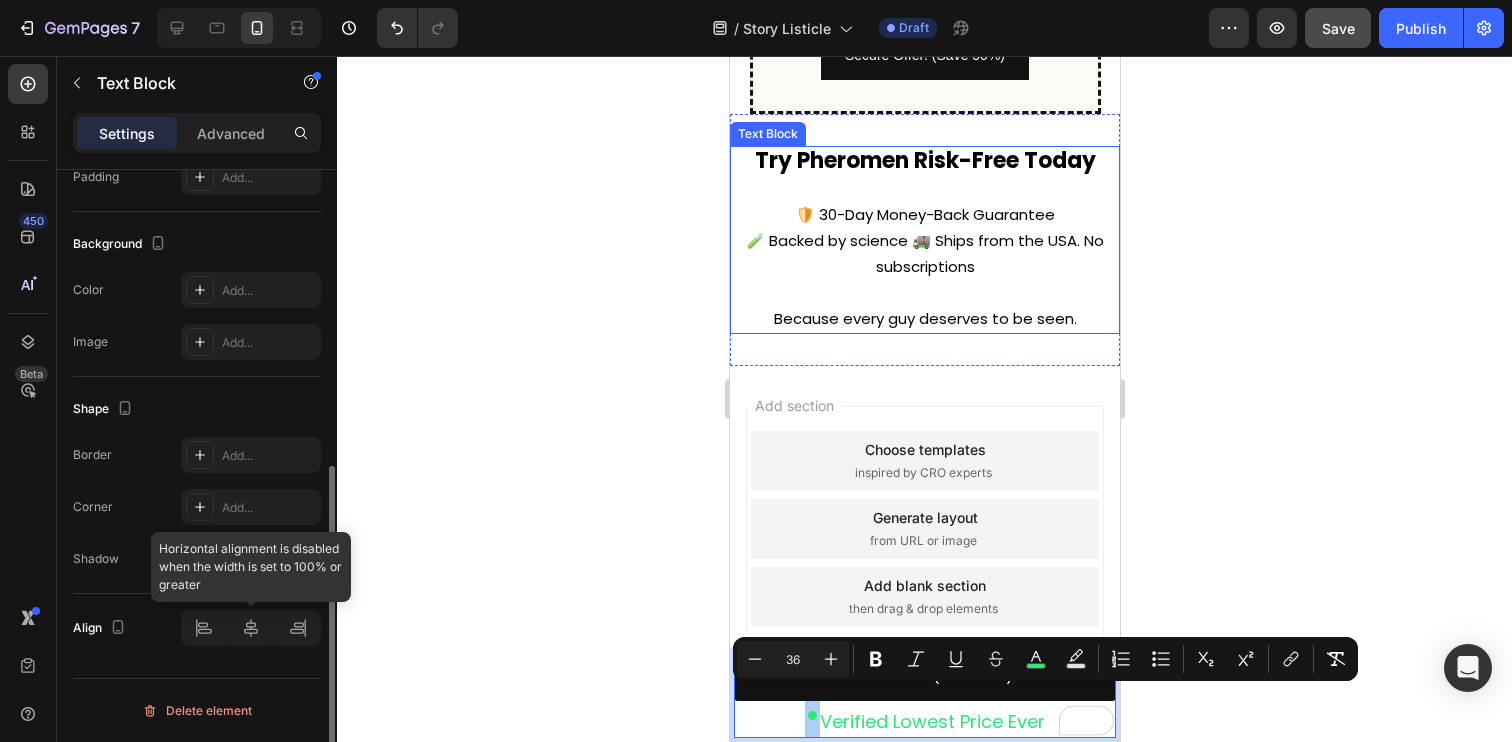 click 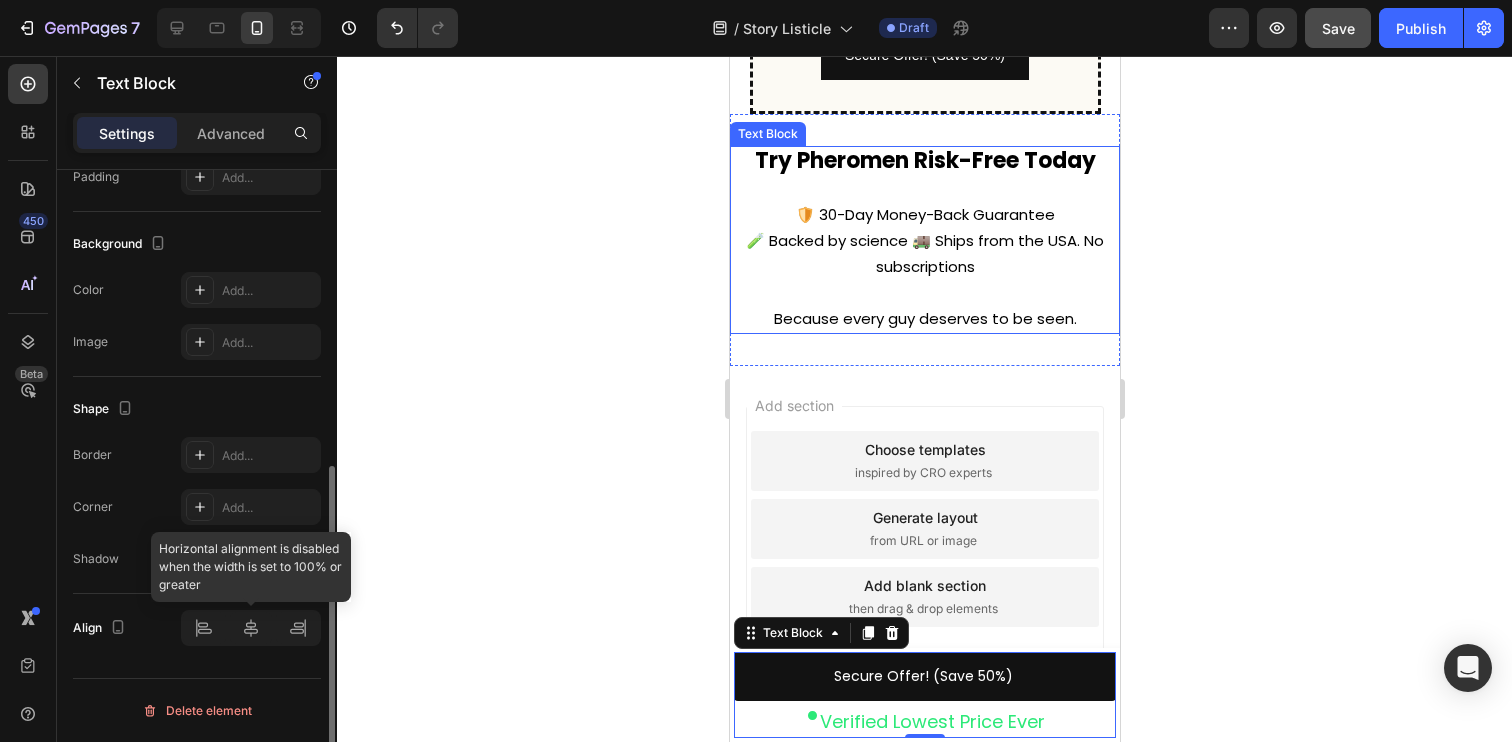 click 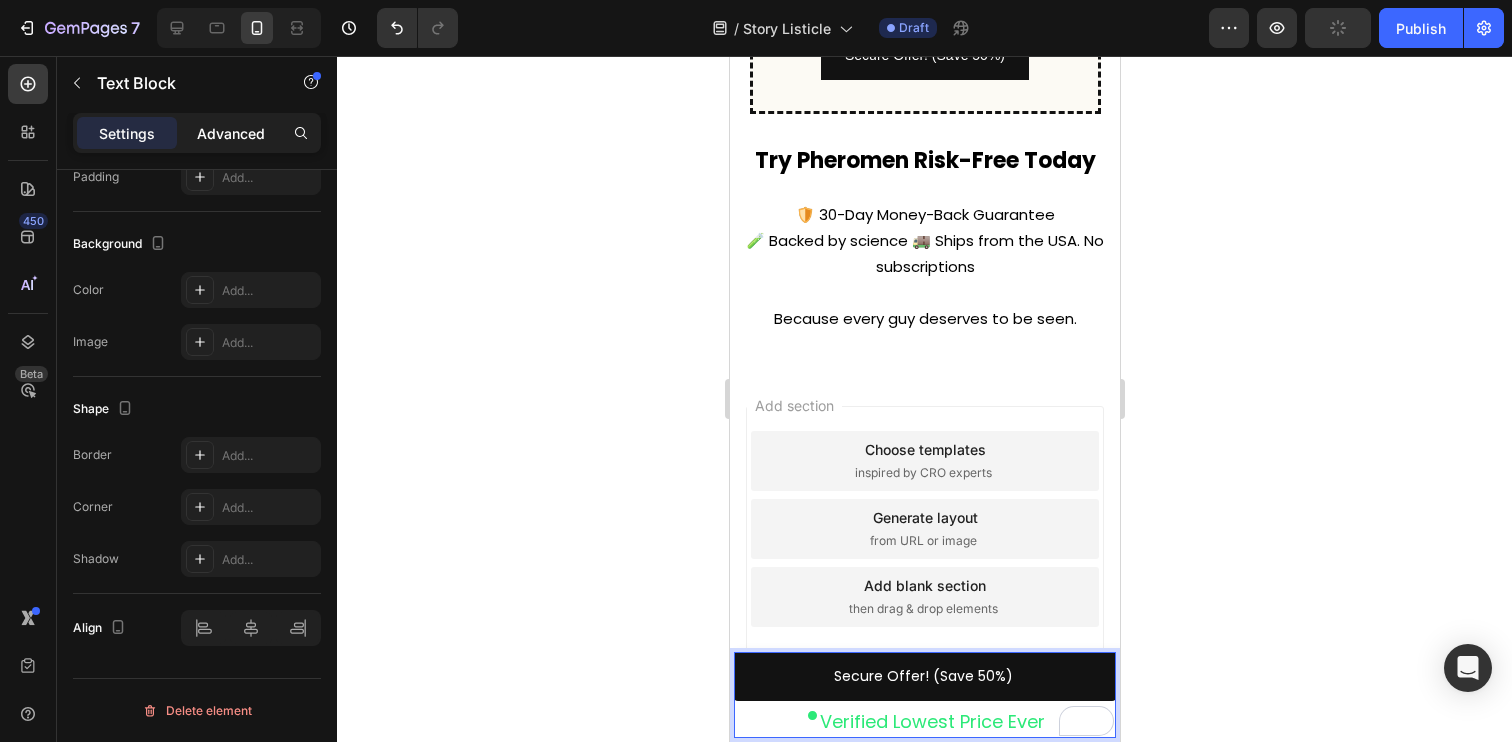 click on "Advanced" at bounding box center [231, 133] 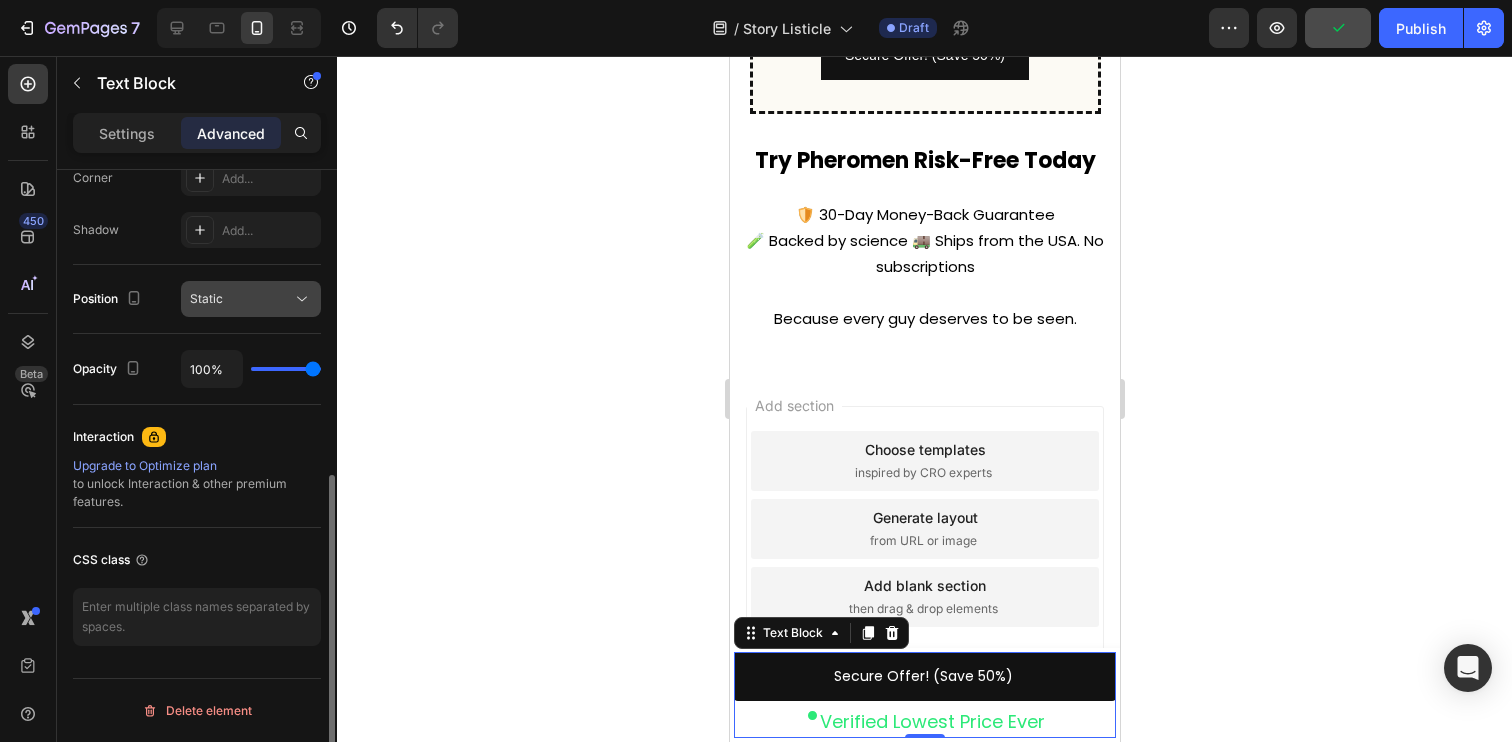 scroll, scrollTop: 0, scrollLeft: 0, axis: both 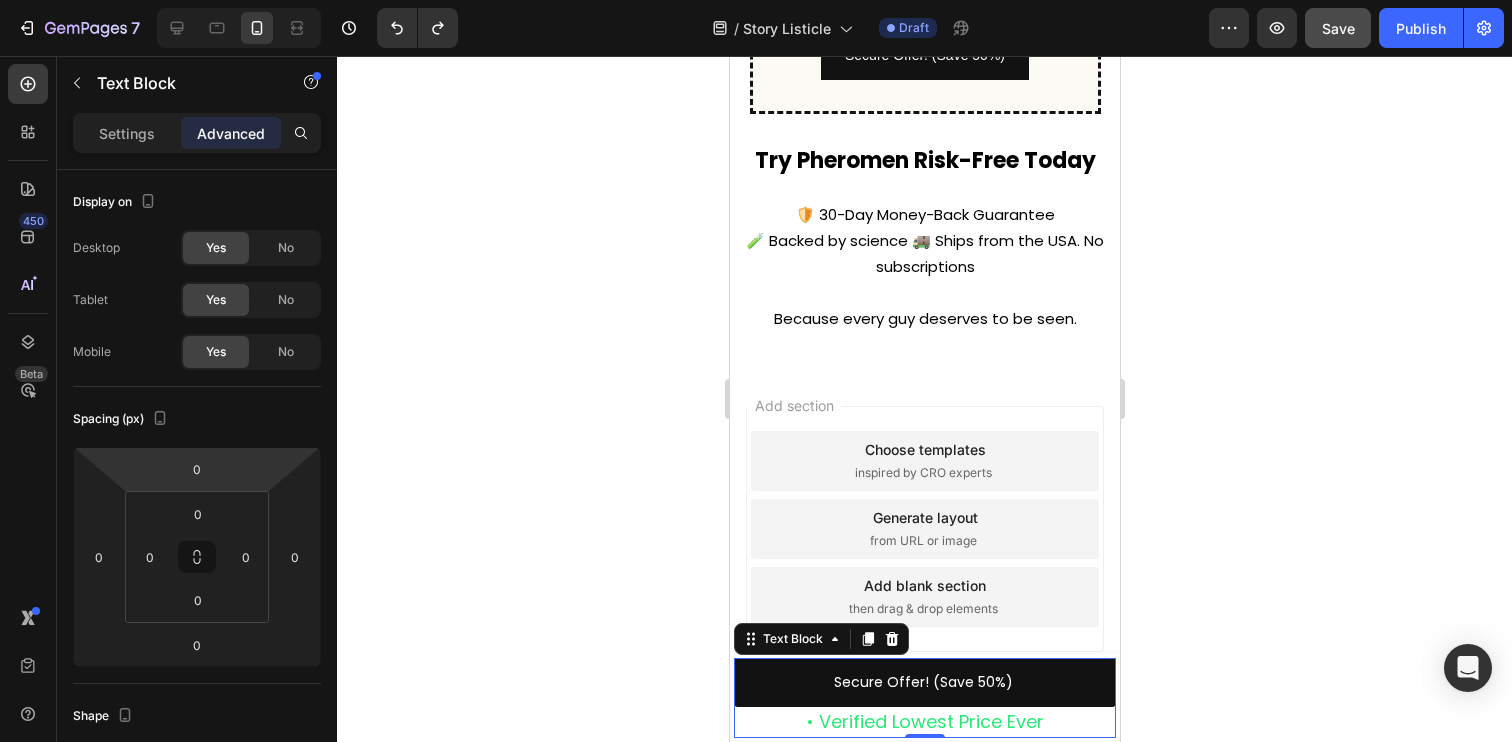 click 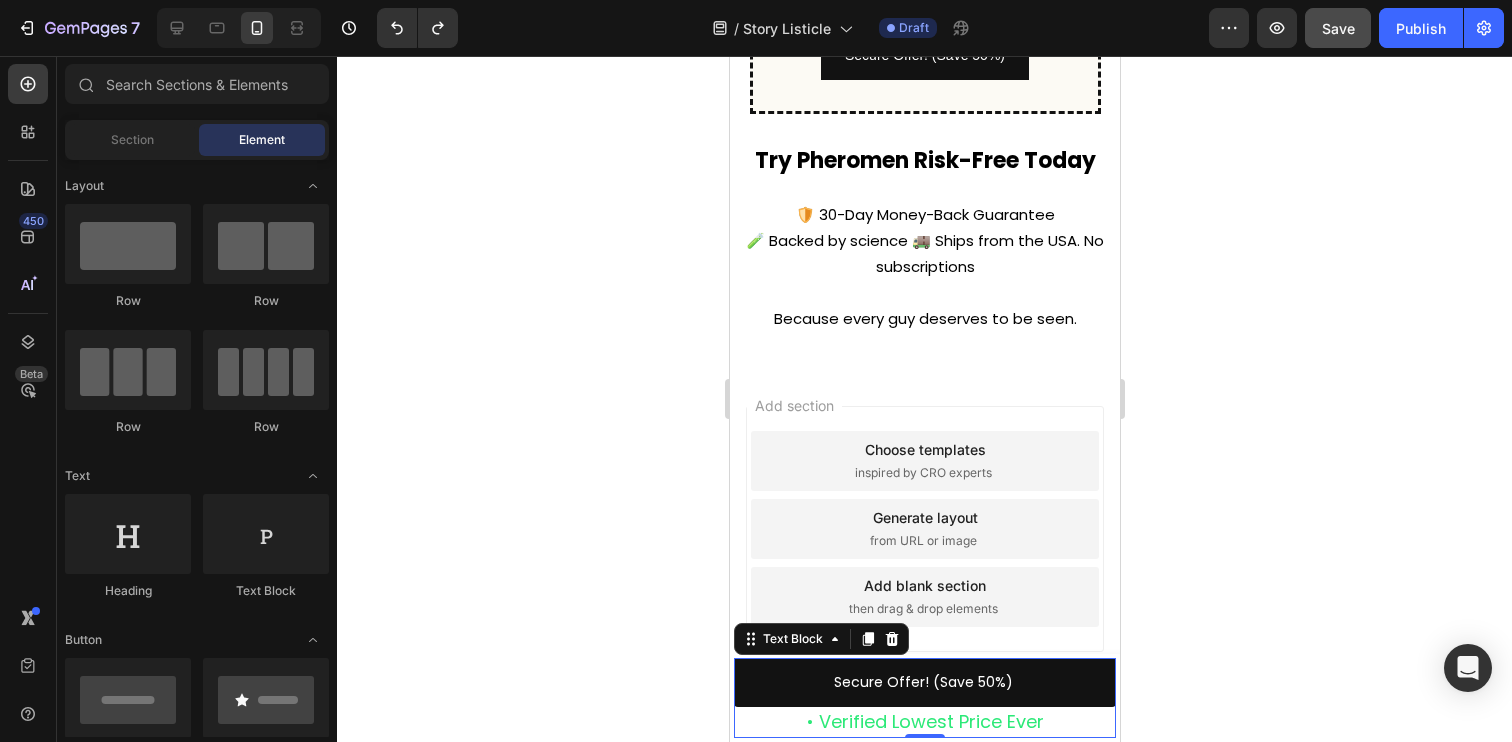 click 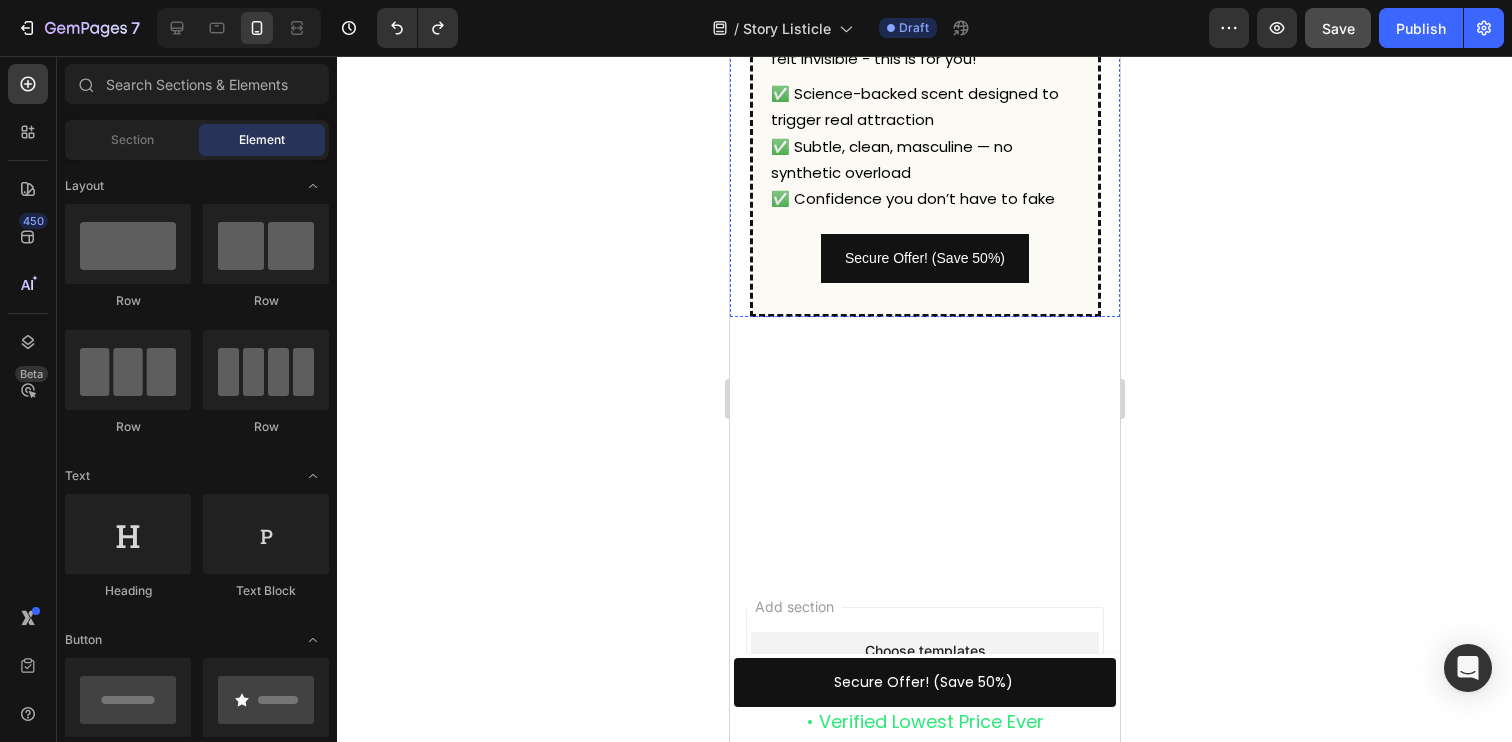 scroll, scrollTop: 5614, scrollLeft: 0, axis: vertical 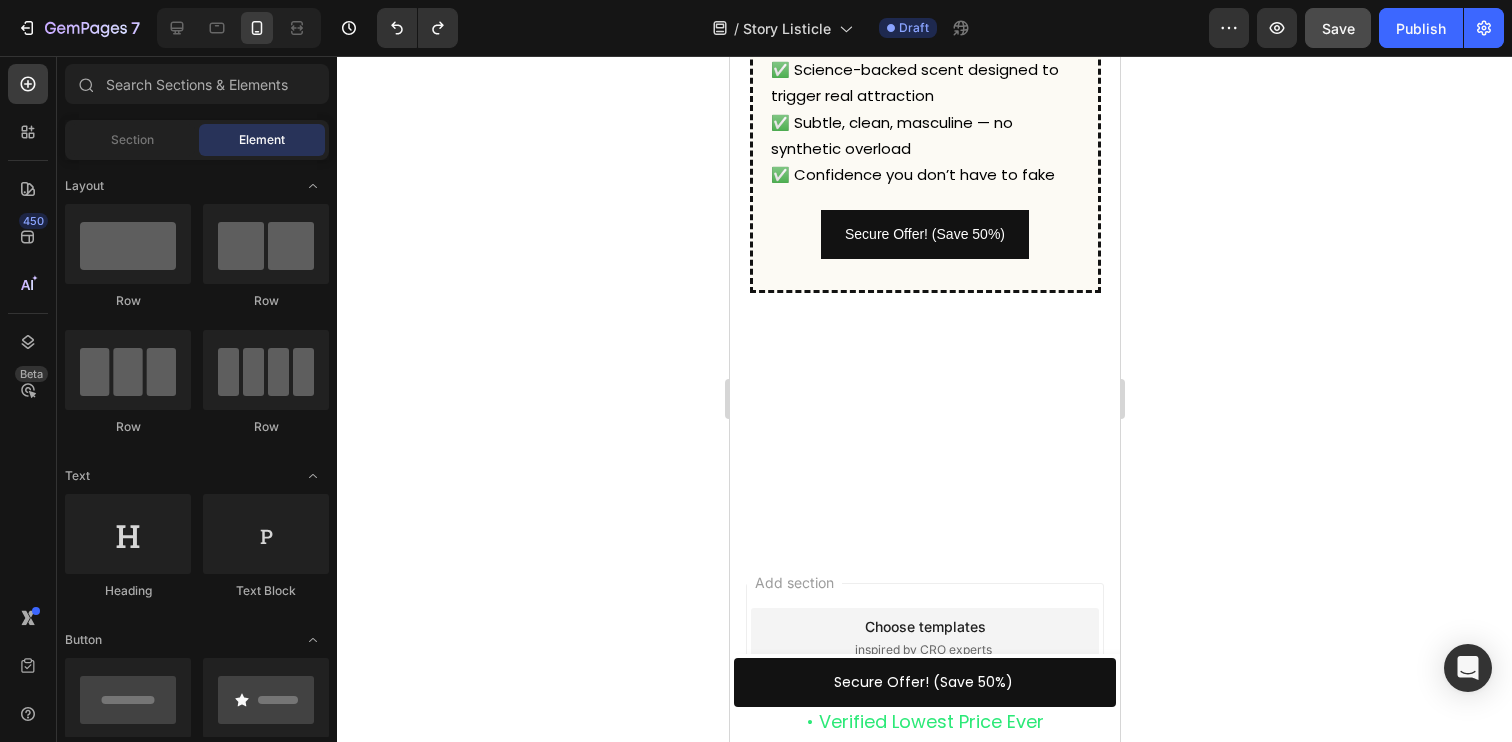 click at bounding box center (838, -456) 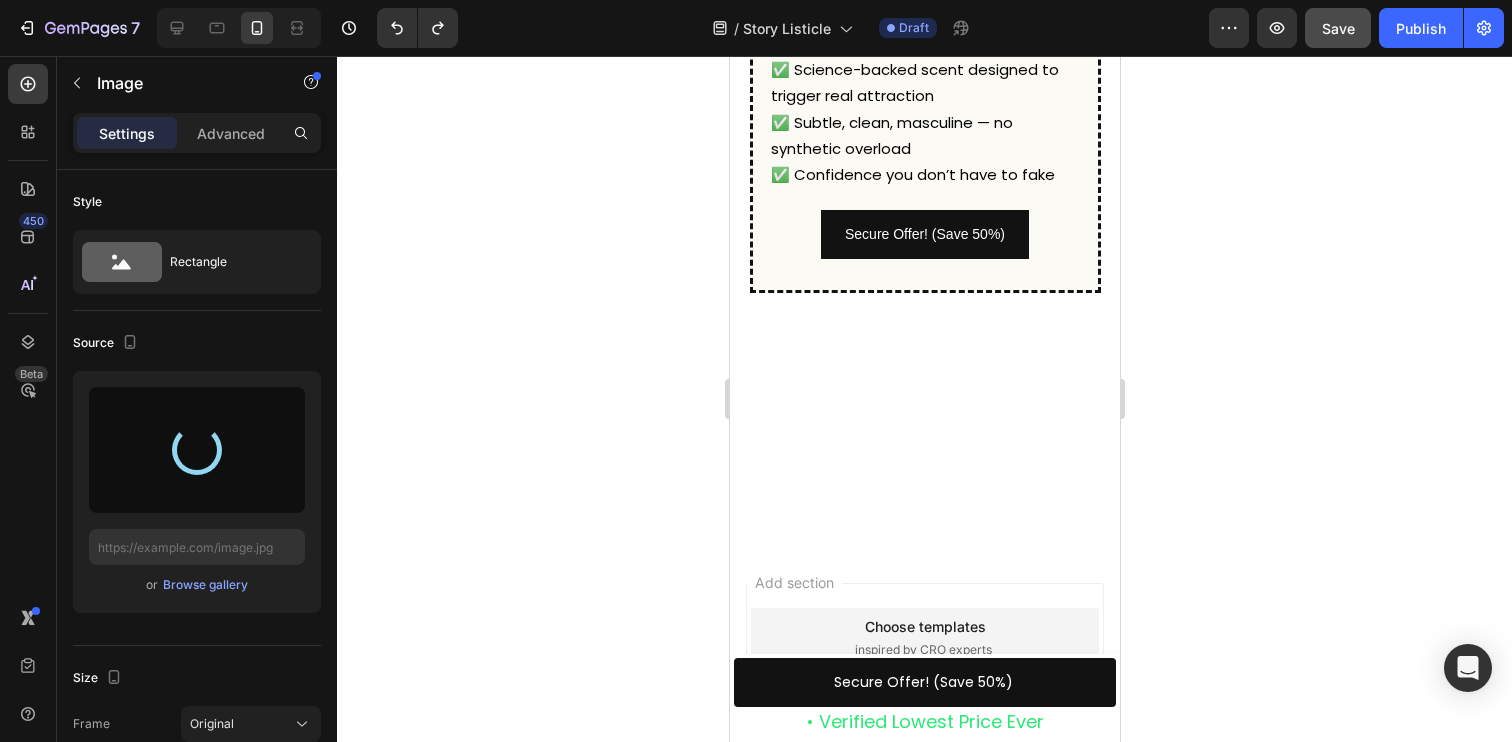 click at bounding box center [1011, -456] 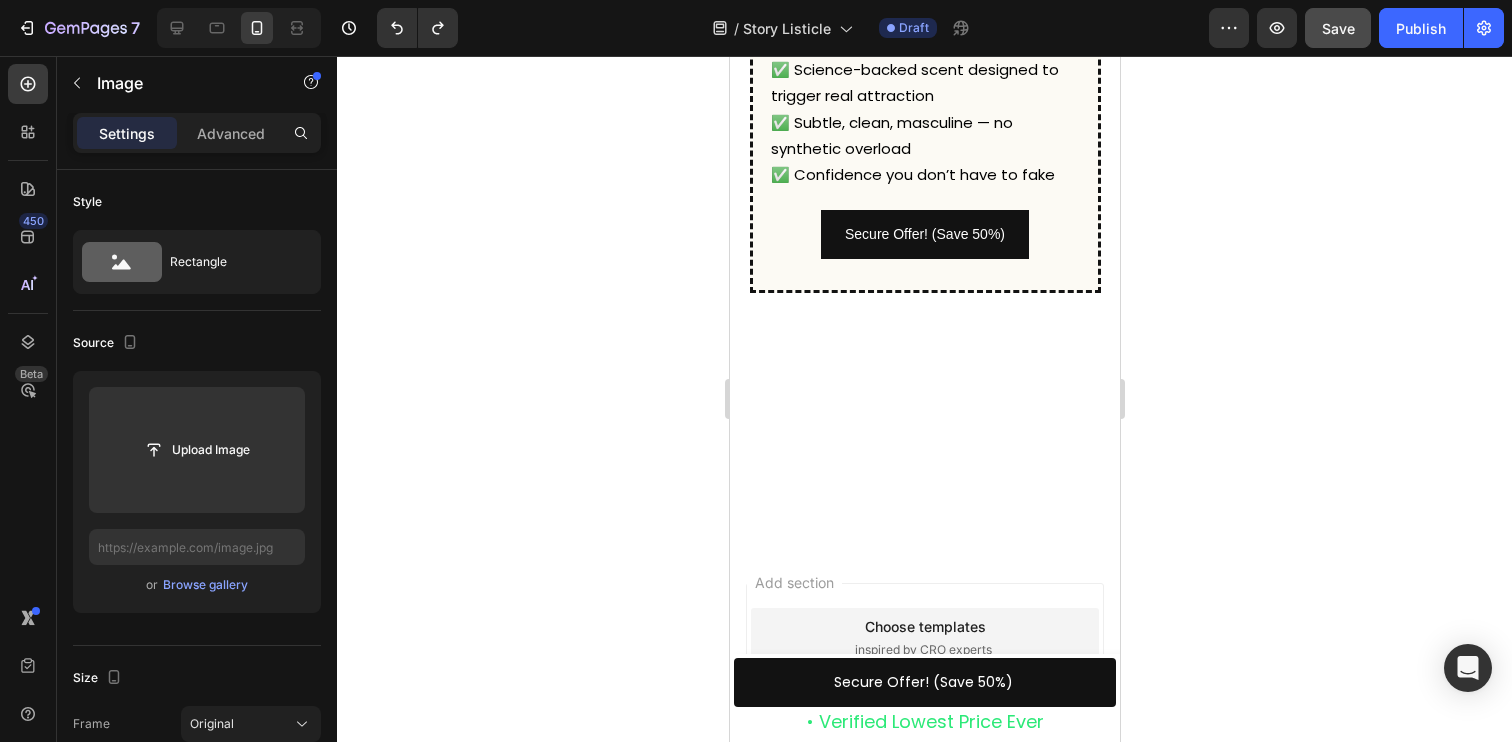 click at bounding box center [838, -456] 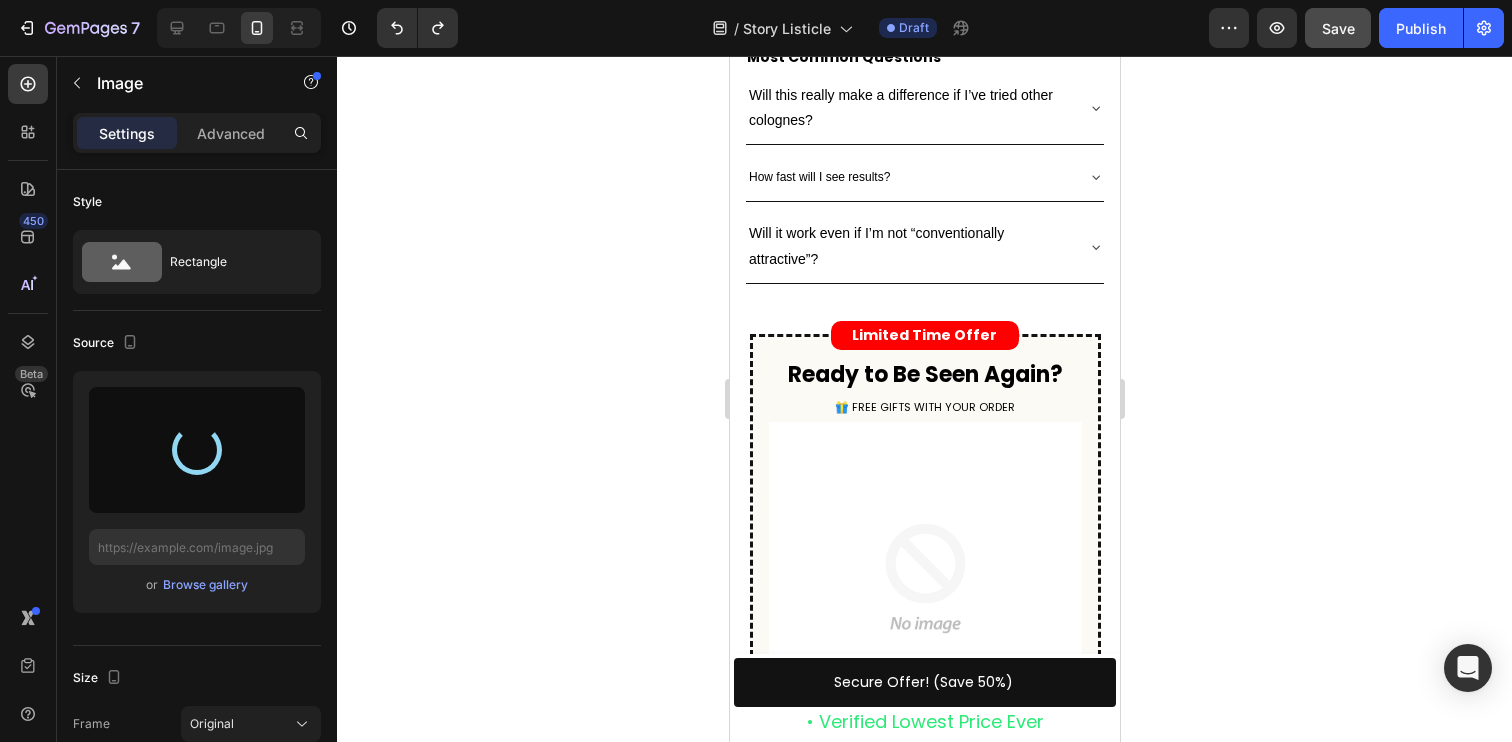 scroll, scrollTop: 5321, scrollLeft: 0, axis: vertical 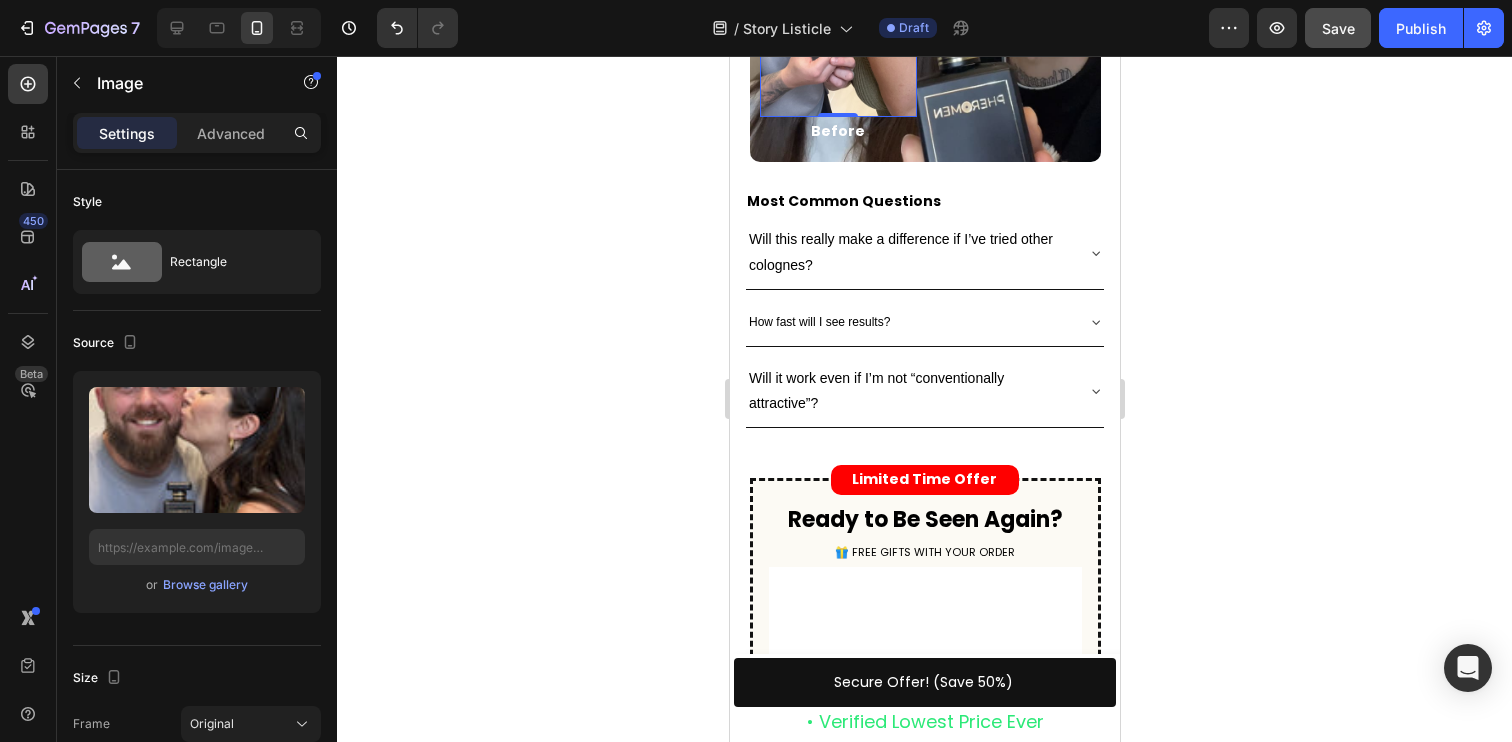 type on "https://cdn.shopify.com/s/files/1/0730/7372/1576/files/gempages_560202999931077717-287033a7-8b2f-48a4-8167-c800753690ac.jpg" 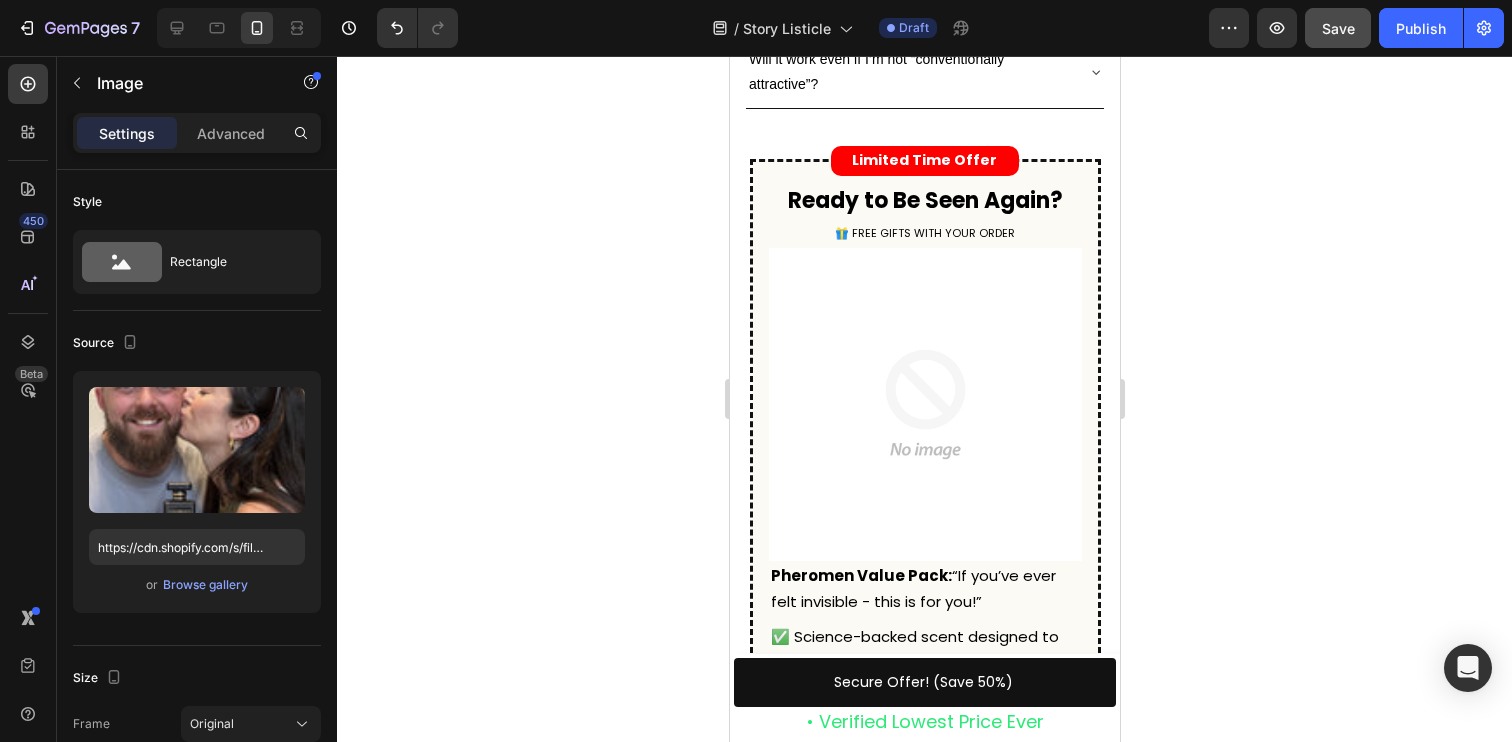 scroll, scrollTop: 5642, scrollLeft: 0, axis: vertical 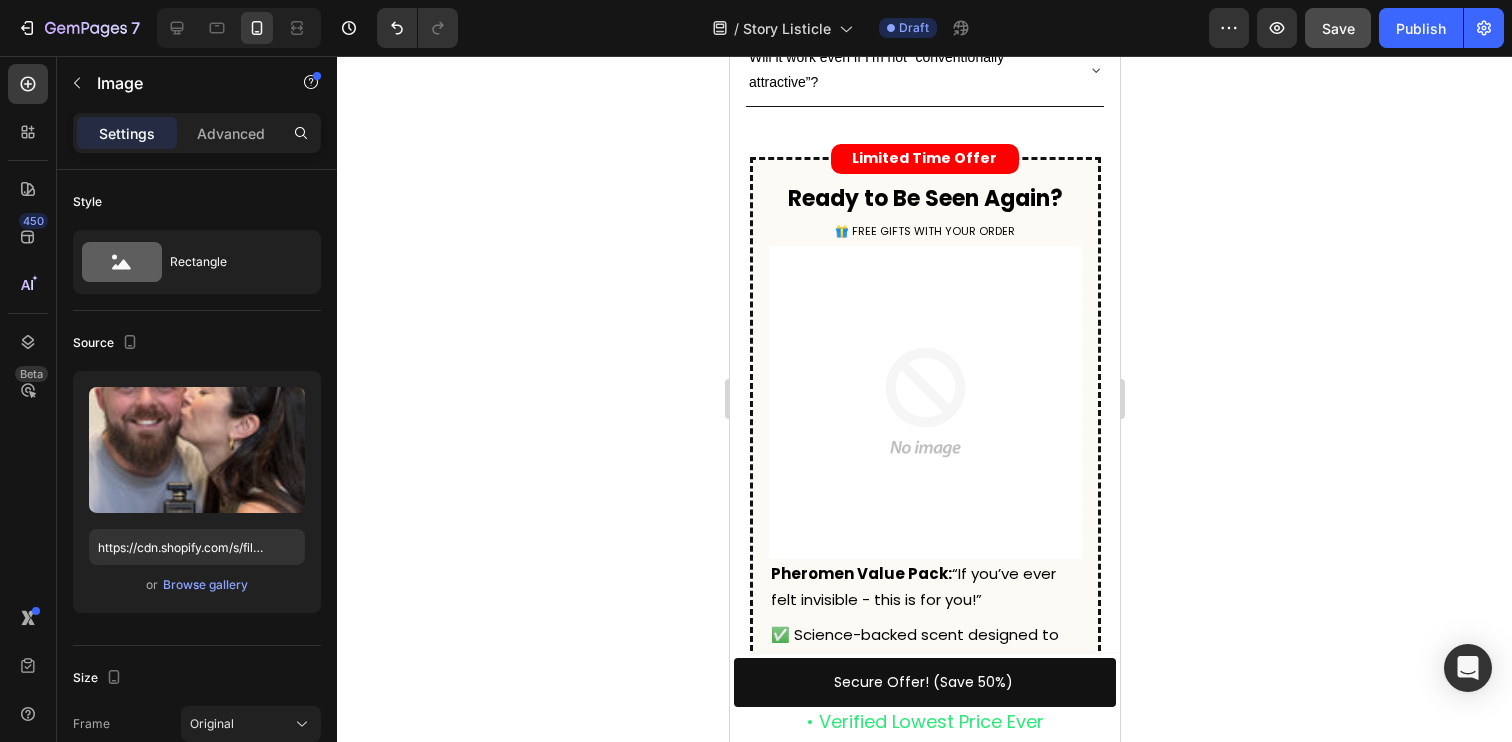 click at bounding box center [1011, -405] 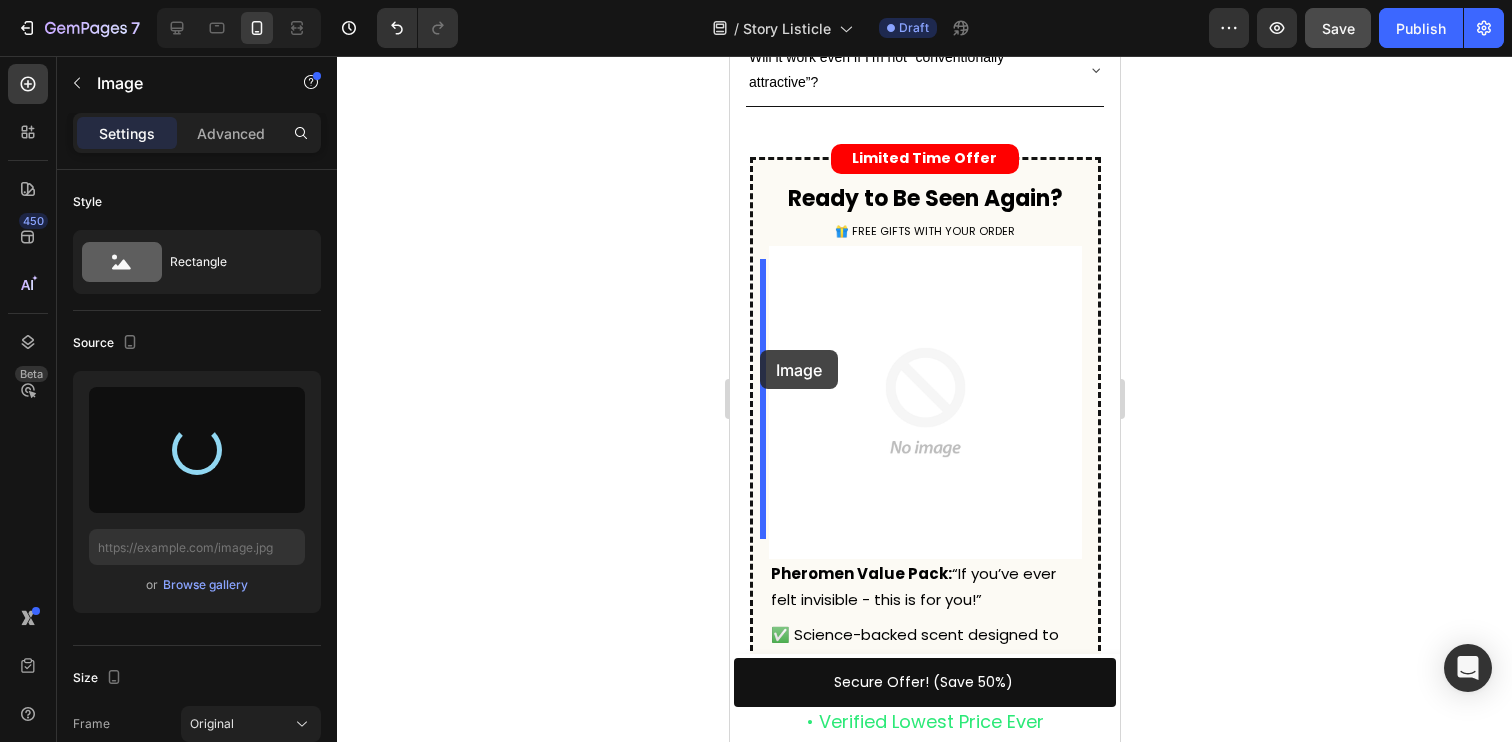 drag, startPoint x: 993, startPoint y: 345, endPoint x: 759, endPoint y: 350, distance: 234.0534 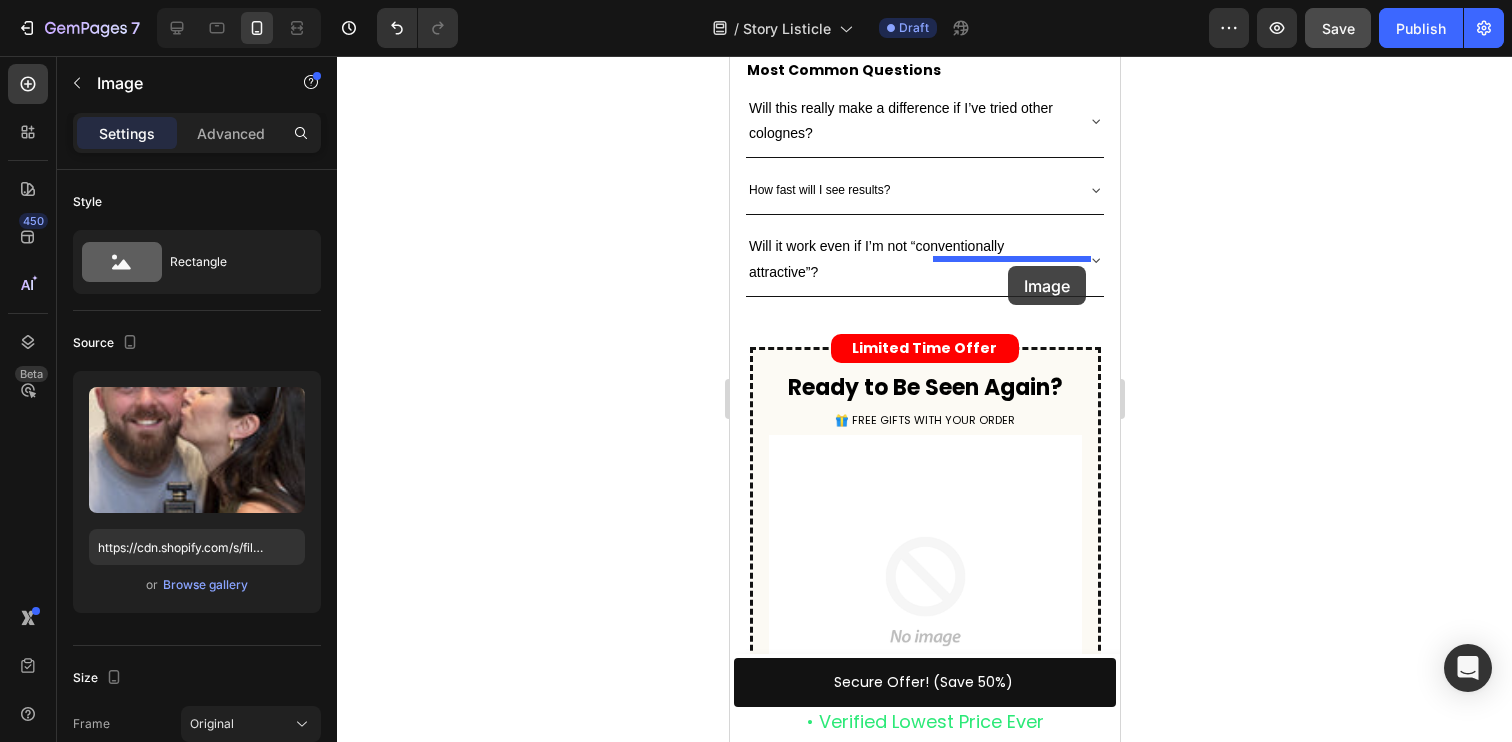 drag, startPoint x: 820, startPoint y: 548, endPoint x: 1007, endPoint y: 266, distance: 338.36813 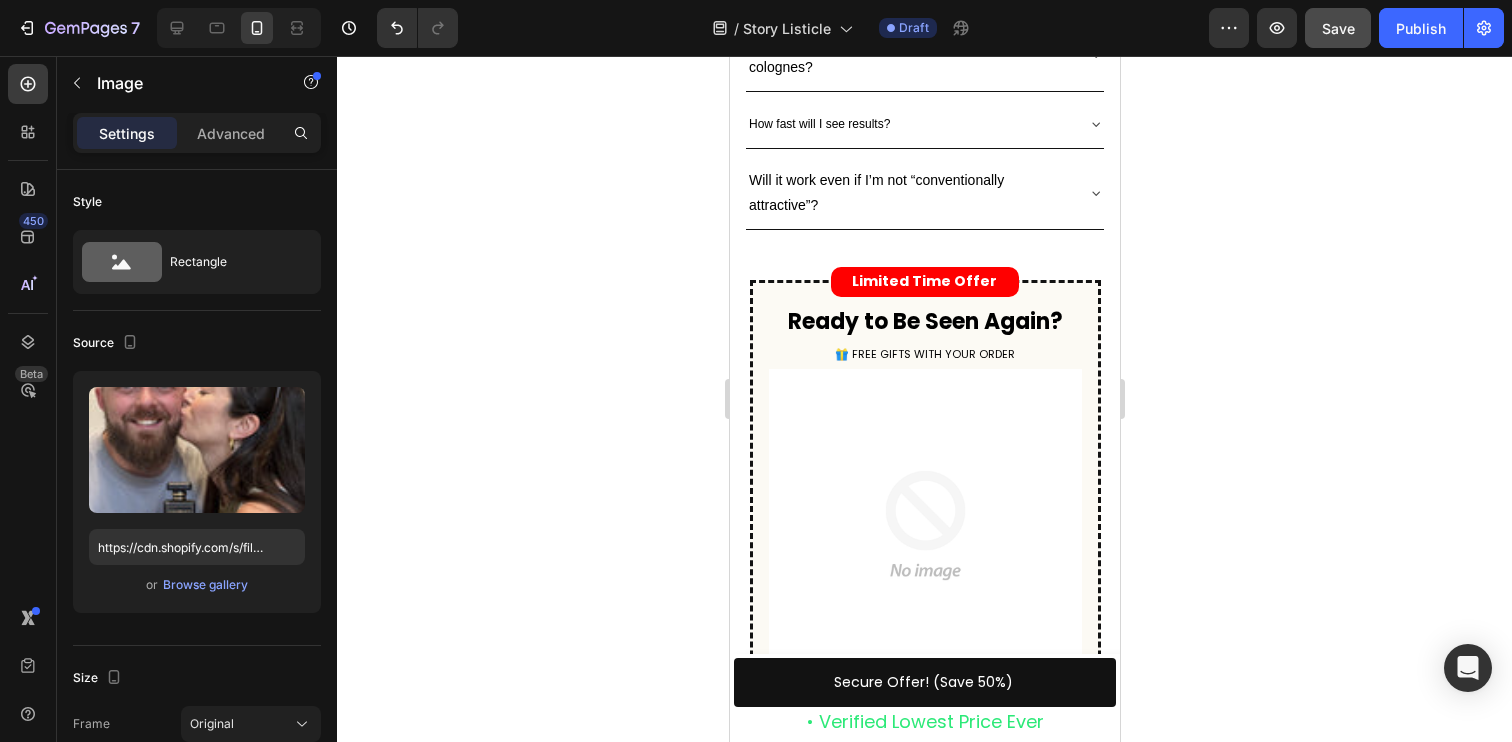 scroll, scrollTop: 5489, scrollLeft: 0, axis: vertical 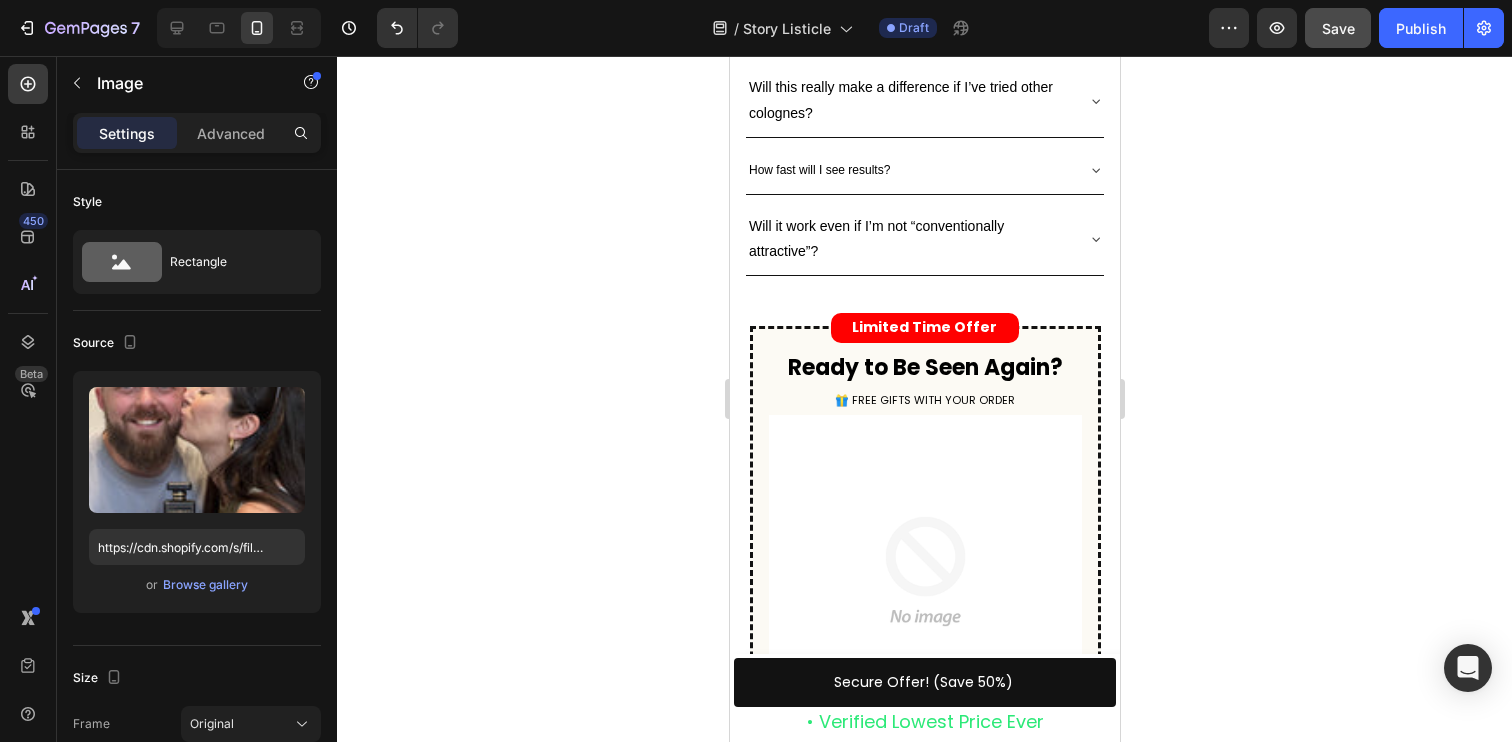 click on "✅ It resets how you’re perceived The pheromone signal doesn’t just make you smell good. It subconsciously shifts how women see you: more desirable, more trustworthy, more masculine. ✅ It taps into forgotten confidence
When women respond, you carry yourself differently. Guys say they stop overthinking and start showing up as their best self. ✅ Women get compliments all day This gives guys their edge back, a subtle biological boost that finally levels the playing field. Text Block Row" at bounding box center [924, -741] 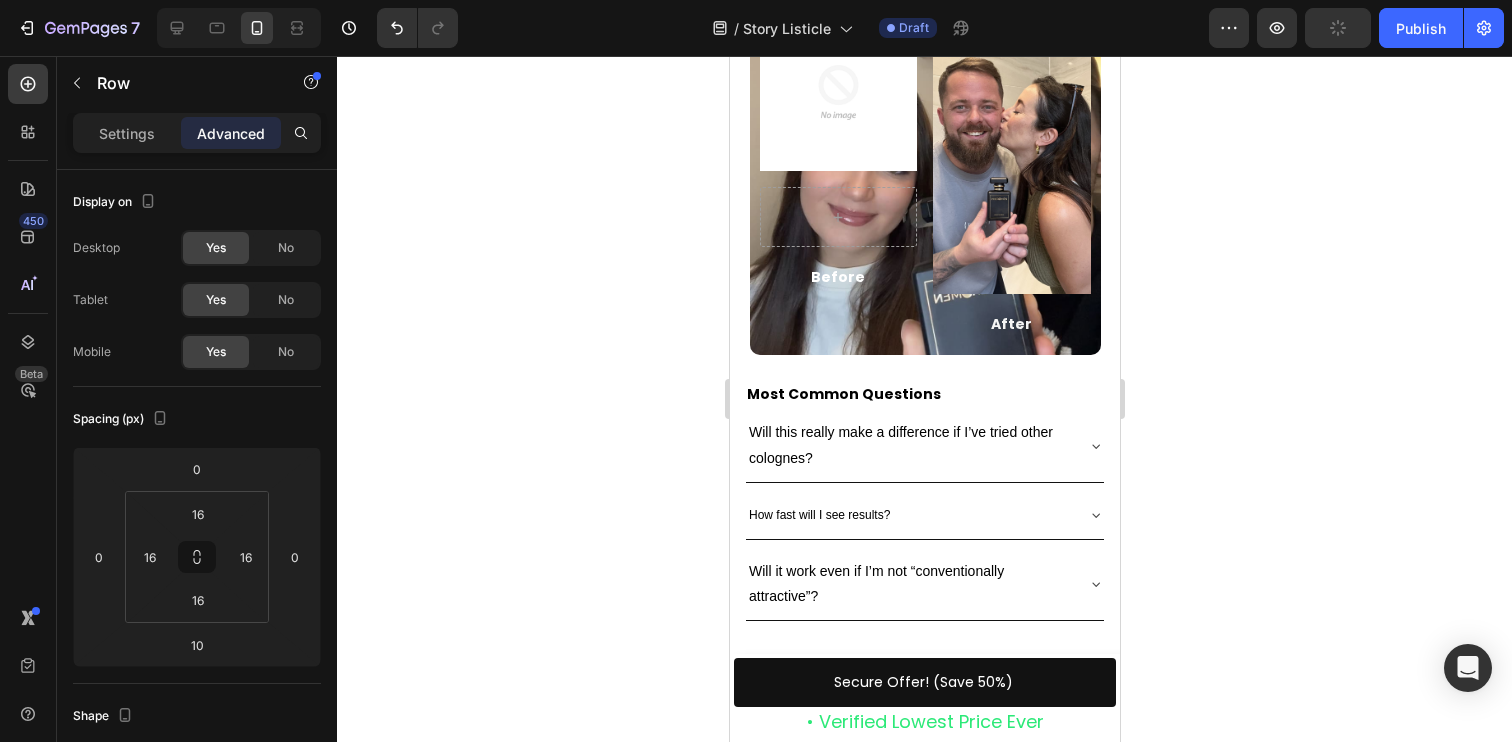 scroll, scrollTop: 5123, scrollLeft: 0, axis: vertical 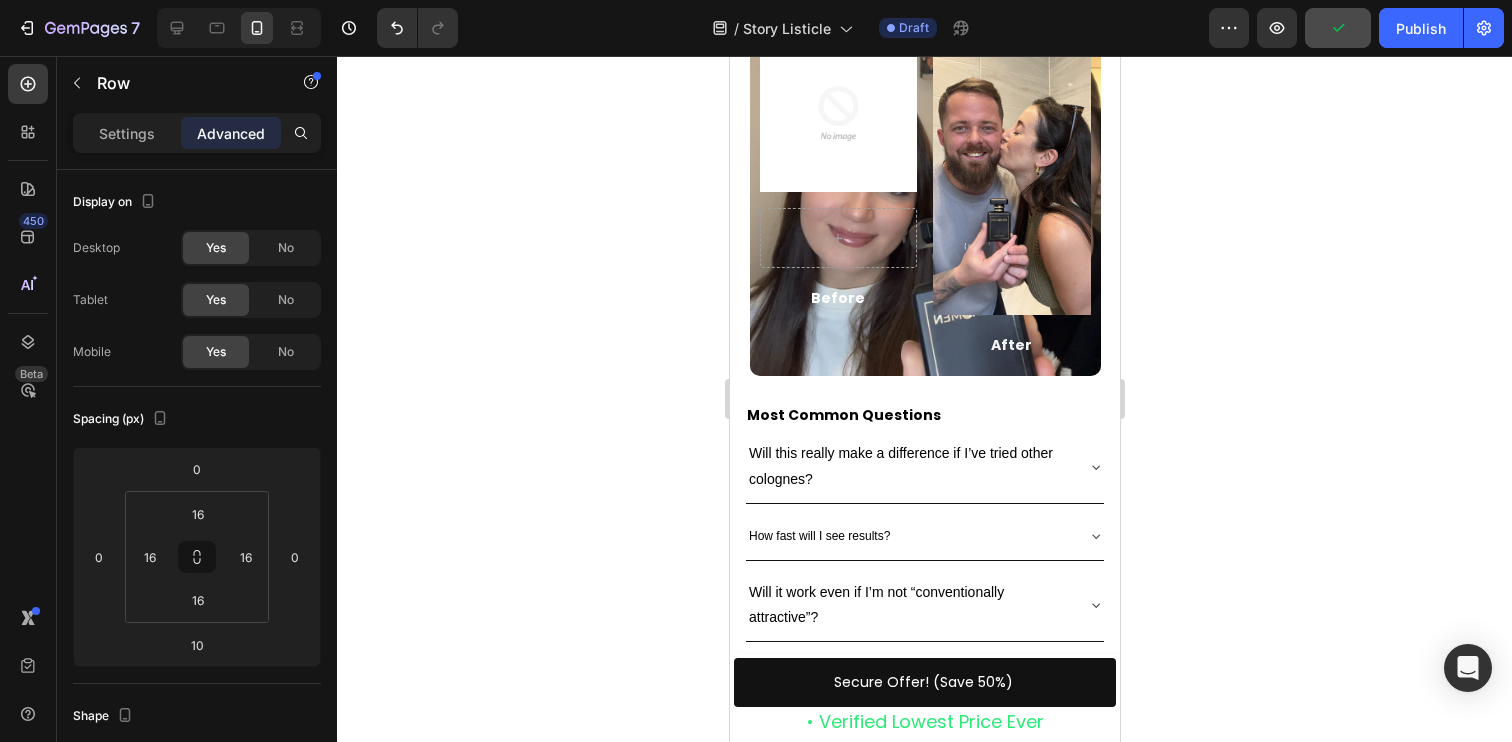 click 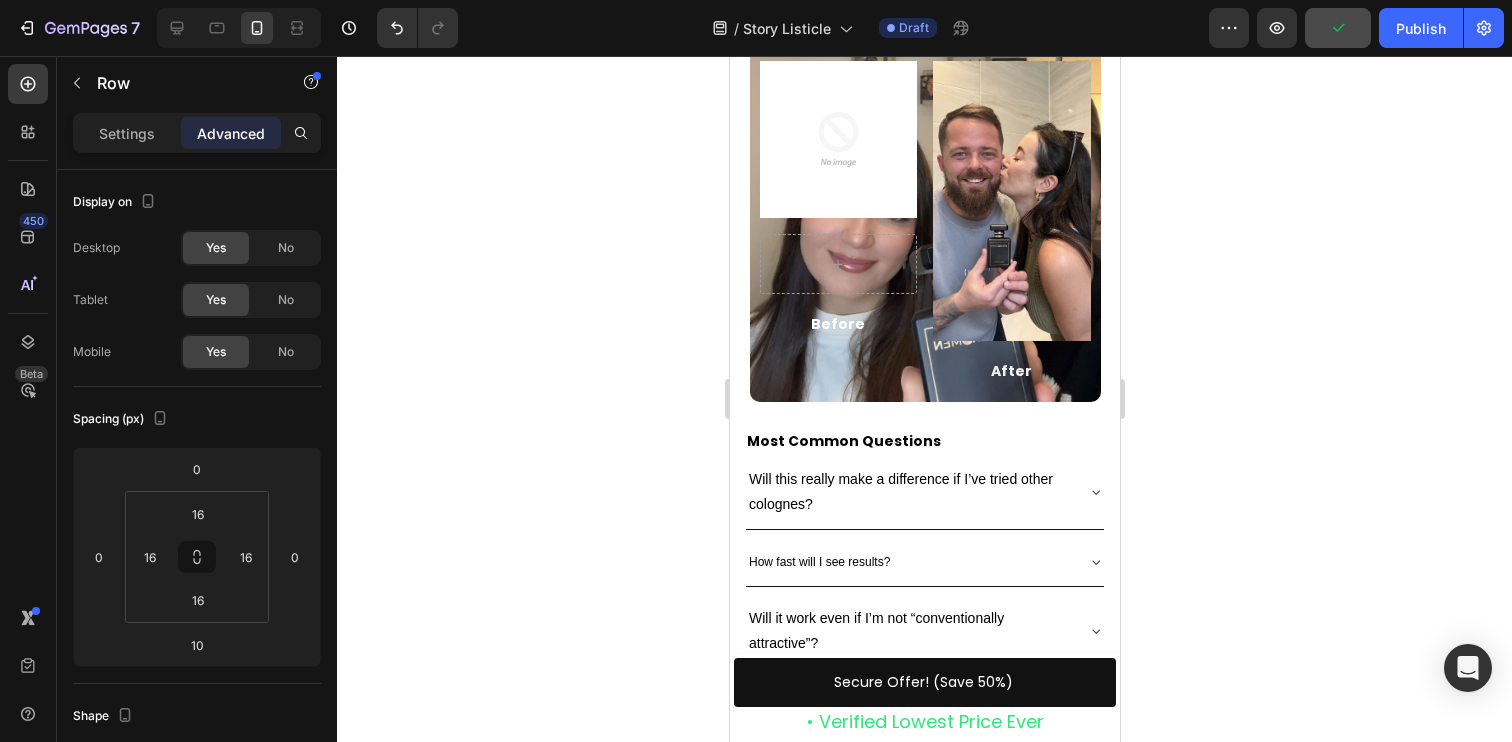 scroll, scrollTop: 5651, scrollLeft: 0, axis: vertical 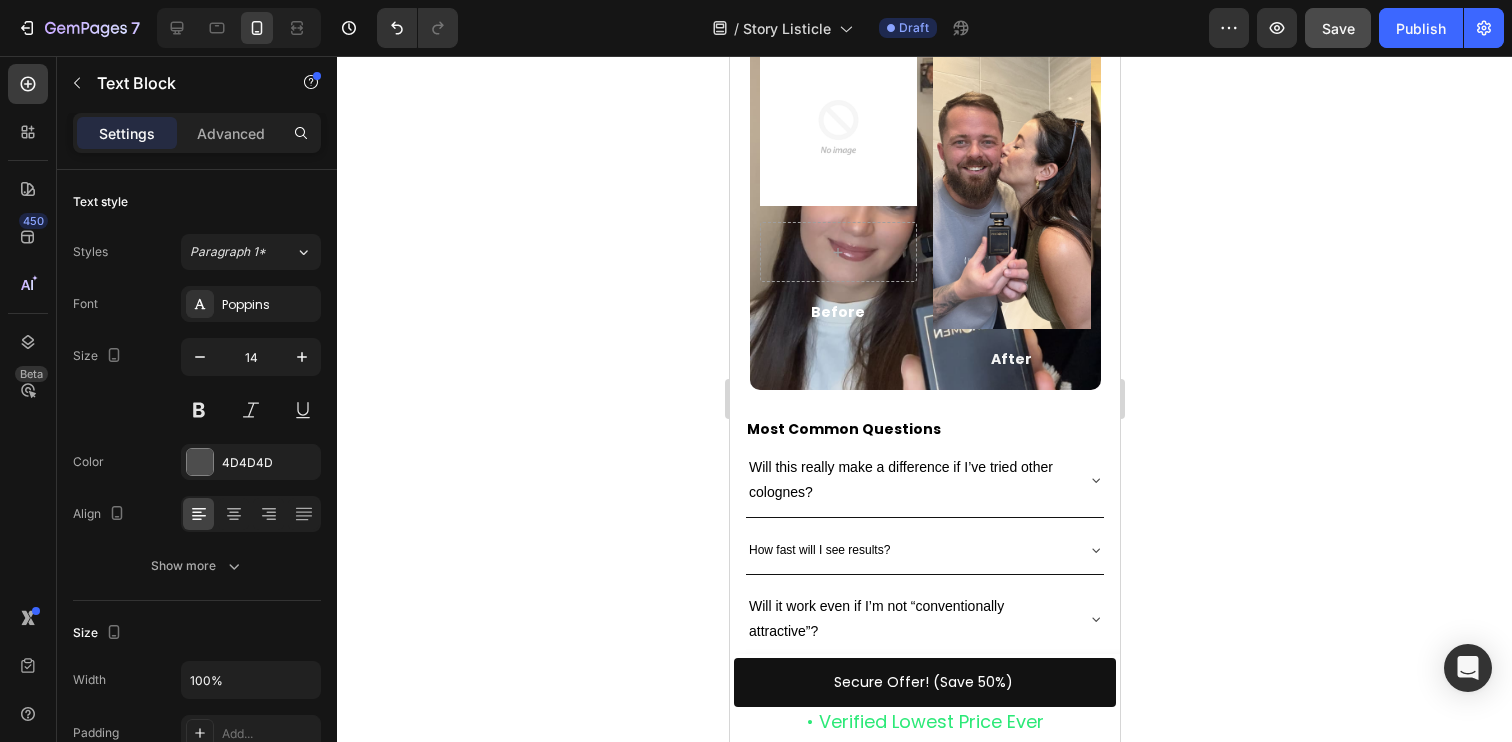 click on "The pheromone signal doesn’t just make you smell good. It subconsciously shifts how women see you: more desirable, more trustworthy, more masculine." at bounding box center [913, -518] 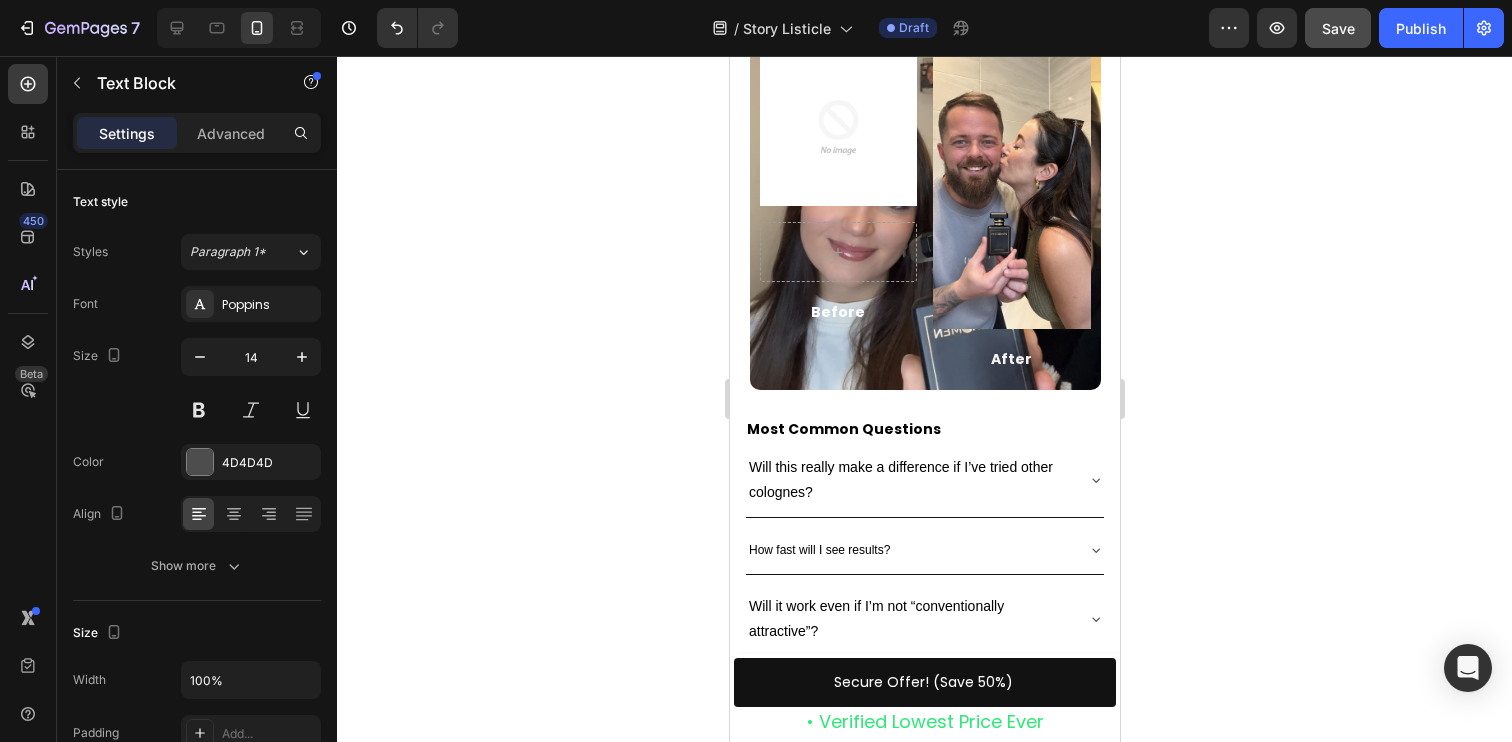 click 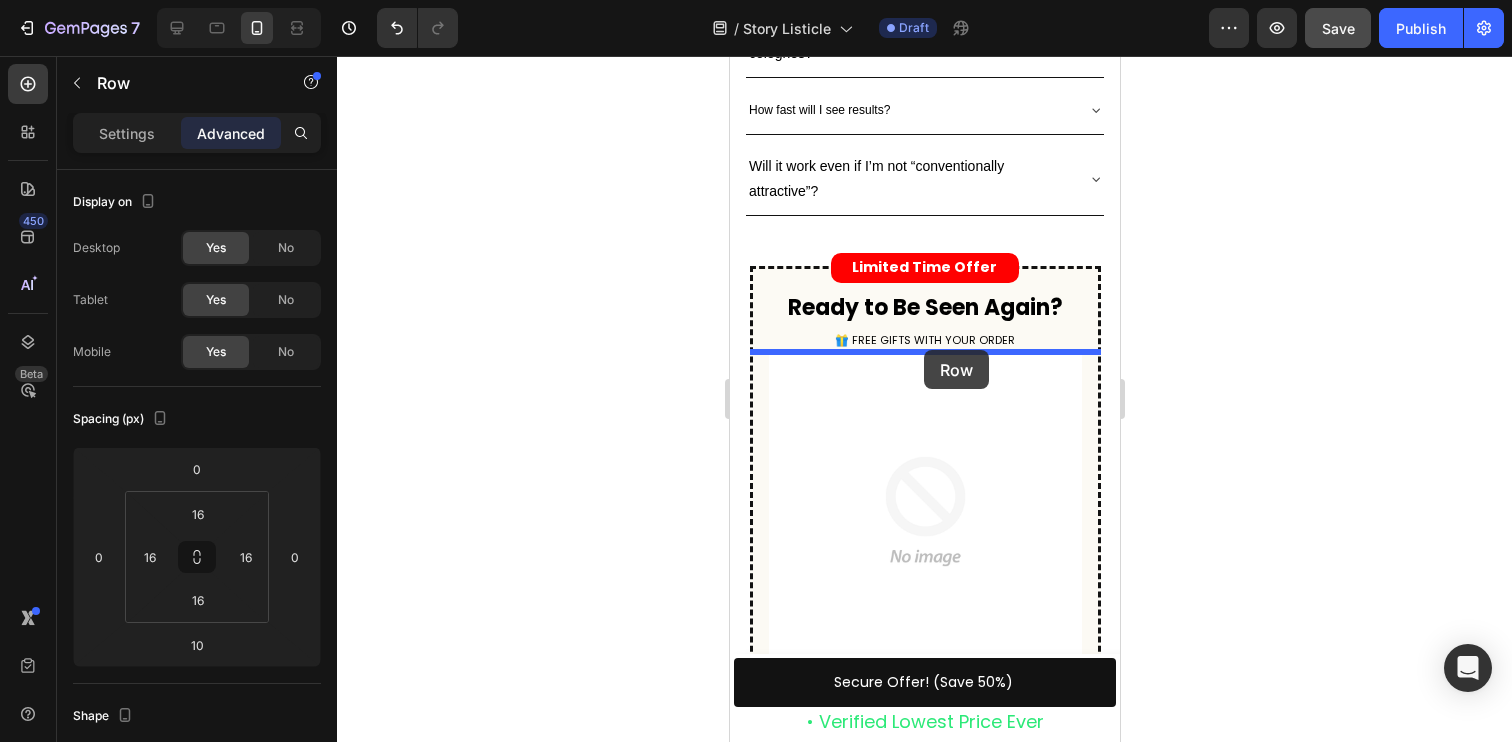 drag, startPoint x: 957, startPoint y: 123, endPoint x: 923, endPoint y: 350, distance: 229.53214 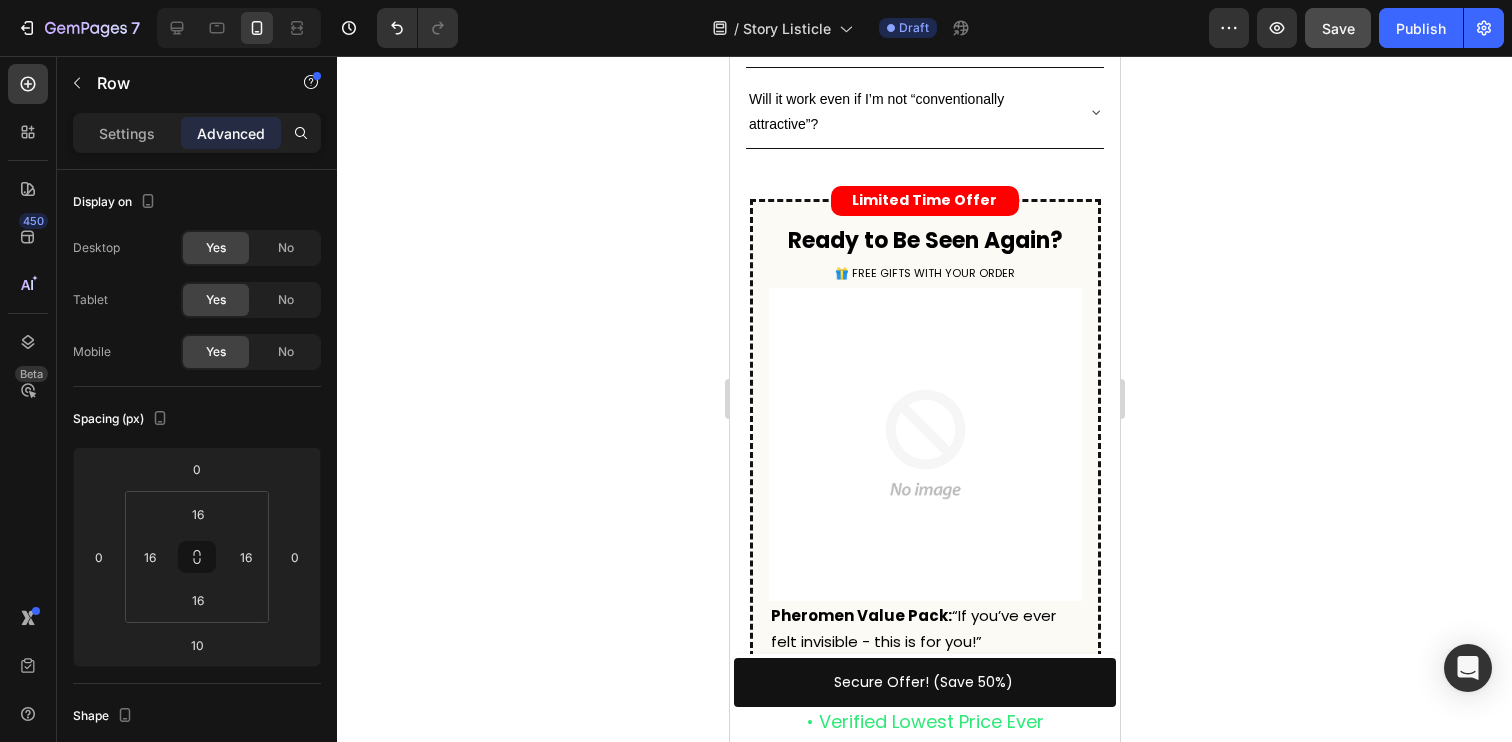 scroll, scrollTop: 5736, scrollLeft: 0, axis: vertical 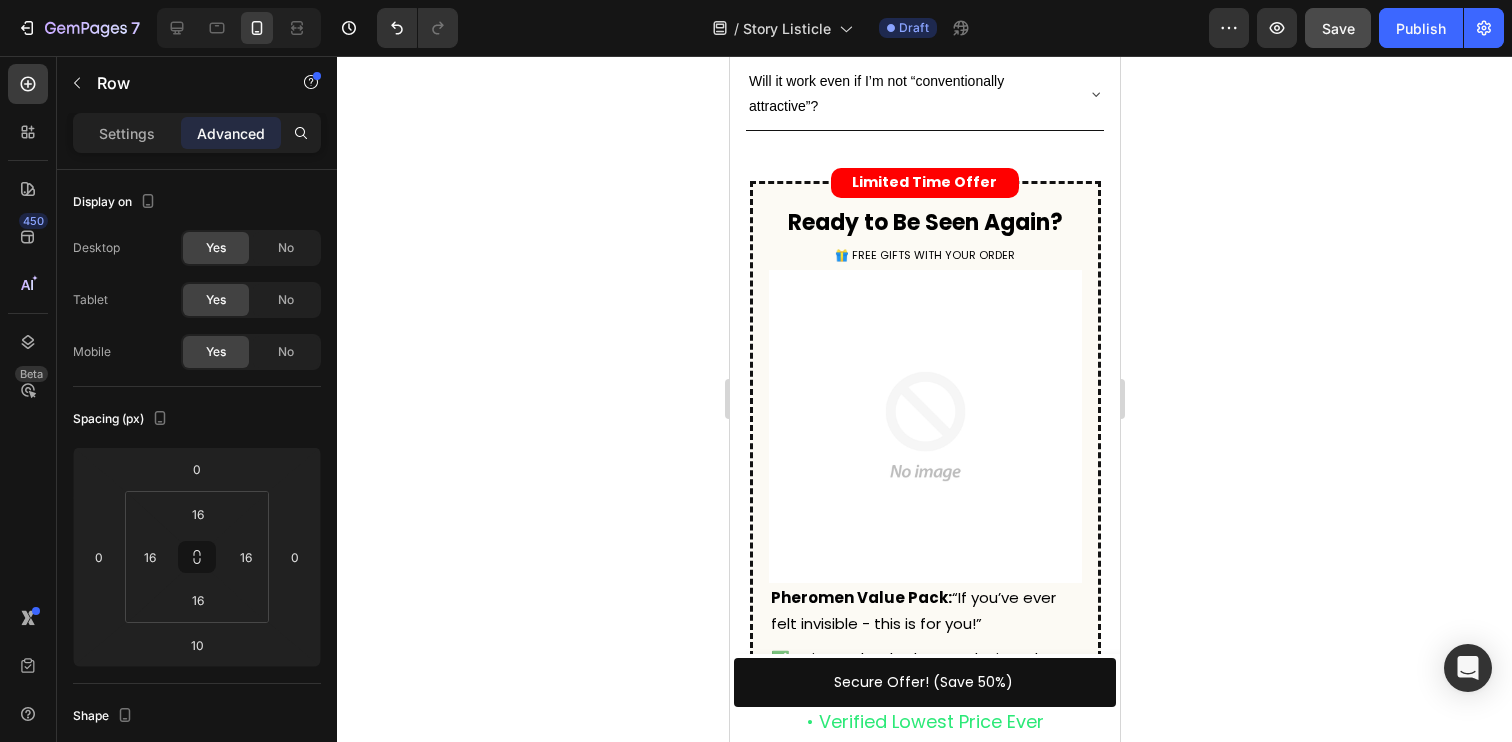 click at bounding box center (838, -397) 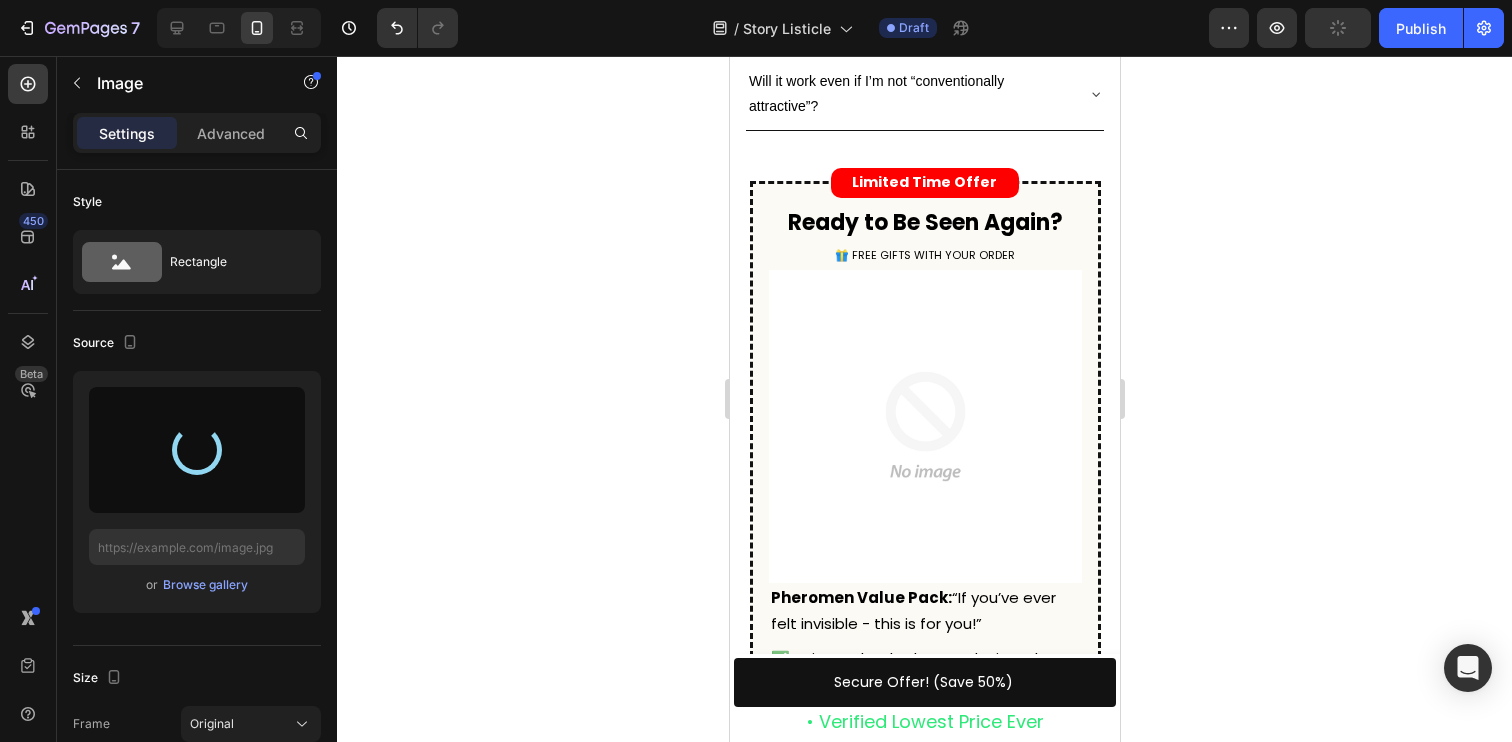 type on "https://cdn.shopify.com/s/files/1/0730/7372/1576/files/gempages_560202999931077717-ba5eb12d-7e04-481d-a08c-594a9c153847.jpg" 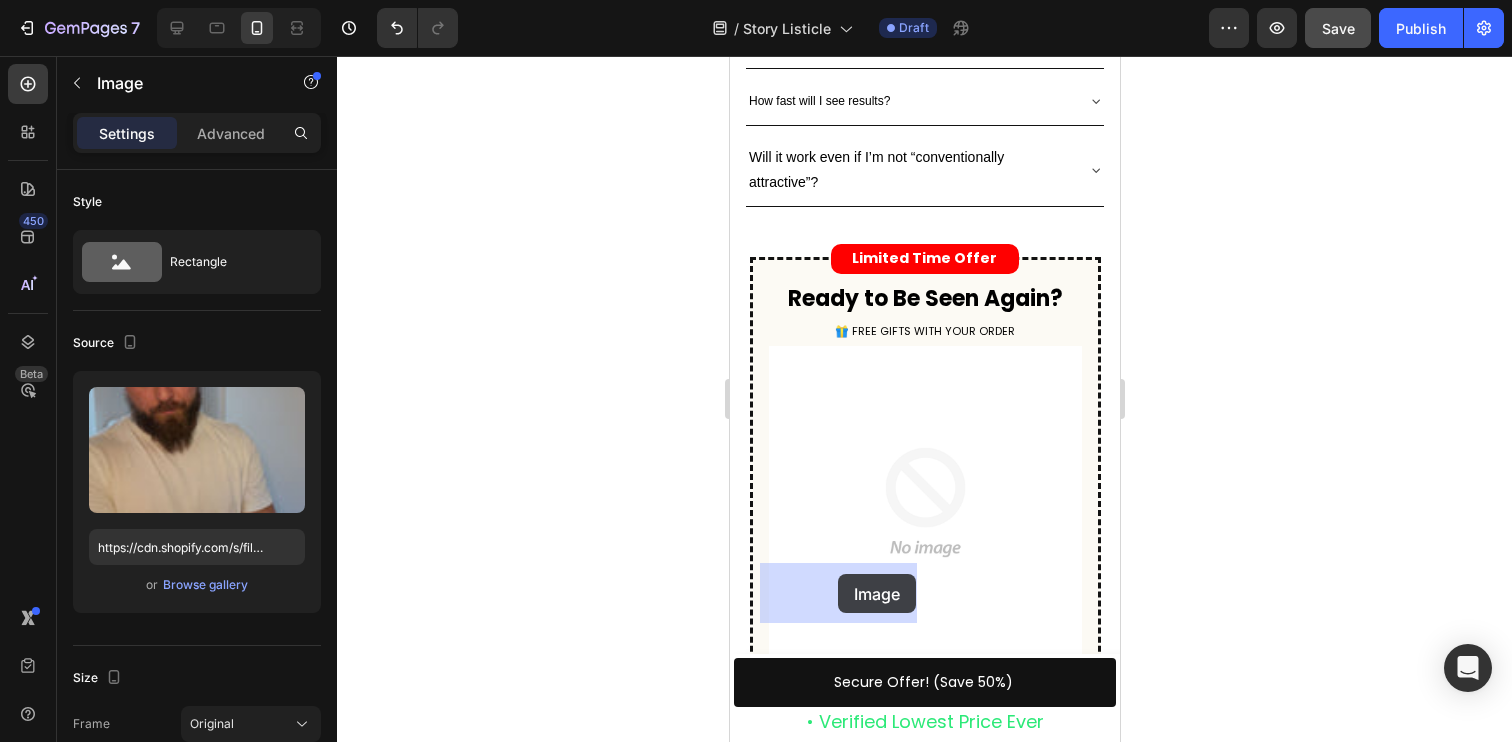 drag, startPoint x: 869, startPoint y: 384, endPoint x: 837, endPoint y: 574, distance: 192.67589 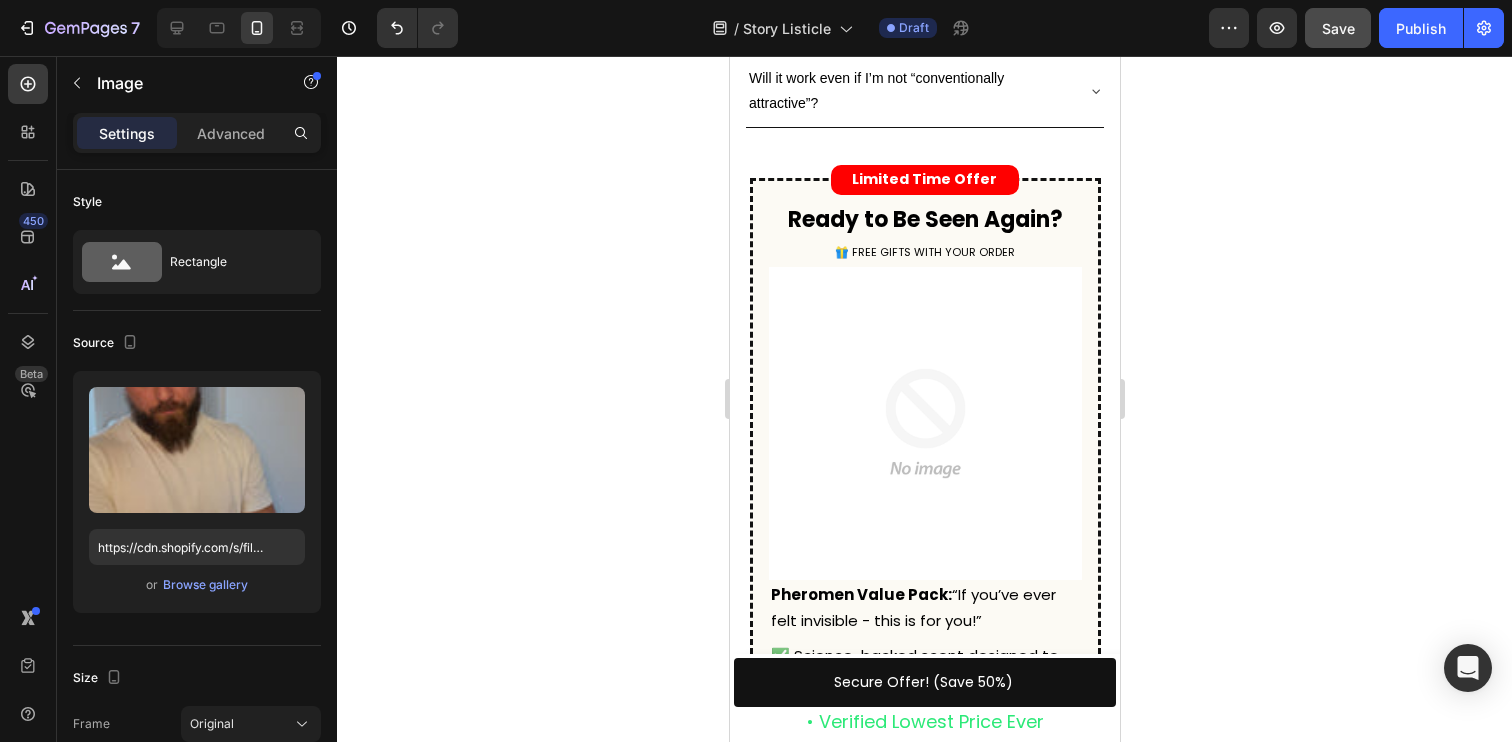 scroll, scrollTop: 5838, scrollLeft: 0, axis: vertical 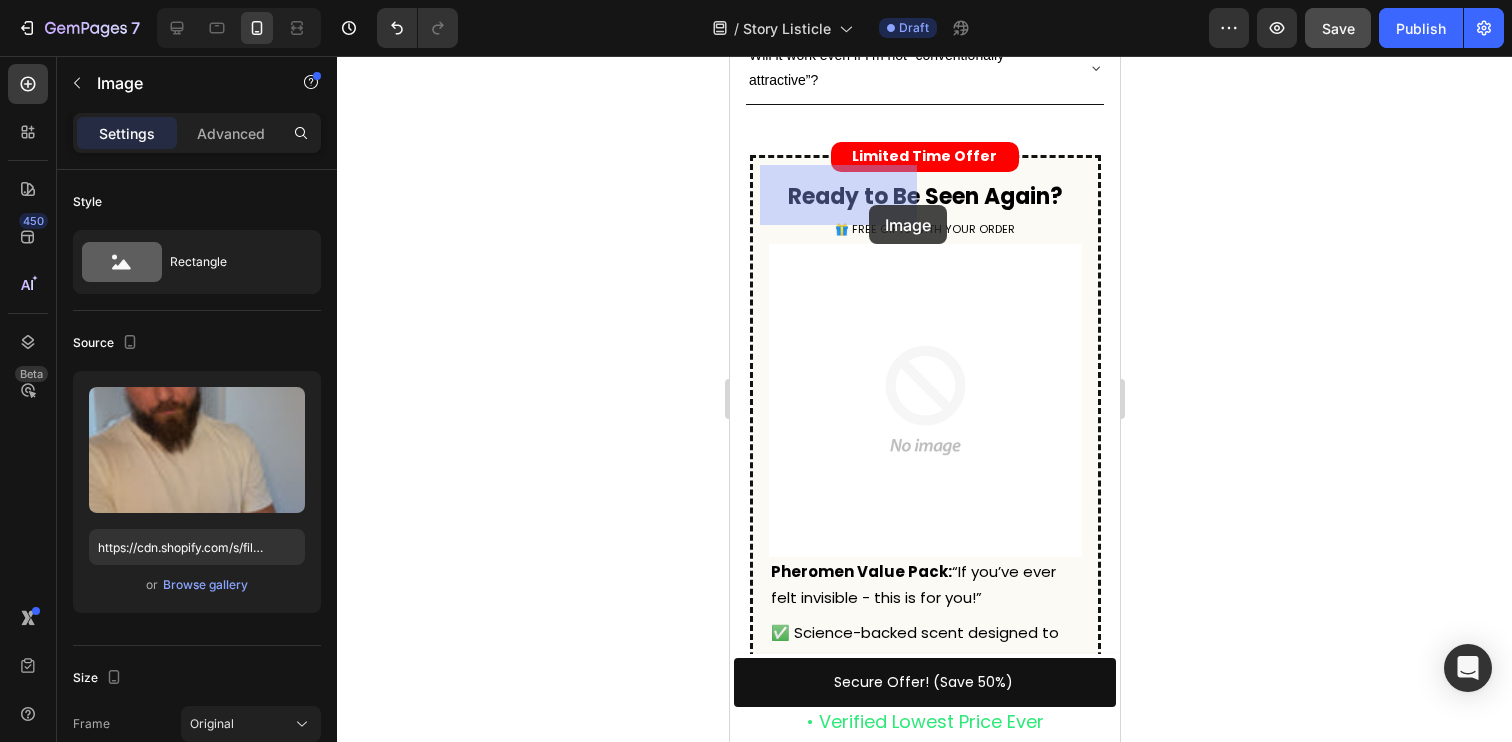 drag, startPoint x: 866, startPoint y: 427, endPoint x: 868, endPoint y: 205, distance: 222.009 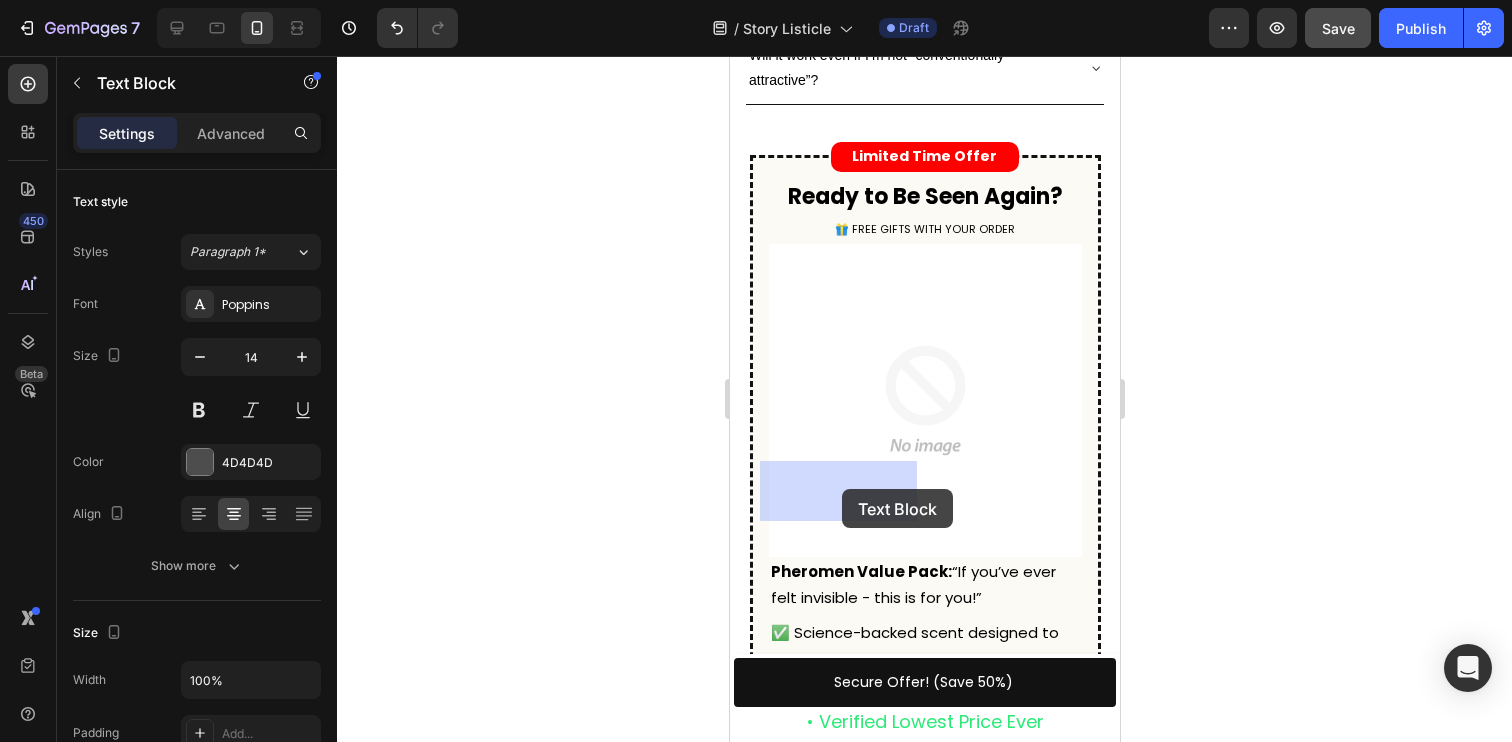 drag, startPoint x: 846, startPoint y: 551, endPoint x: 840, endPoint y: 488, distance: 63.28507 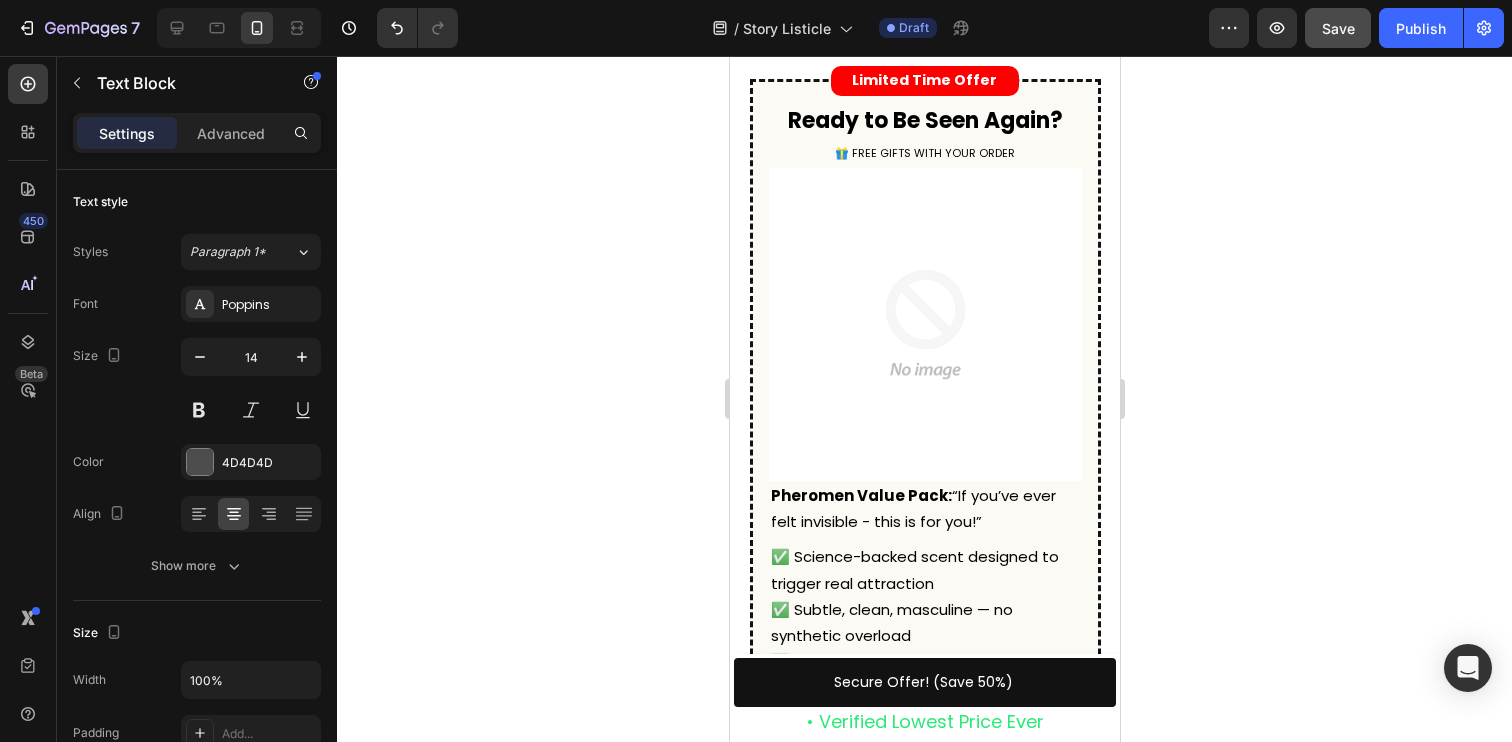 scroll, scrollTop: 5742, scrollLeft: 0, axis: vertical 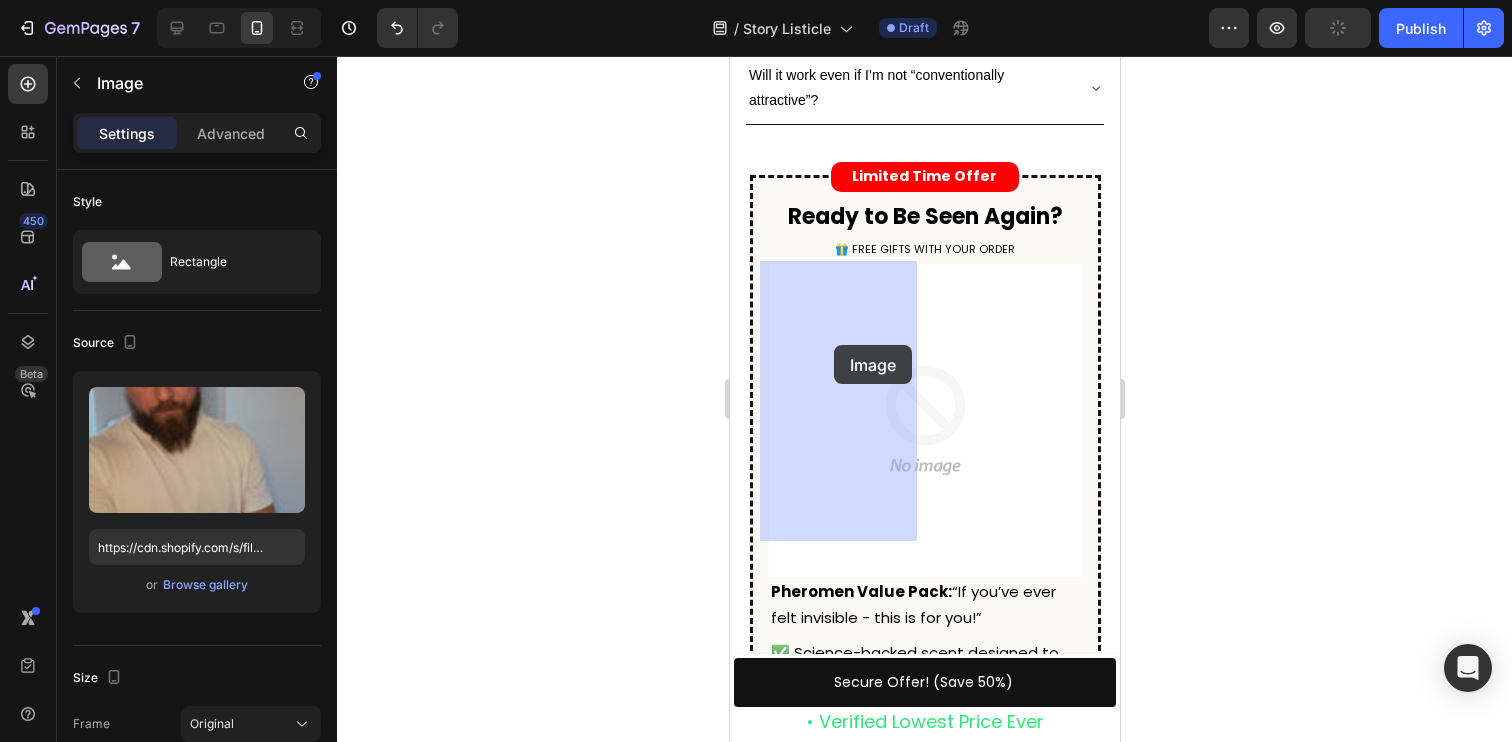drag, startPoint x: 855, startPoint y: 395, endPoint x: 833, endPoint y: 345, distance: 54.626 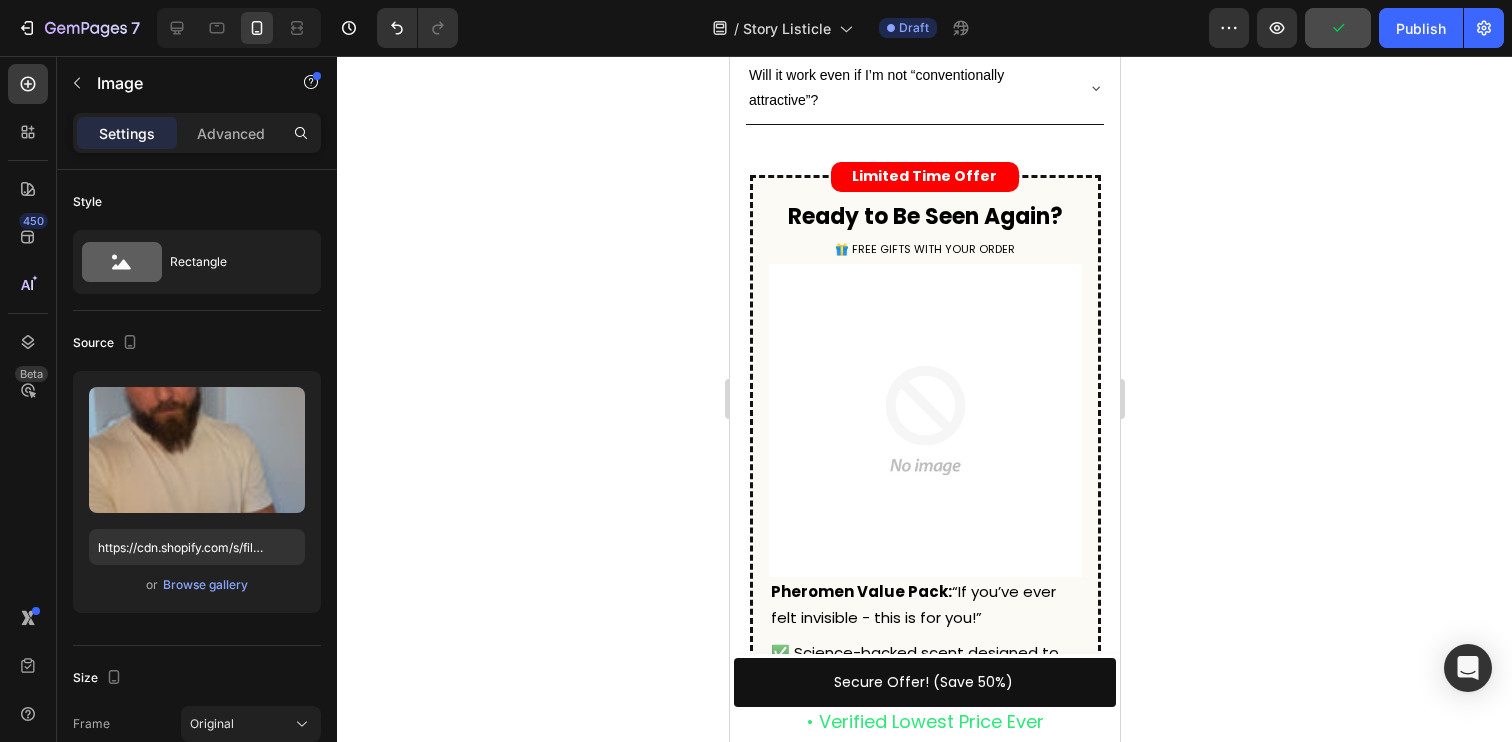click on "Image   0 Before Text Block Row Image After Text Block Row" at bounding box center (924, -320) 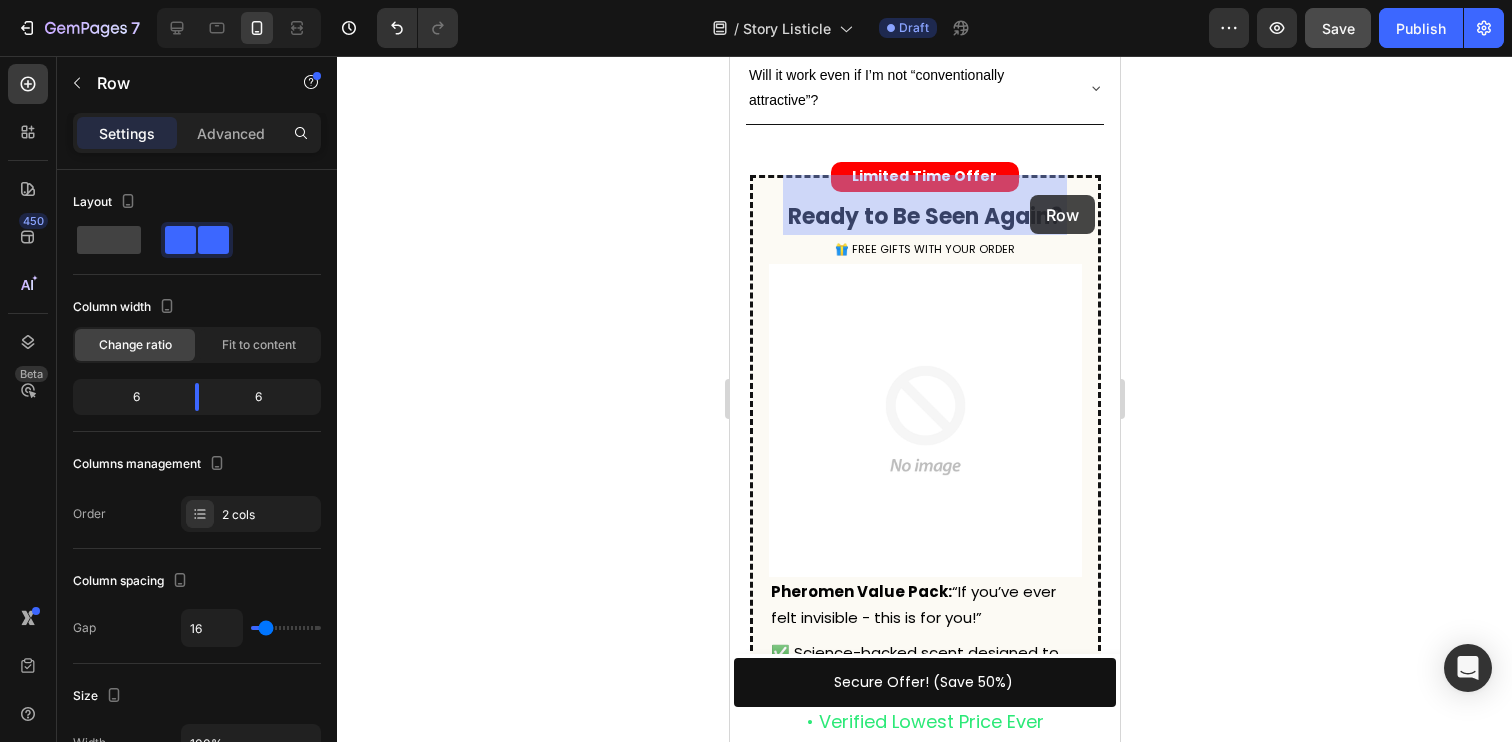 drag, startPoint x: 1096, startPoint y: 288, endPoint x: 1029, endPoint y: 195, distance: 114.62112 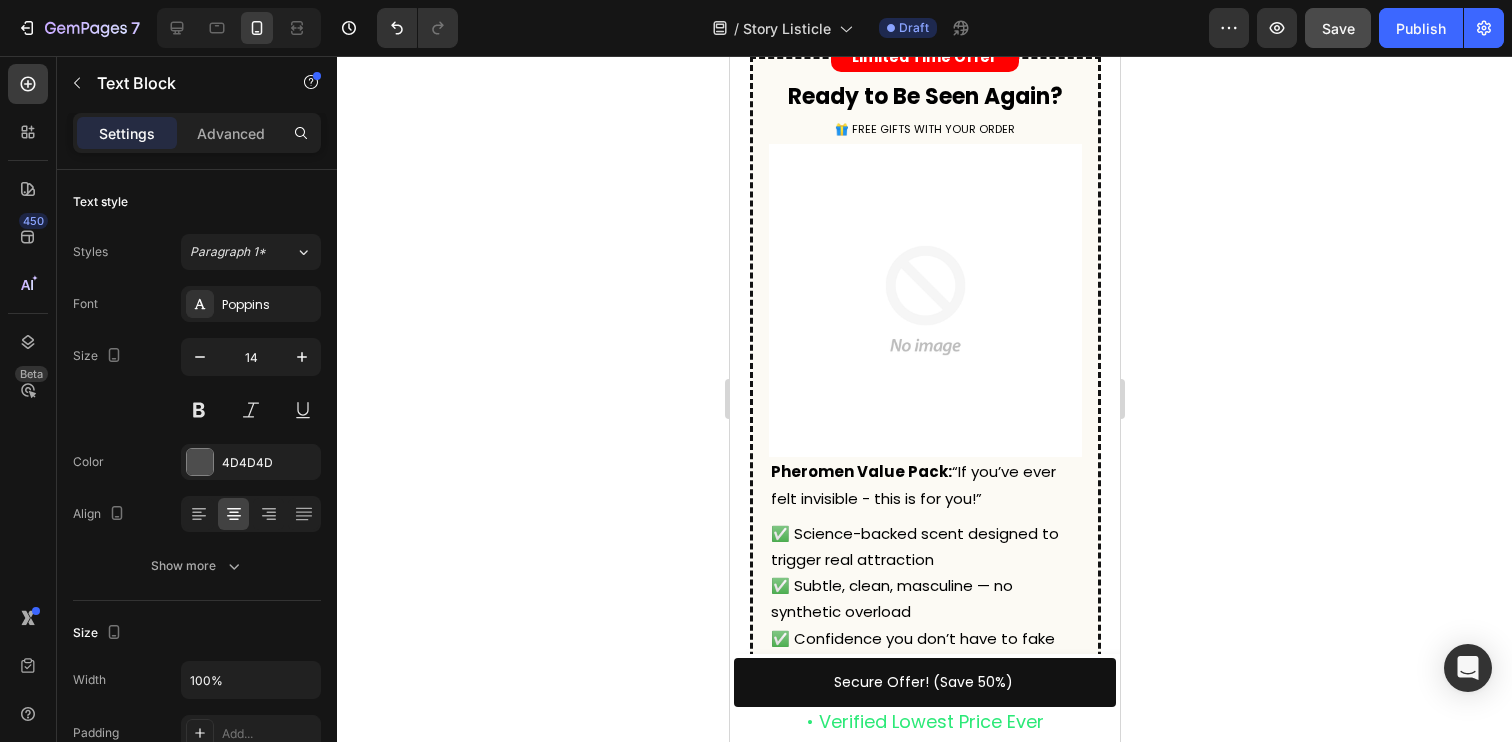 click on "Before" at bounding box center (854, -318) 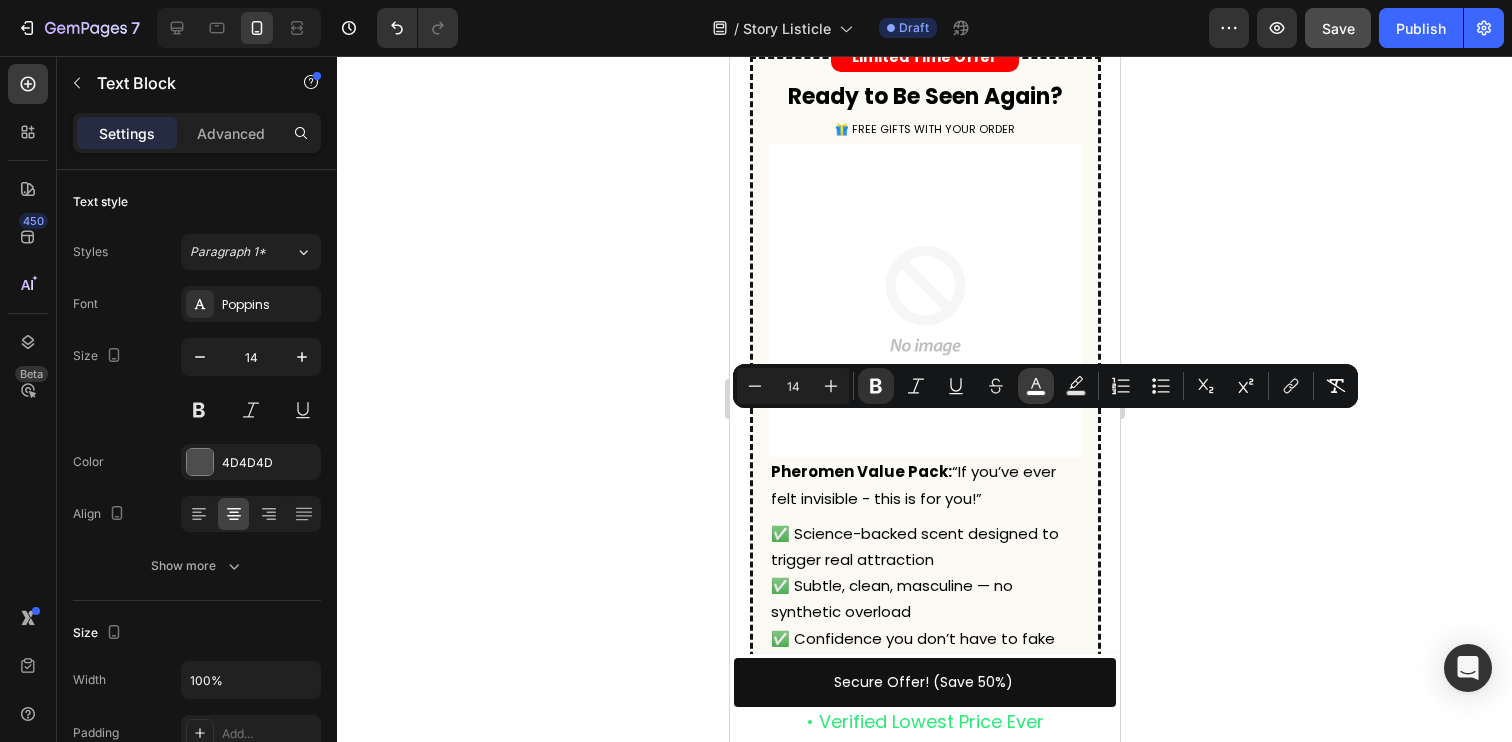 click 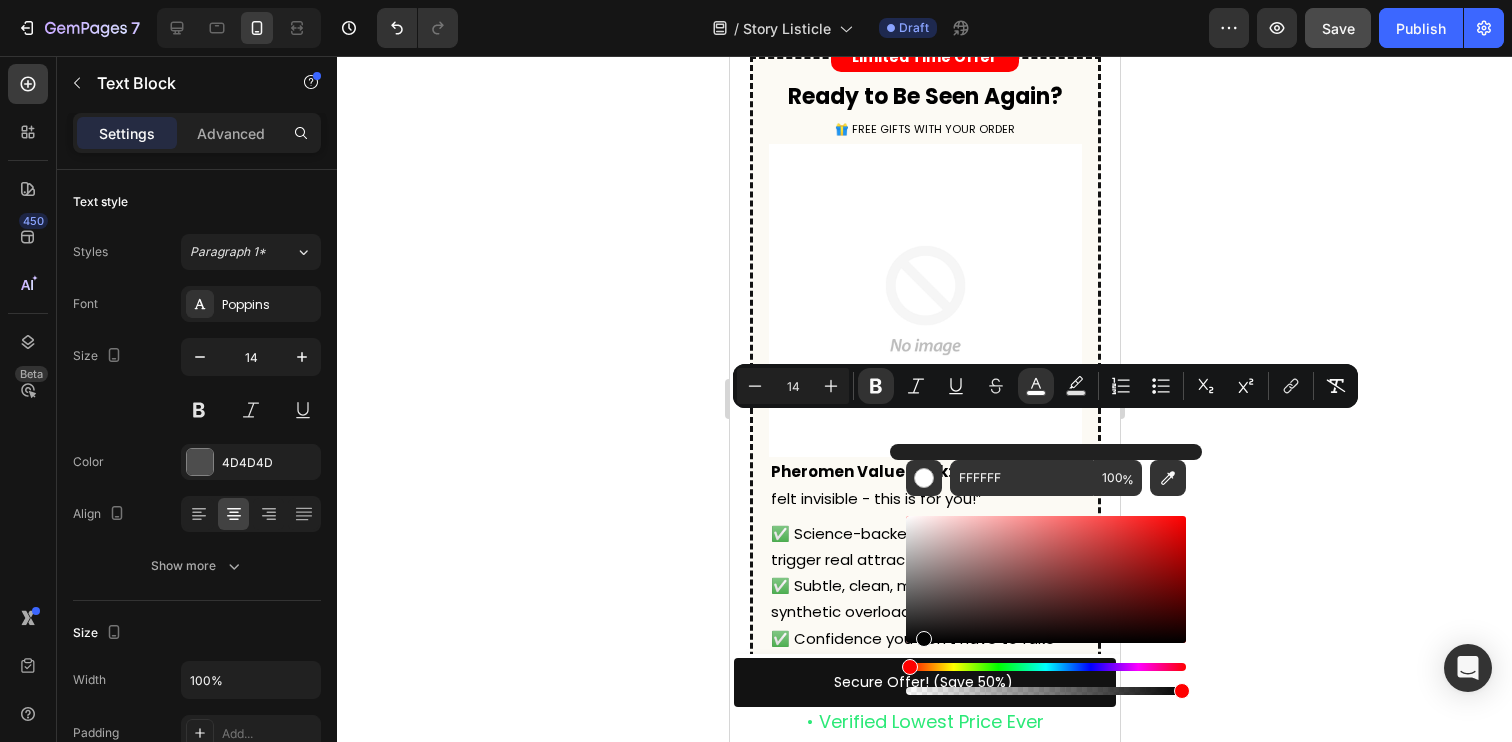 drag, startPoint x: 972, startPoint y: 566, endPoint x: 904, endPoint y: 652, distance: 109.63576 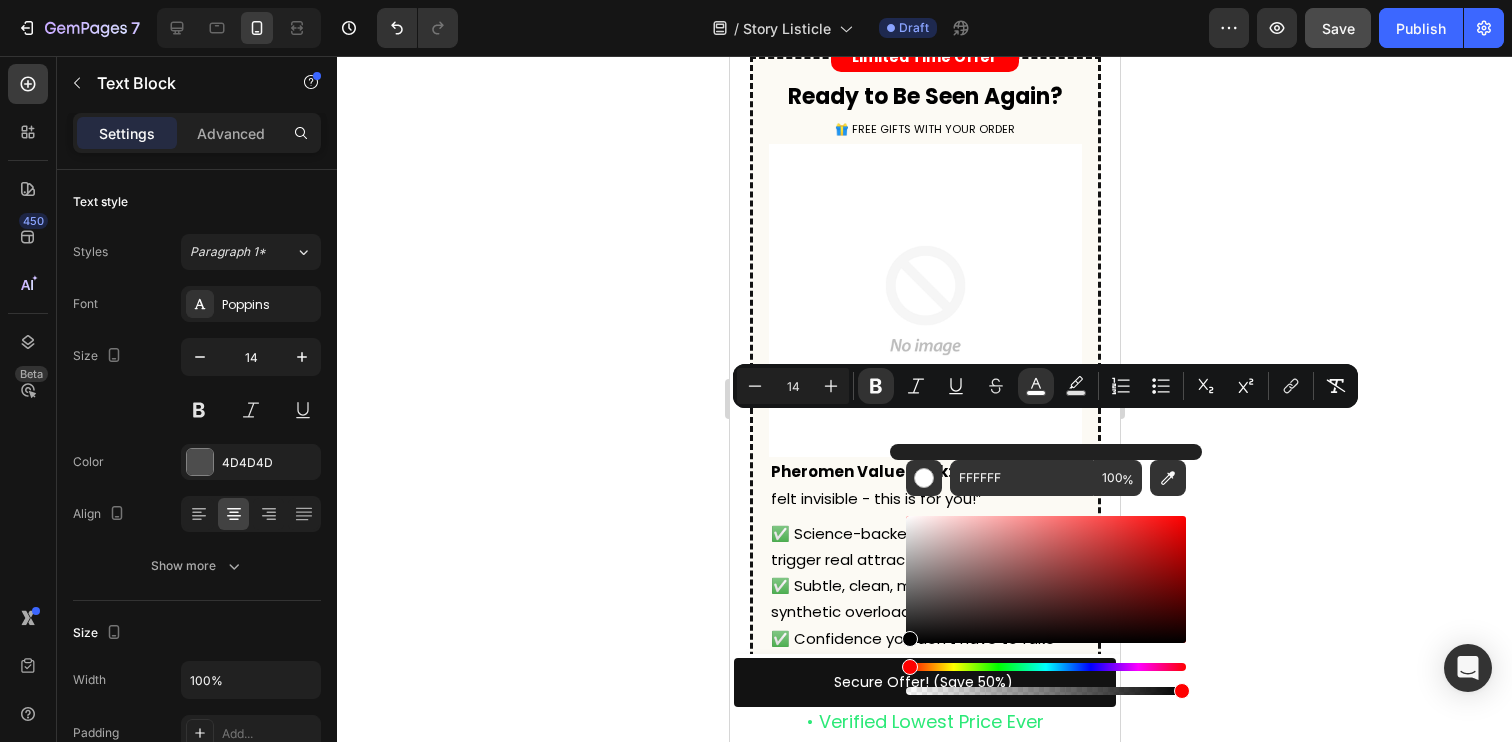 type on "000000" 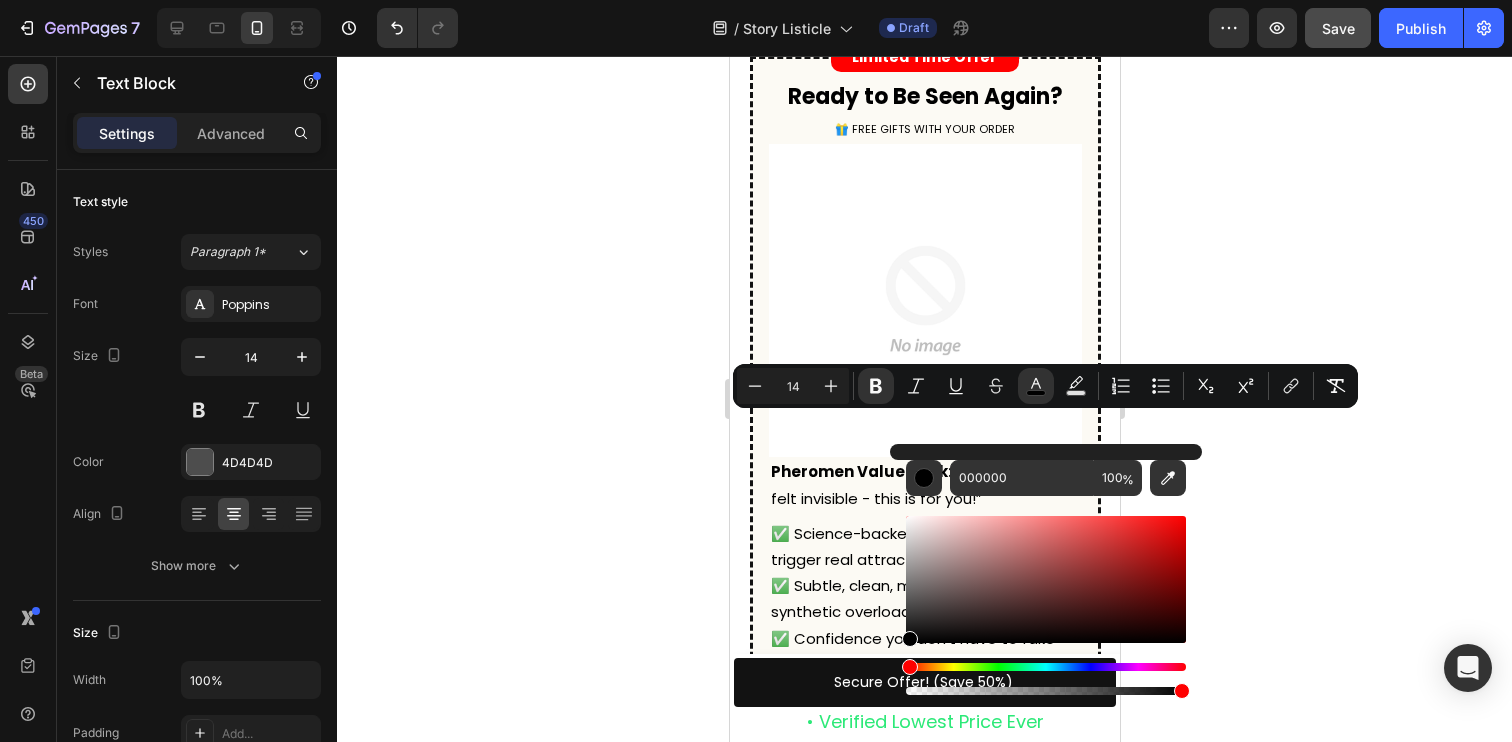 click 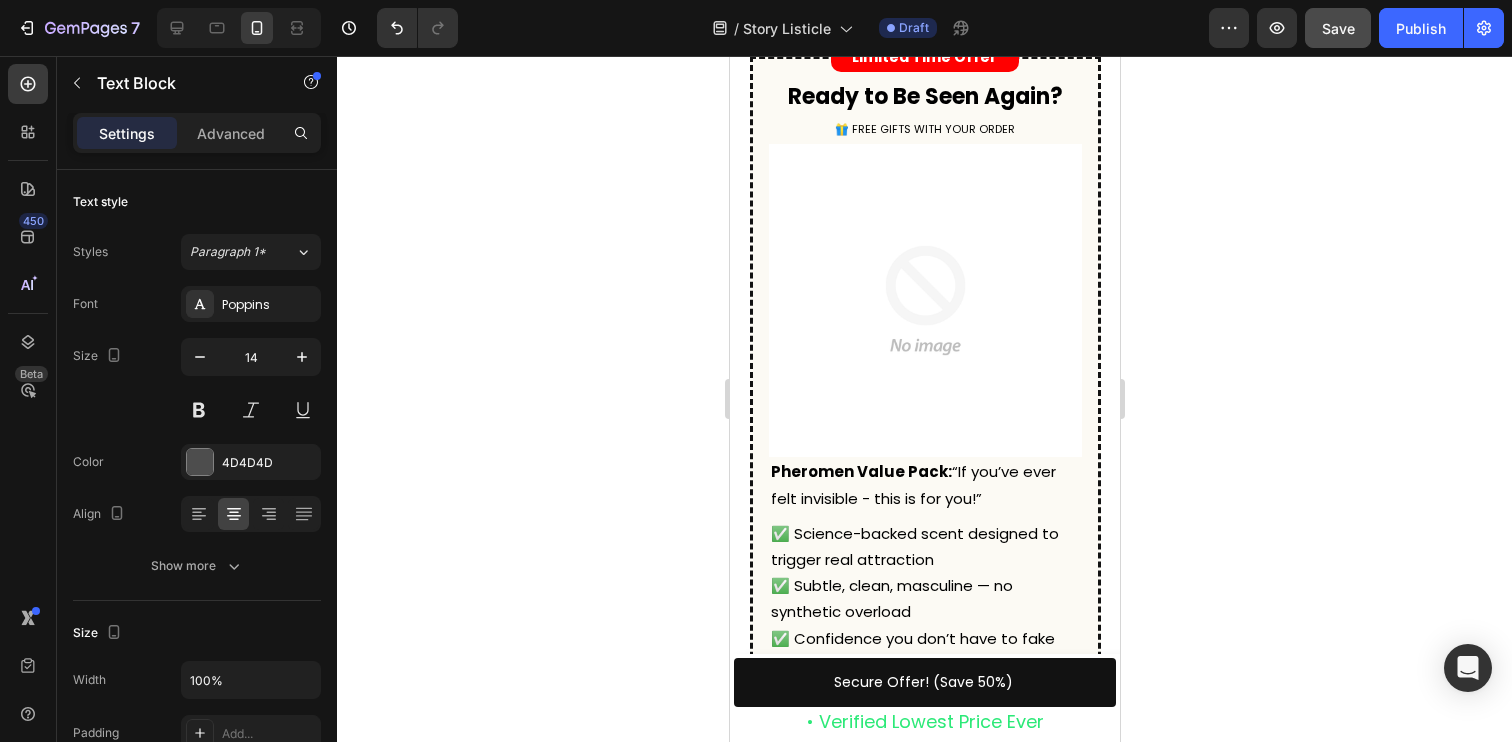 click on "After" at bounding box center [993, -318] 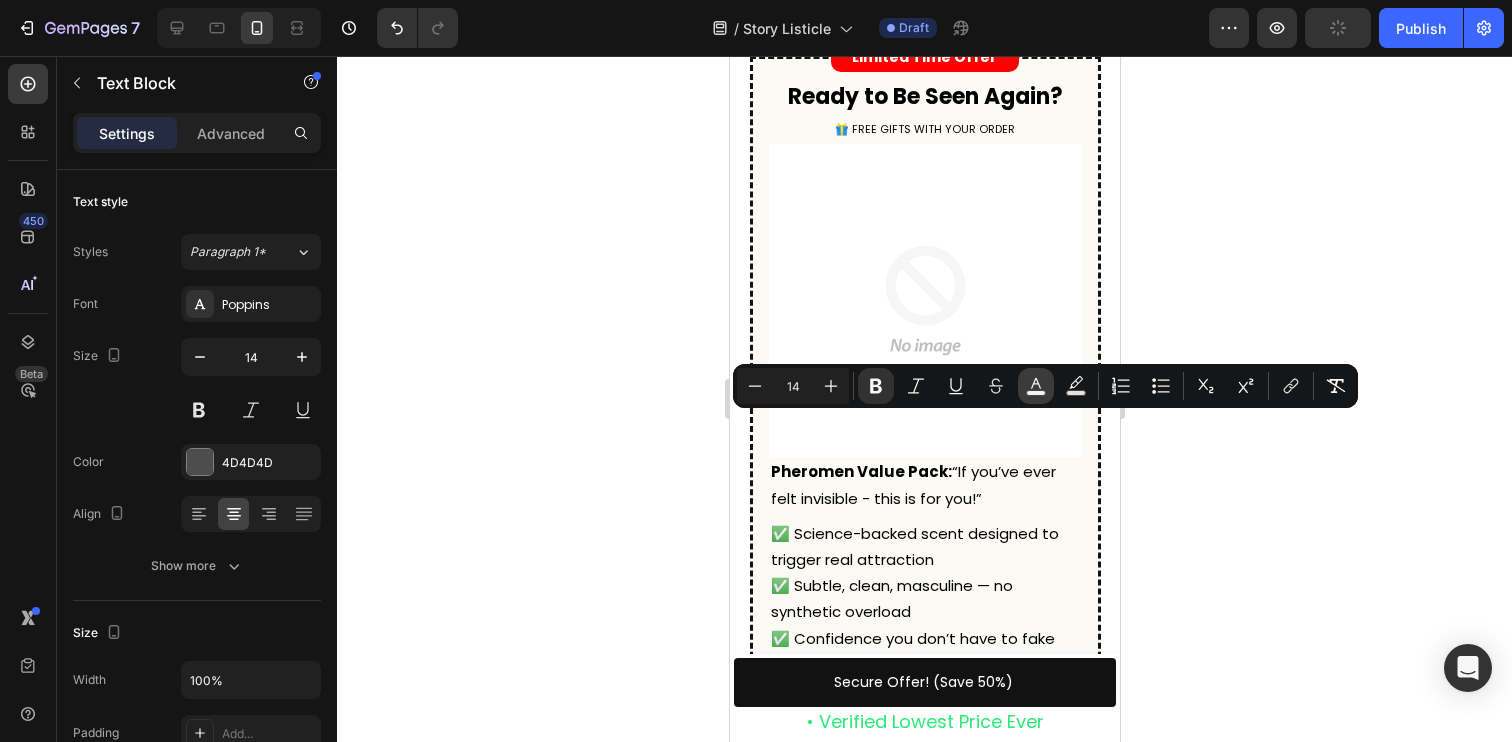 click 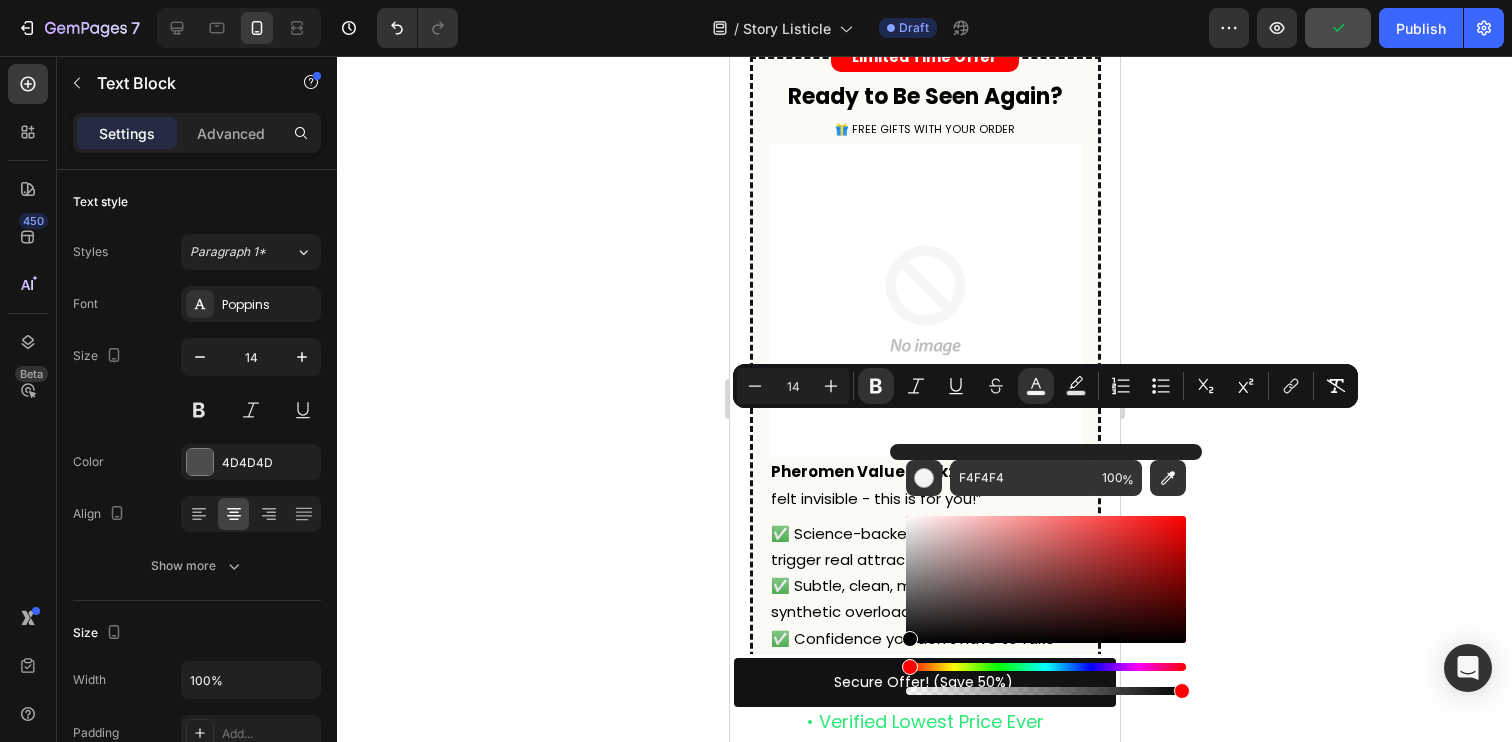 drag, startPoint x: 1742, startPoint y: 670, endPoint x: 832, endPoint y: 709, distance: 910.8353 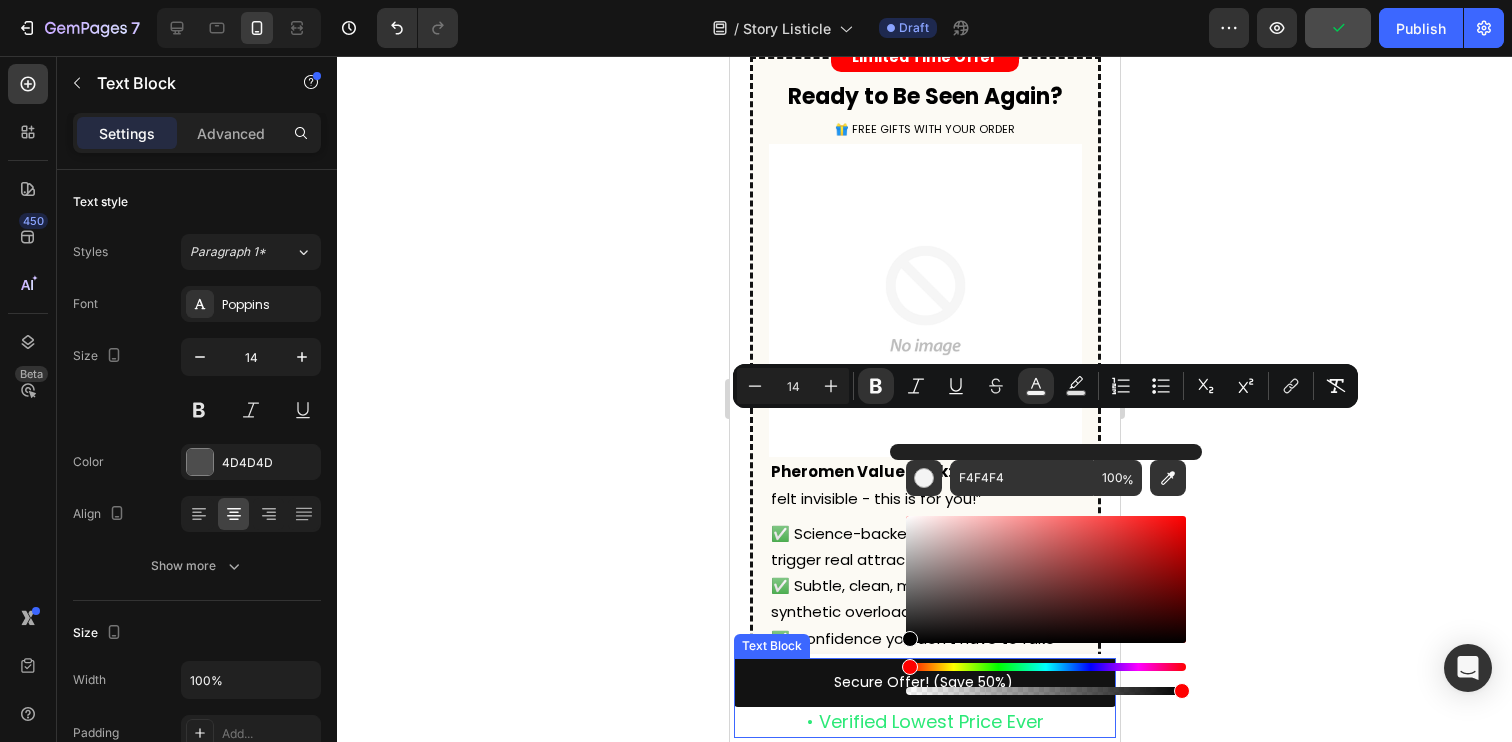type on "000000" 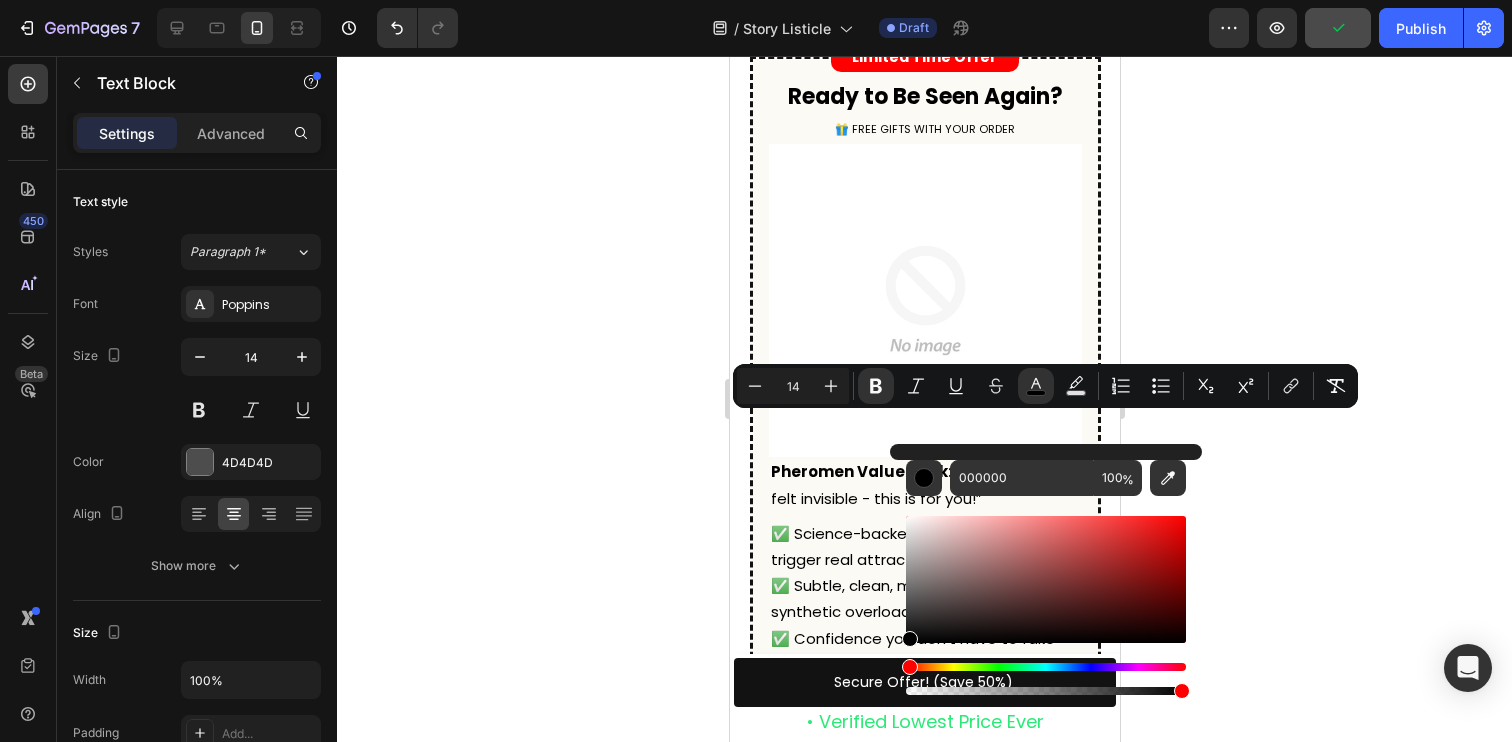 click 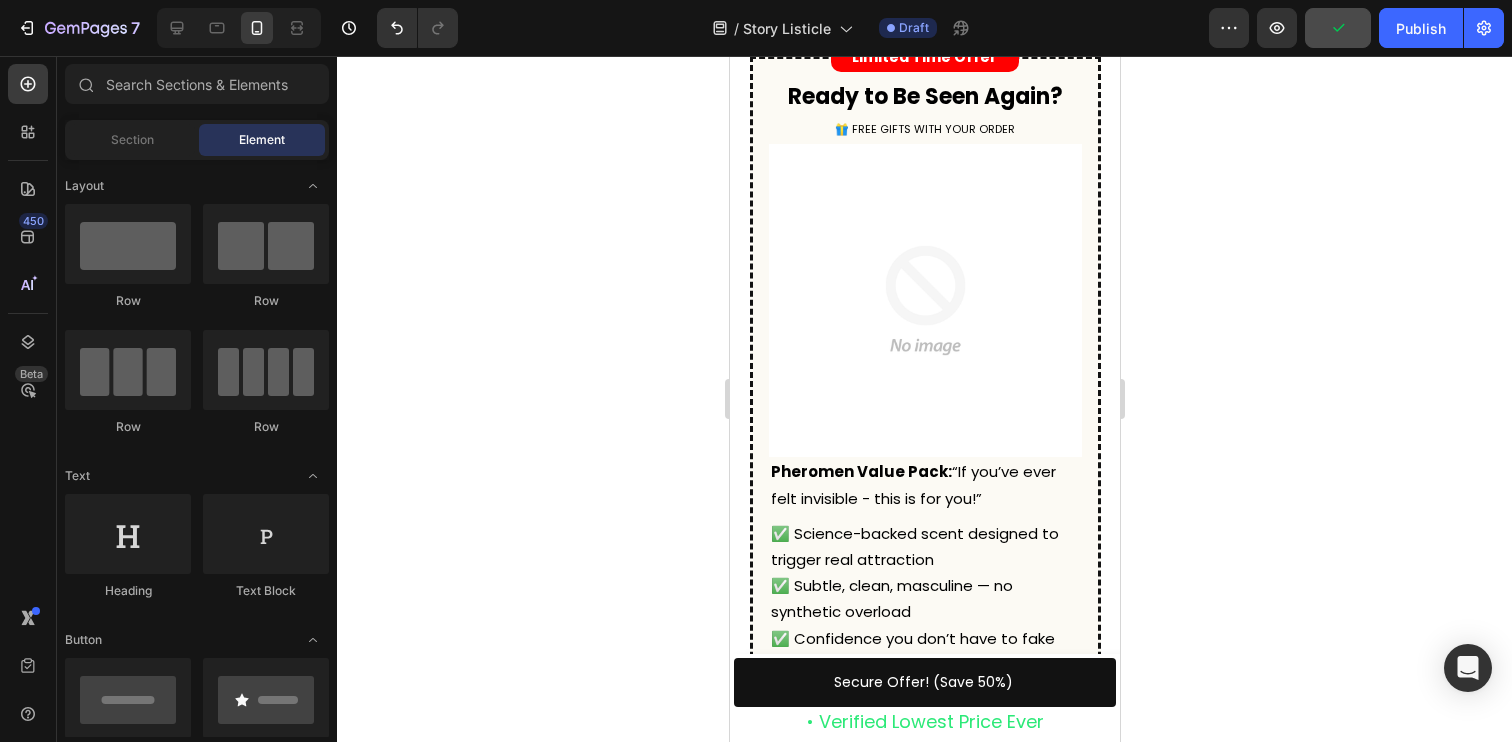 scroll, scrollTop: 5612, scrollLeft: 0, axis: vertical 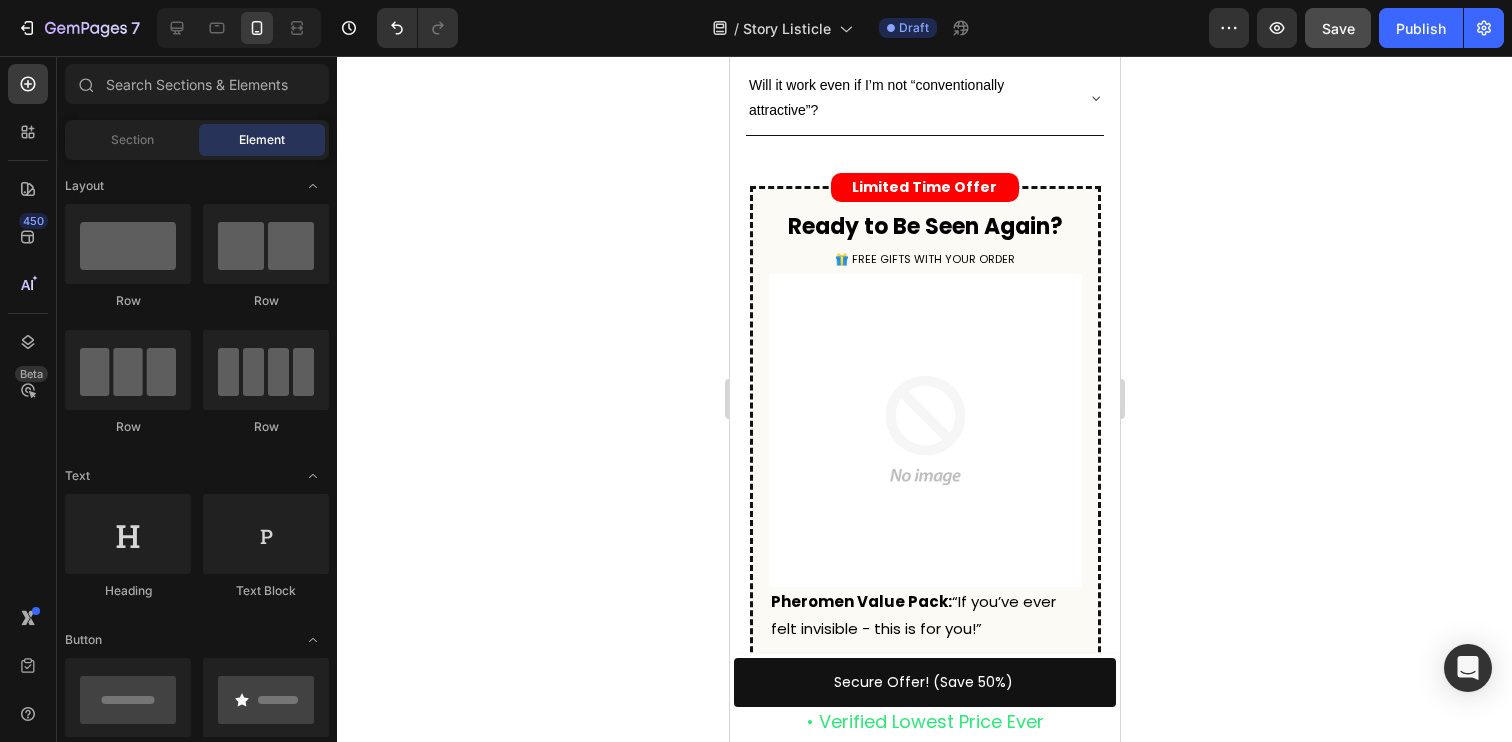 click on "Image Before Text Block Row Image After Text Block Row Row" at bounding box center [924, -305] 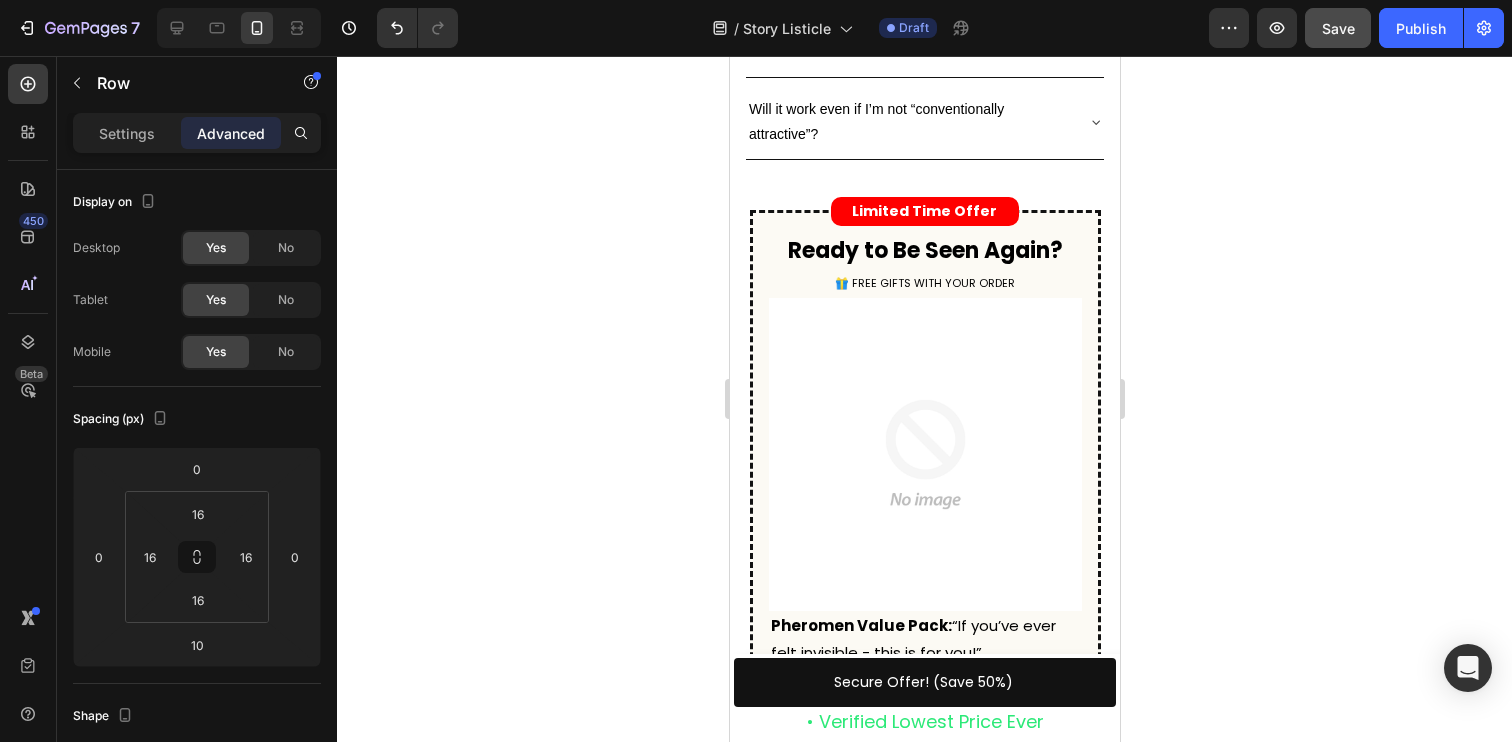 scroll, scrollTop: 5606, scrollLeft: 0, axis: vertical 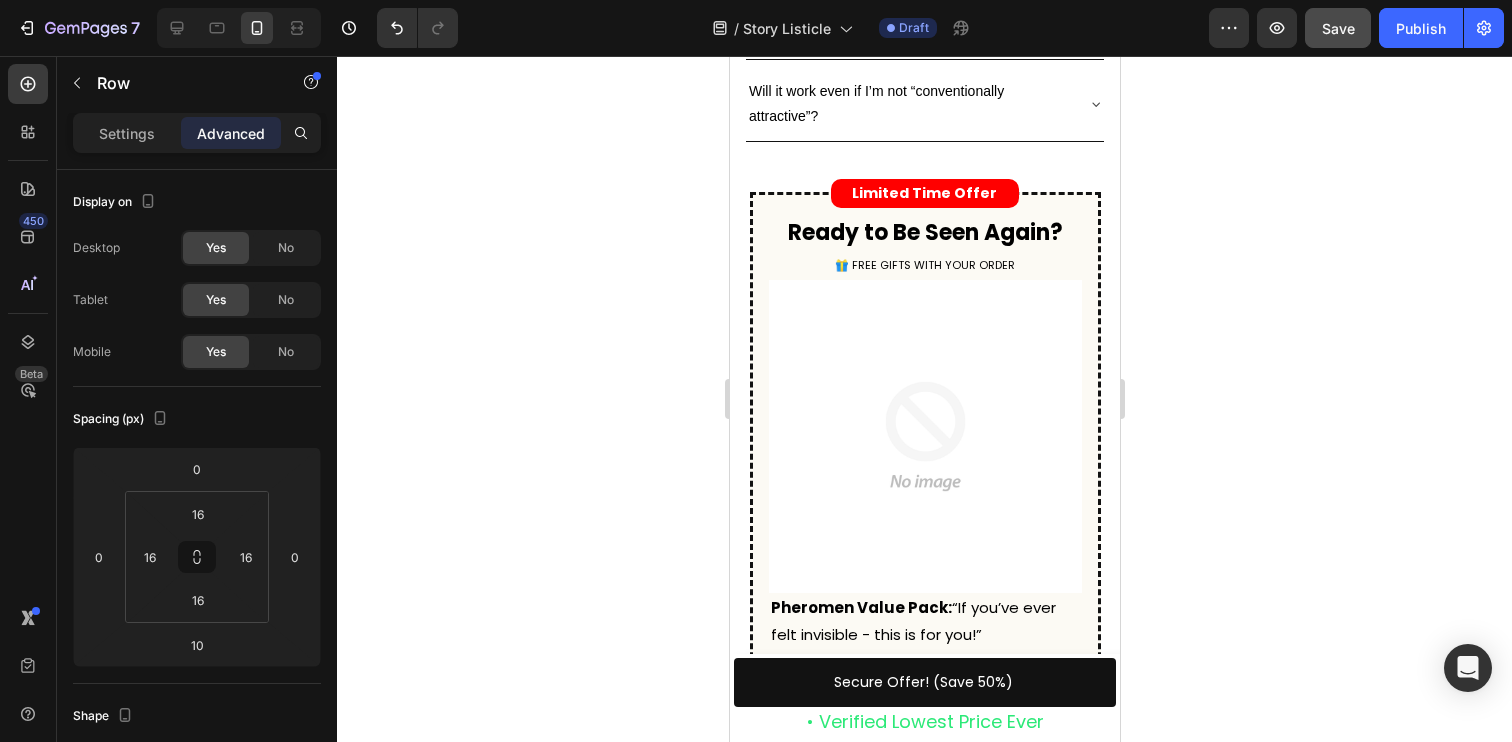 click on "Image Before Text Block Row Image After Text Block Row Row   10" at bounding box center (924, -299) 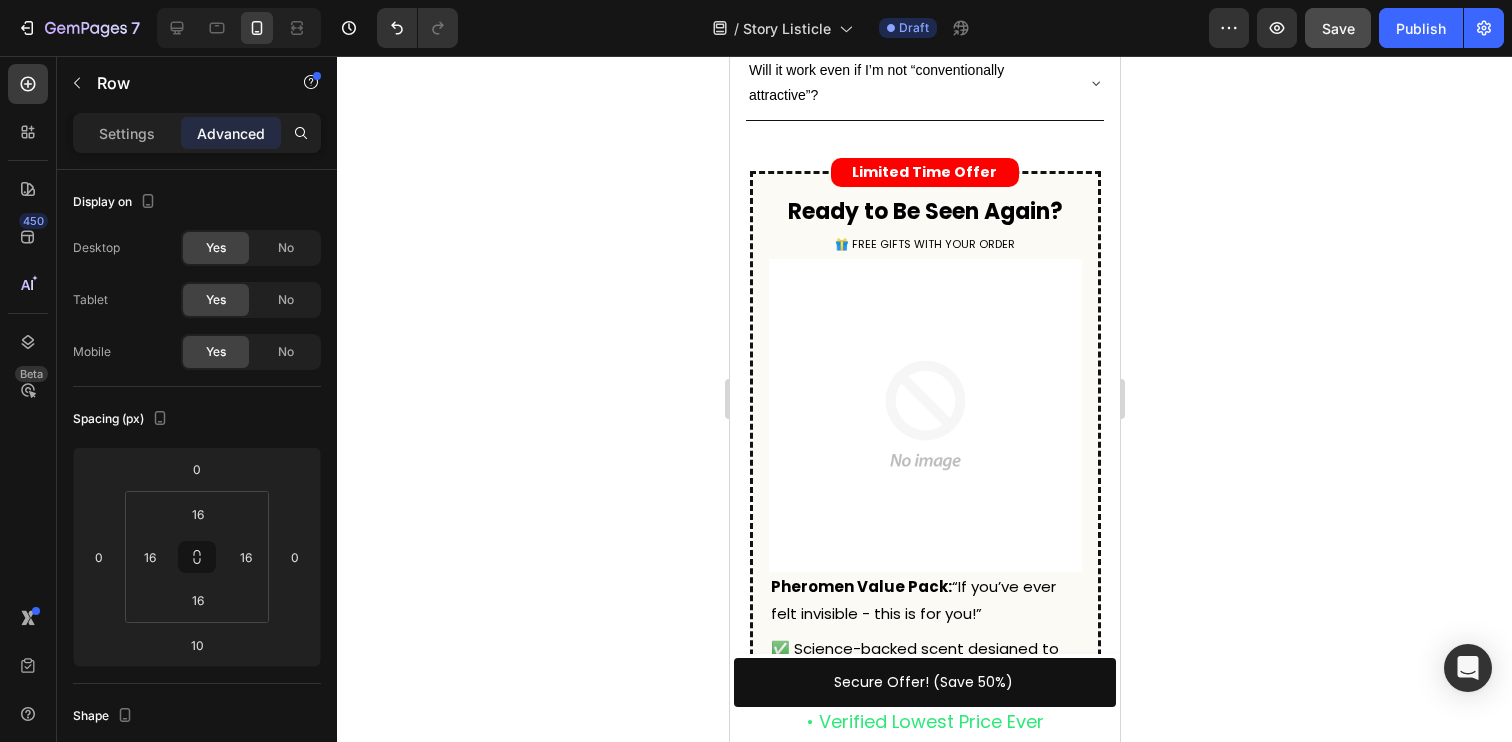 scroll, scrollTop: 5637, scrollLeft: 0, axis: vertical 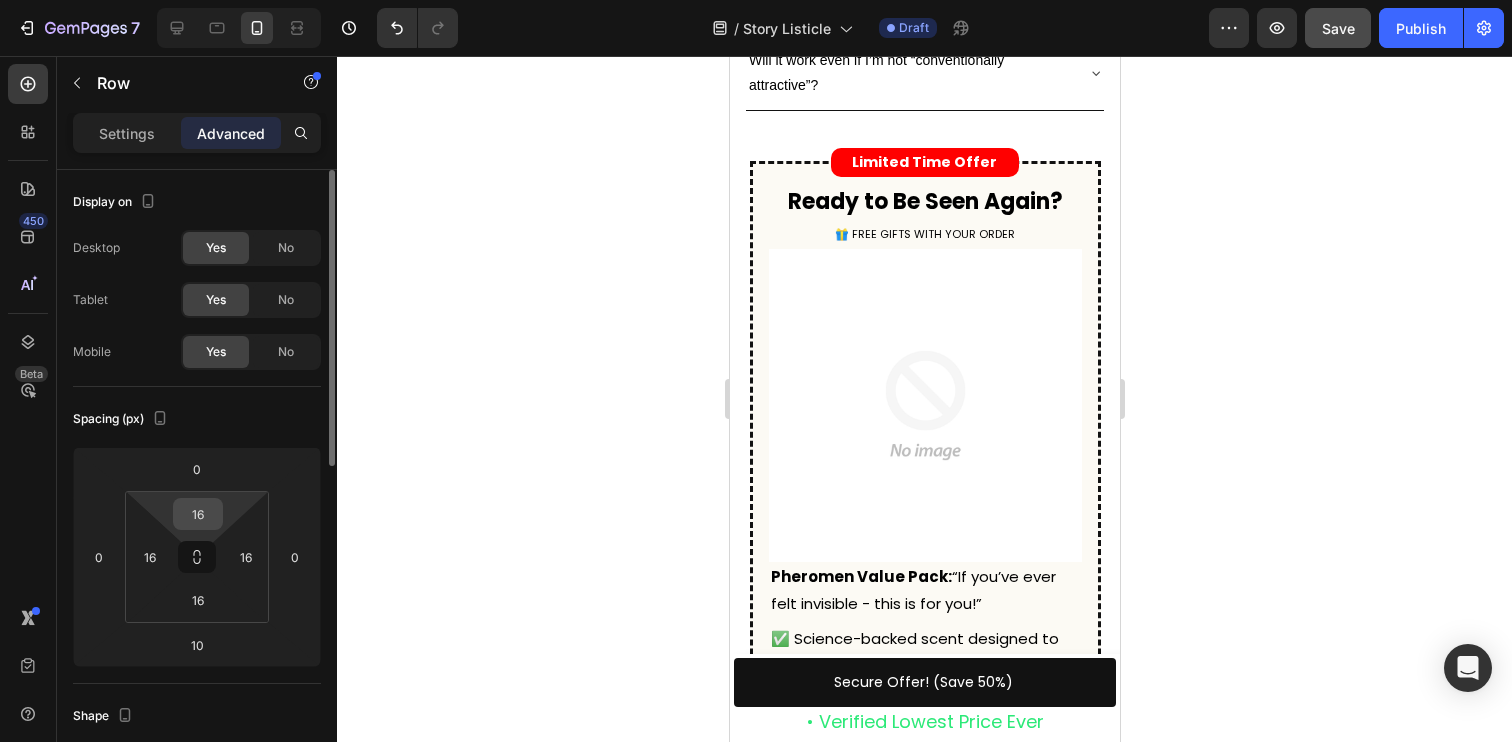 click on "16" at bounding box center [198, 514] 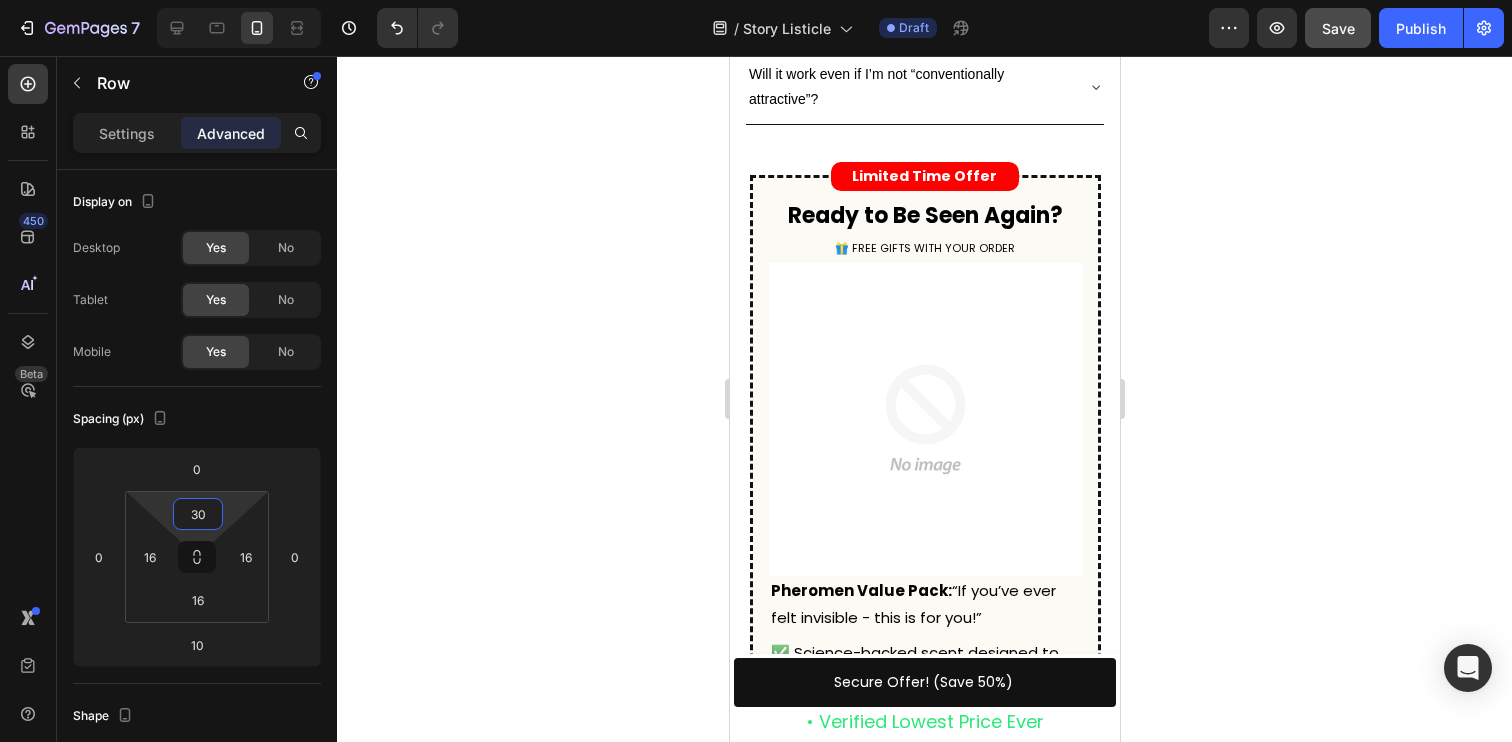 type on "3" 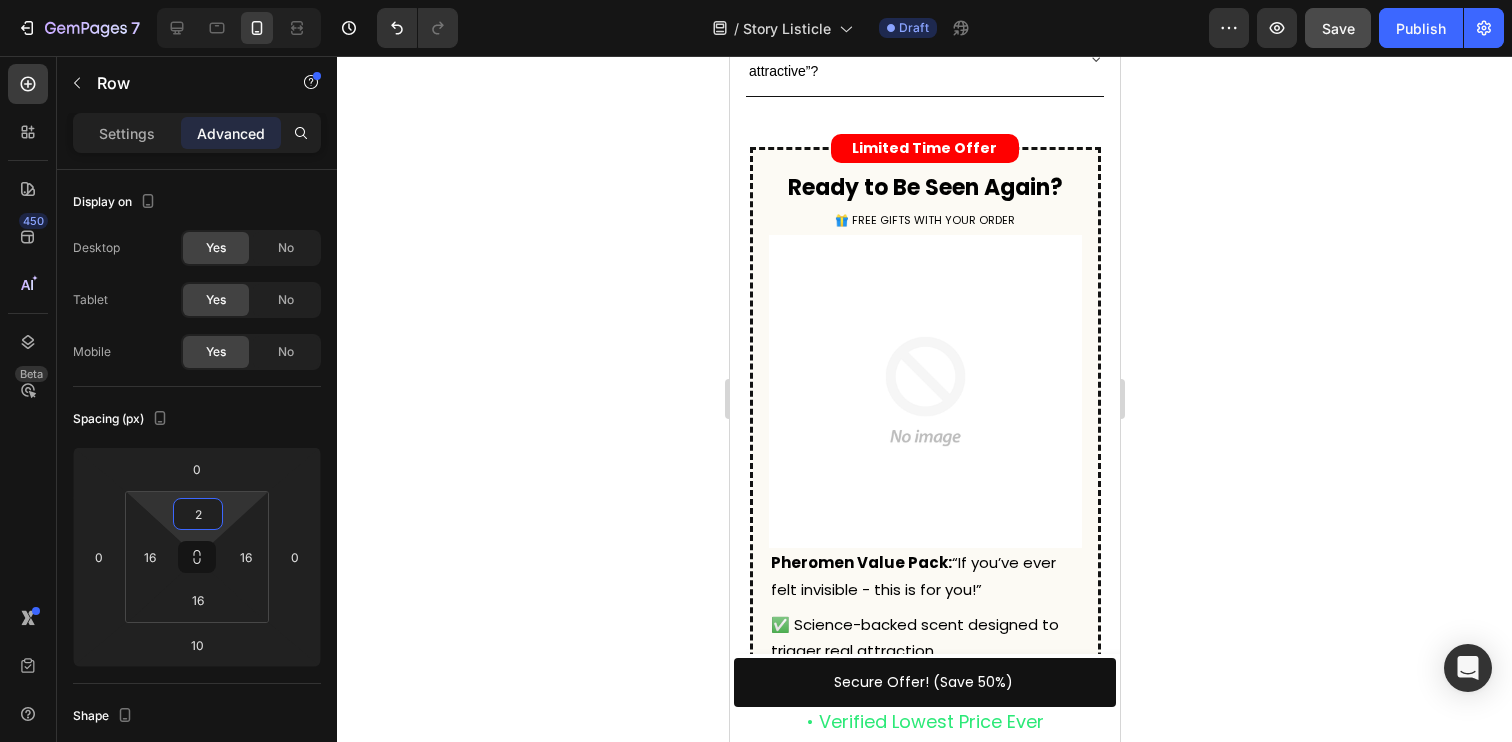 type on "28" 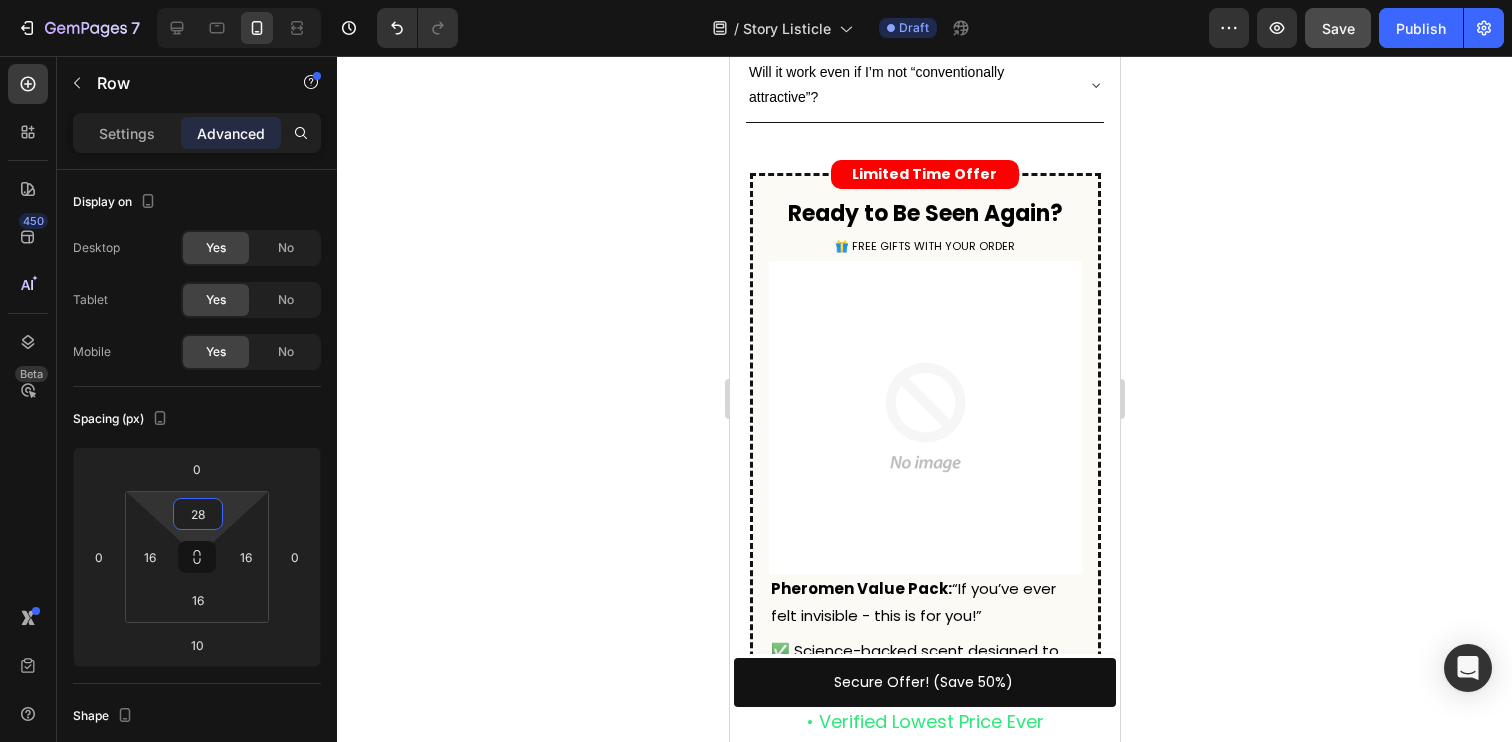 click 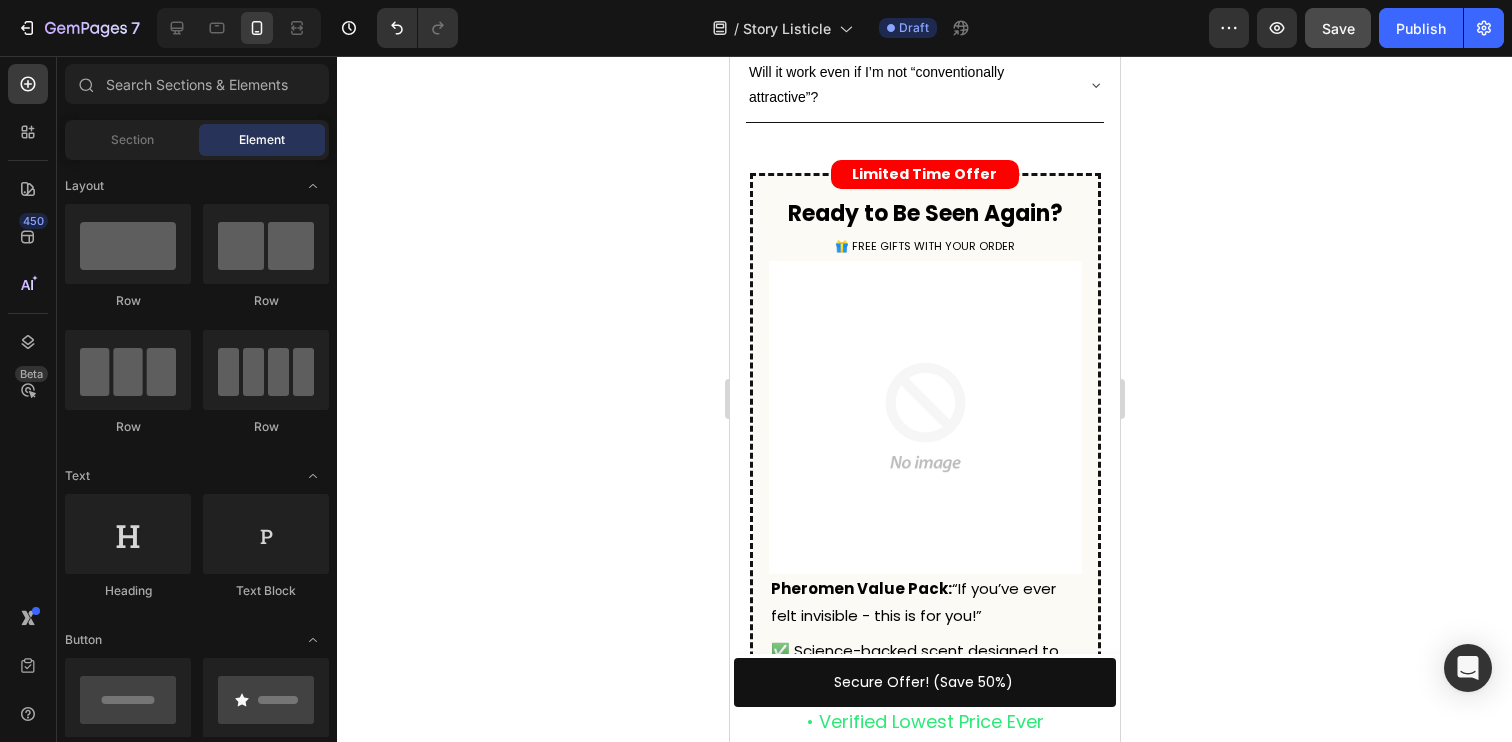 click 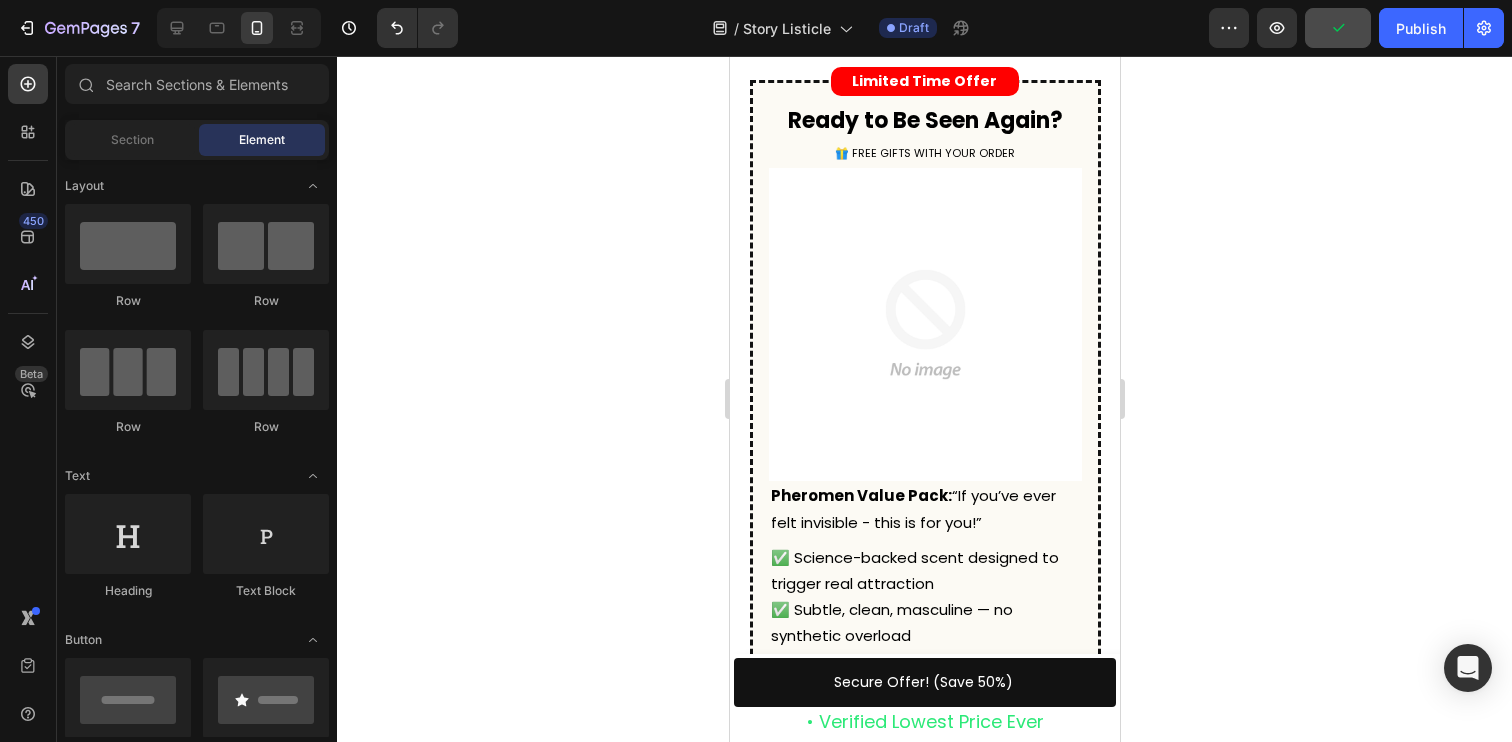 scroll, scrollTop: 5733, scrollLeft: 0, axis: vertical 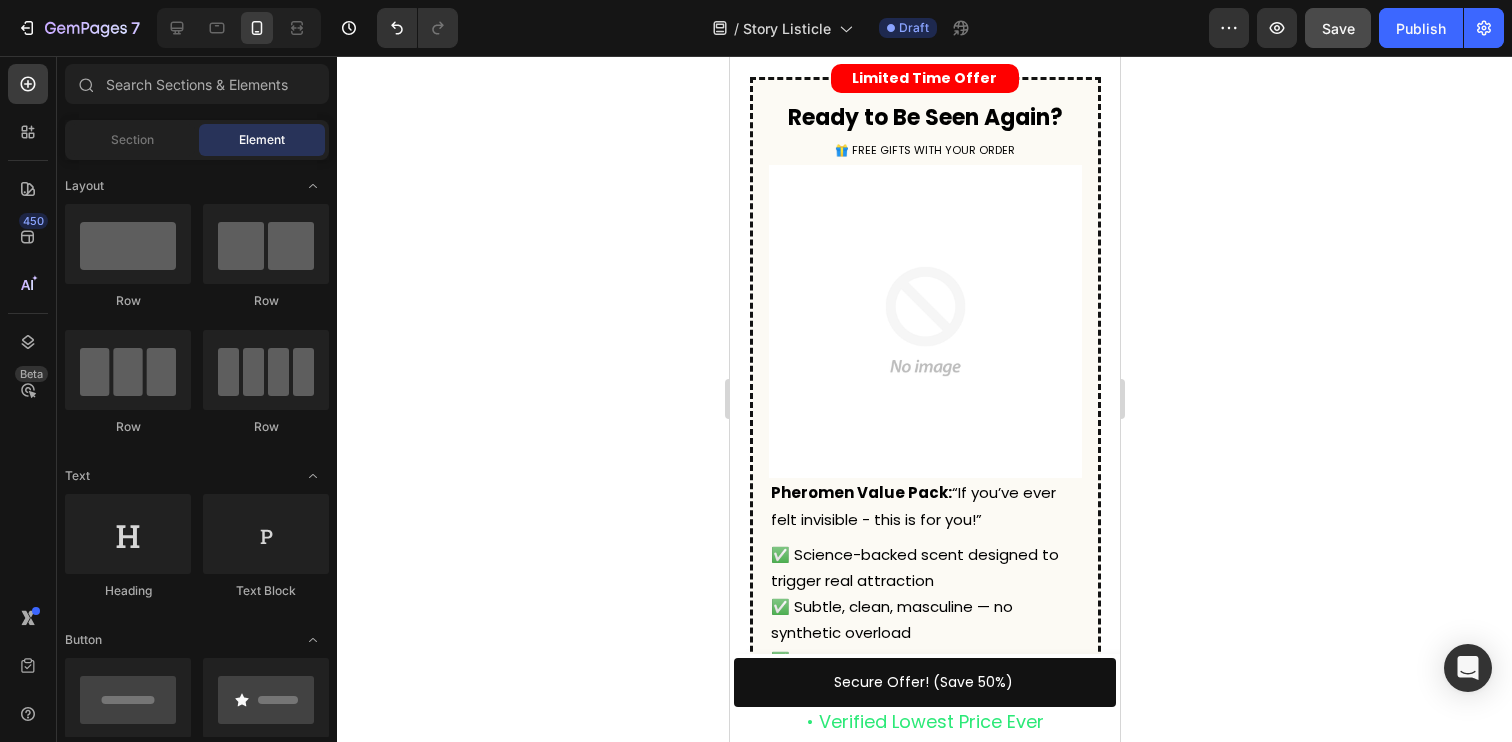 click 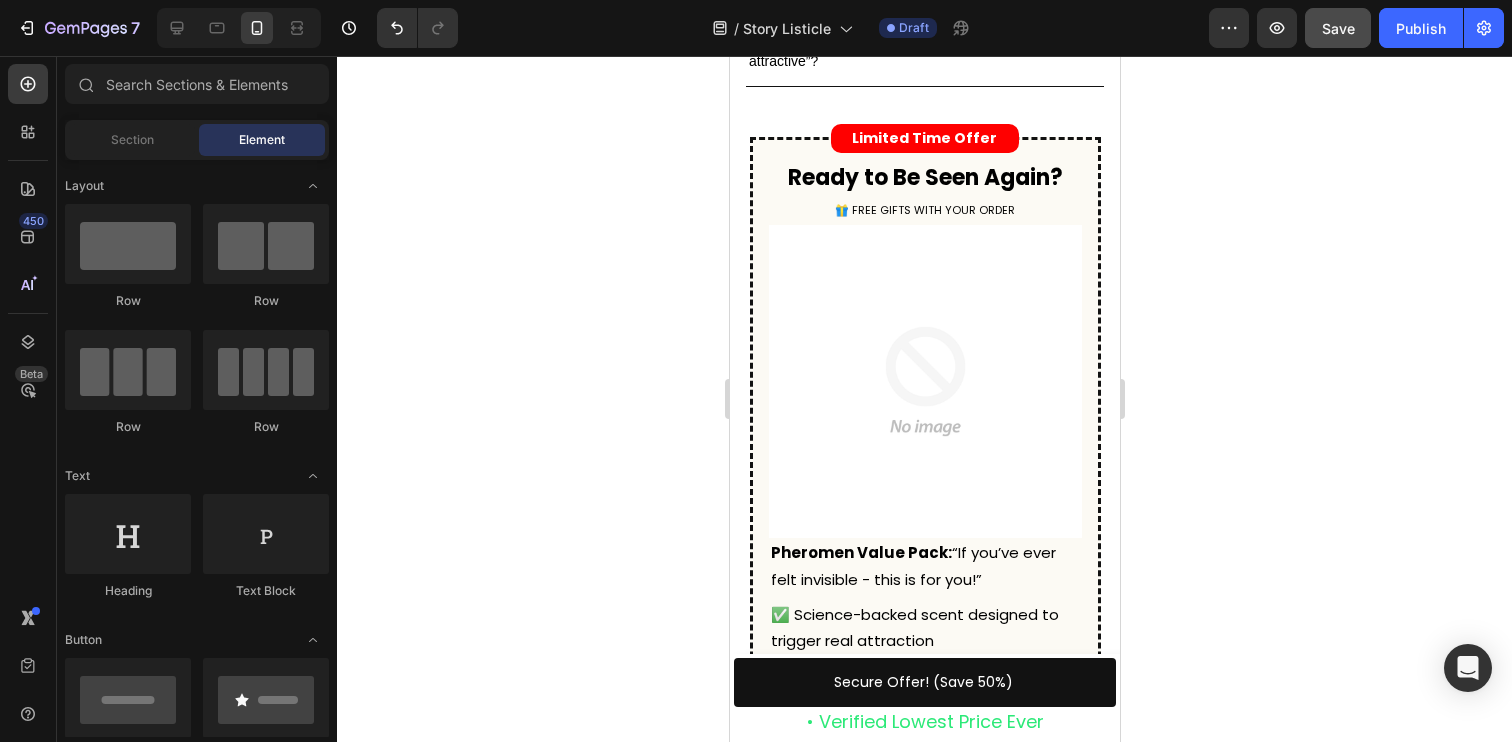scroll, scrollTop: 5672, scrollLeft: 0, axis: vertical 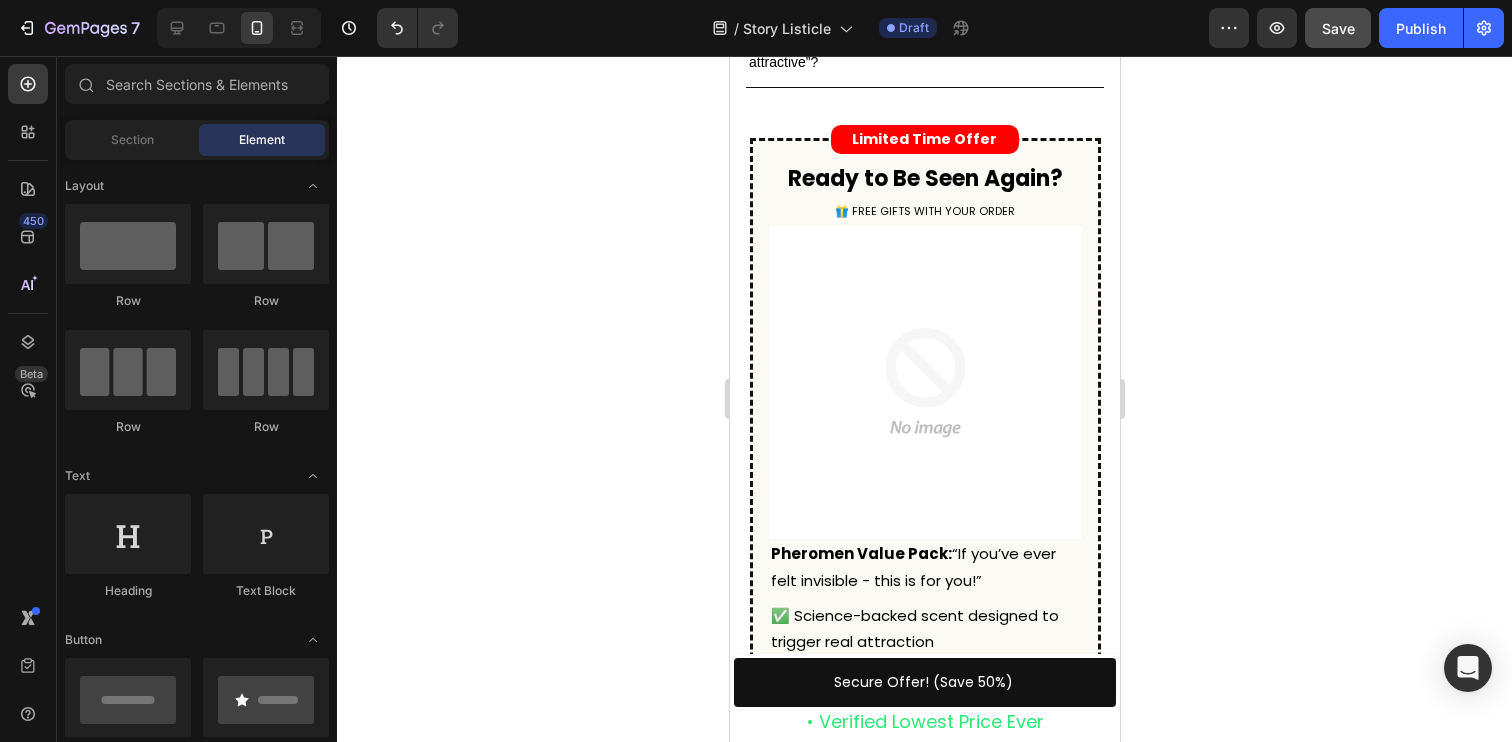 click on "Before & After Using Our Formula" at bounding box center (924, -556) 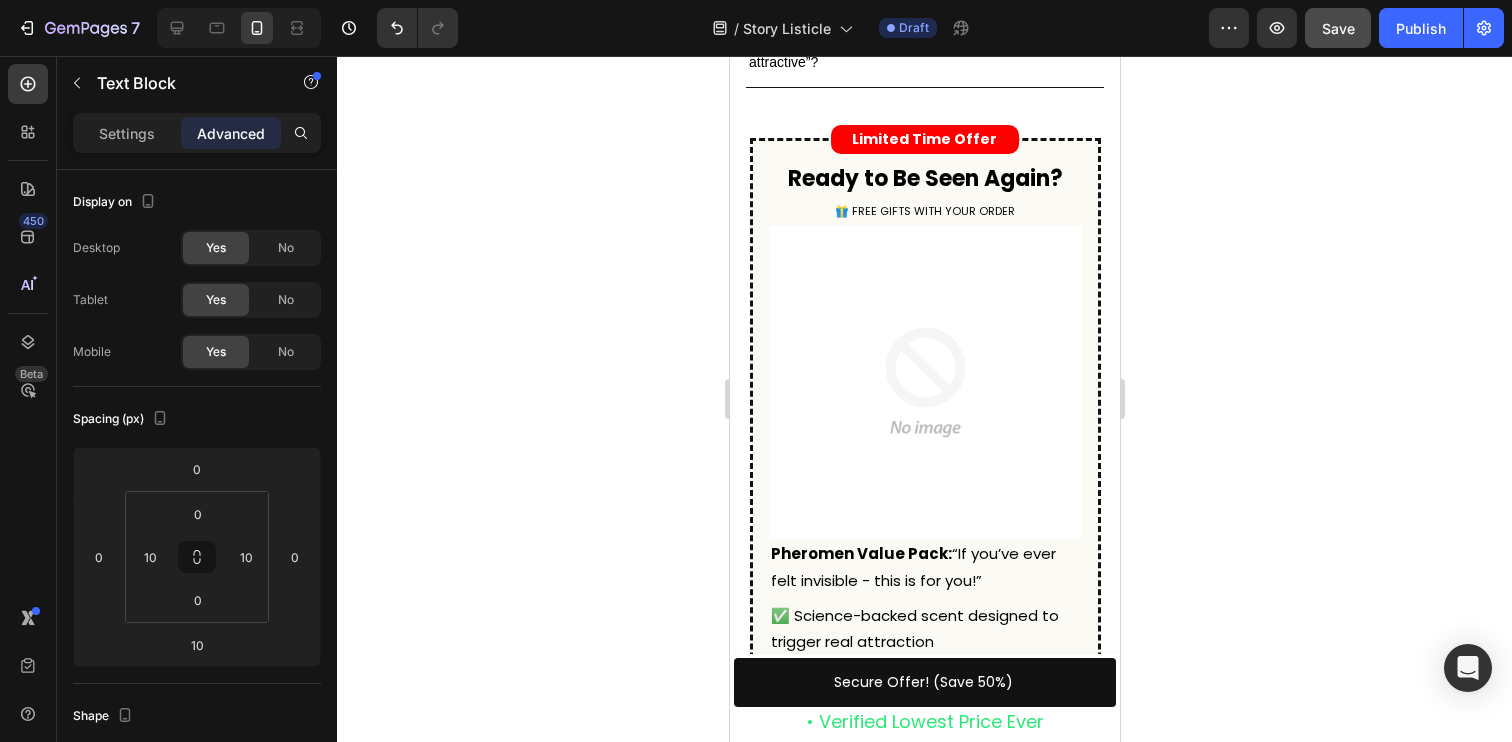click 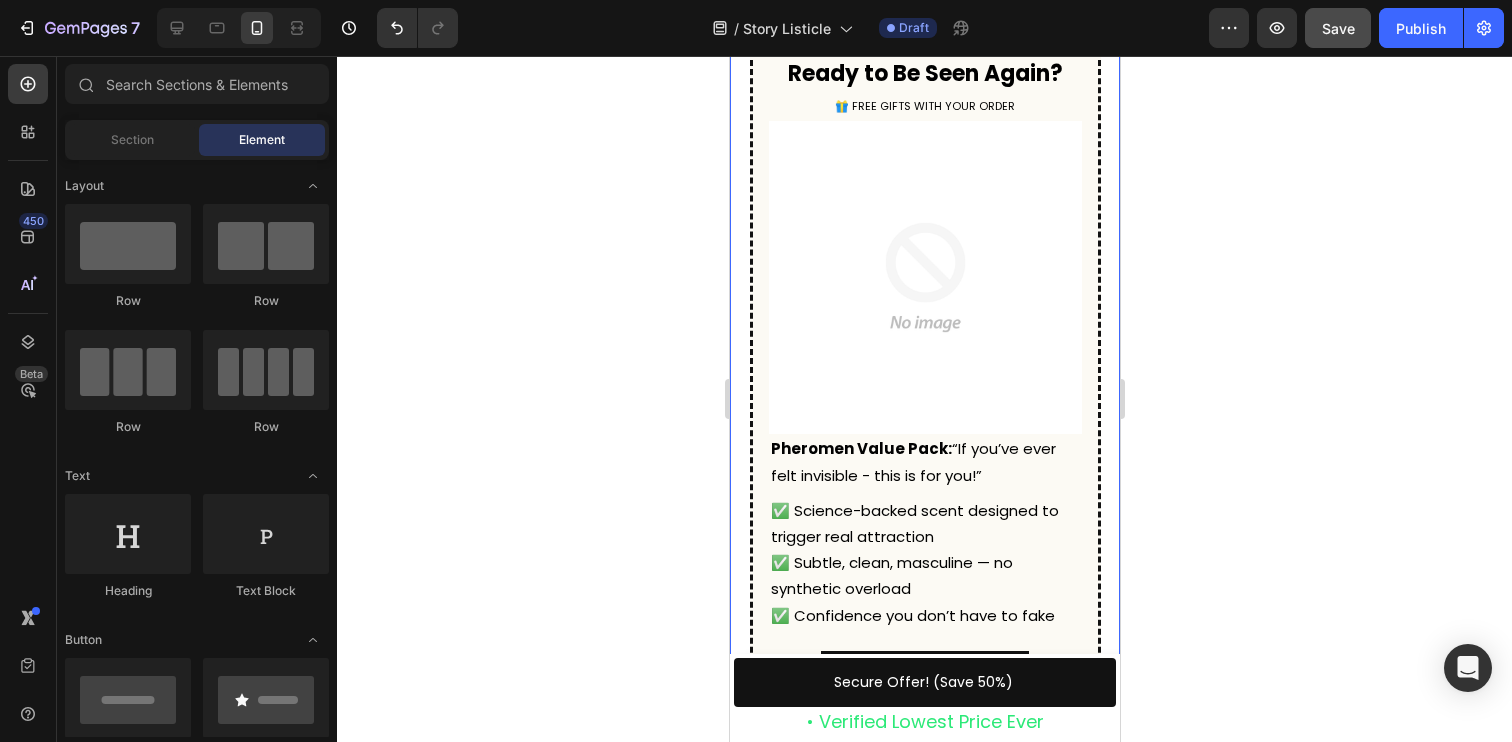 scroll, scrollTop: 5786, scrollLeft: 0, axis: vertical 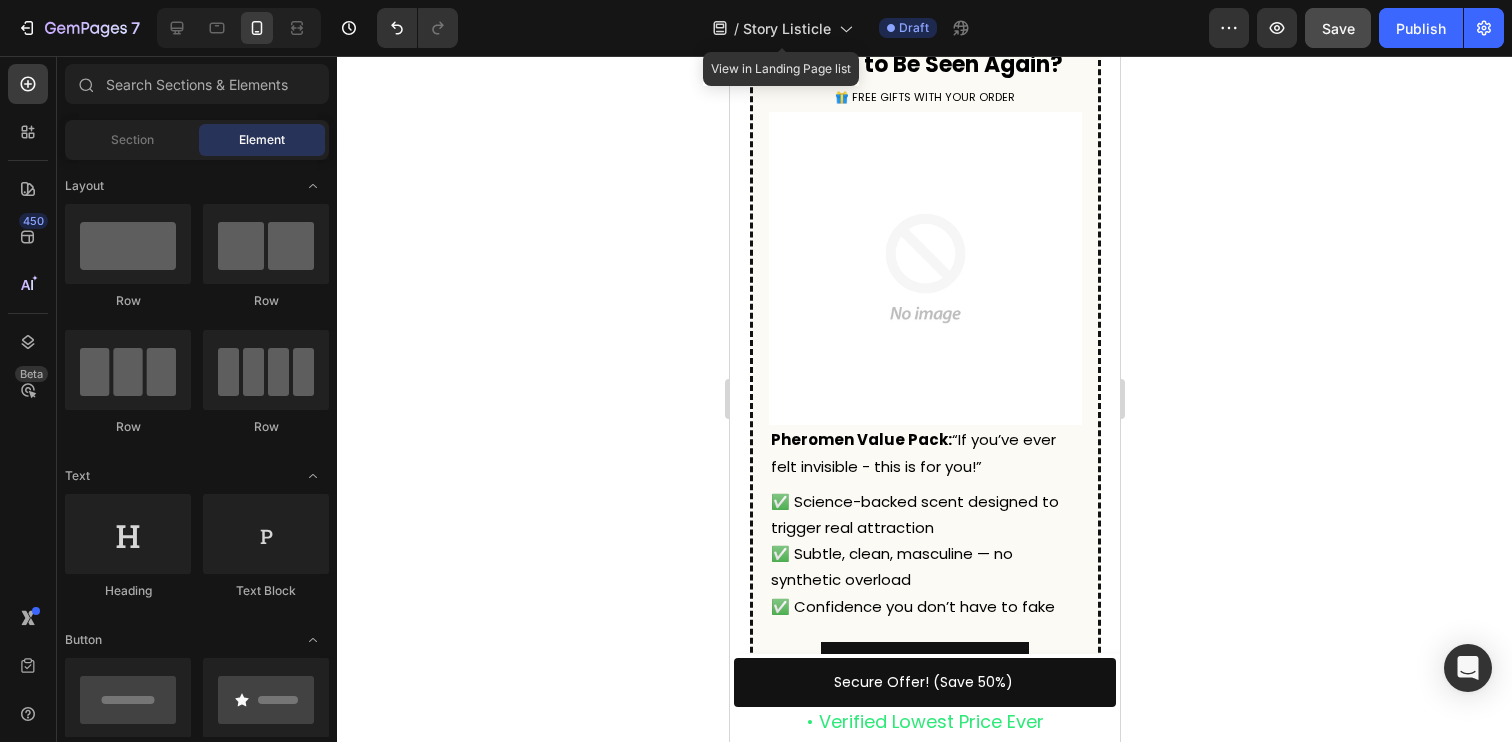 click on "Before" at bounding box center [854, -350] 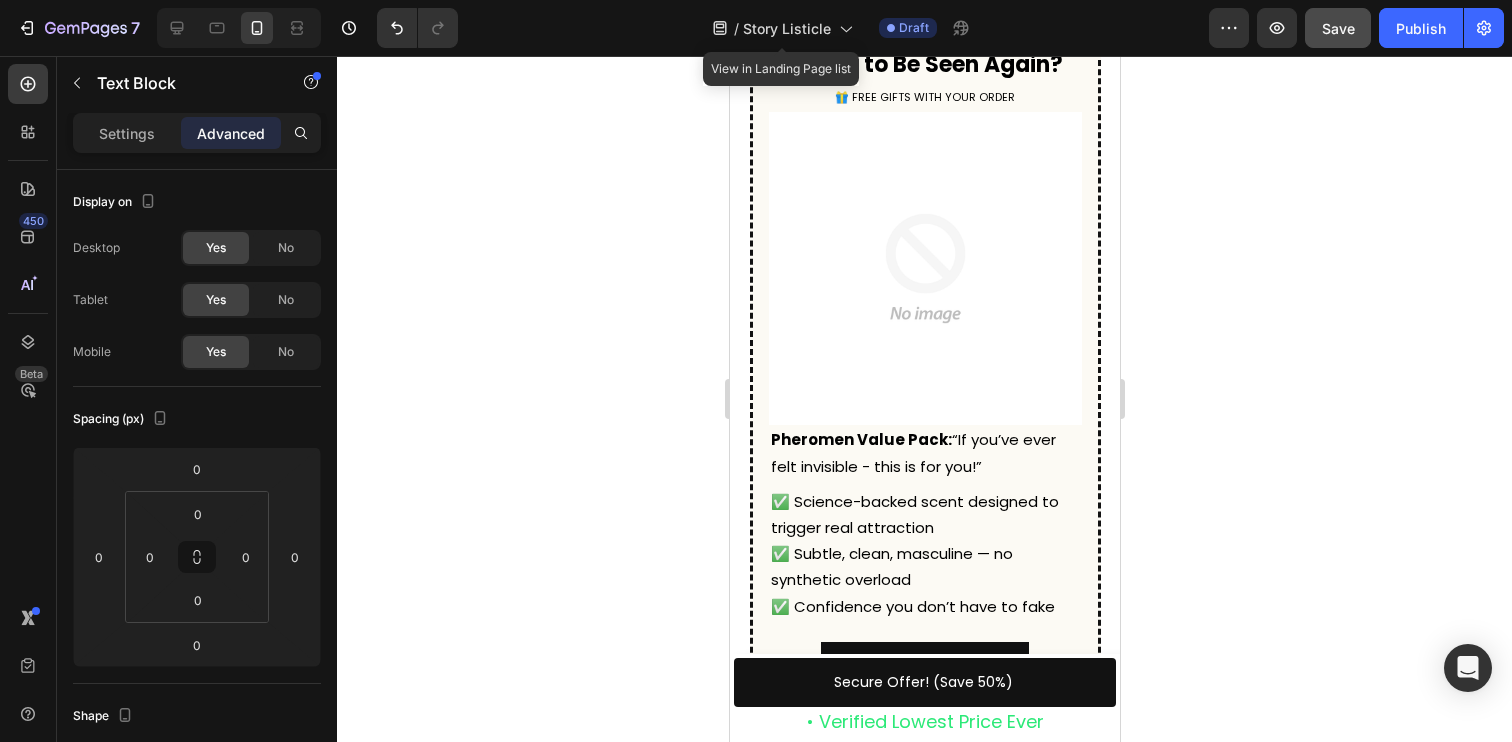 click at bounding box center (854, -490) 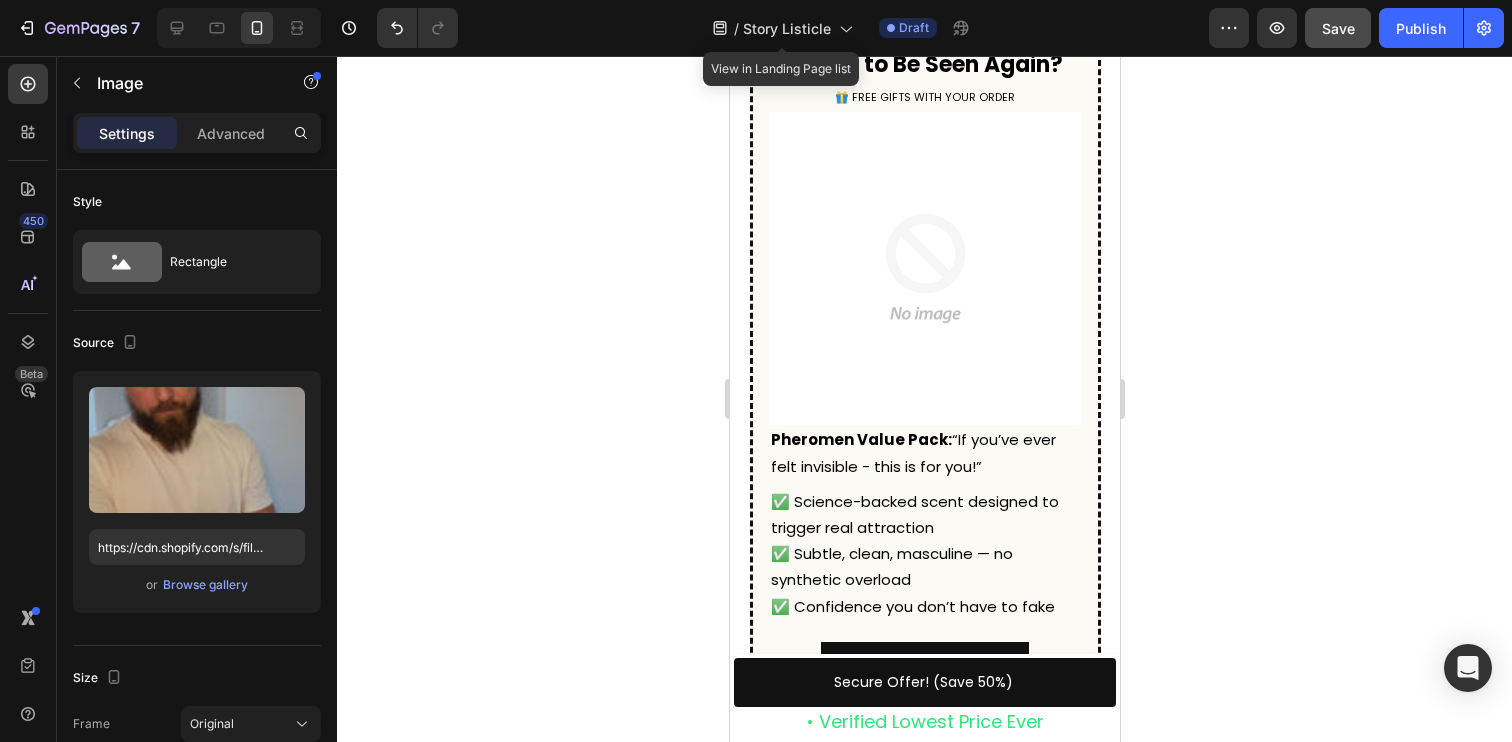 drag, startPoint x: 861, startPoint y: 363, endPoint x: 860, endPoint y: 336, distance: 27.018513 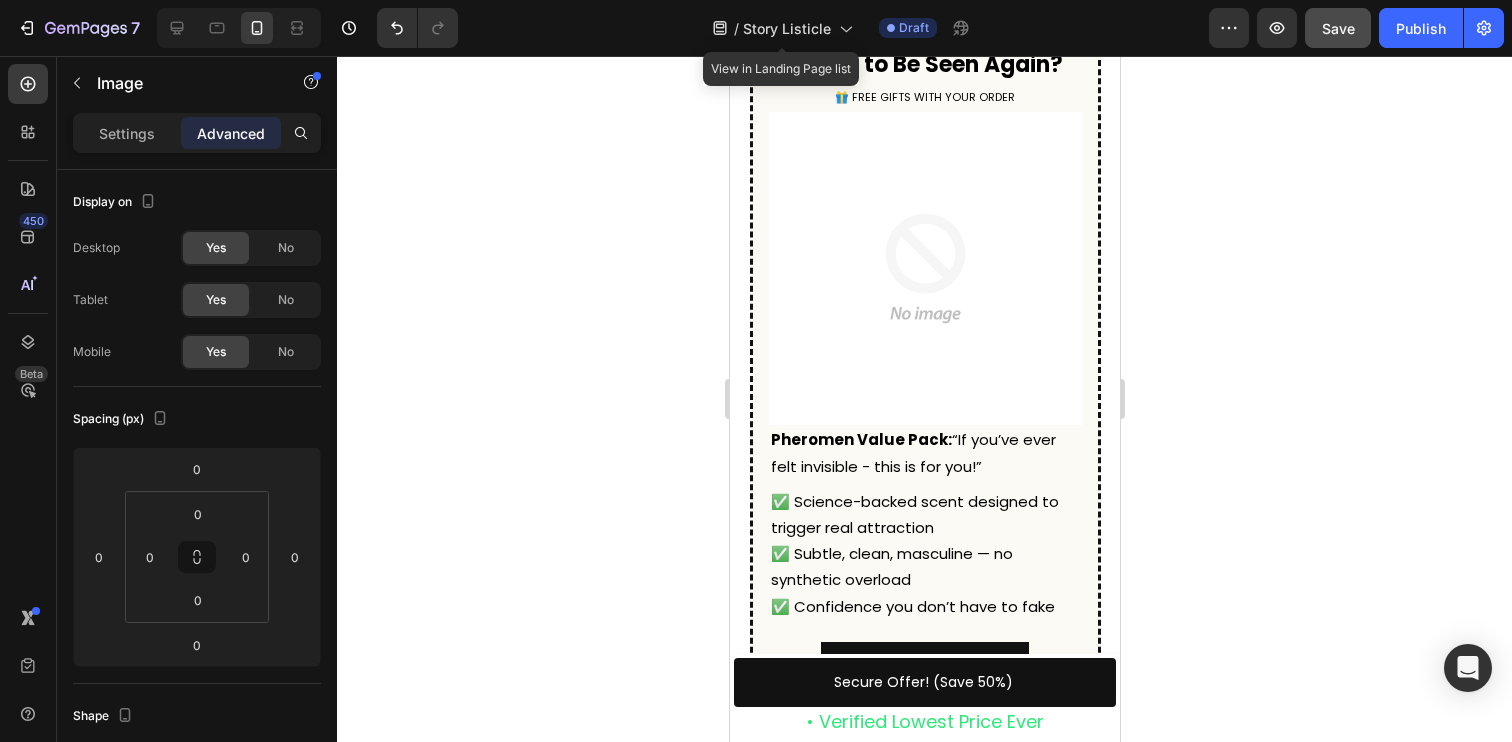 click on "Before" at bounding box center (854, -350) 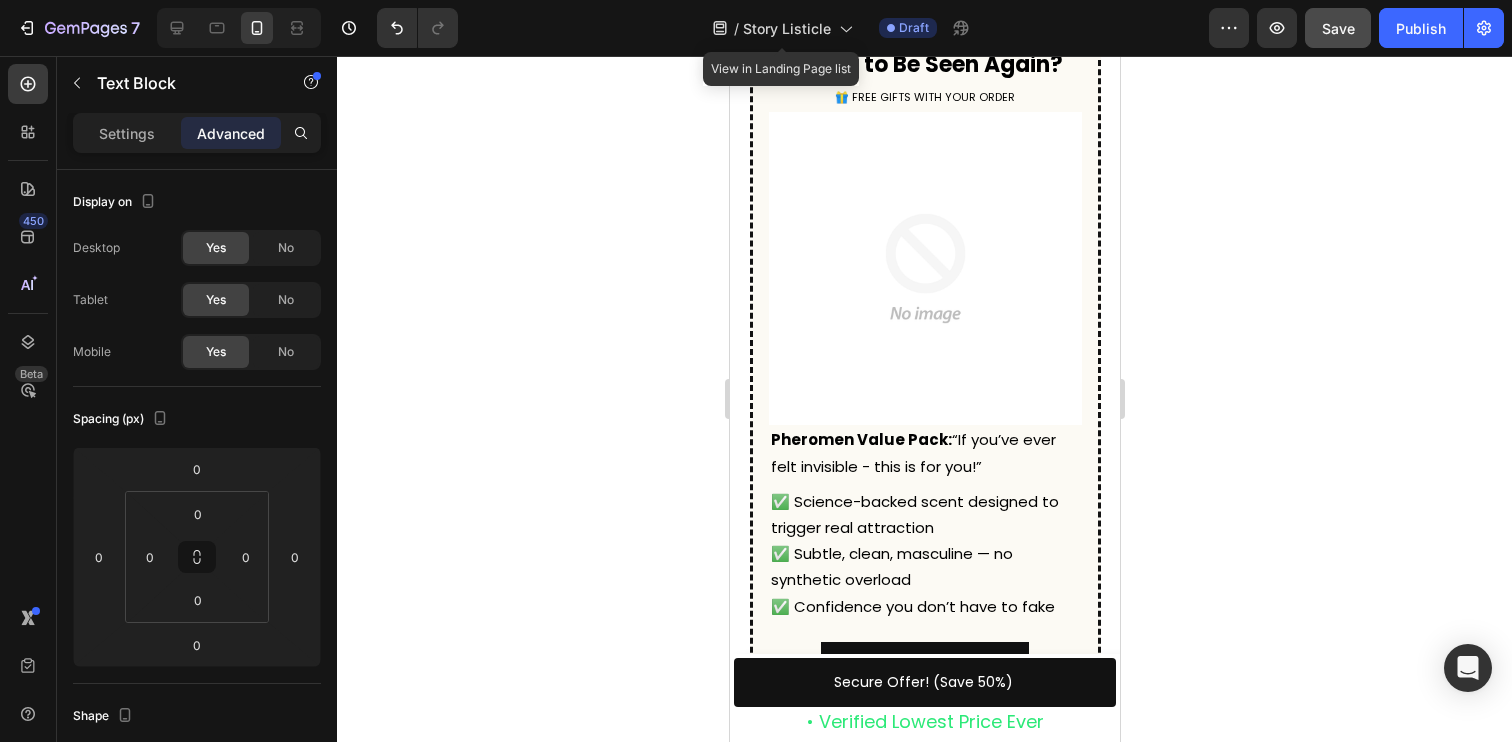 click 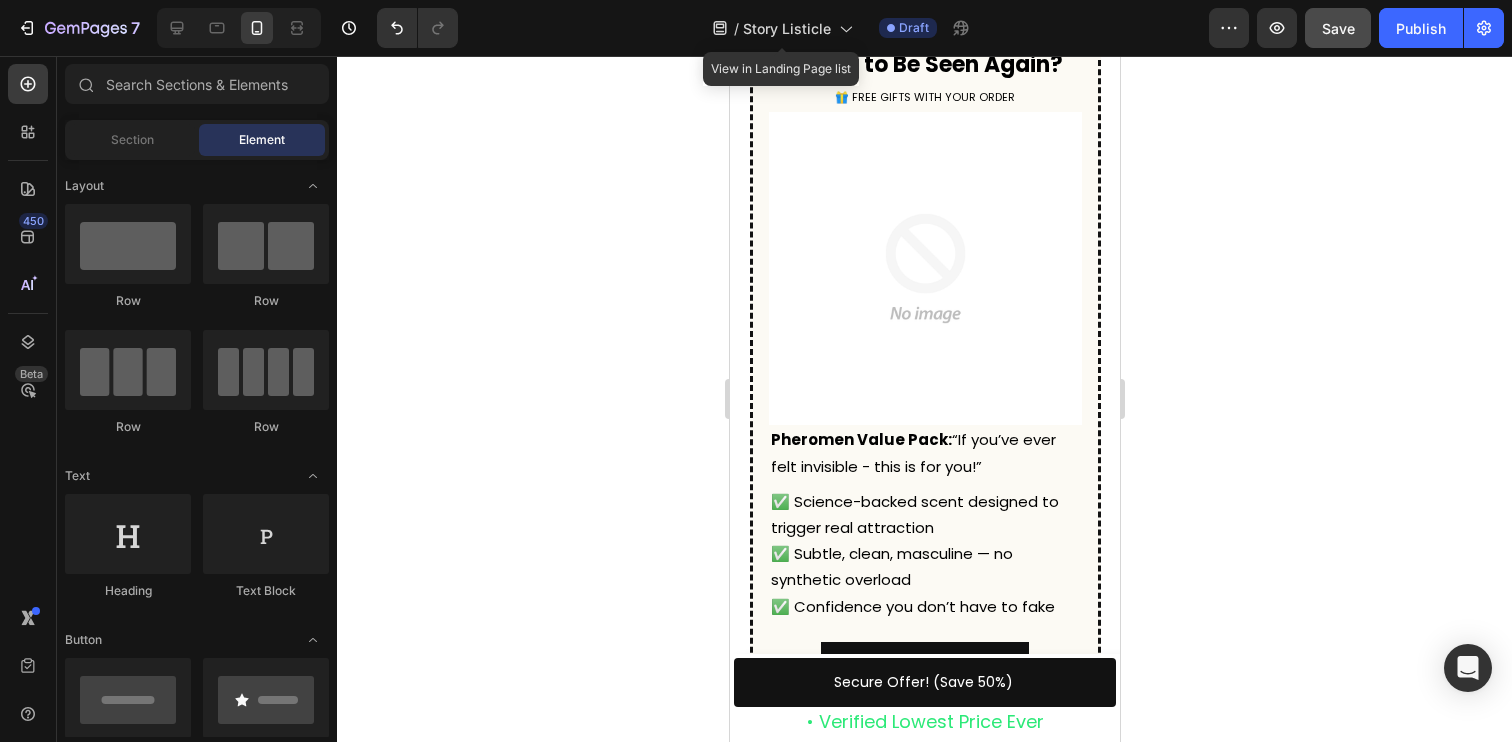 click on "Image Before Text Block Row" at bounding box center (854, -467) 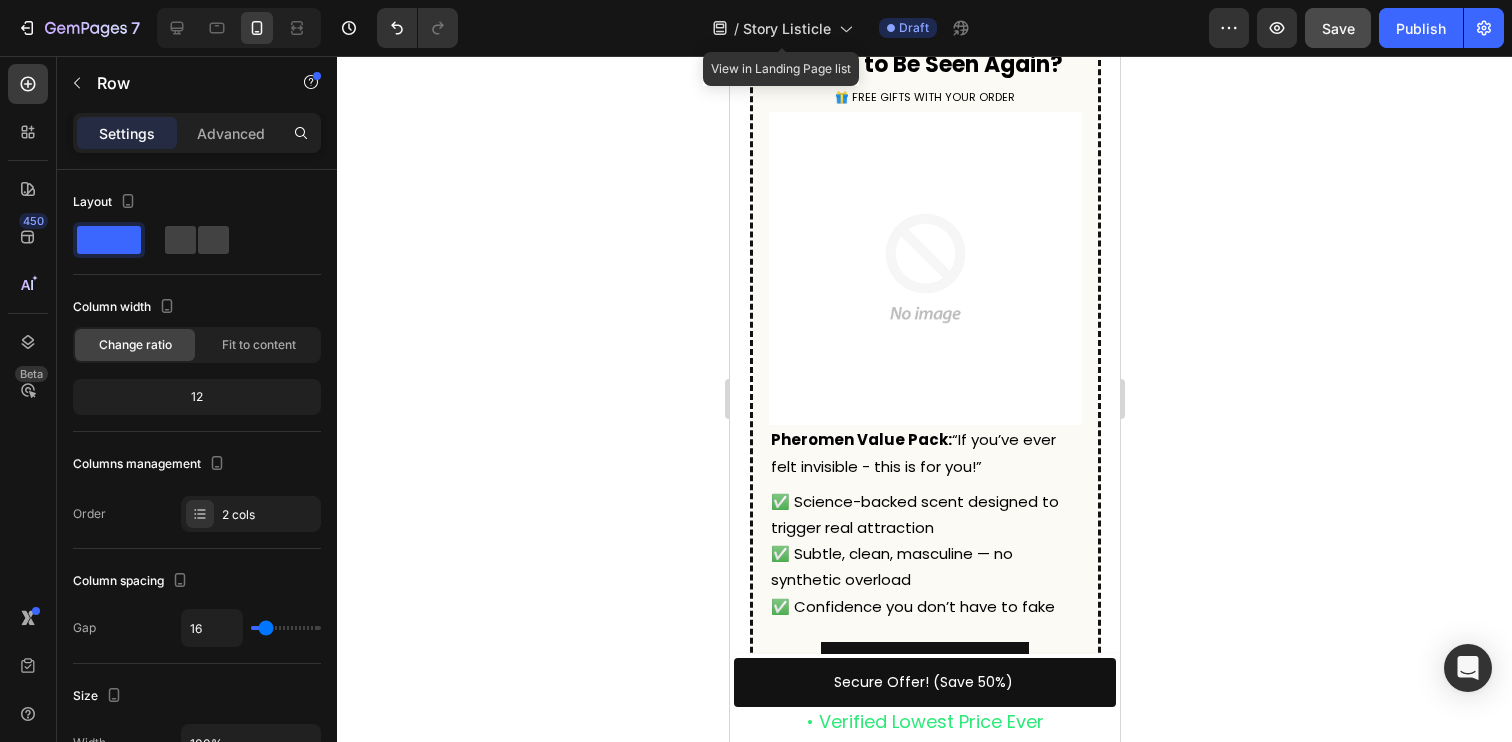 click on "Before" at bounding box center (854, -350) 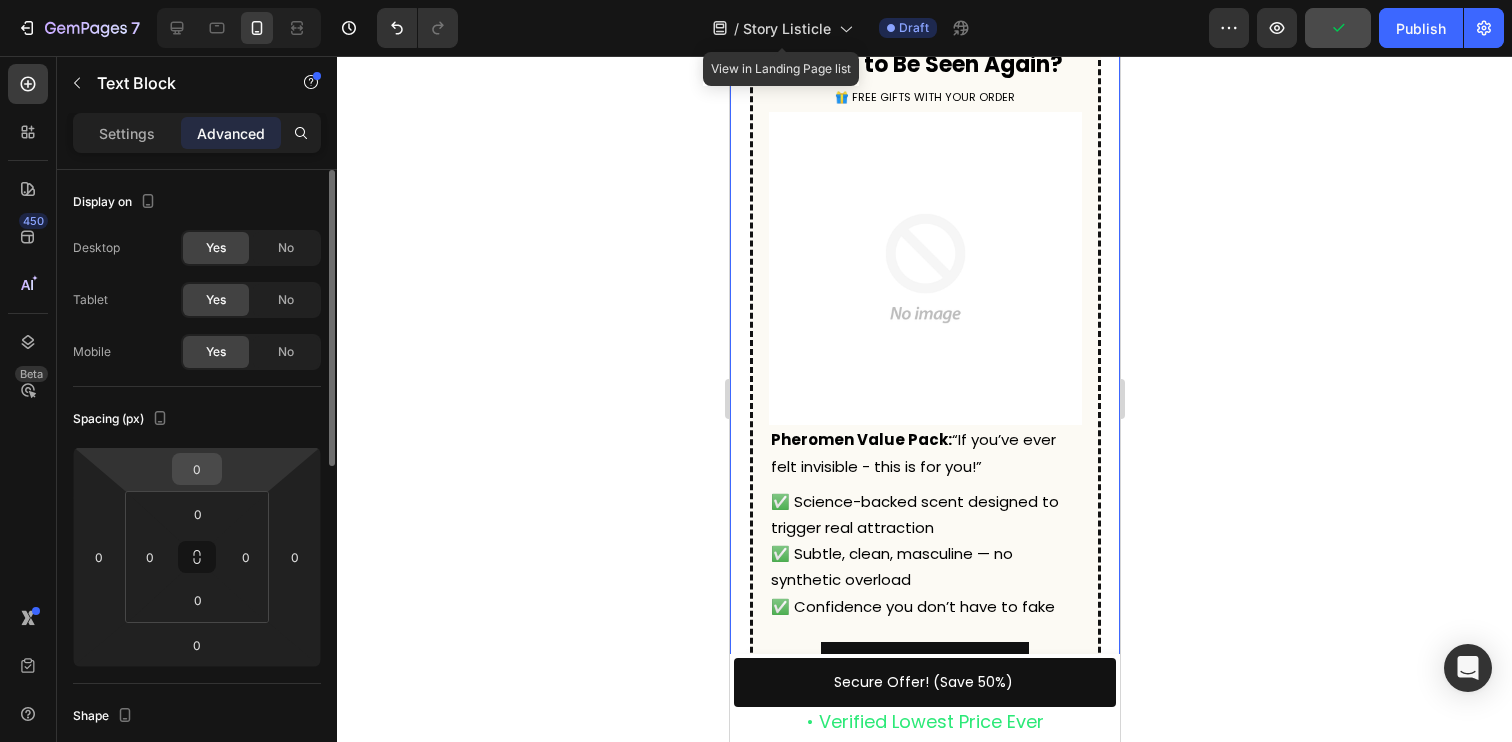 click on "0" at bounding box center [197, 469] 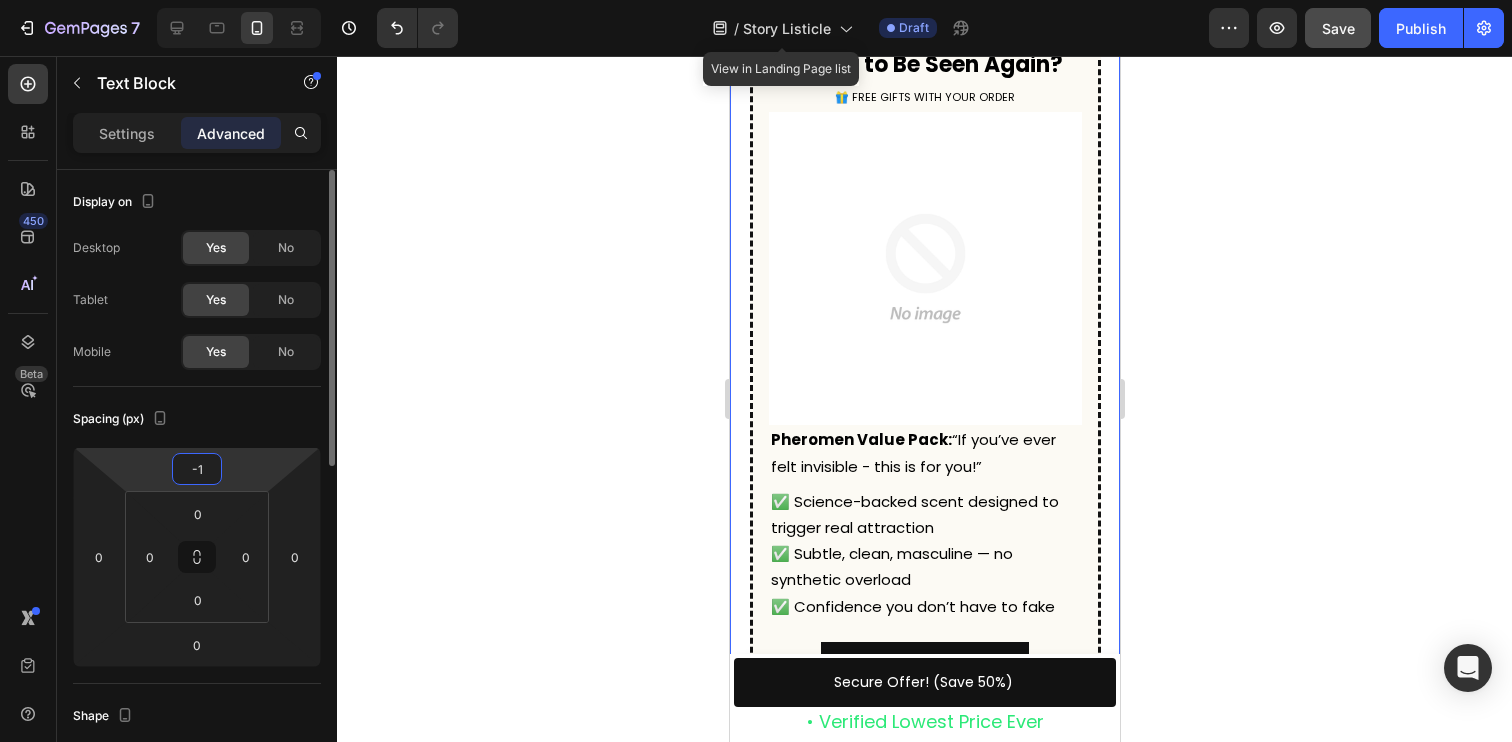 type on "-10" 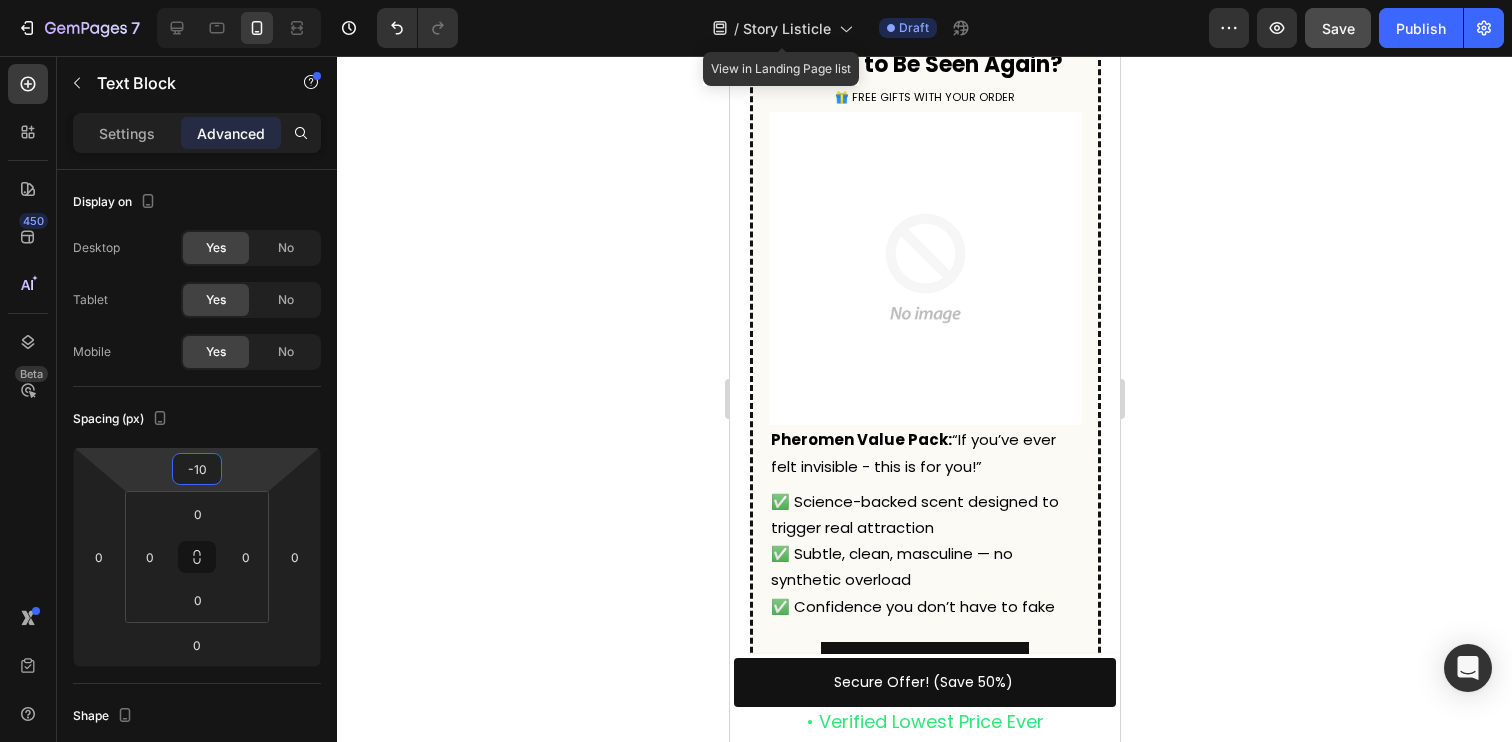 click on "After" at bounding box center [993, -350] 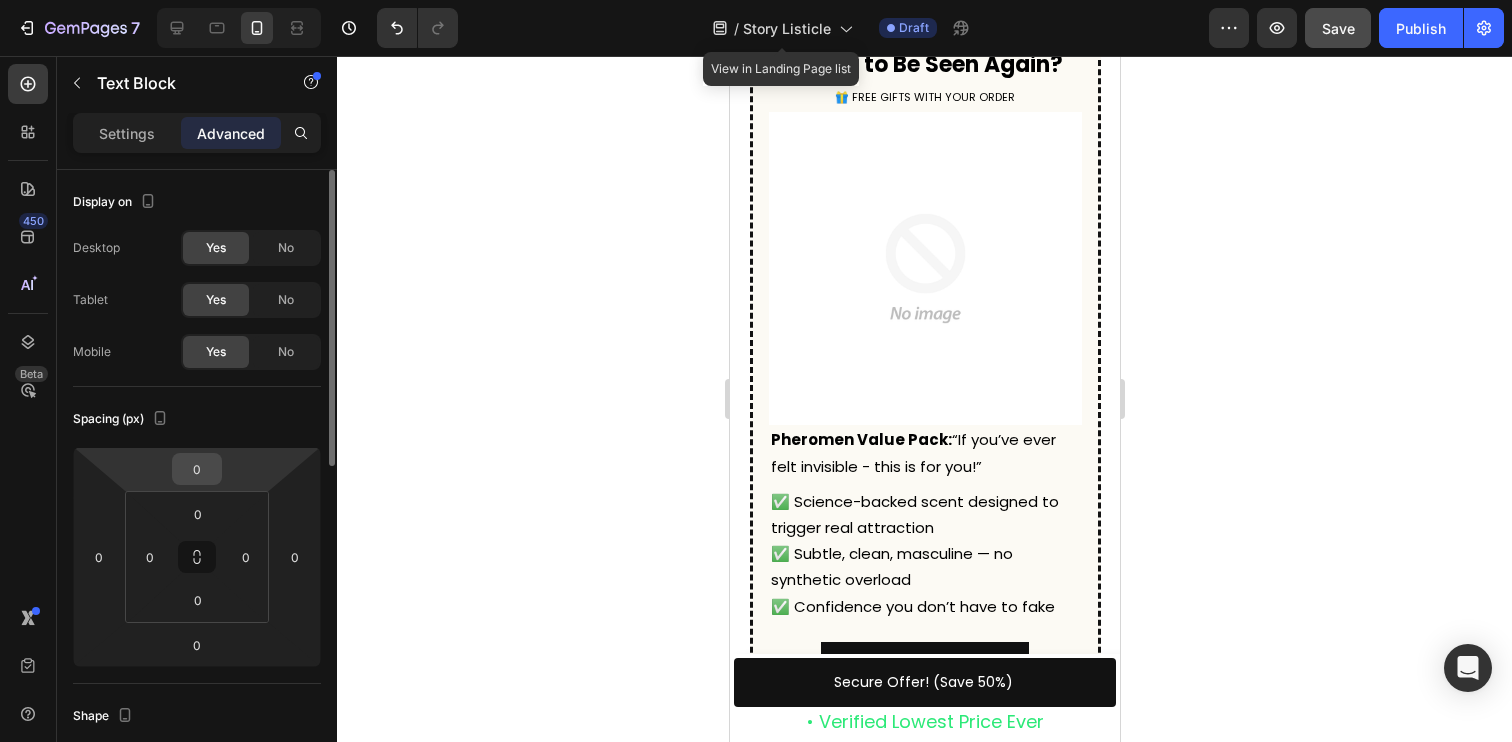 click on "0" at bounding box center (197, 469) 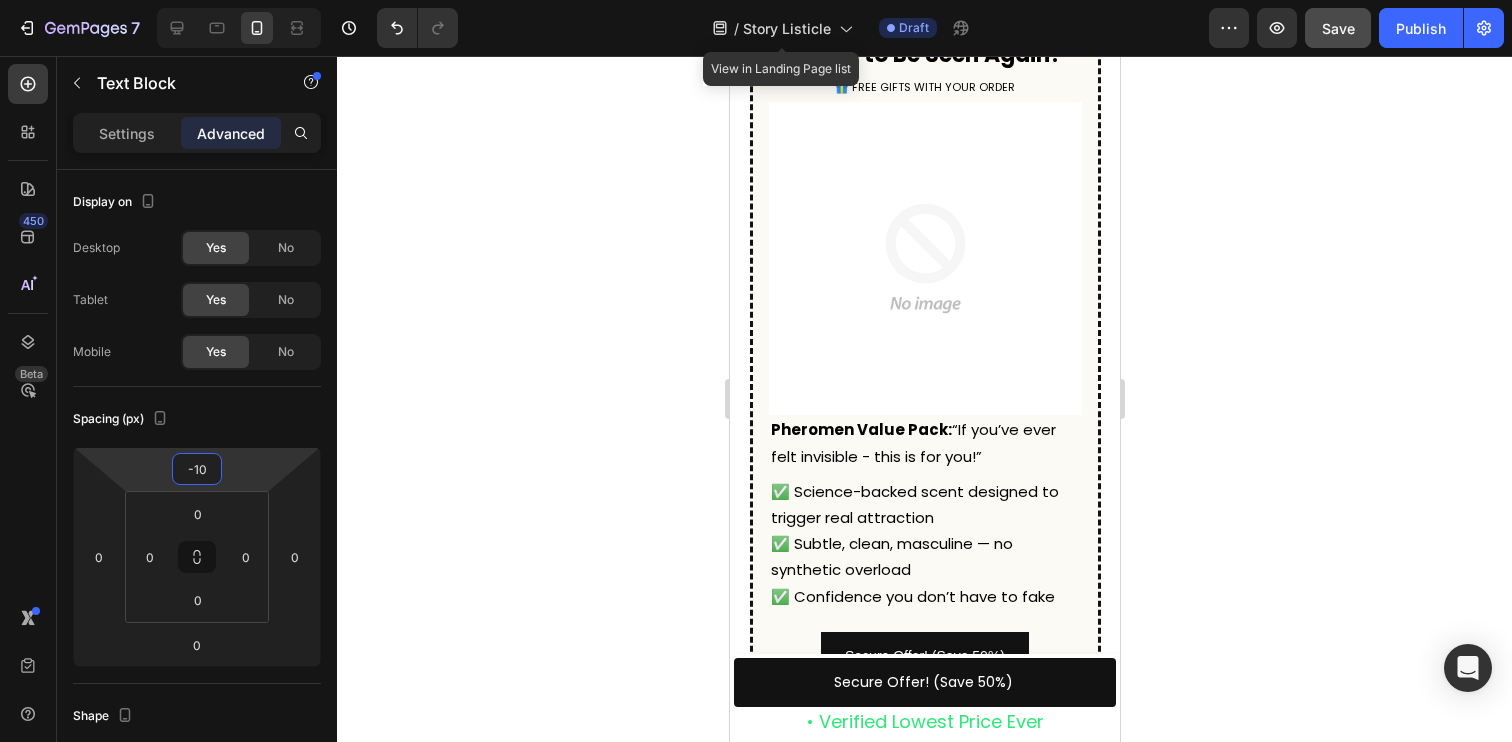 type on "-10" 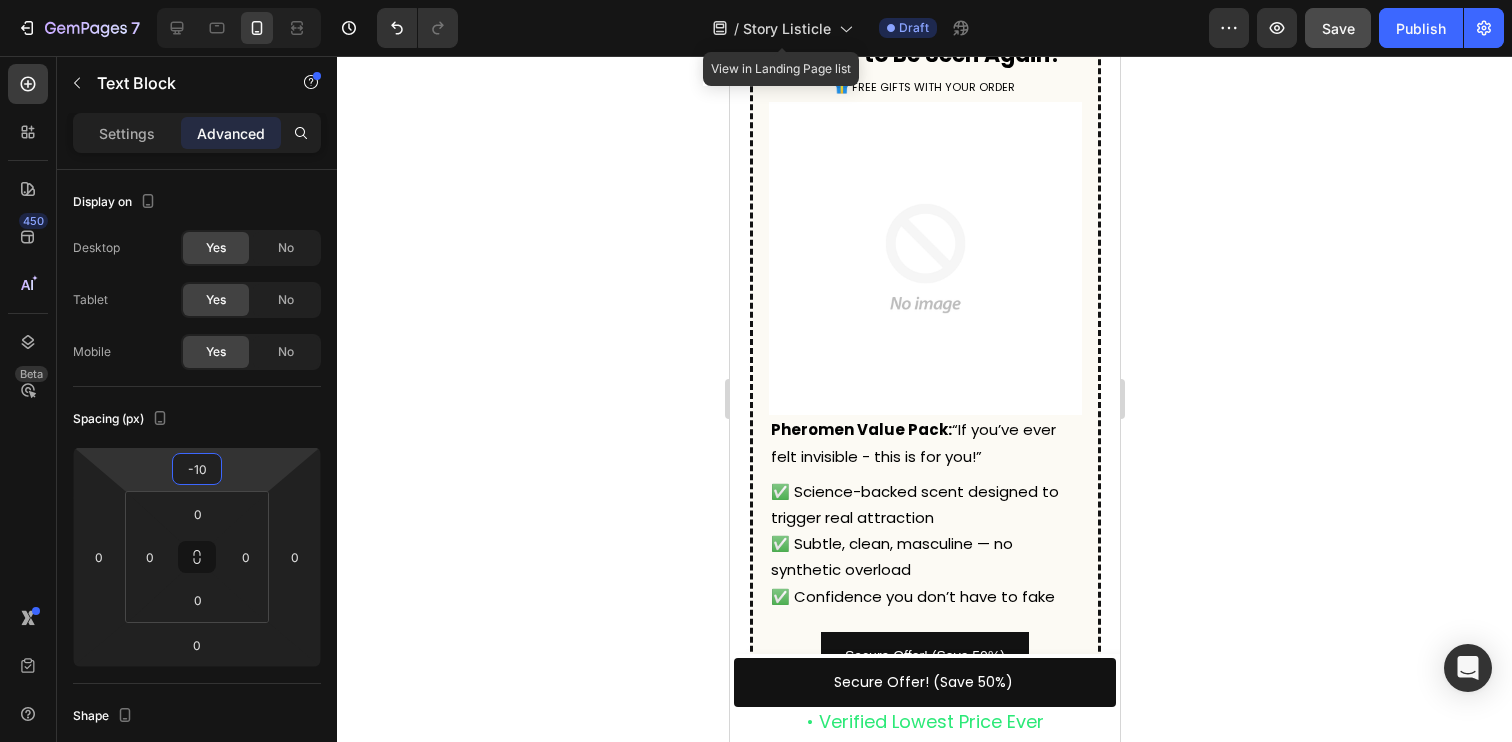 click 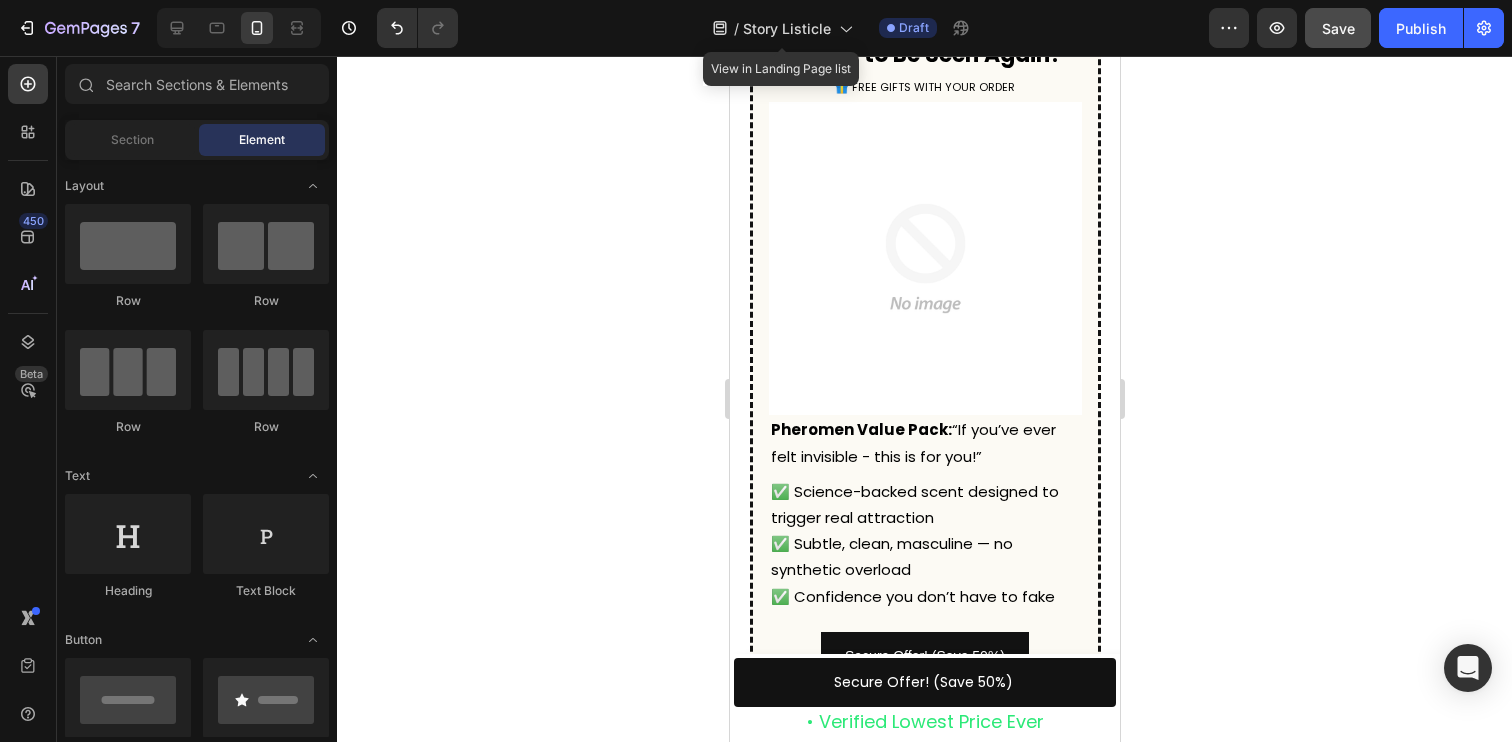 click on "Image Before Text Block Row Image After Text Block Row Row" at bounding box center [924, -478] 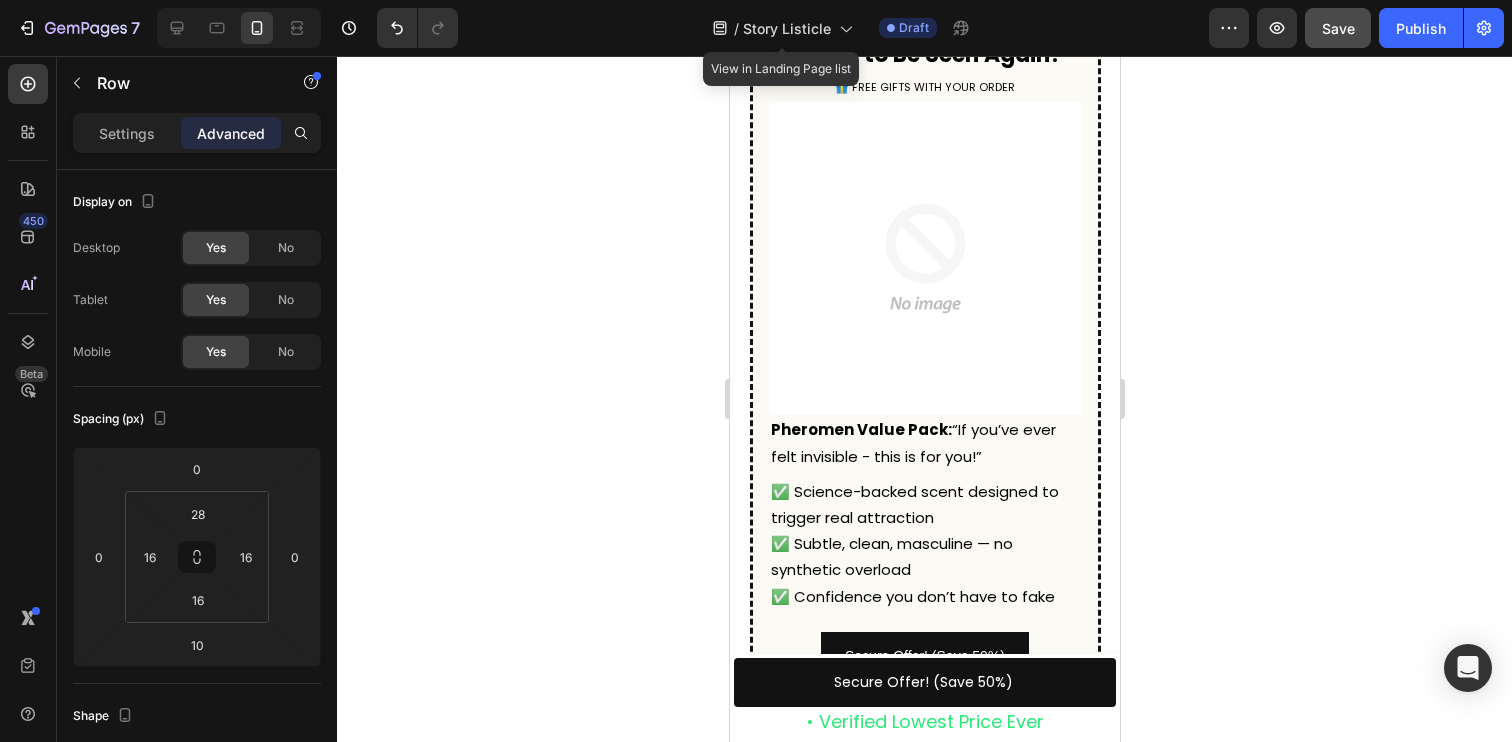click 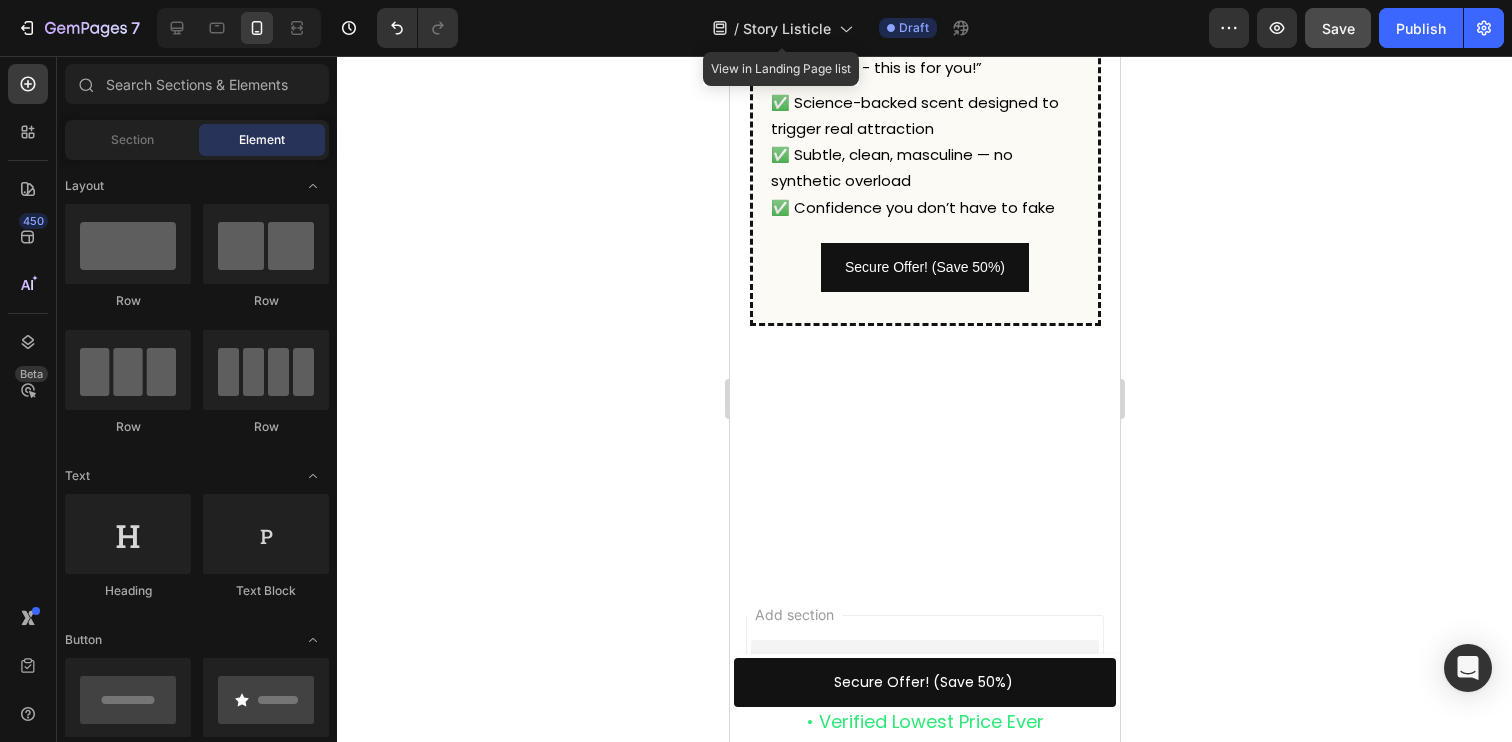 scroll, scrollTop: 6387, scrollLeft: 0, axis: vertical 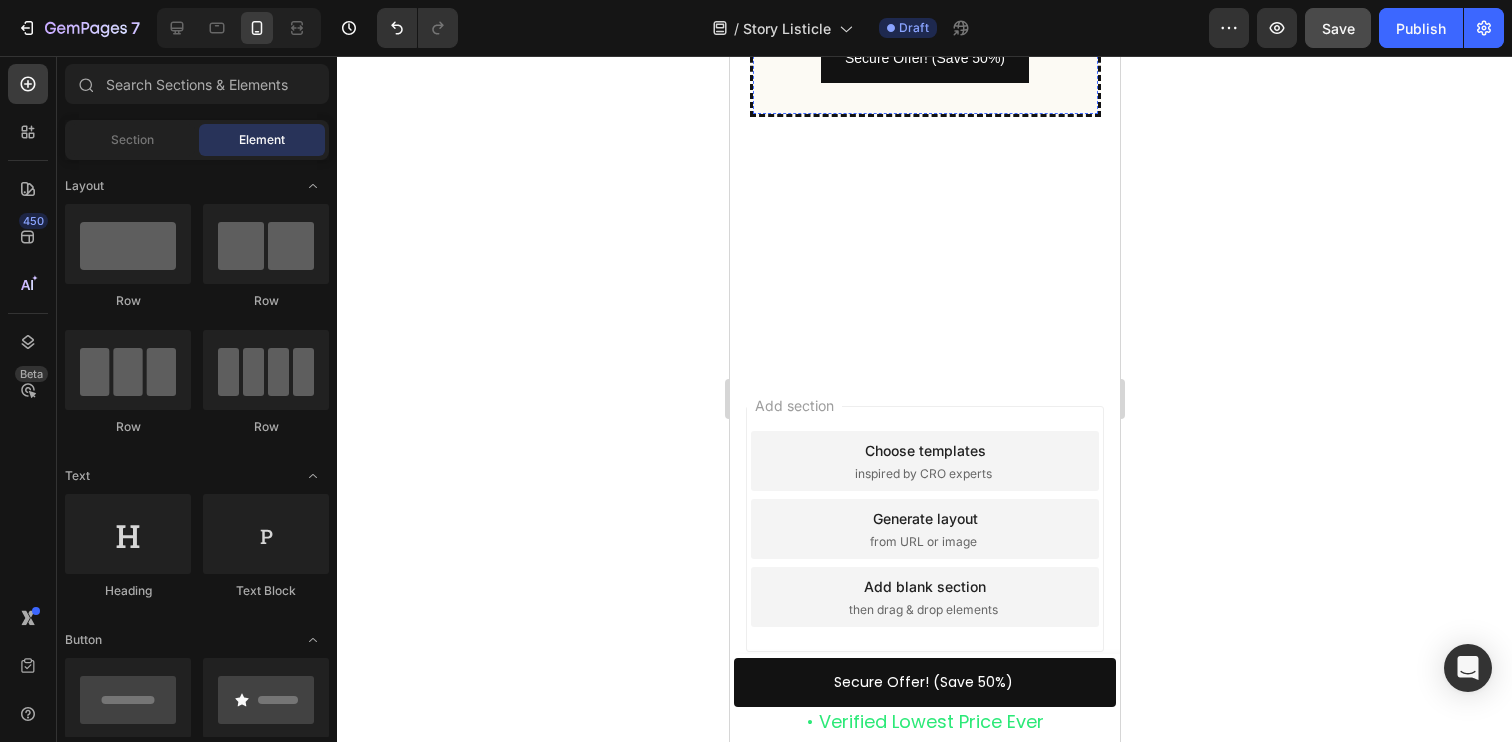 click at bounding box center [924, -340] 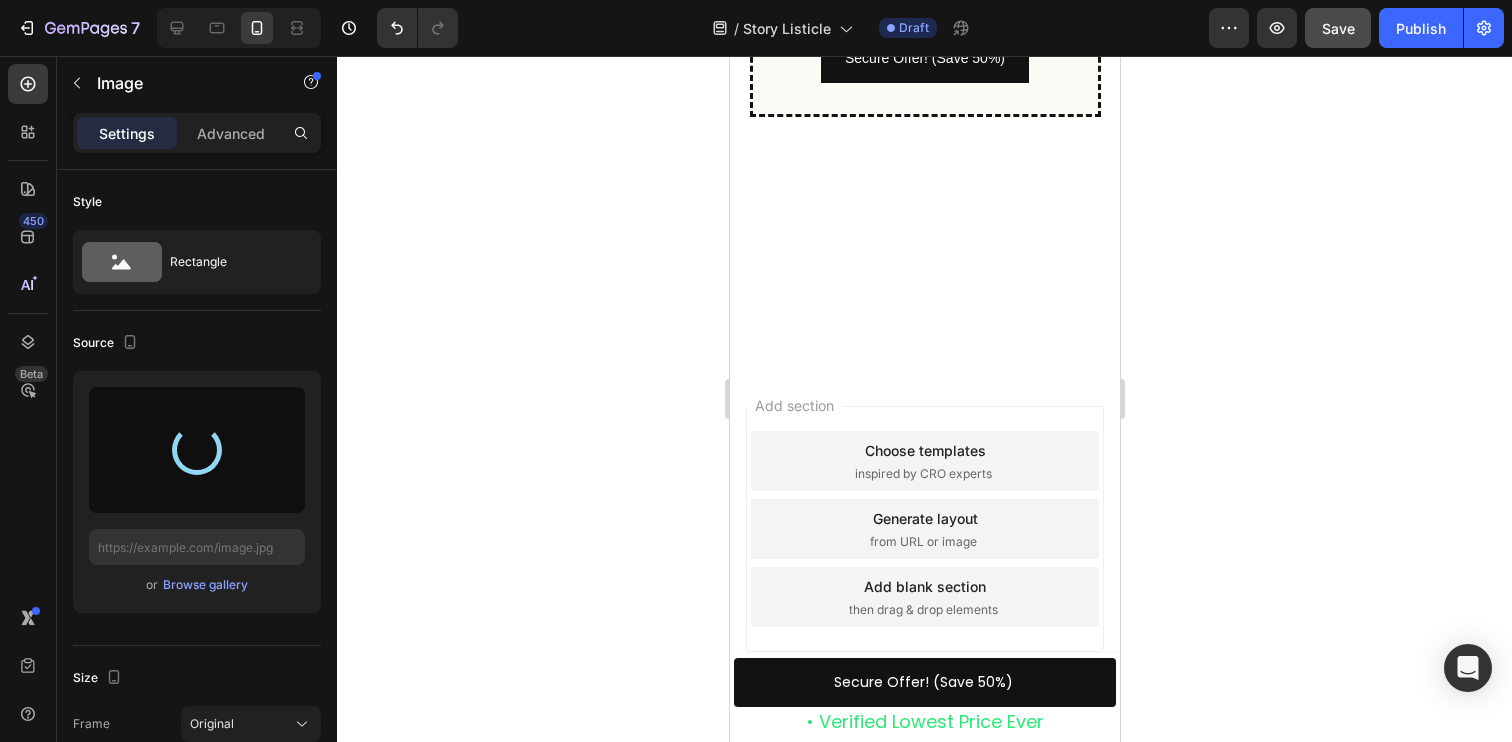 scroll, scrollTop: 6507, scrollLeft: 0, axis: vertical 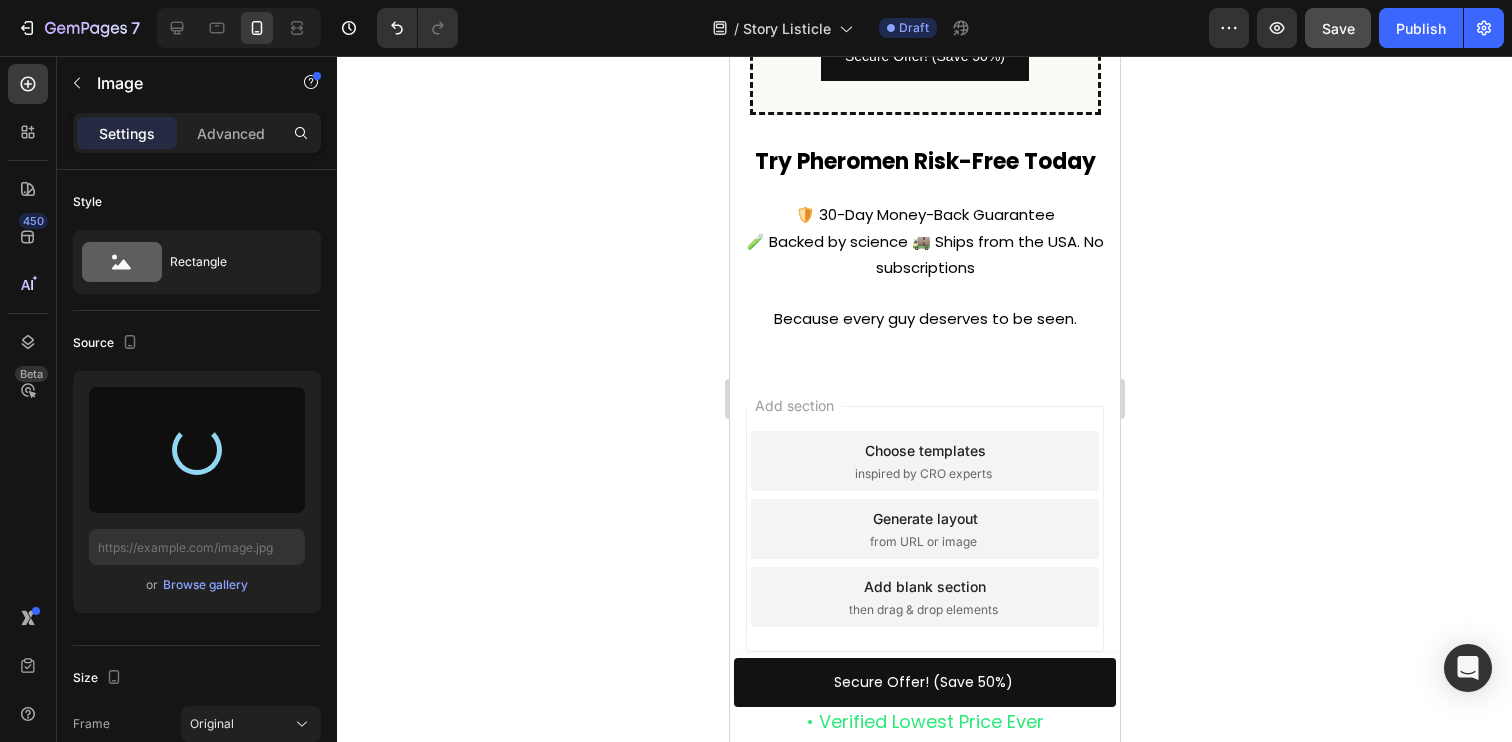 type on "https://cdn.shopify.com/s/files/1/0730/7372/1576/files/gempages_560202999931077717-cb414b62-578b-4bdb-b431-91a0ec62ef21.png" 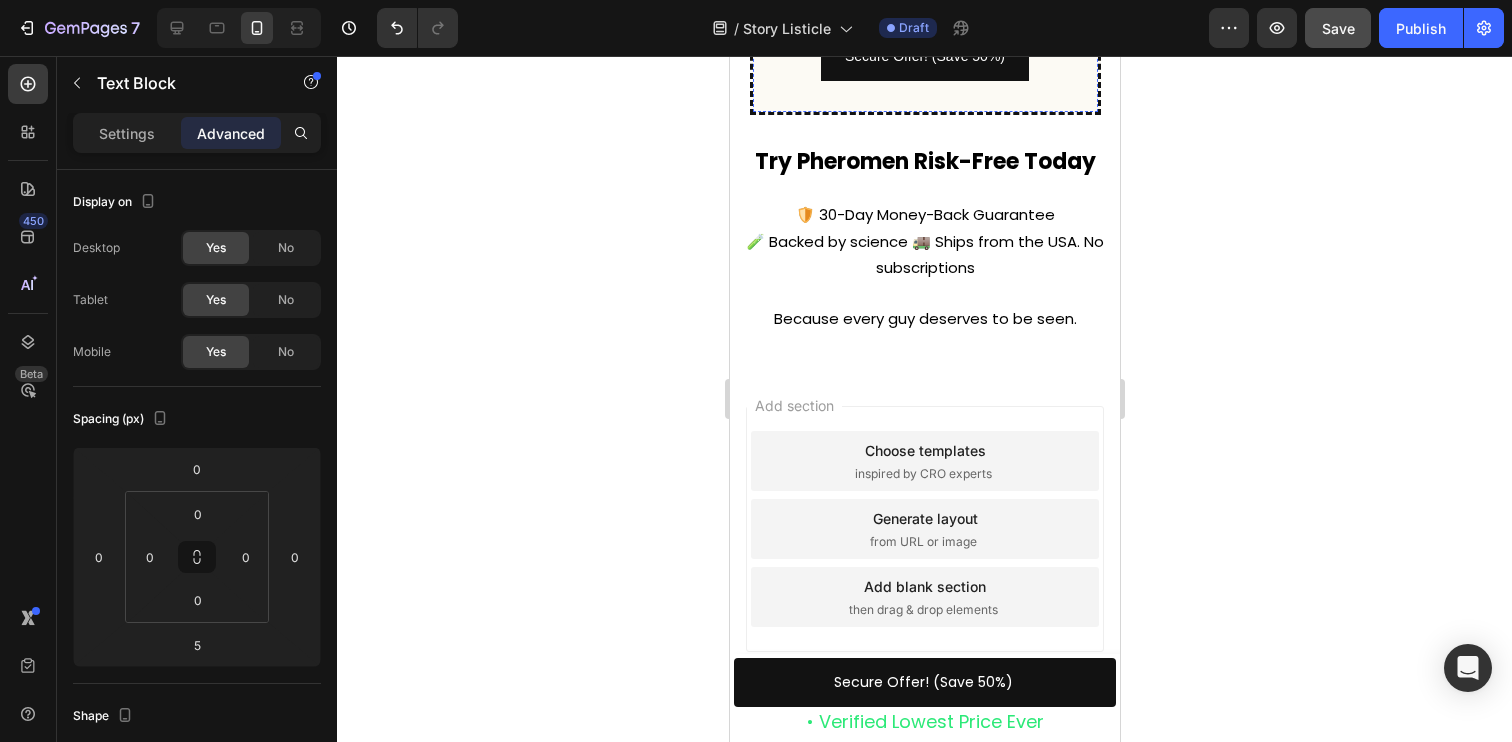 click at bounding box center (924, -342) 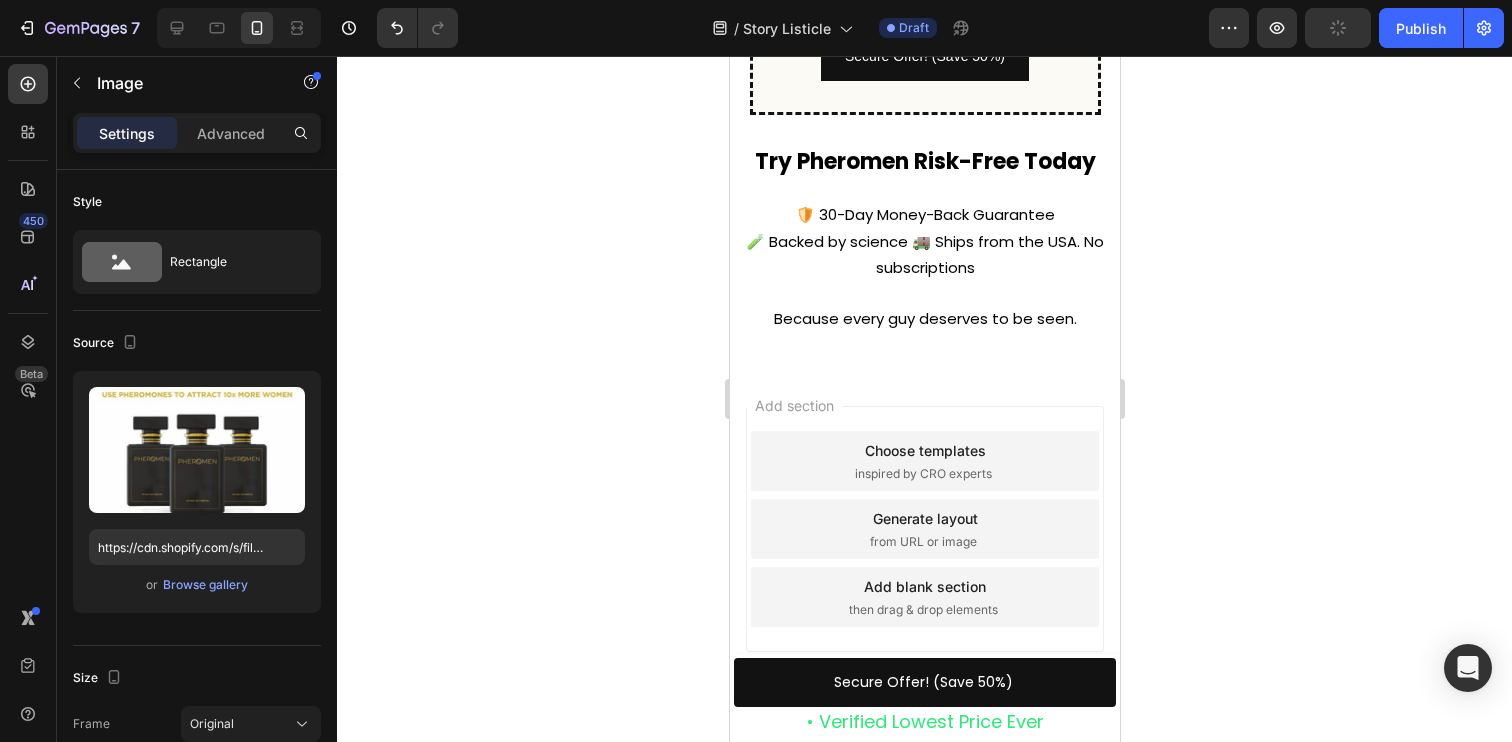 click at bounding box center (924, -188) 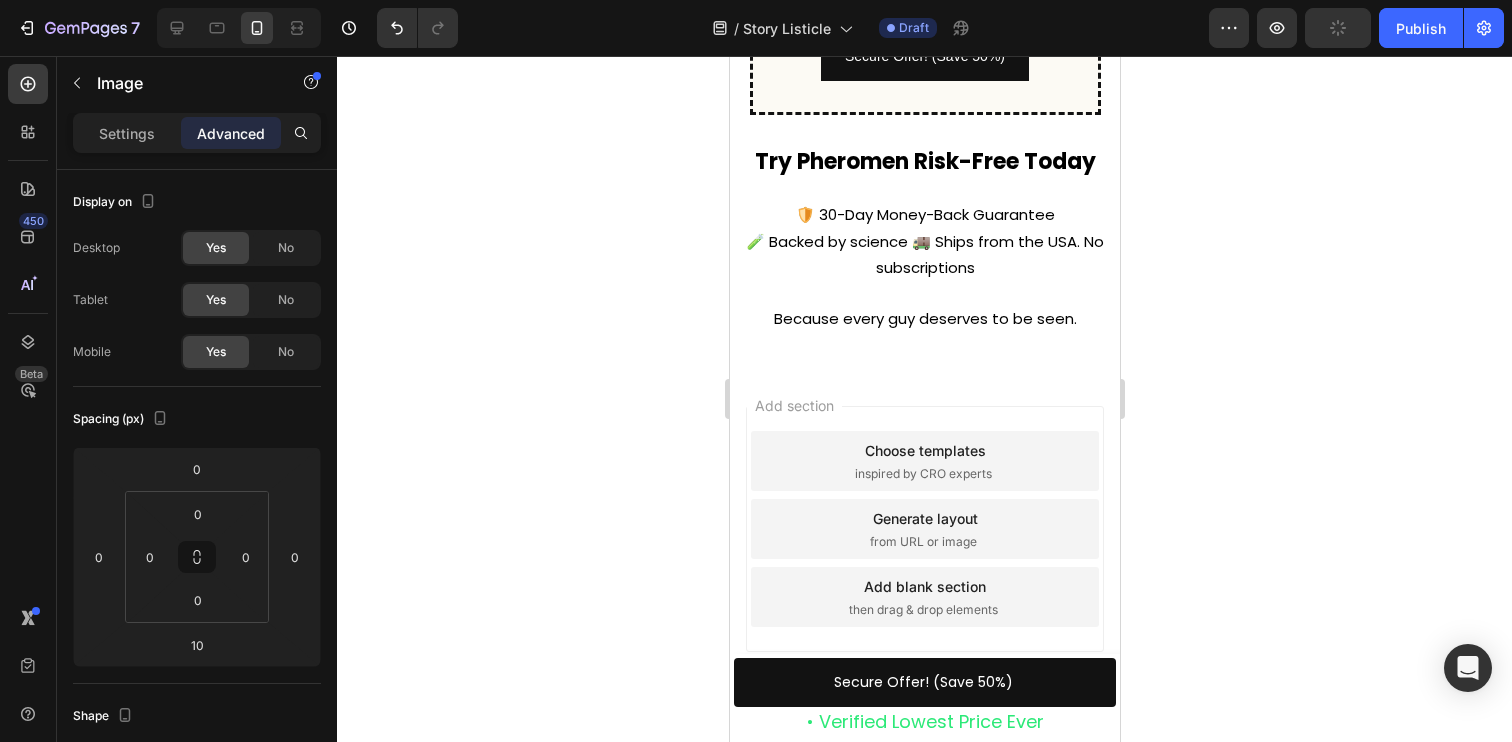 click 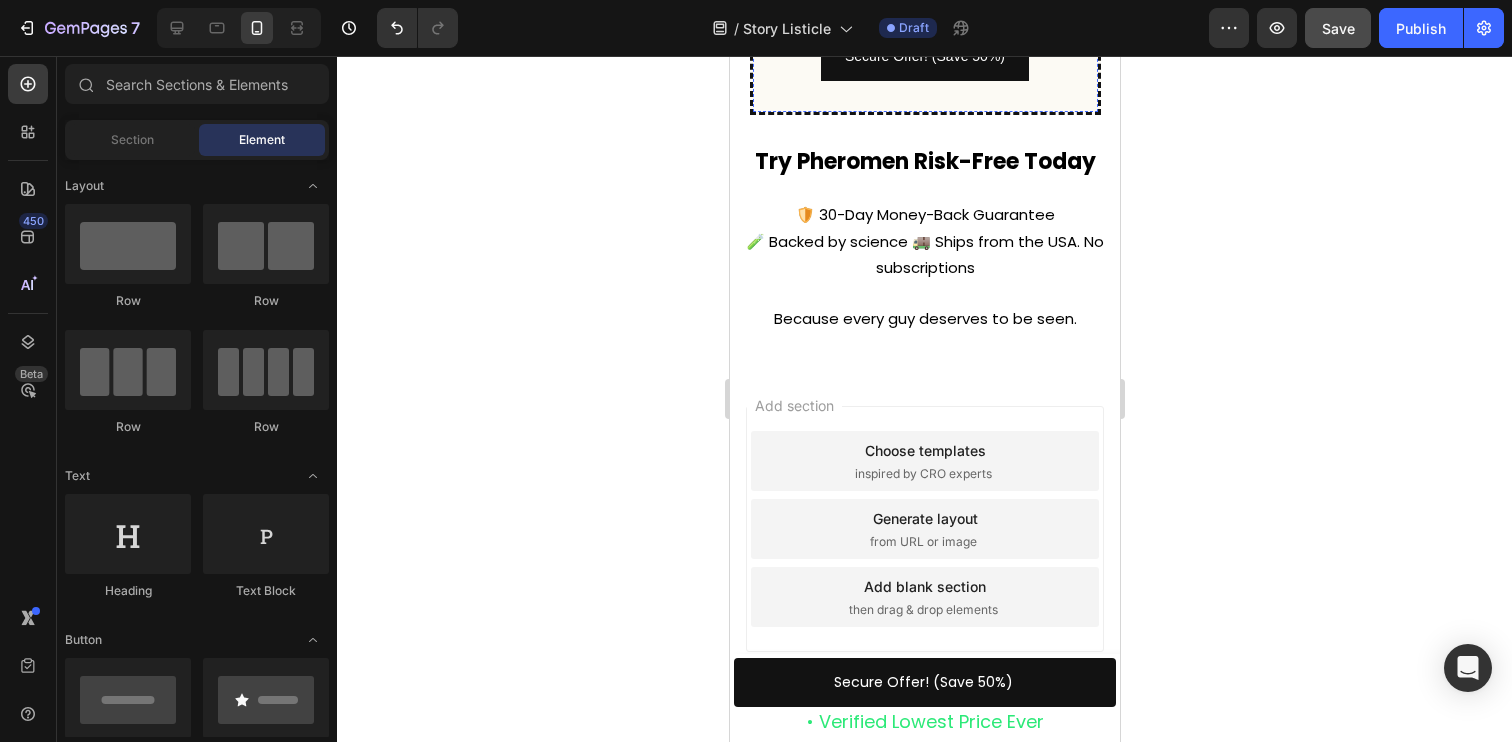 scroll, scrollTop: 7007, scrollLeft: 0, axis: vertical 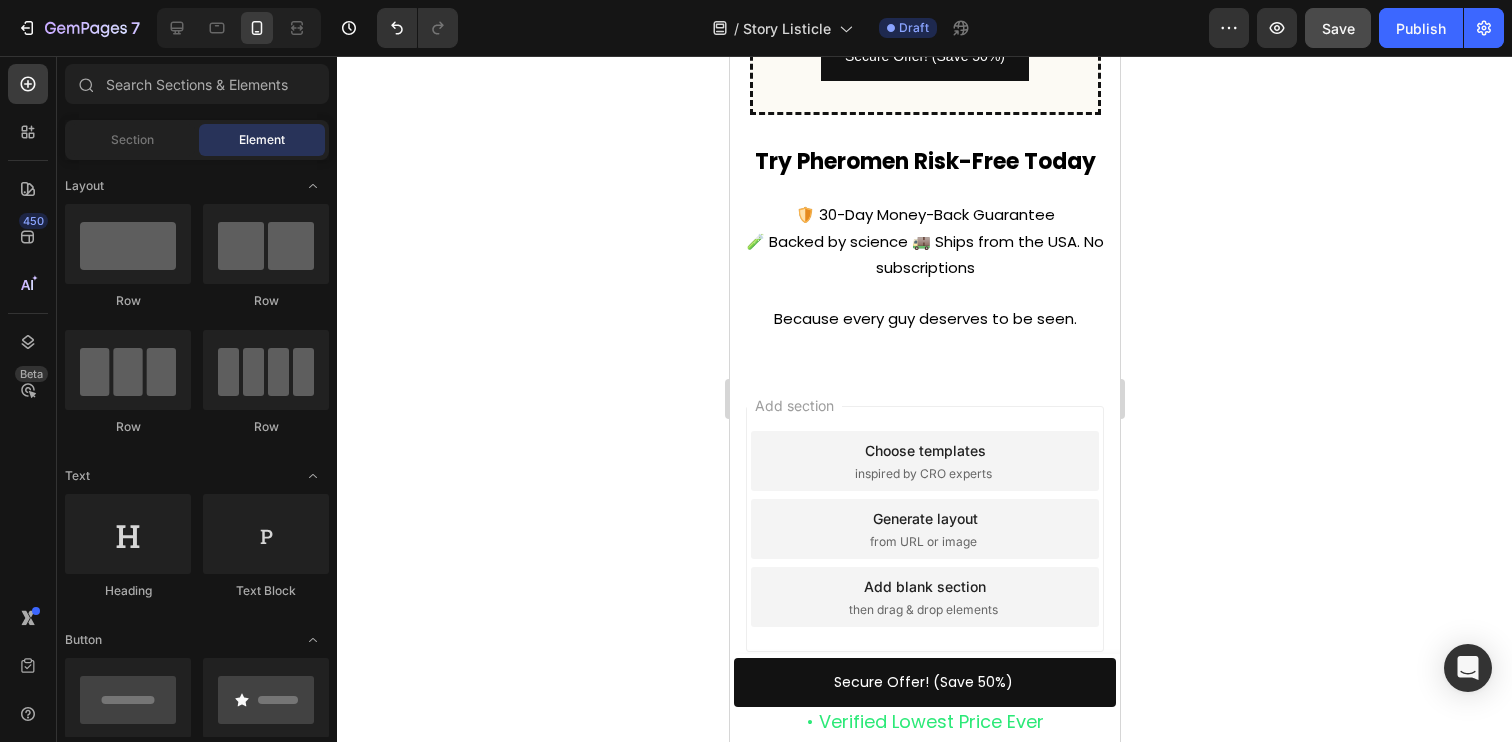 click on "Save" 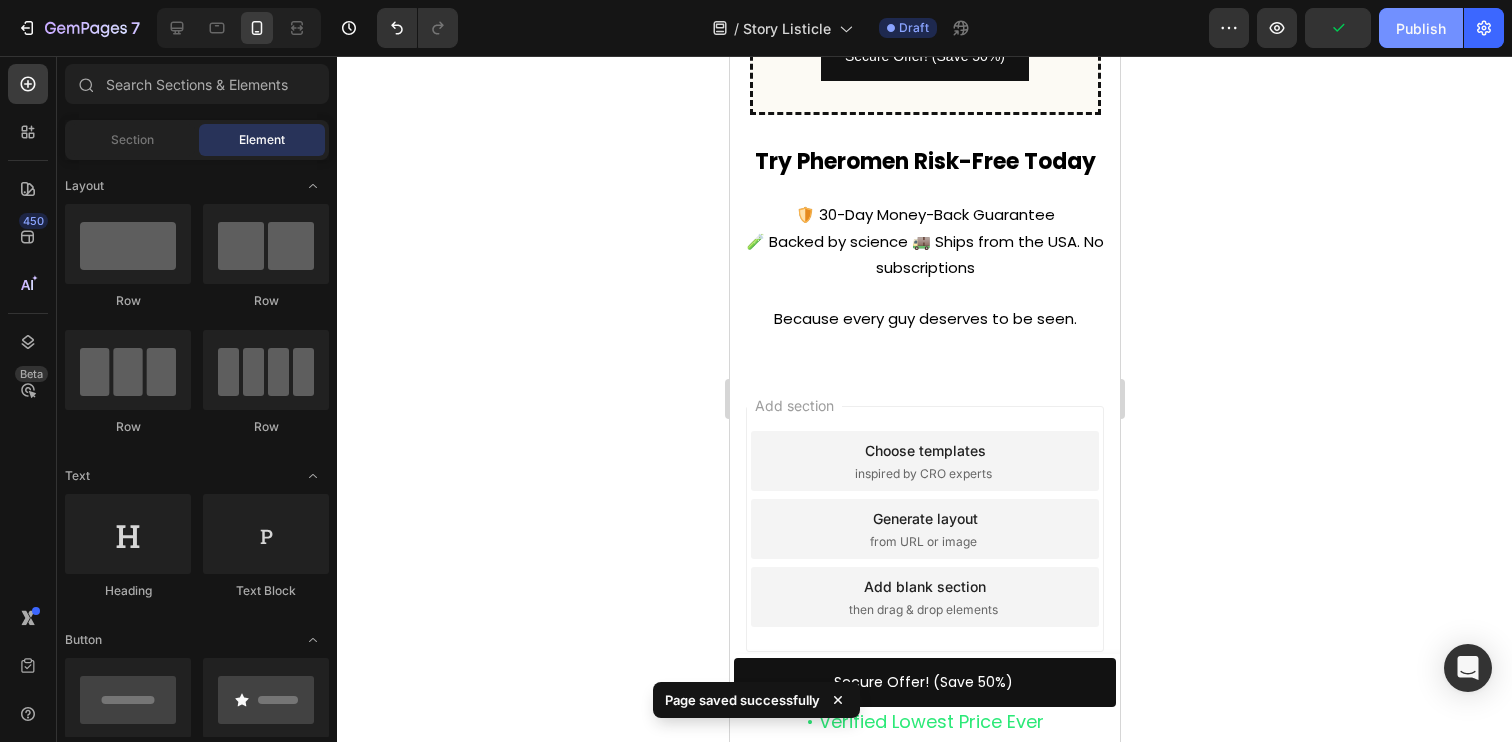 click on "Publish" 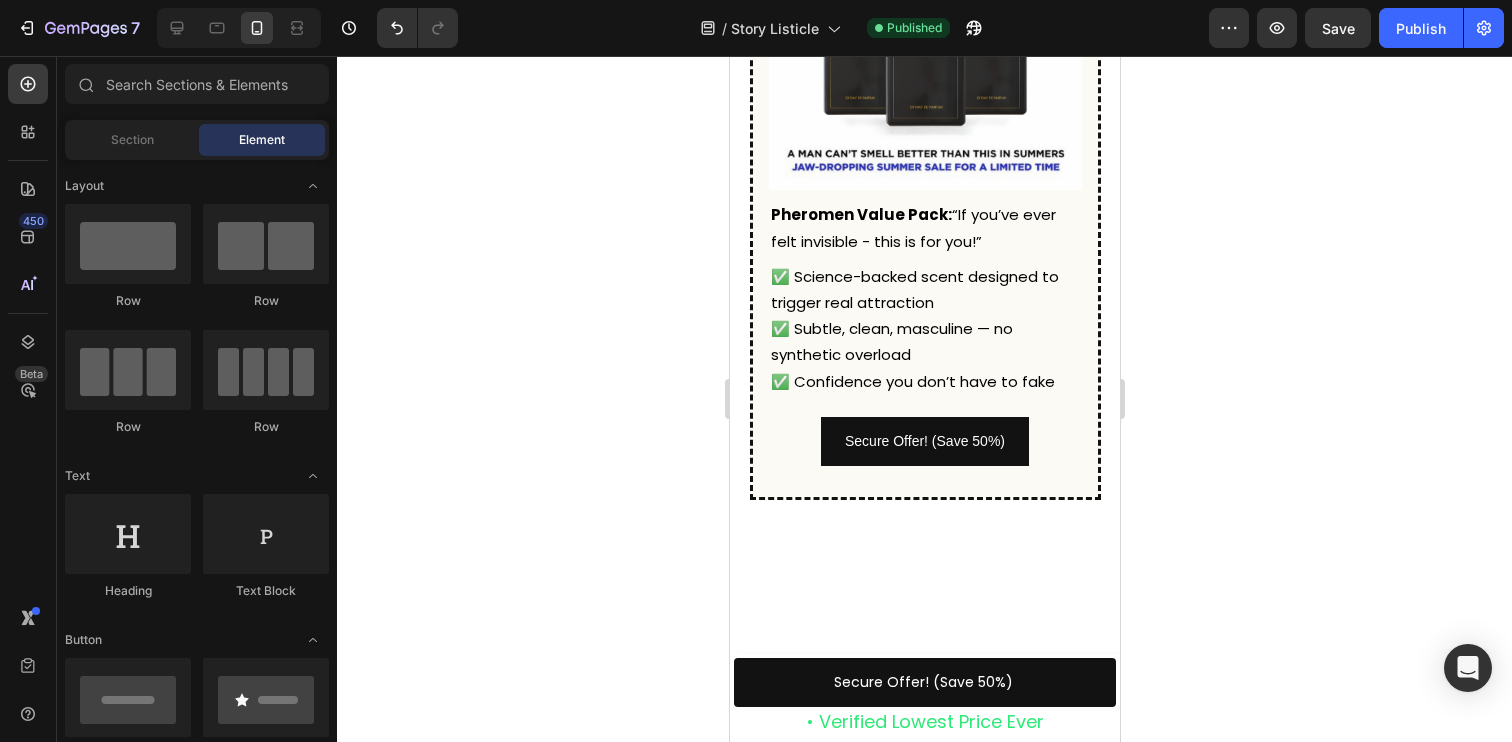 scroll, scrollTop: 6018, scrollLeft: 0, axis: vertical 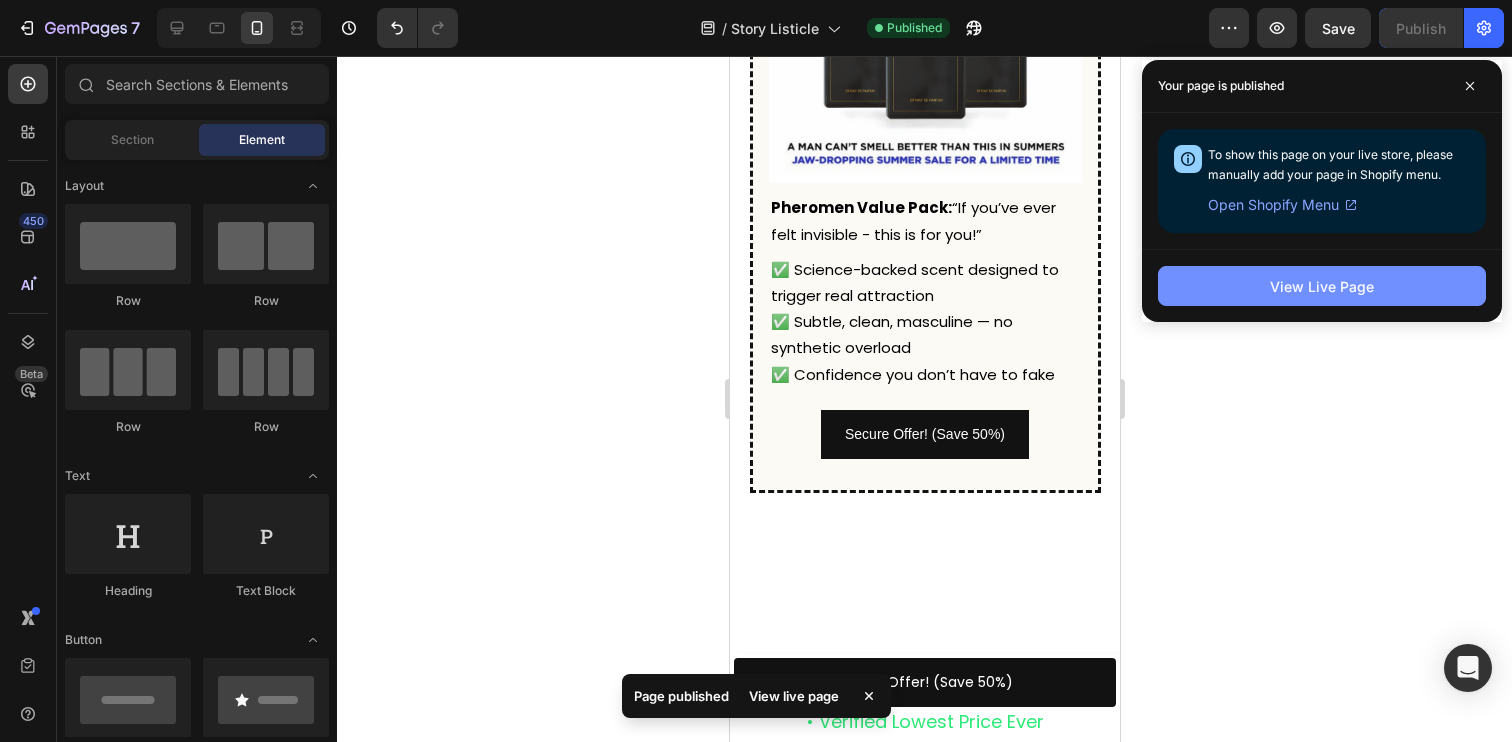 click on "View Live Page" at bounding box center (1322, 286) 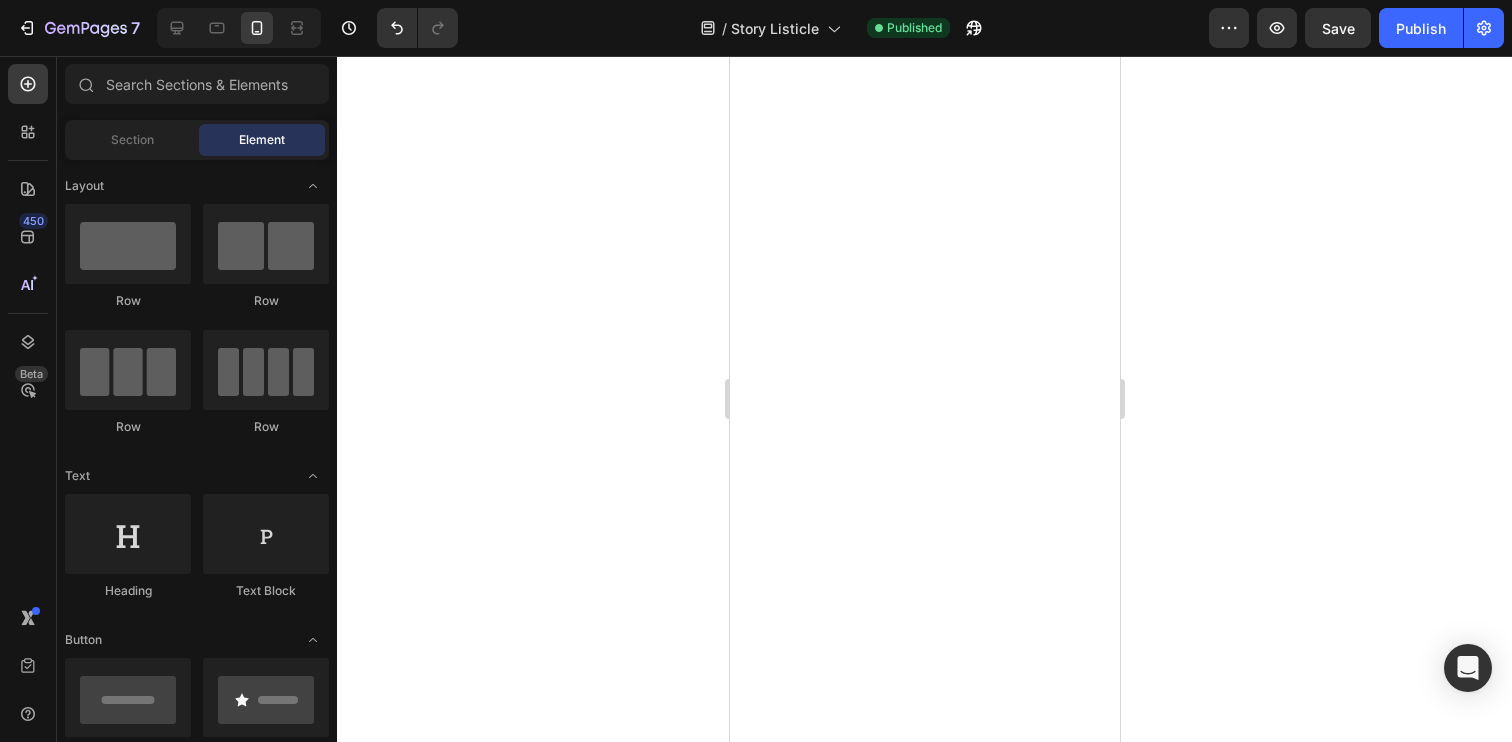 scroll, scrollTop: 0, scrollLeft: 0, axis: both 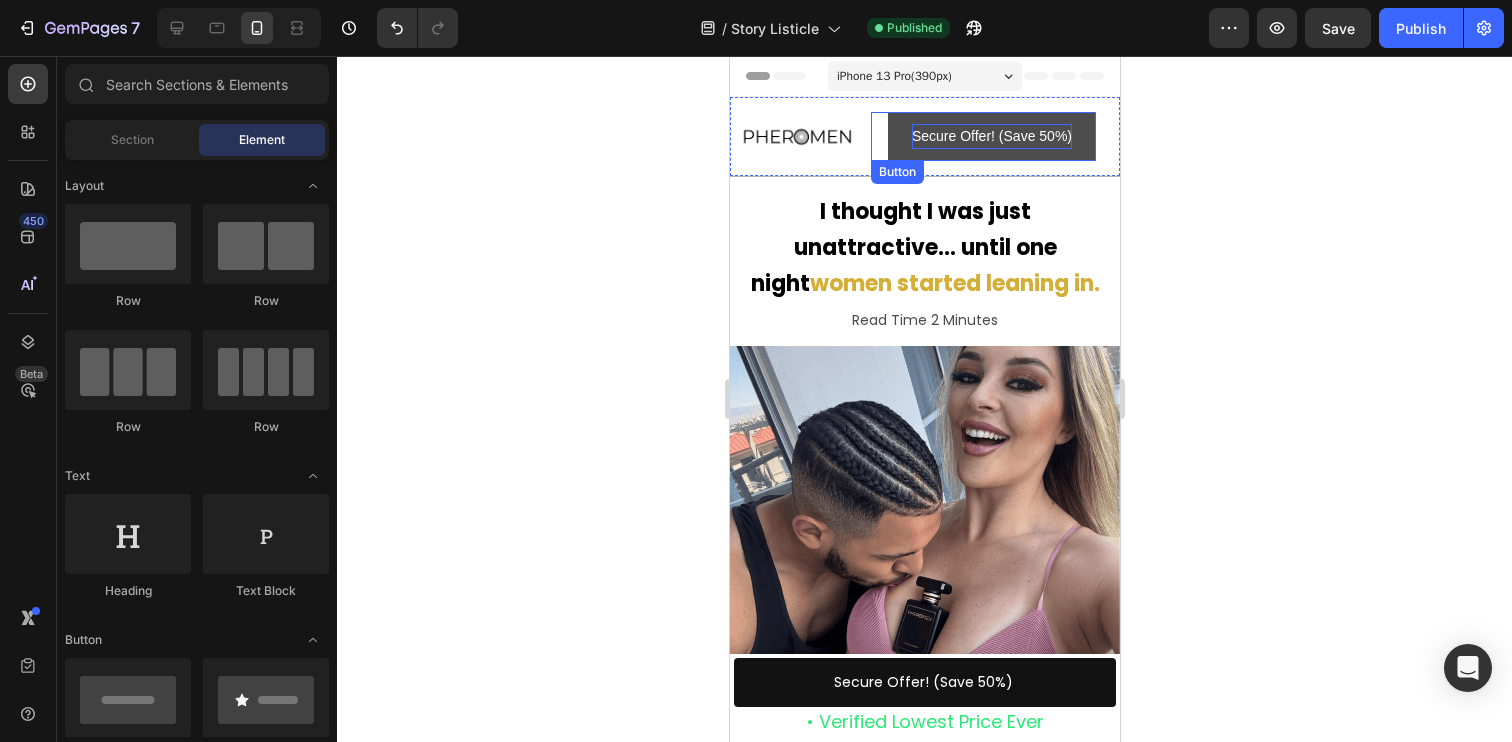 click on "Secure Offer! (Save 50%)" at bounding box center (991, 136) 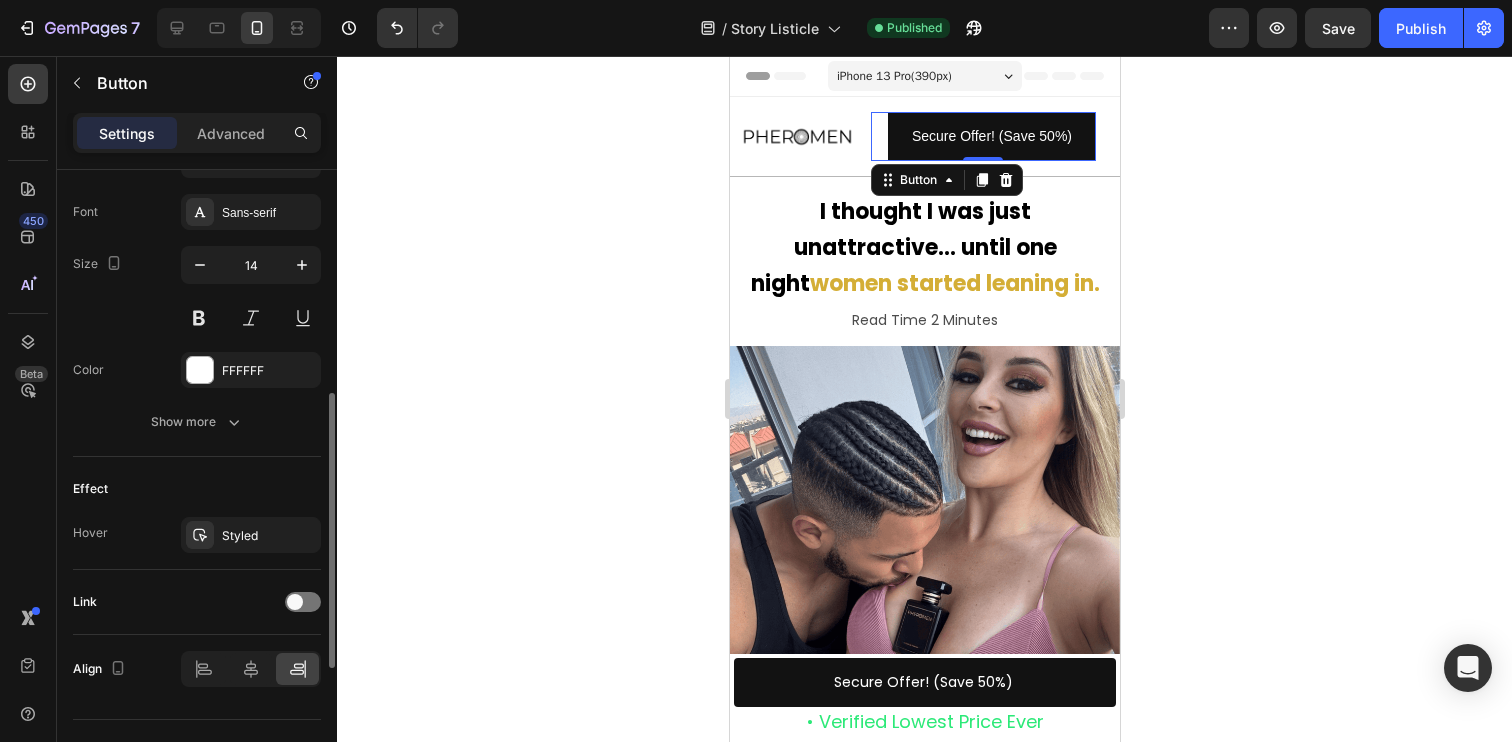 scroll, scrollTop: 805, scrollLeft: 0, axis: vertical 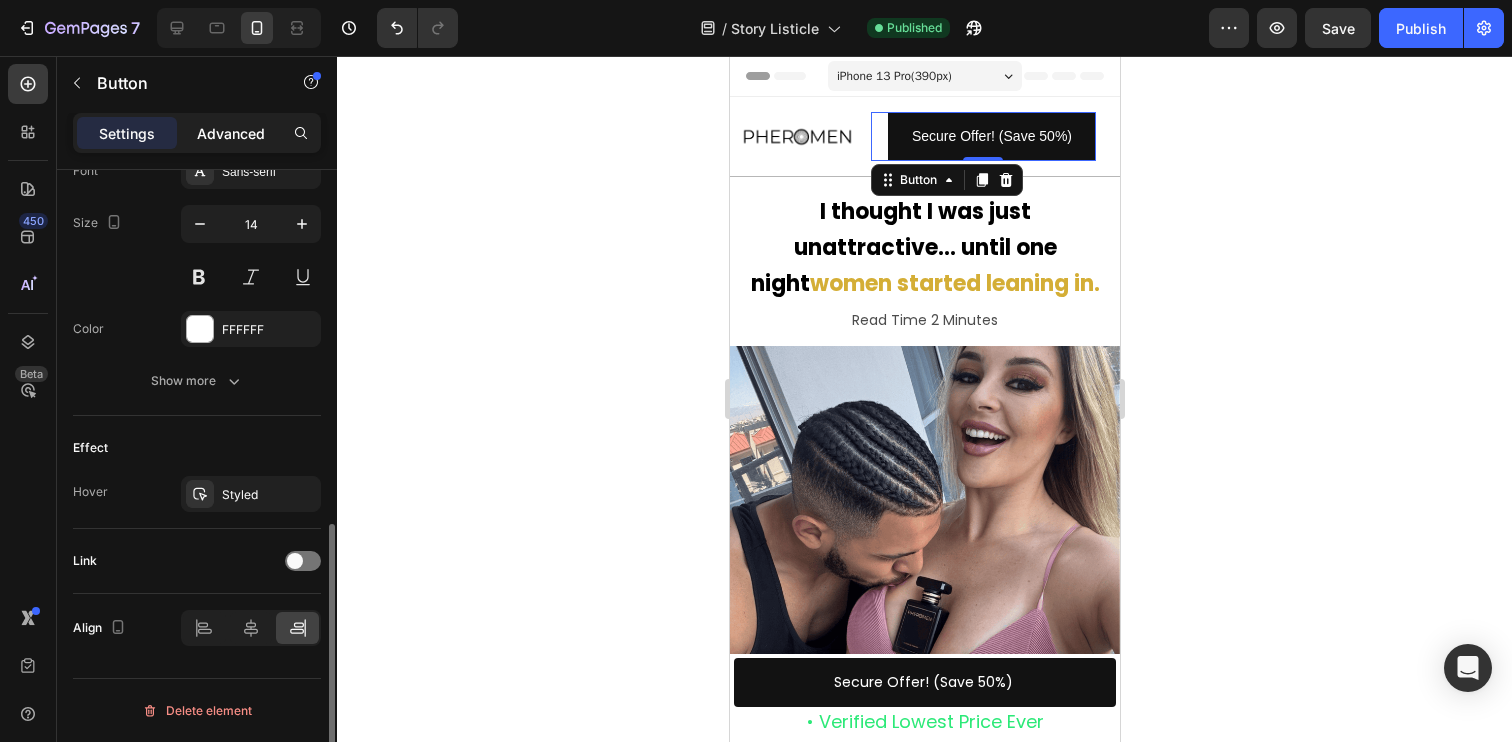 click on "Advanced" at bounding box center (231, 133) 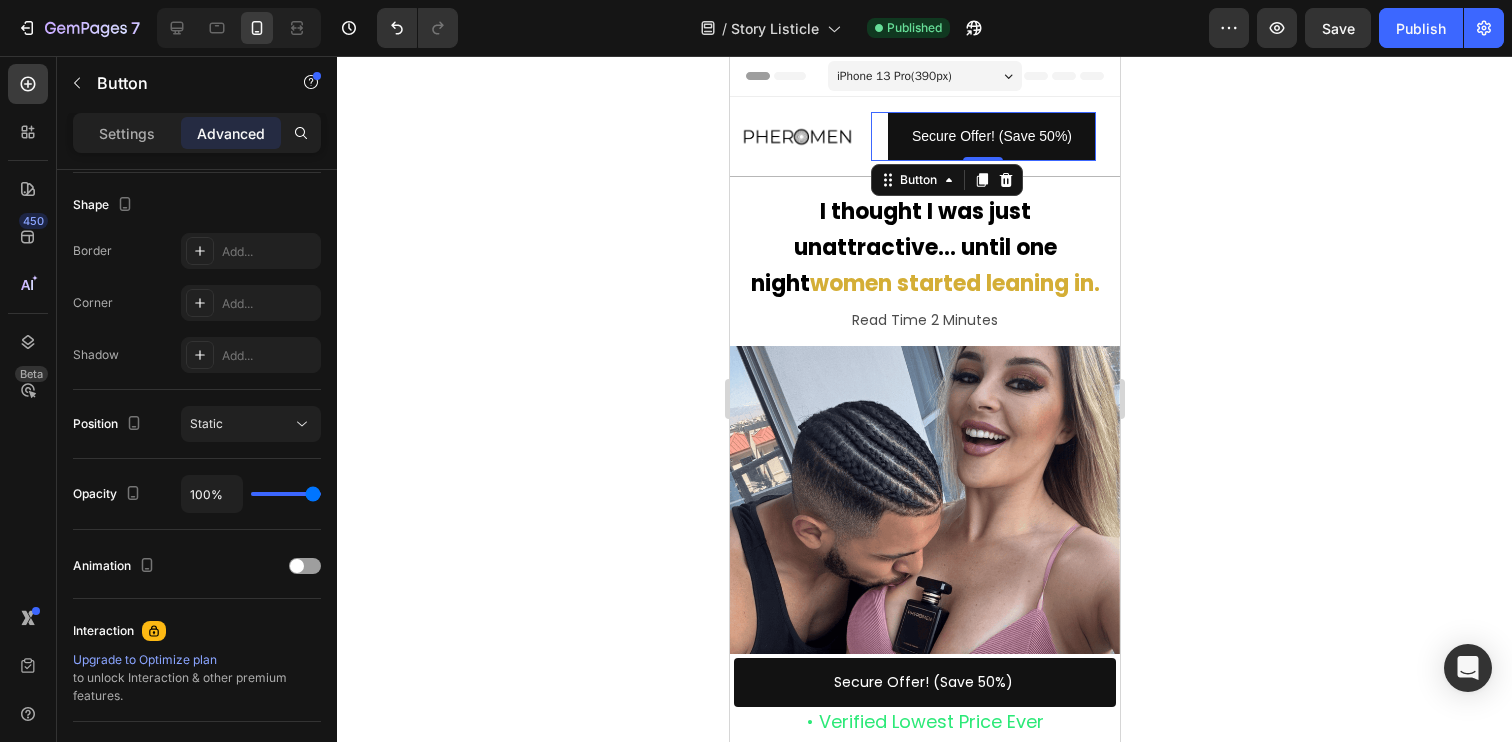 scroll, scrollTop: 0, scrollLeft: 0, axis: both 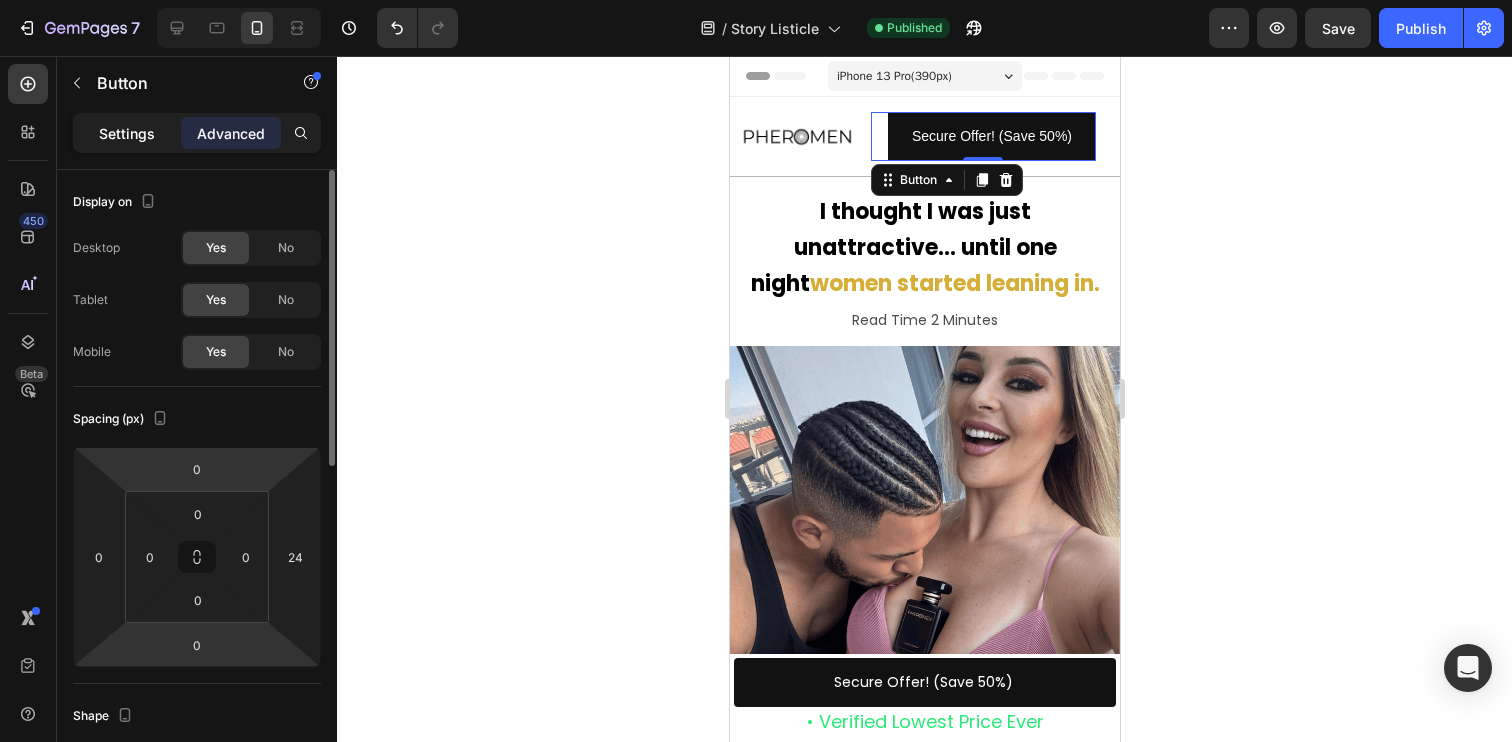 click on "Settings" at bounding box center (127, 133) 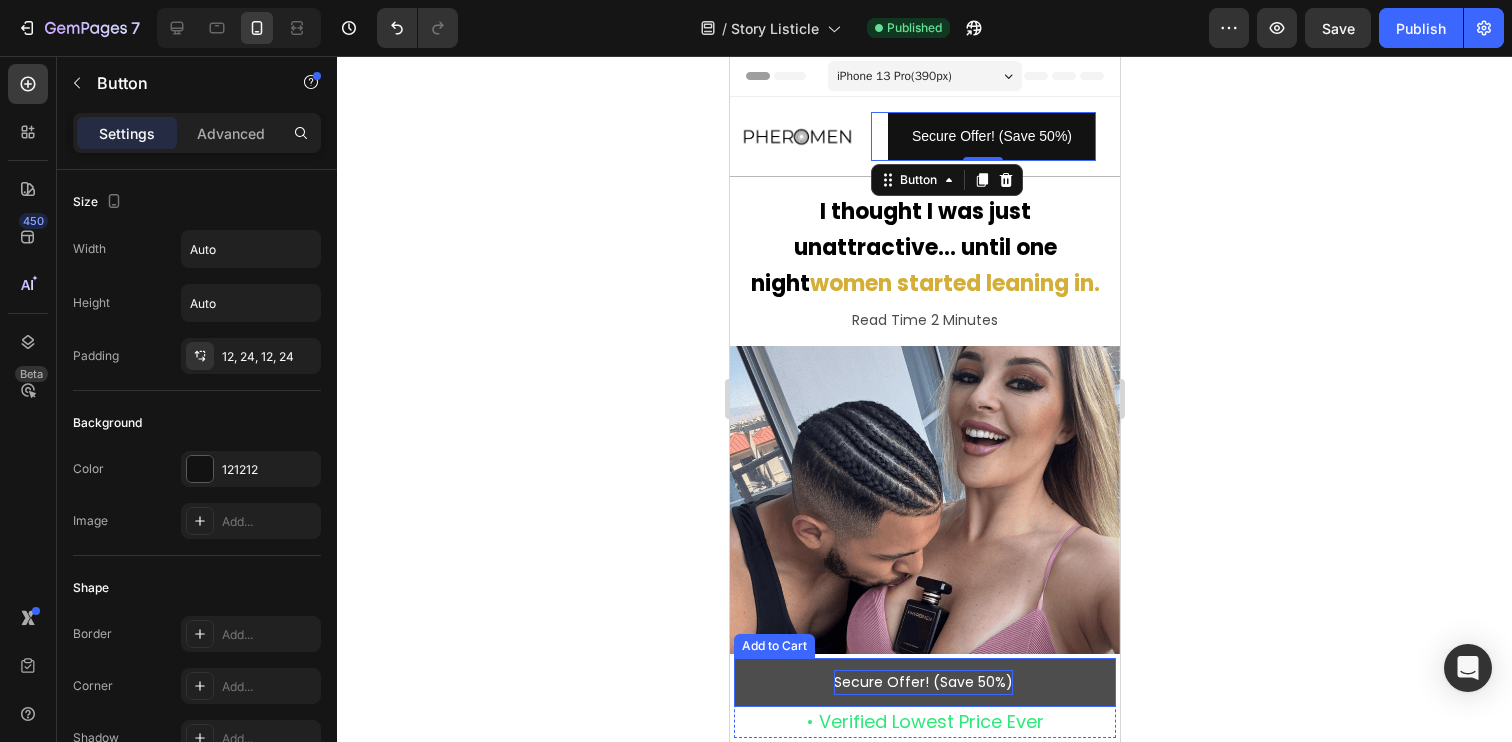 click on "Secure Offer! (Save 50%)" at bounding box center [922, 682] 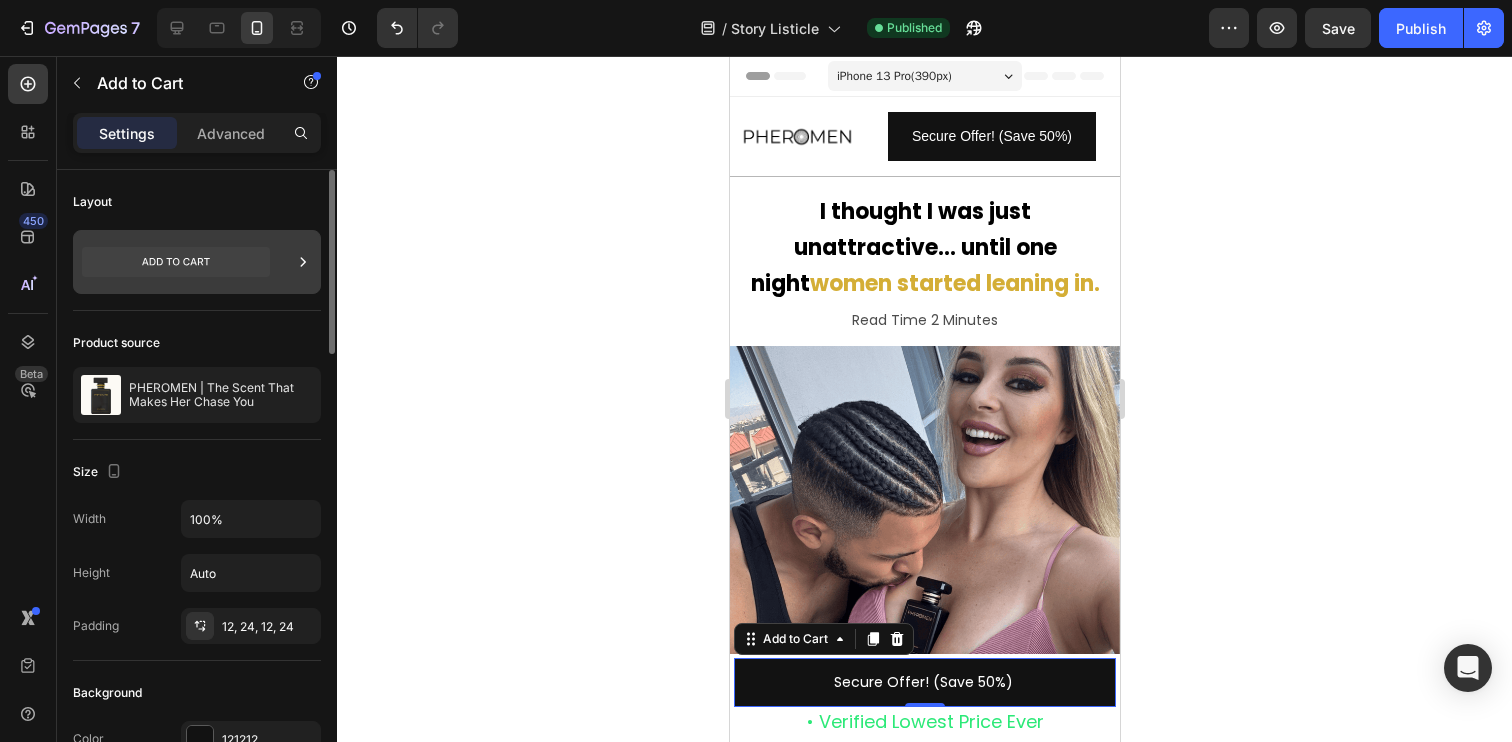 click 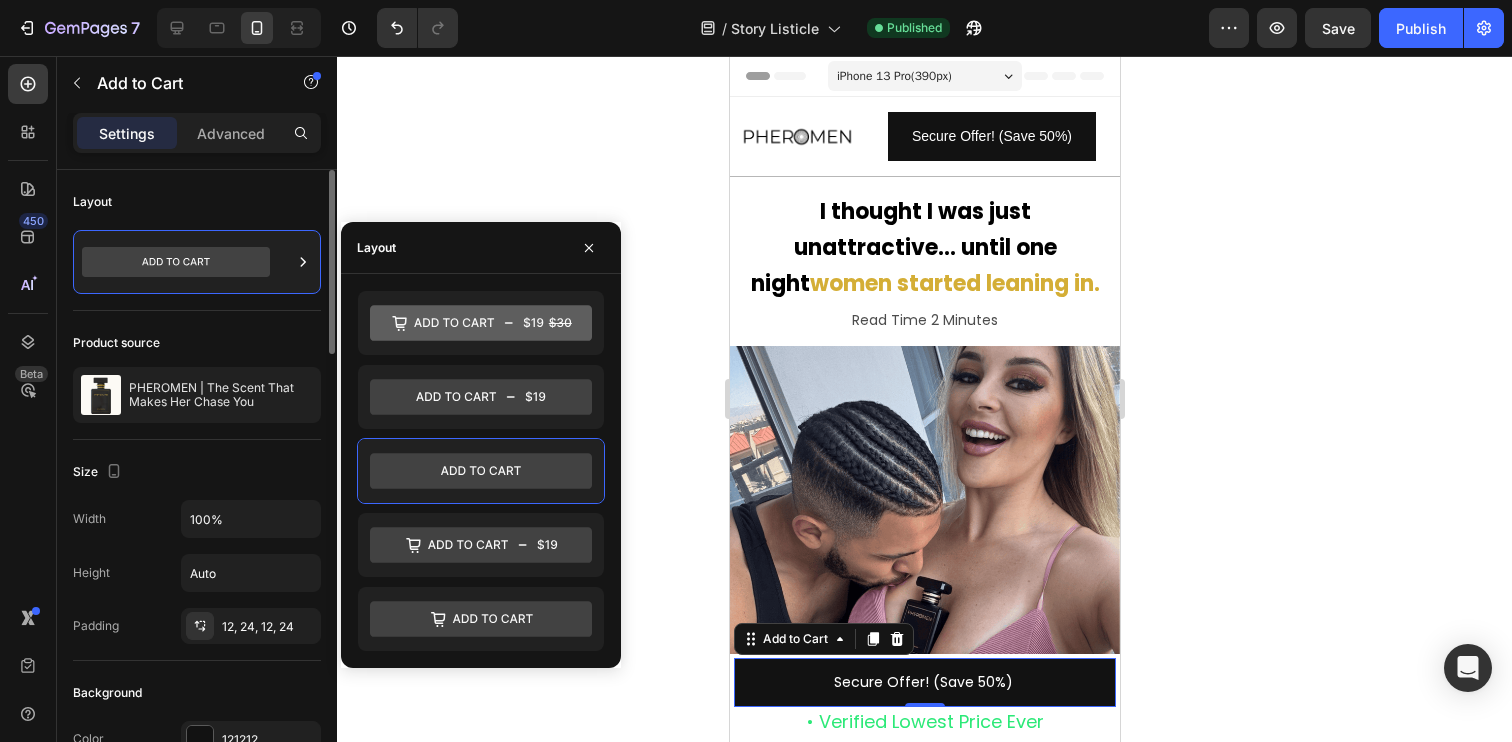 scroll, scrollTop: 39, scrollLeft: 0, axis: vertical 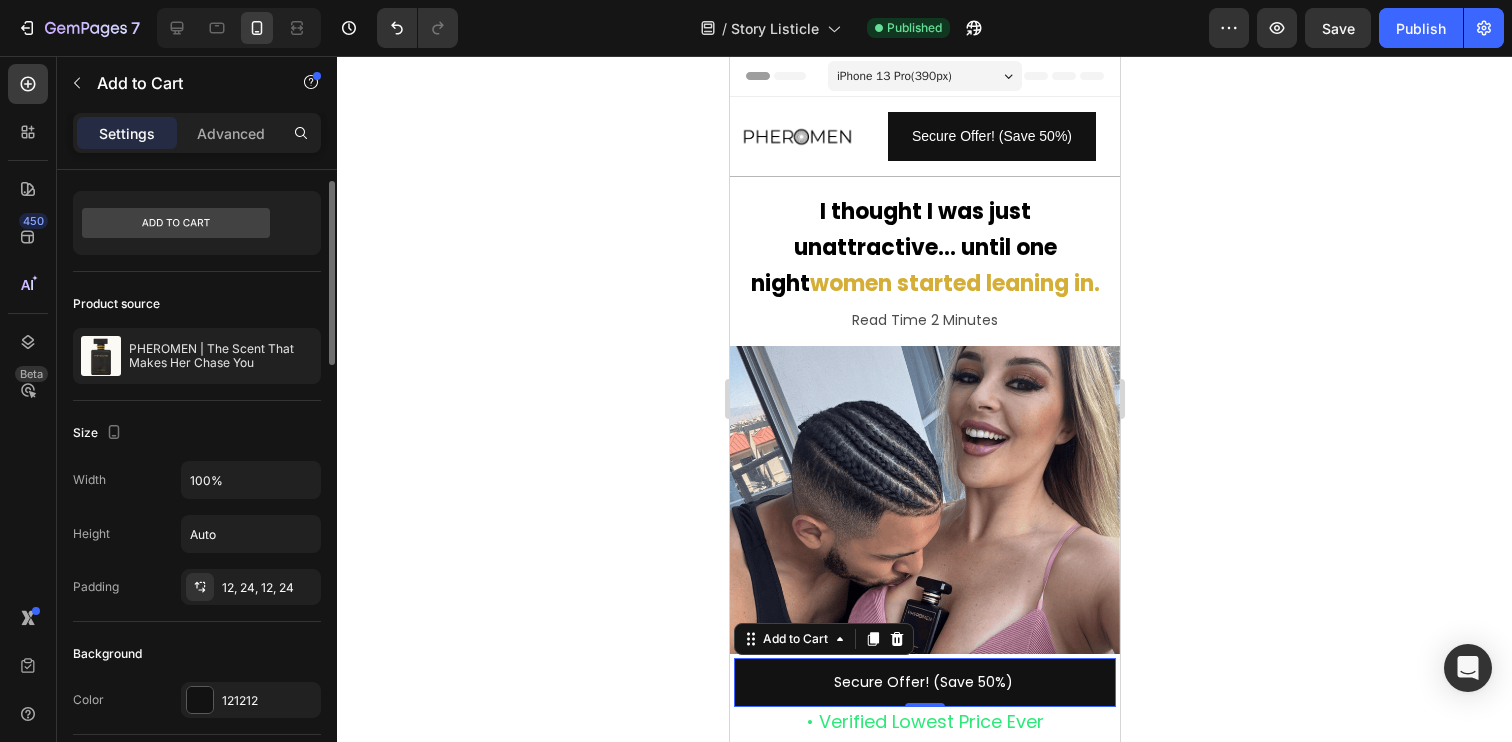 click on "Product source" at bounding box center [197, 304] 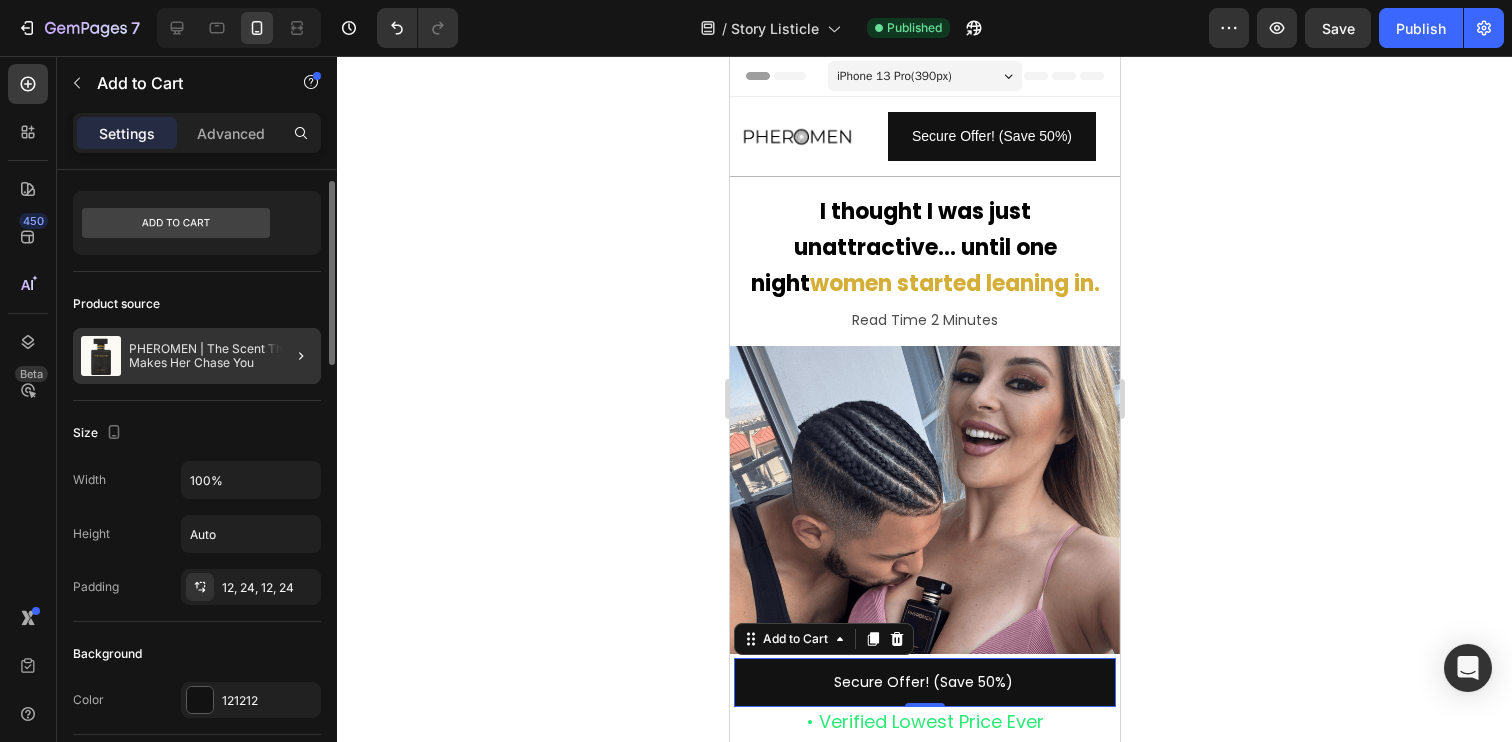 click on "PHEROMEN | The Scent That Makes Her Chase You" at bounding box center (221, 356) 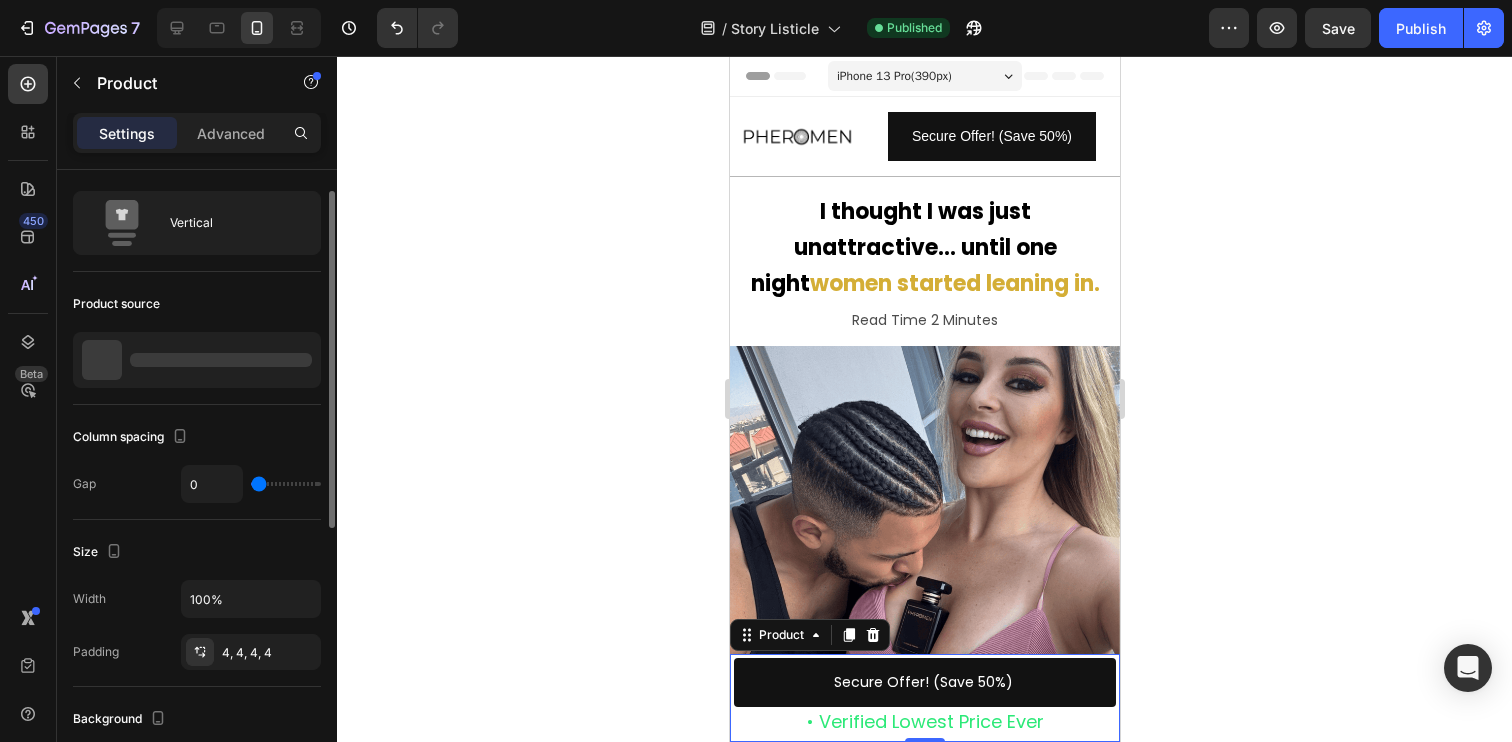 scroll, scrollTop: 0, scrollLeft: 0, axis: both 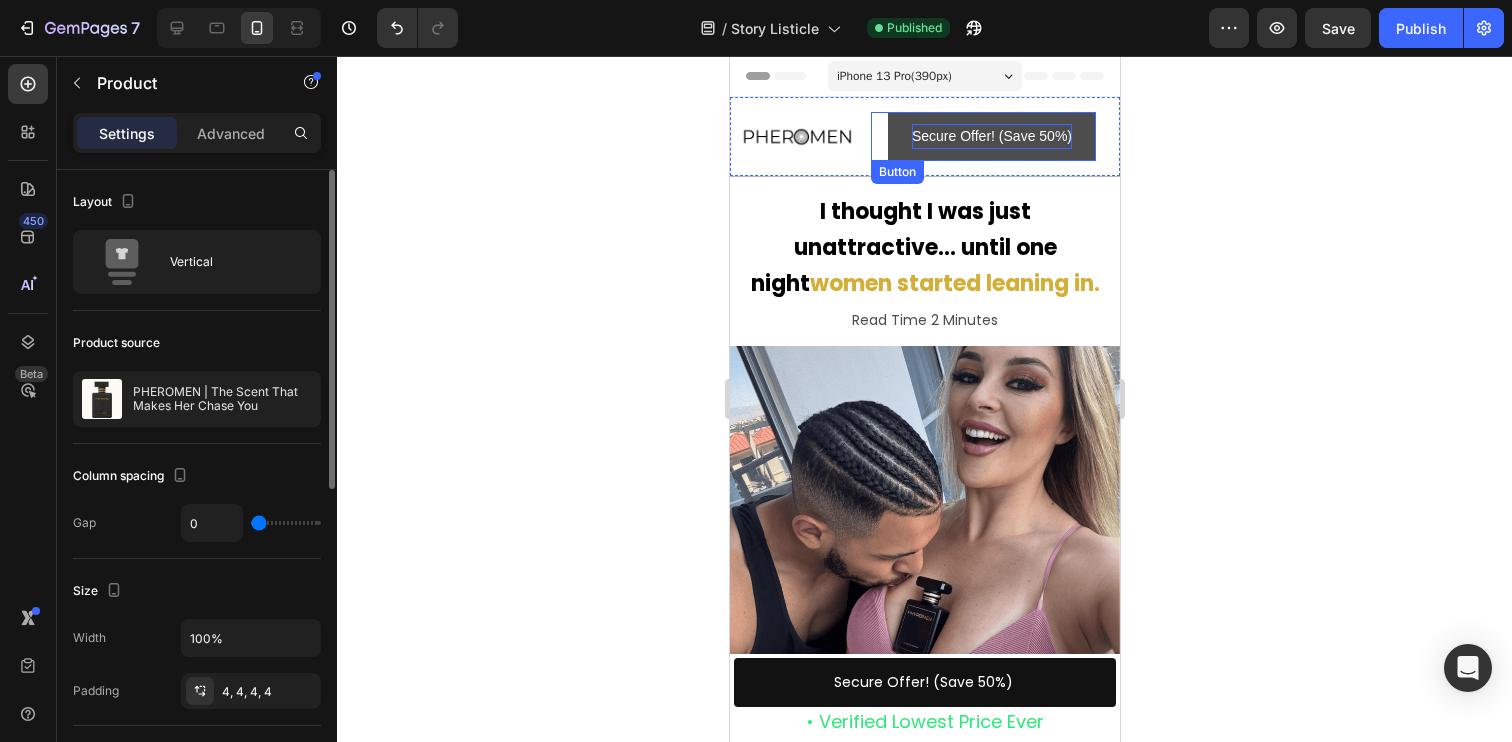 click on "Secure Offer! (Save 50%)" at bounding box center [991, 136] 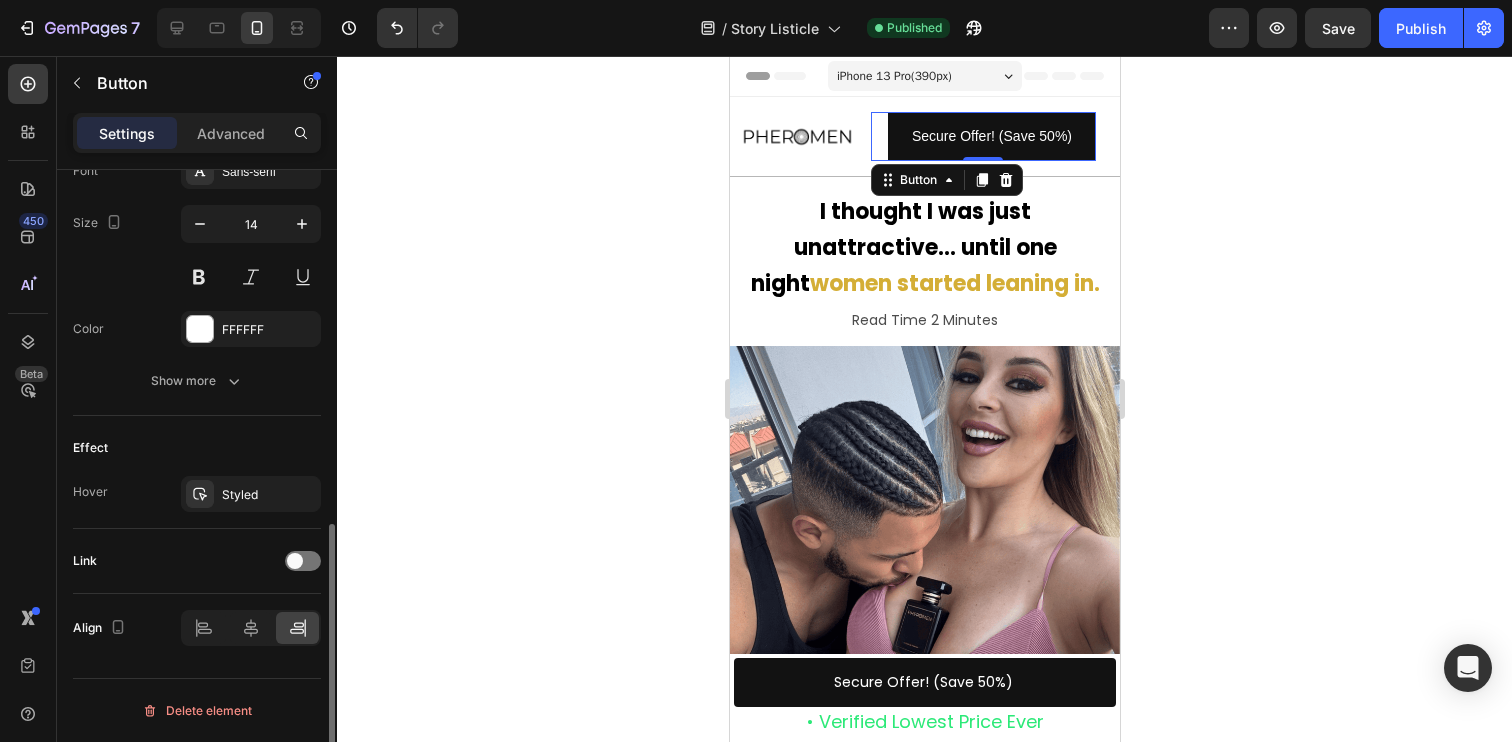 scroll, scrollTop: 0, scrollLeft: 0, axis: both 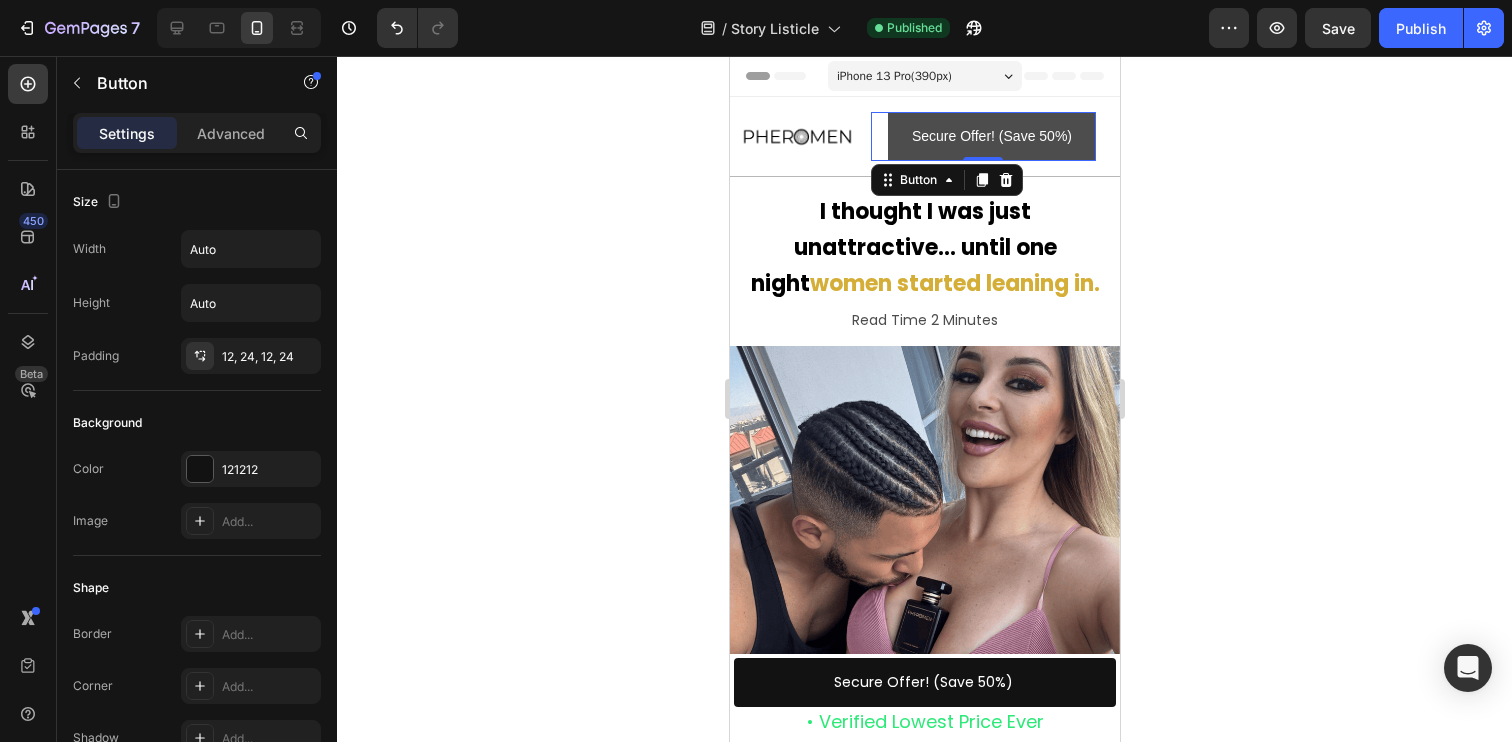 click on "Secure Offer! (Save 50%)" at bounding box center (991, 136) 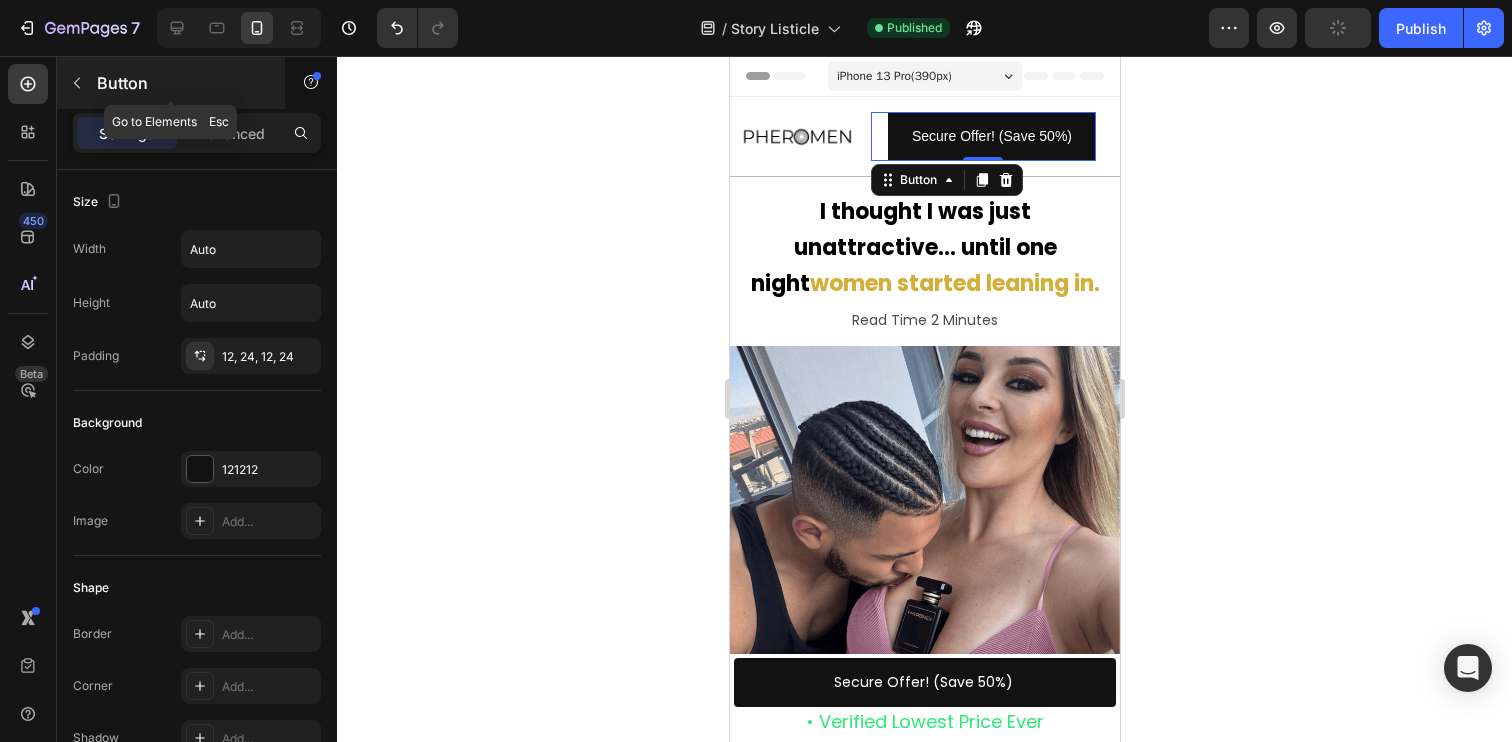 click at bounding box center (77, 83) 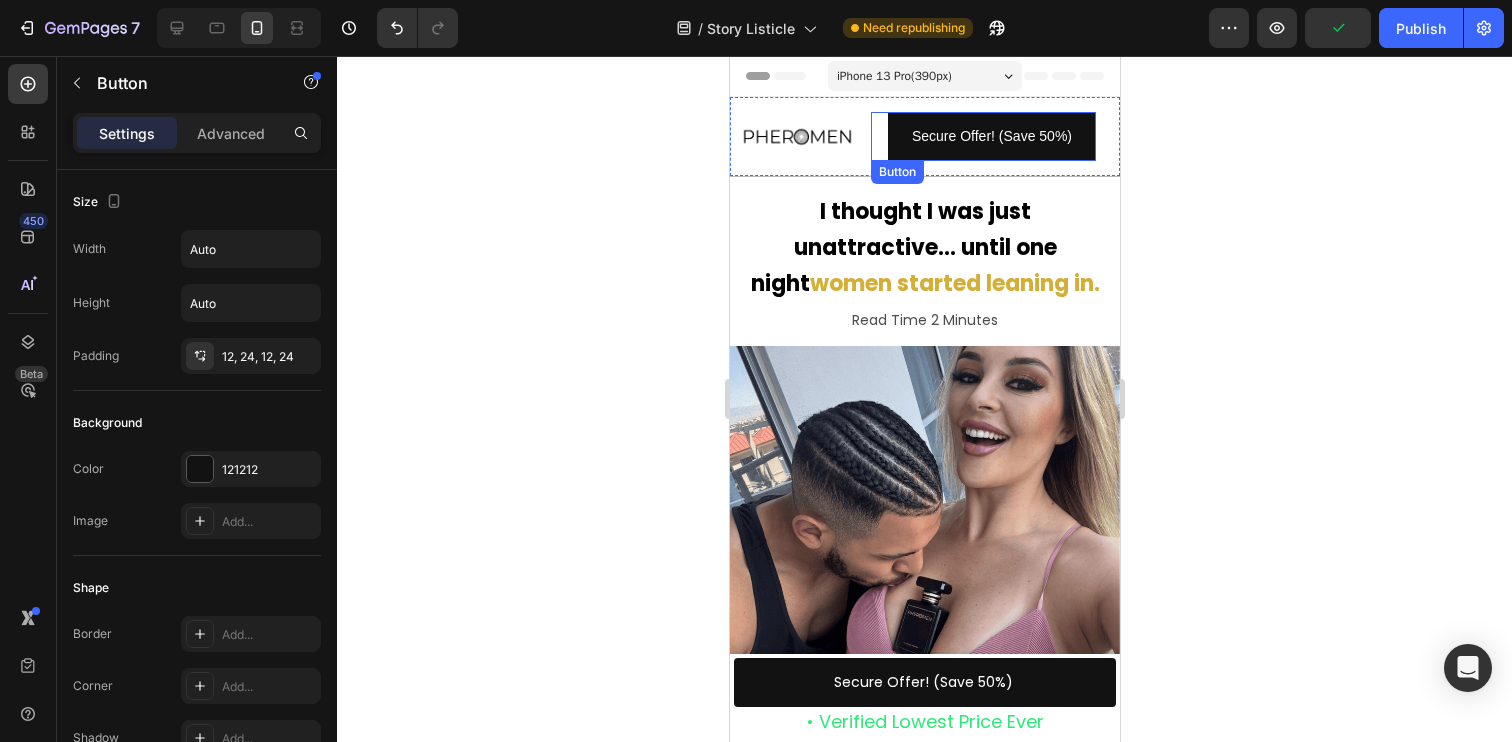 click on "Secure Offer! (Save 50%) Button" at bounding box center (982, 136) 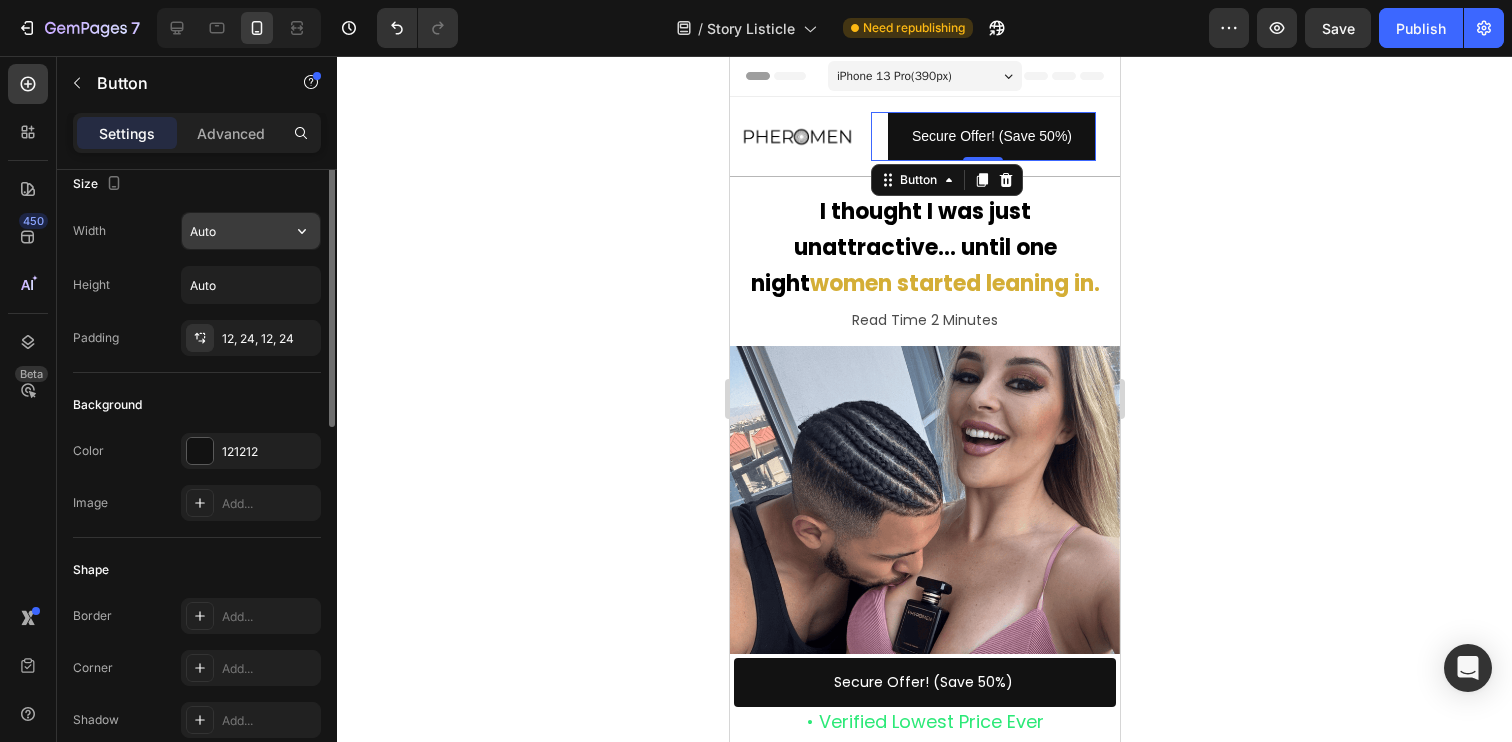 scroll, scrollTop: 0, scrollLeft: 0, axis: both 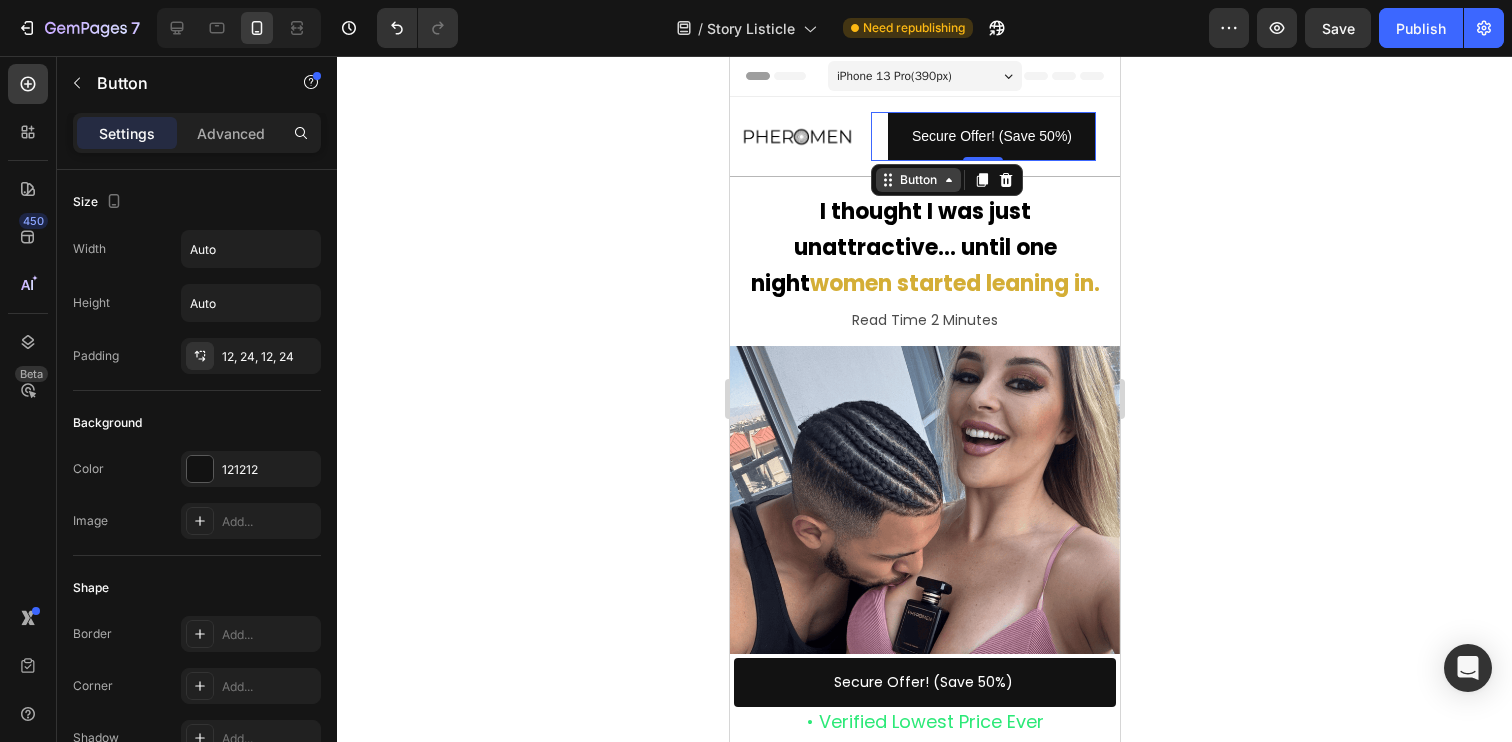 click 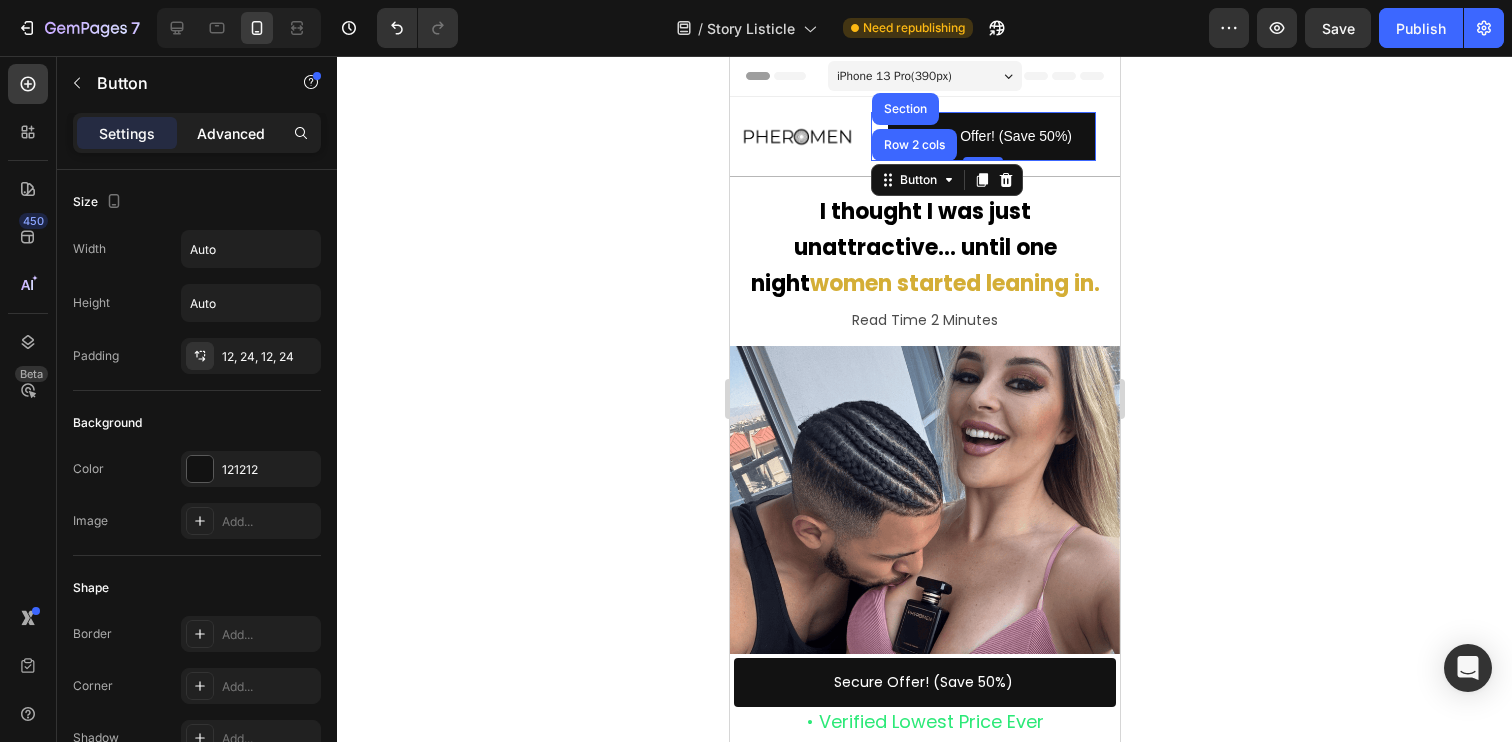 click on "Advanced" at bounding box center [231, 133] 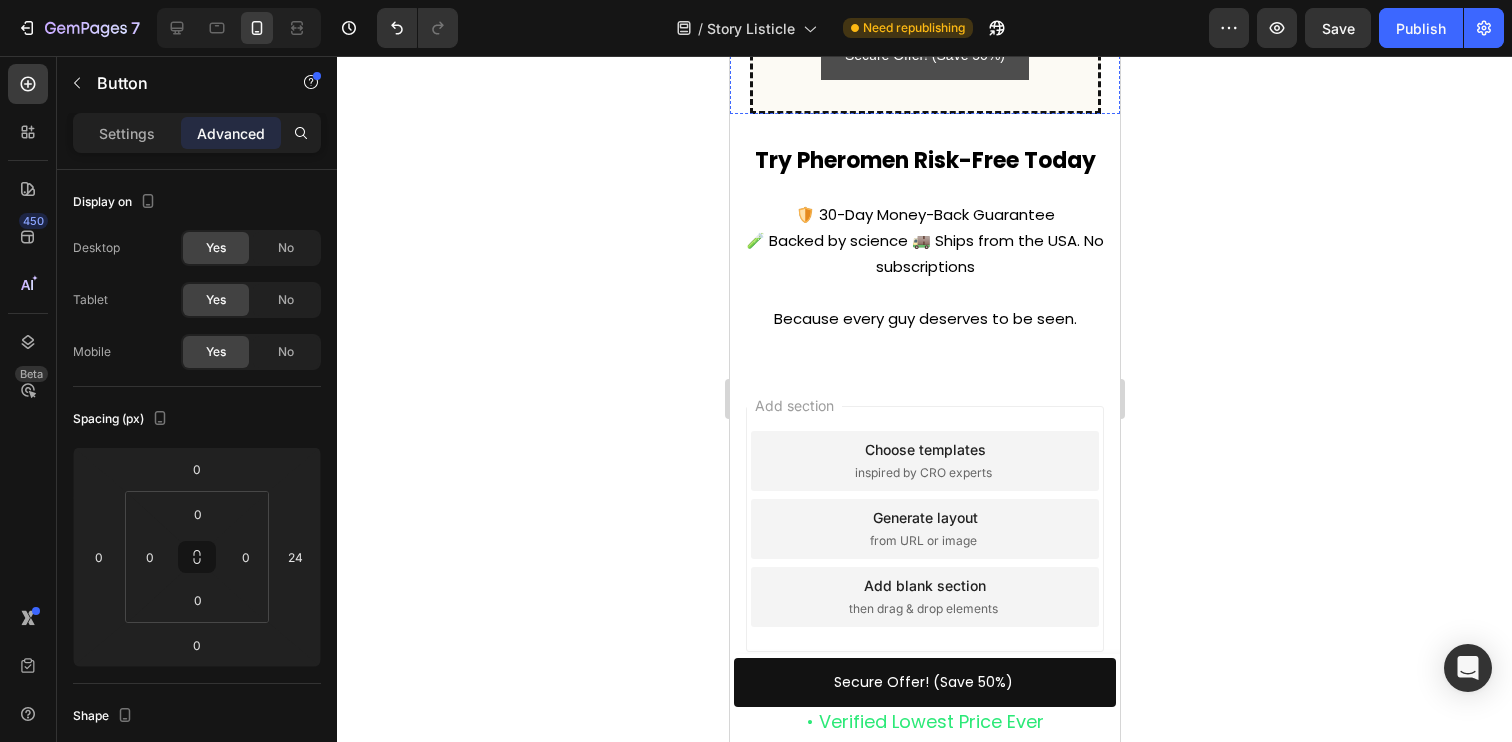 scroll, scrollTop: 6834, scrollLeft: 0, axis: vertical 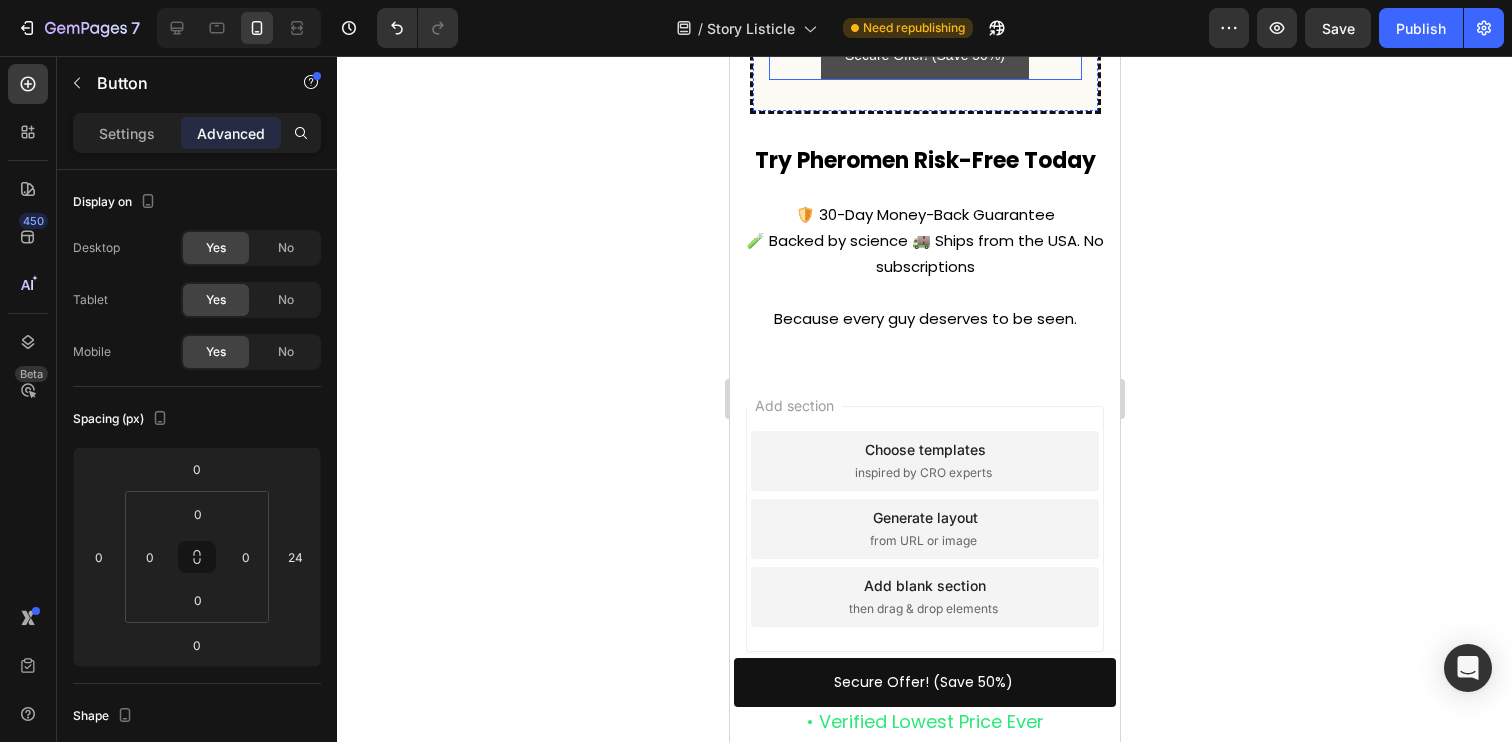 click on "Secure Offer! (Save 50%)" at bounding box center (924, 55) 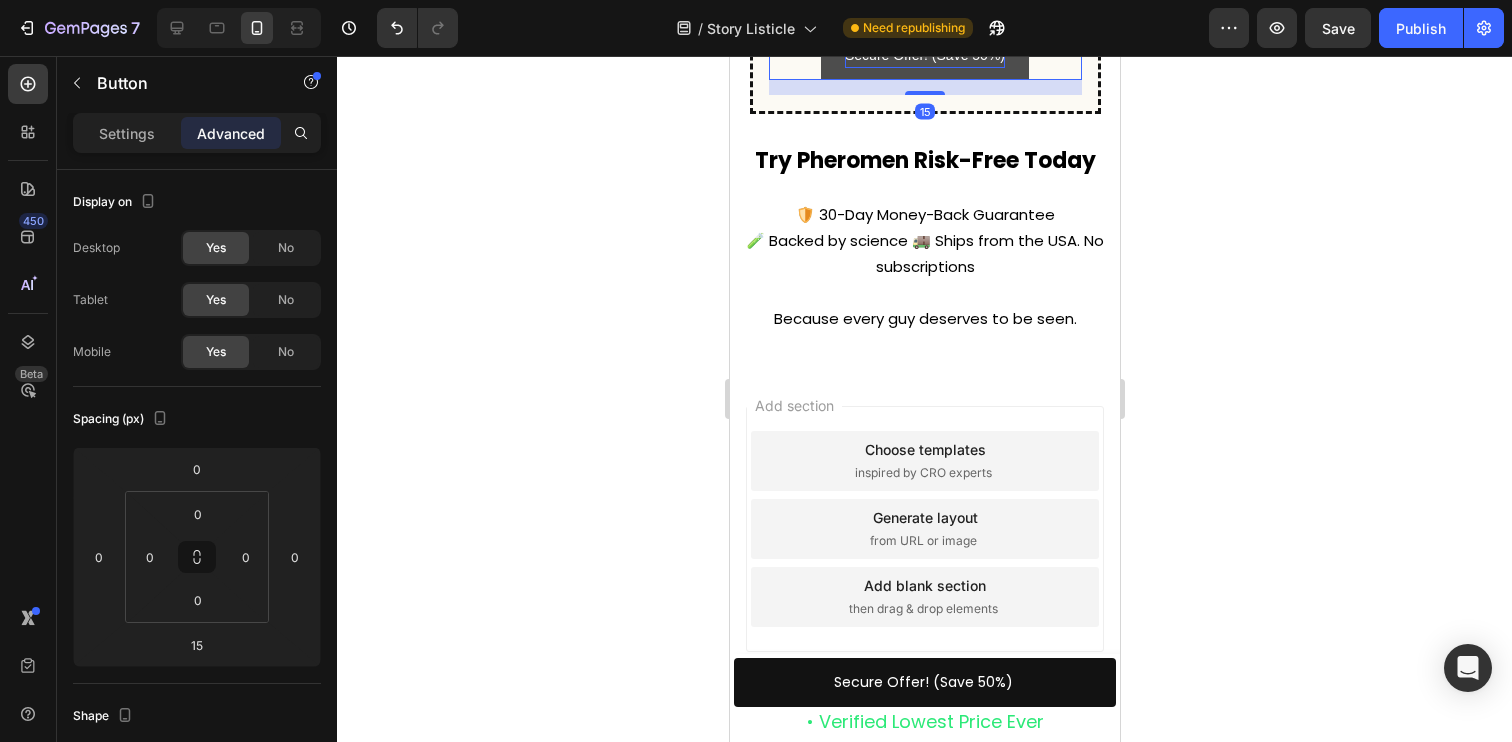 click on "Secure Offer! (Save 50%)" at bounding box center [924, 55] 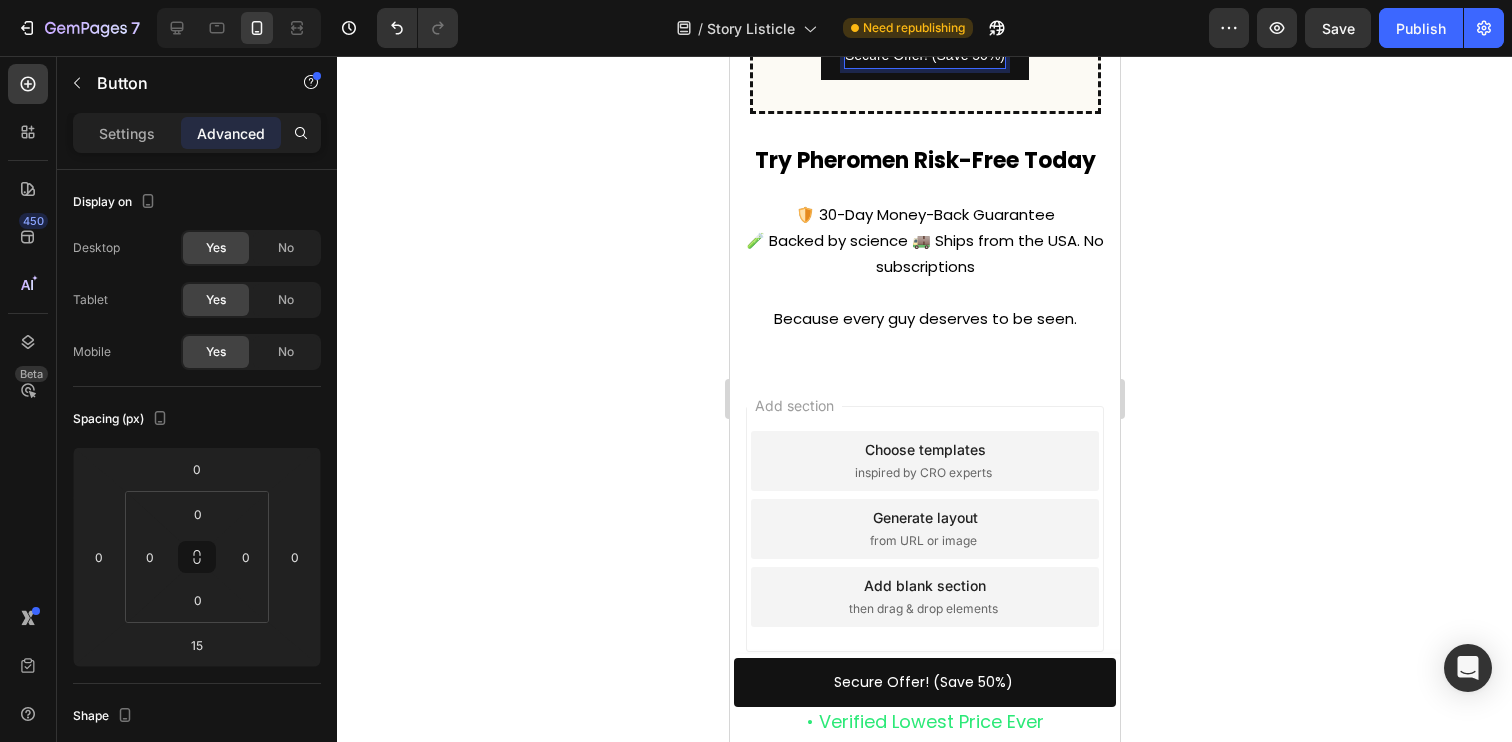click on "Secure Offer! (Save 50%) Button   15" at bounding box center (924, 55) 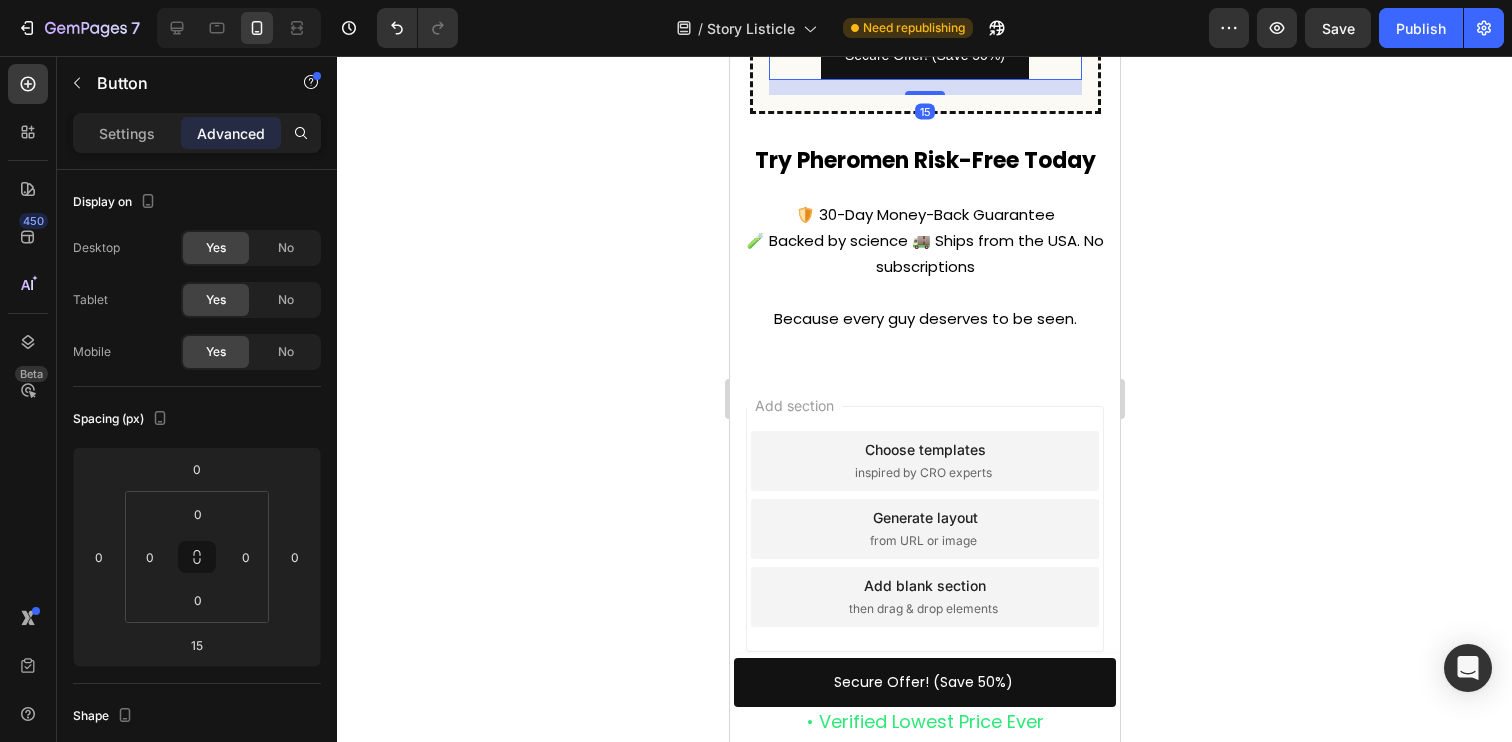 click on "Secure Offer! (Save 50%) Button   15" at bounding box center [924, 55] 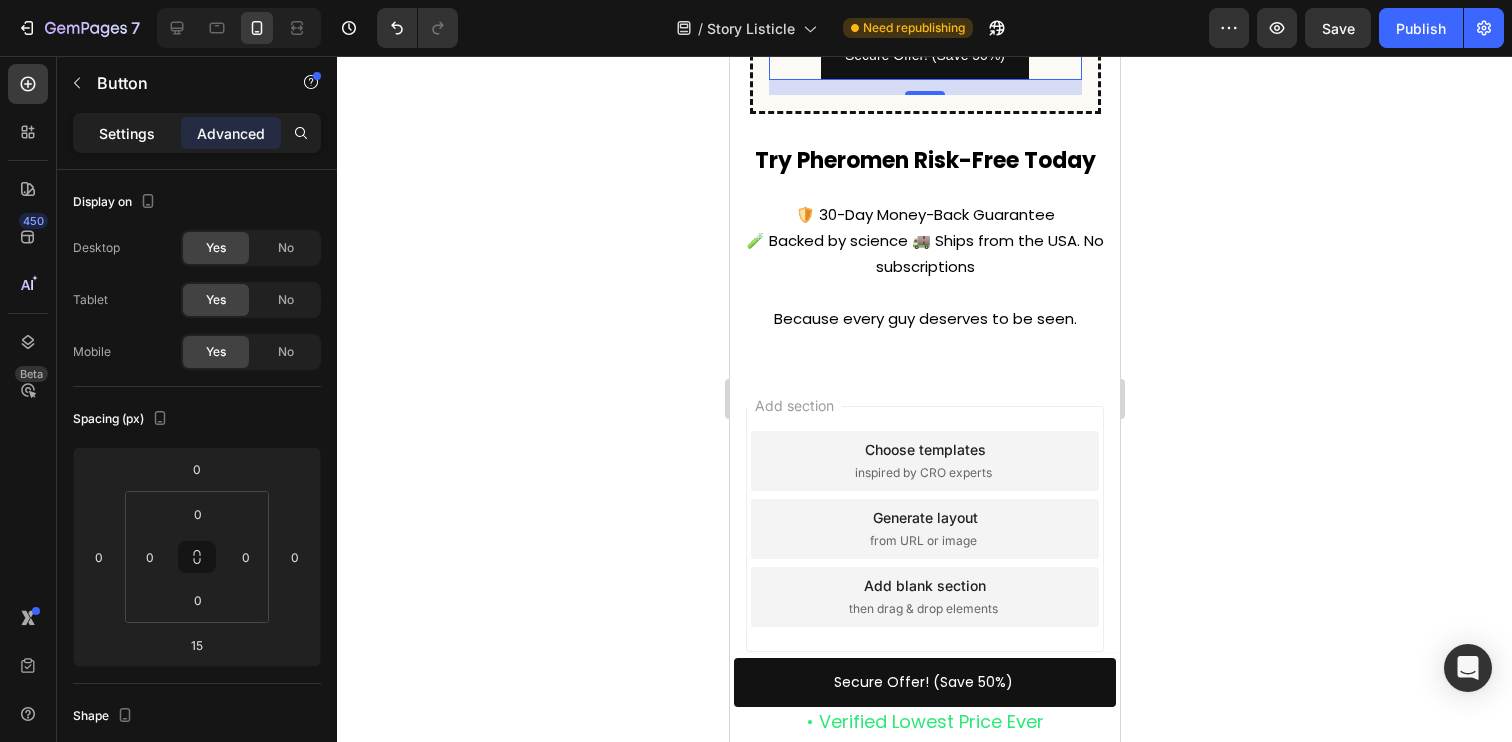 click on "Settings" at bounding box center [127, 133] 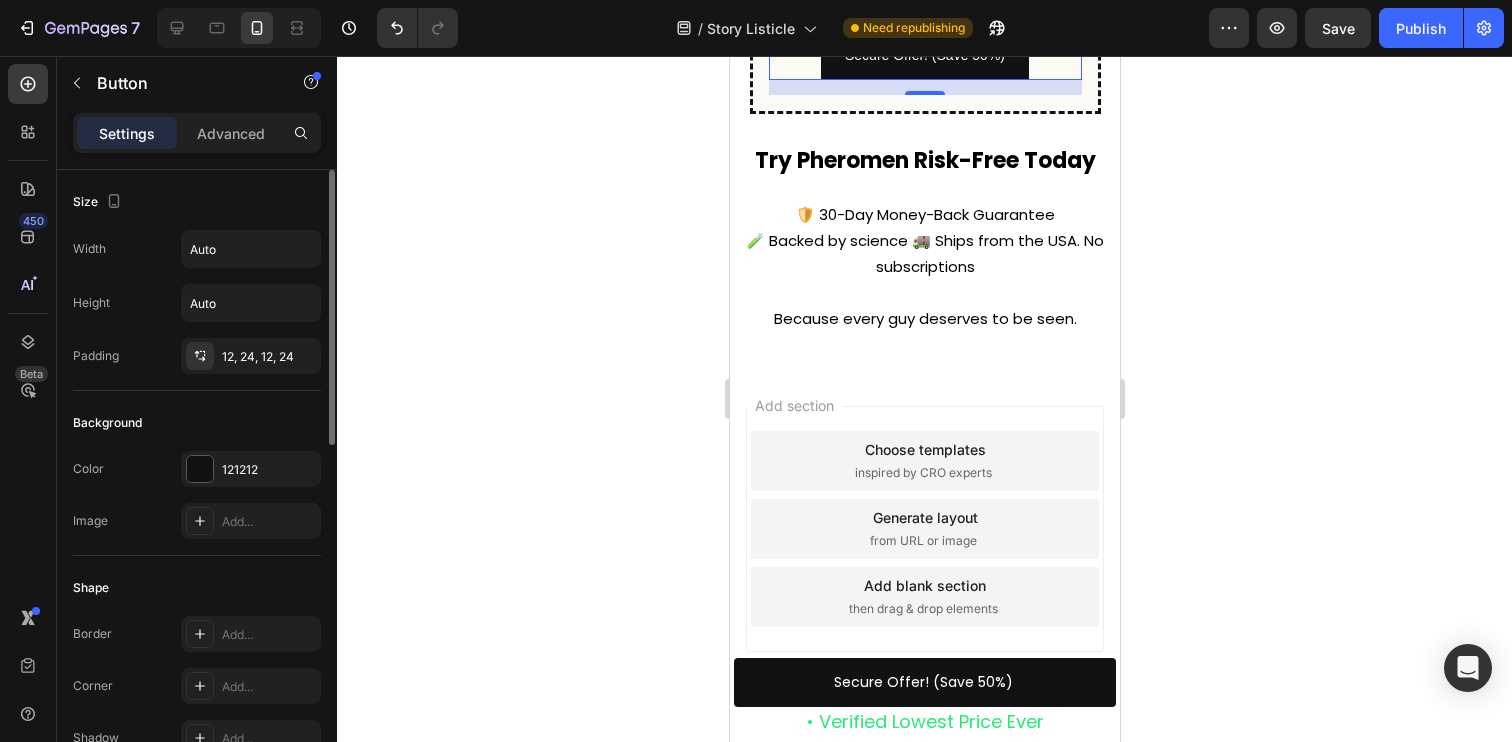 scroll, scrollTop: 805, scrollLeft: 0, axis: vertical 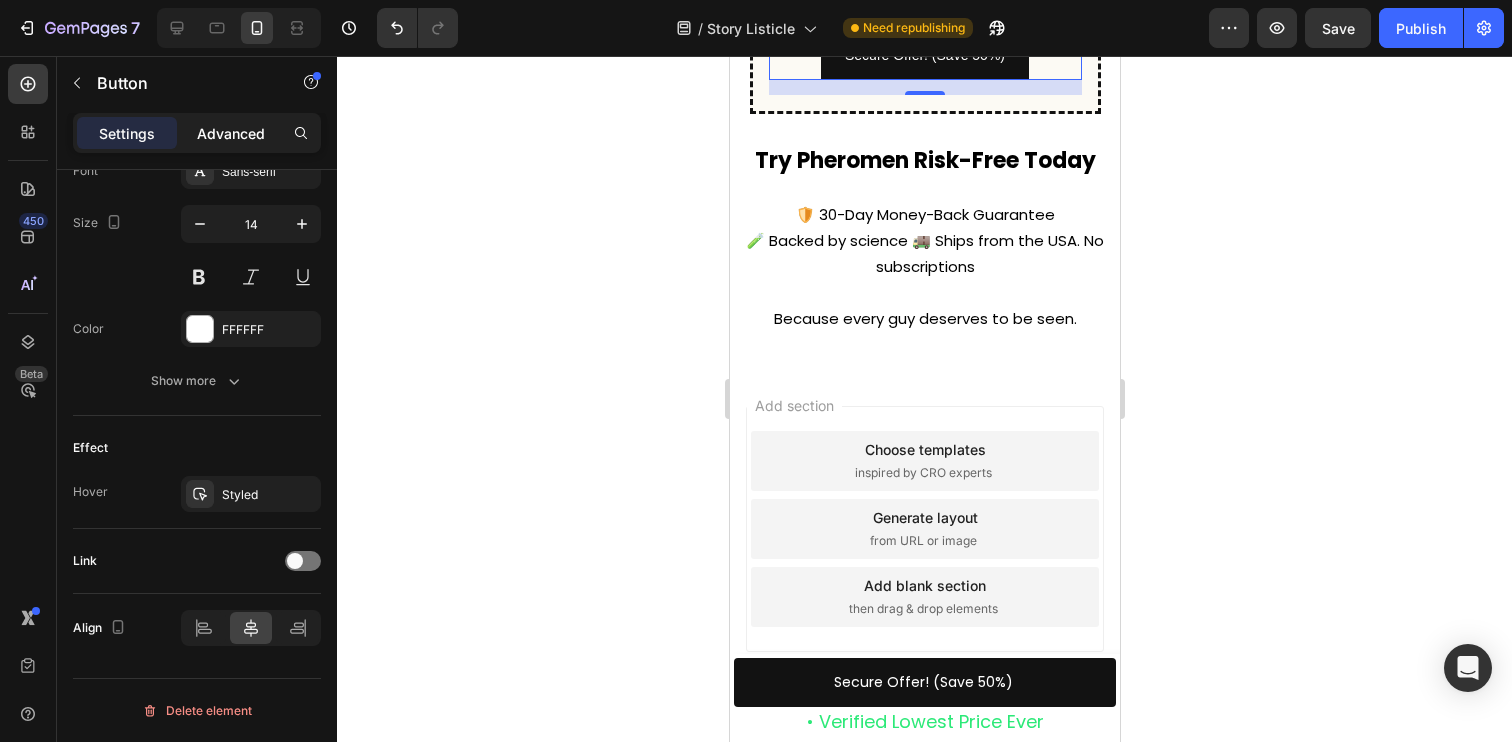 click on "Advanced" at bounding box center [231, 133] 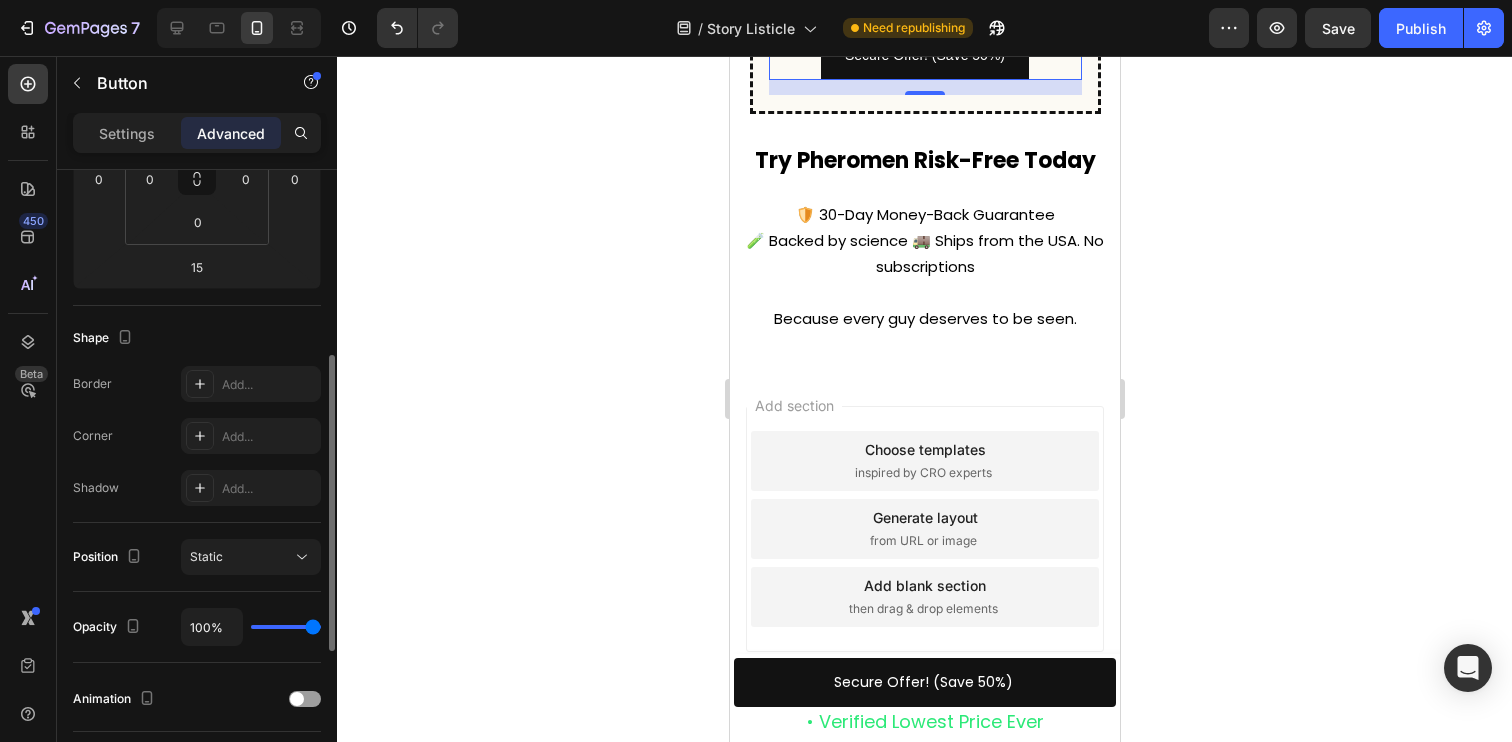 scroll, scrollTop: 448, scrollLeft: 0, axis: vertical 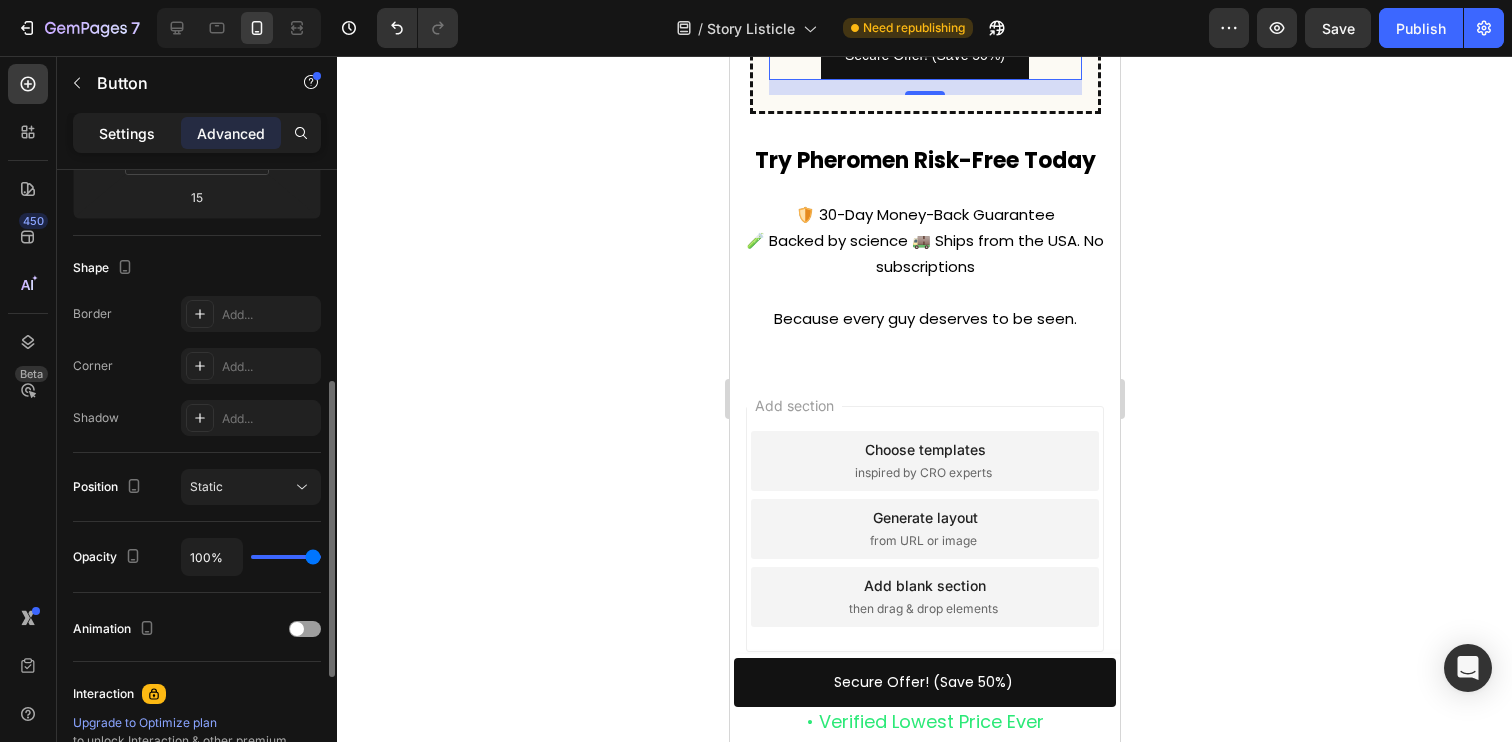 click on "Settings" at bounding box center [127, 133] 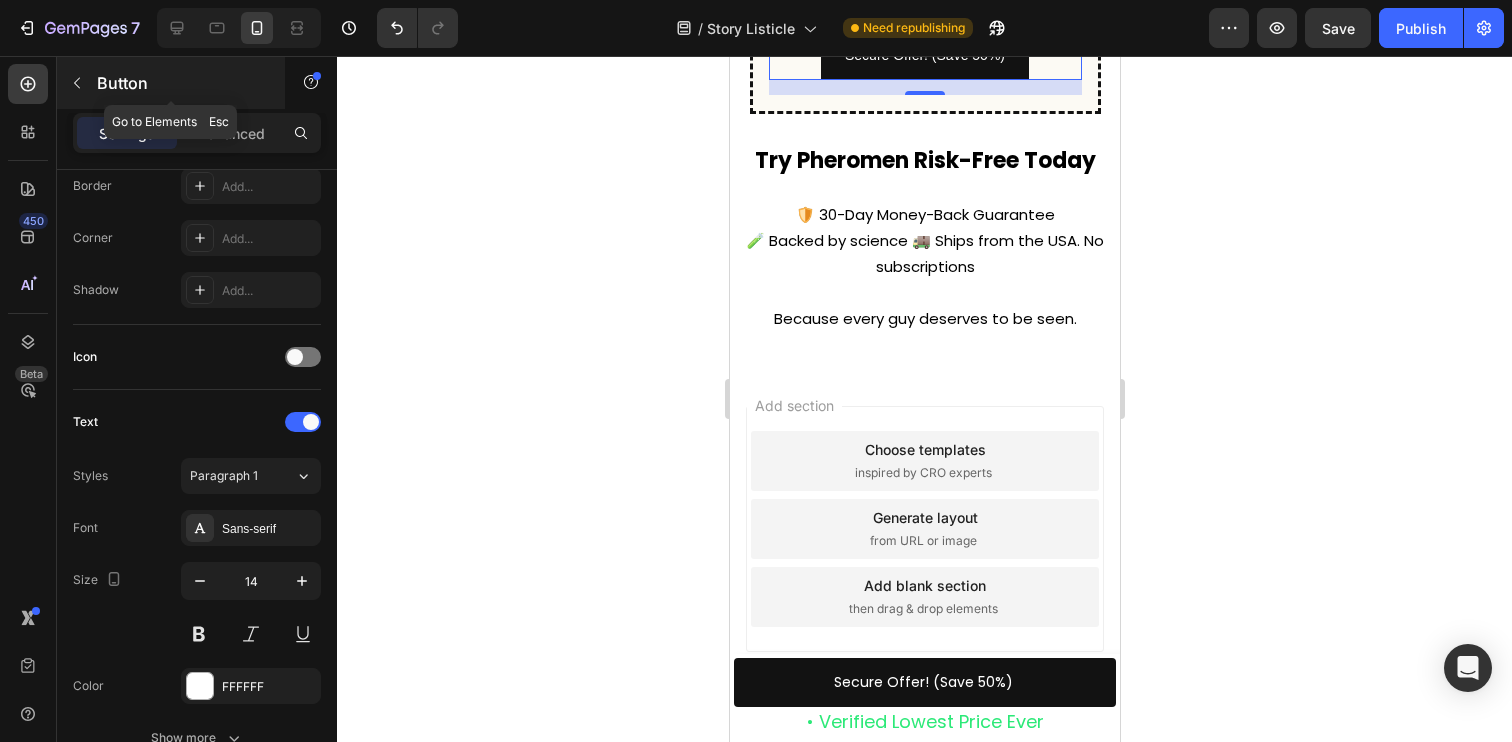 click at bounding box center [77, 83] 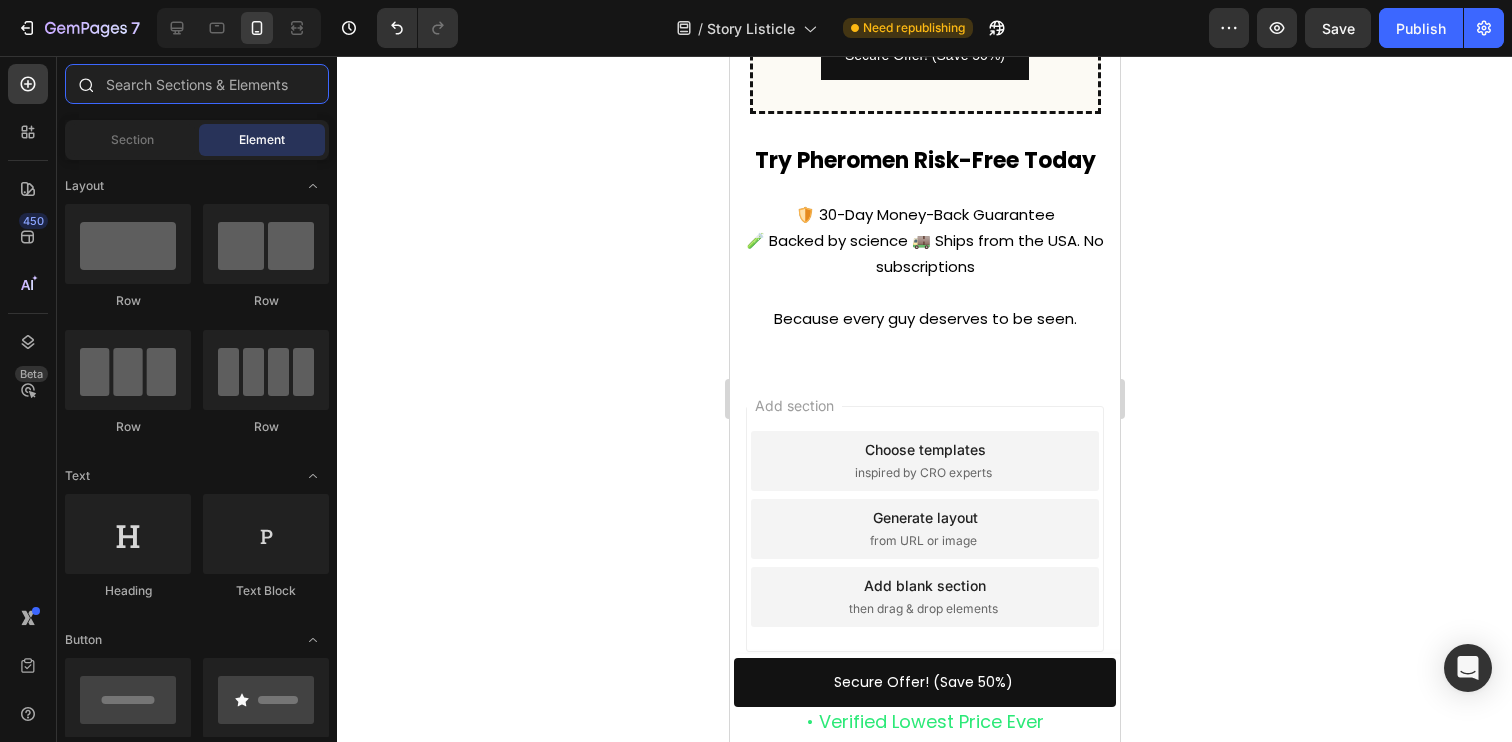 click at bounding box center [197, 84] 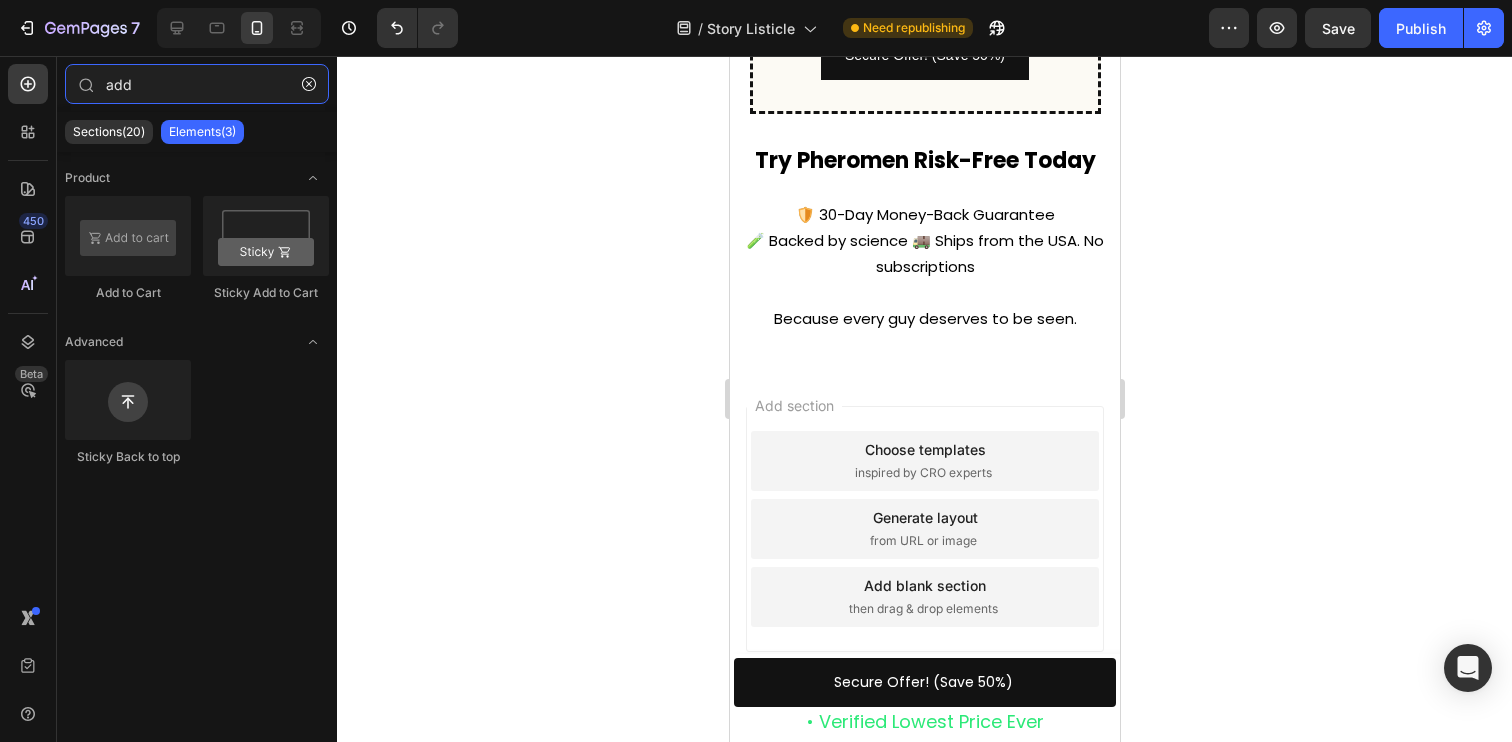 type on "add" 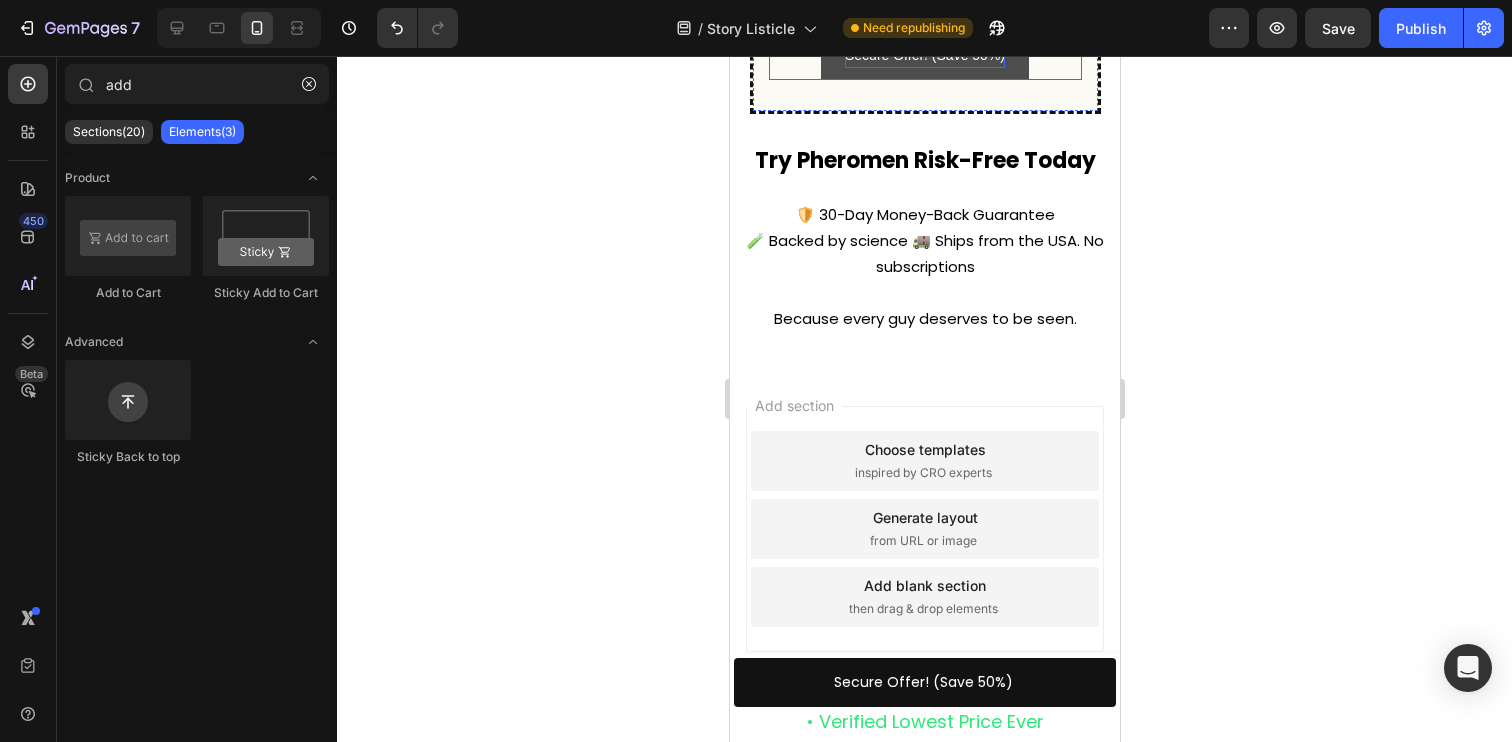 click on "Secure Offer! (Save 50%)" at bounding box center (924, 55) 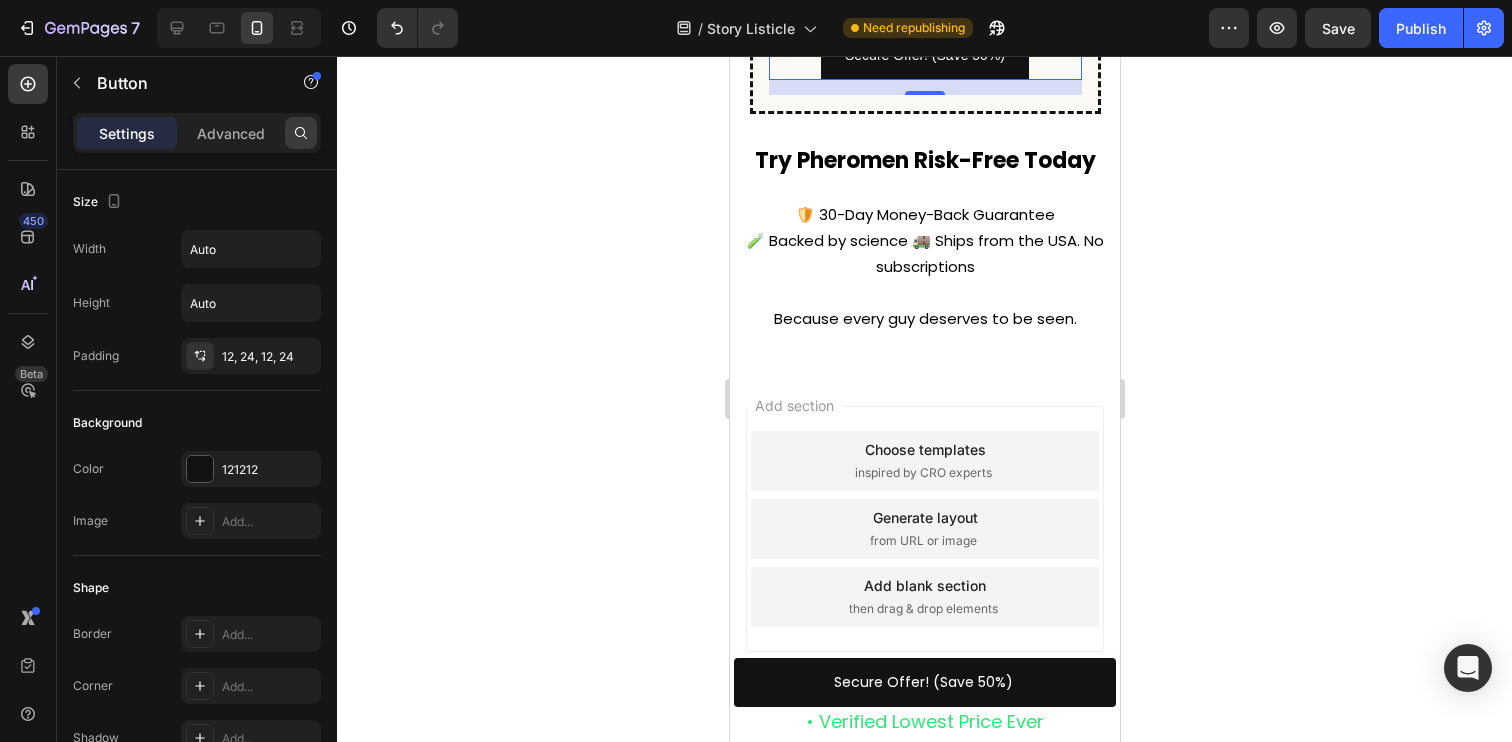 click at bounding box center (301, 133) 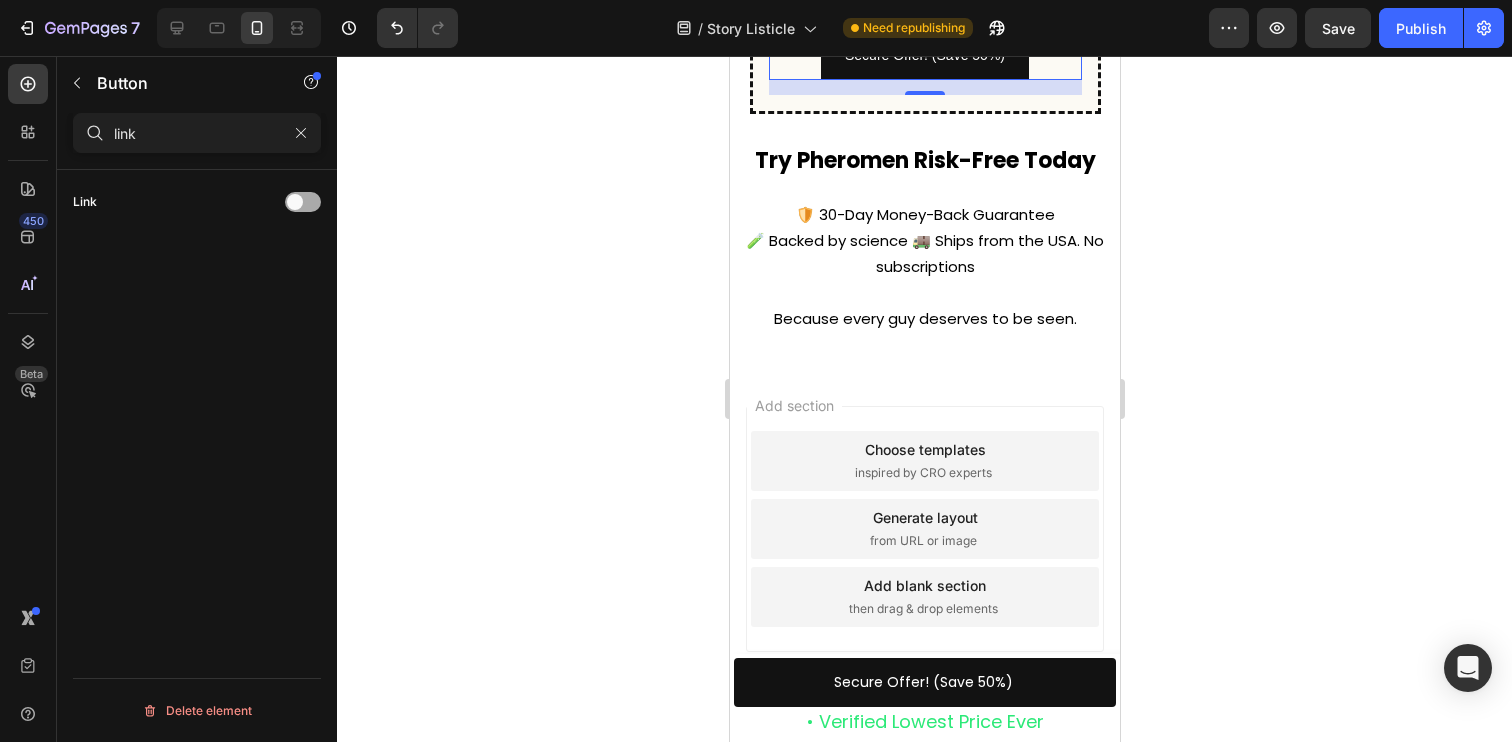 type on "link" 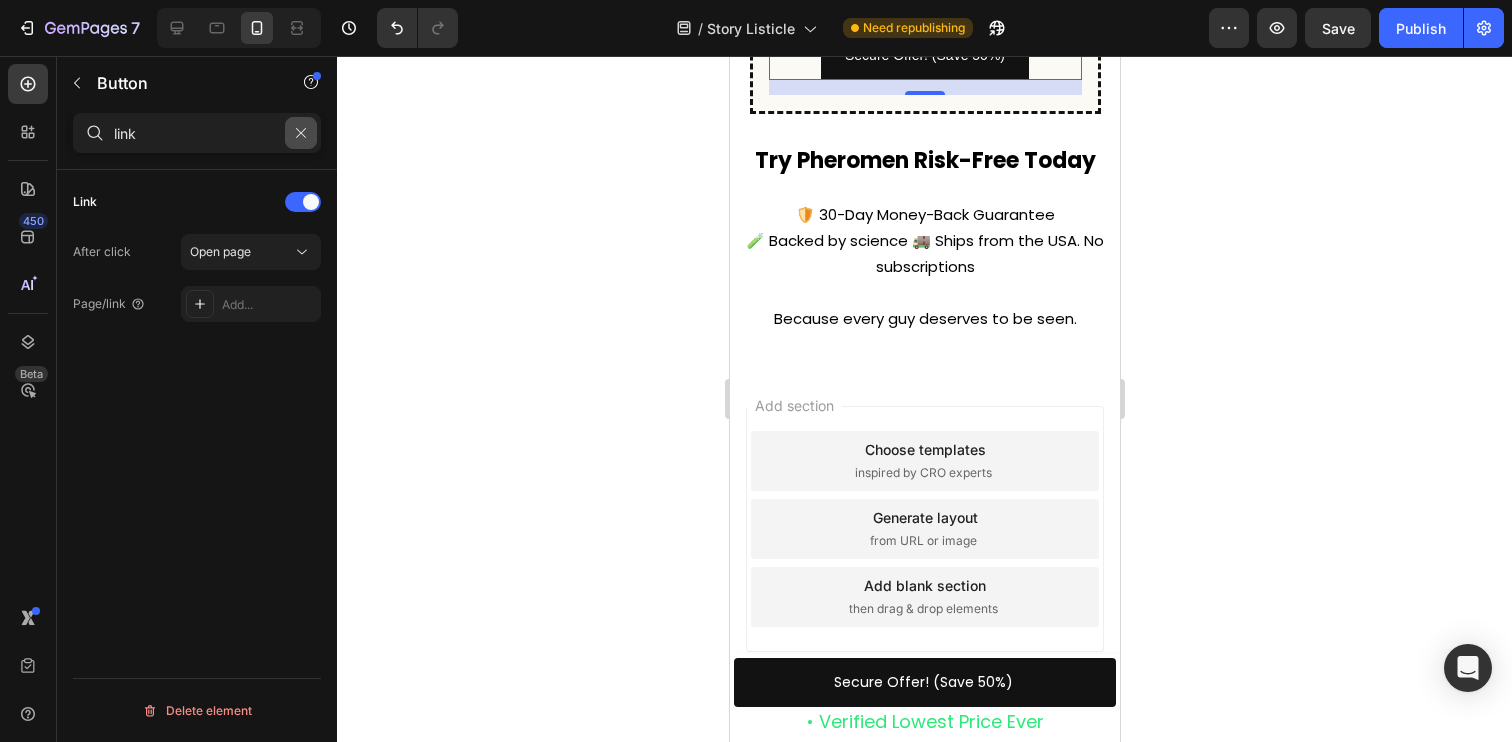 click 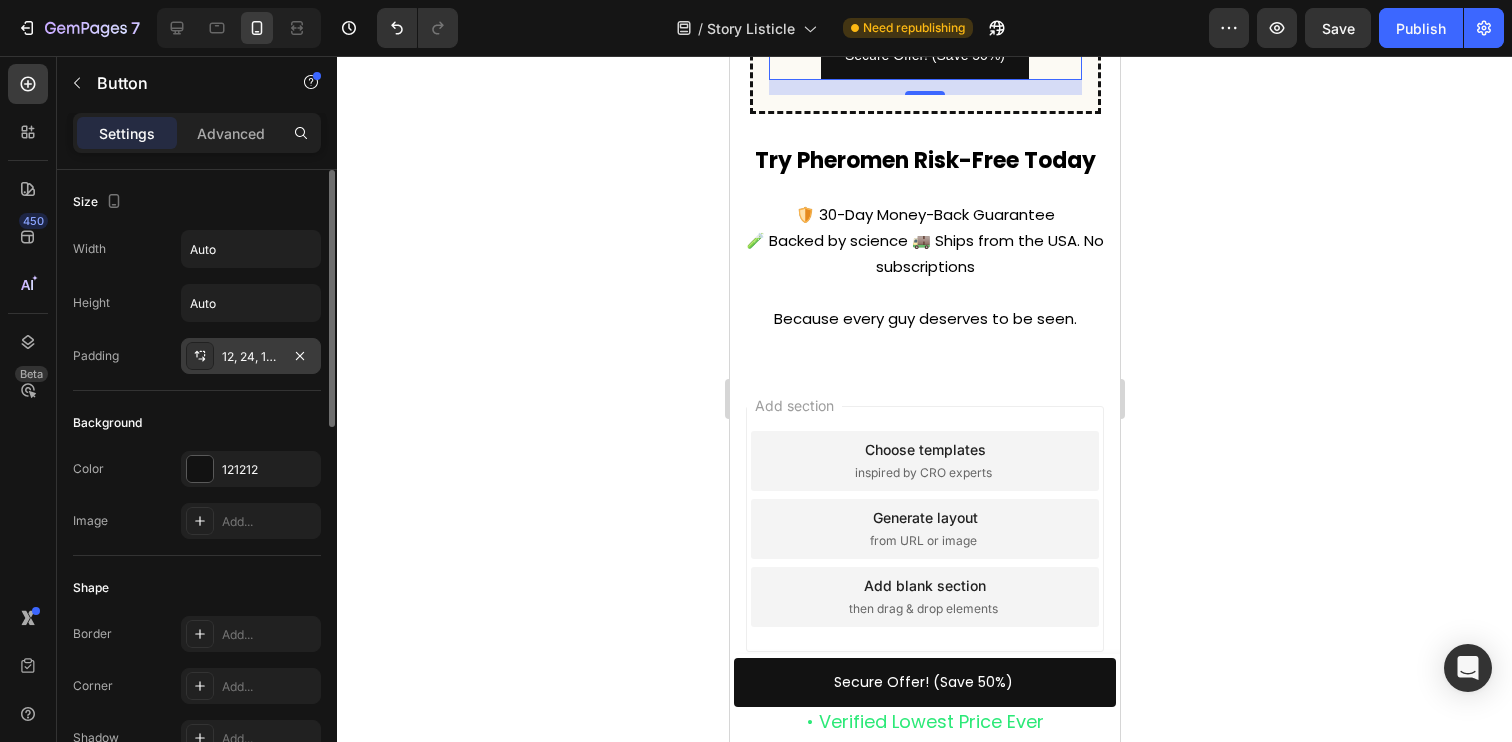 scroll, scrollTop: 909, scrollLeft: 0, axis: vertical 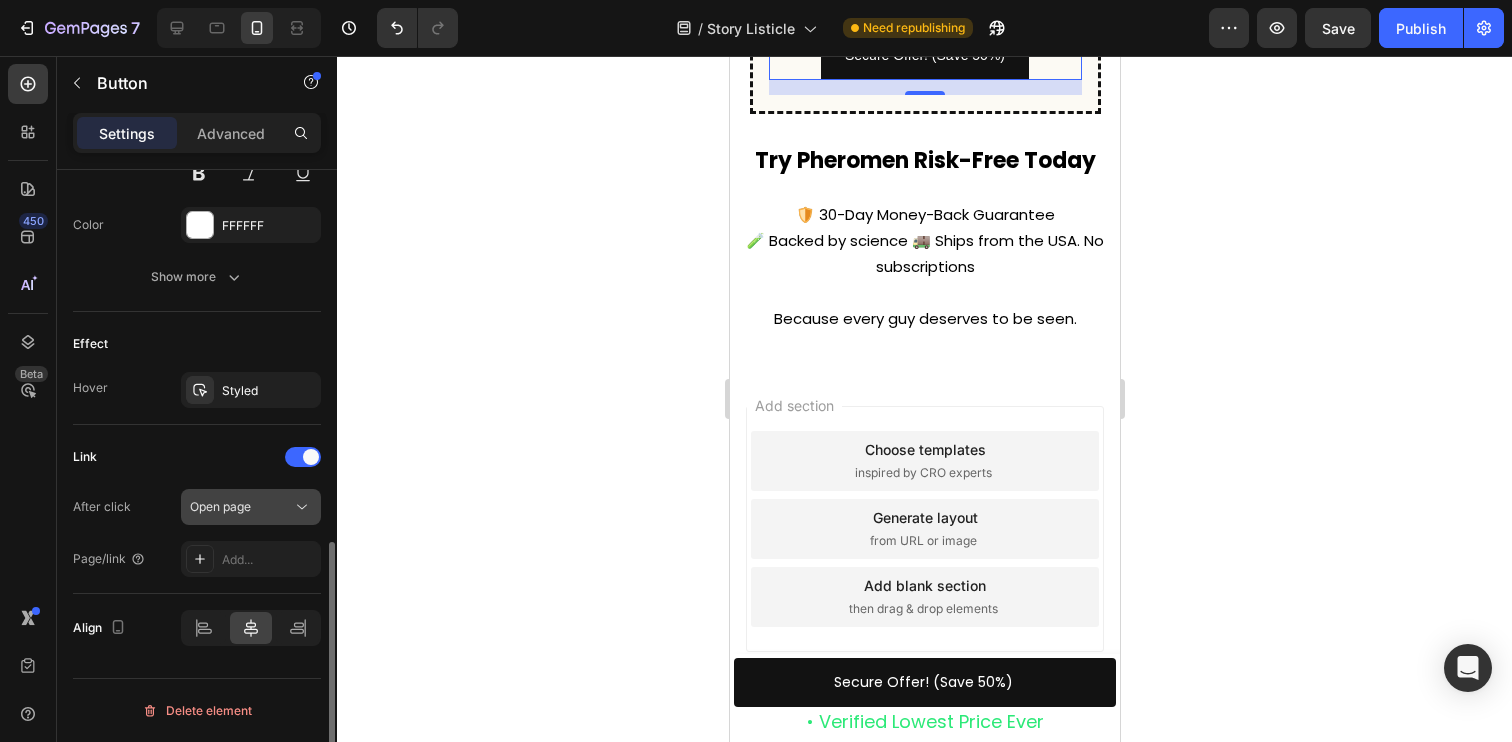 click on "Open page" at bounding box center [241, 507] 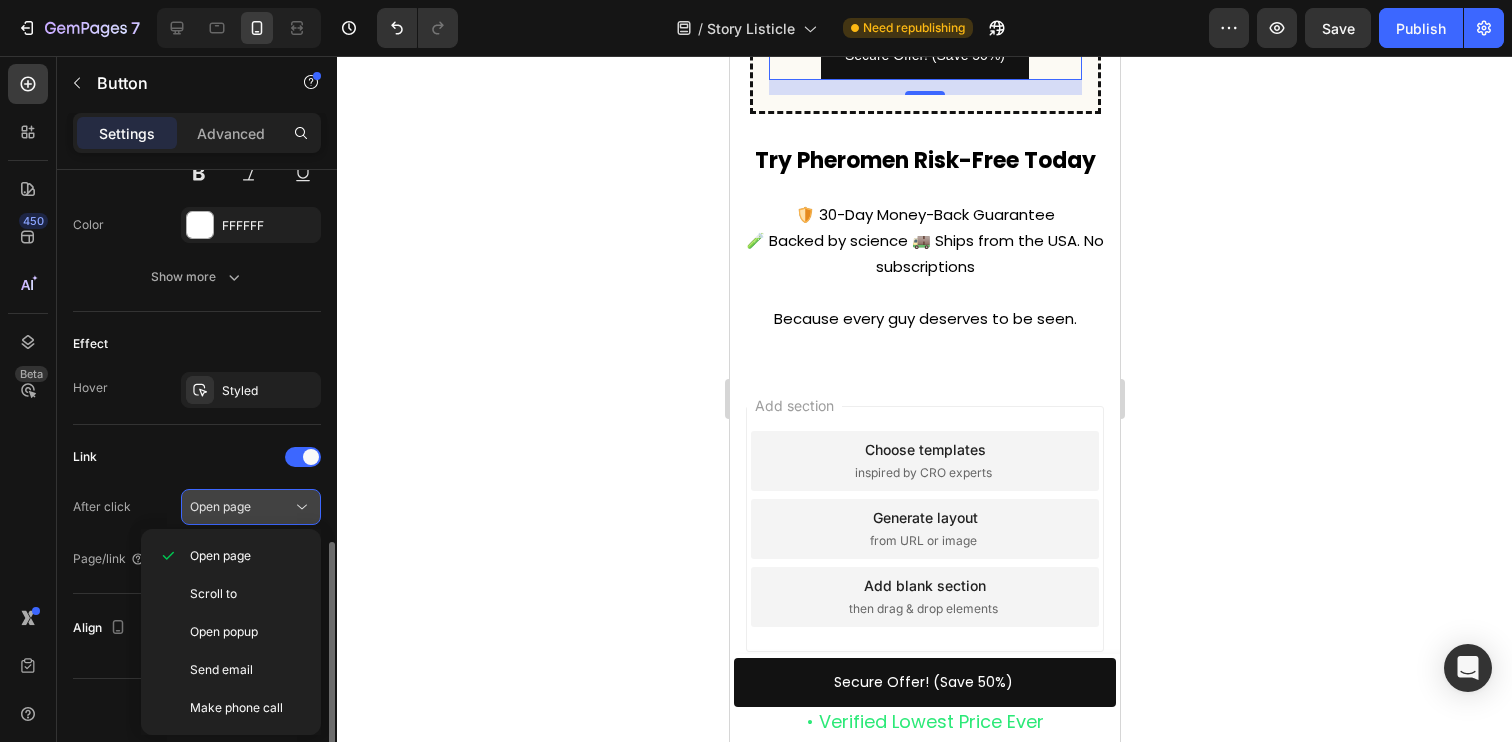 click on "Open page" at bounding box center (241, 507) 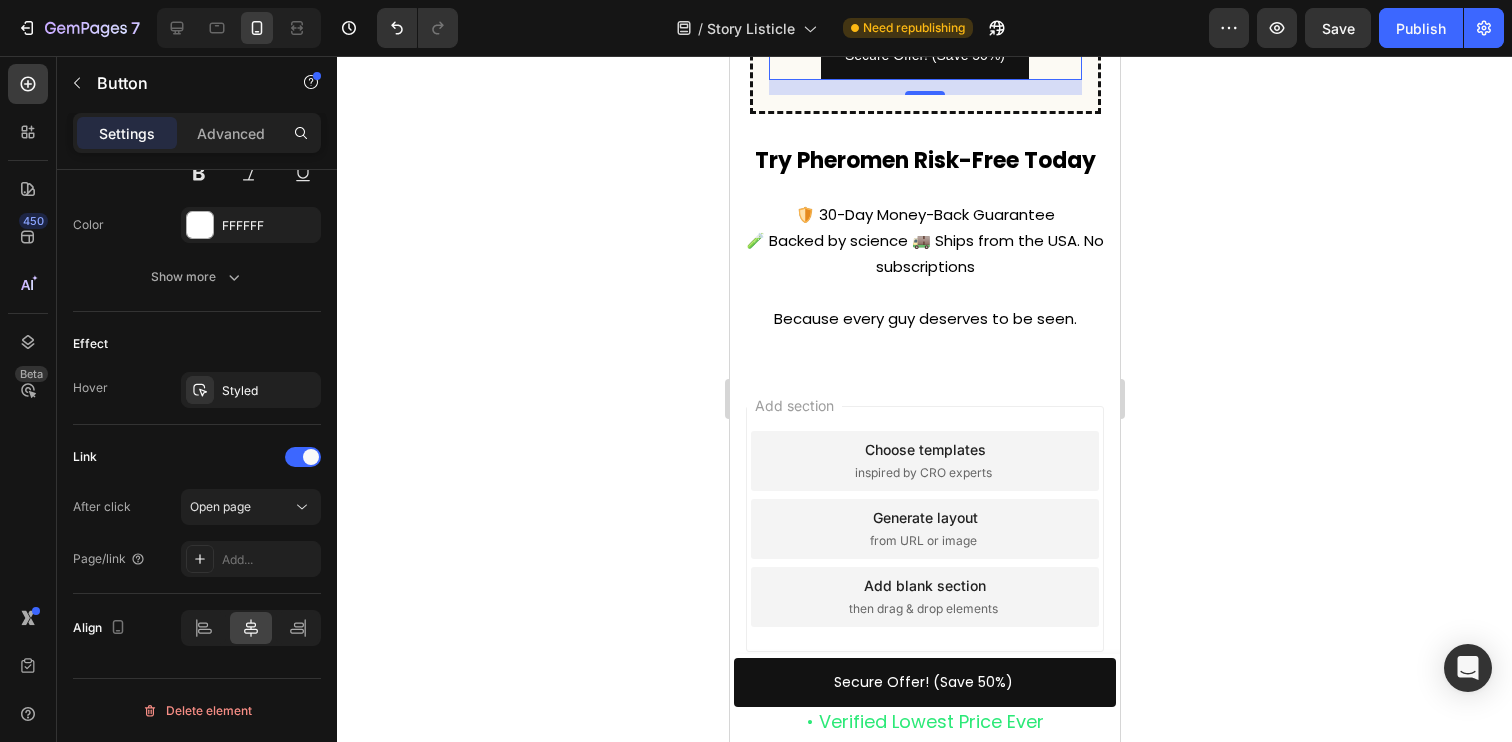 click 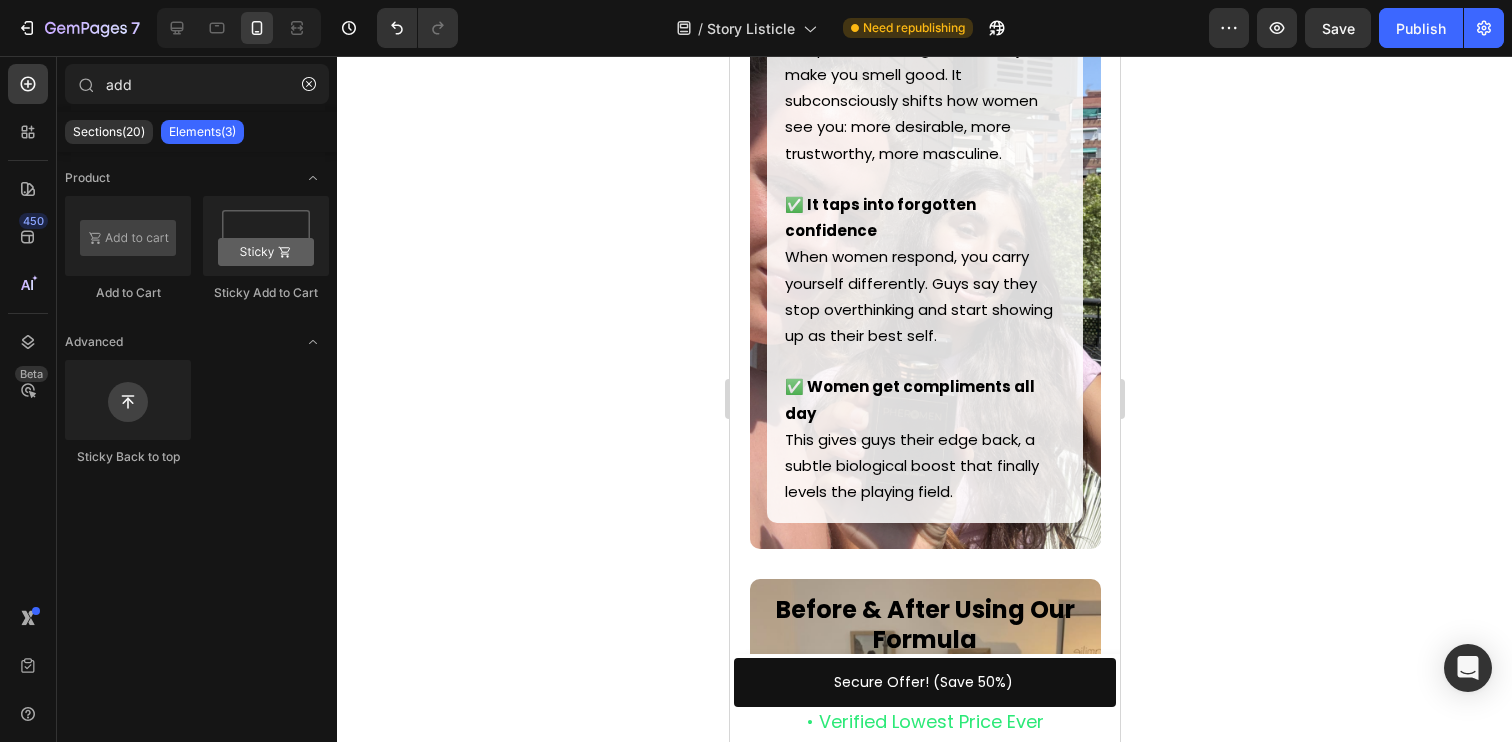 scroll, scrollTop: 3653, scrollLeft: 0, axis: vertical 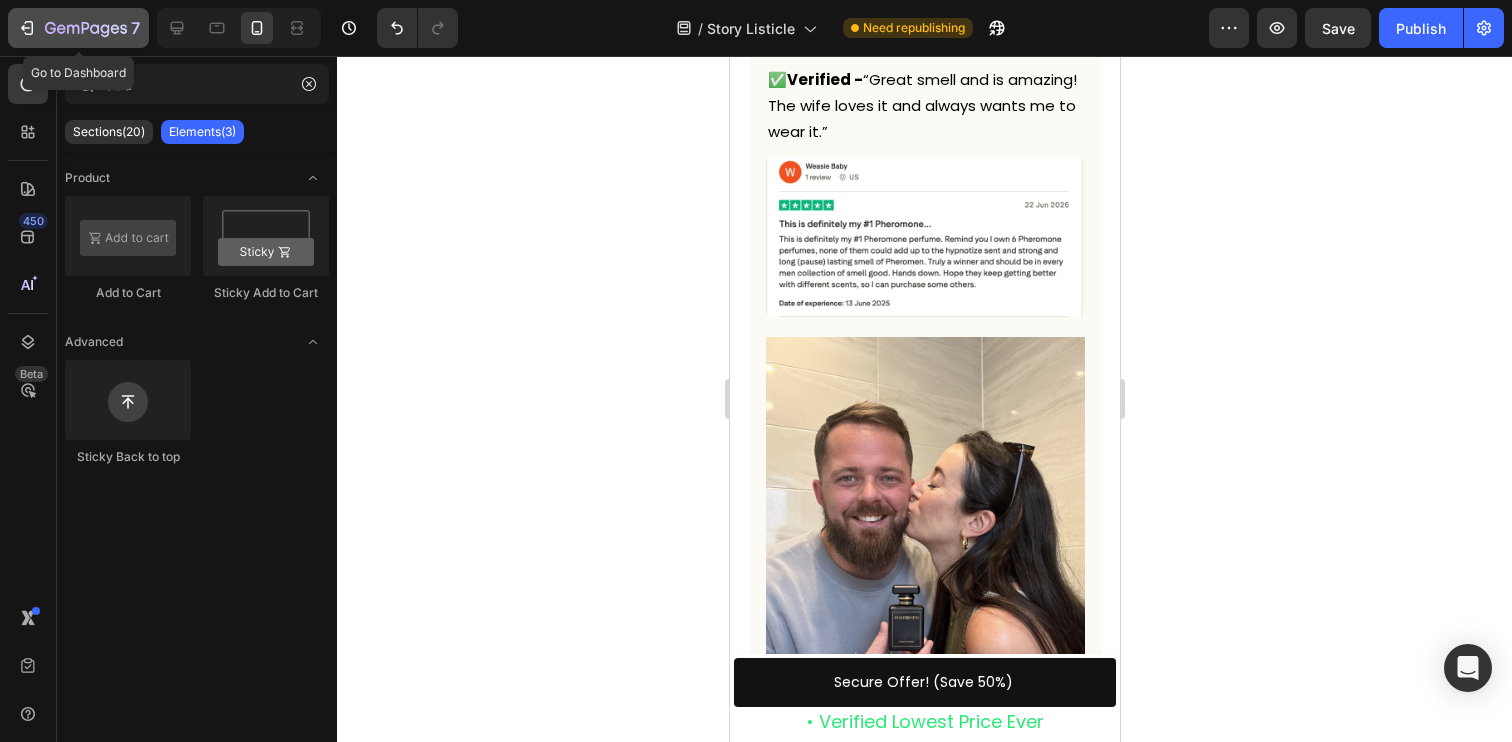 click 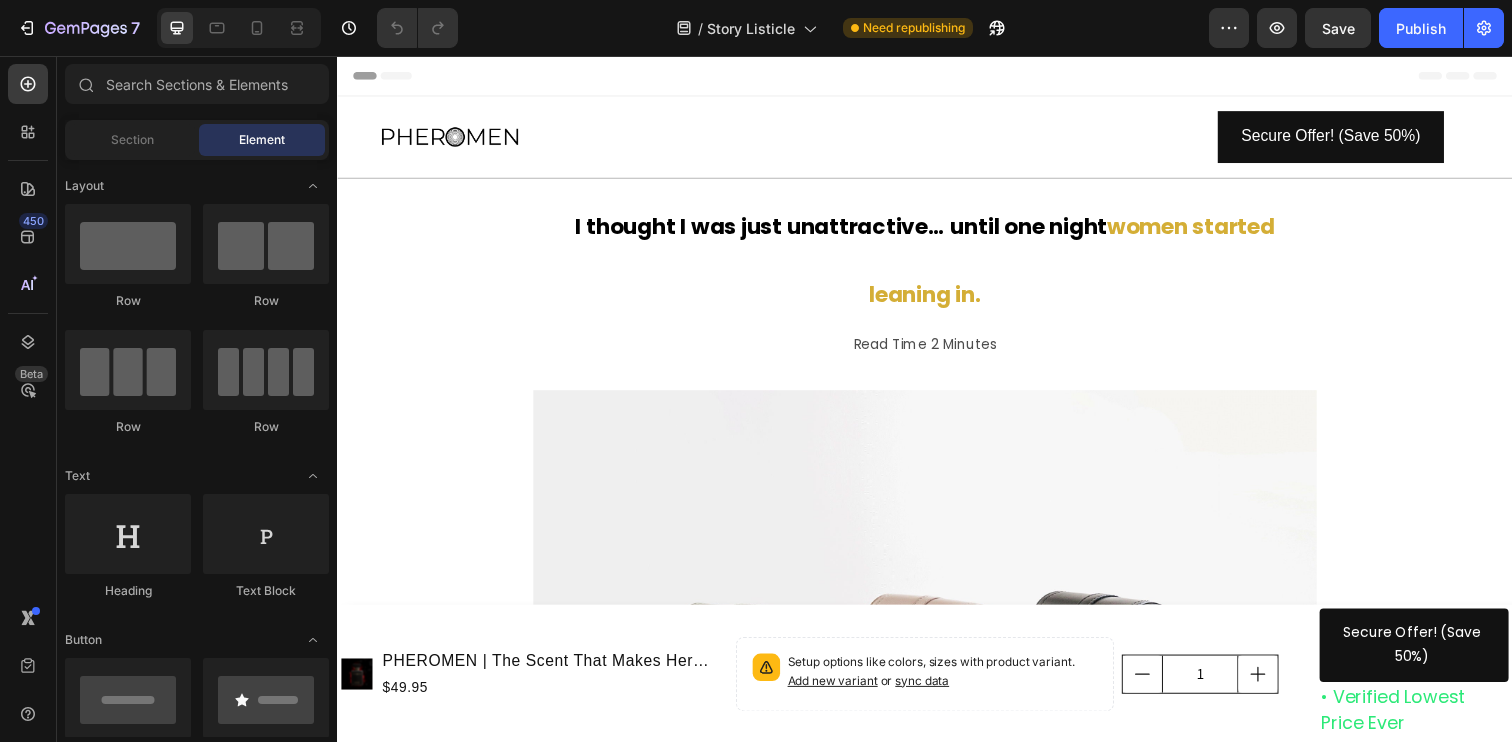 scroll, scrollTop: 0, scrollLeft: 0, axis: both 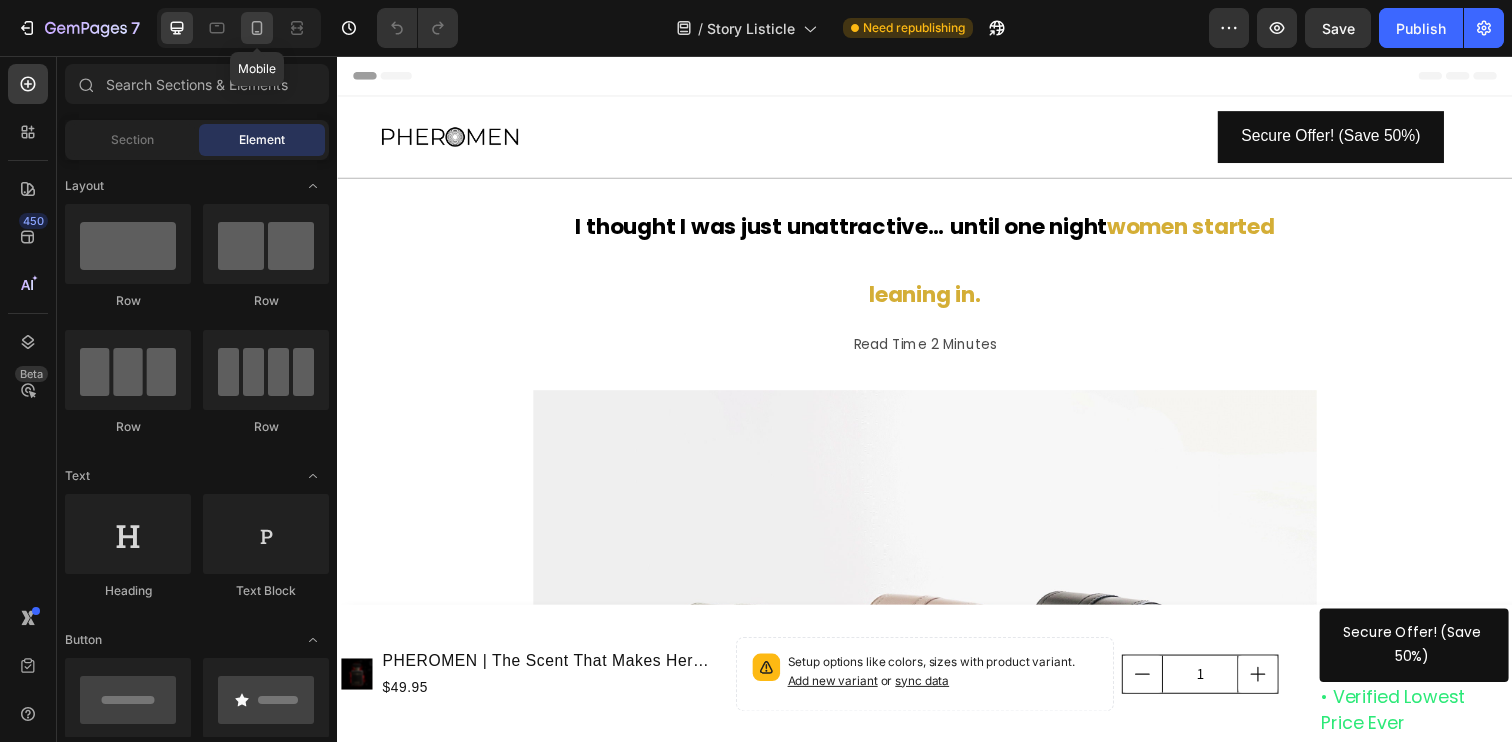 click 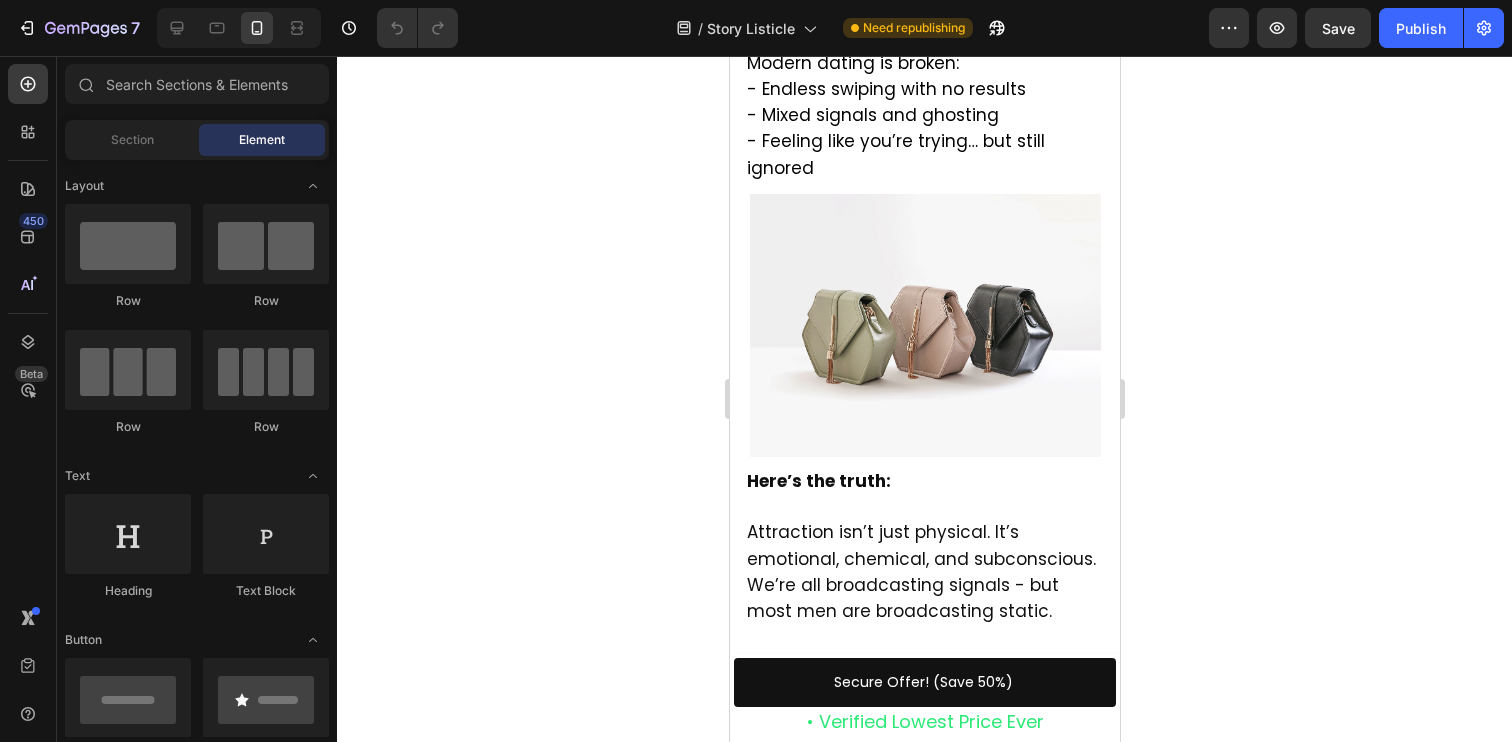 scroll, scrollTop: 2215, scrollLeft: 0, axis: vertical 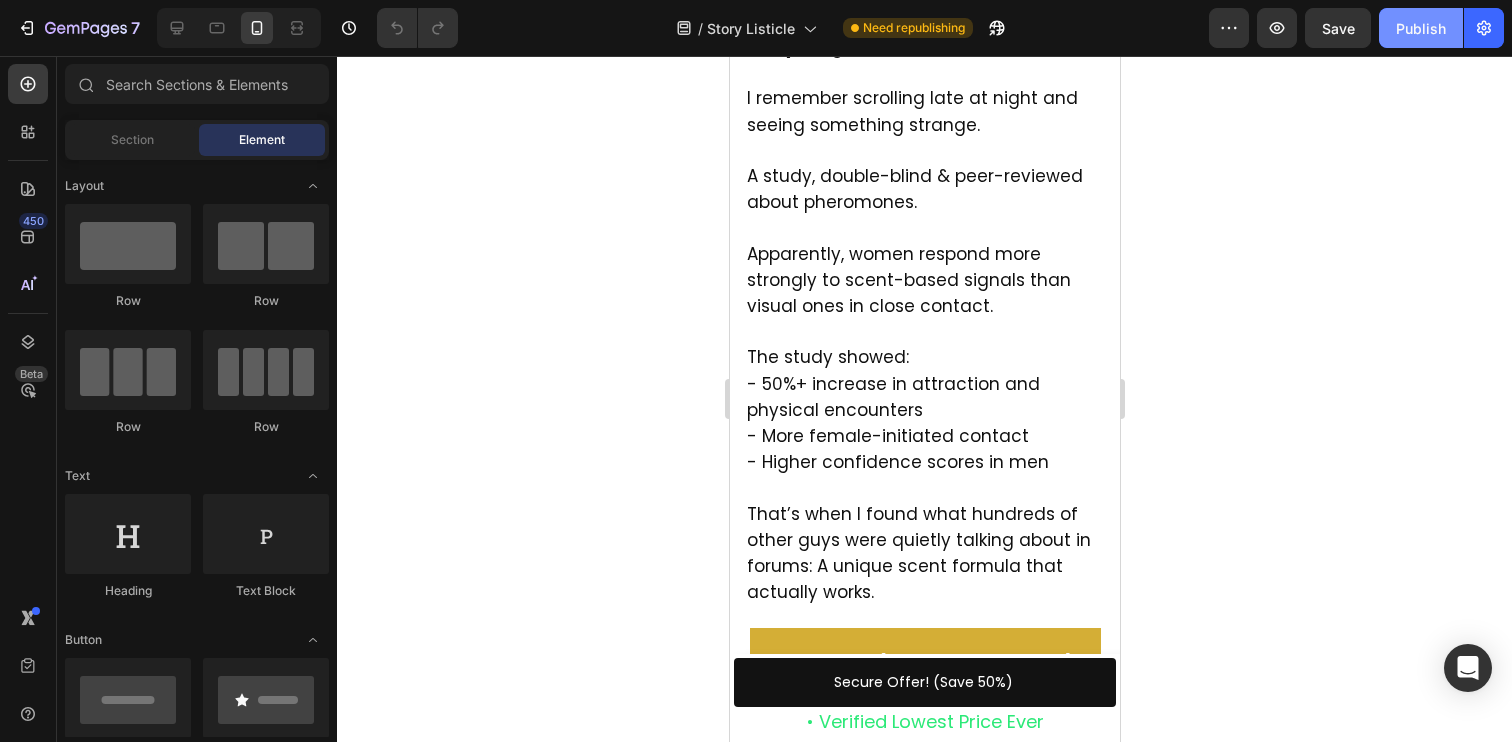 click on "Publish" at bounding box center (1421, 28) 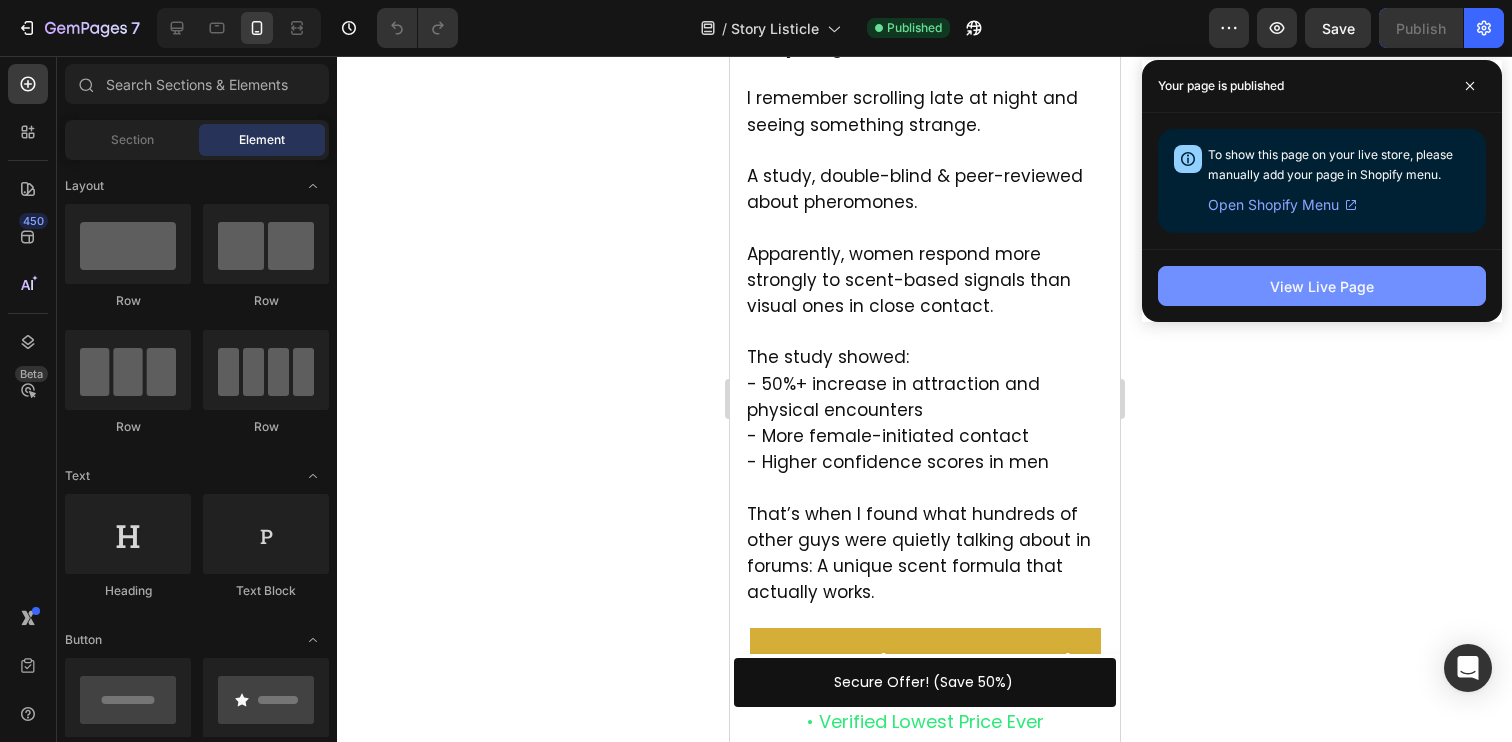 click on "View Live Page" at bounding box center [1322, 286] 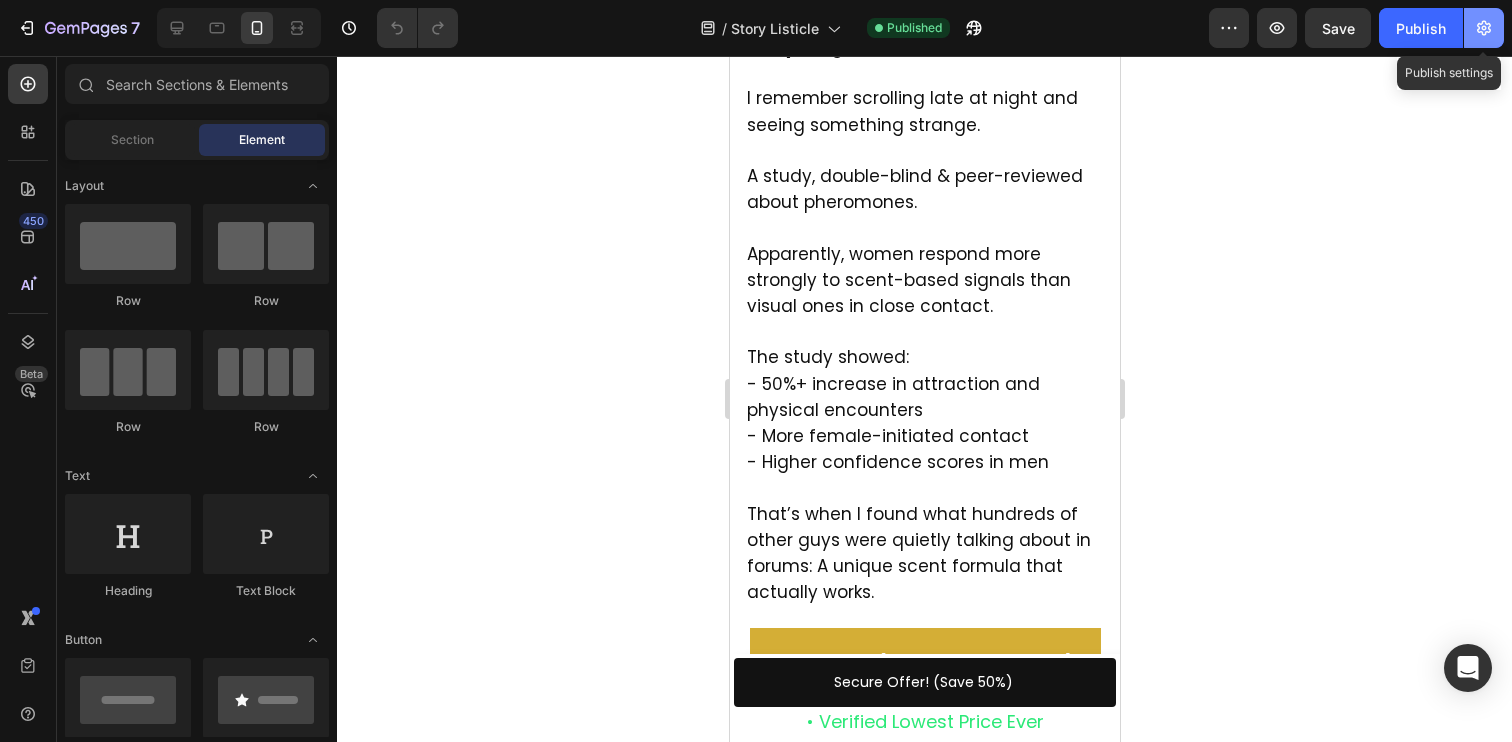click 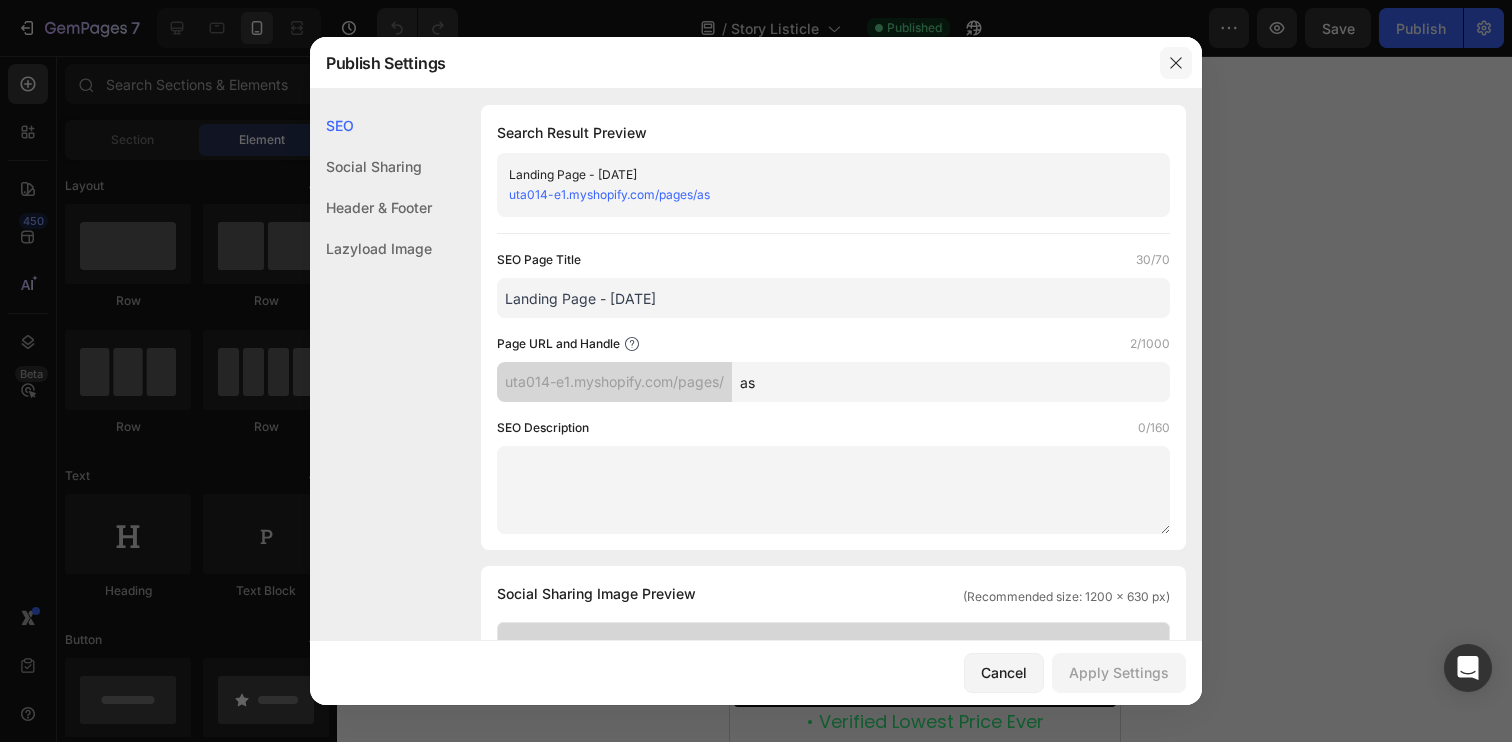 click 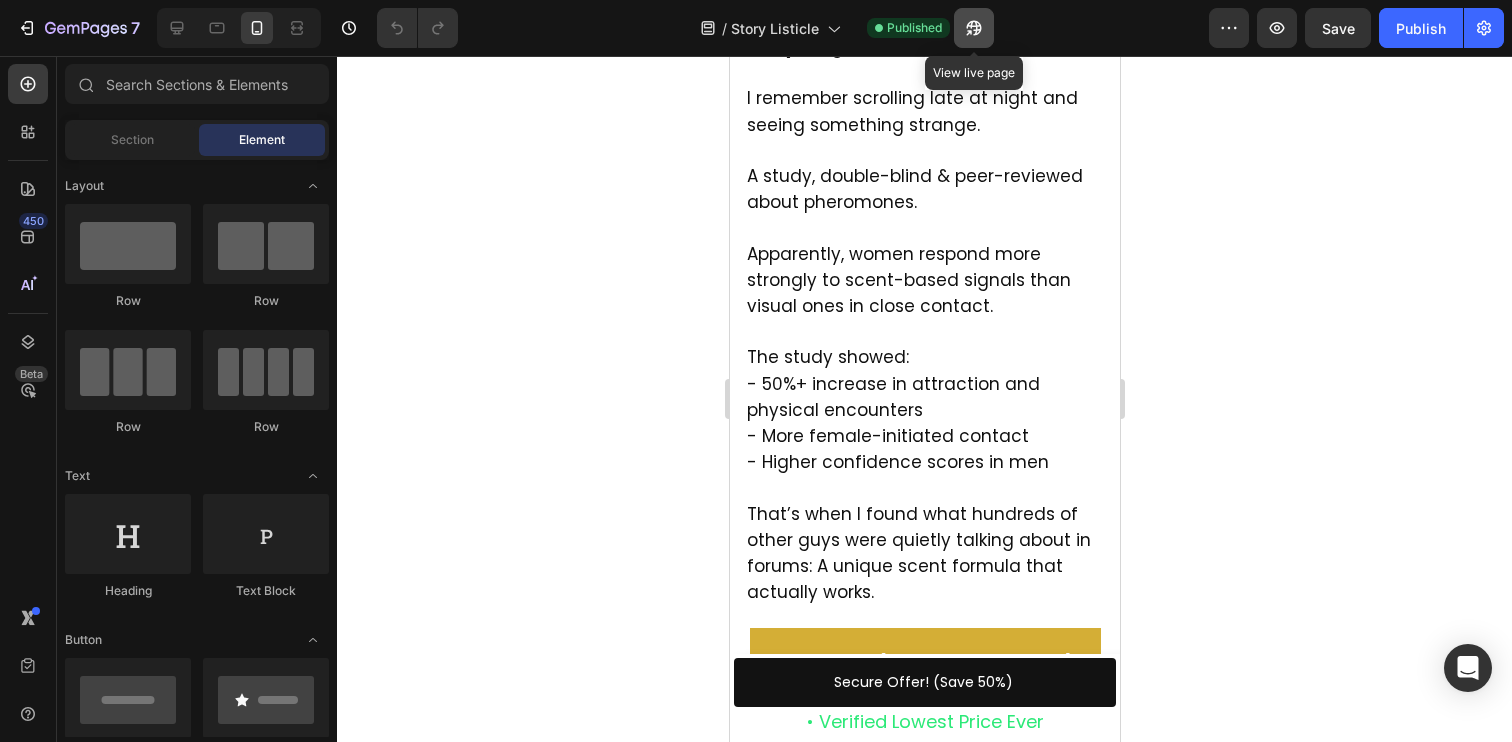 click 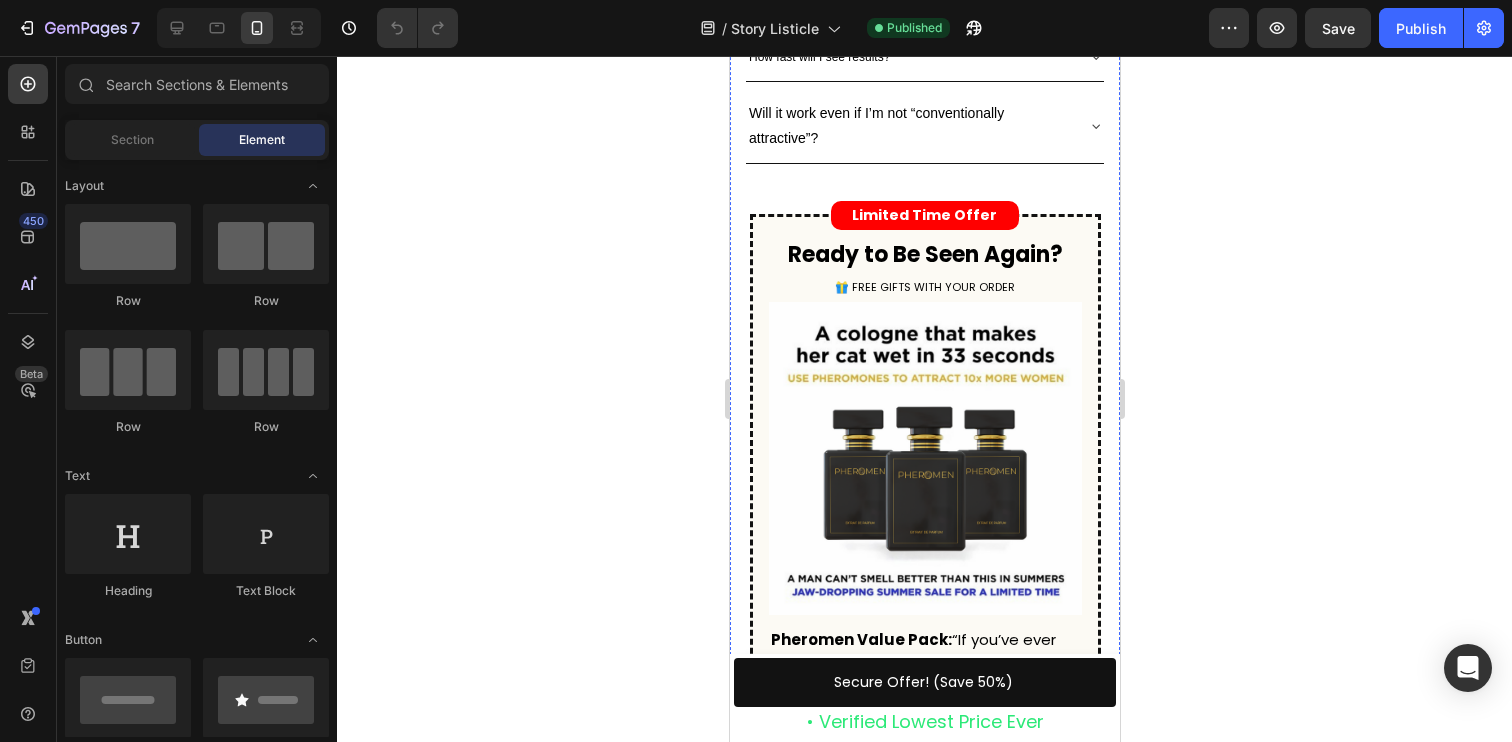 scroll, scrollTop: 6360, scrollLeft: 0, axis: vertical 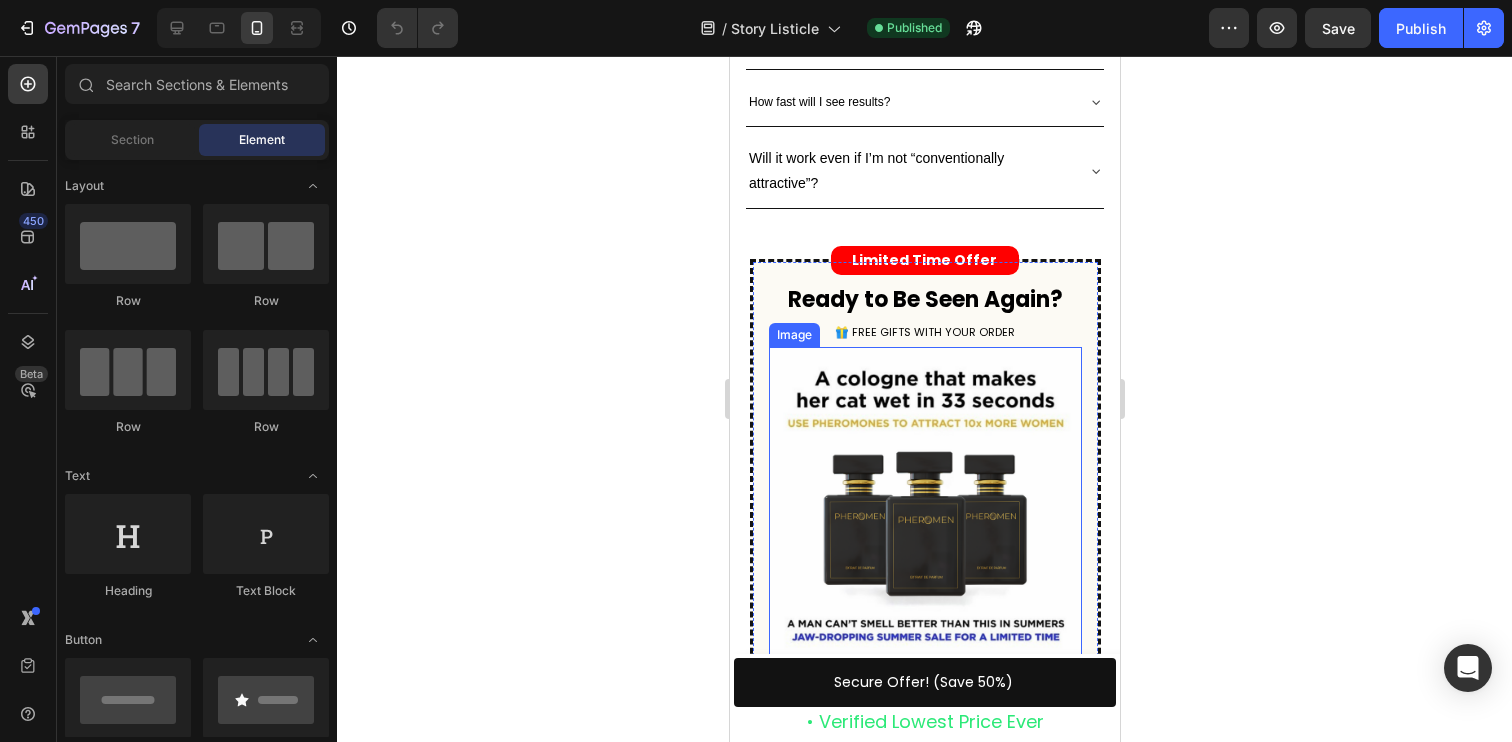 click at bounding box center [924, 503] 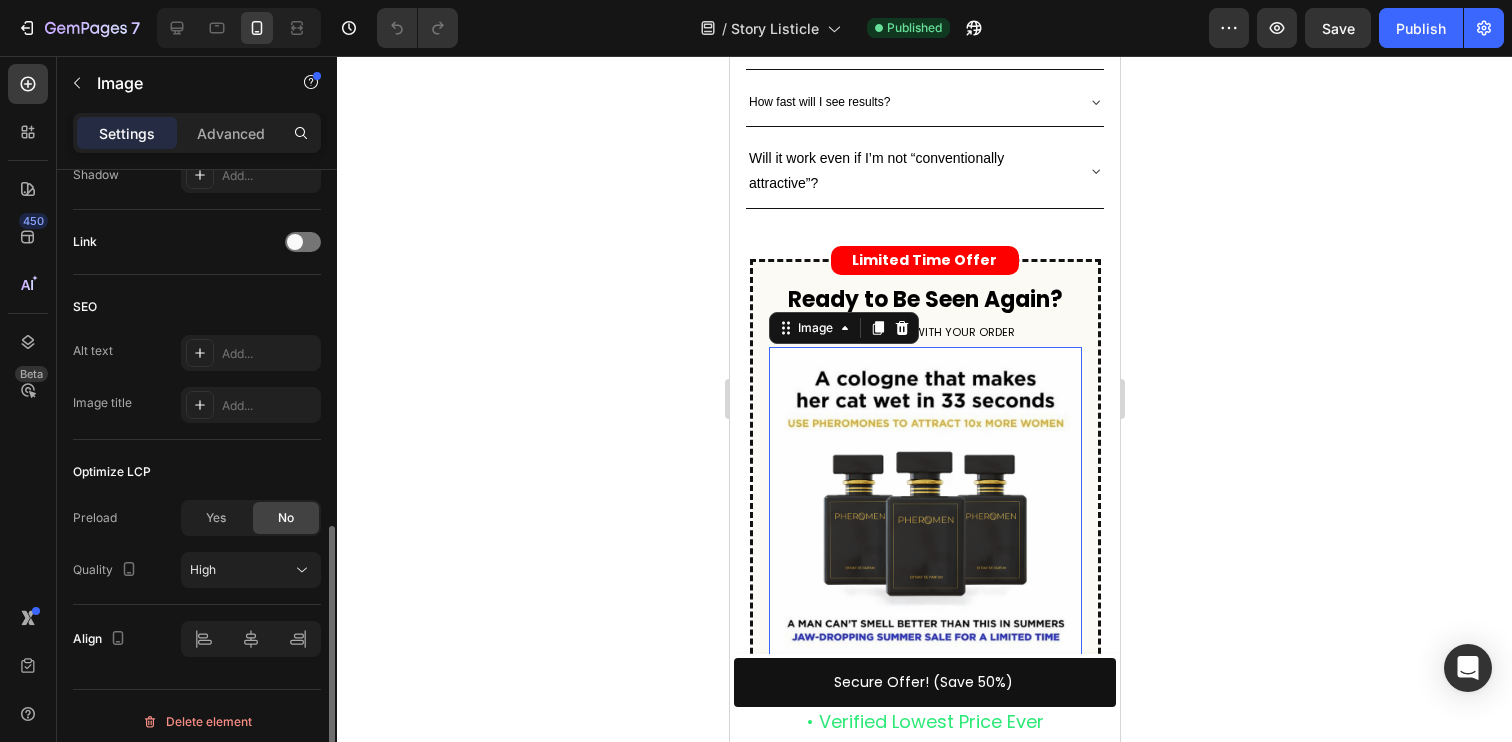 scroll, scrollTop: 881, scrollLeft: 0, axis: vertical 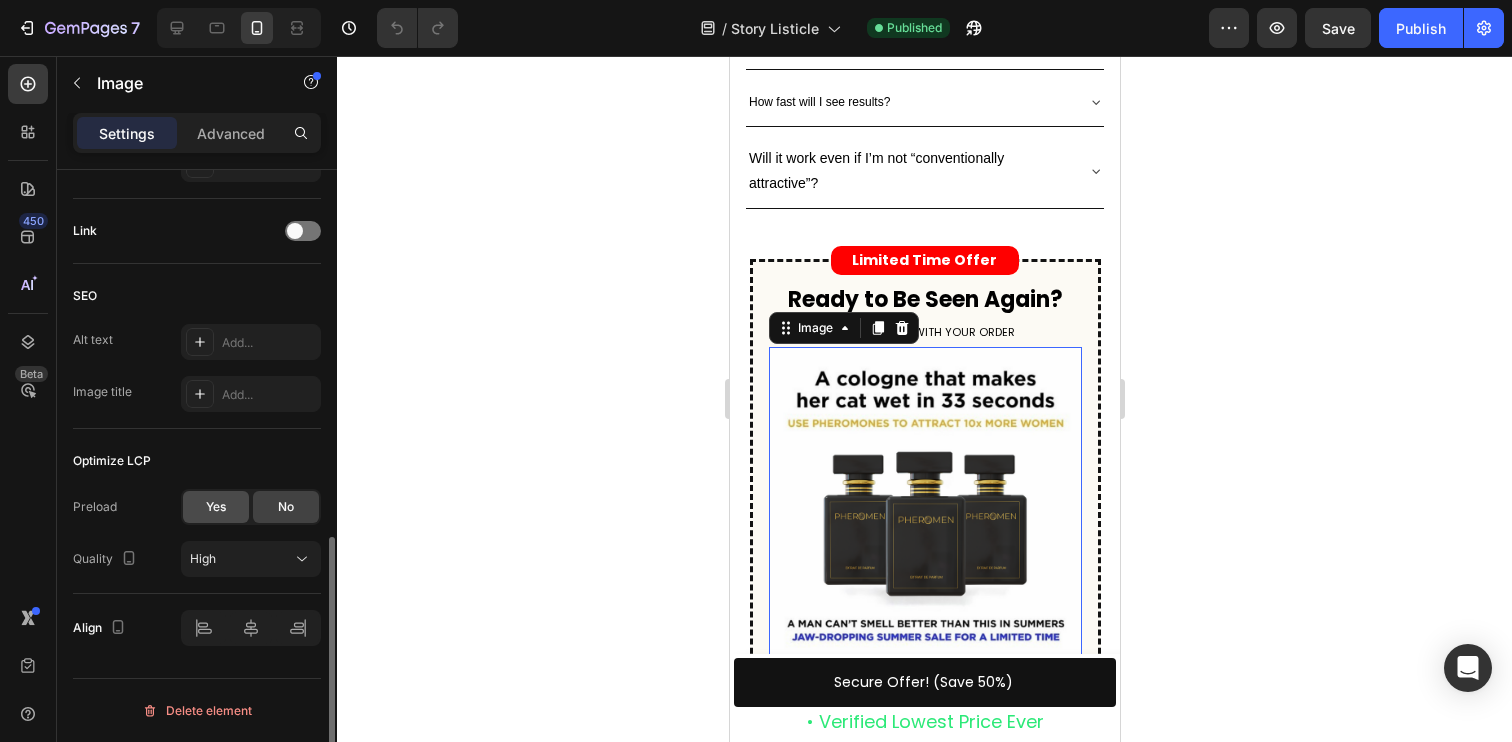 click on "Yes" 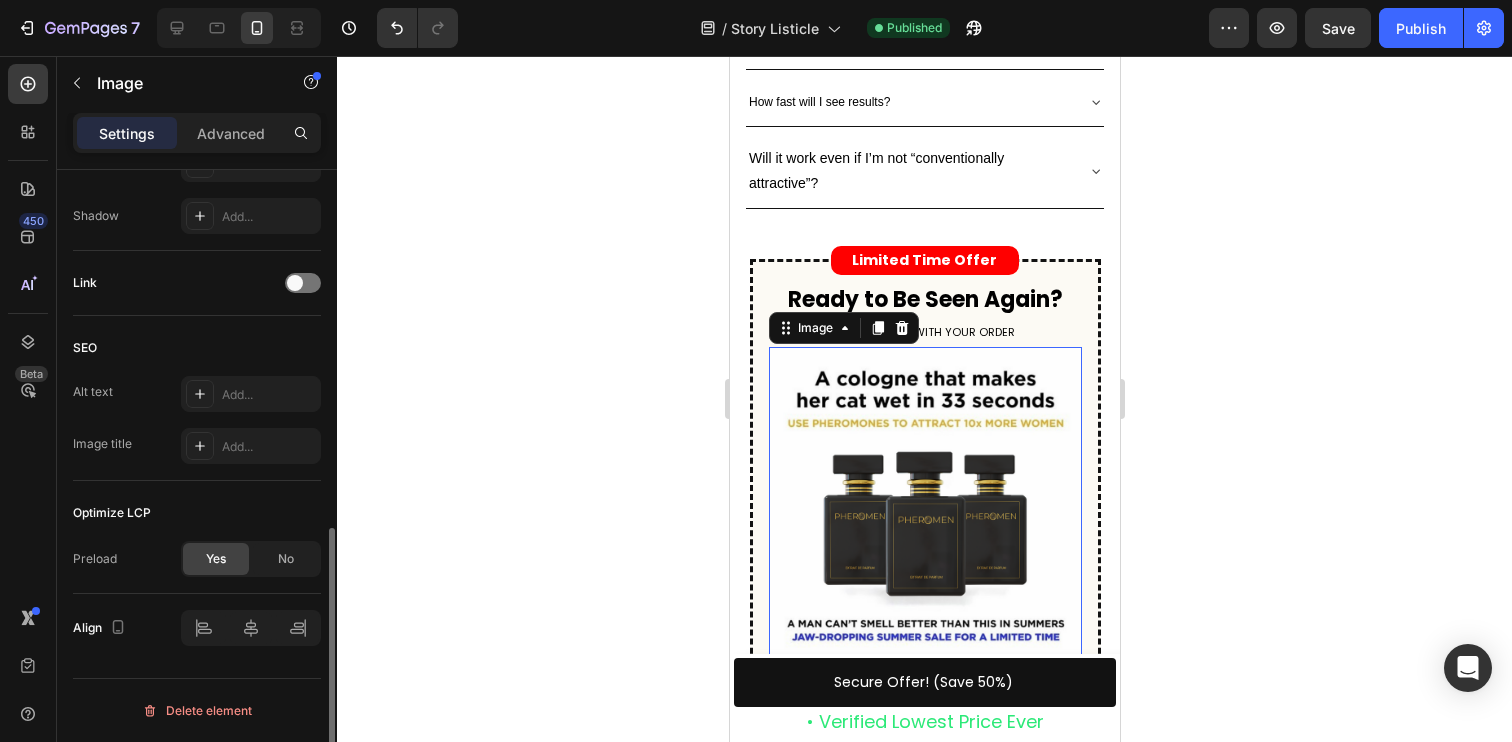 scroll, scrollTop: 829, scrollLeft: 0, axis: vertical 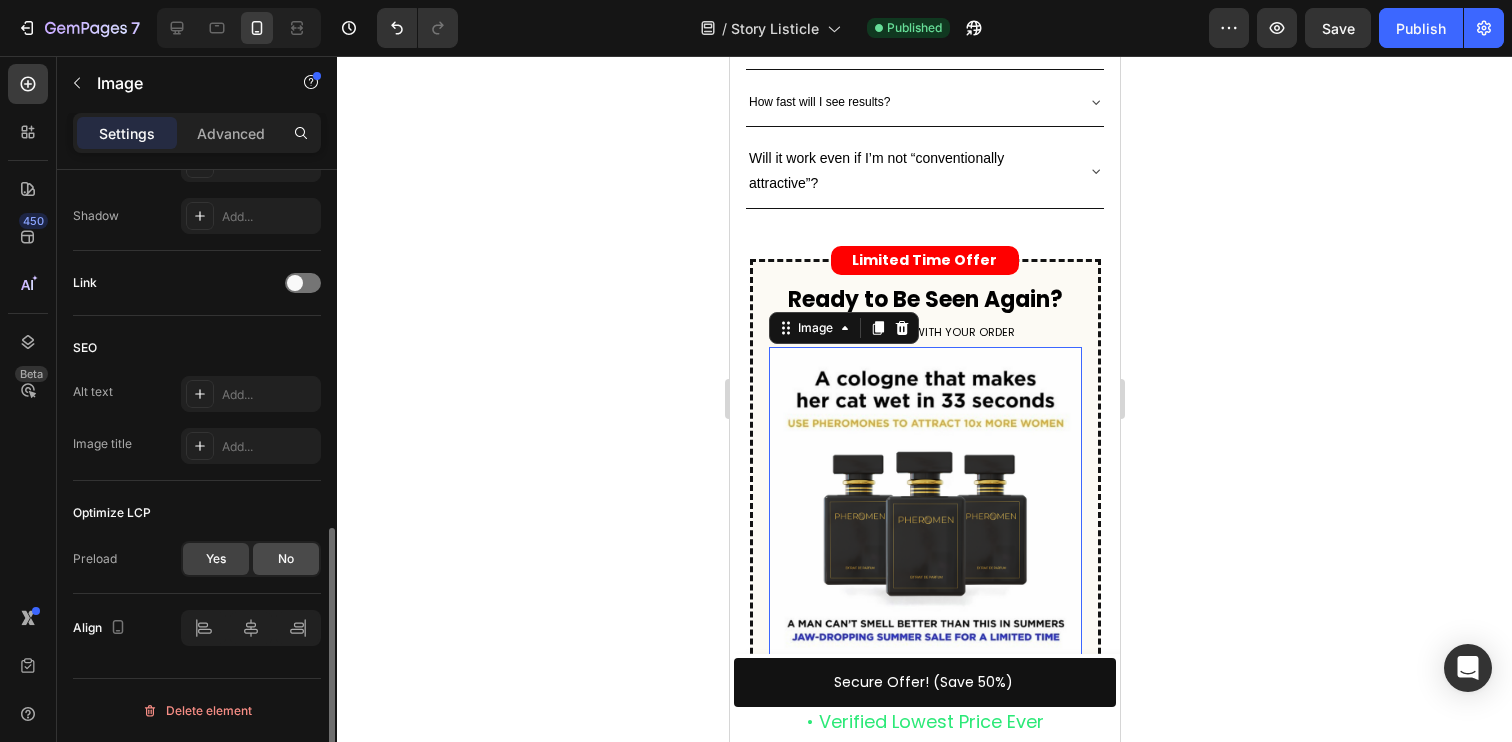 click on "No" 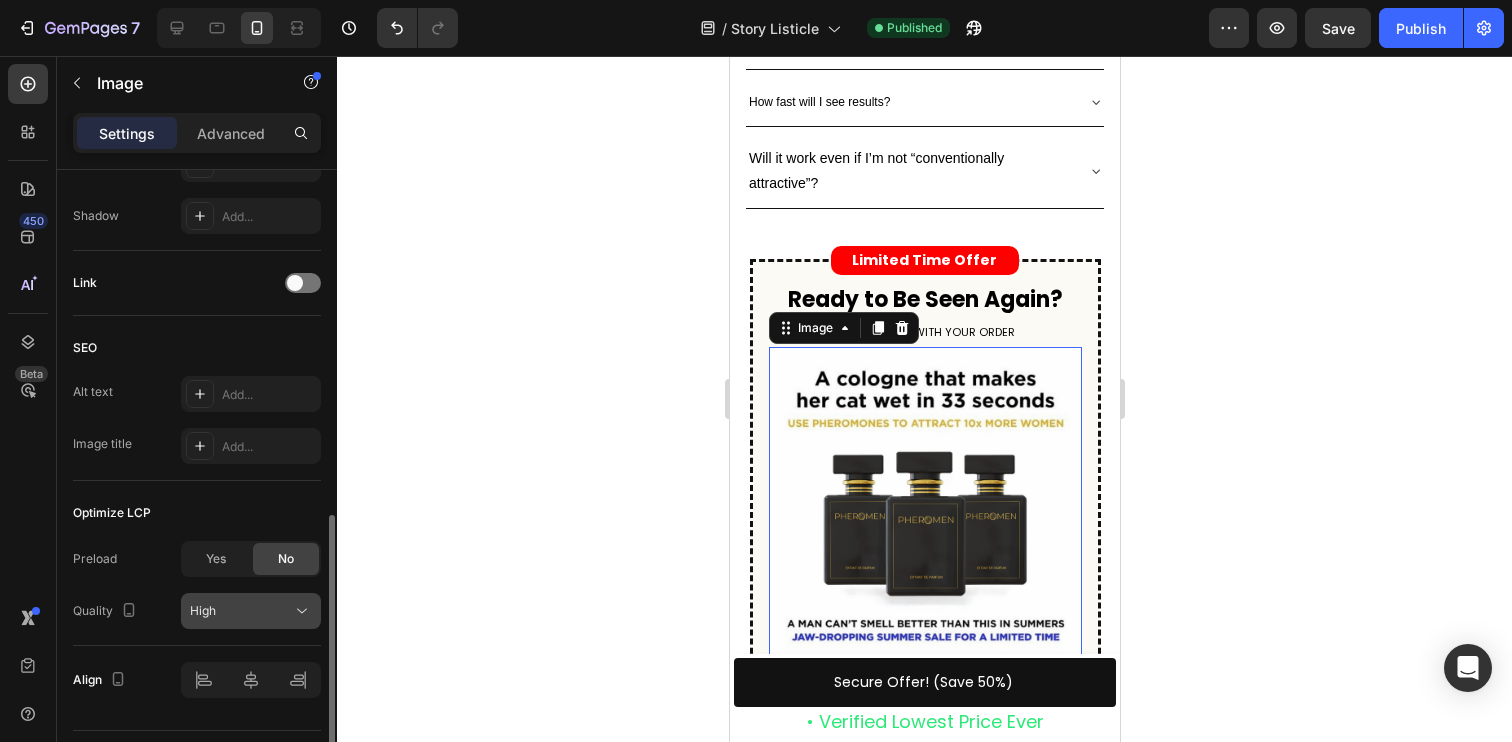 click on "High" 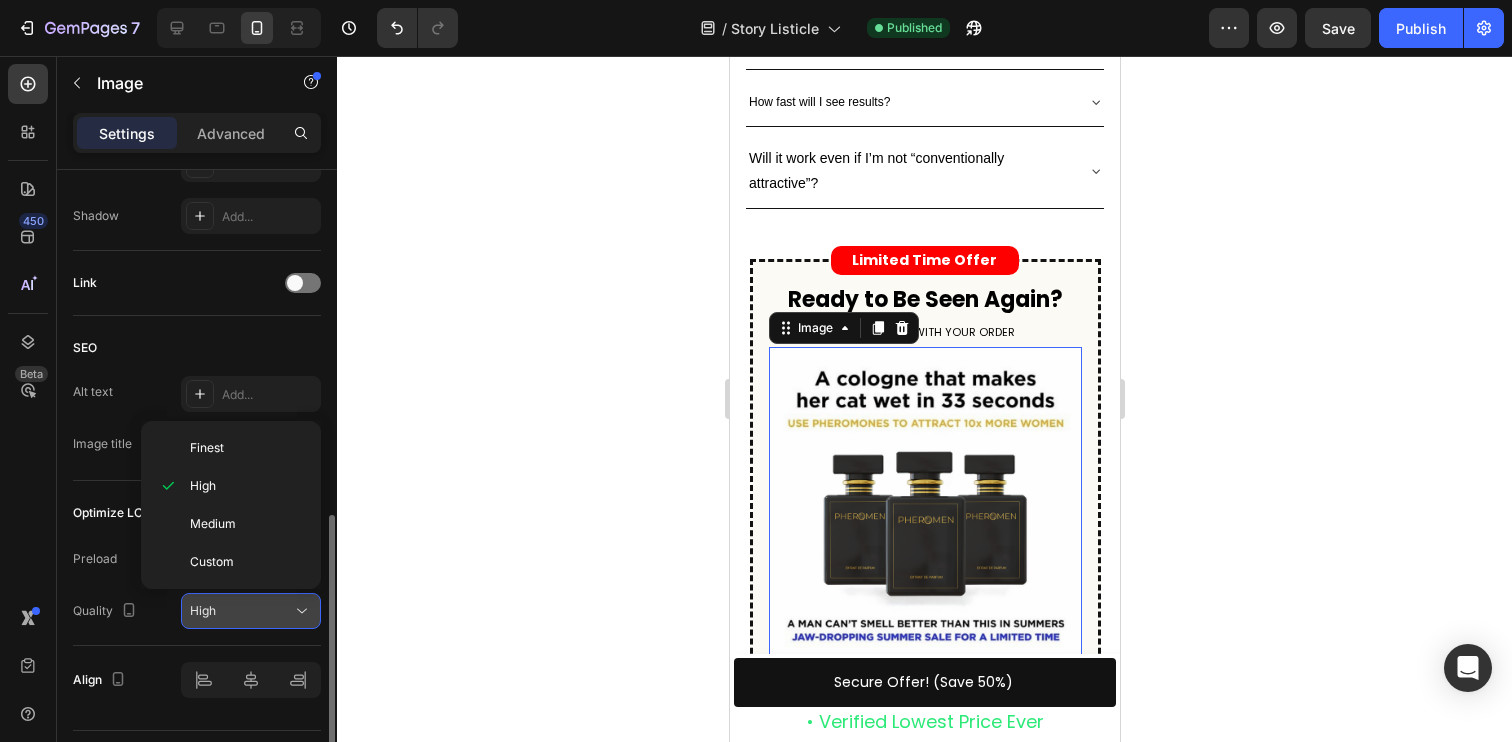 click on "High" 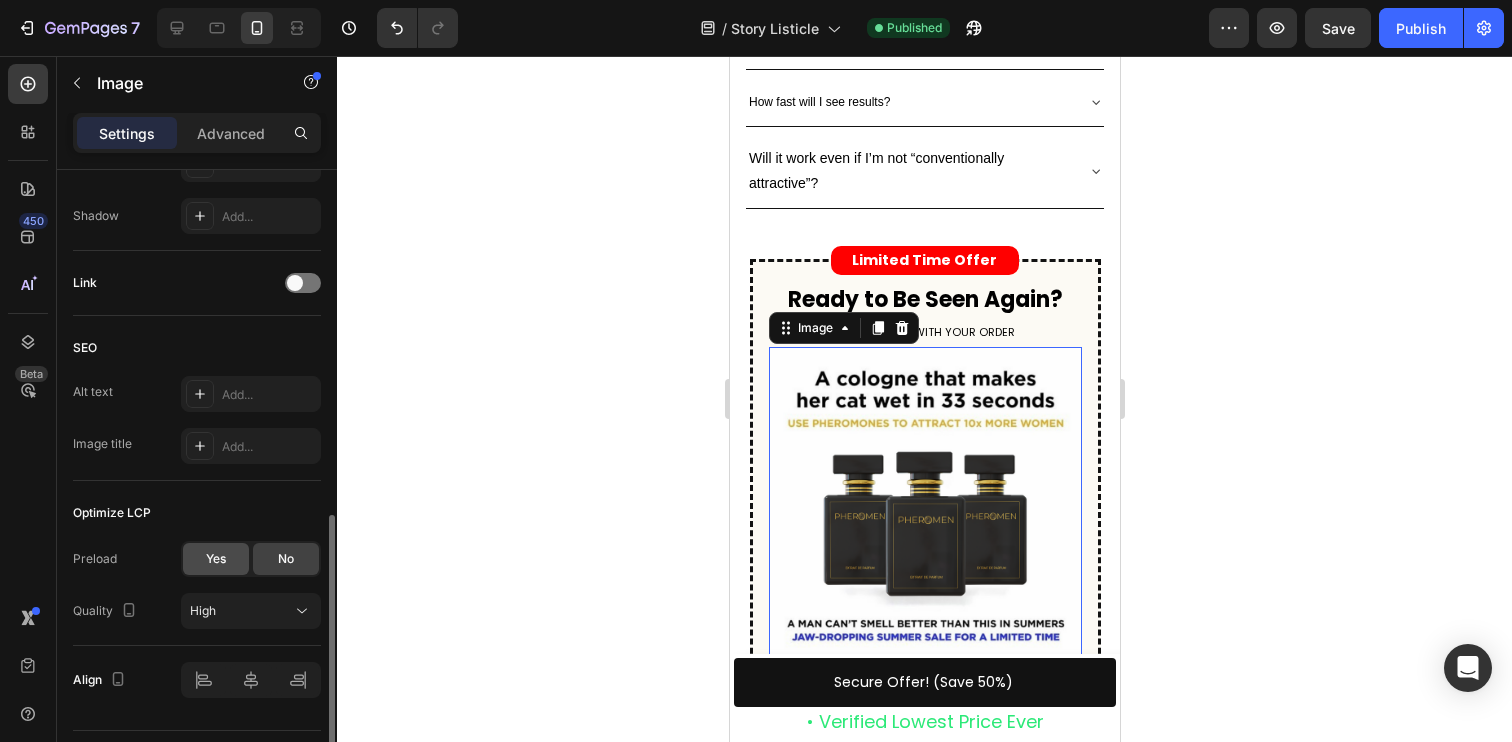 click on "Yes" 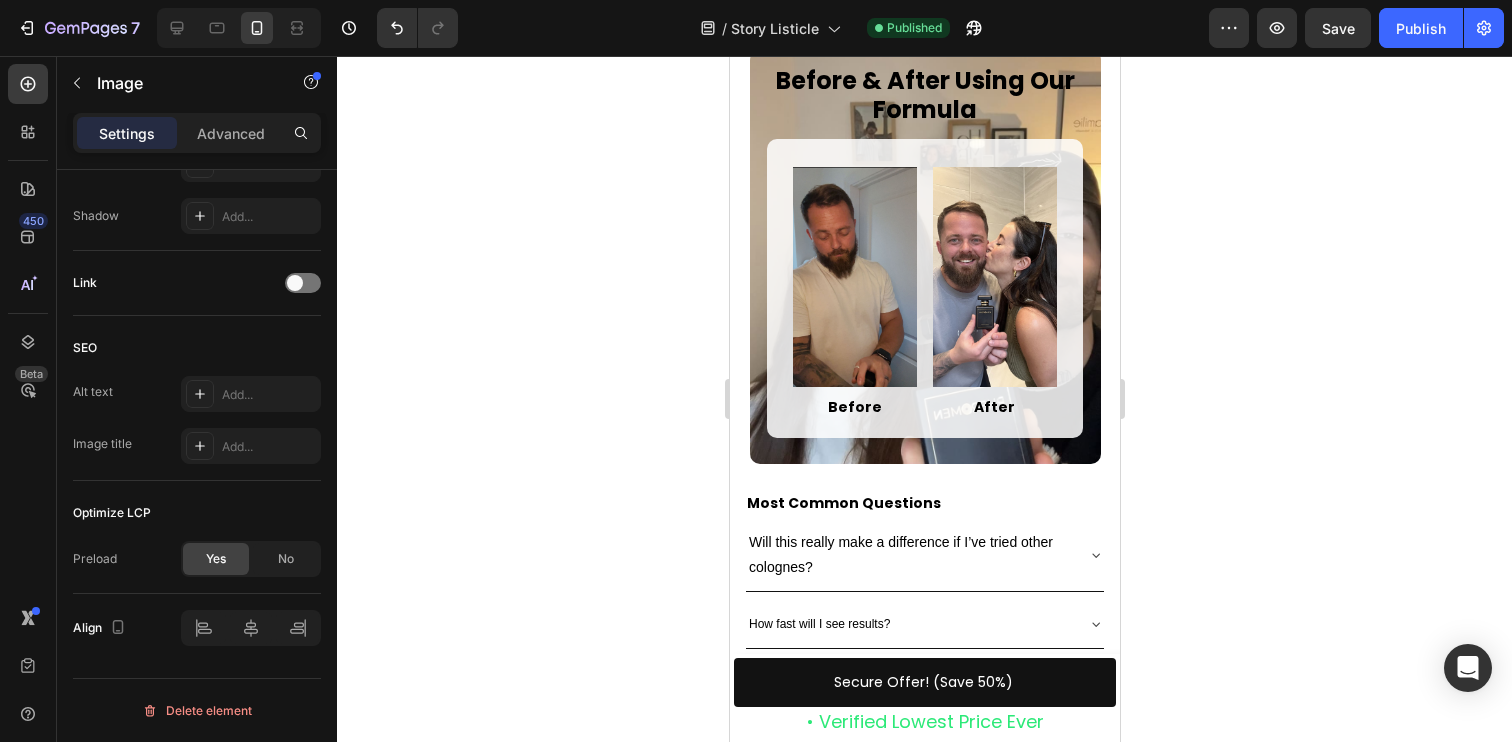 scroll, scrollTop: 5809, scrollLeft: 0, axis: vertical 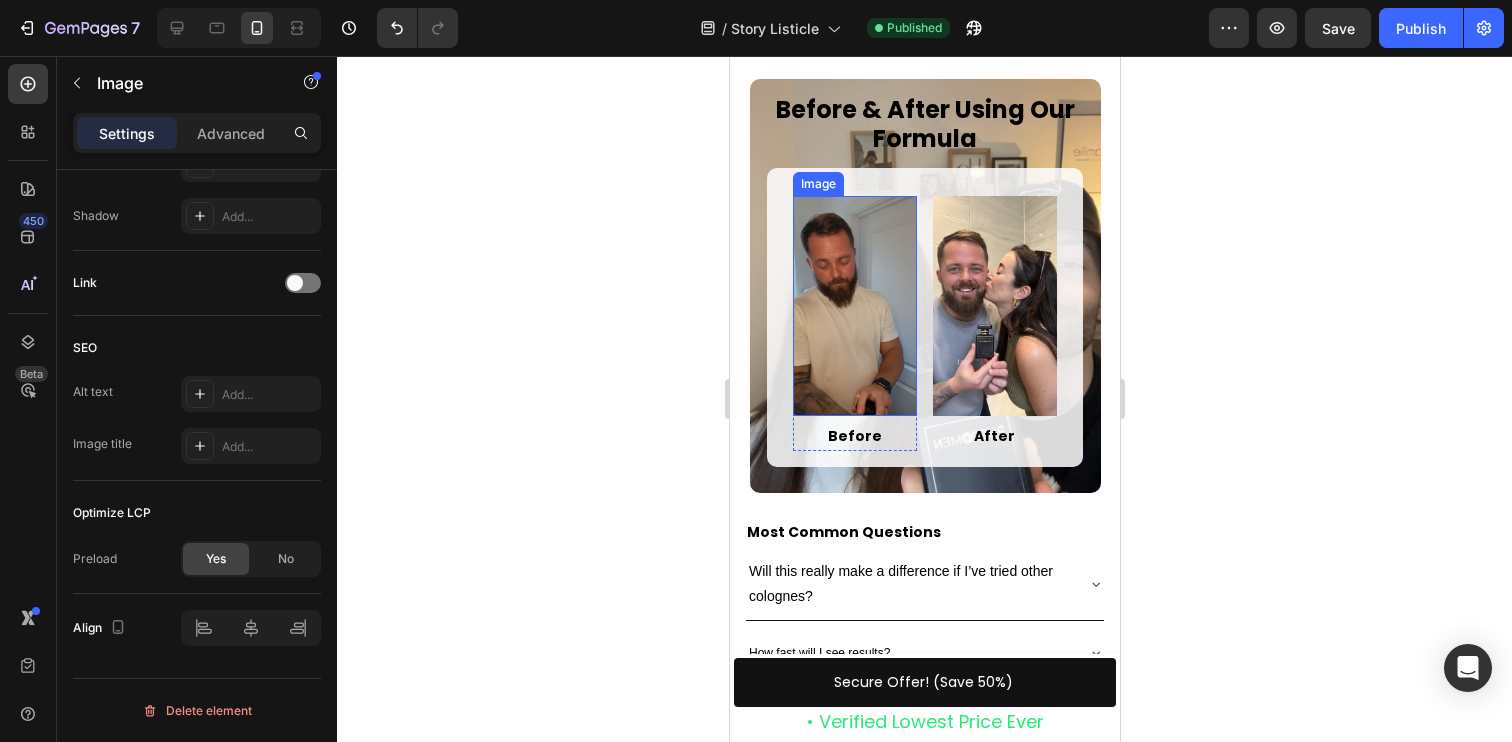 click at bounding box center [854, 306] 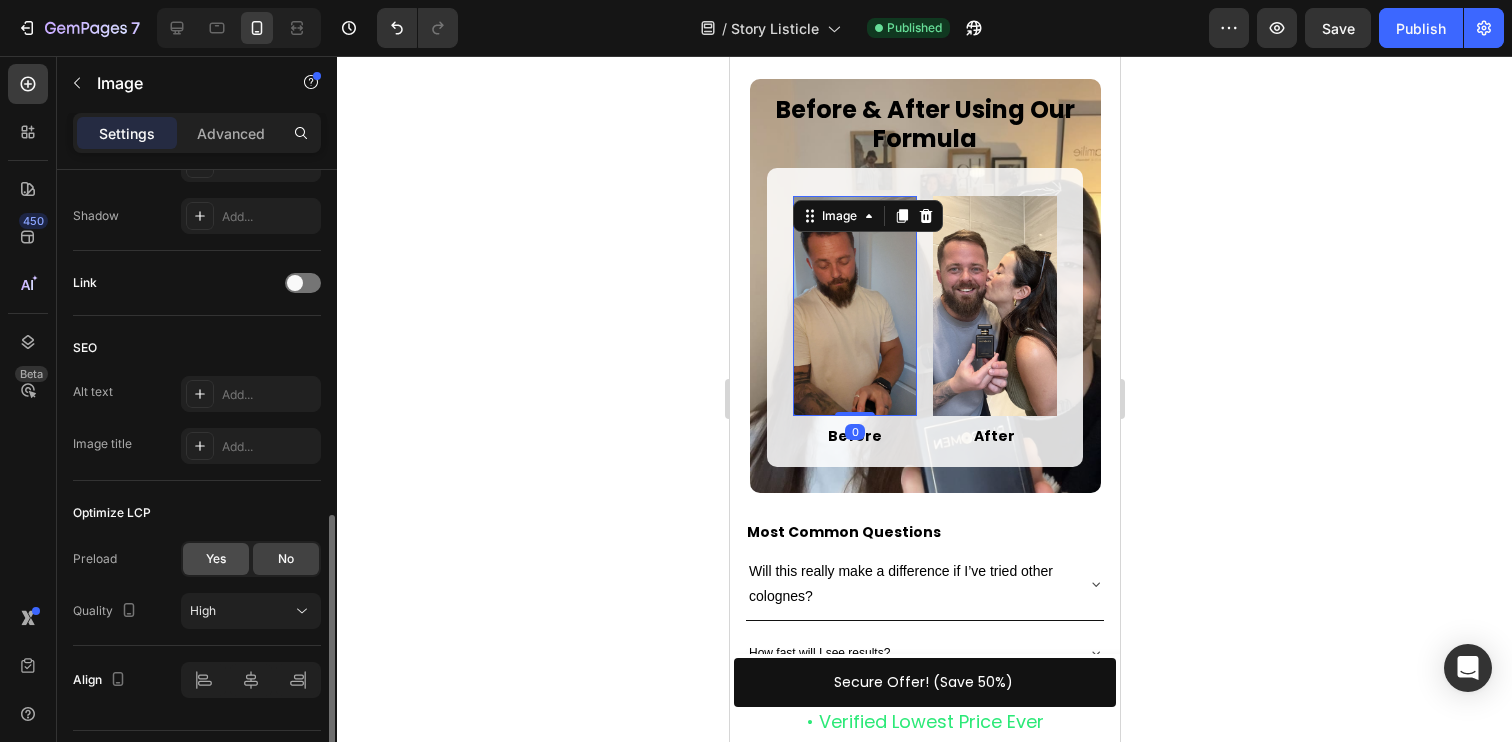 click on "Yes" 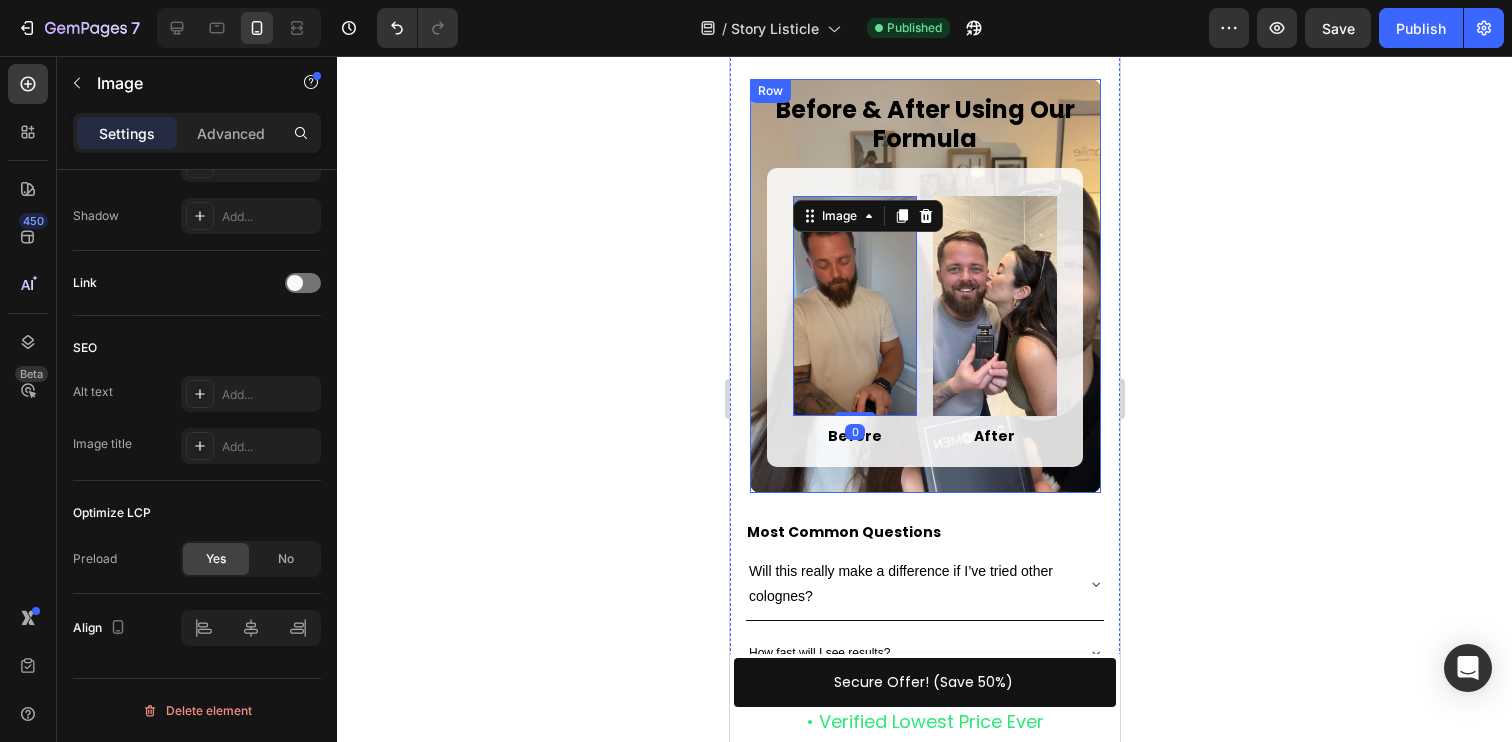 click at bounding box center [994, 306] 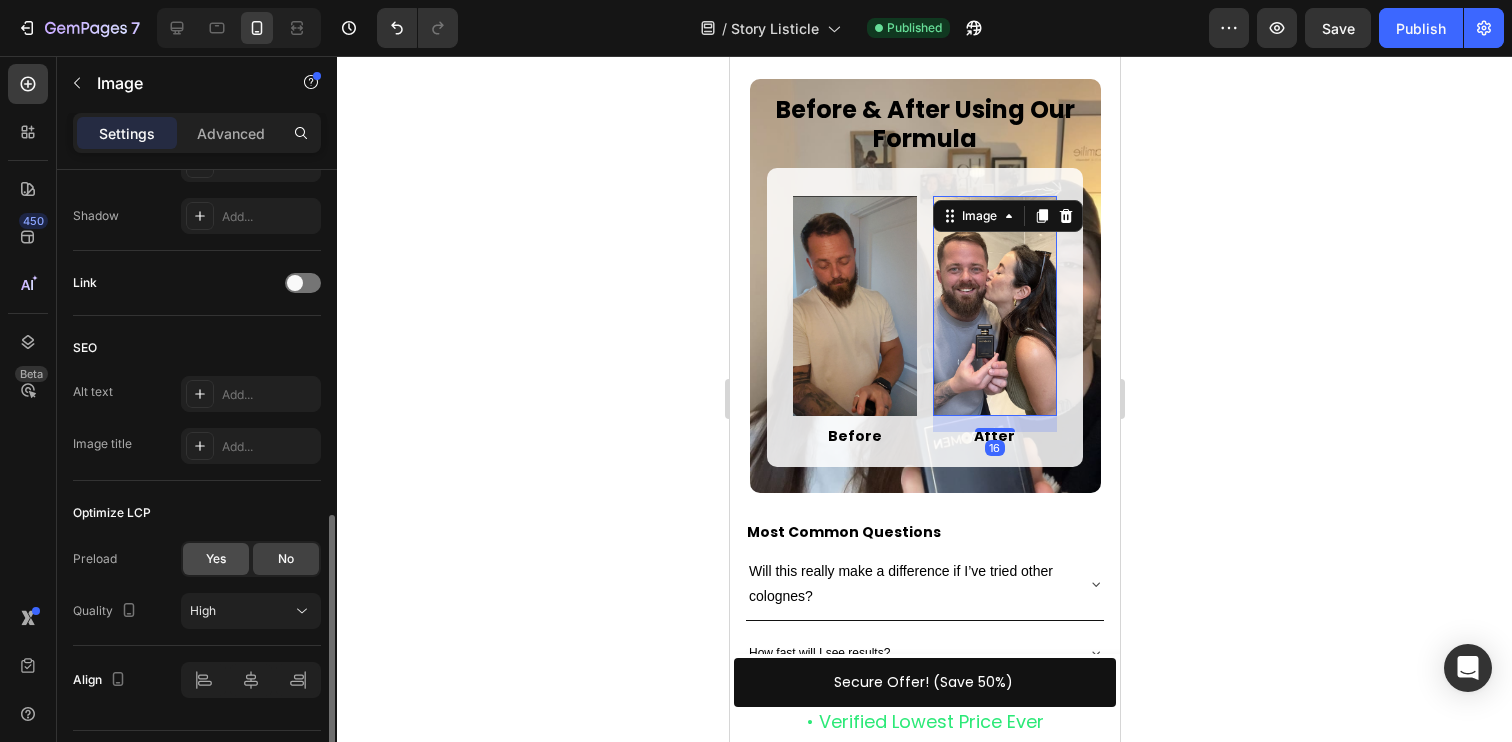 click on "Yes" 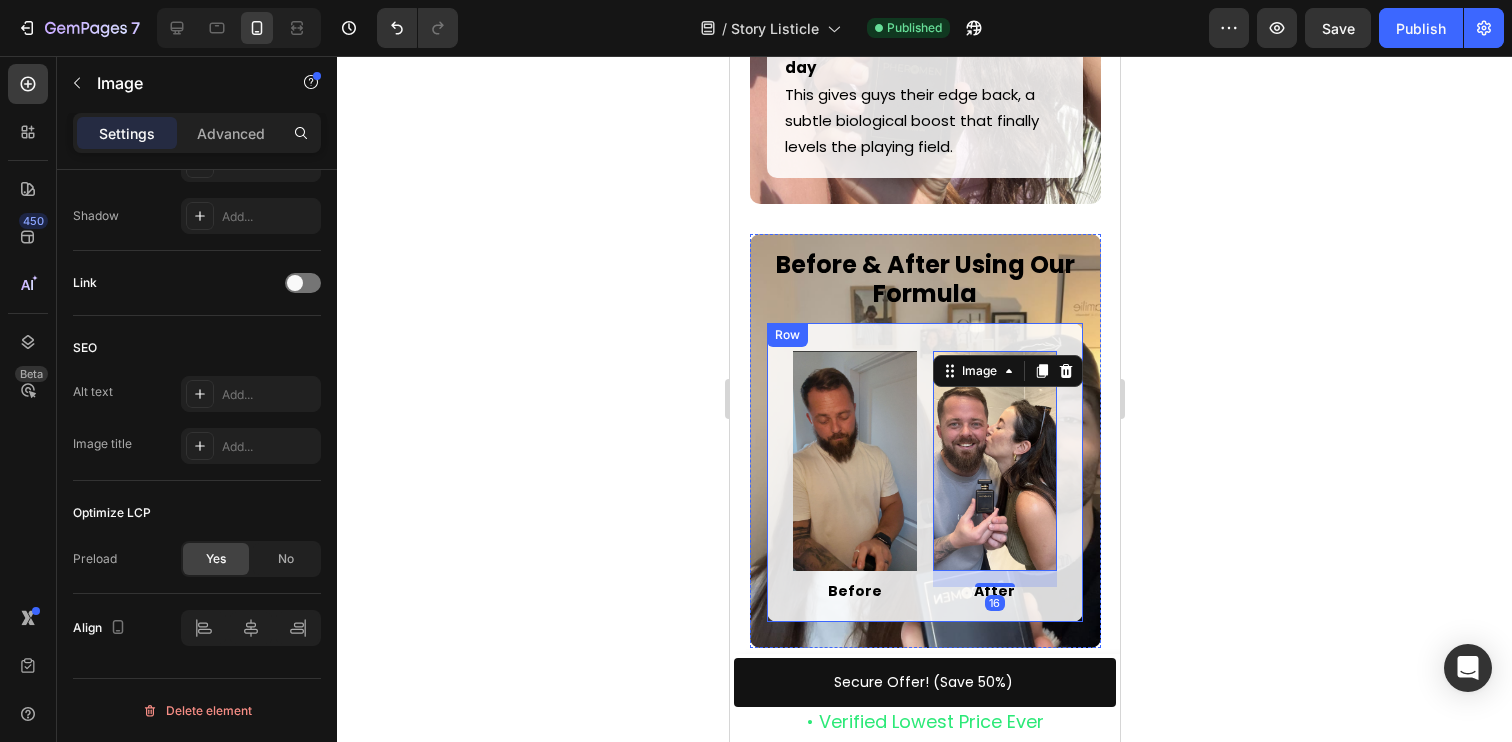 scroll, scrollTop: 5594, scrollLeft: 0, axis: vertical 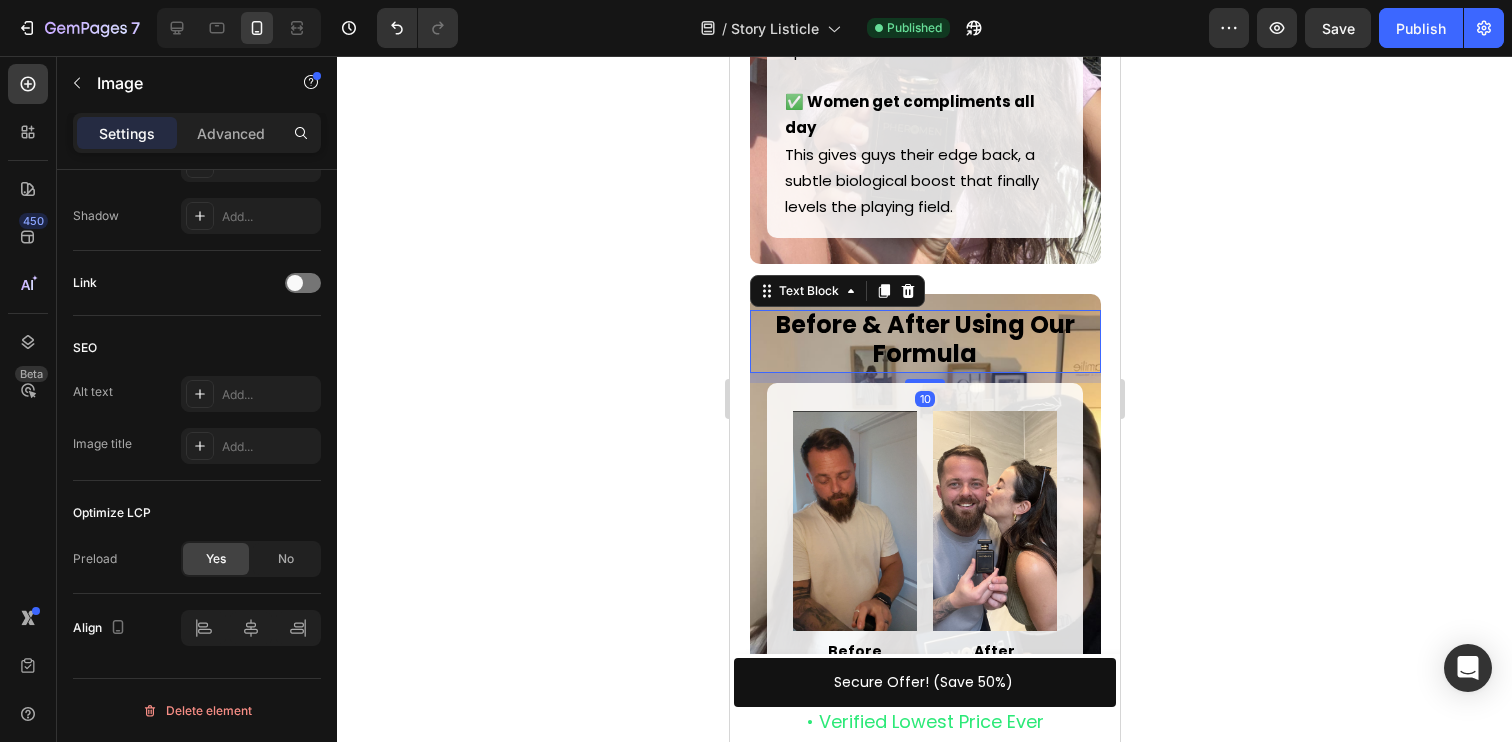 click on "Before & After Using Our Formula" at bounding box center [924, 341] 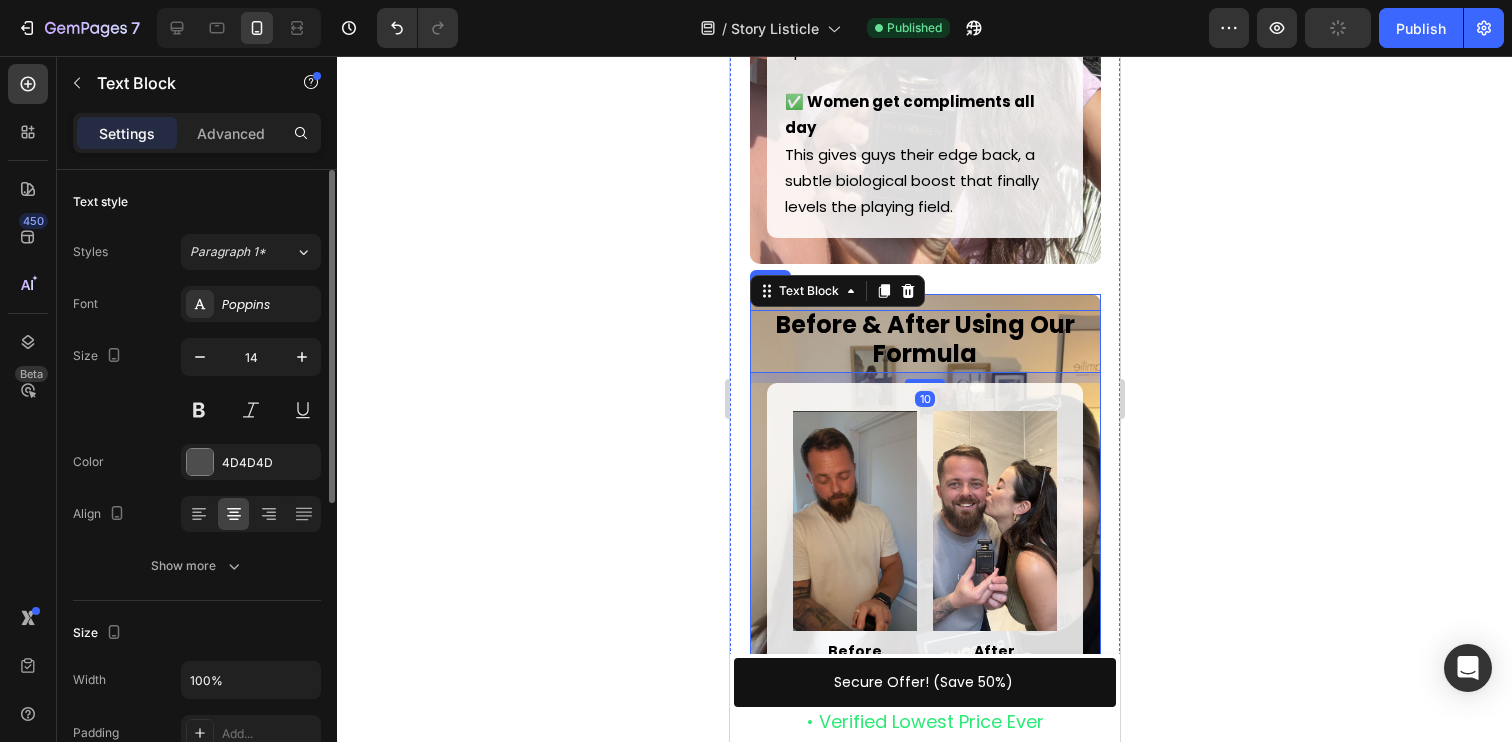 click on "Before & After Using Our Formula Text Block   10 Image Before Text Block Row Image After Text Block Row Row" at bounding box center (924, 501) 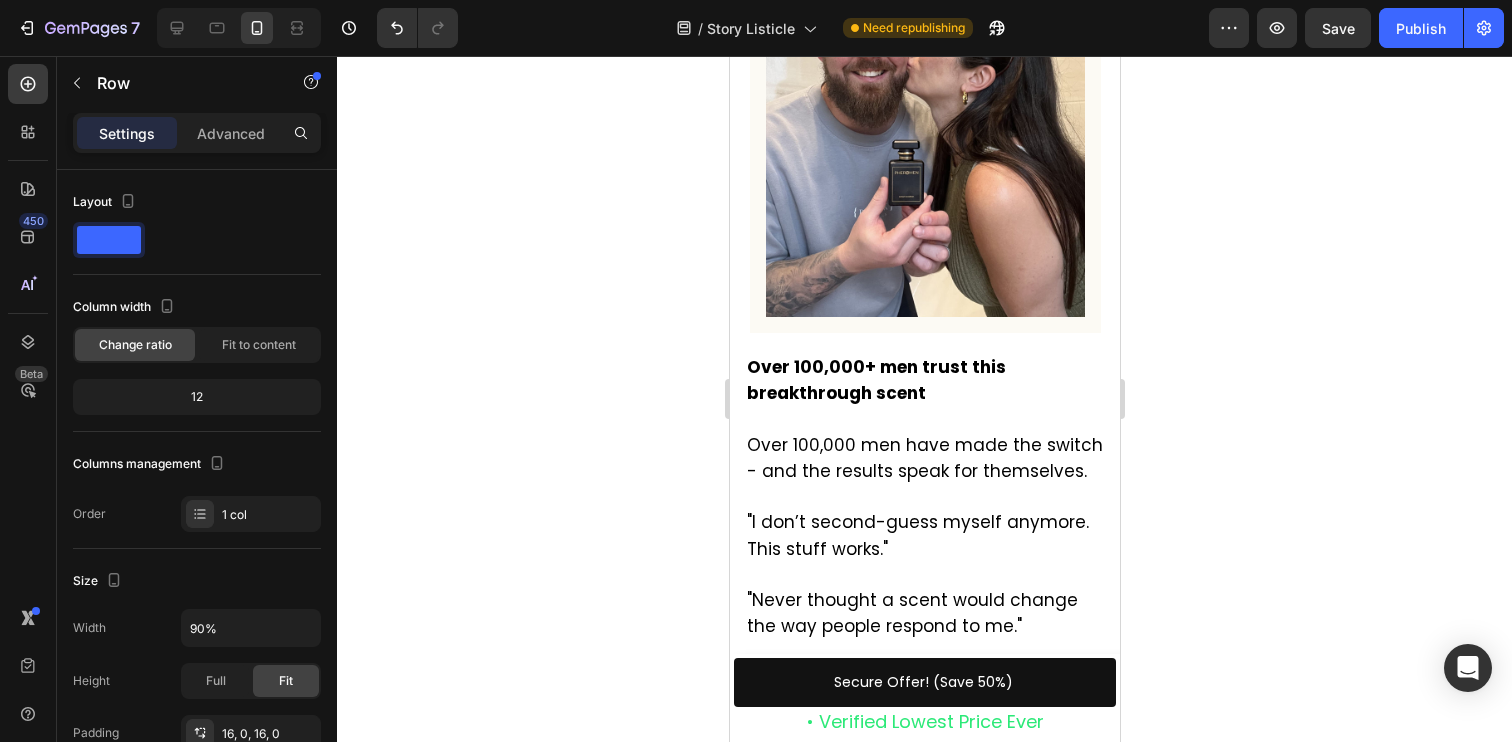 scroll, scrollTop: 4205, scrollLeft: 0, axis: vertical 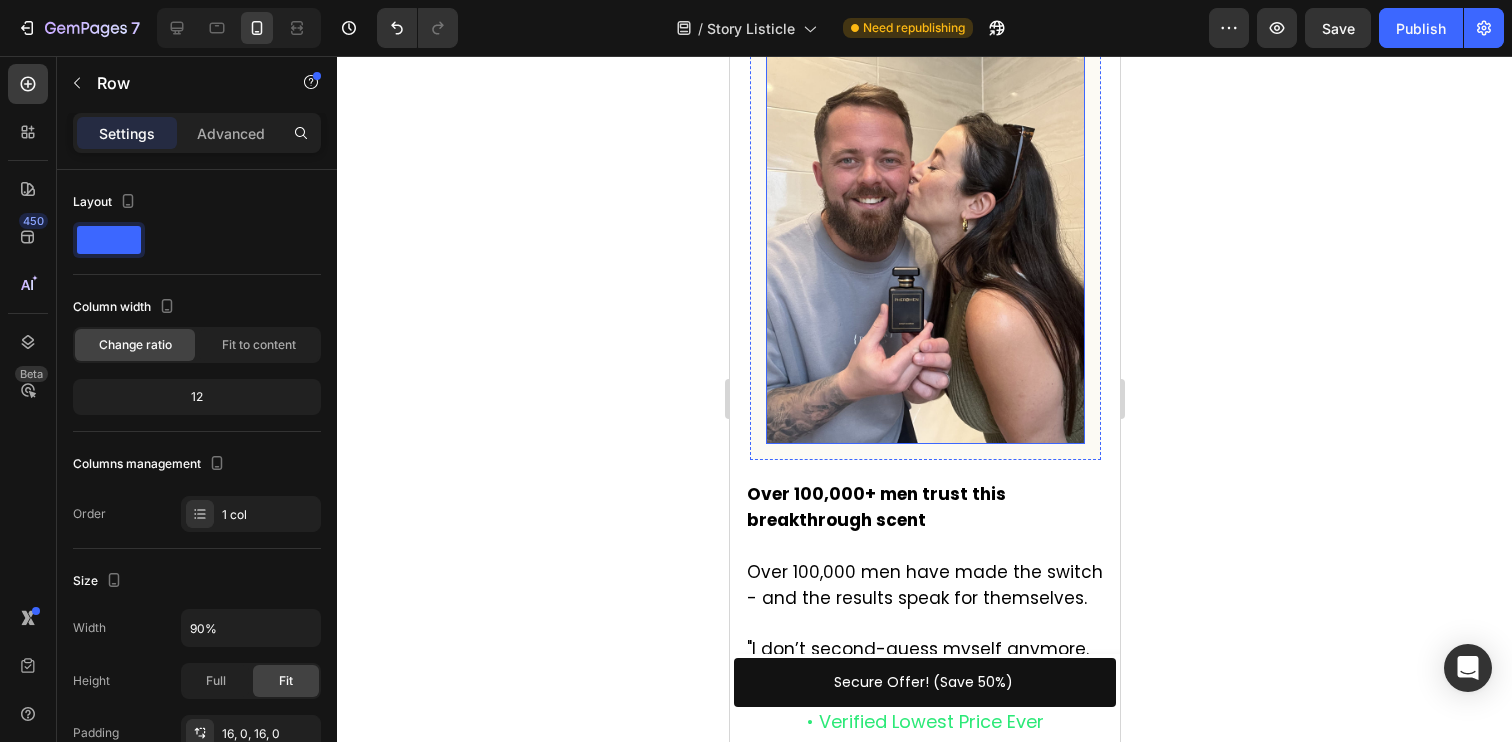 click at bounding box center [924, 231] 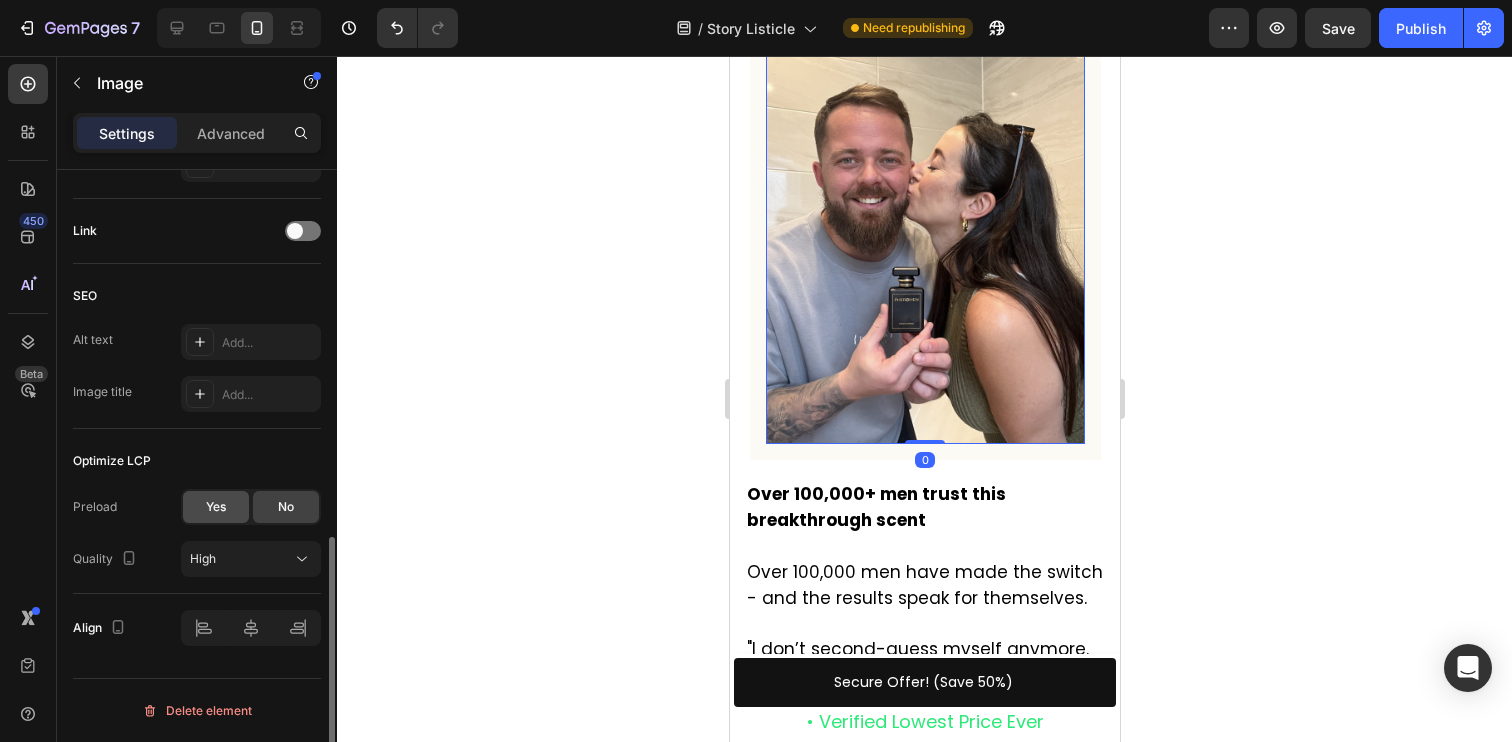 click on "Yes" 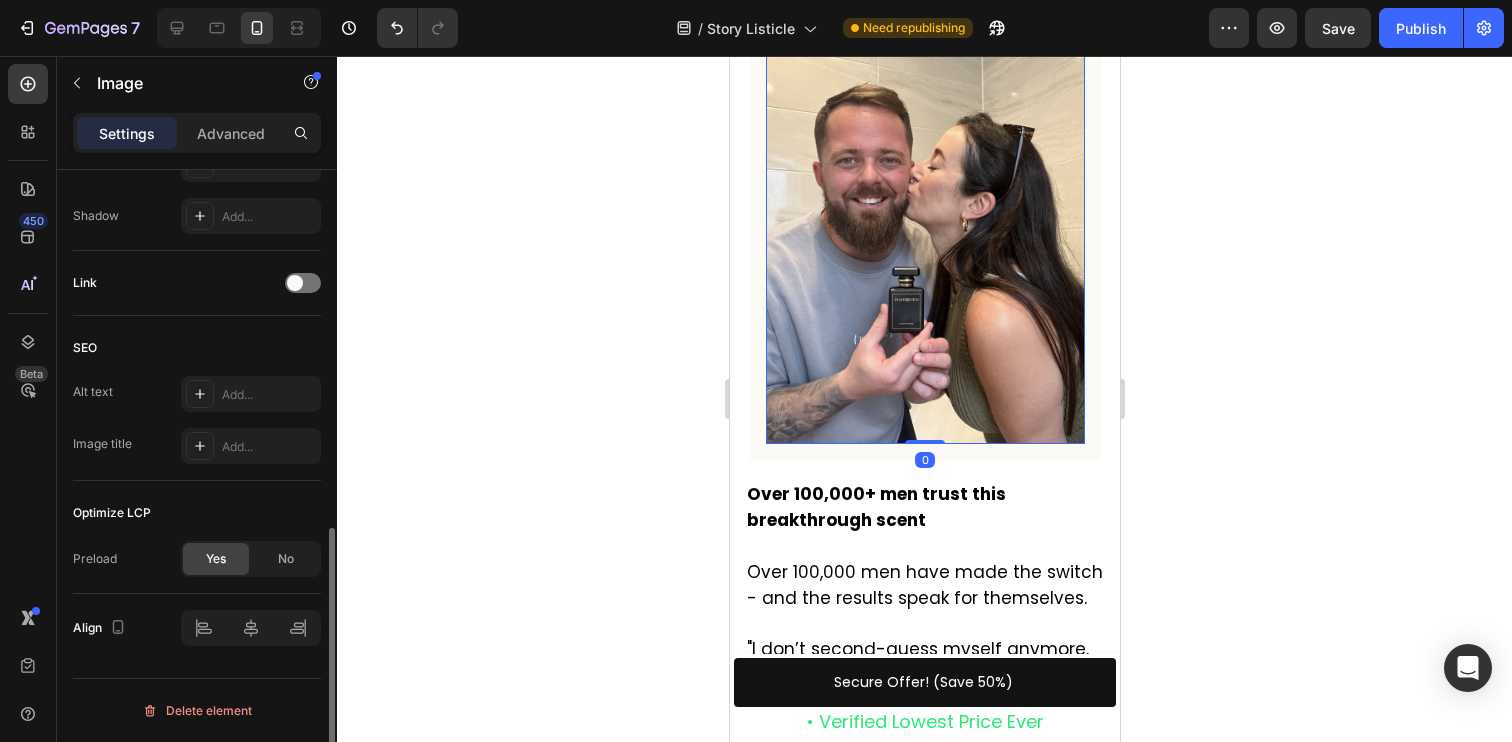scroll, scrollTop: 829, scrollLeft: 0, axis: vertical 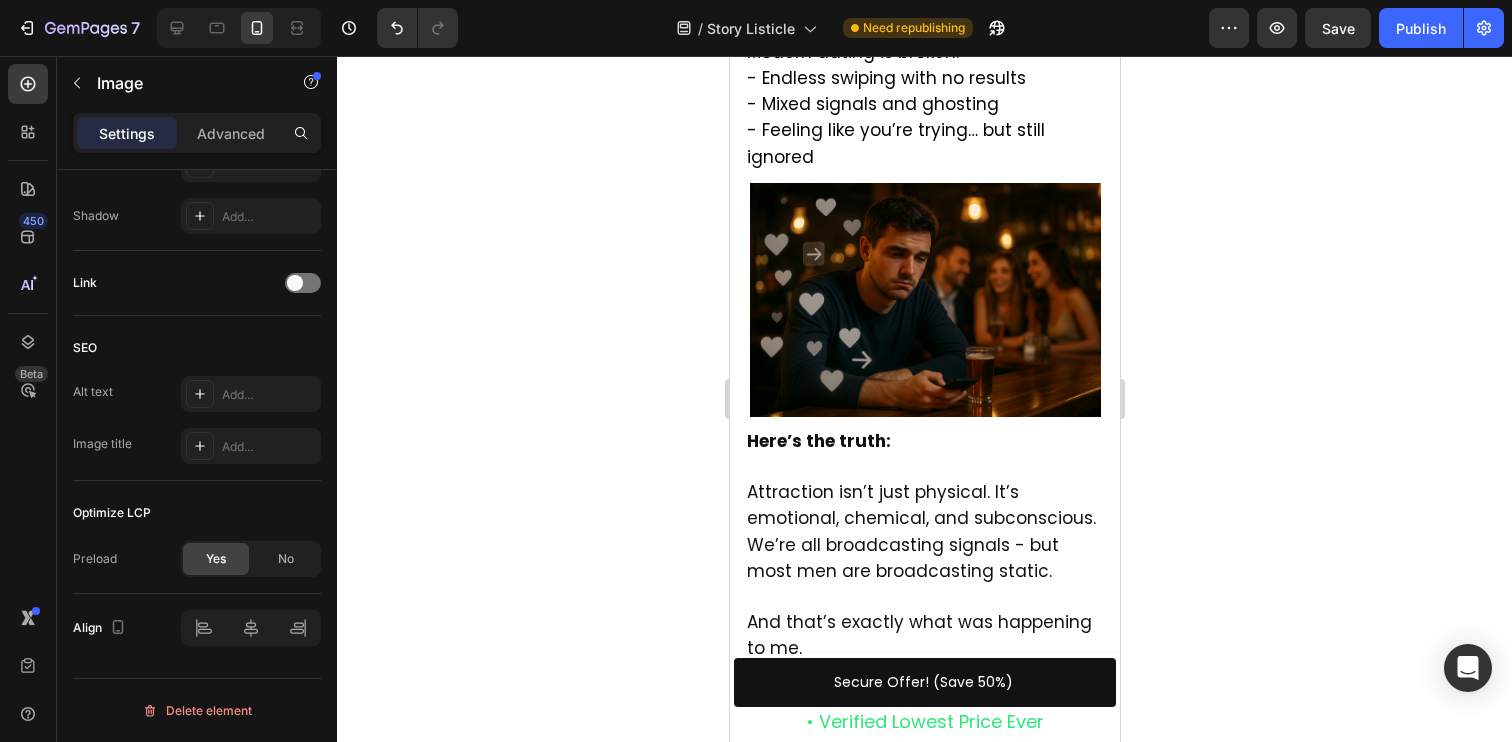 click at bounding box center (924, 300) 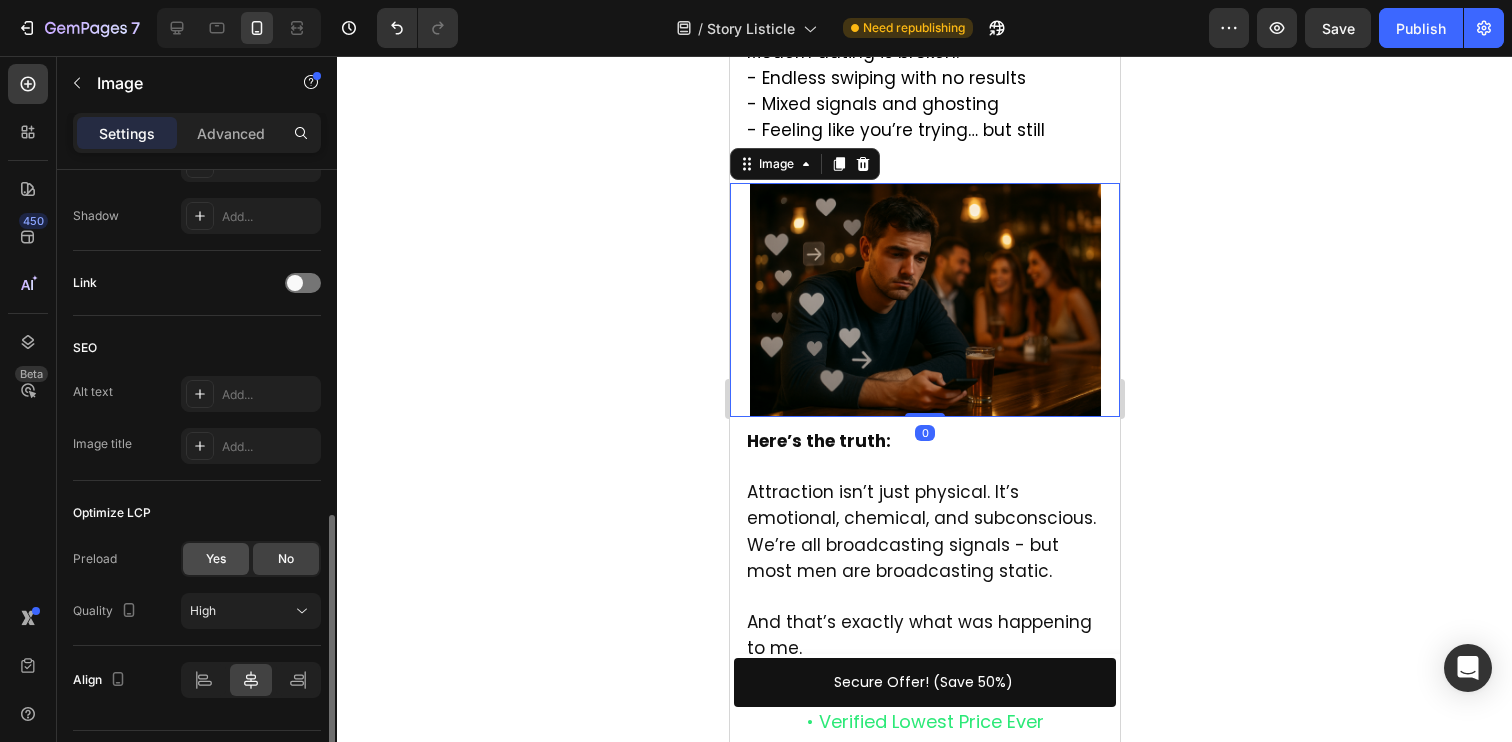click on "Yes" 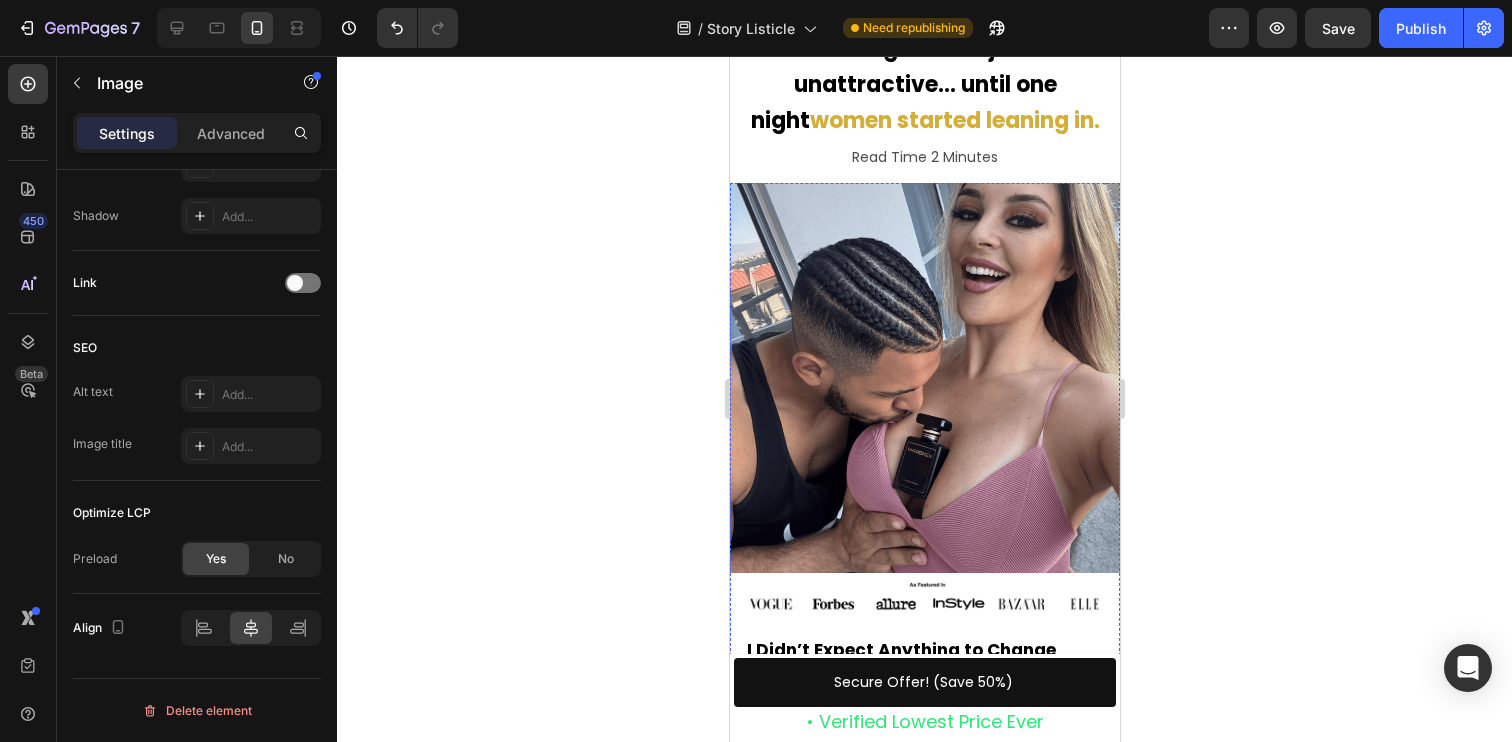 scroll, scrollTop: 99, scrollLeft: 0, axis: vertical 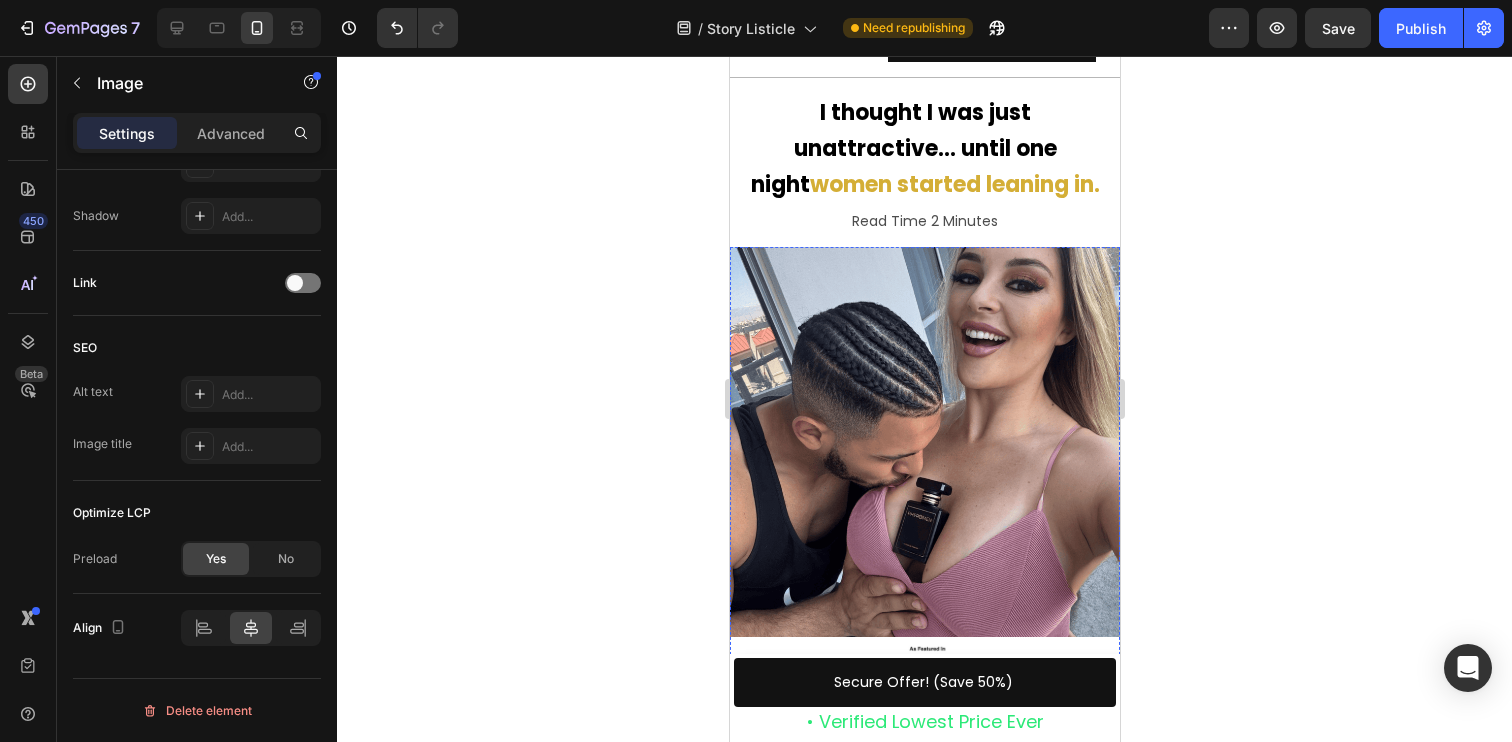click at bounding box center [924, 442] 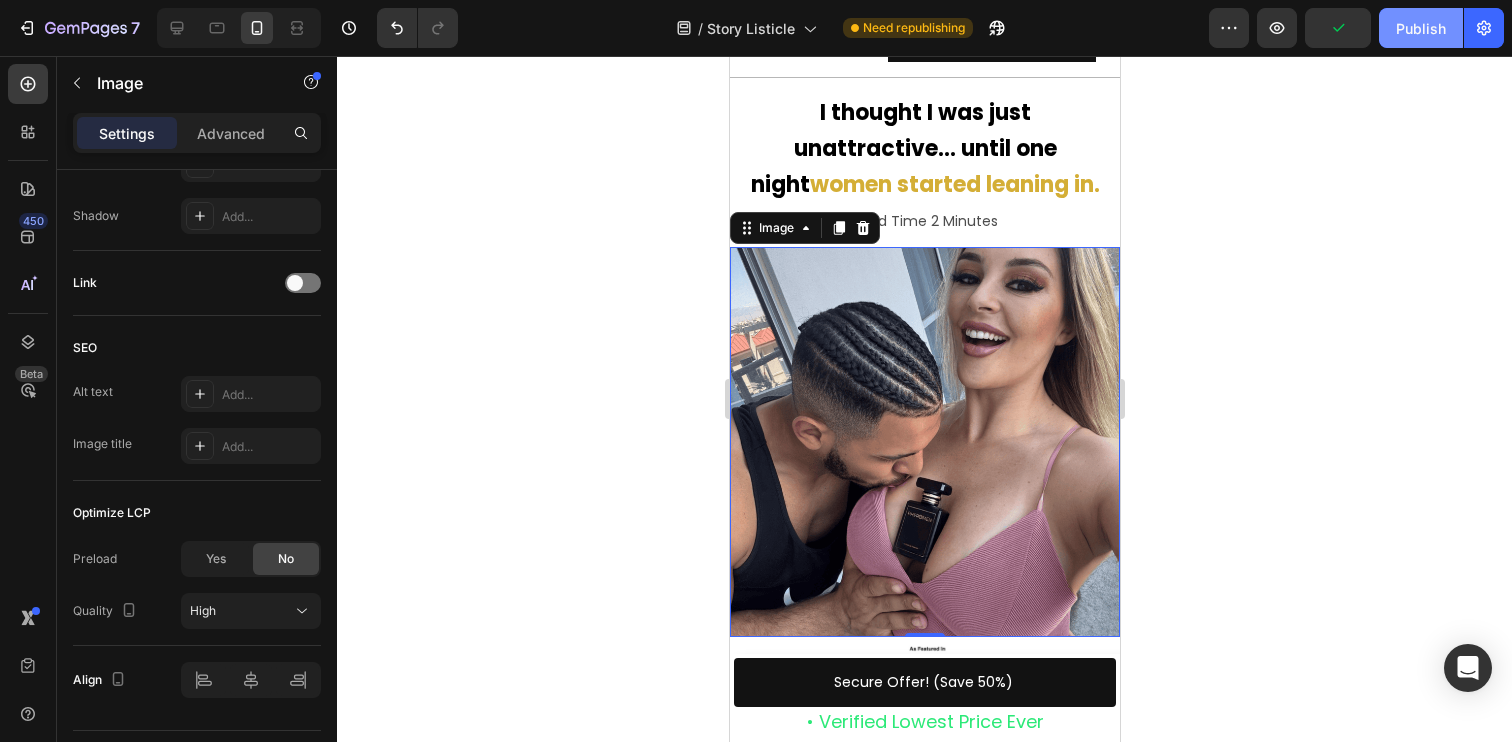 click on "Publish" 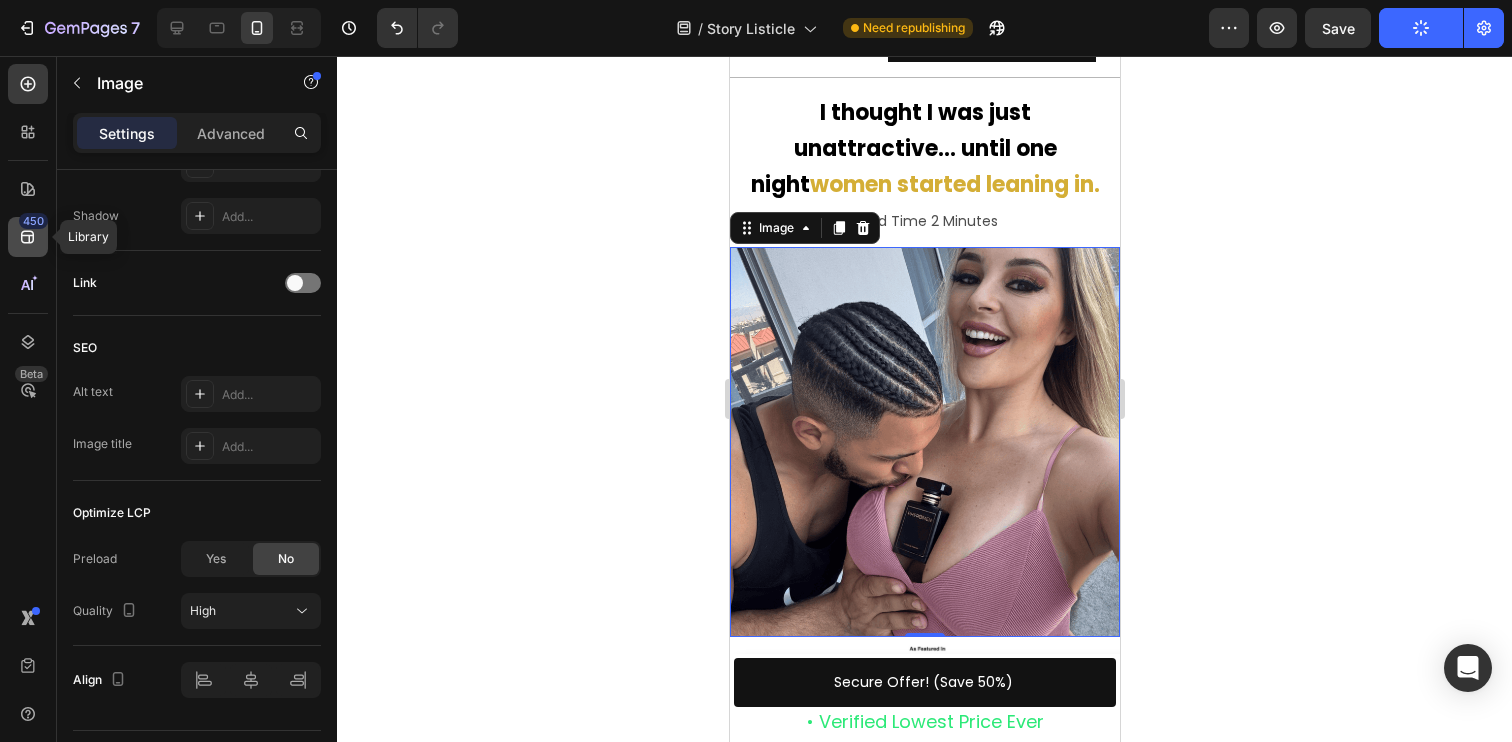 click 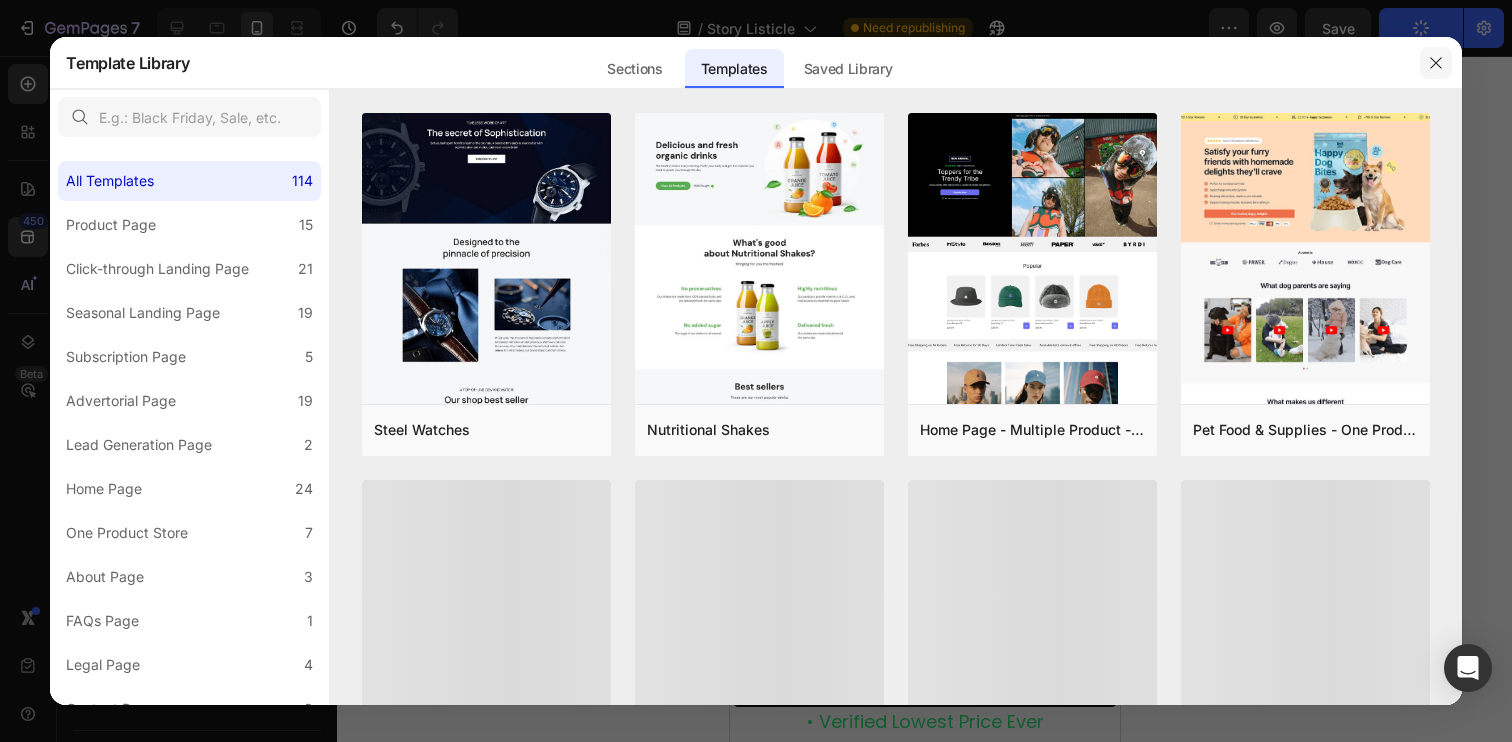 click at bounding box center (1436, 63) 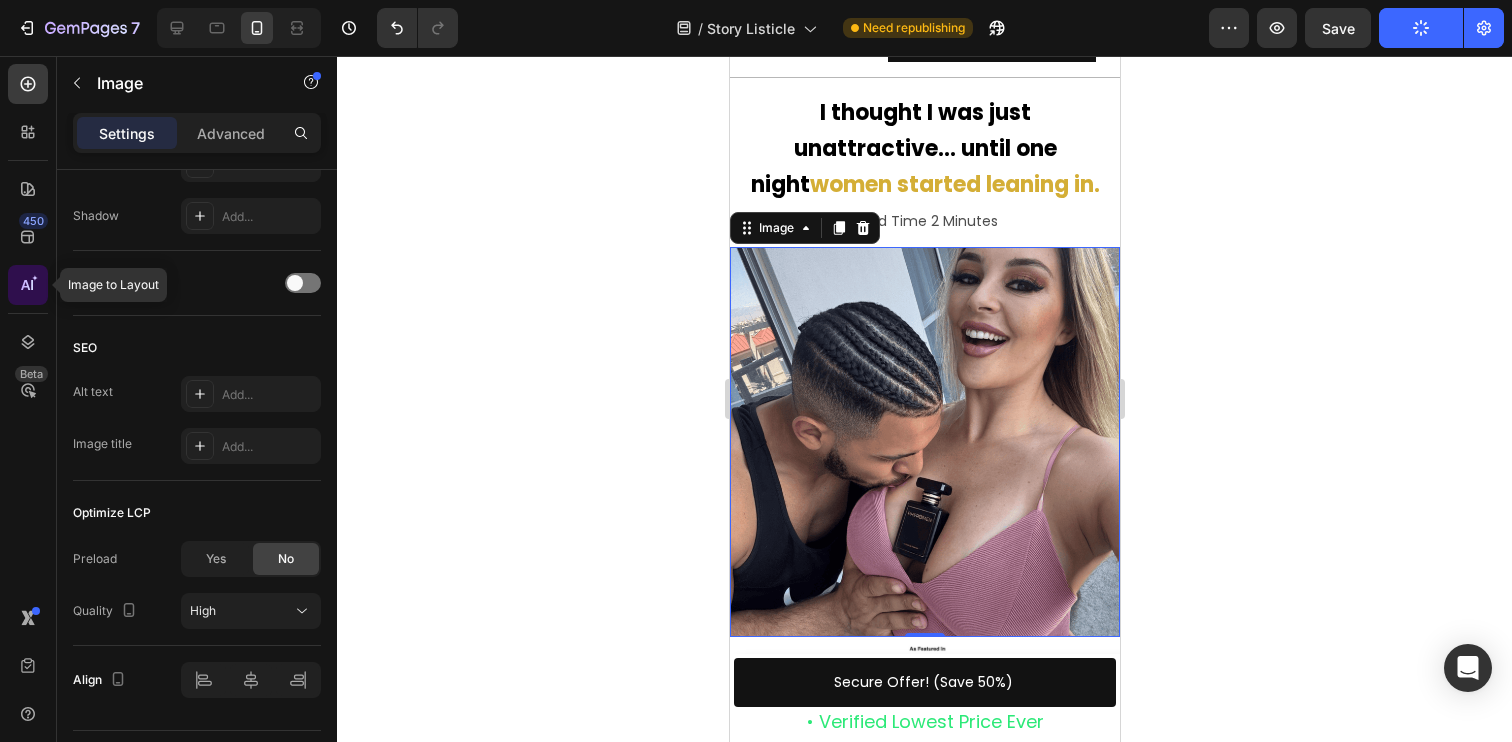 click 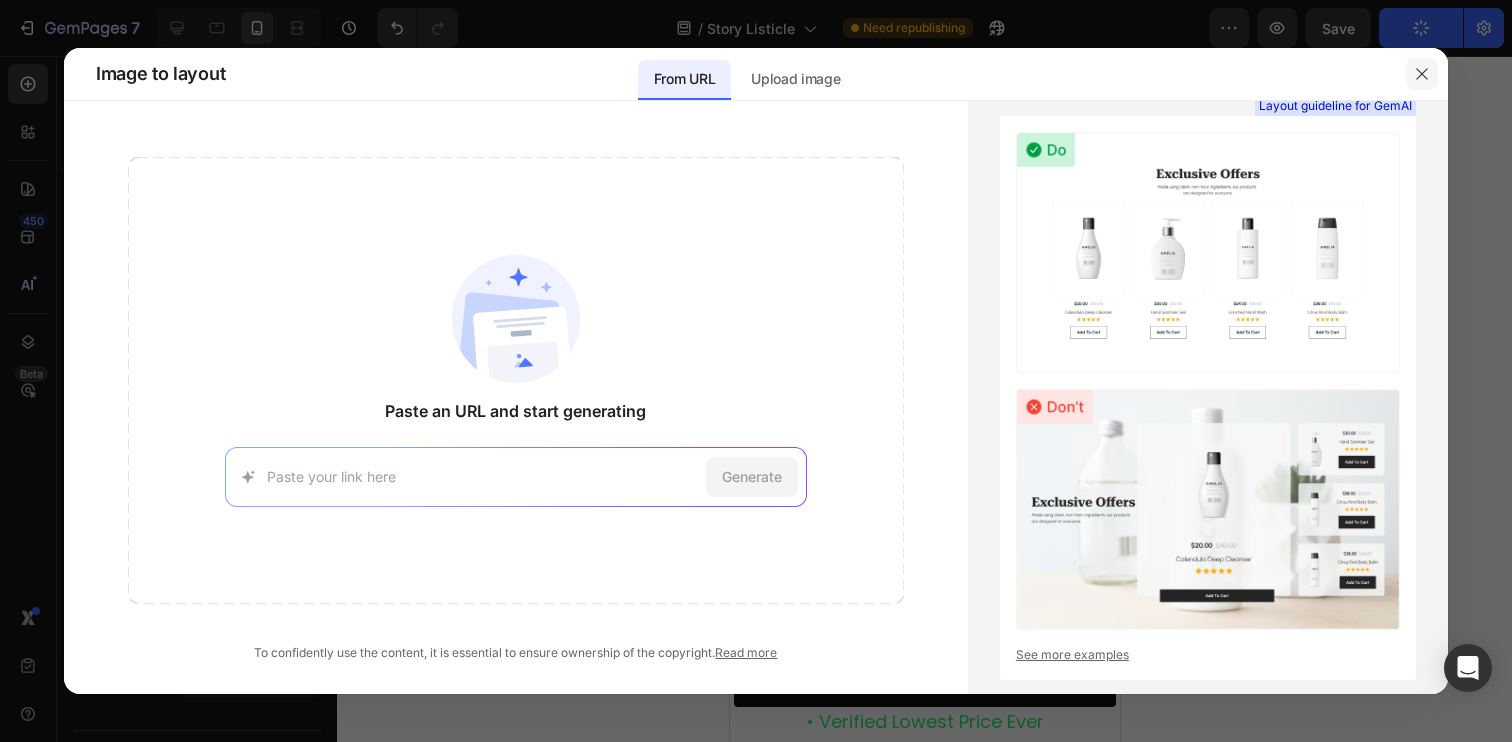 click 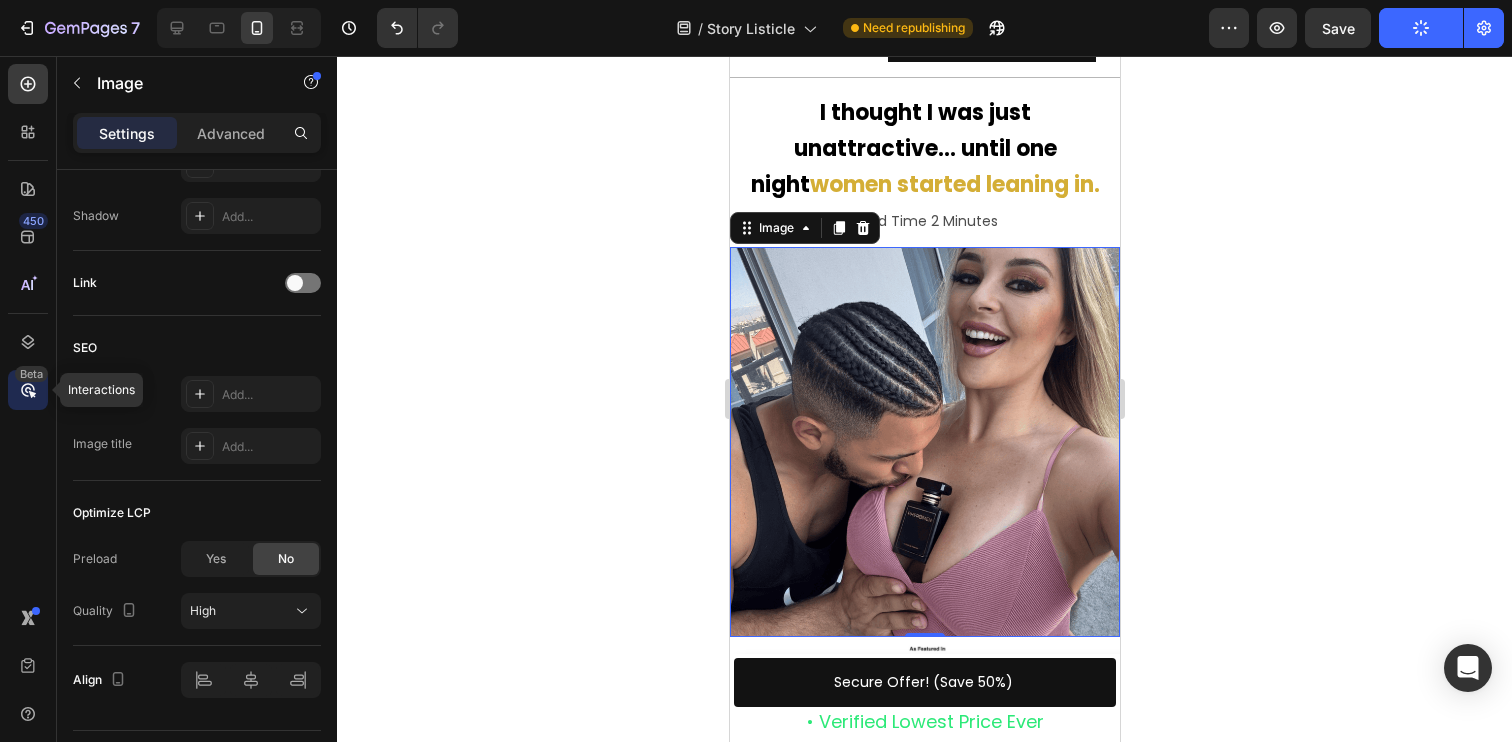 click on "Beta" at bounding box center [31, 374] 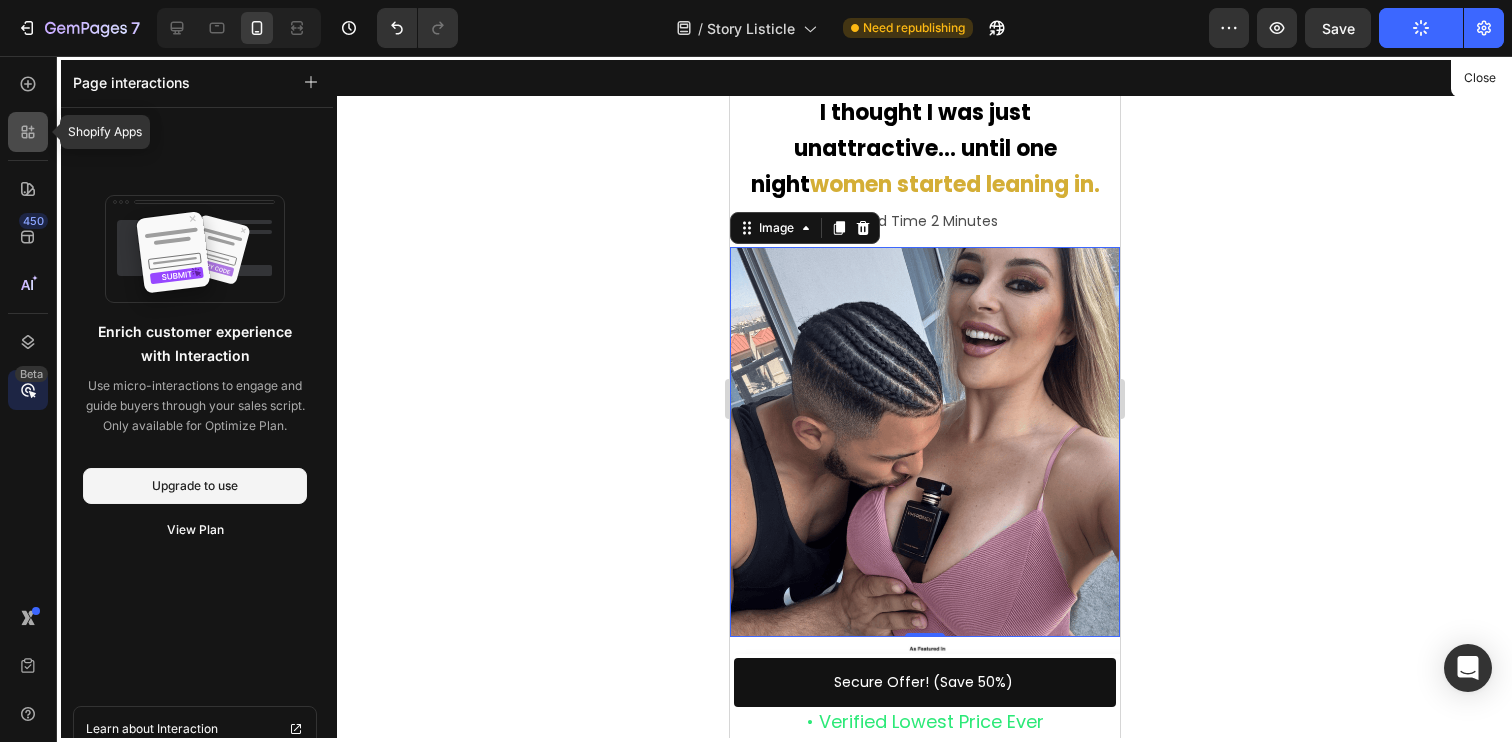 click 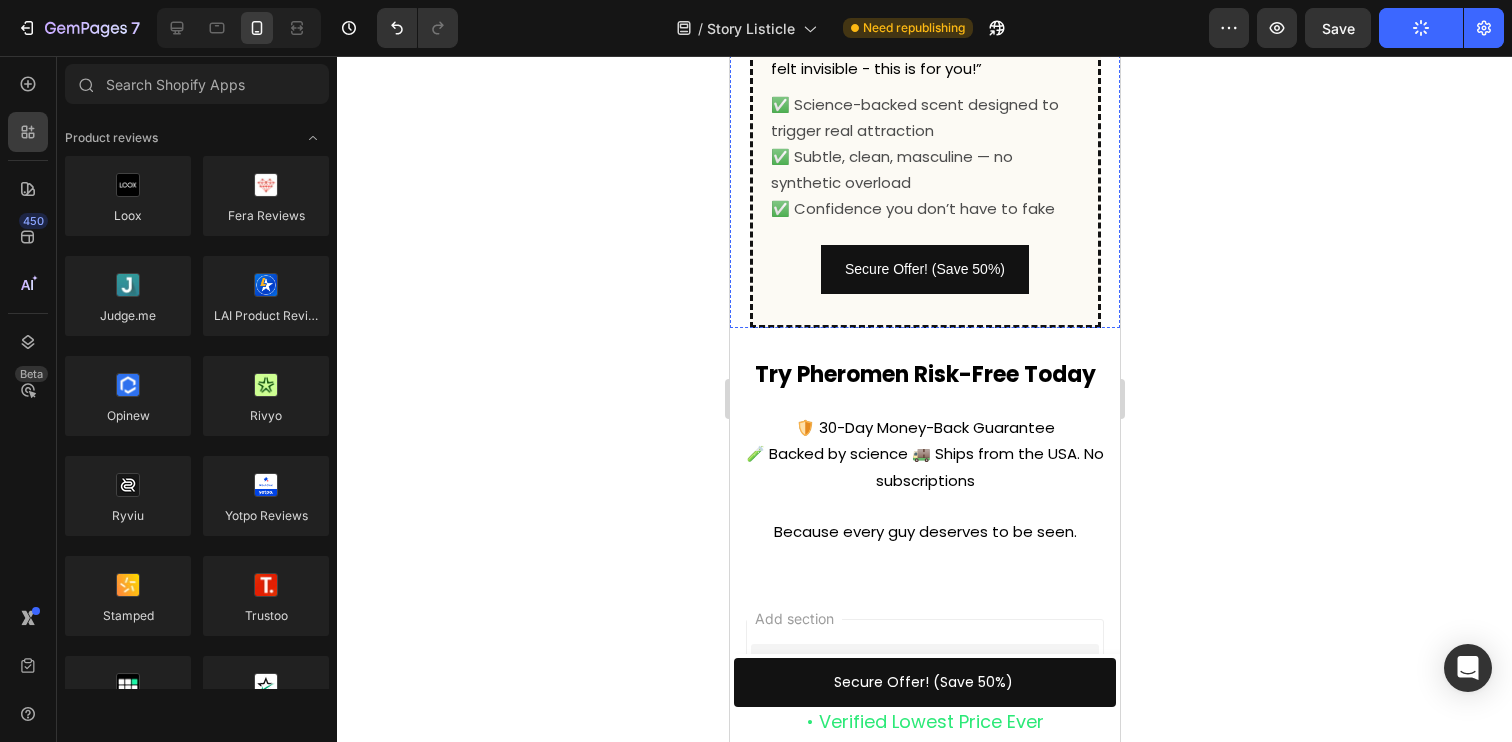 scroll, scrollTop: 7134, scrollLeft: 0, axis: vertical 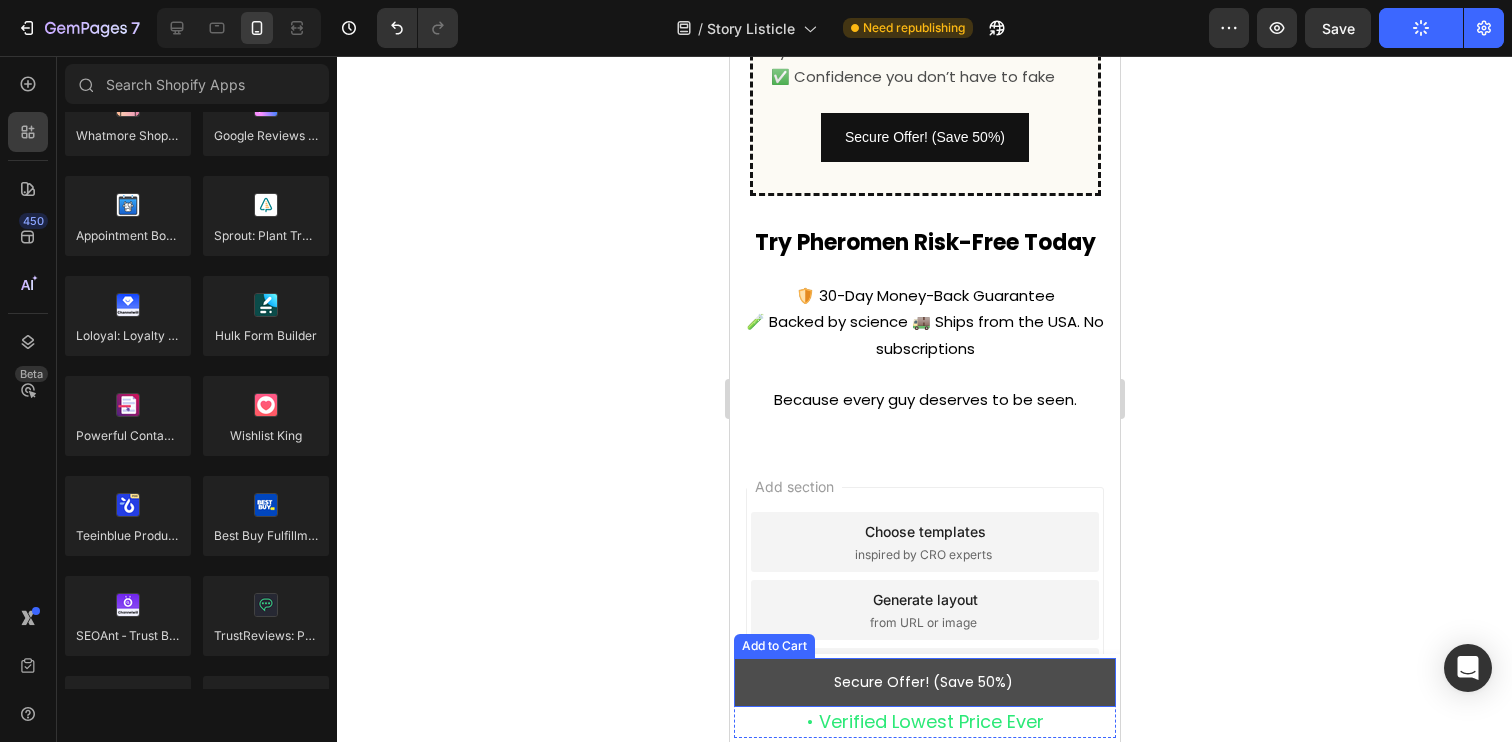 click on "Secure Offer! (Save 50%)" at bounding box center (924, 682) 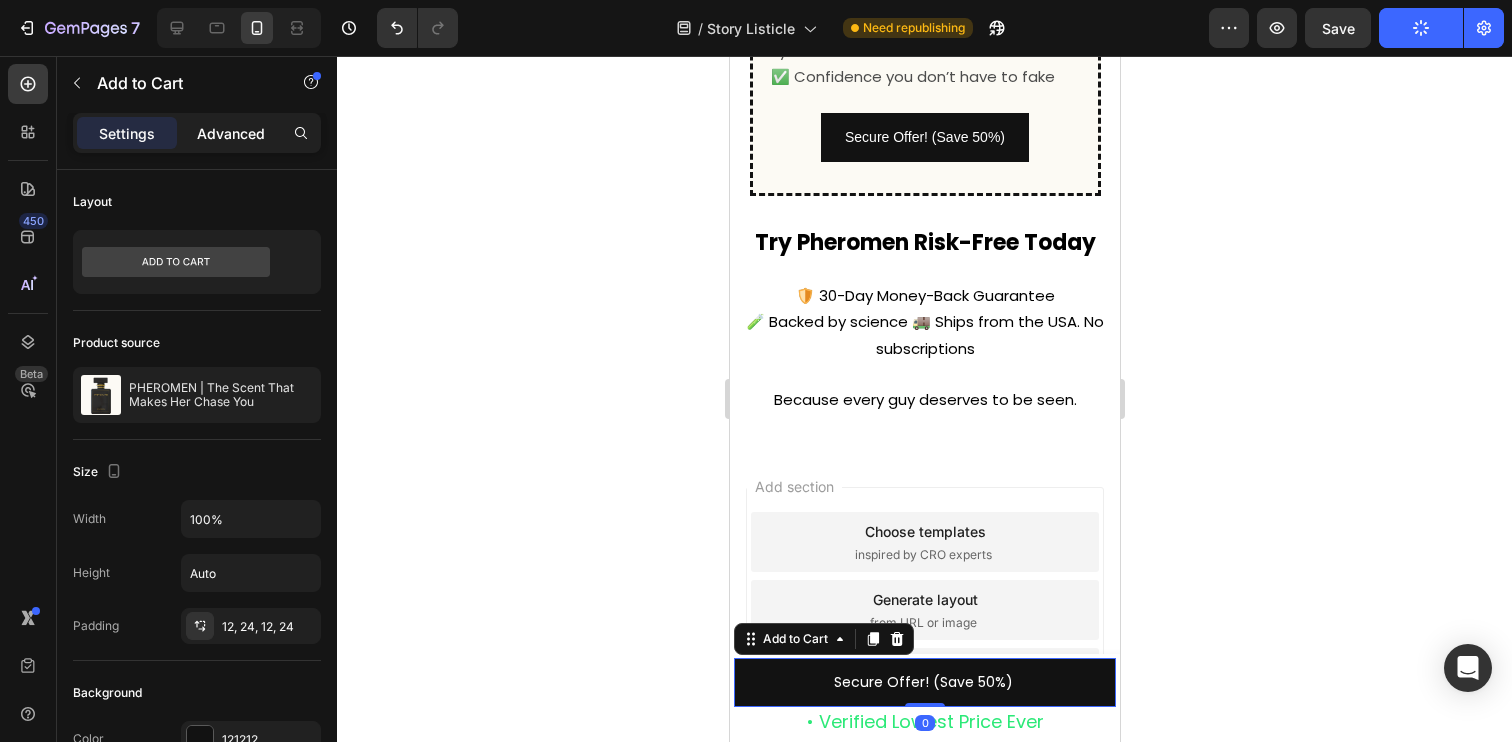 click on "Advanced" at bounding box center (231, 133) 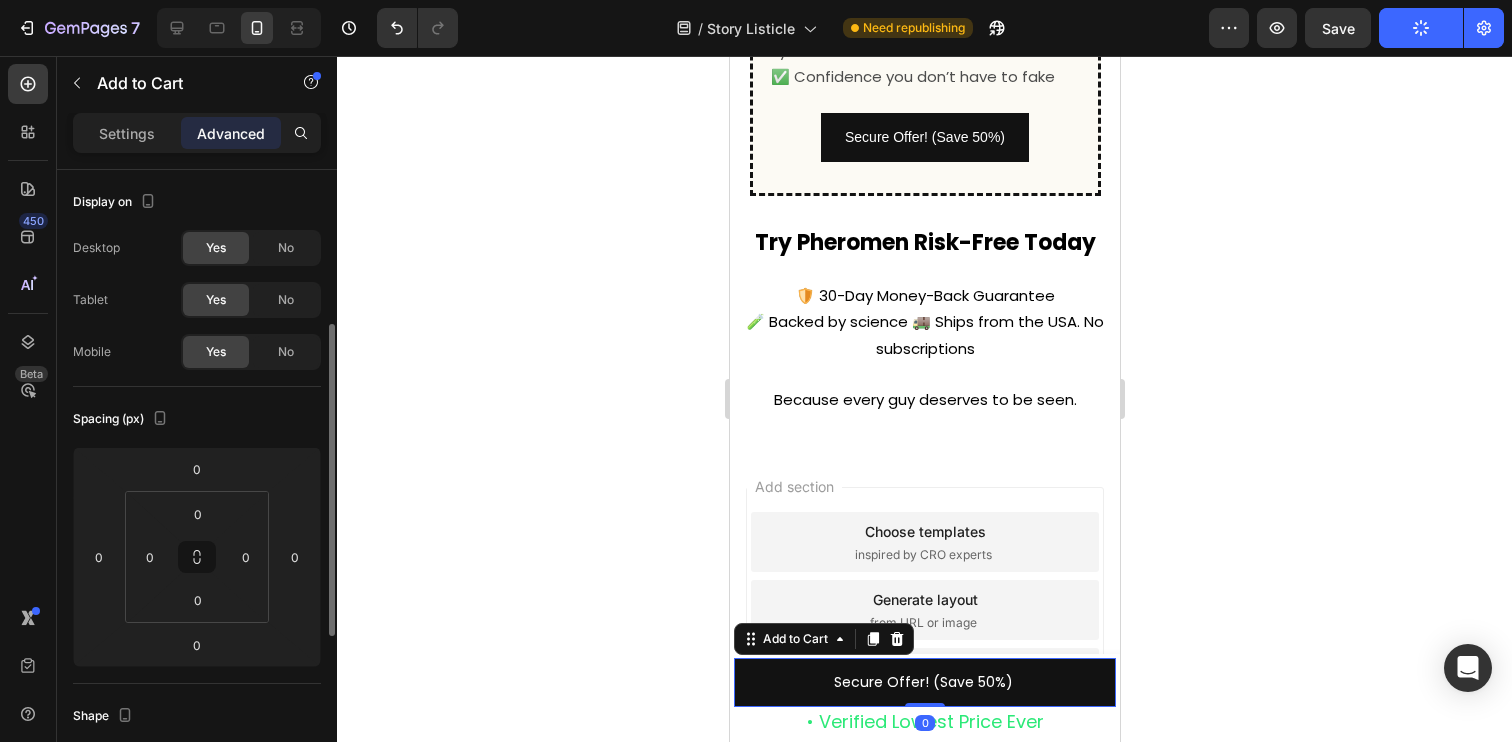 scroll, scrollTop: 636, scrollLeft: 0, axis: vertical 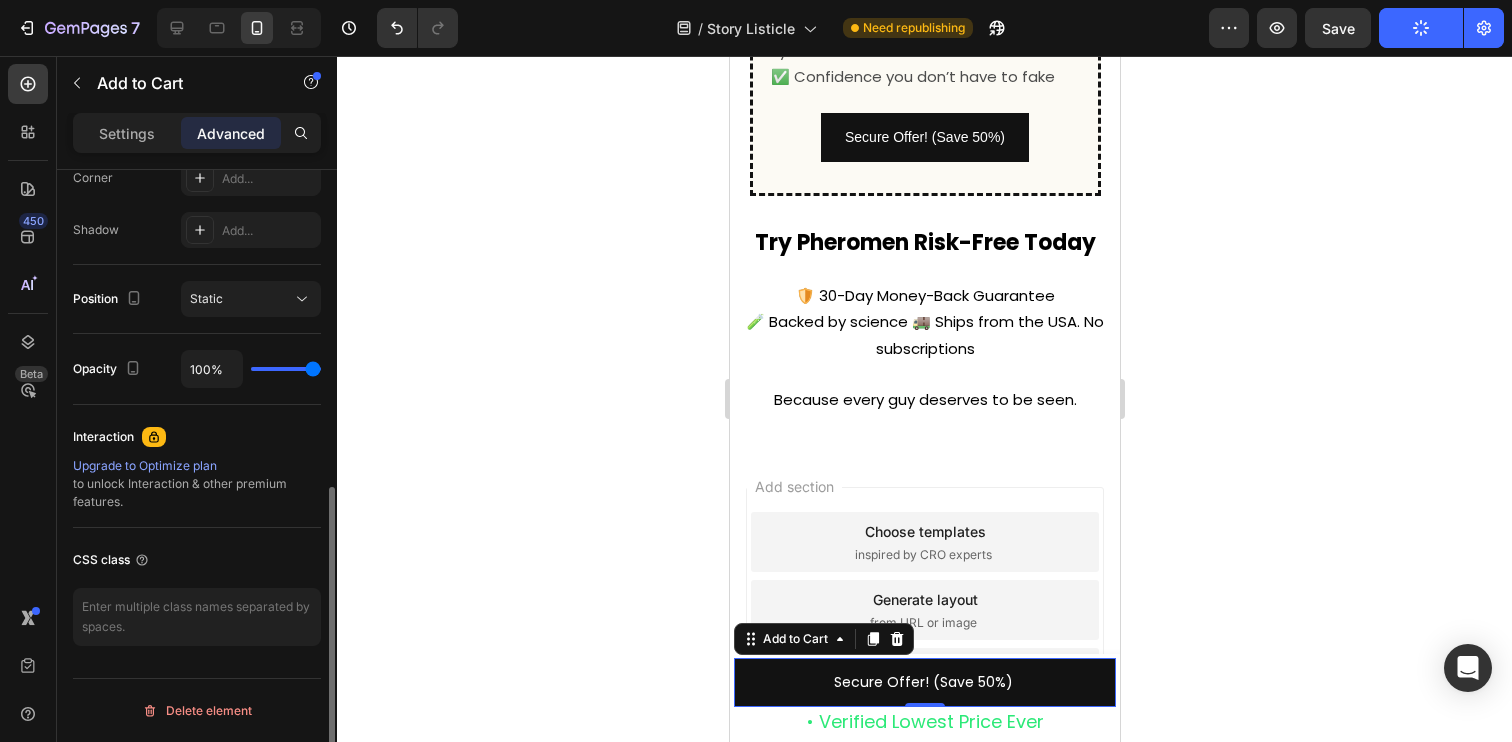 click on "Upgrade to Optimize plan" at bounding box center [197, 466] 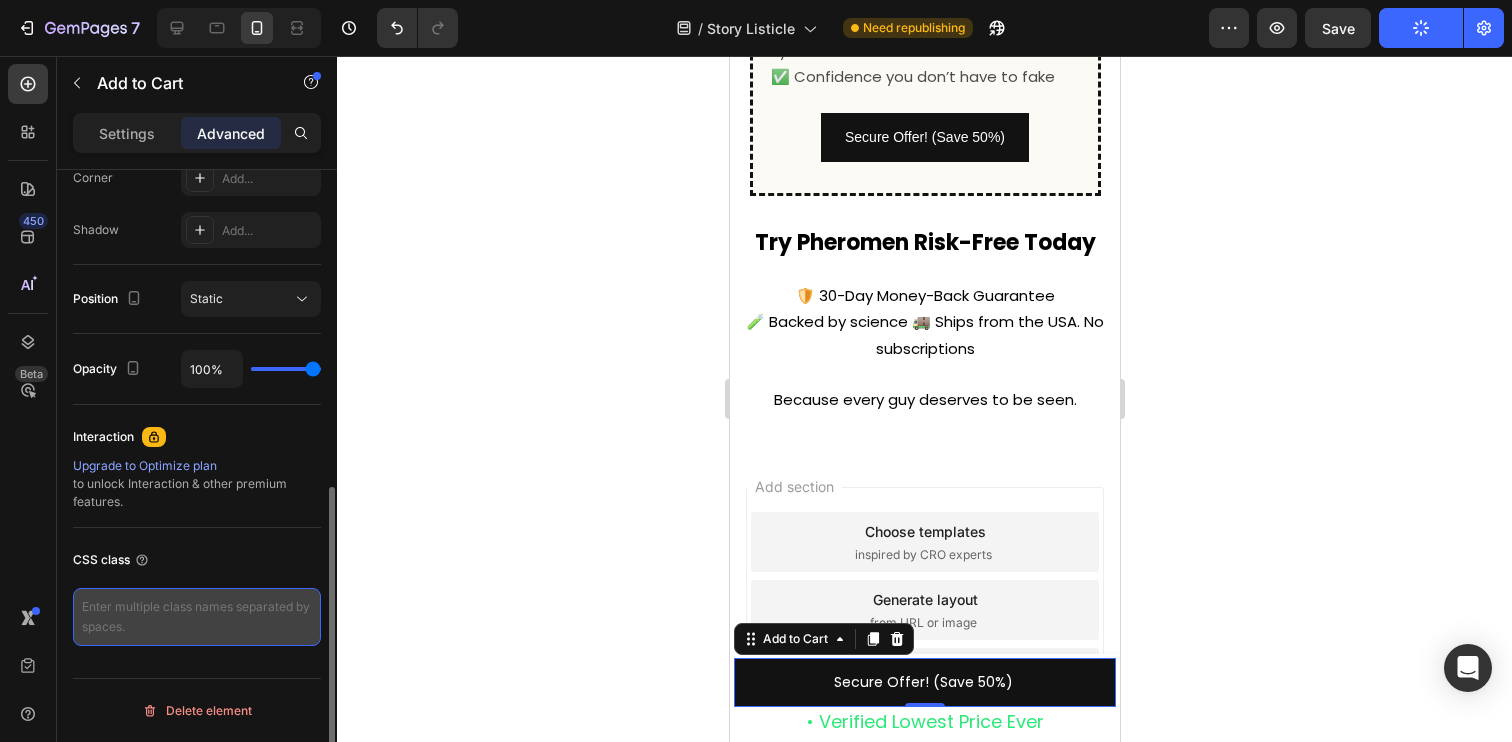 click at bounding box center [197, 617] 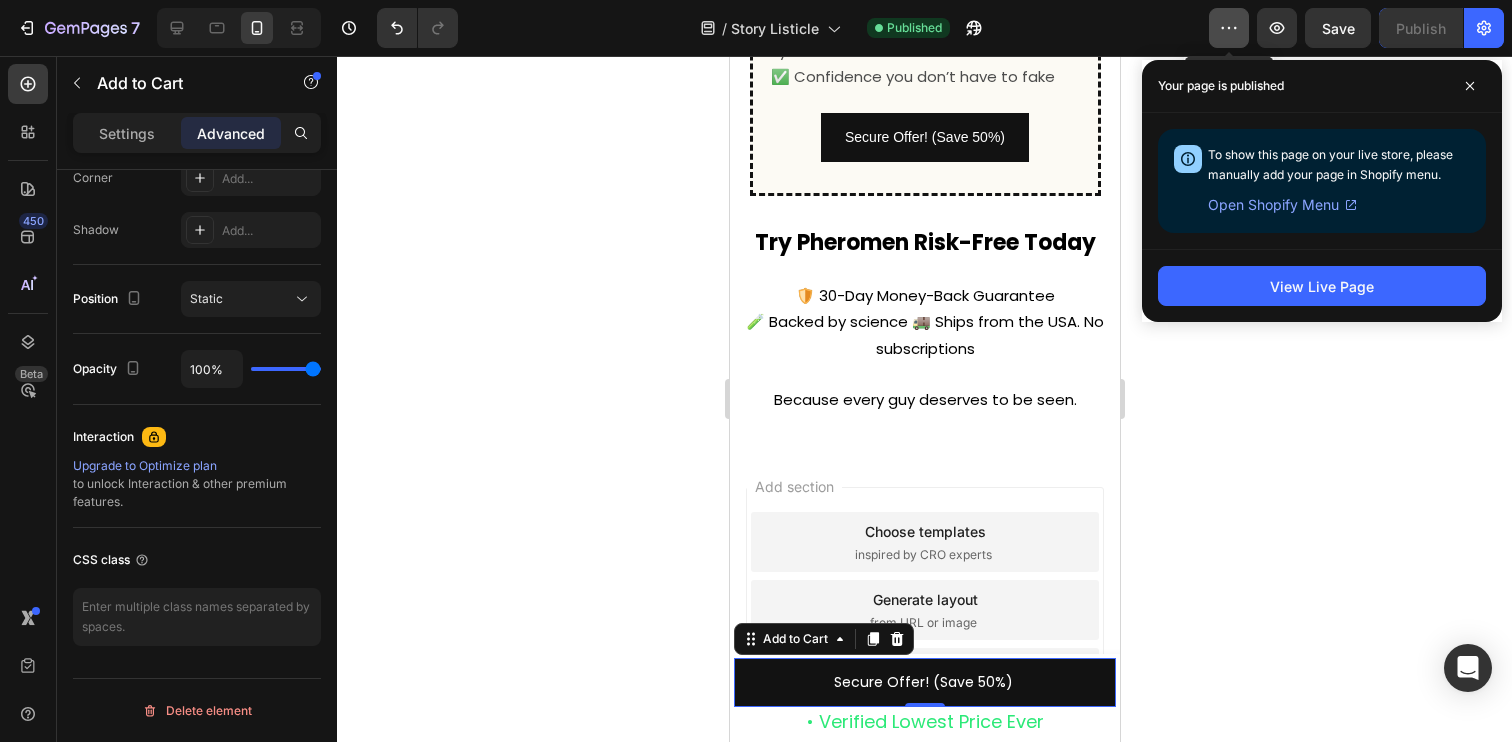 click 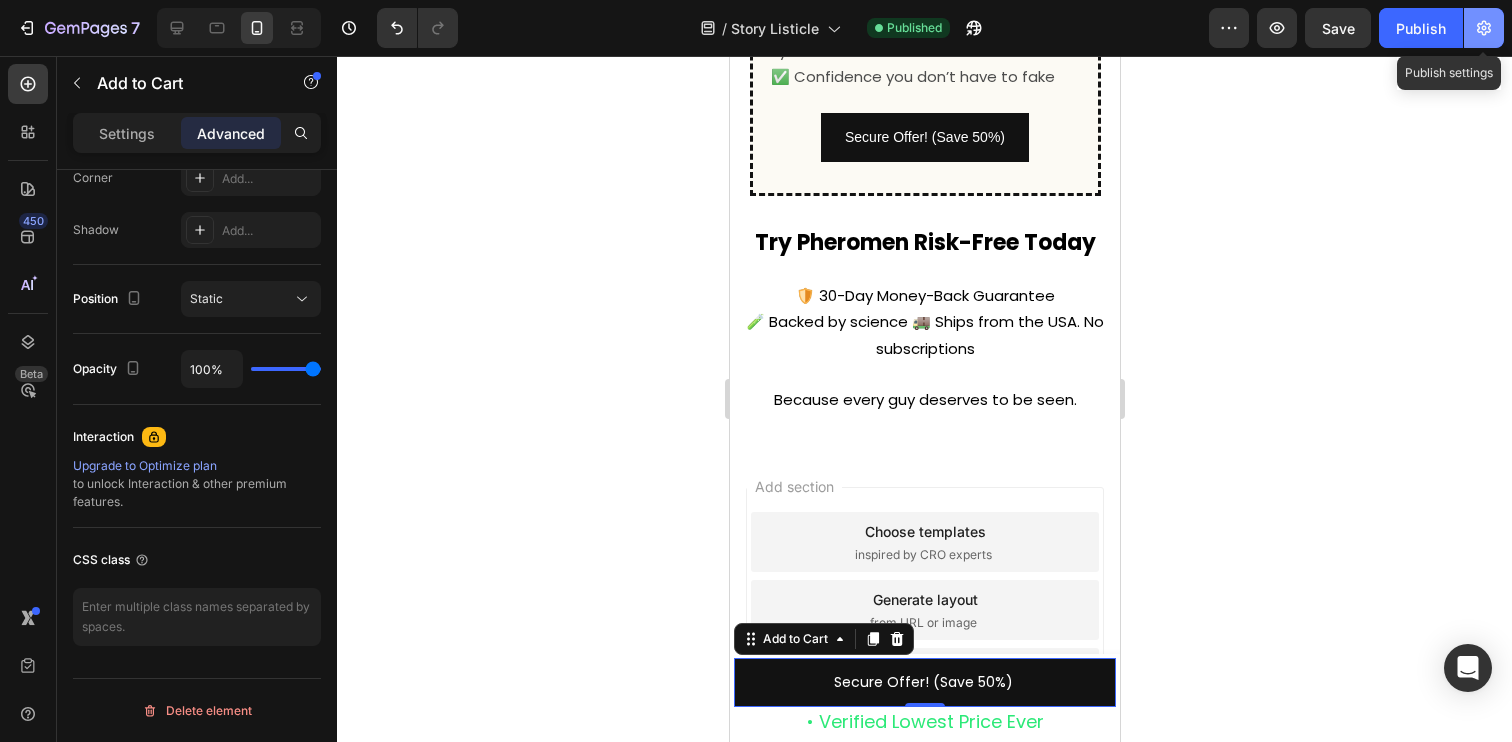 click 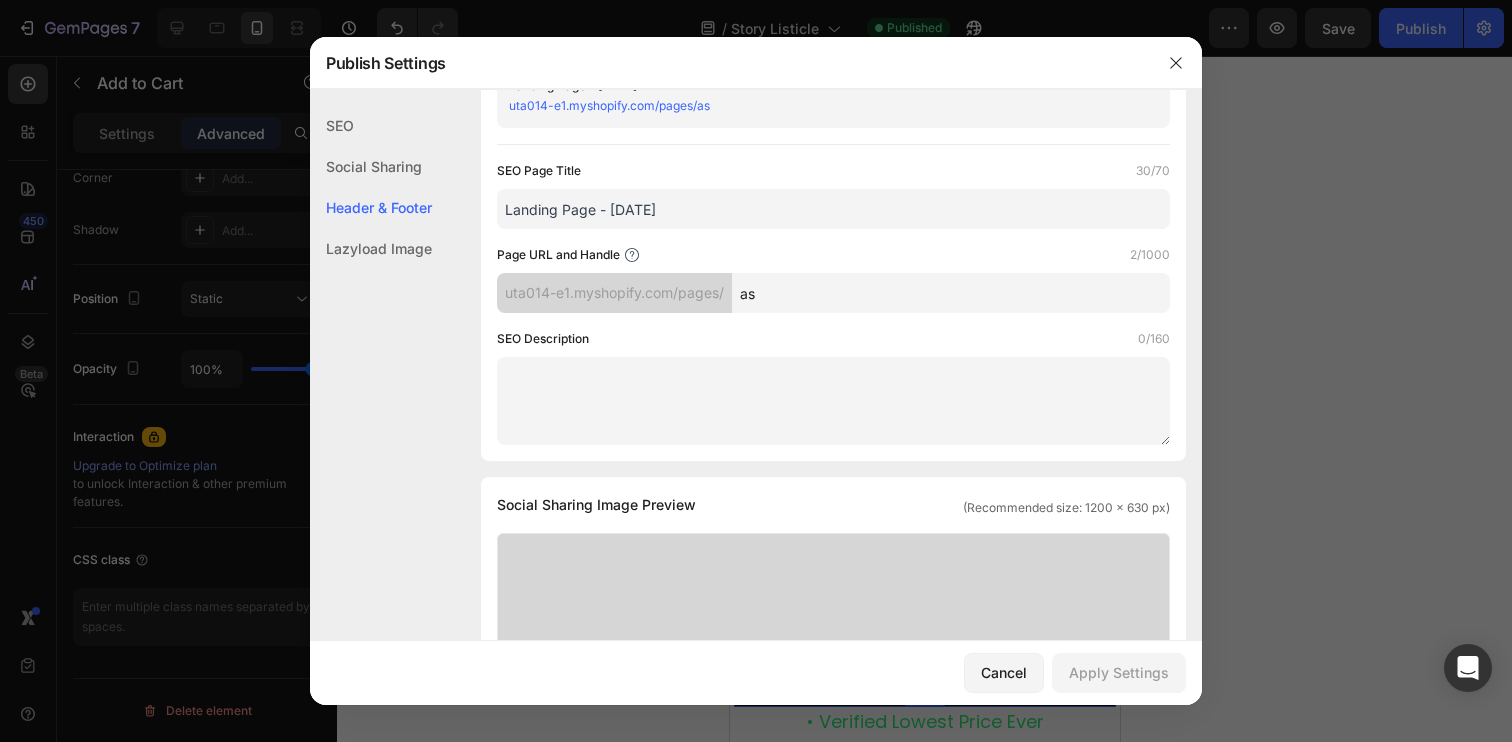 scroll, scrollTop: 0, scrollLeft: 0, axis: both 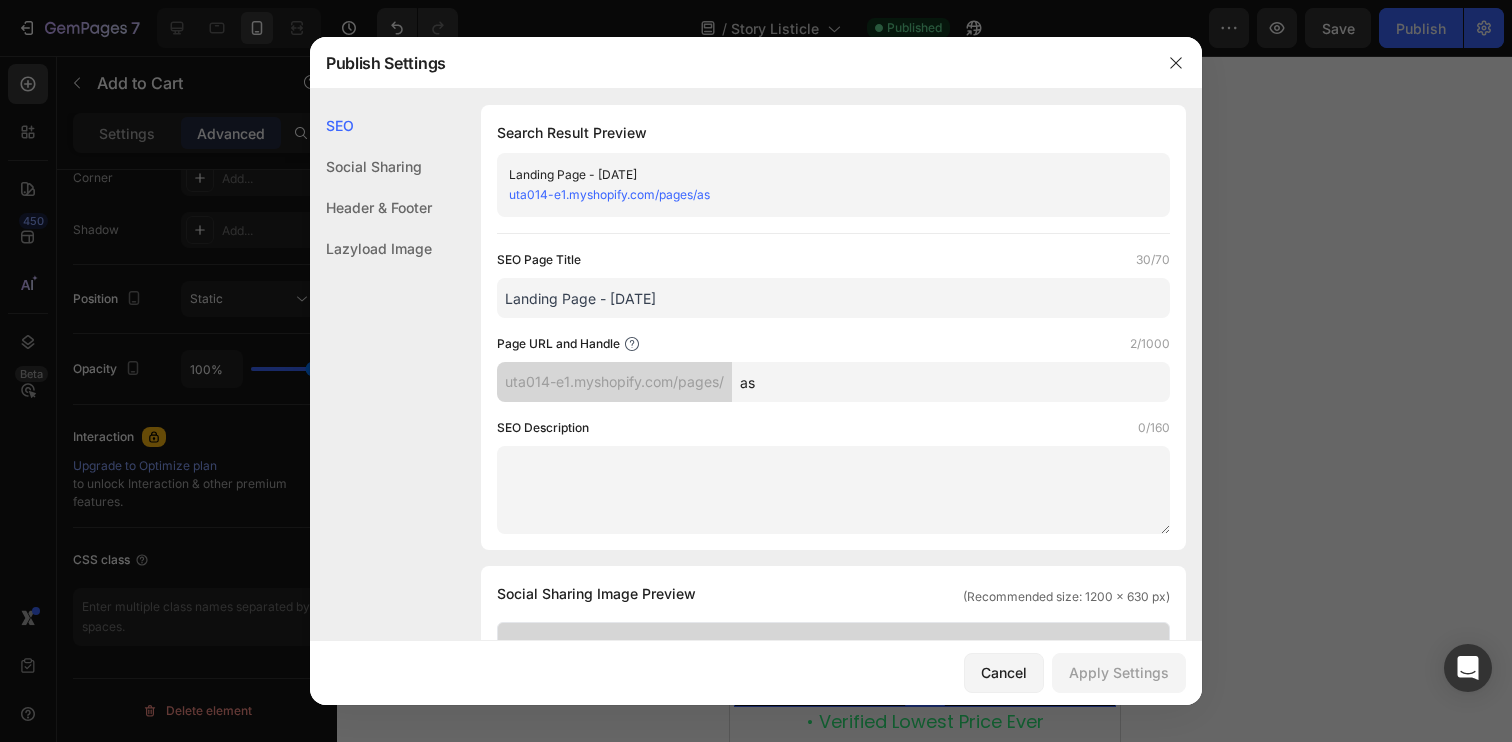 click on "Header & Footer" 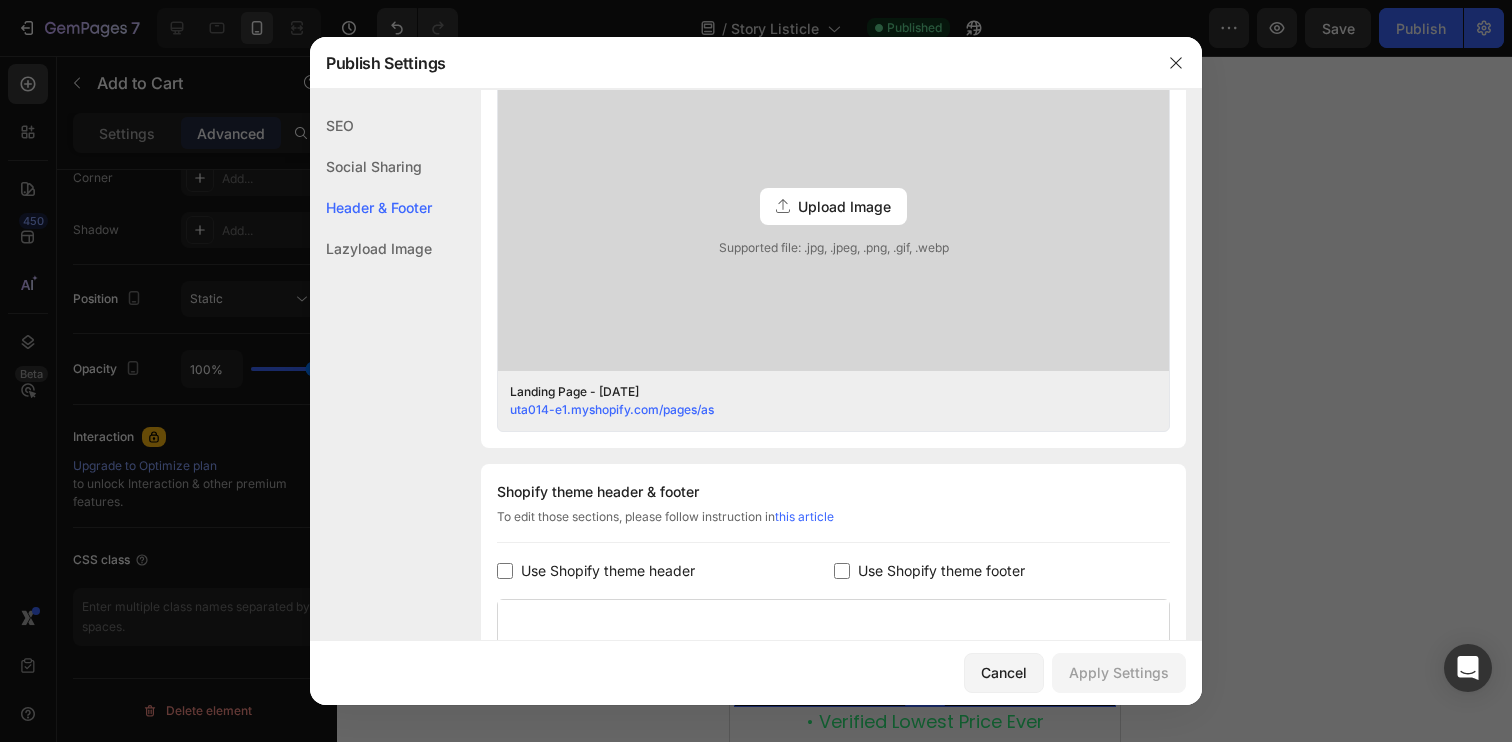 click on "Social Sharing" 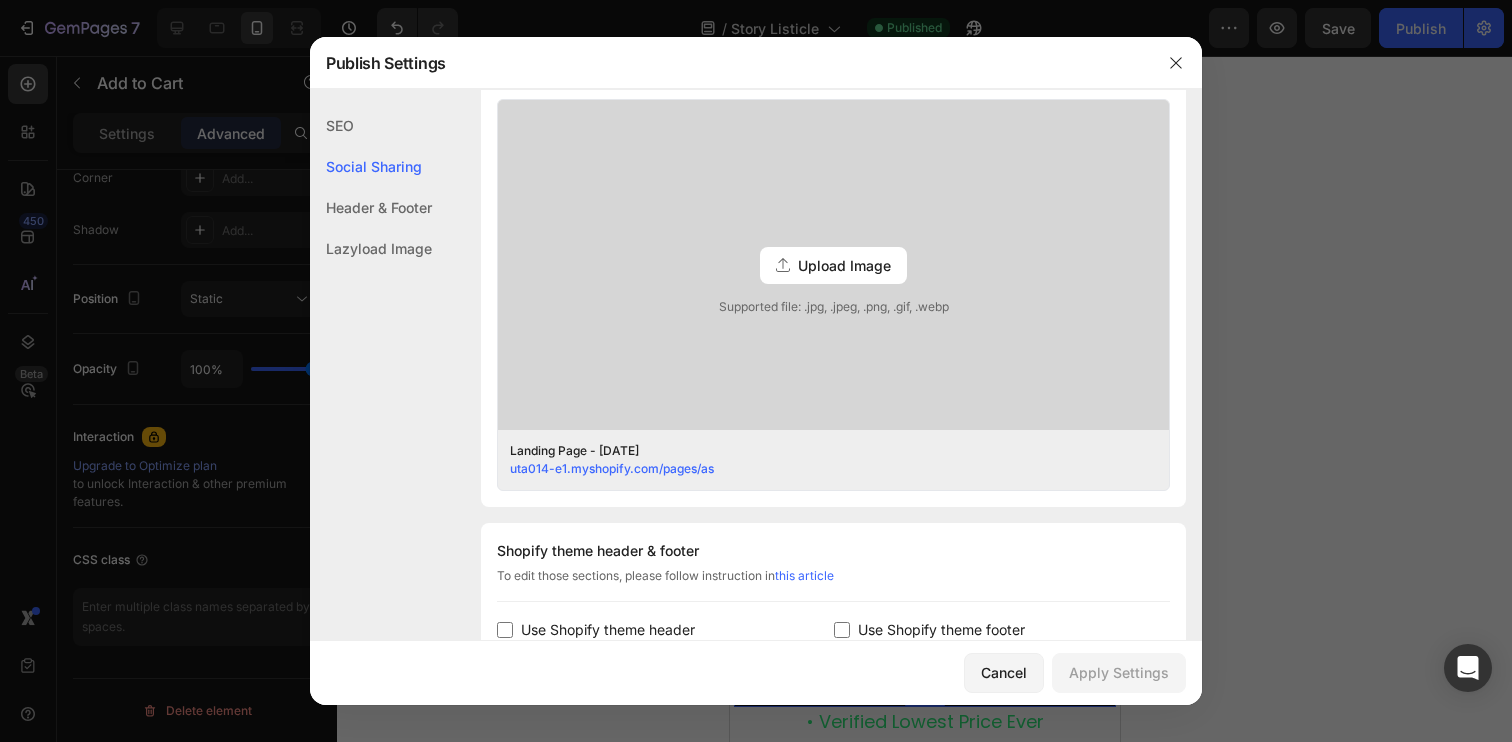 scroll, scrollTop: 457, scrollLeft: 0, axis: vertical 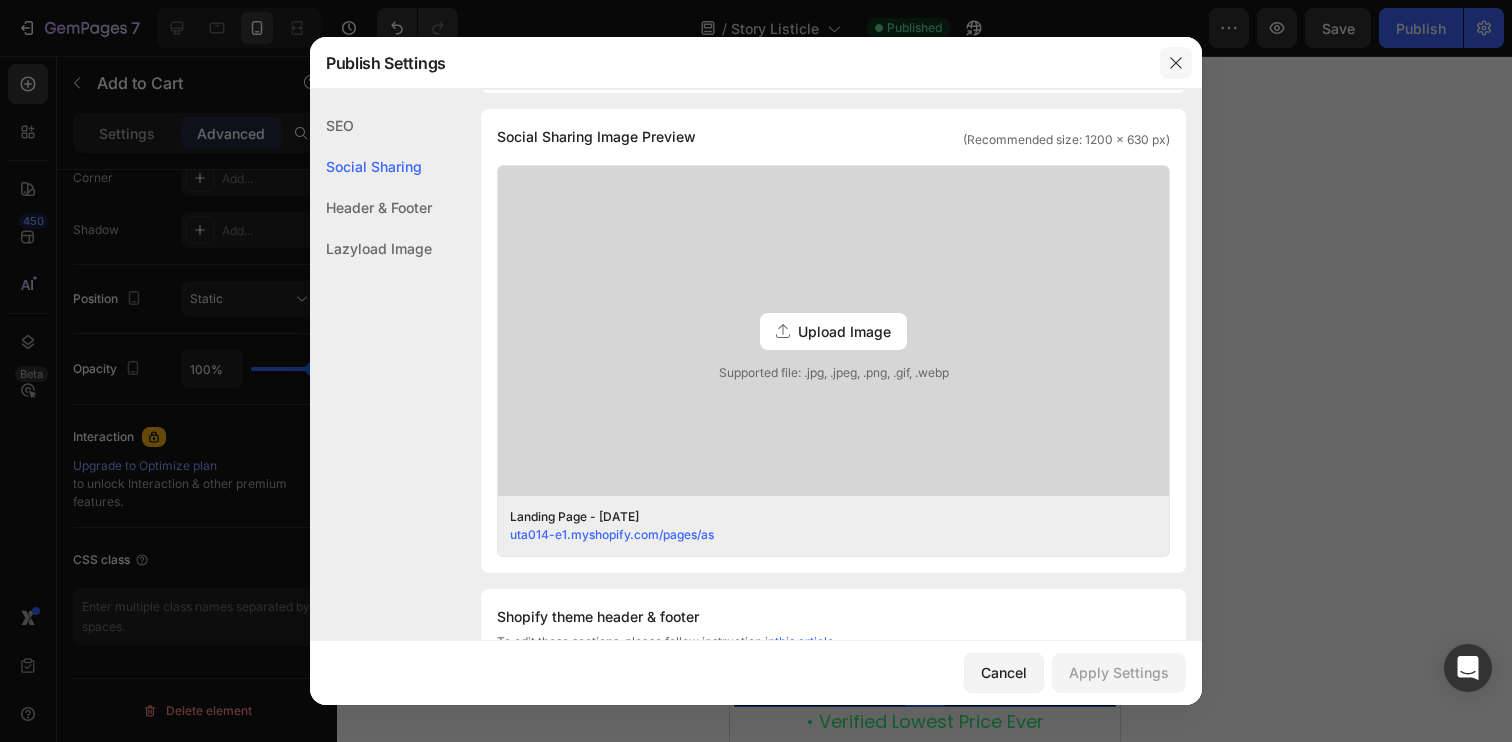 click 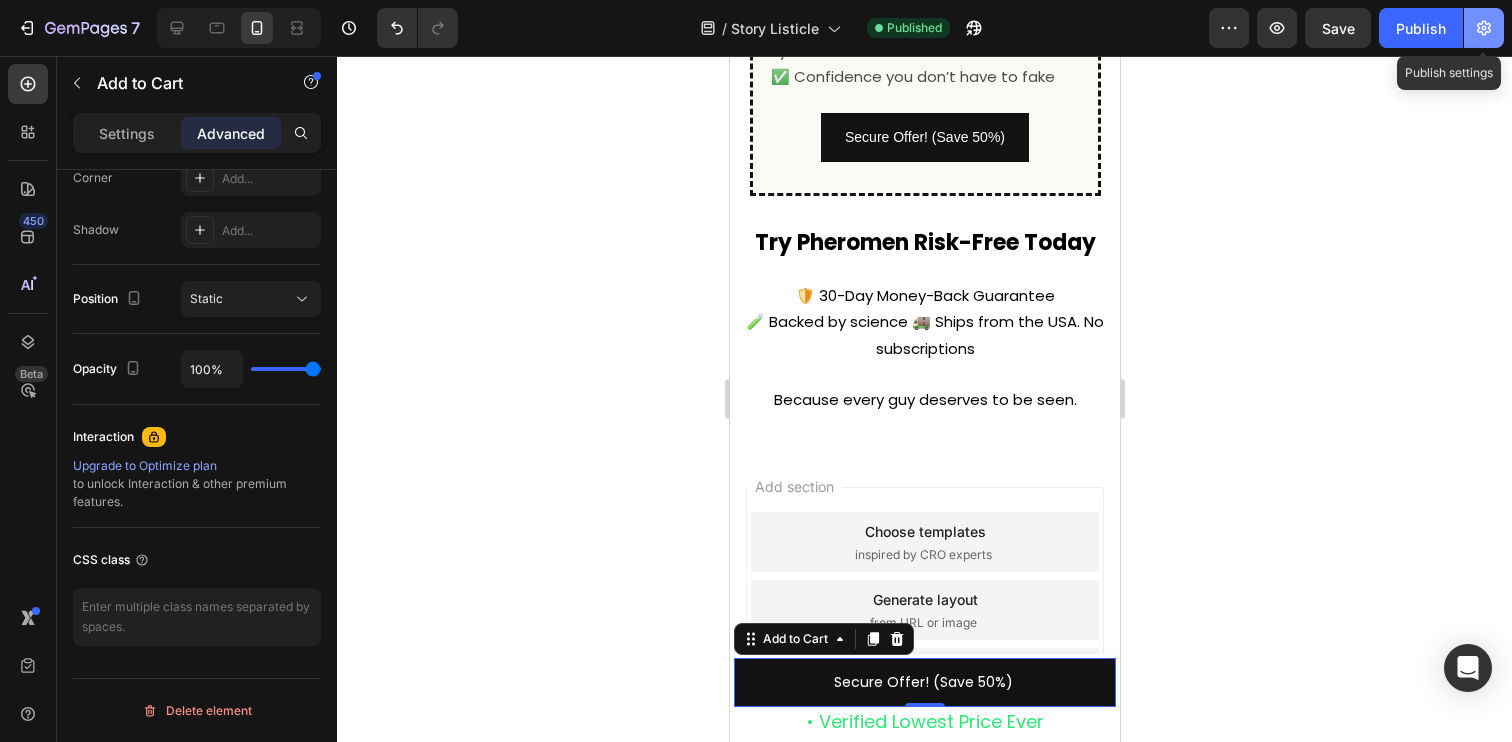 click 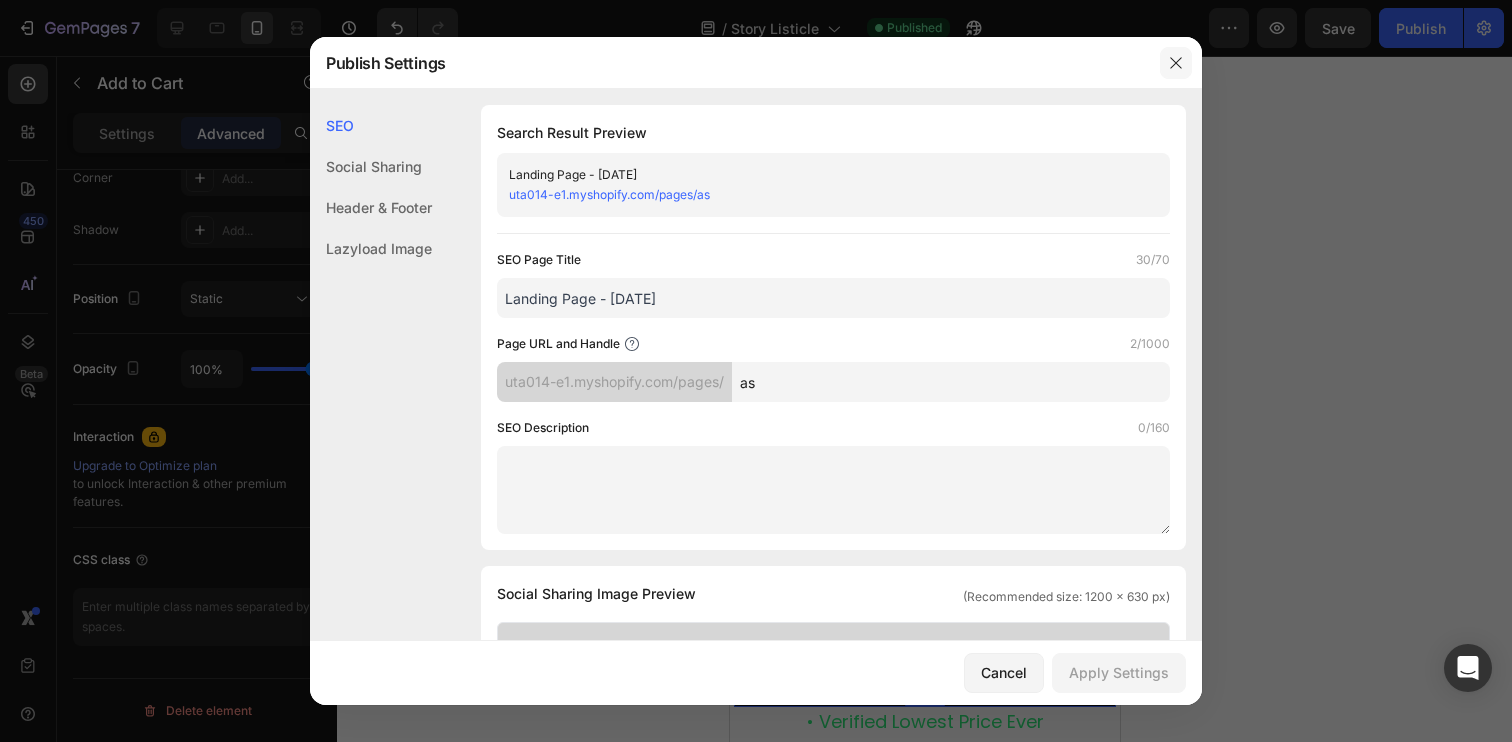 click 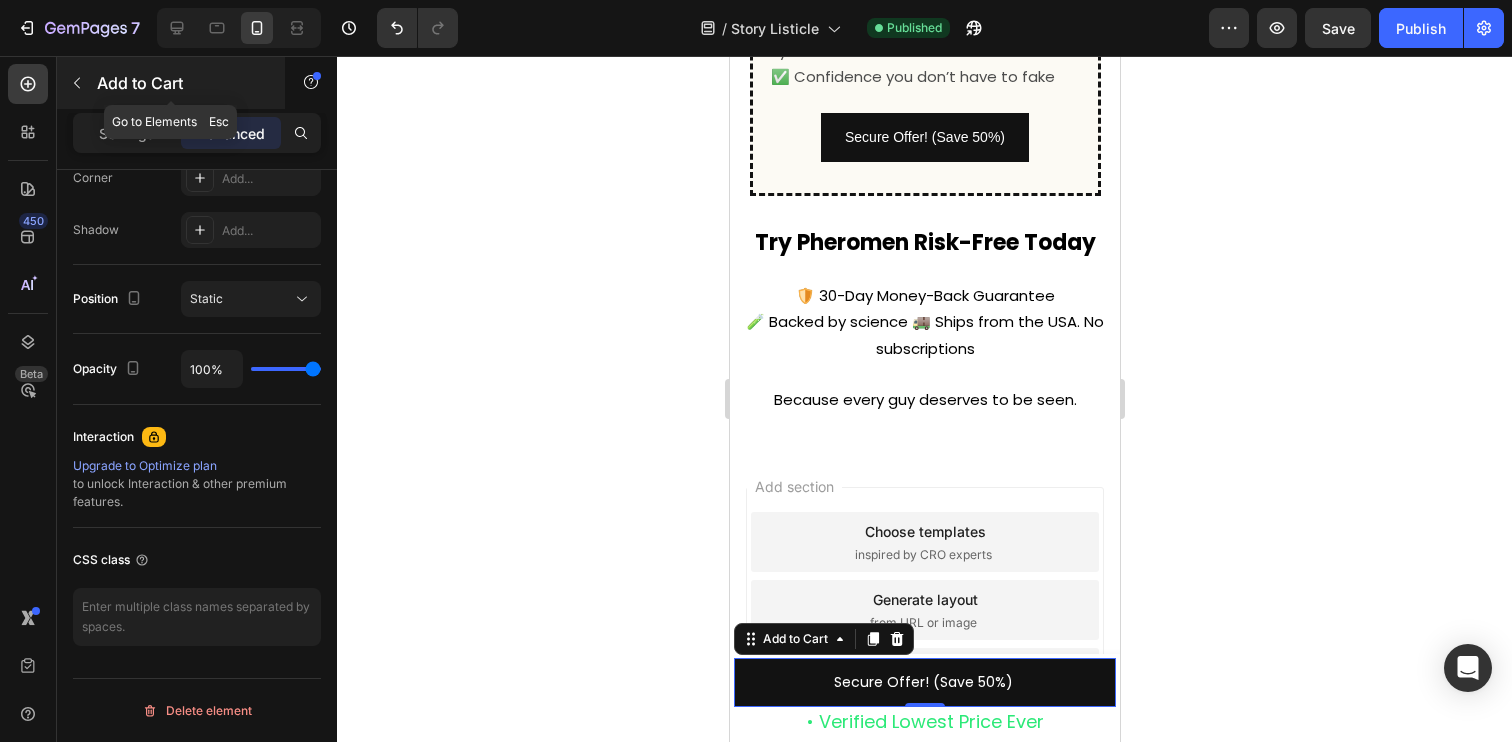 click 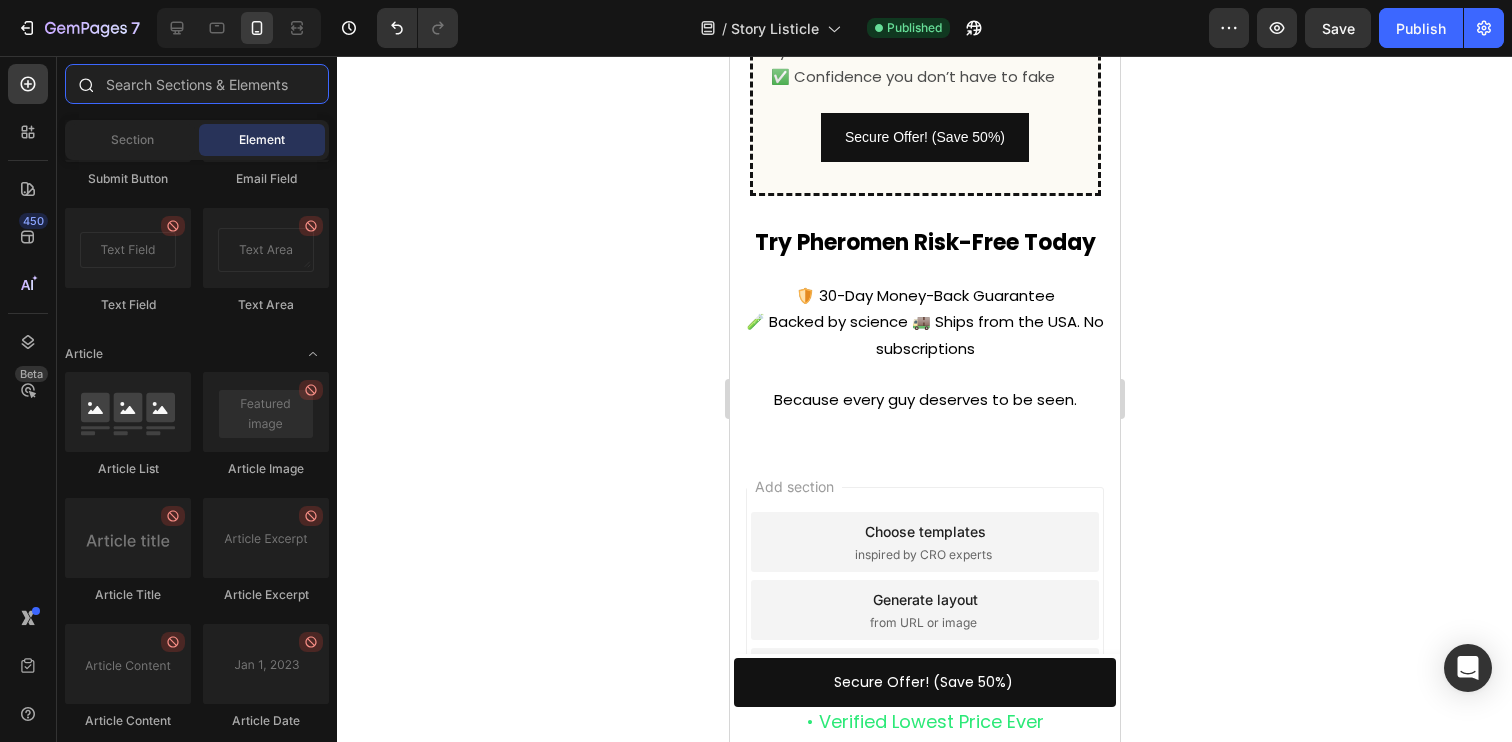 click at bounding box center (197, 84) 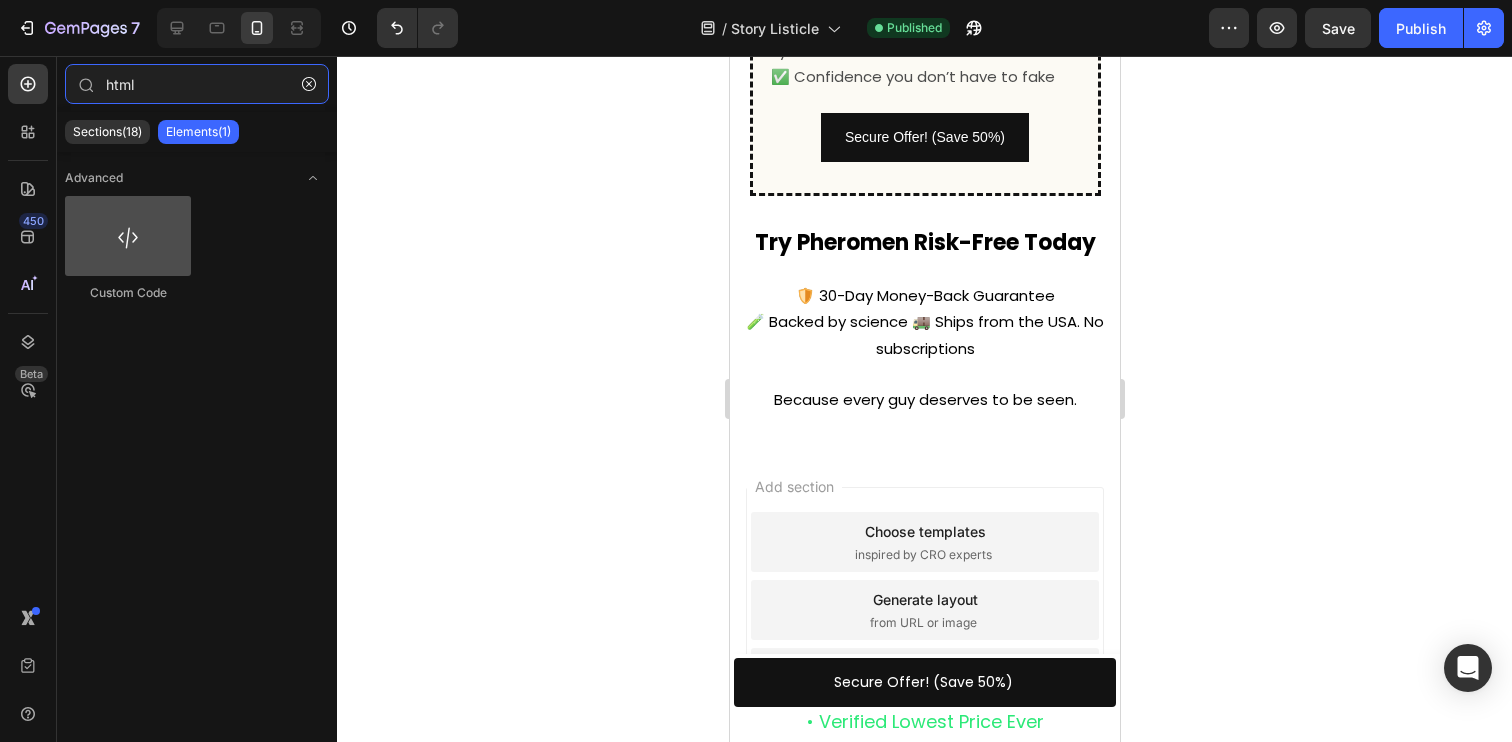 type on "html" 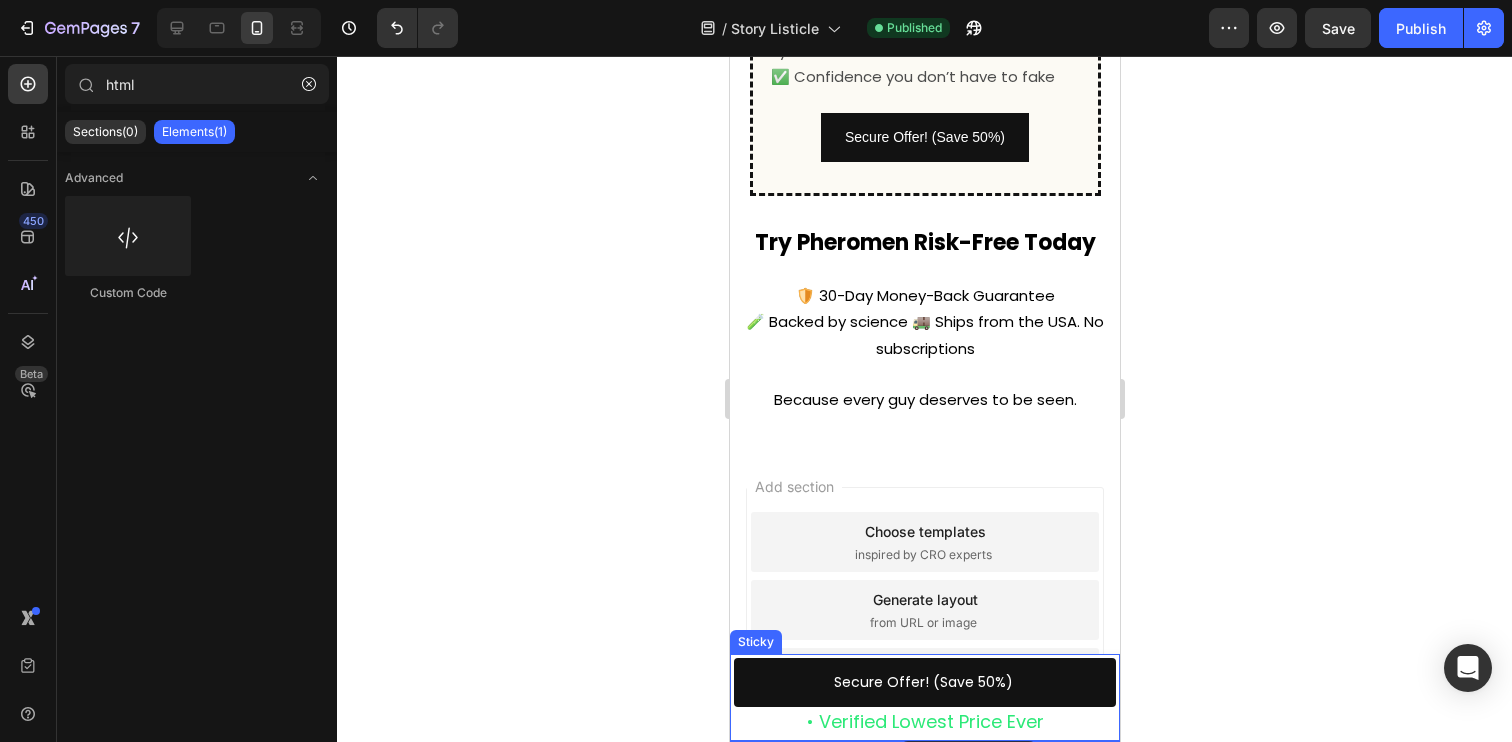 drag, startPoint x: 865, startPoint y: 315, endPoint x: 899, endPoint y: 740, distance: 426.35782 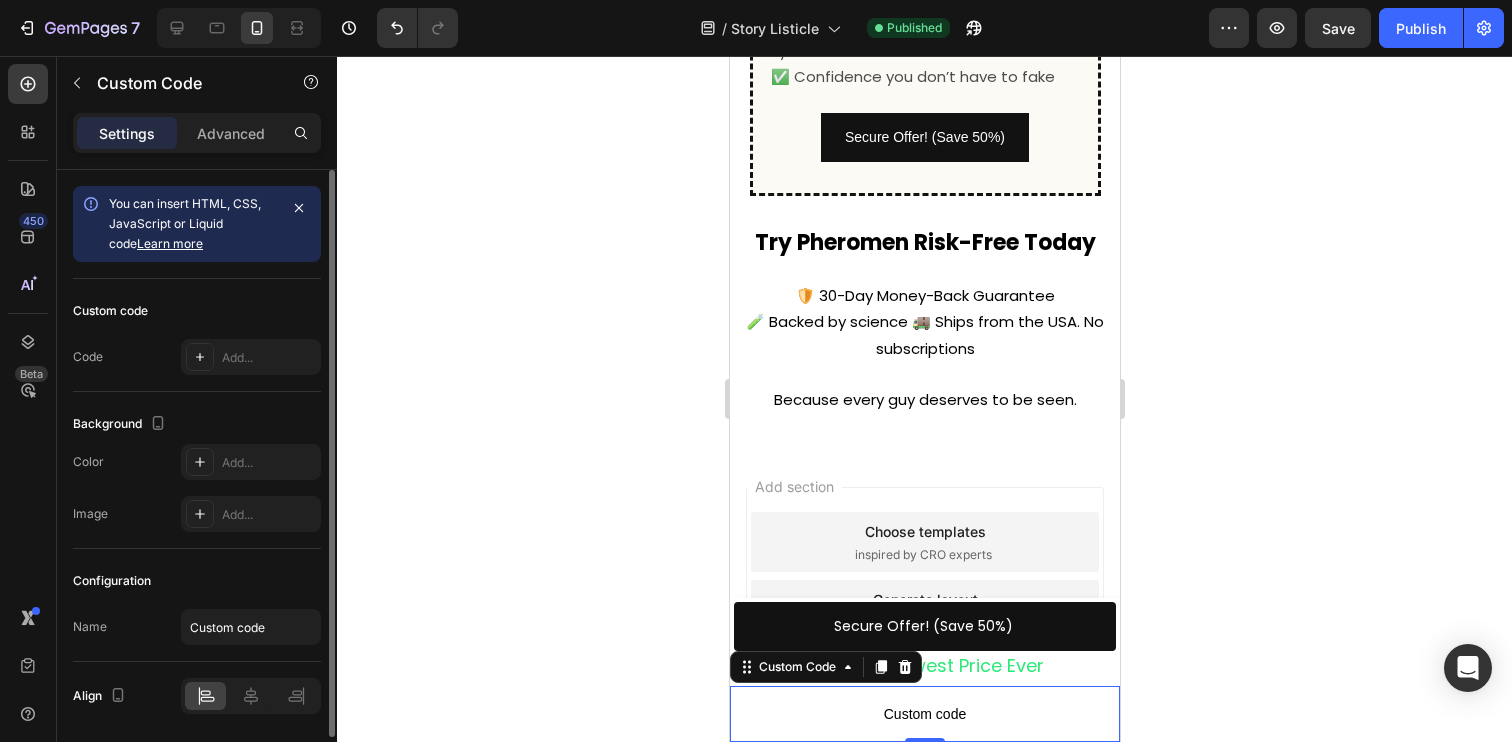 scroll, scrollTop: 68, scrollLeft: 0, axis: vertical 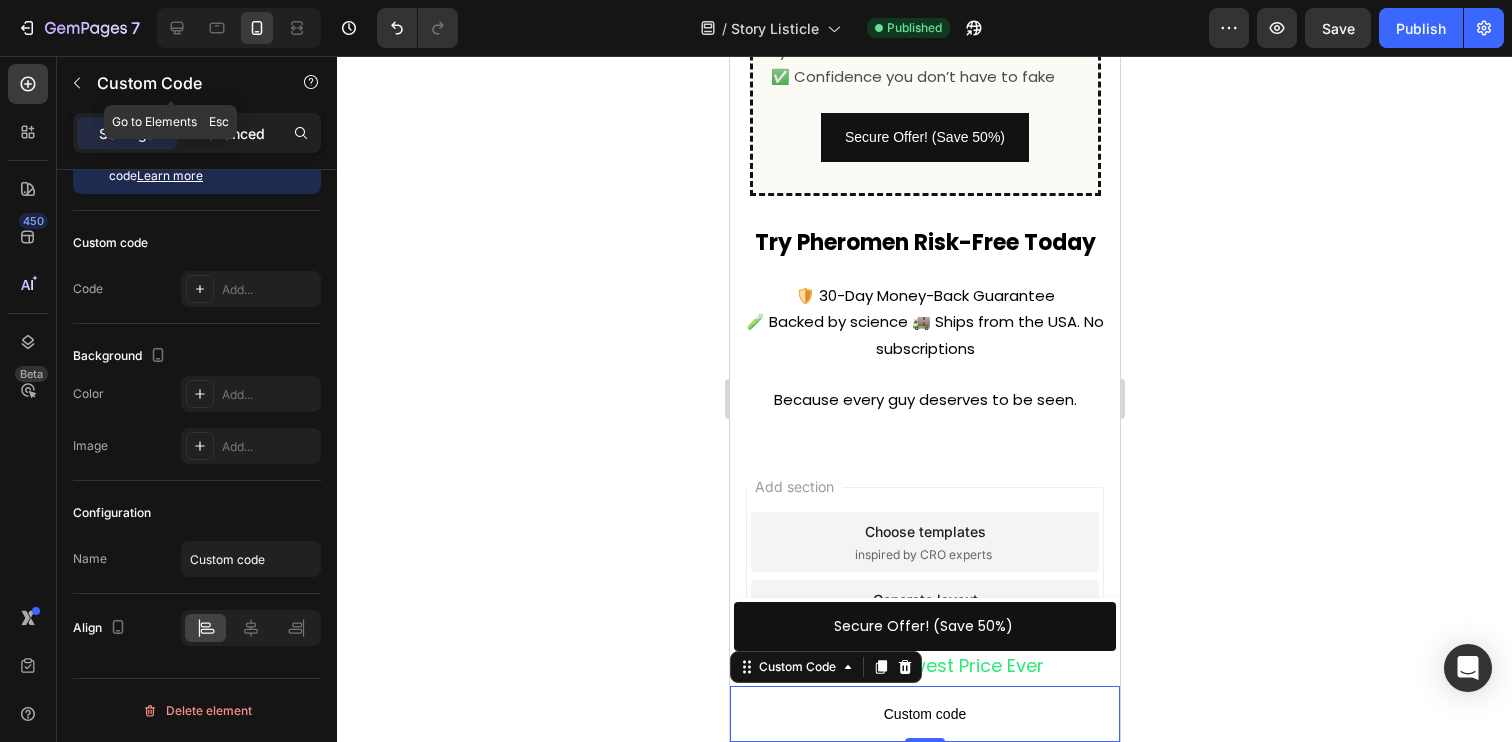 click on "Advanced" at bounding box center (231, 133) 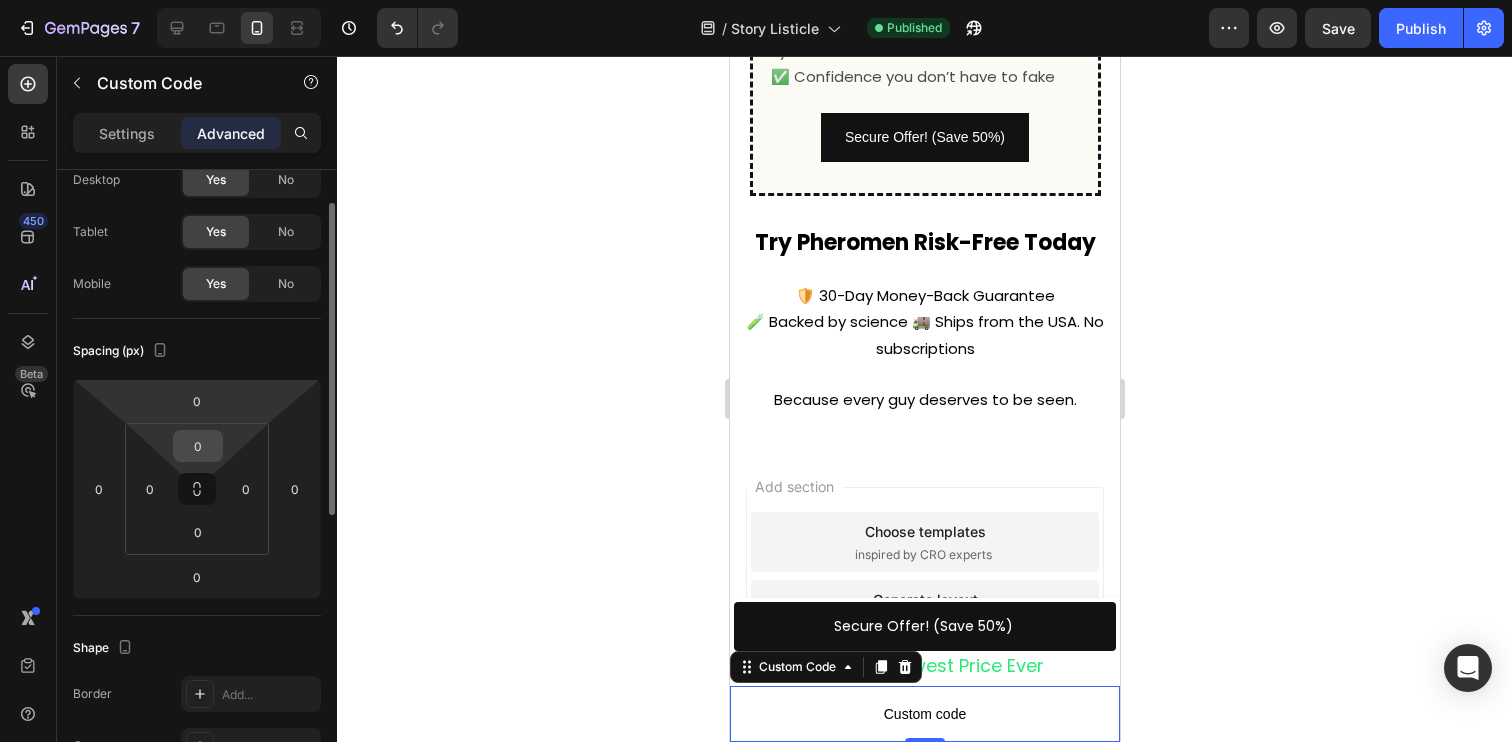 scroll, scrollTop: 0, scrollLeft: 0, axis: both 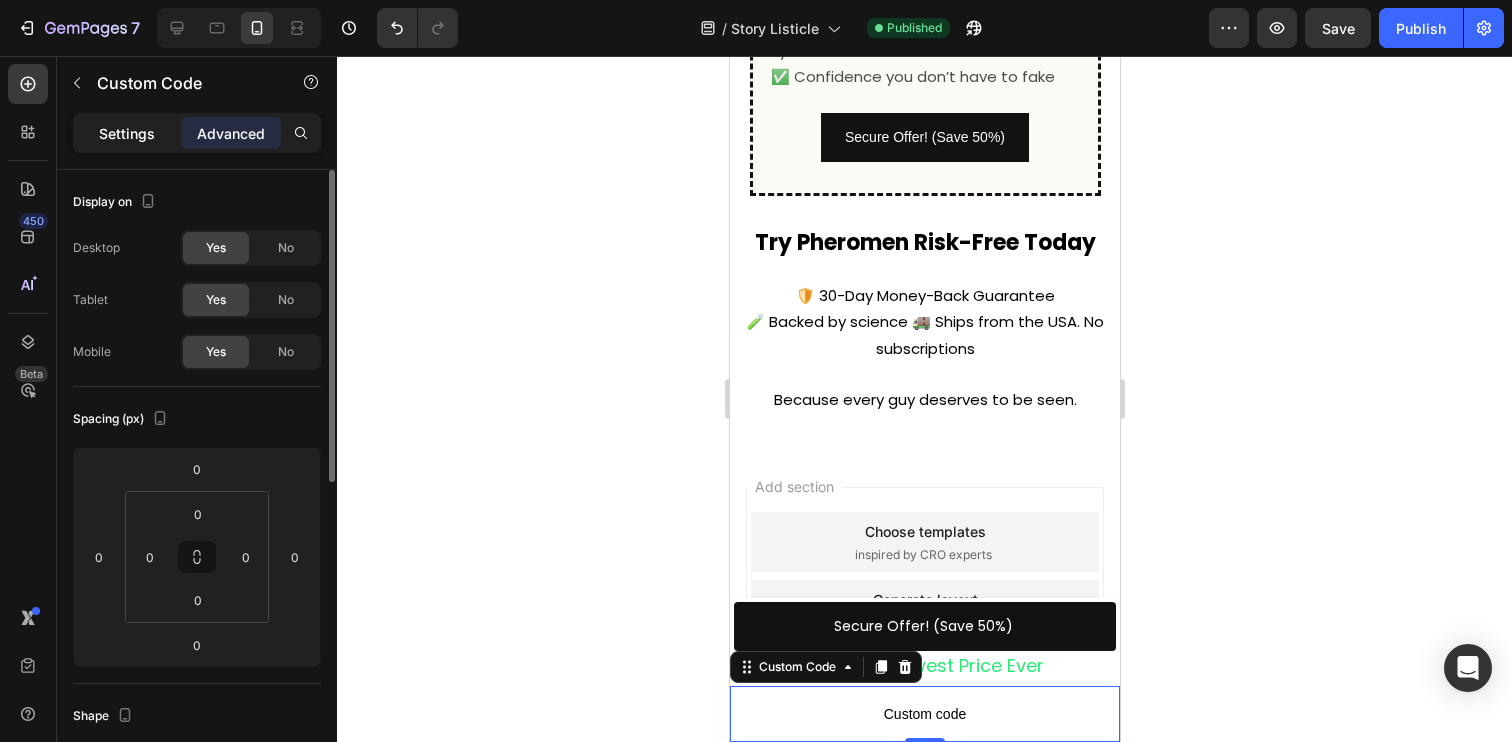 click on "Settings" at bounding box center (127, 133) 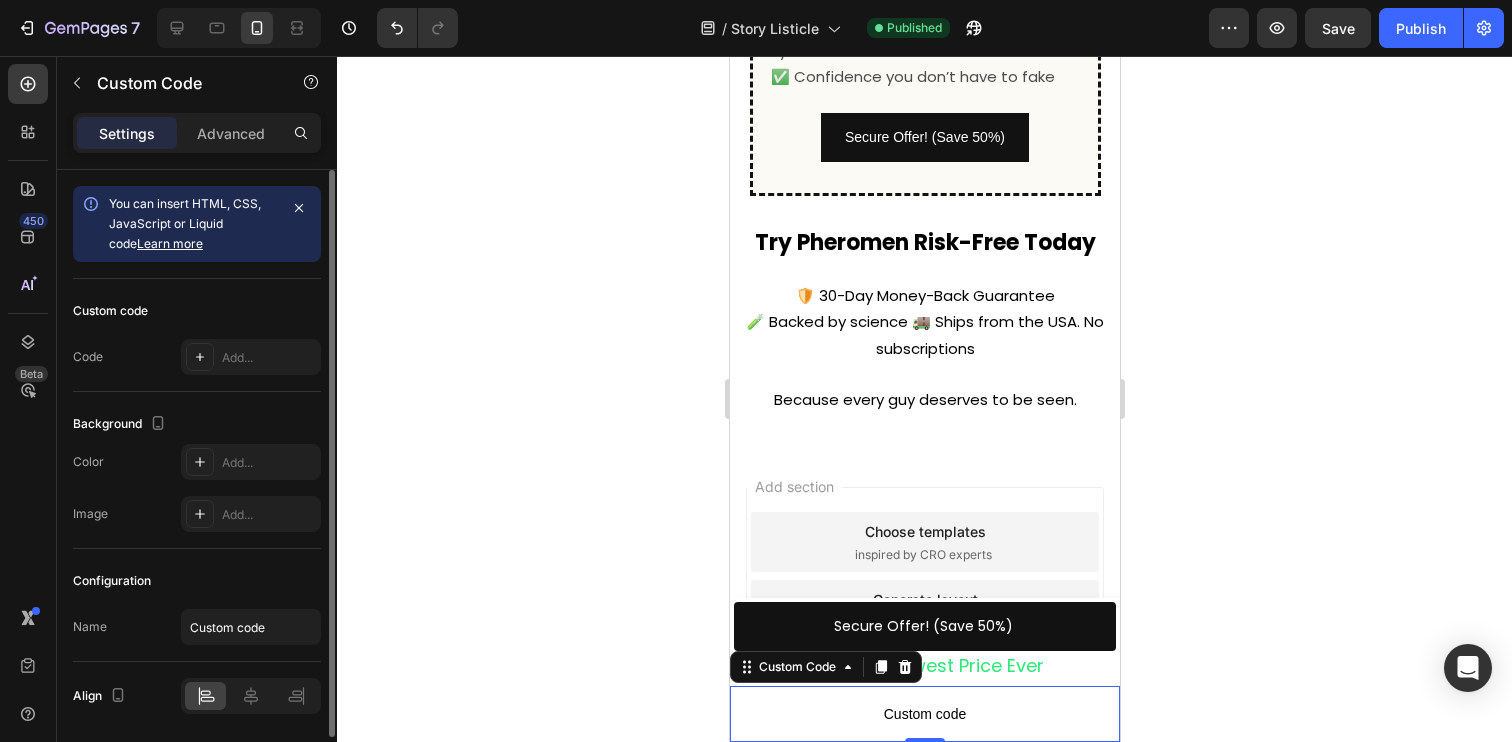 click on "You can insert HTML, CSS, JavaScript or Liquid code  Learn more" at bounding box center [185, 223] 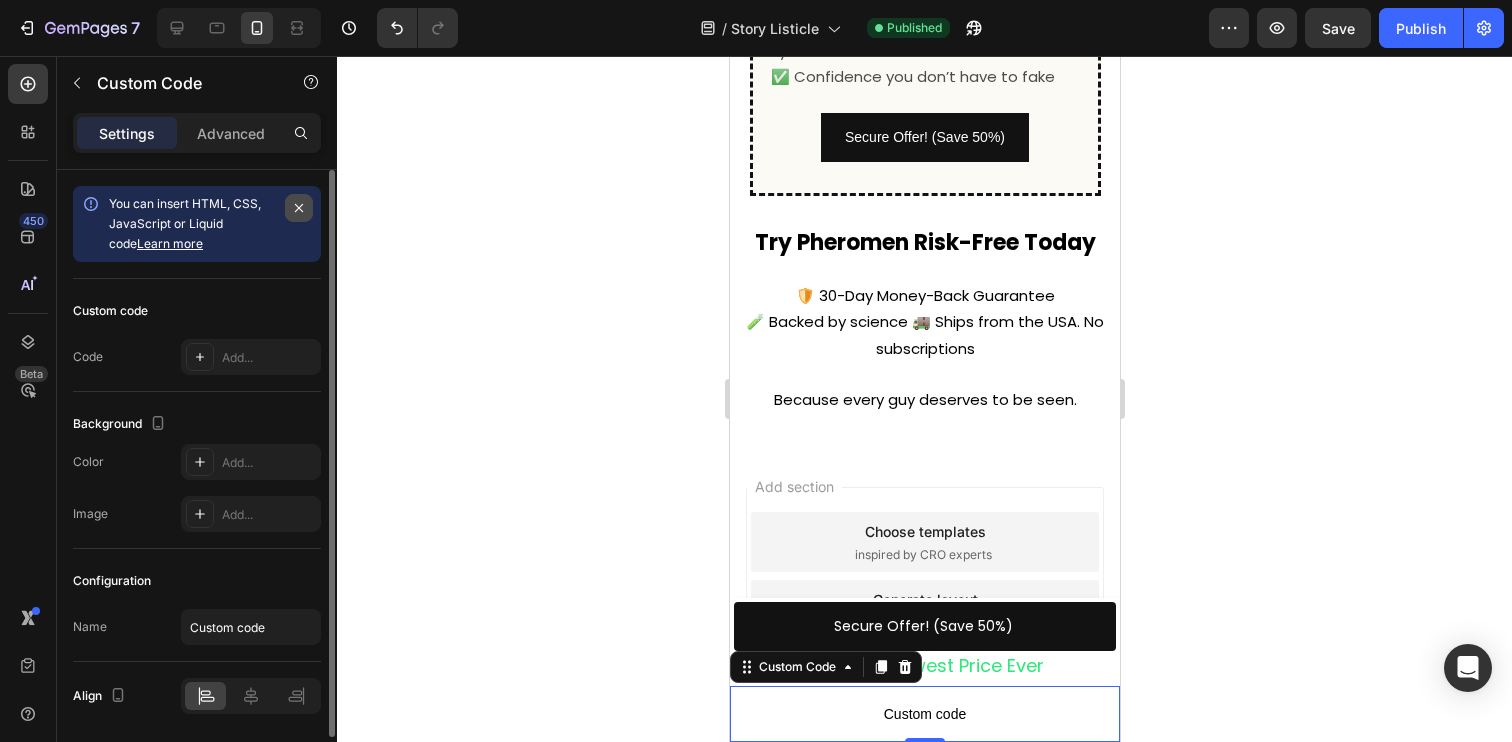 click 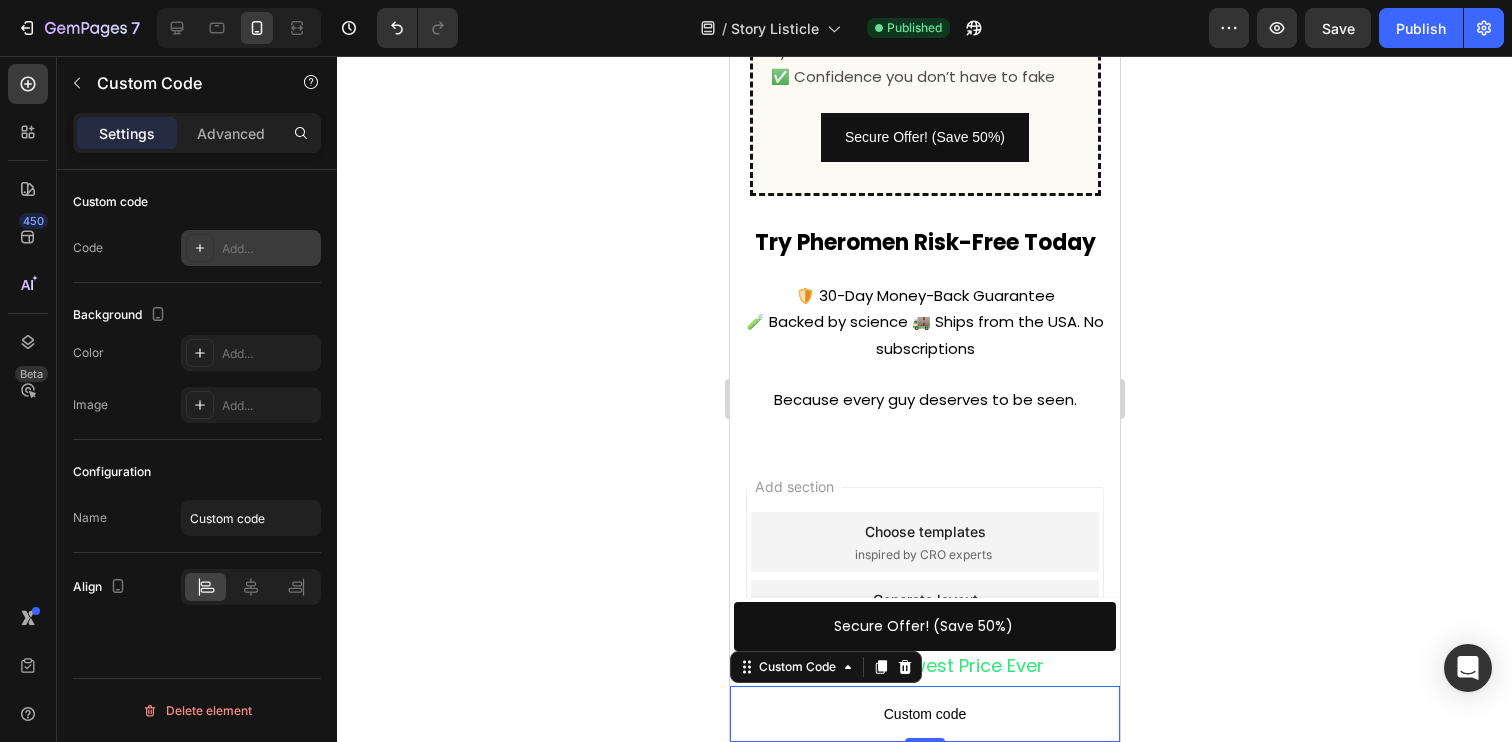 click on "Add..." at bounding box center [269, 249] 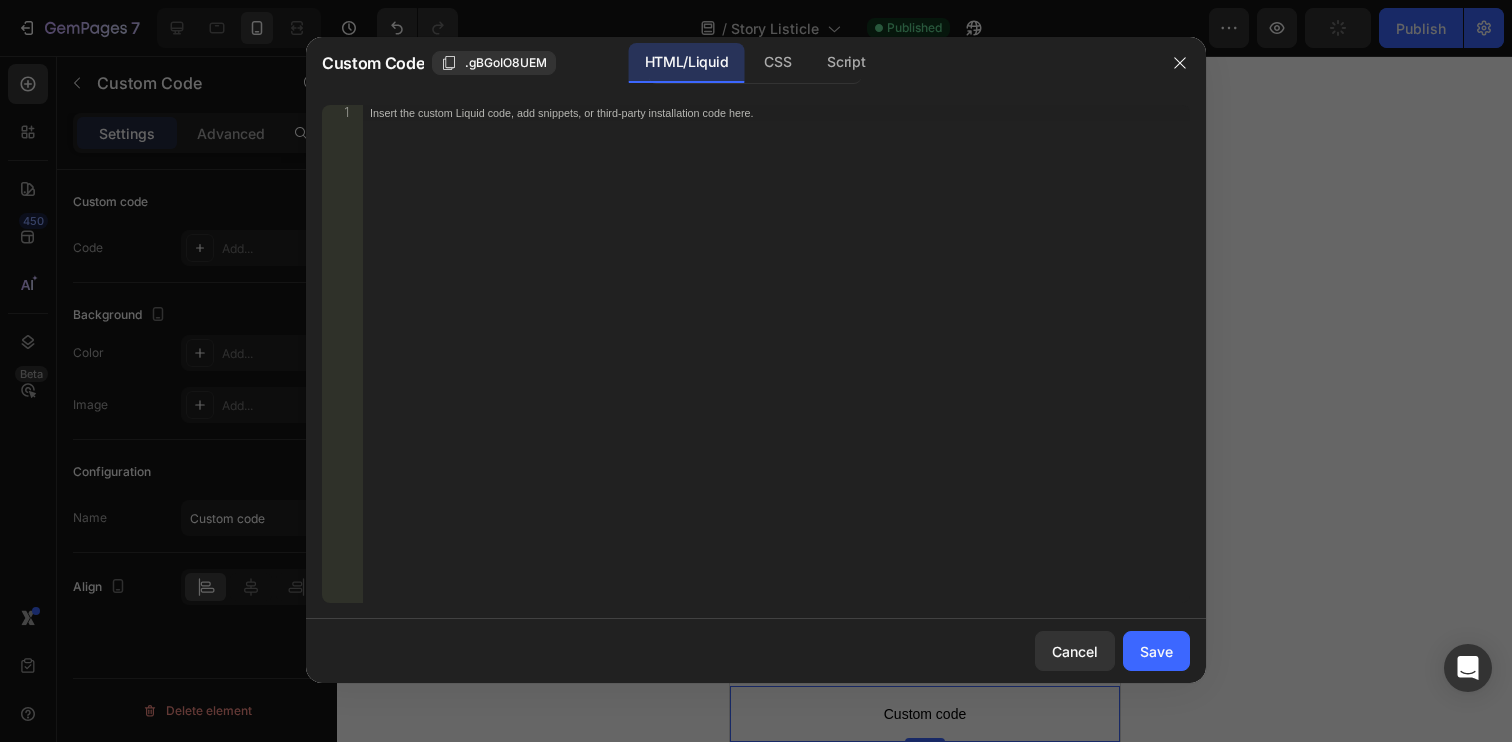 type 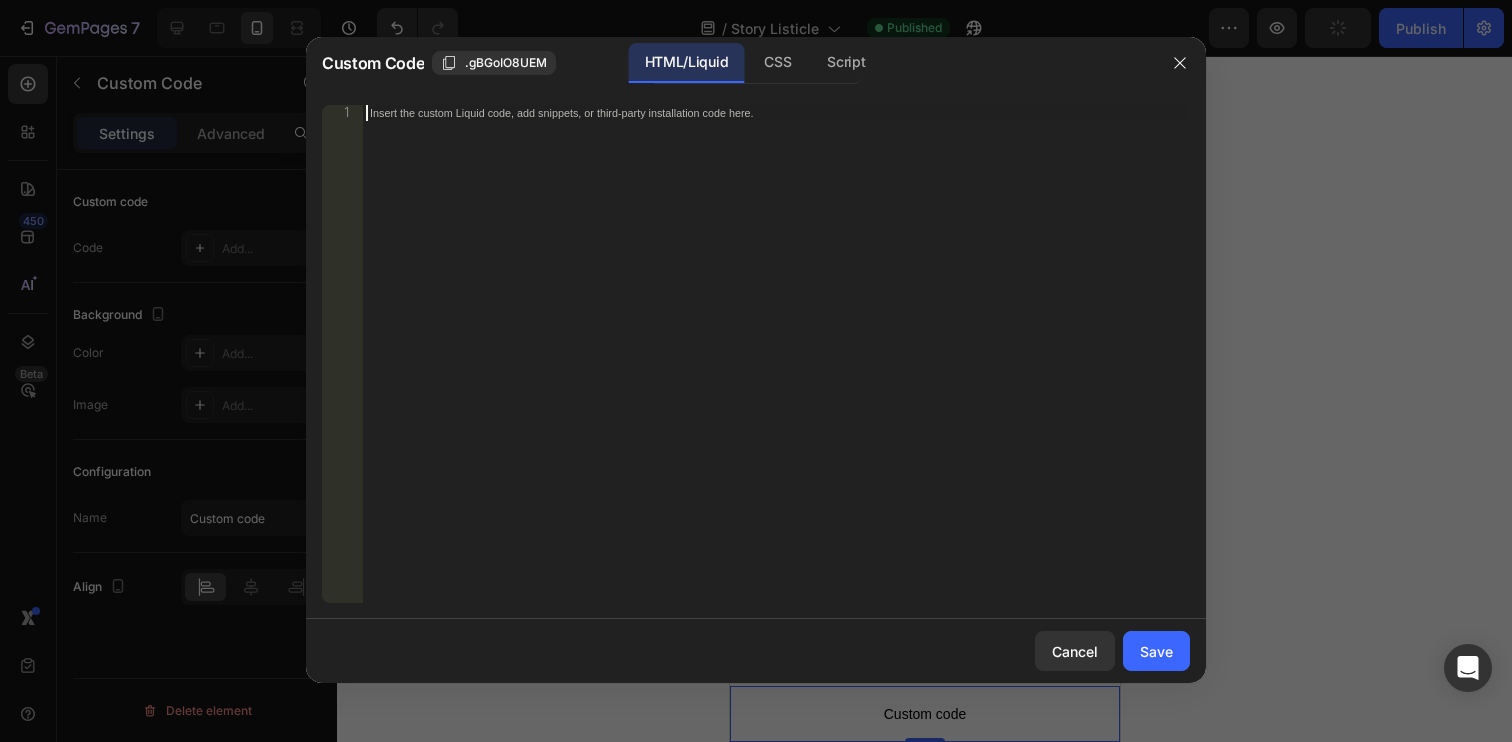 click on "Insert the custom Liquid code, add snippets, or third-party installation code here." at bounding box center (776, 370) 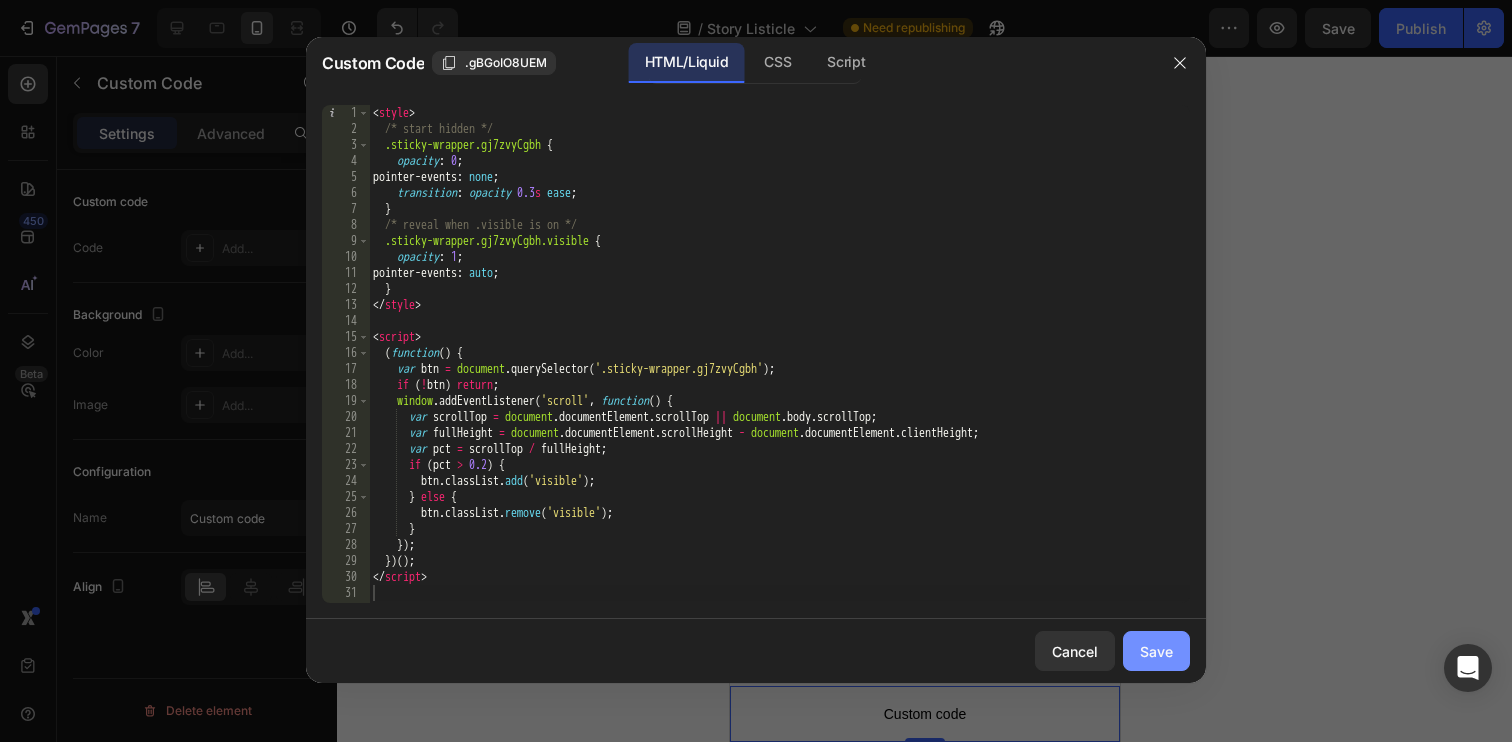 click on "Save" at bounding box center [1156, 651] 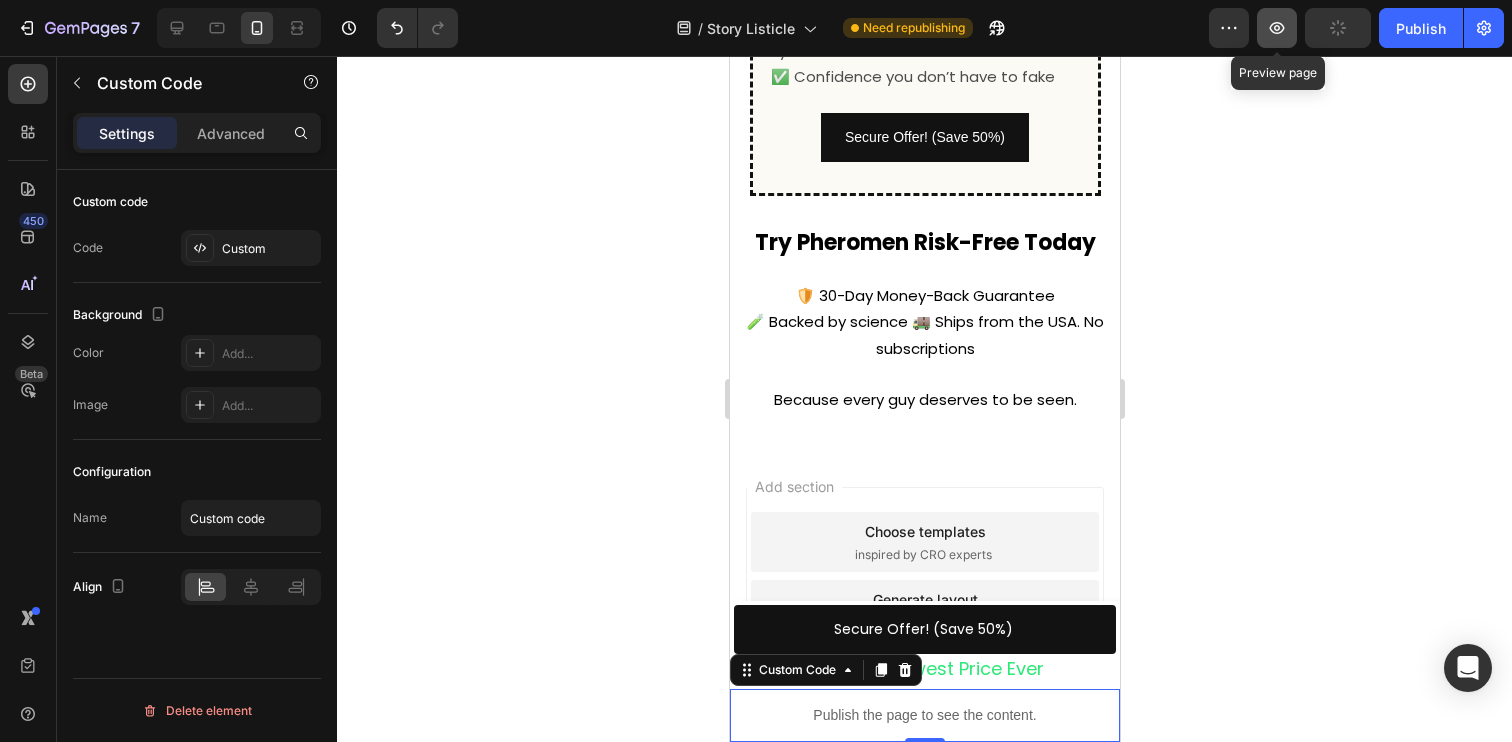 click 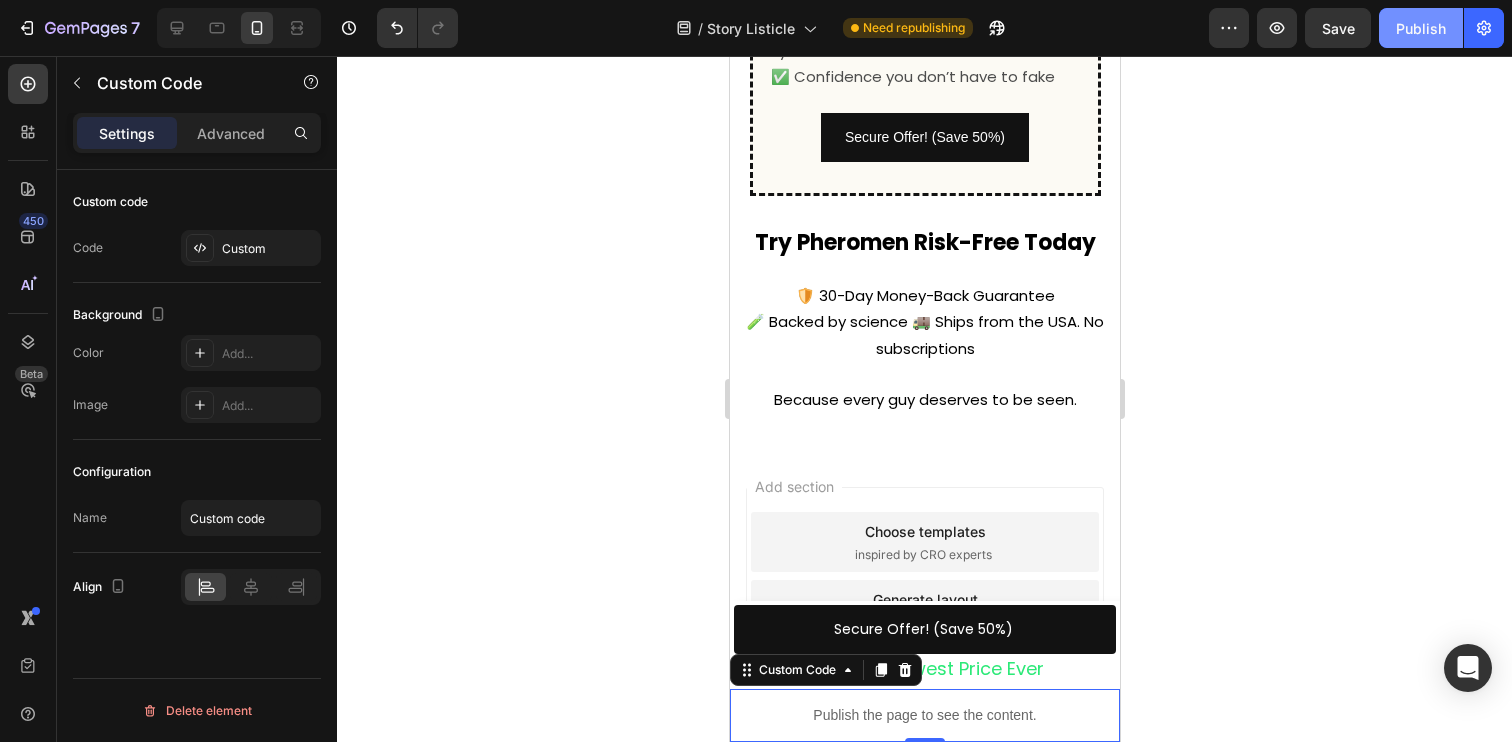 click on "Publish" 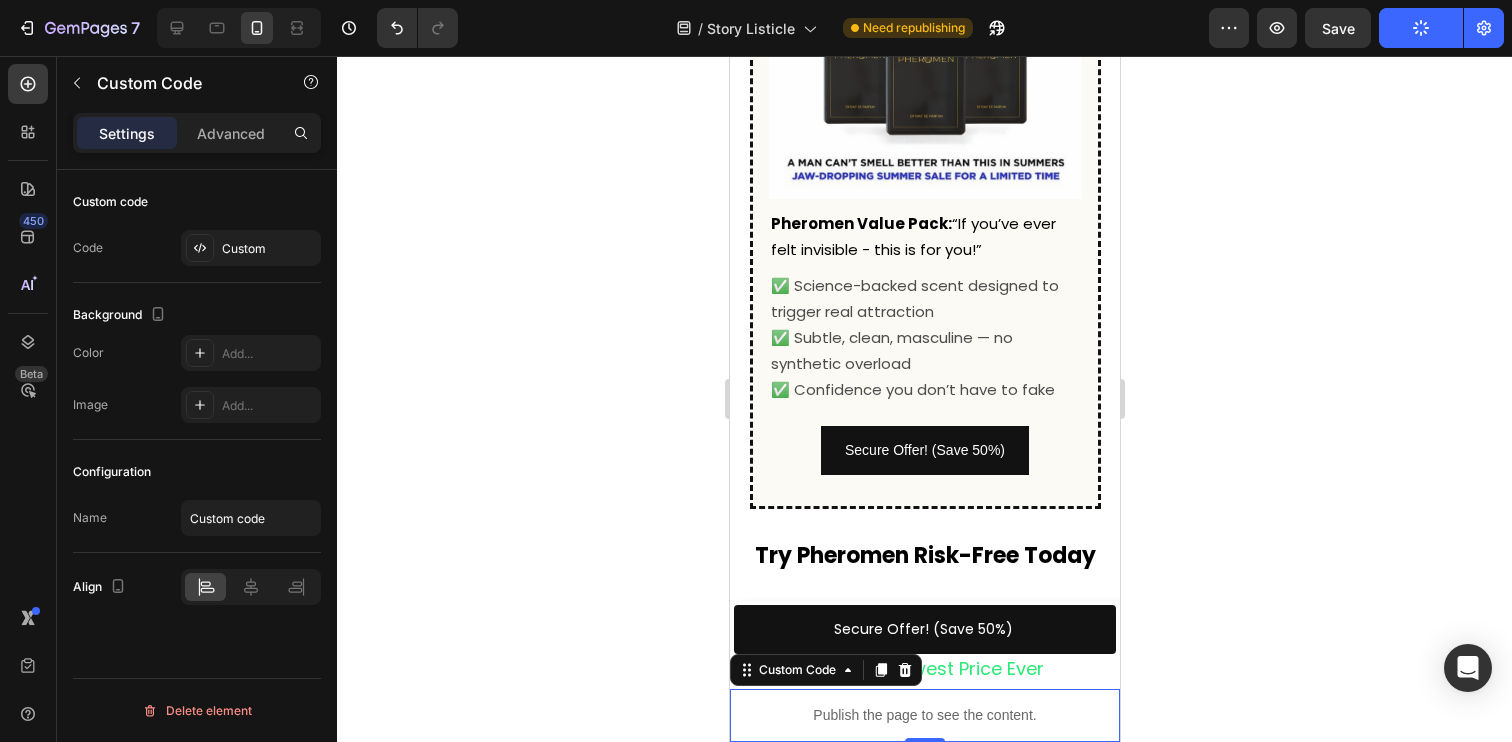 scroll, scrollTop: 6837, scrollLeft: 0, axis: vertical 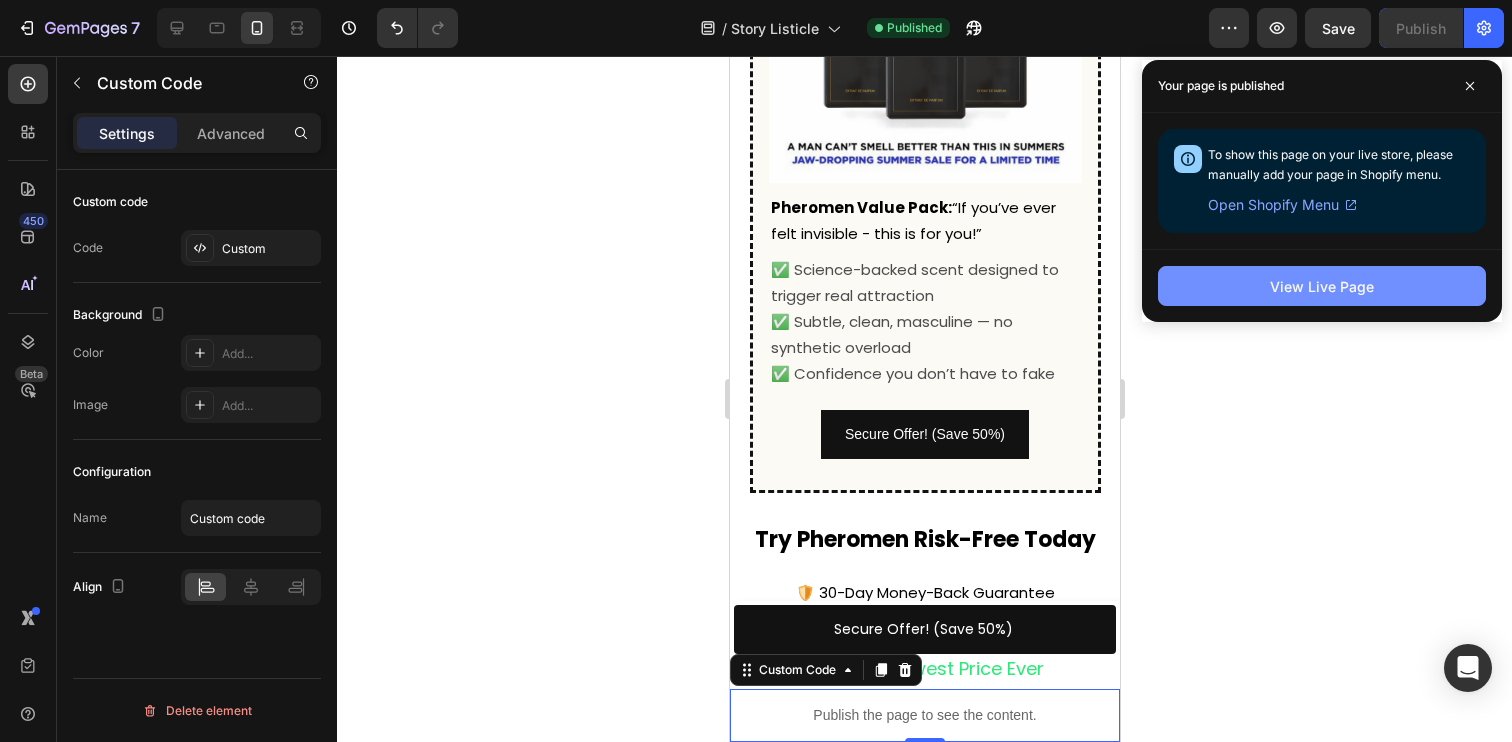 click on "View Live Page" at bounding box center [1322, 286] 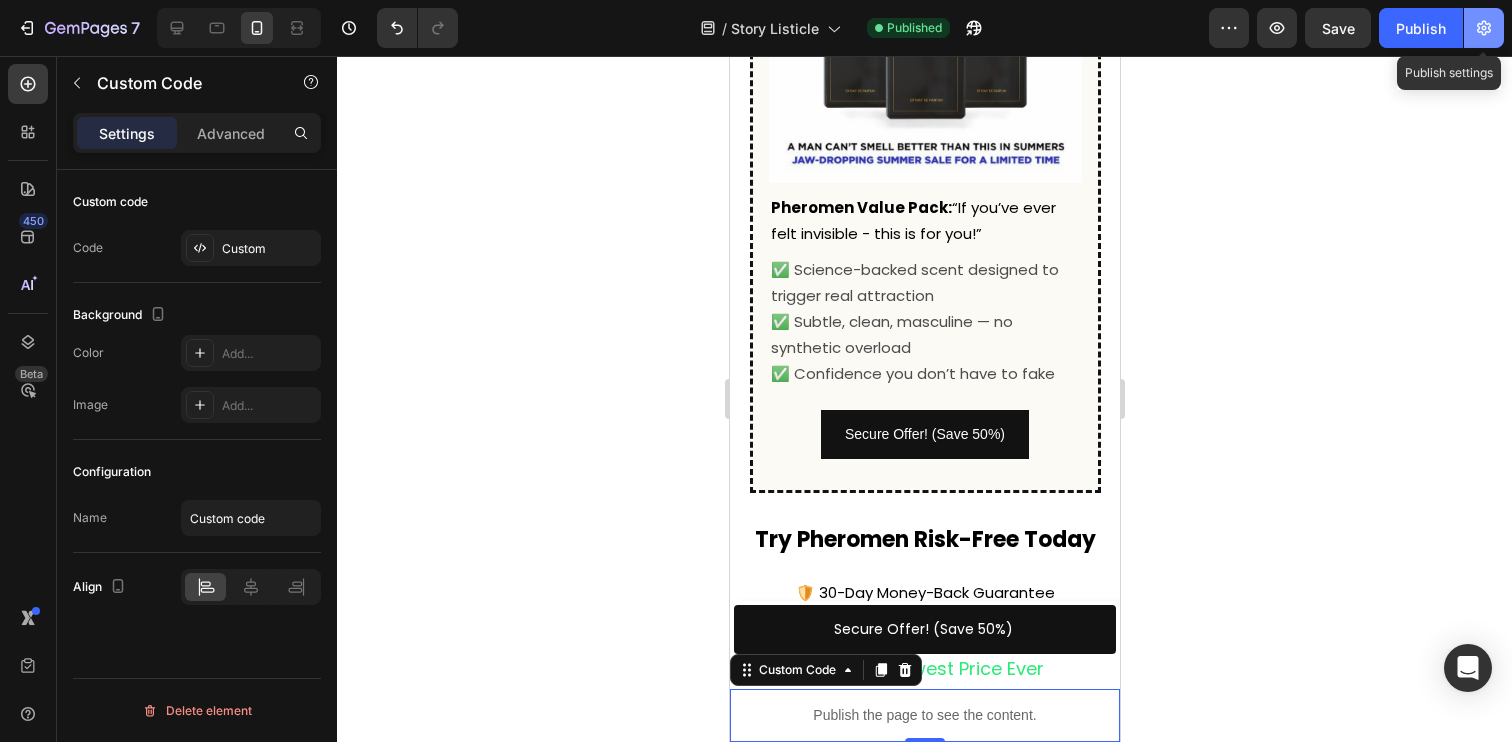 click 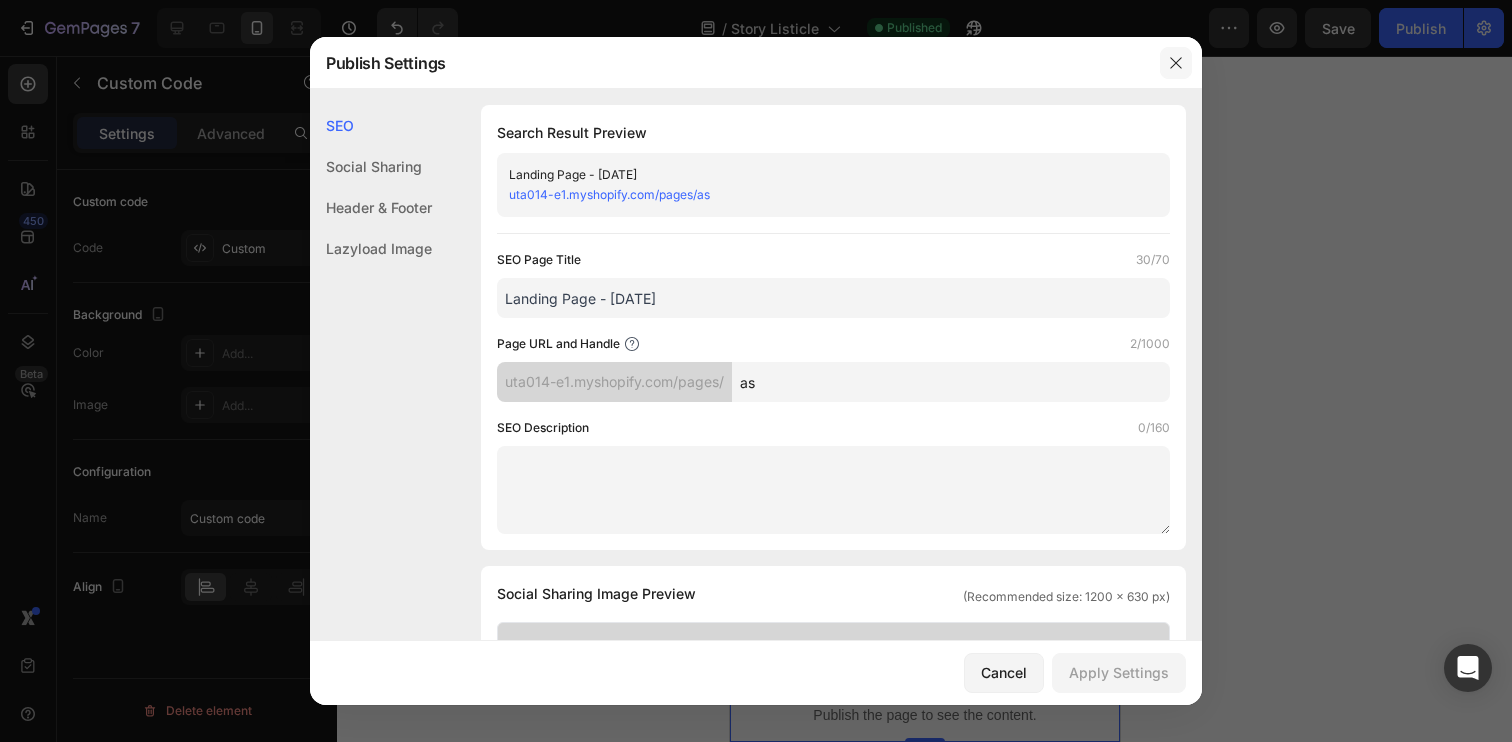 click at bounding box center [1176, 63] 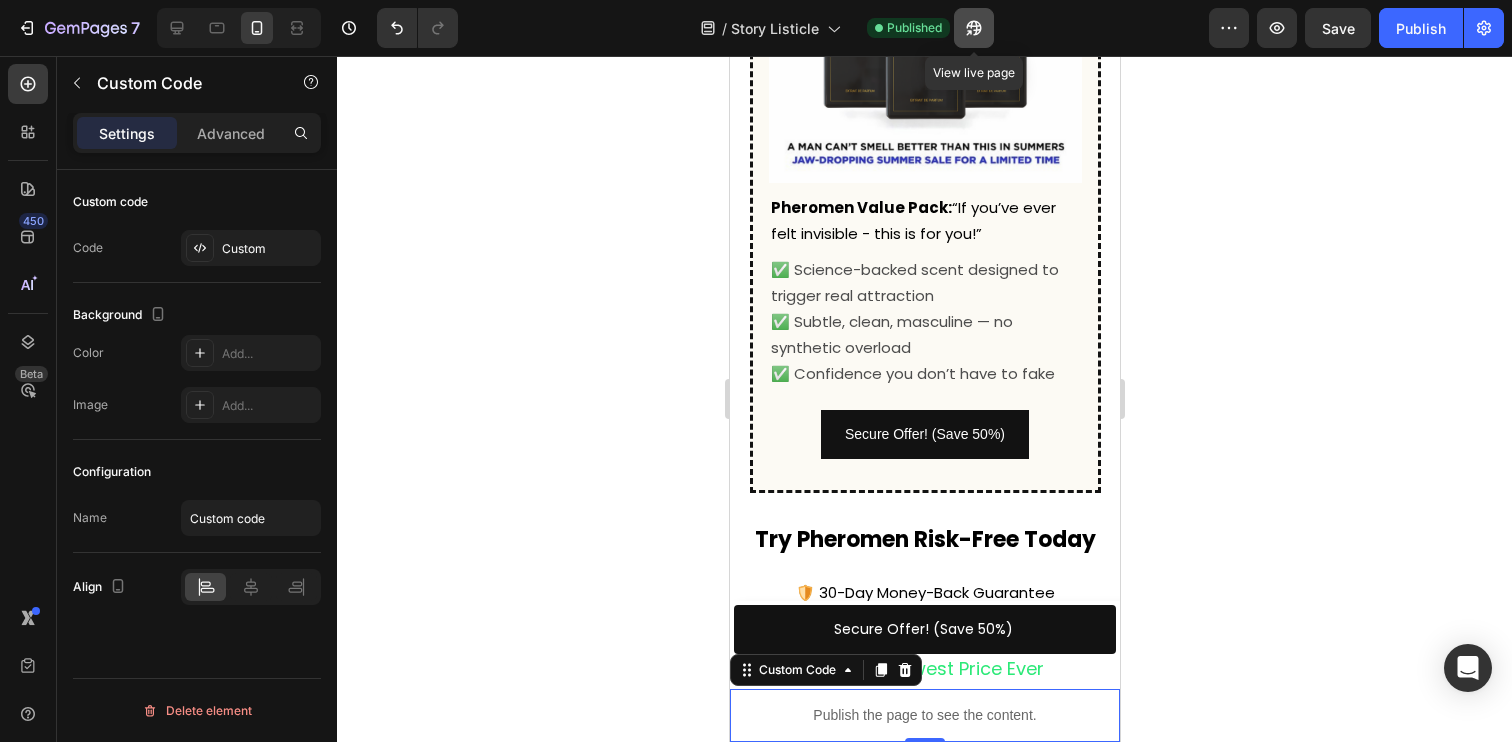 click 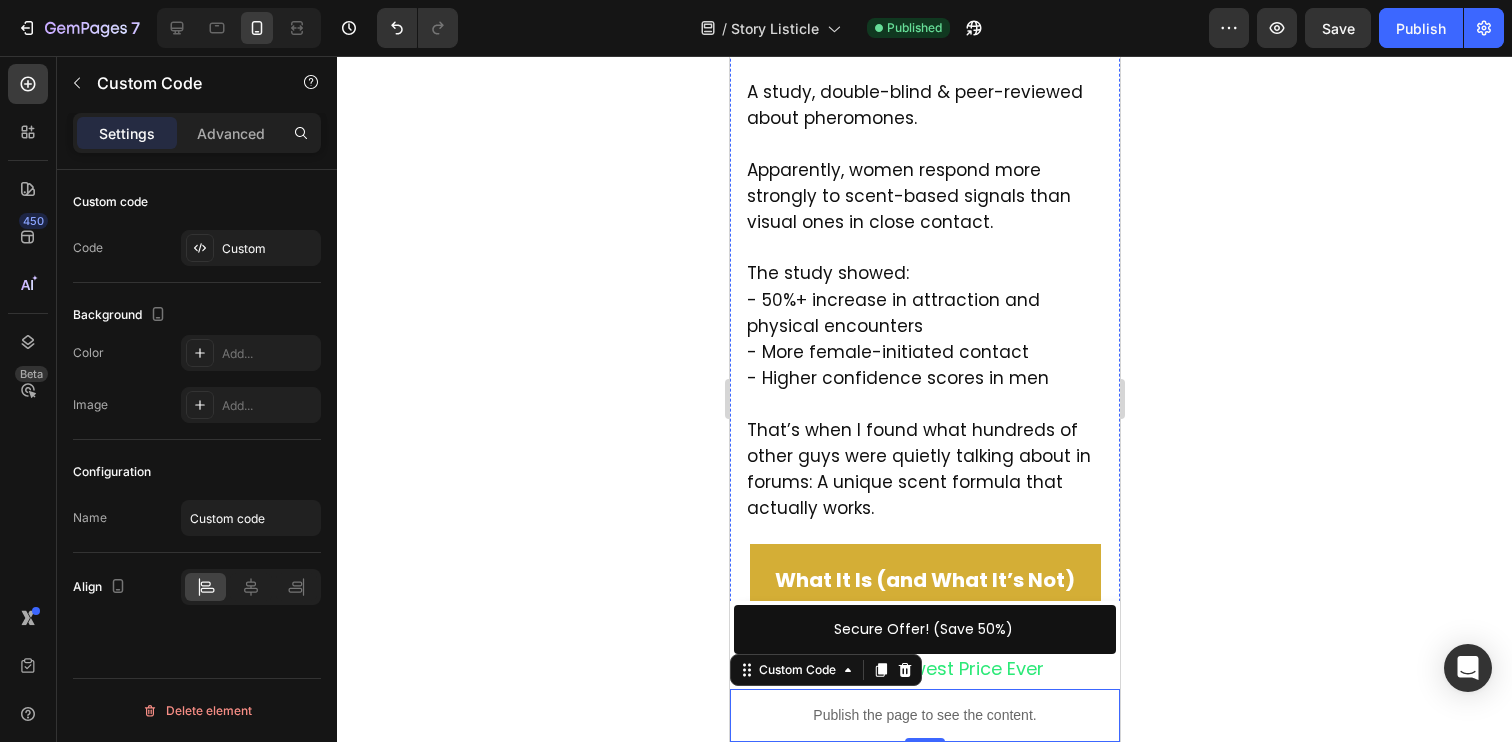 scroll, scrollTop: 2437, scrollLeft: 0, axis: vertical 